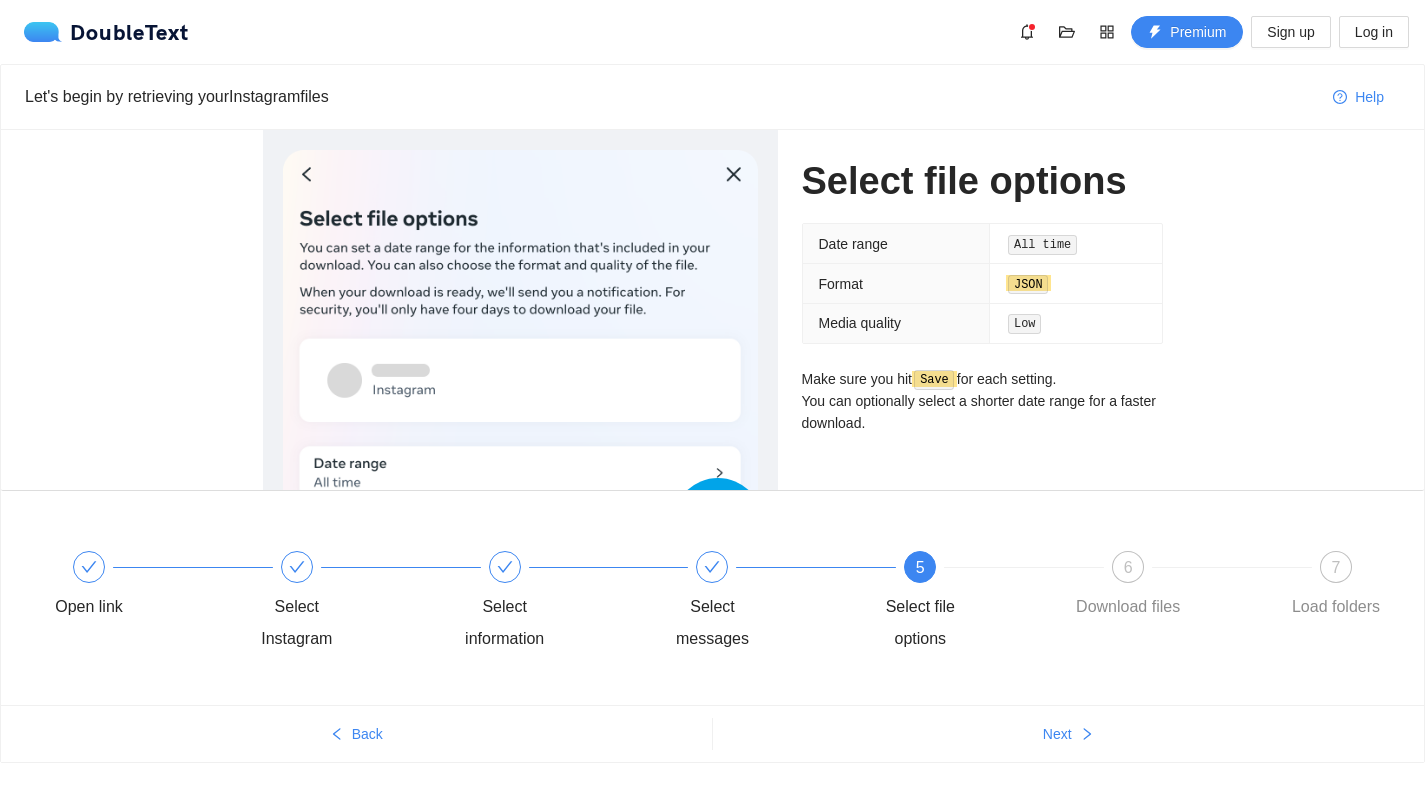 scroll, scrollTop: 0, scrollLeft: 0, axis: both 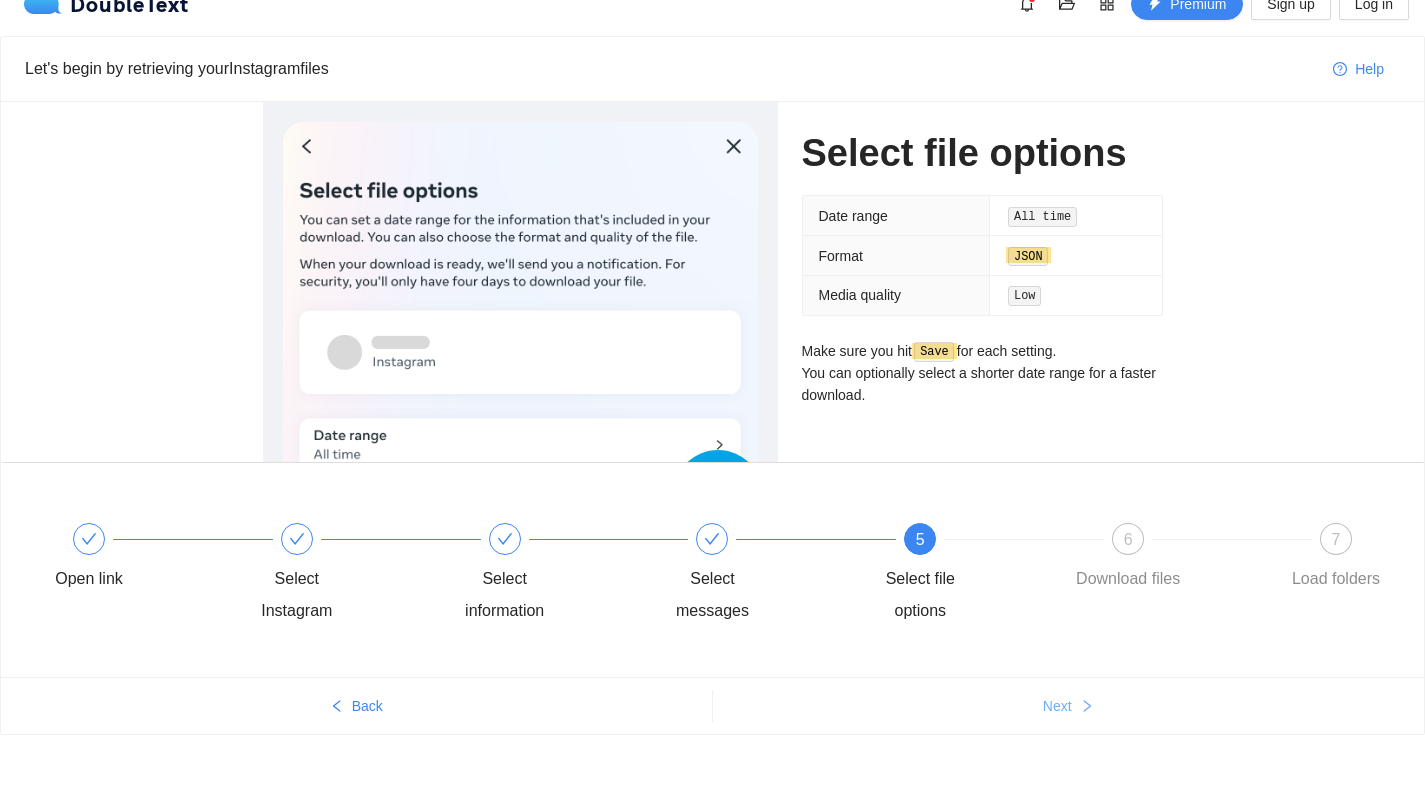 click at bounding box center (1087, 707) 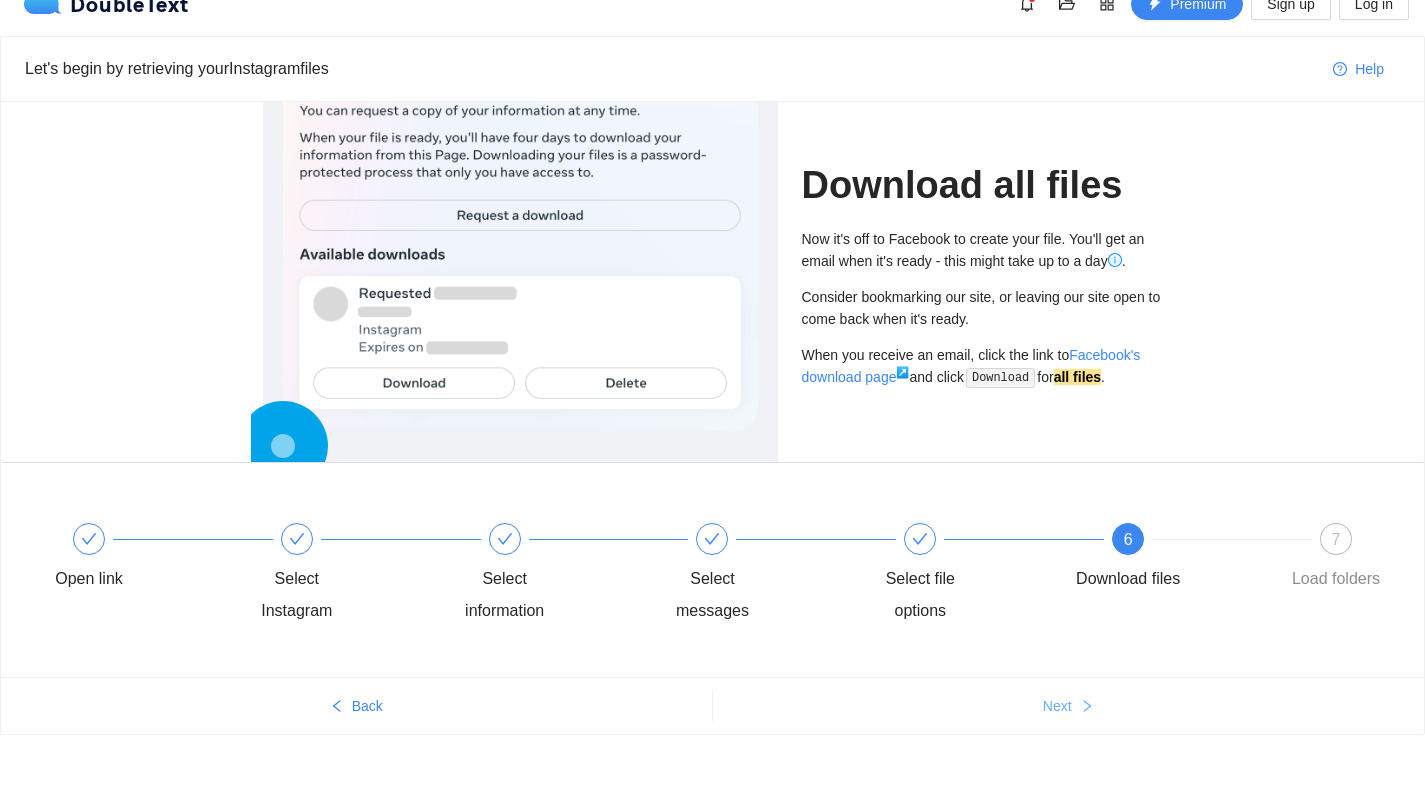 click at bounding box center [1087, 707] 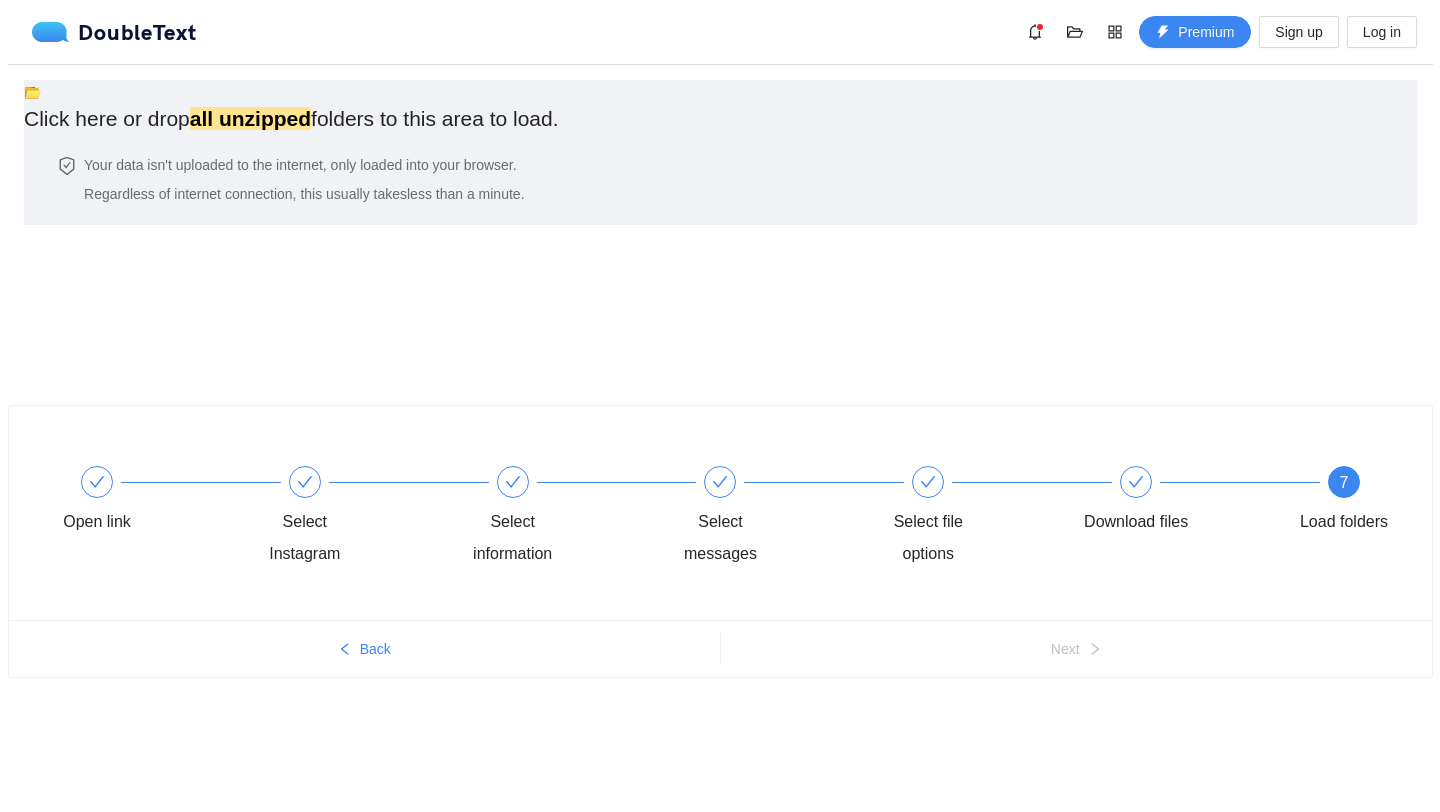 scroll, scrollTop: 0, scrollLeft: 0, axis: both 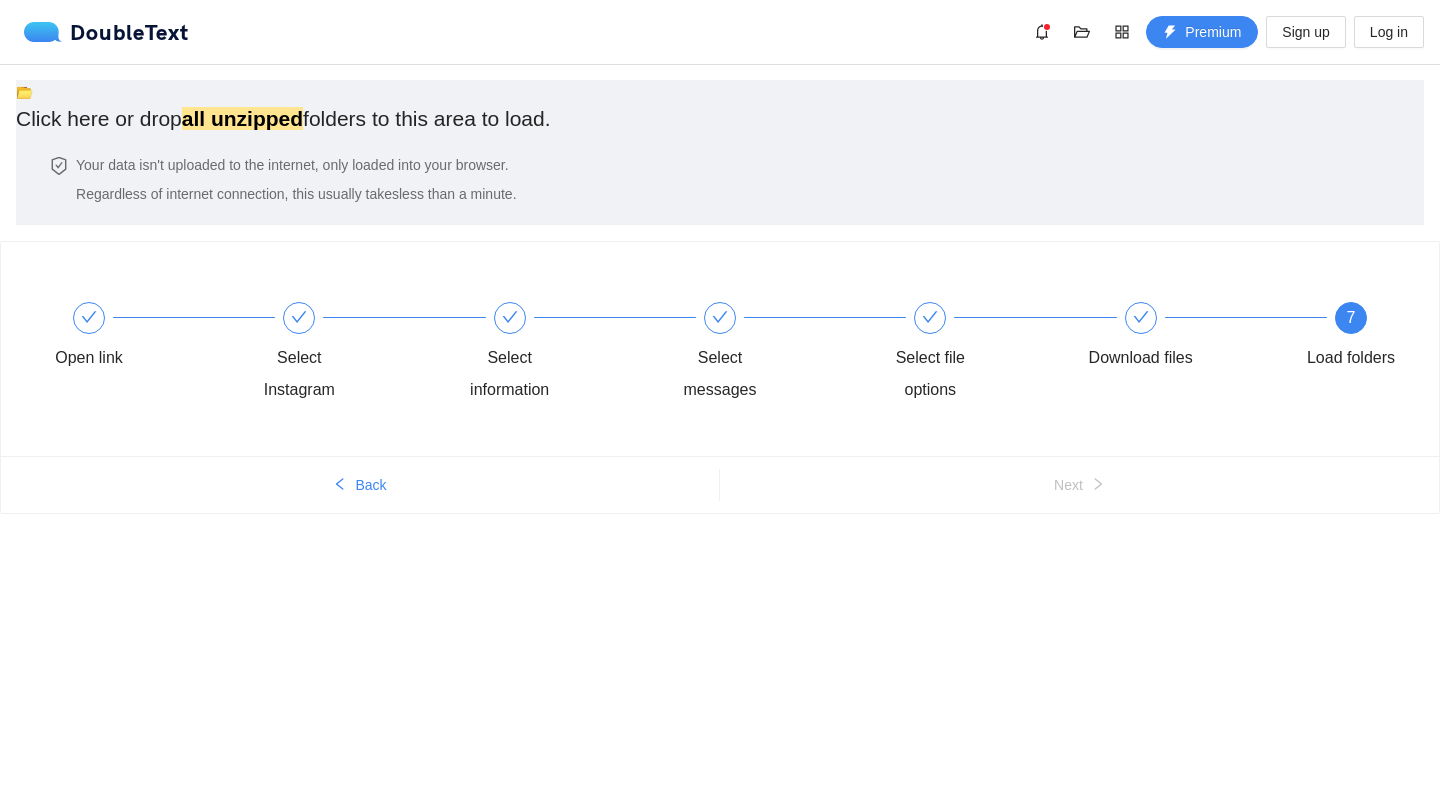 click on "Click here or drop  all unzipped  folders to this area to load." at bounding box center (283, 118) 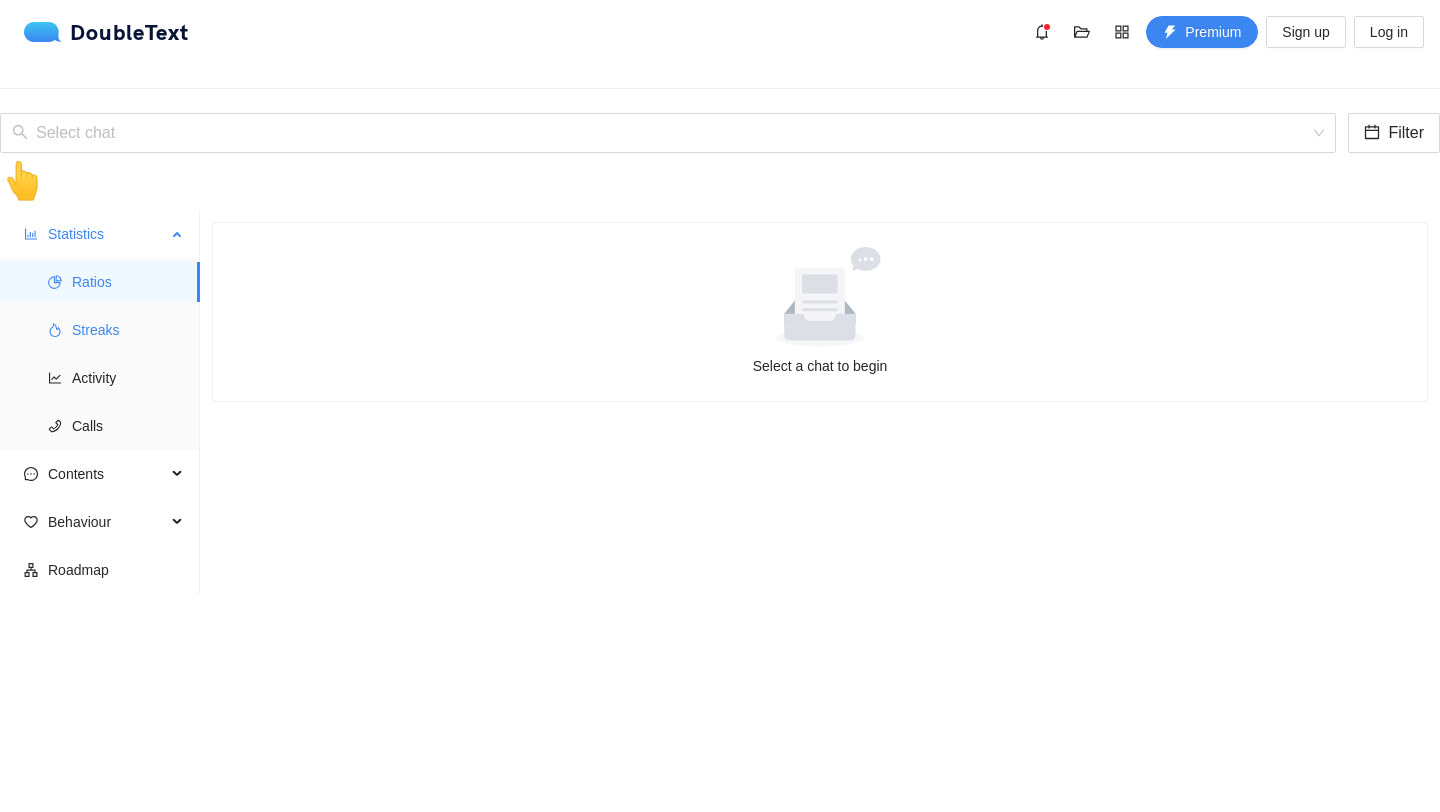 click on "Streaks" at bounding box center (128, 330) 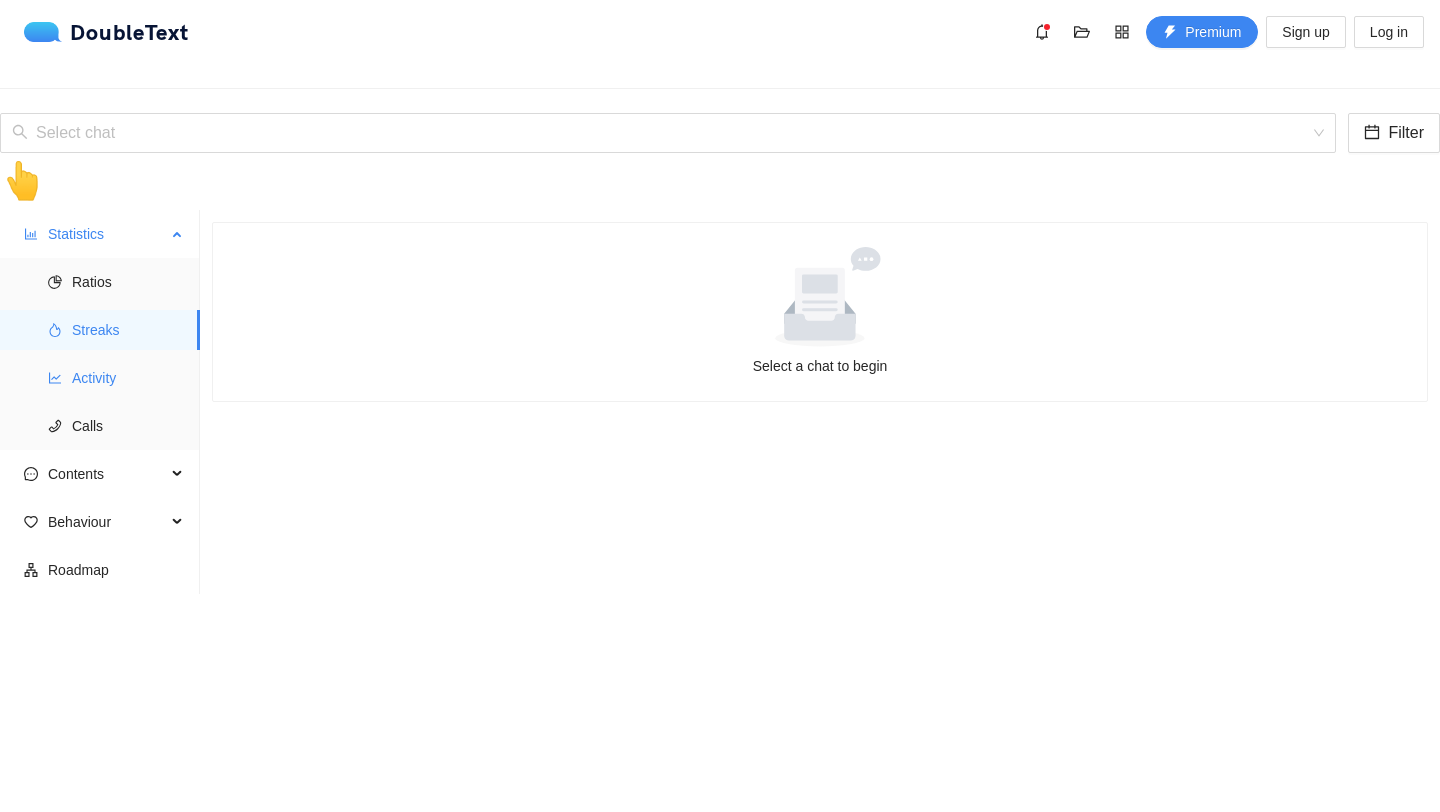 click on "Activity" at bounding box center [128, 378] 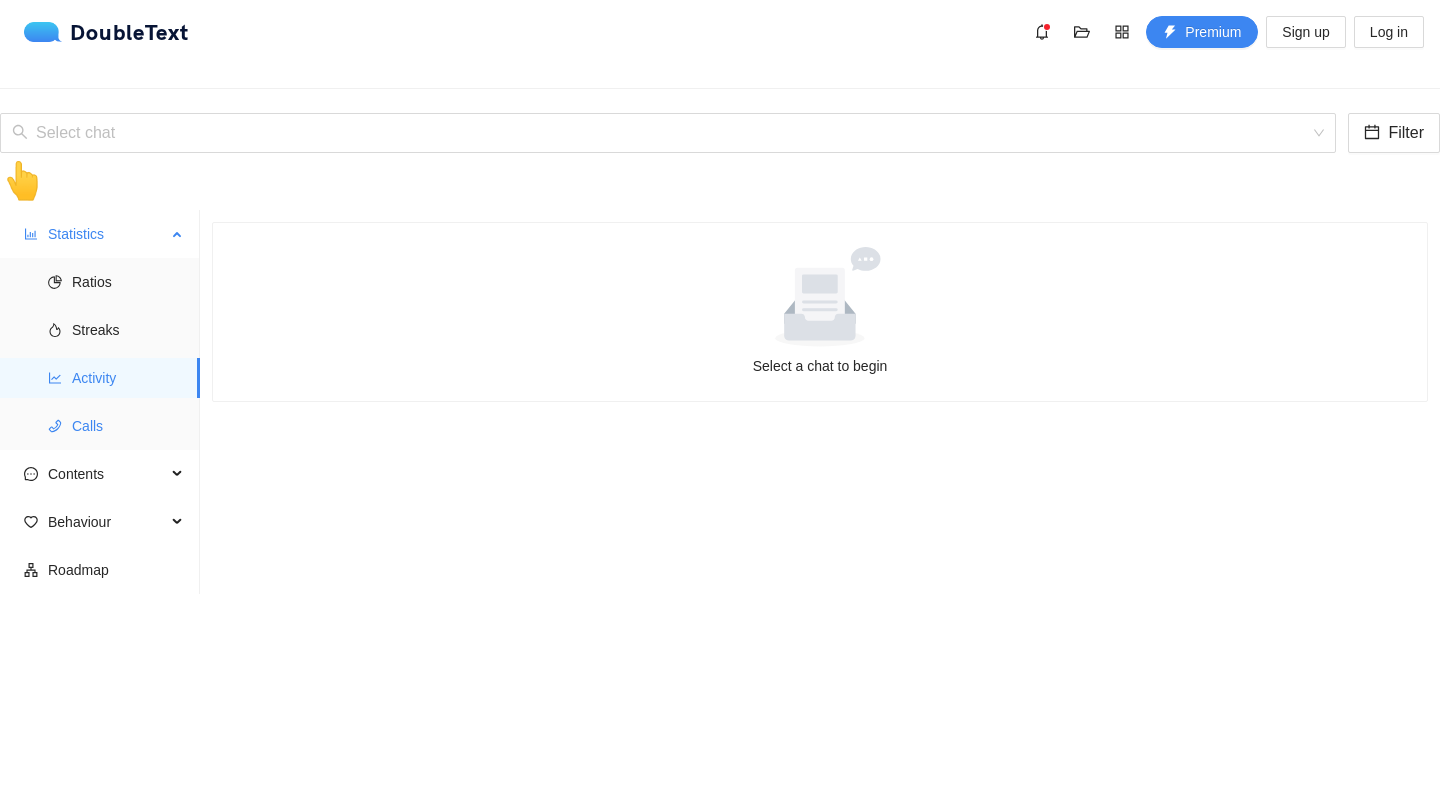 click on "Calls" at bounding box center (128, 426) 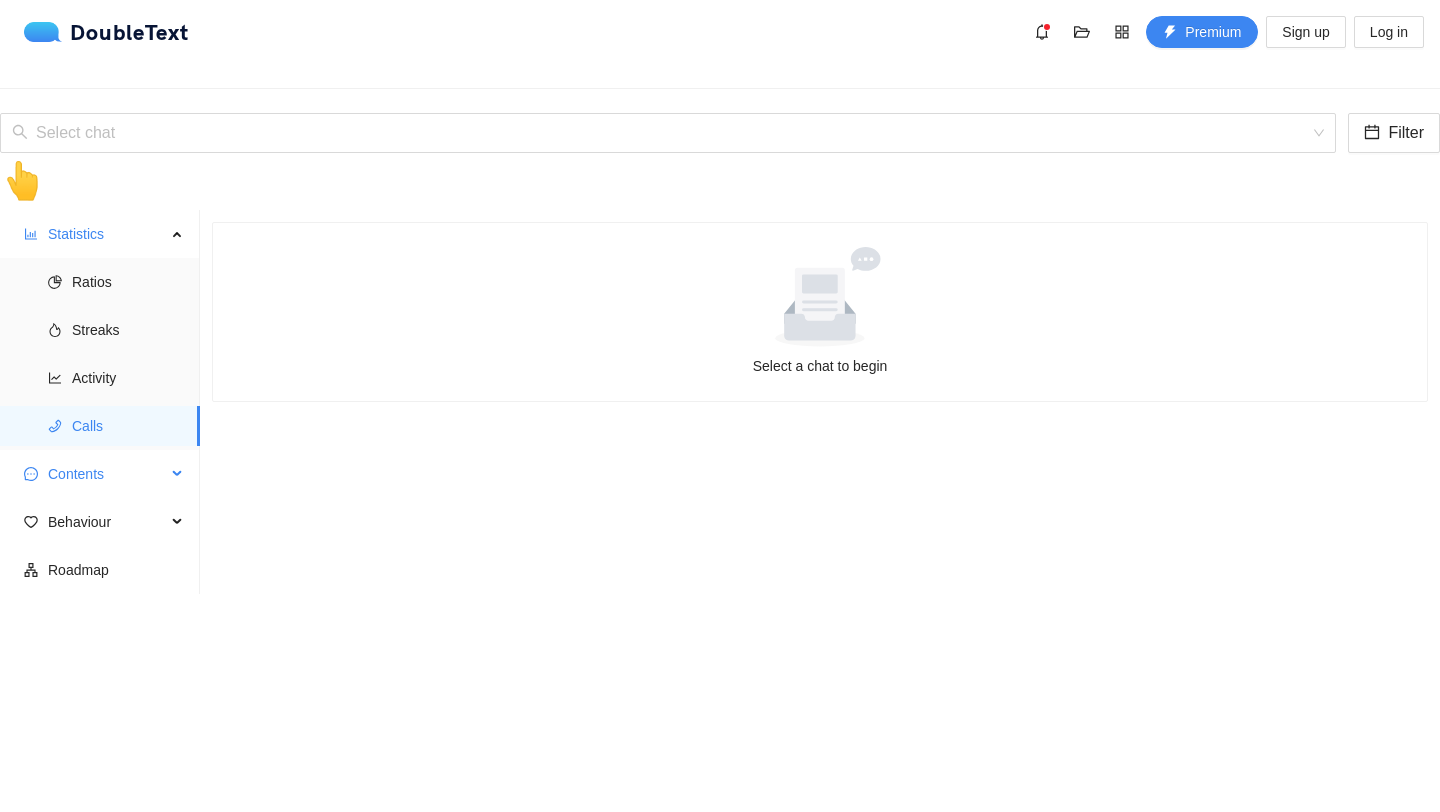 click on "Contents" at bounding box center [107, 474] 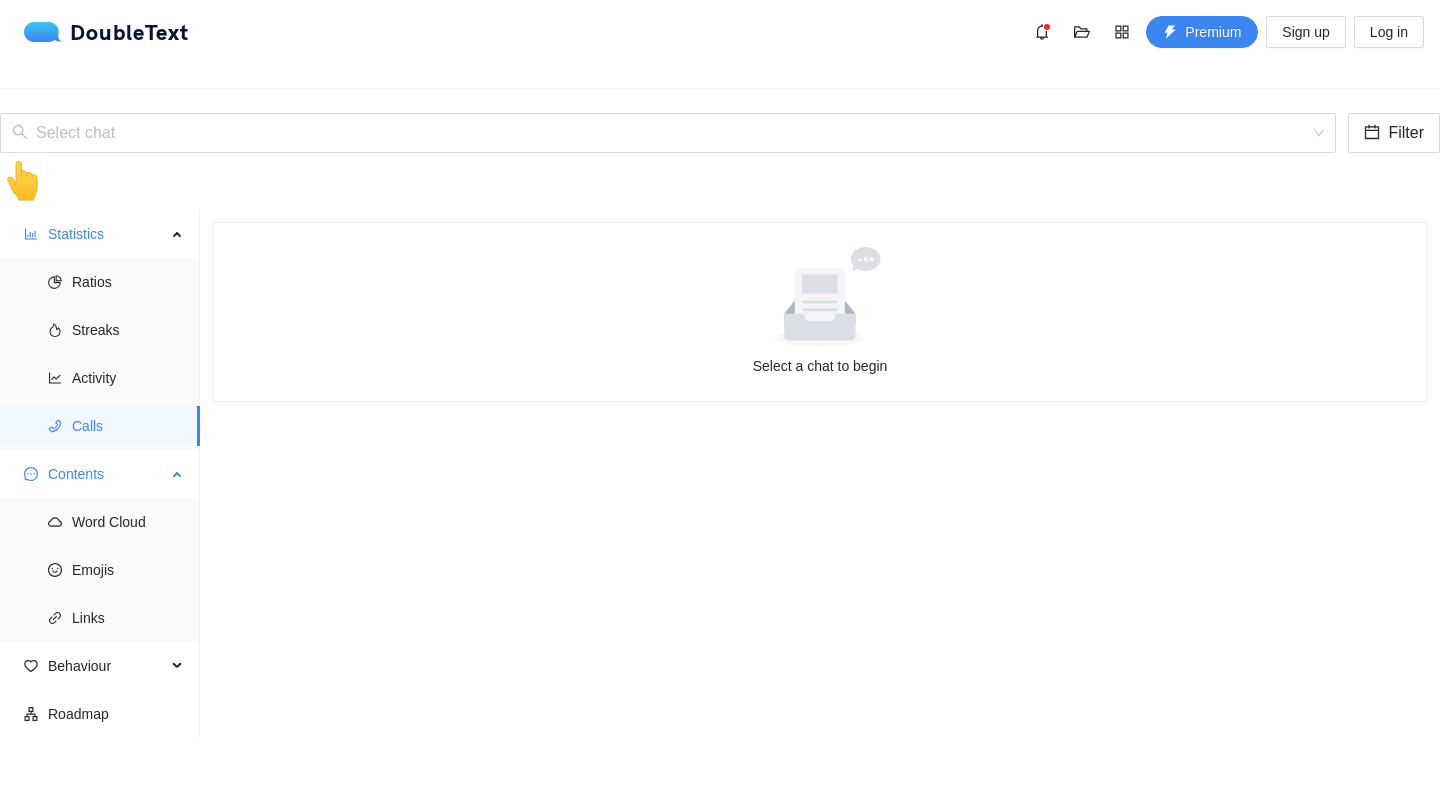 click on "Contents" at bounding box center [107, 474] 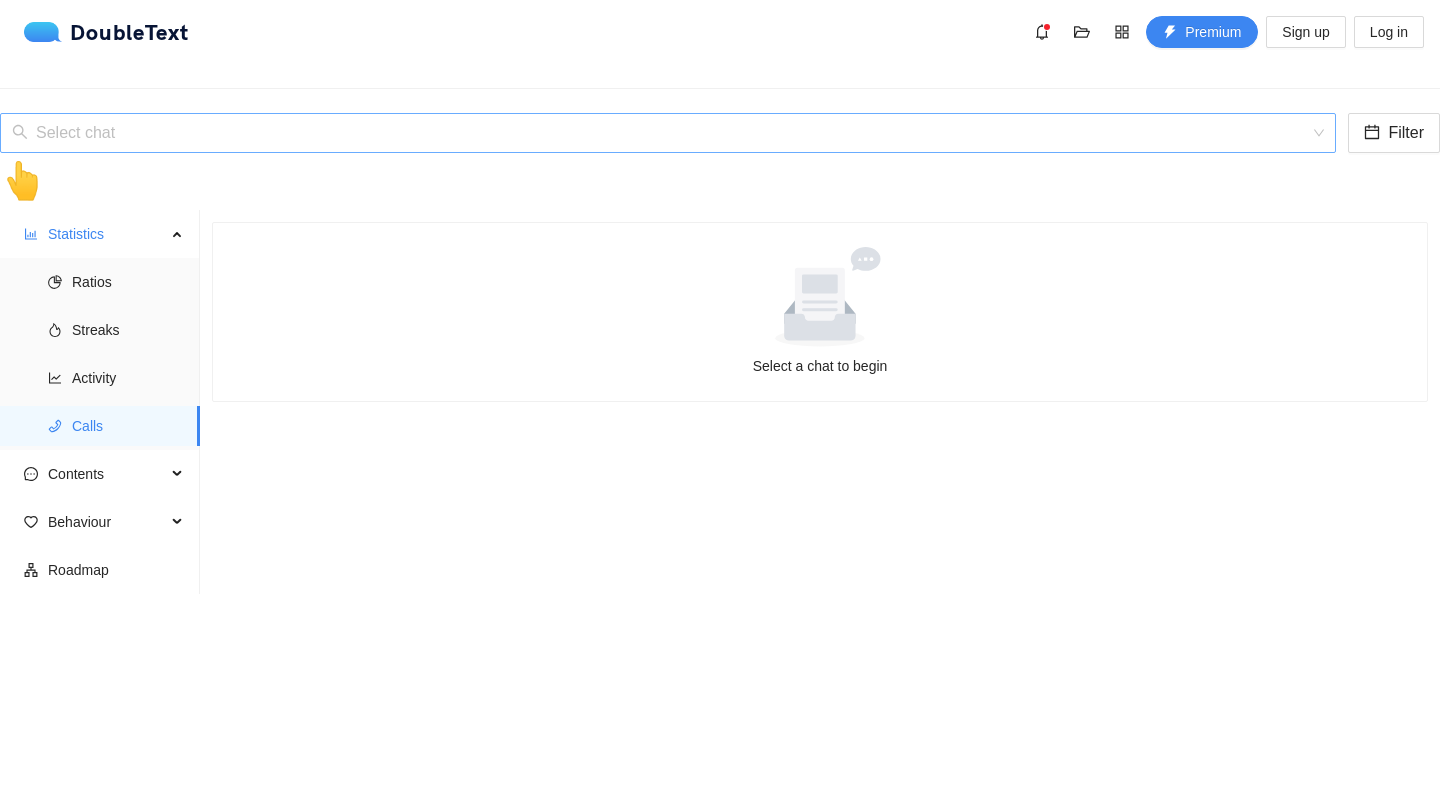 click at bounding box center (661, 133) 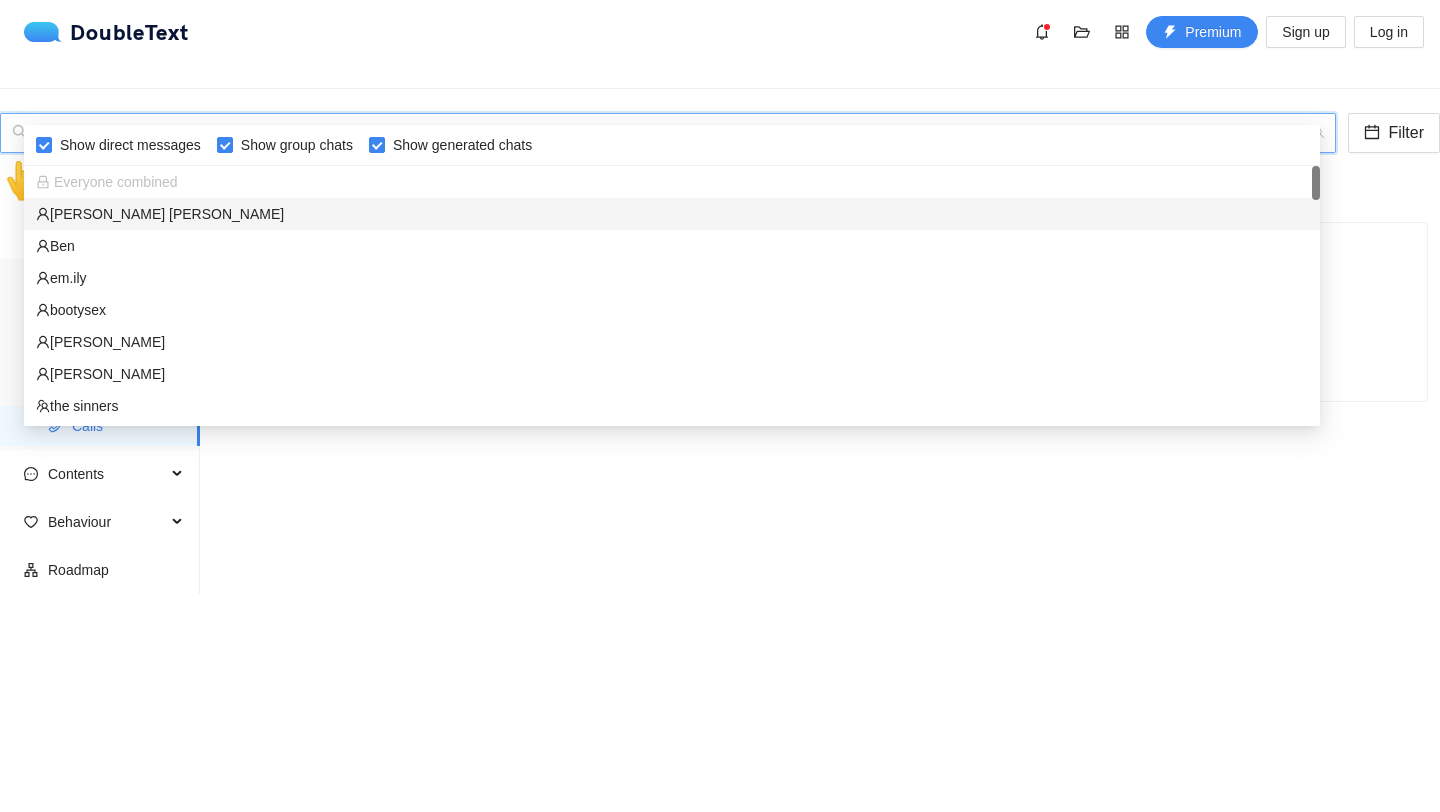 click on "[PERSON_NAME] [PERSON_NAME]" at bounding box center (672, 214) 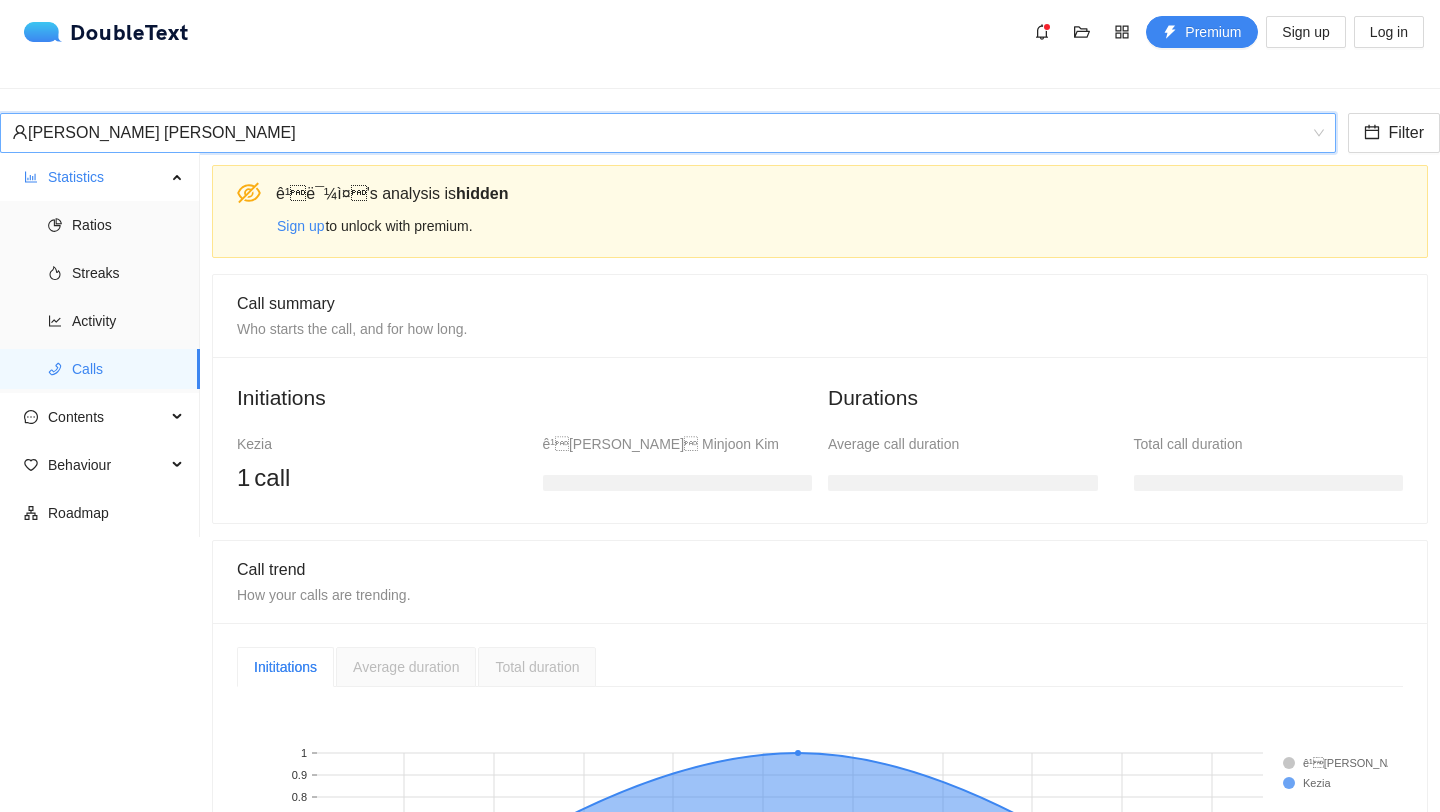 click on "Statistics Ratios Streaks Activity Calls Contents Word Cloud Emojis Links Behaviour Roadmap" at bounding box center (100, 345) 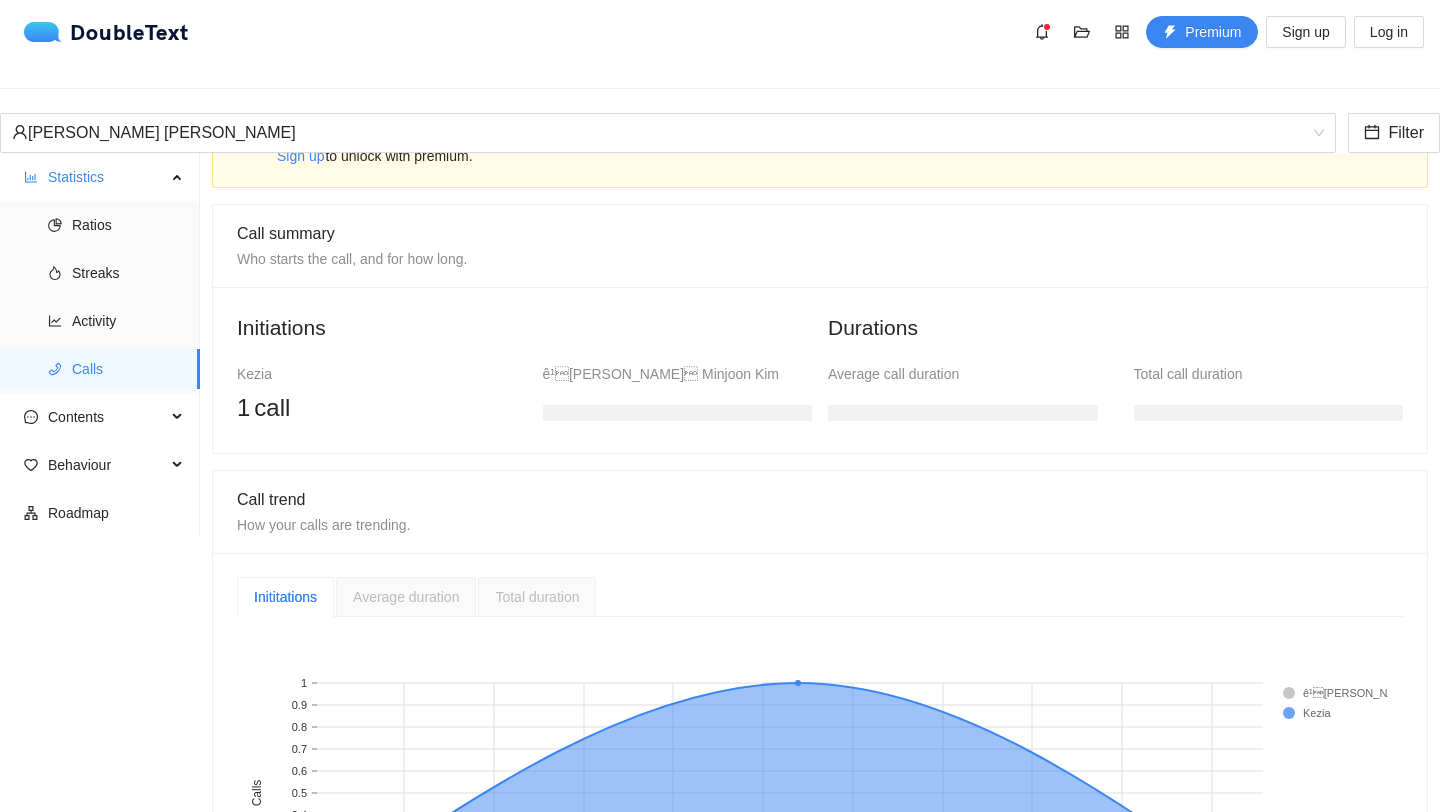 scroll, scrollTop: 71, scrollLeft: 0, axis: vertical 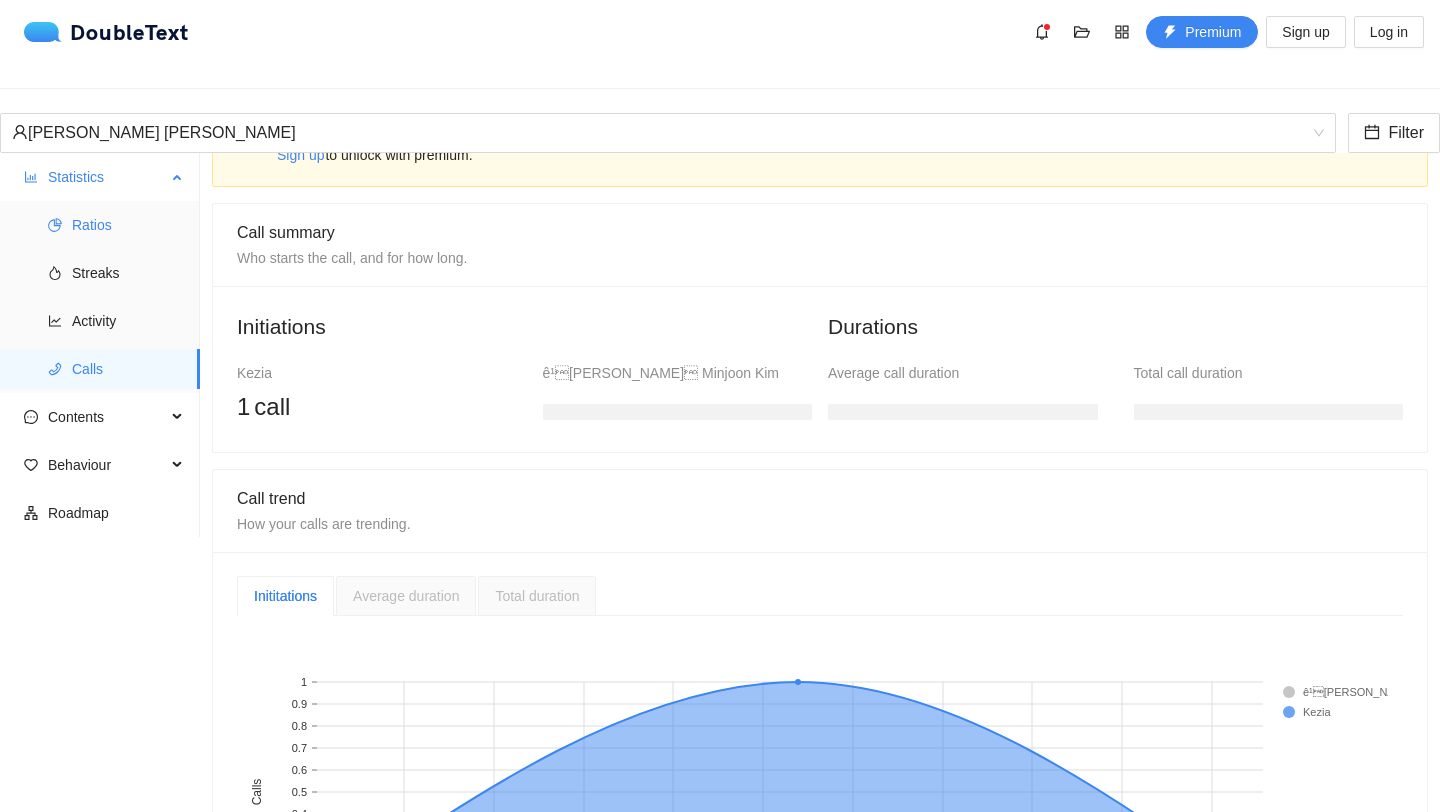 click on "Ratios" at bounding box center (128, 225) 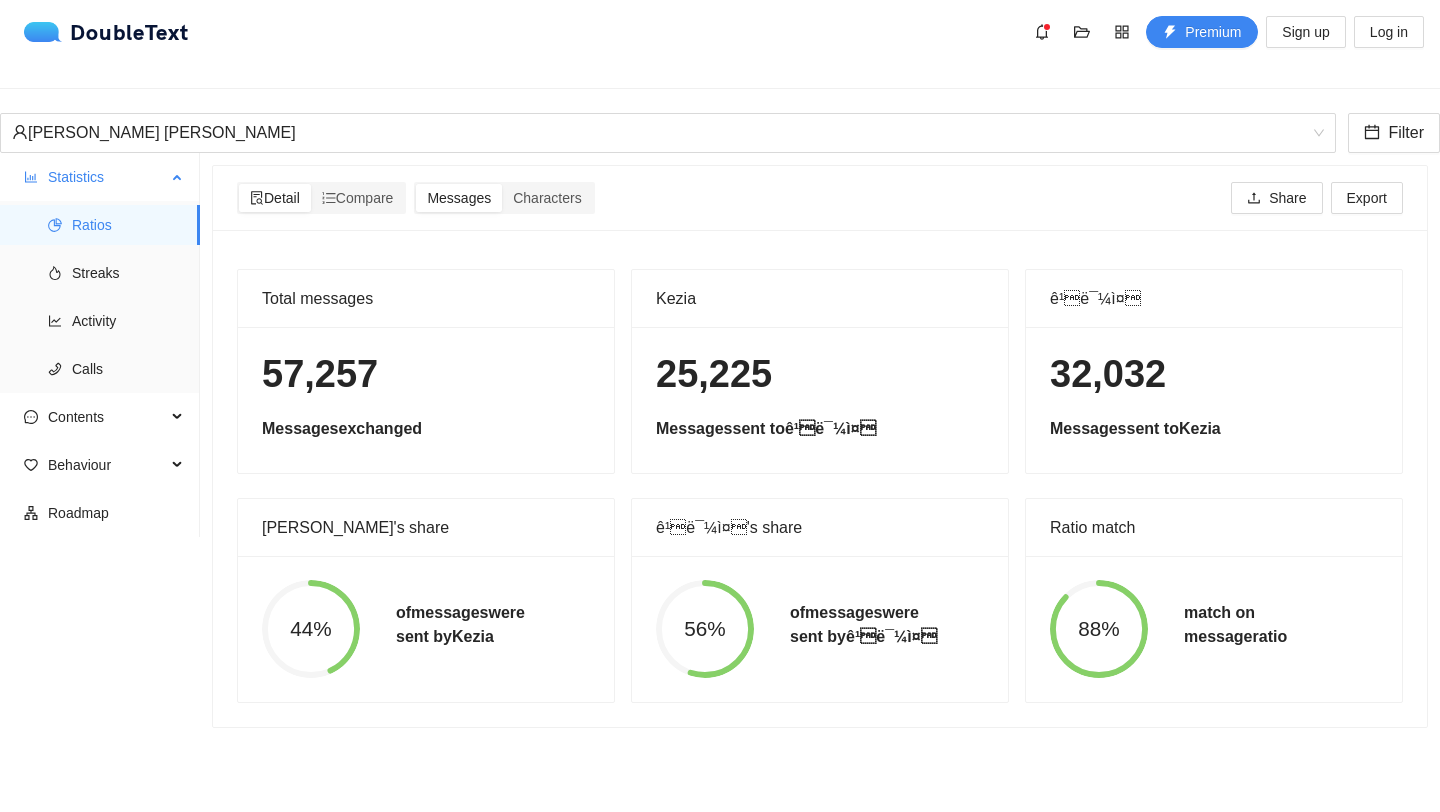 scroll, scrollTop: 0, scrollLeft: 0, axis: both 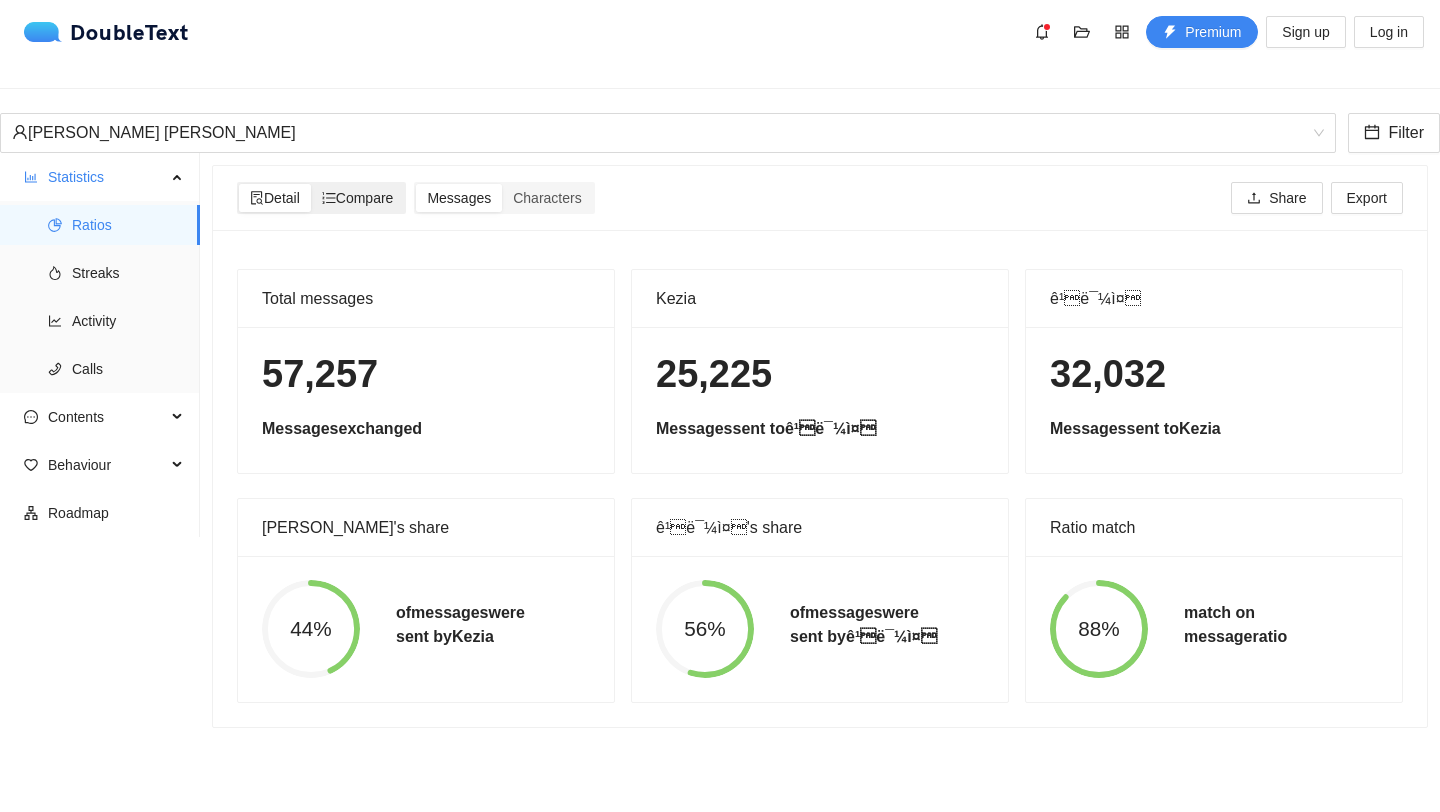 click on "Compare" at bounding box center (358, 198) 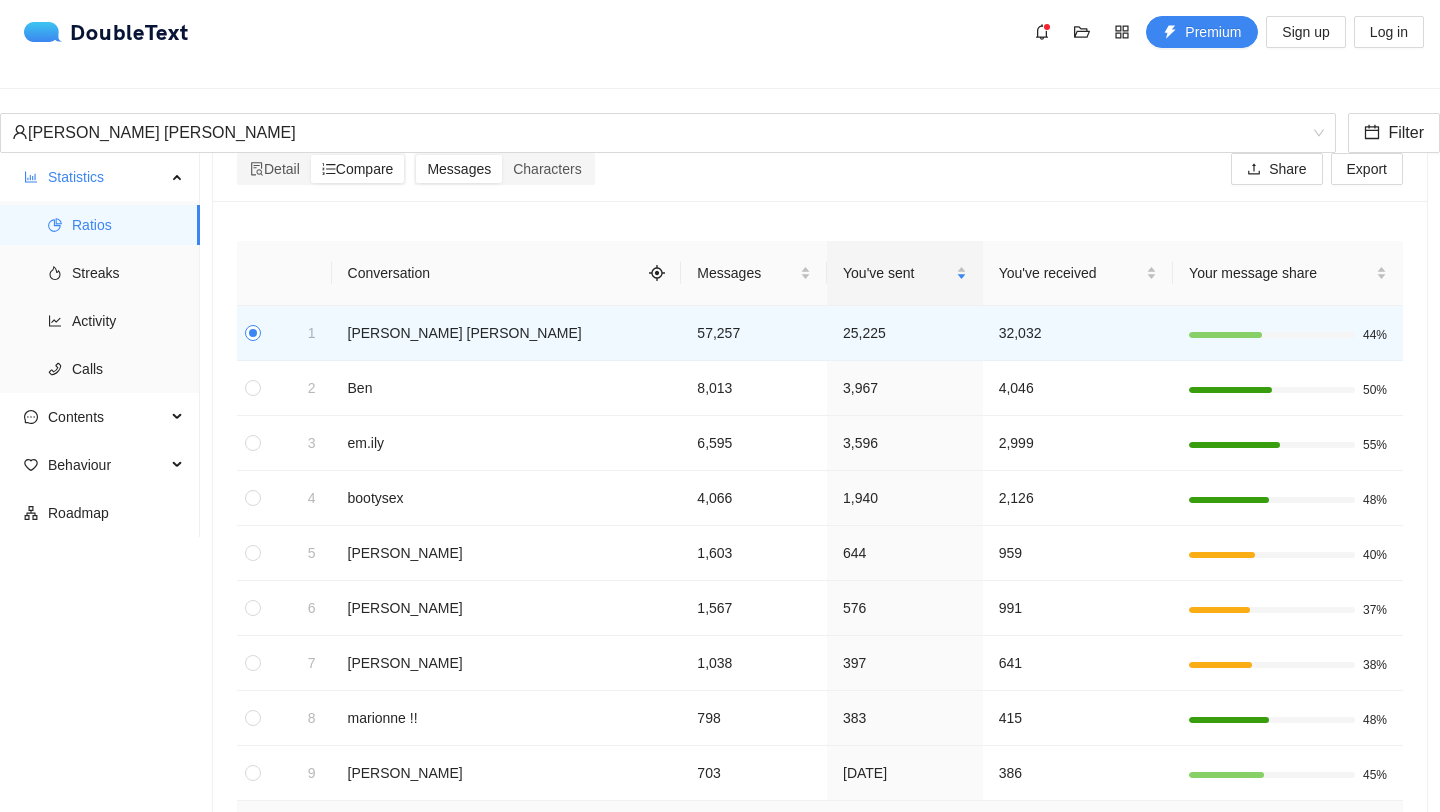 scroll, scrollTop: 0, scrollLeft: 0, axis: both 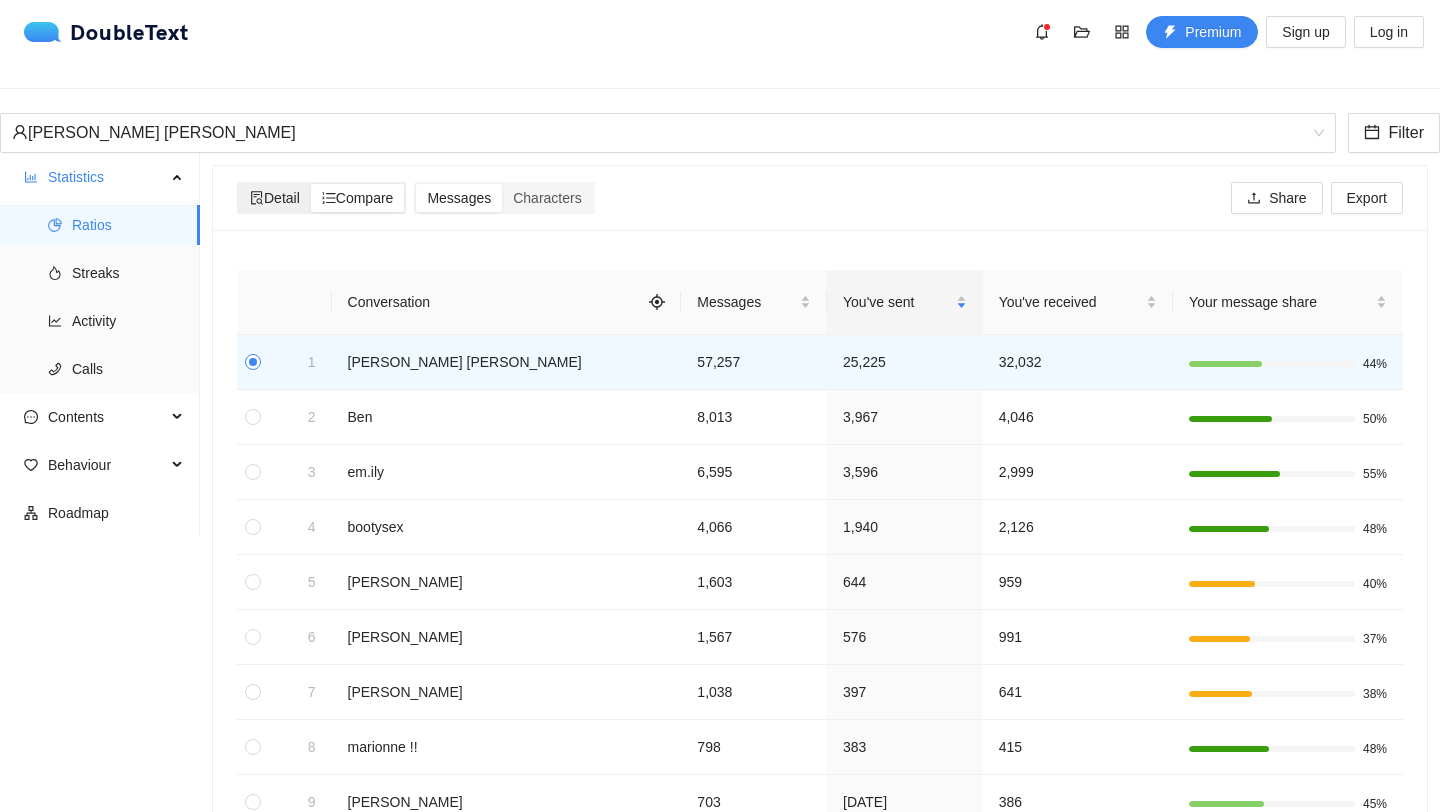 click on "Detail" at bounding box center (275, 198) 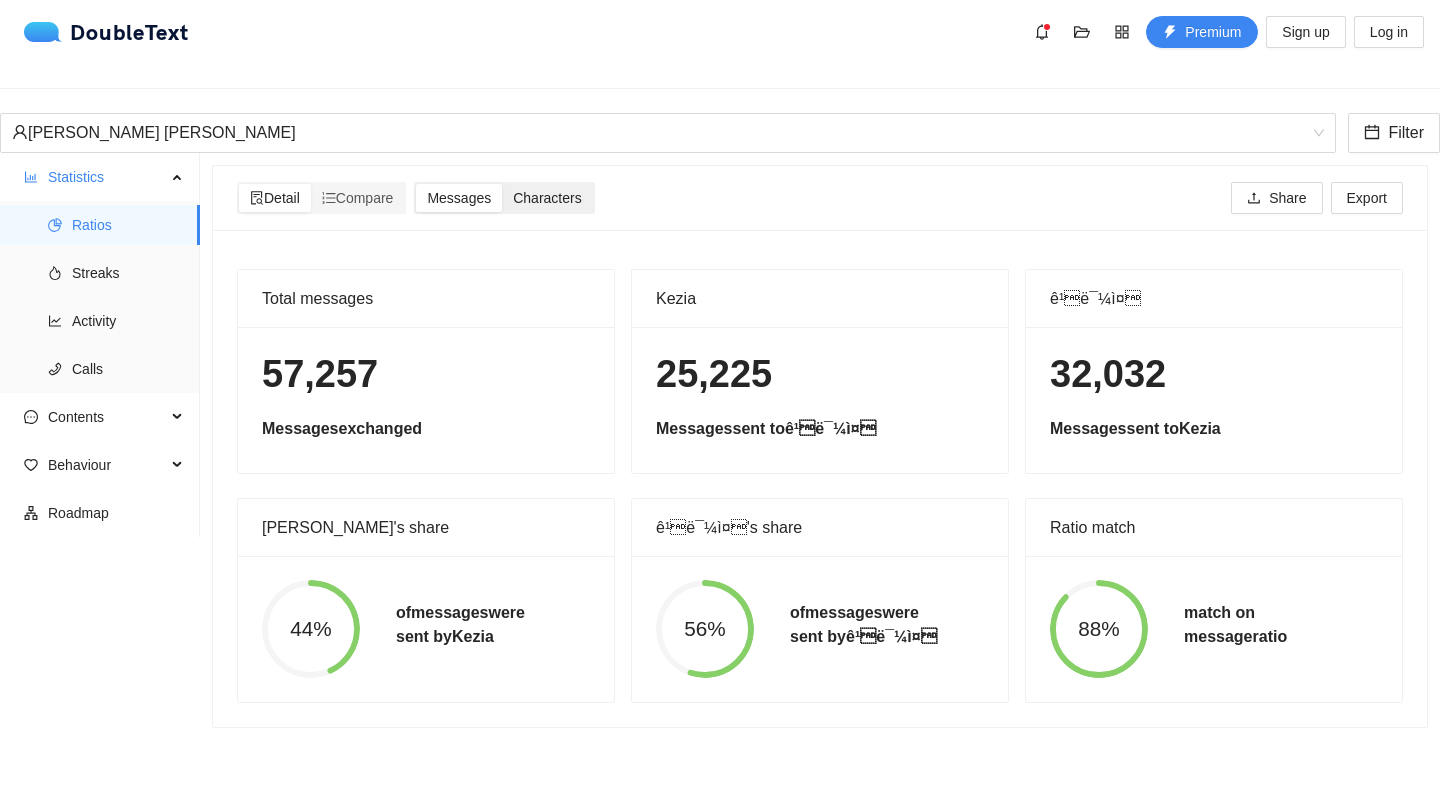 click on "Characters" at bounding box center [547, 198] 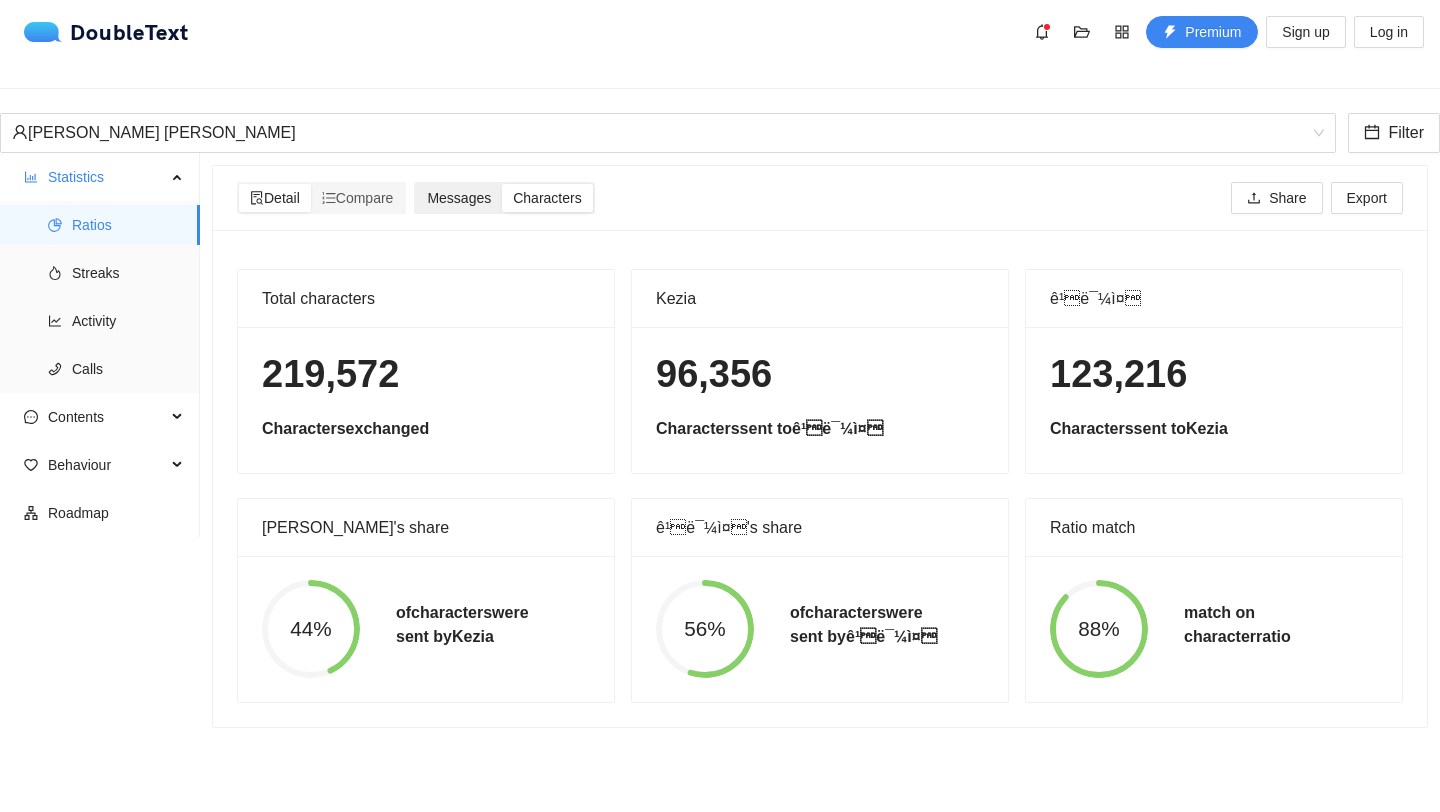 click on "Messages" at bounding box center [459, 198] 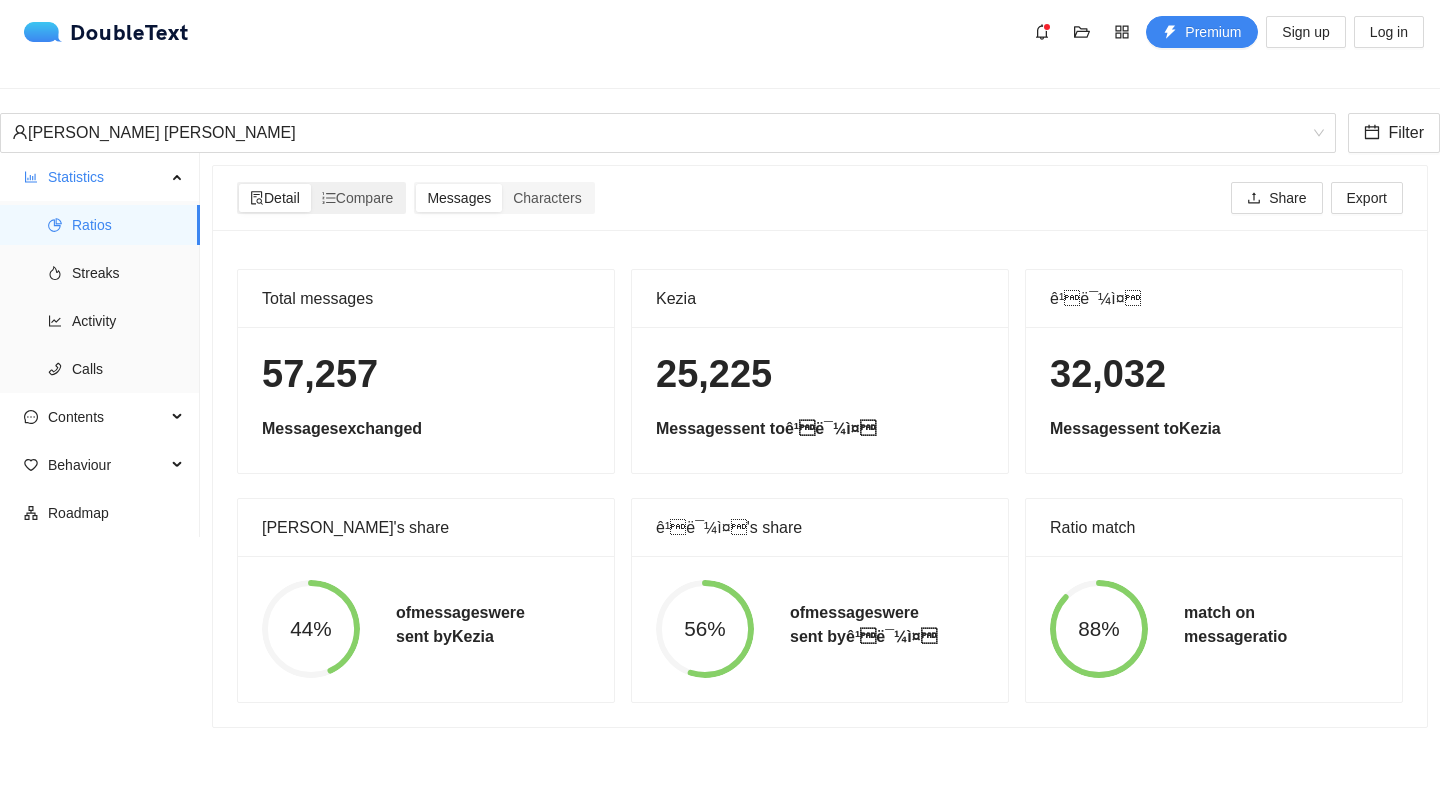 click on "Detail" at bounding box center [275, 198] 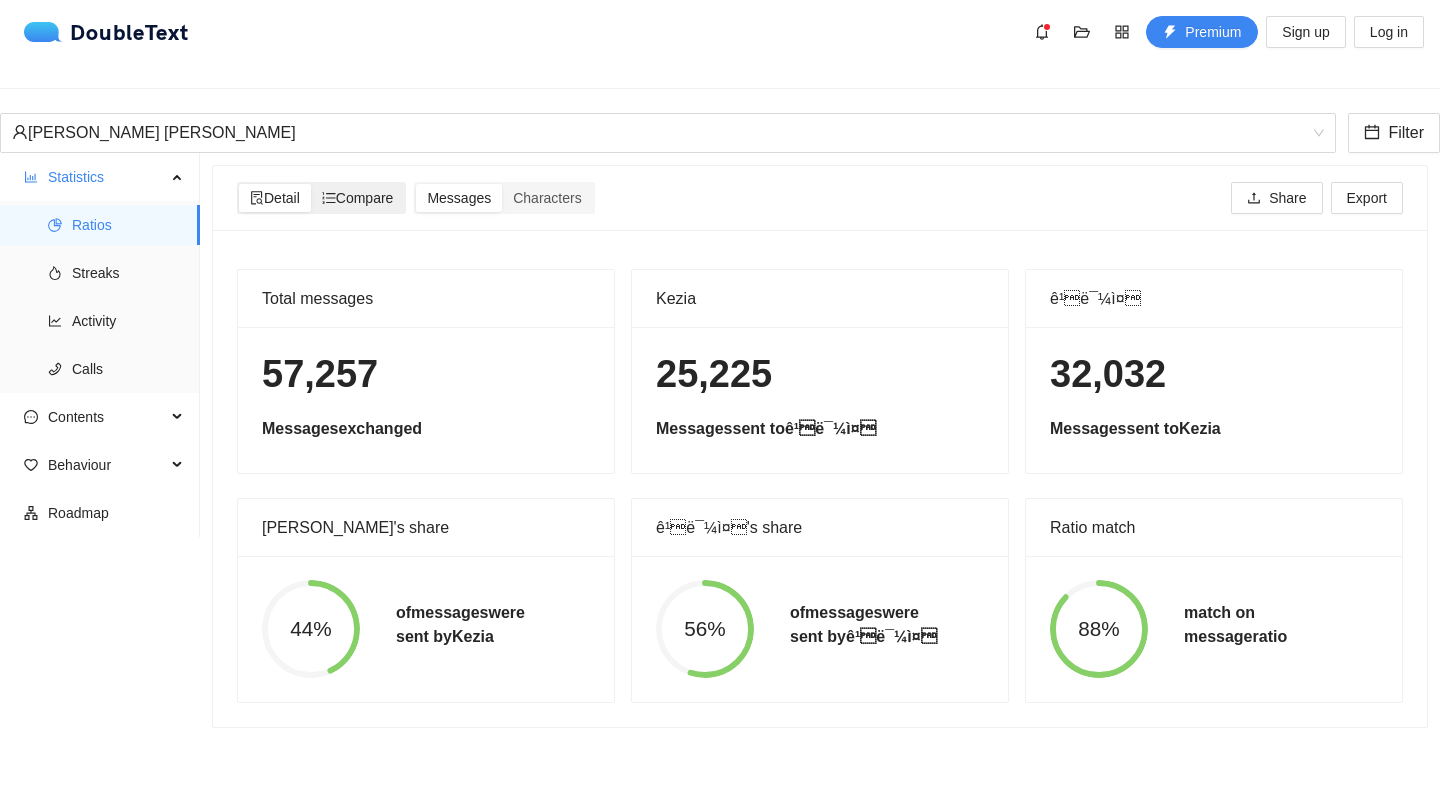 click on "Compare" at bounding box center (358, 198) 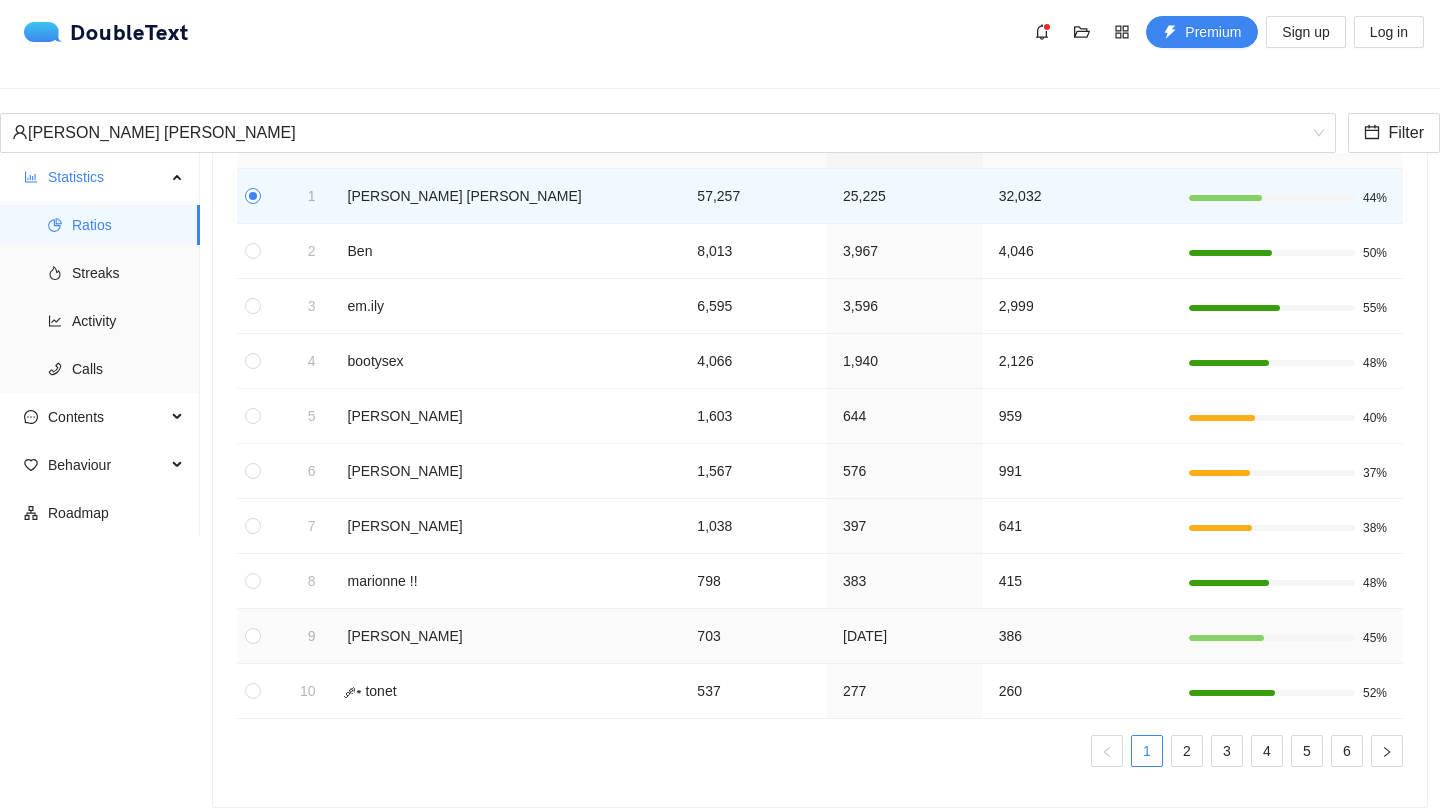 scroll, scrollTop: 0, scrollLeft: 0, axis: both 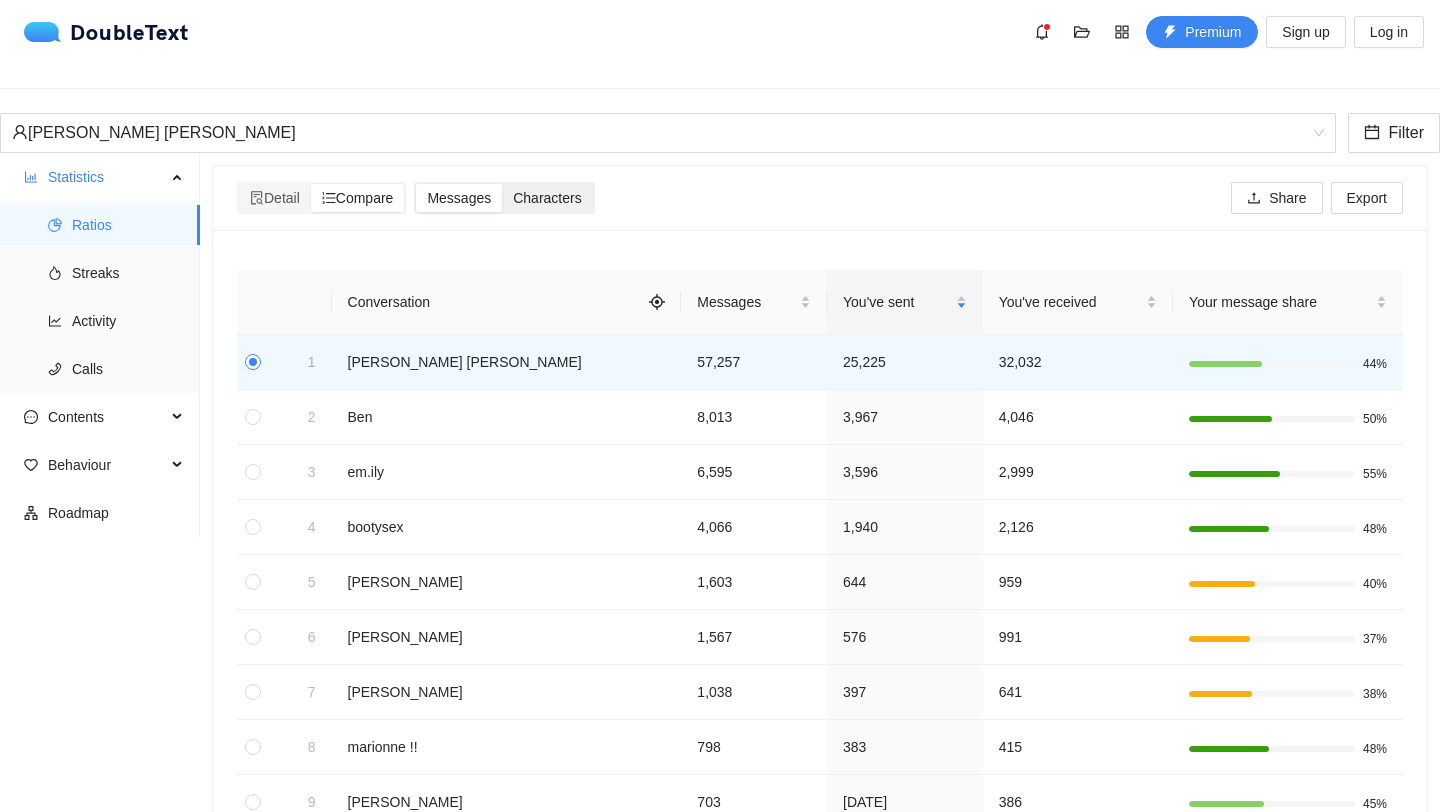 click on "Characters" at bounding box center [547, 198] 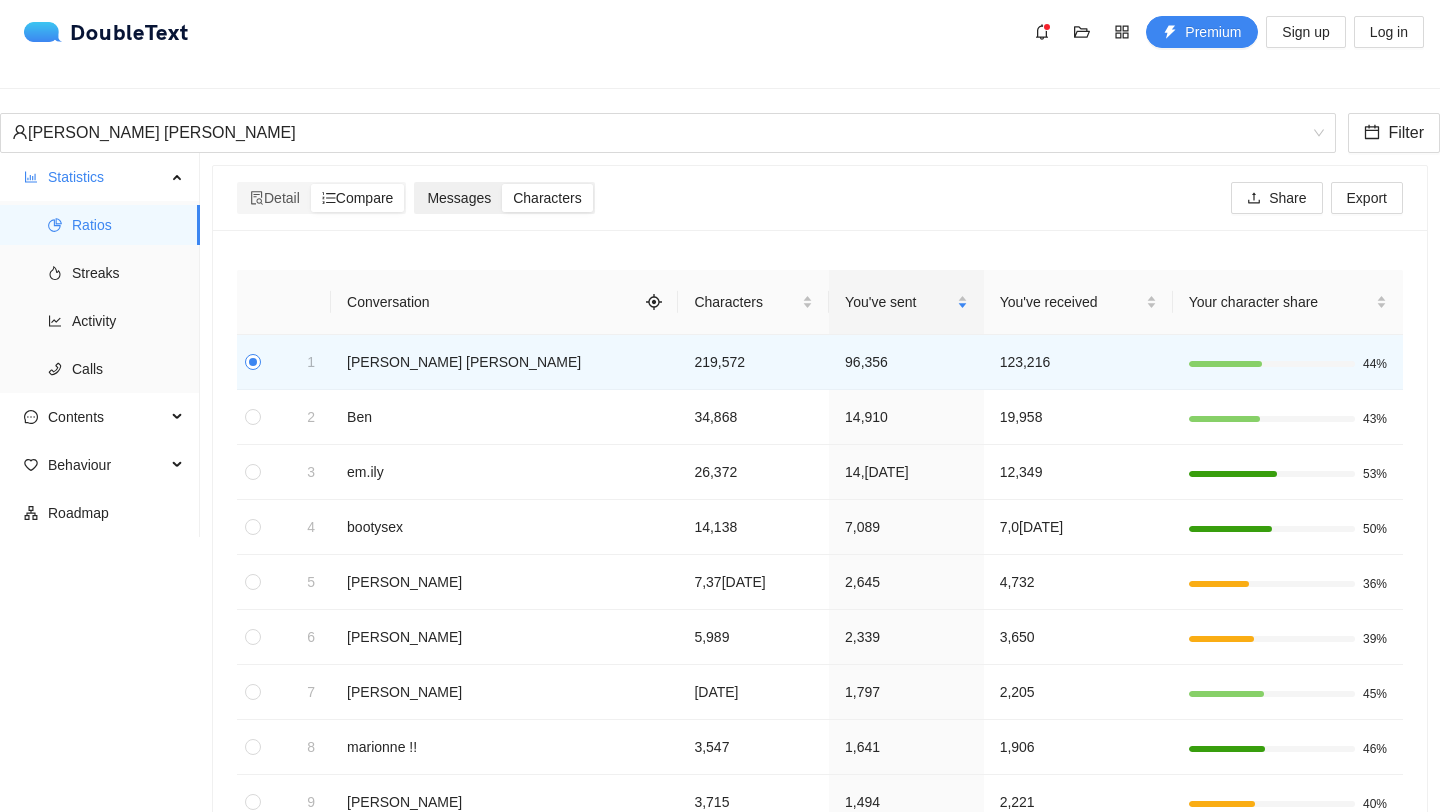 click on "Messages" at bounding box center [459, 198] 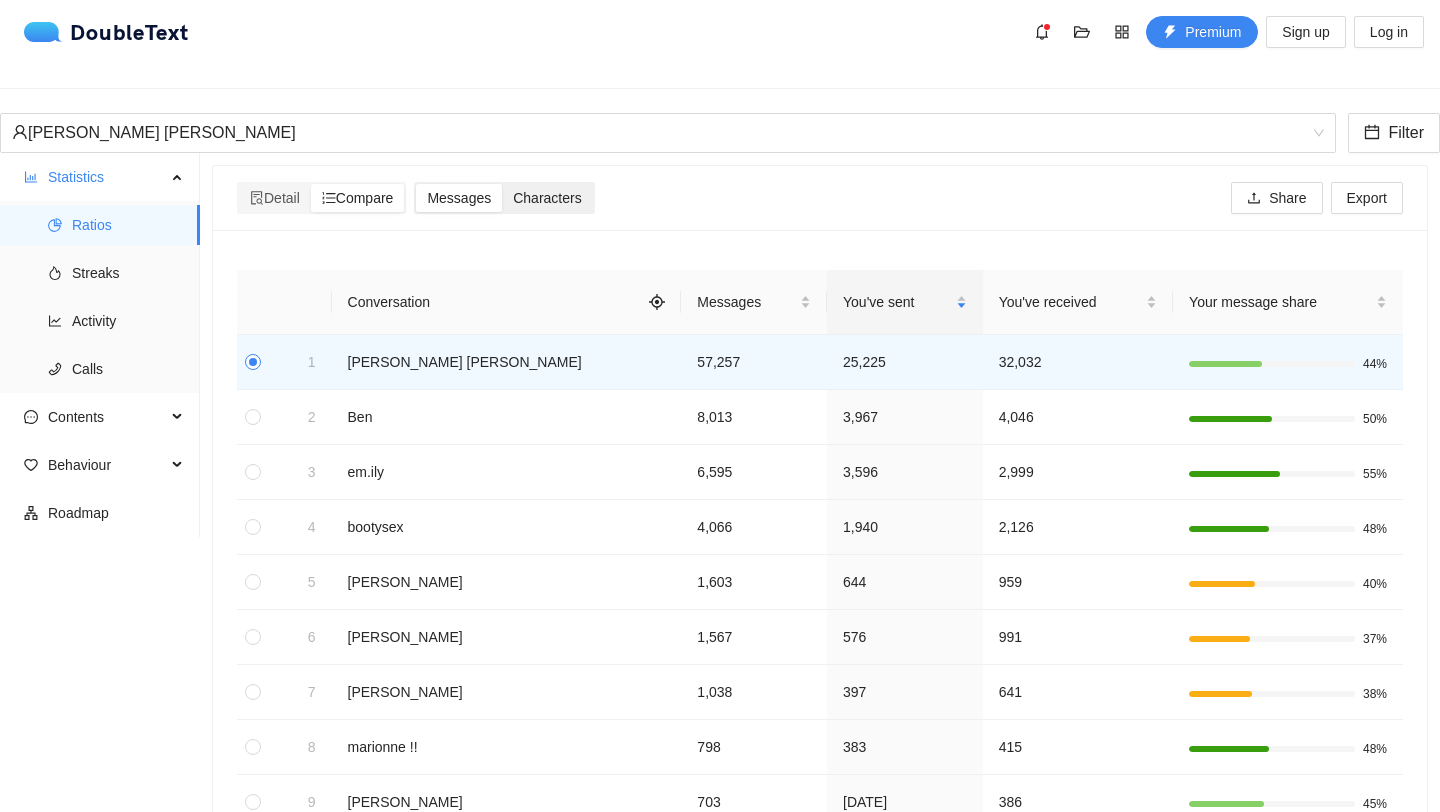 click on "Characters" at bounding box center (547, 198) 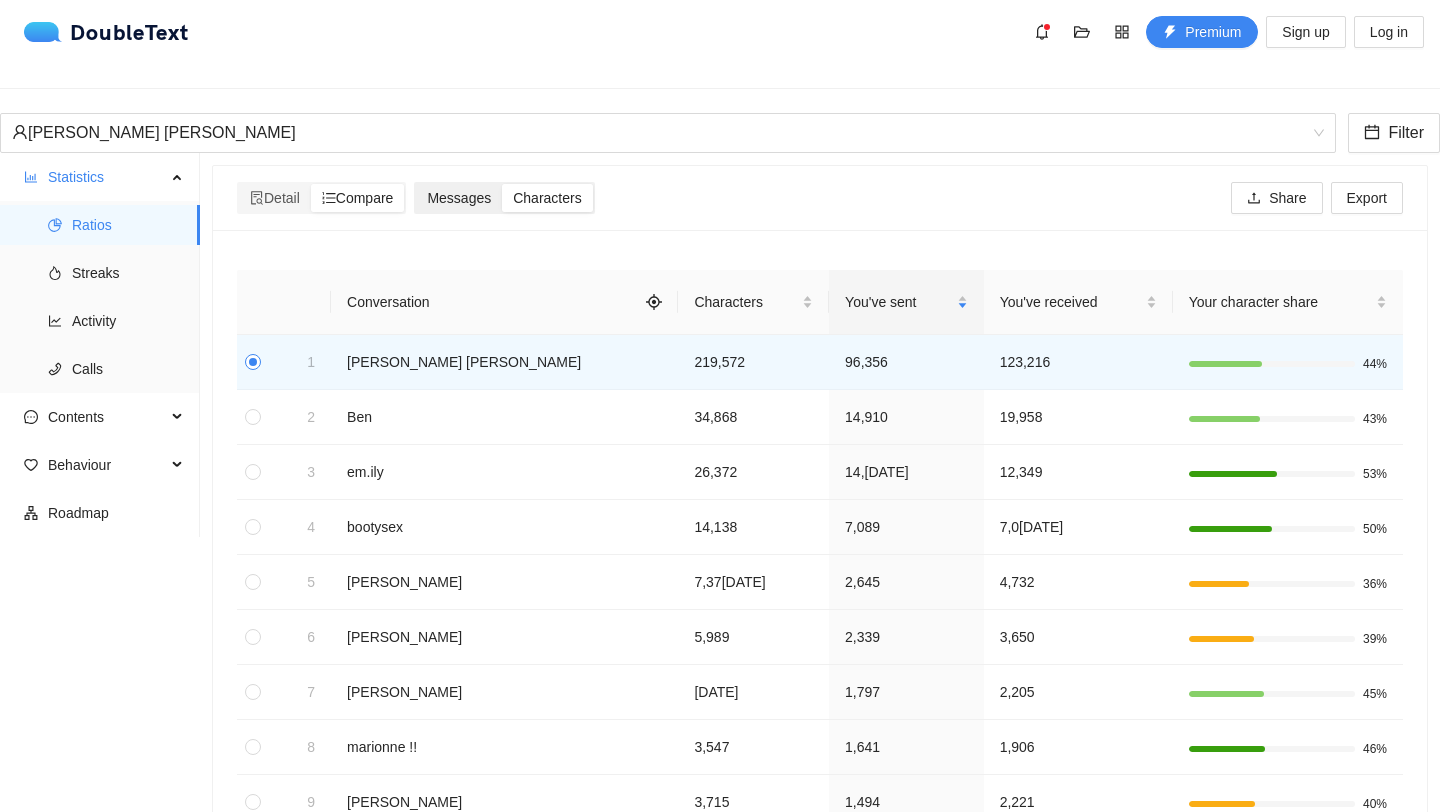 click on "Messages" at bounding box center [459, 198] 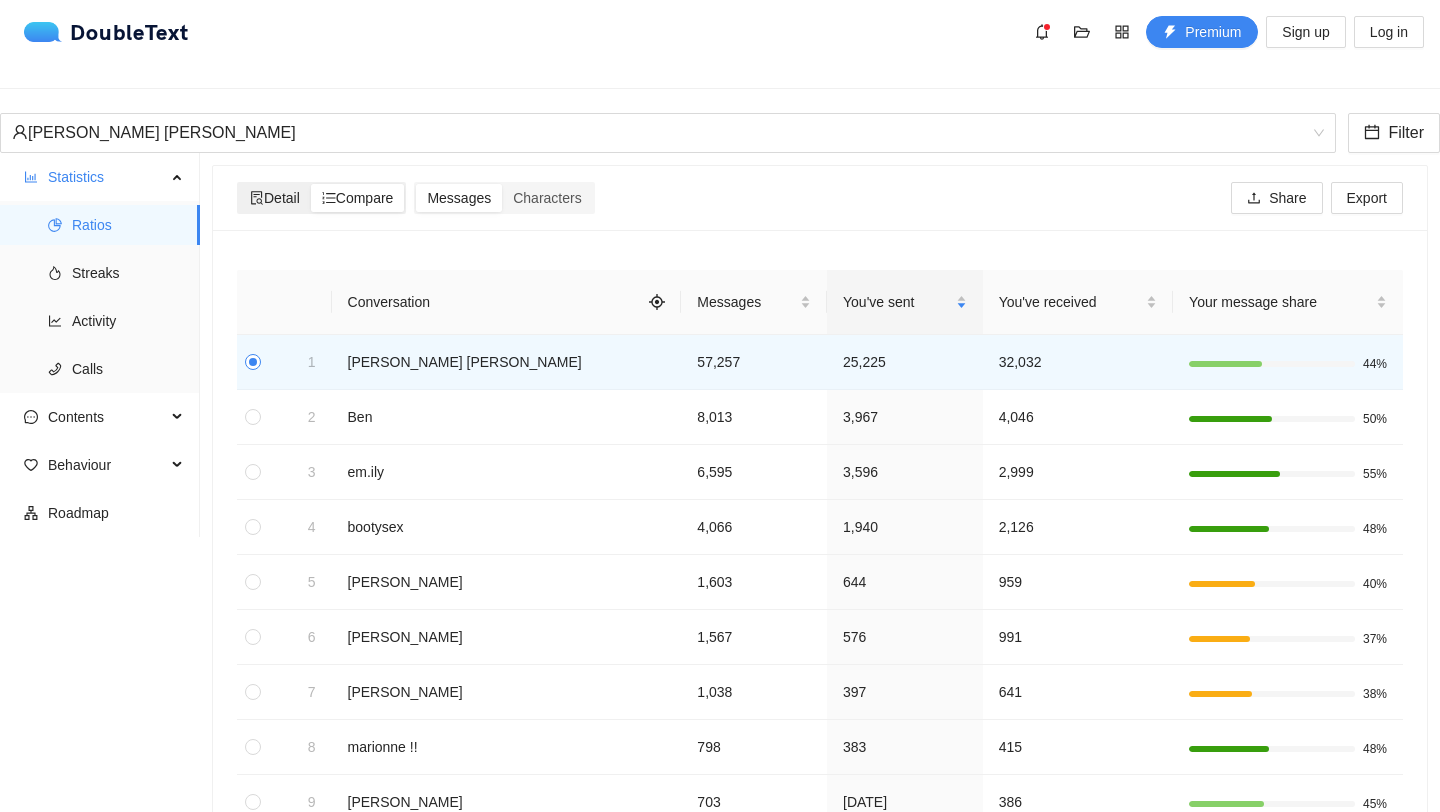 click 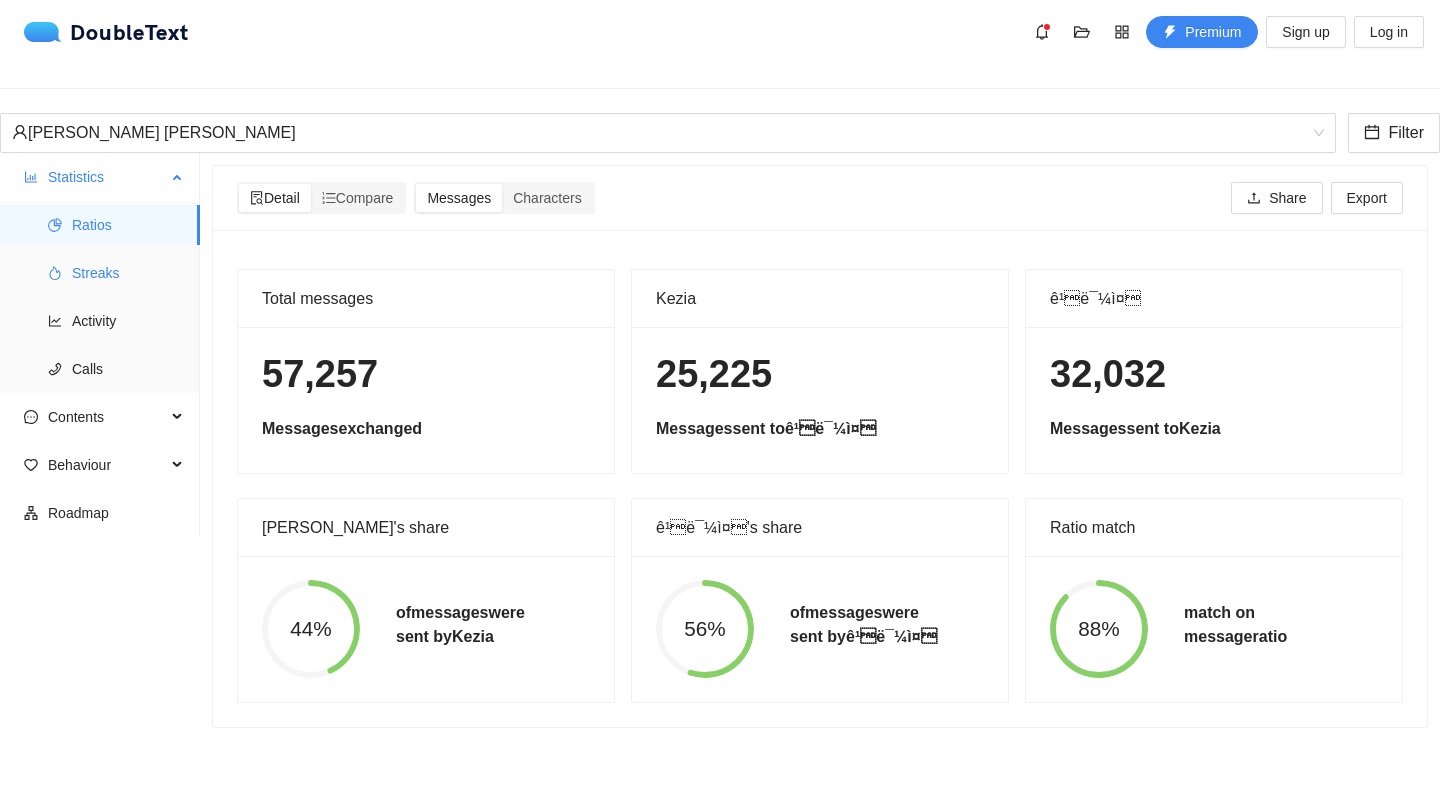 click on "Streaks" at bounding box center [128, 273] 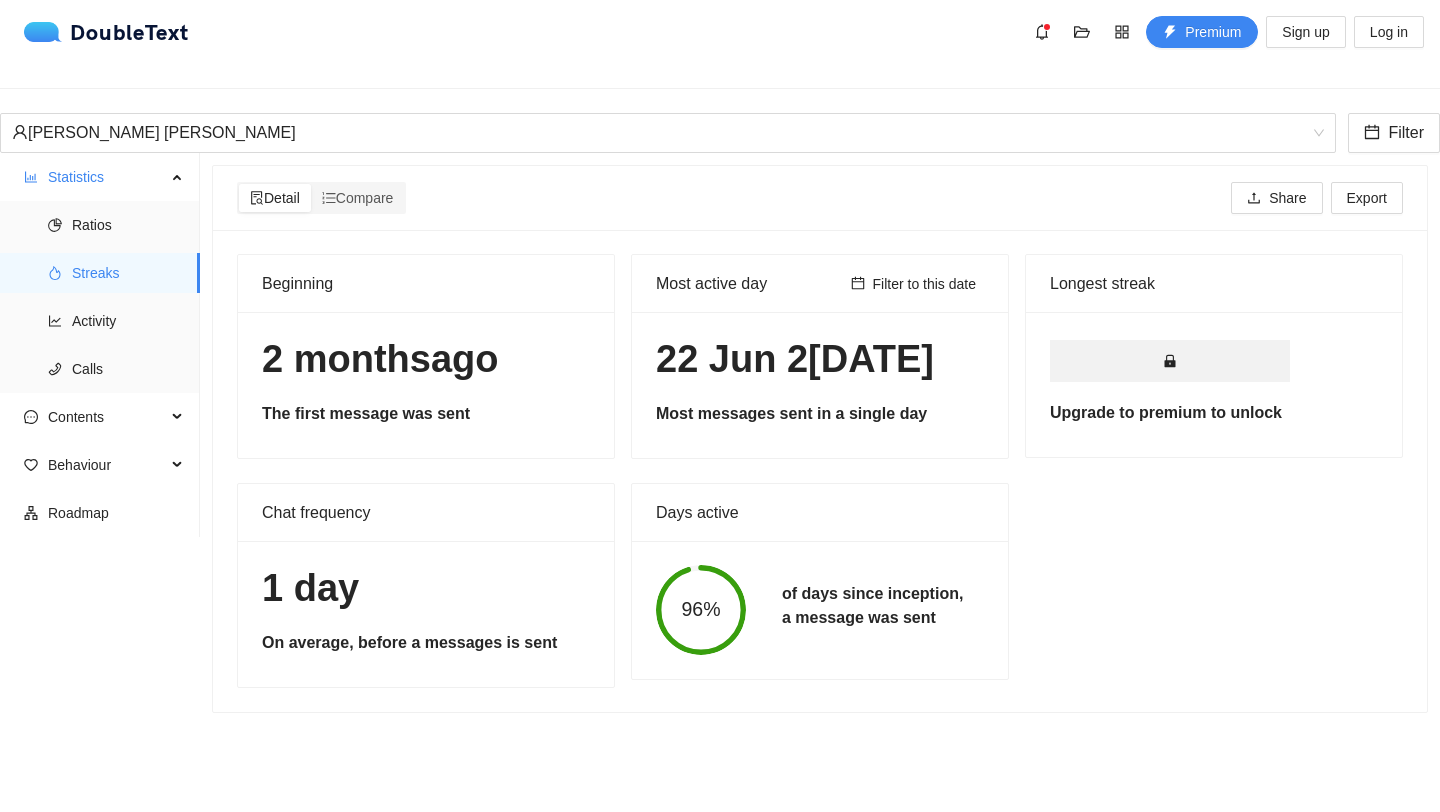 click on "[DATE]tail  Compare Share Expo[PERSON_NAME]" at bounding box center [820, 198] 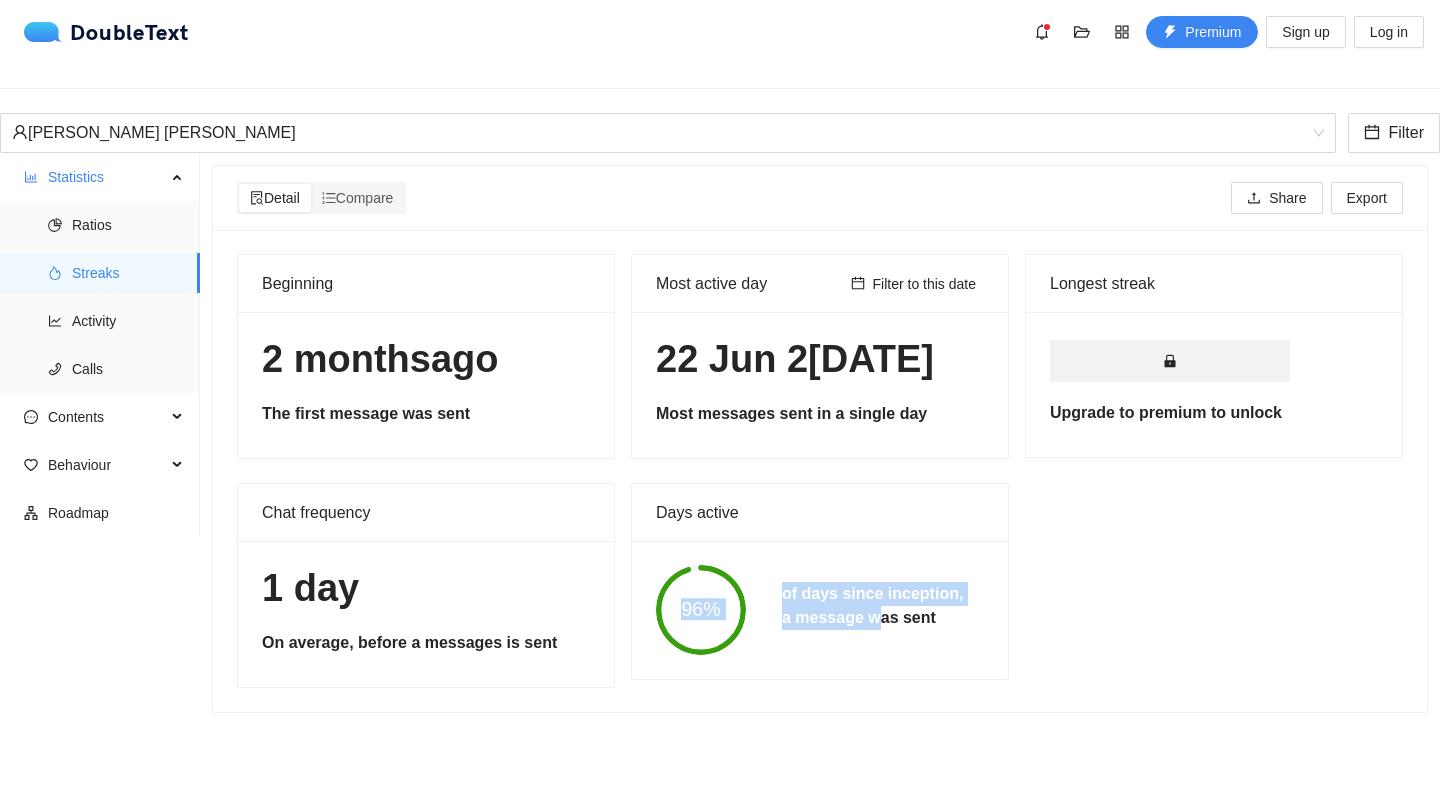 drag, startPoint x: 674, startPoint y: 557, endPoint x: 858, endPoint y: 589, distance: 186.76189 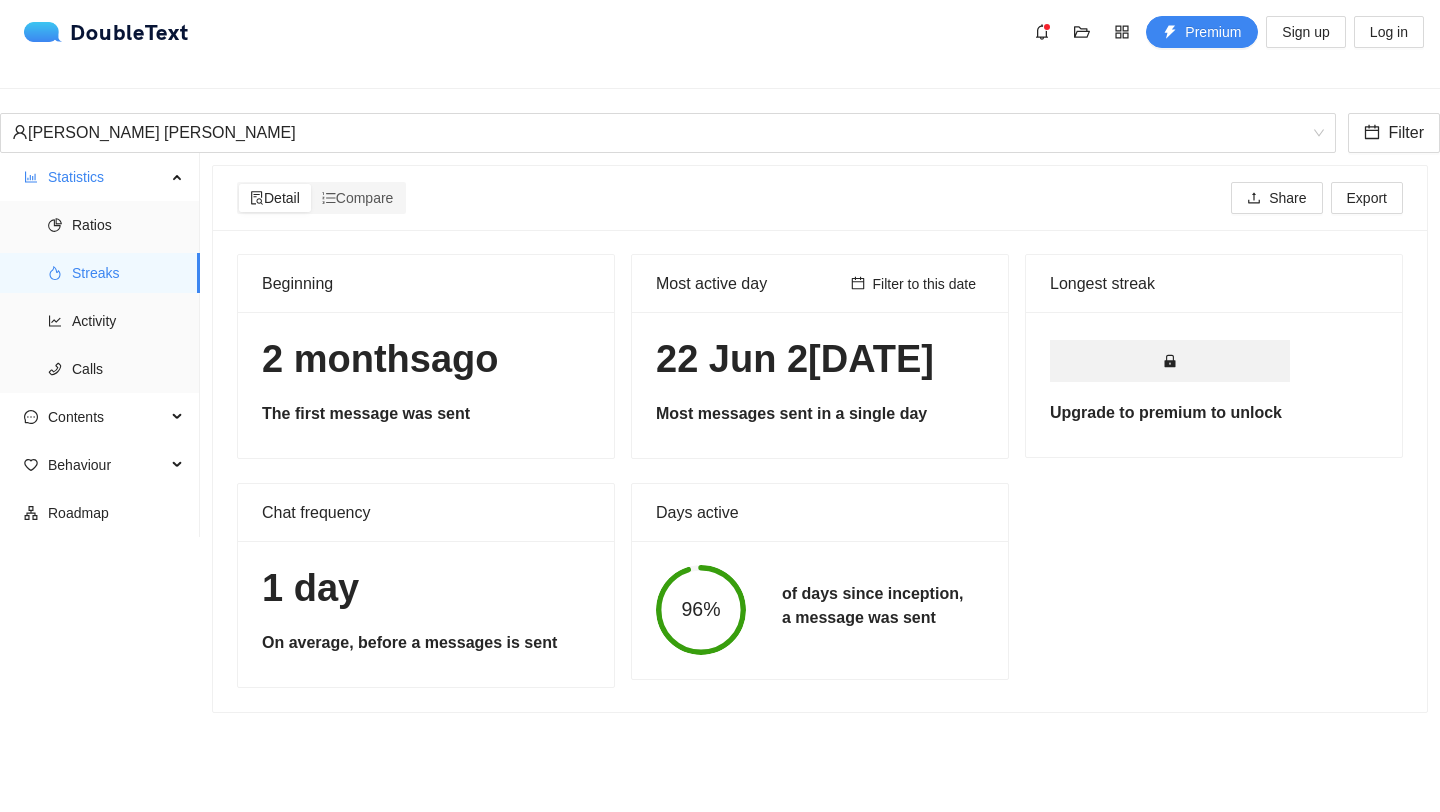 click on "Beginning 2 months  ago The first message w[DATE]active day Filter to this date 22 Jun 2025 Most messages sent in [DATE]ay Longest streak Upgrade to premium to unlock Chat frequency 1 day On average, before a messages is sent Days active 96% of days since inception,  a message was sent" at bounding box center (820, 471) 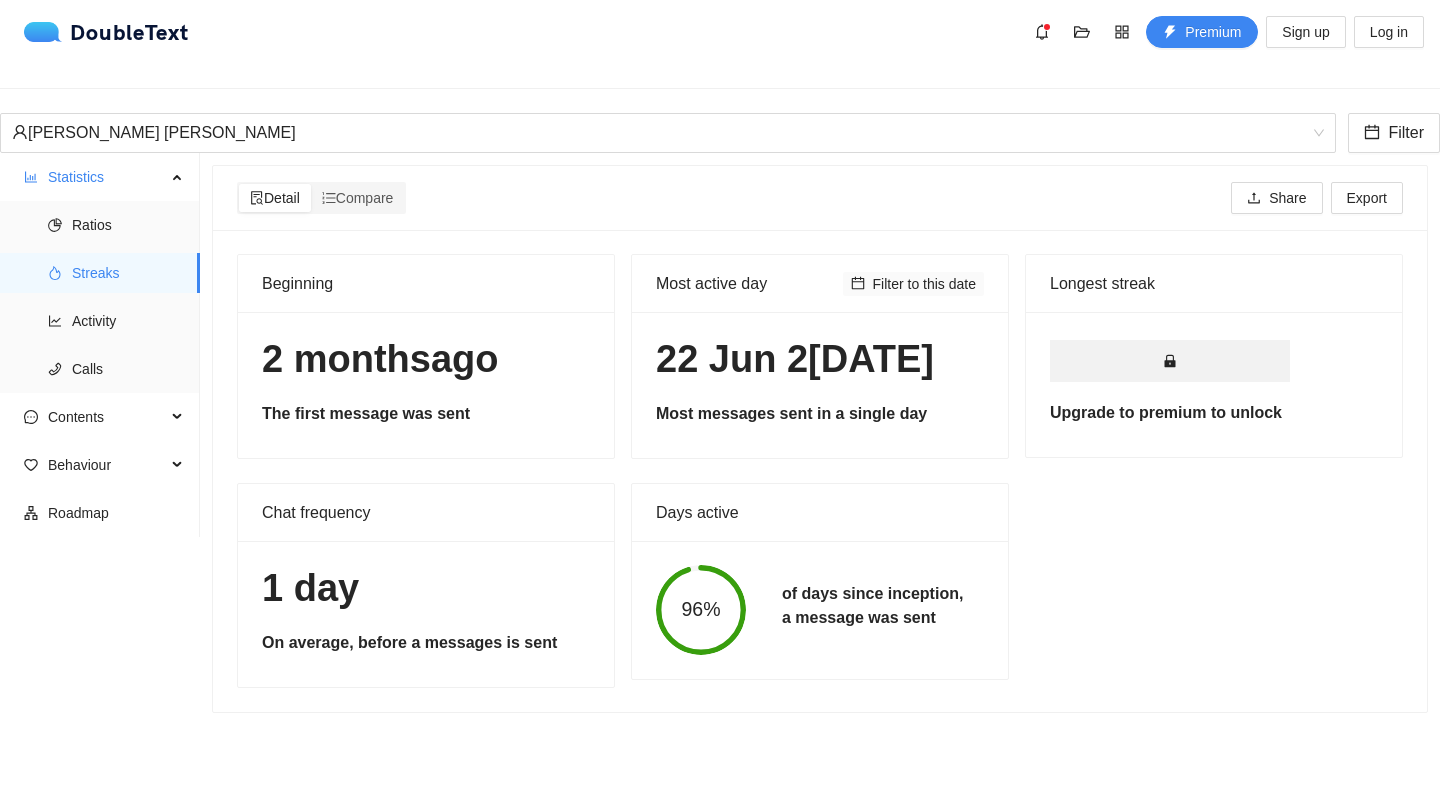 click on "Filter to this date" at bounding box center [925, 284] 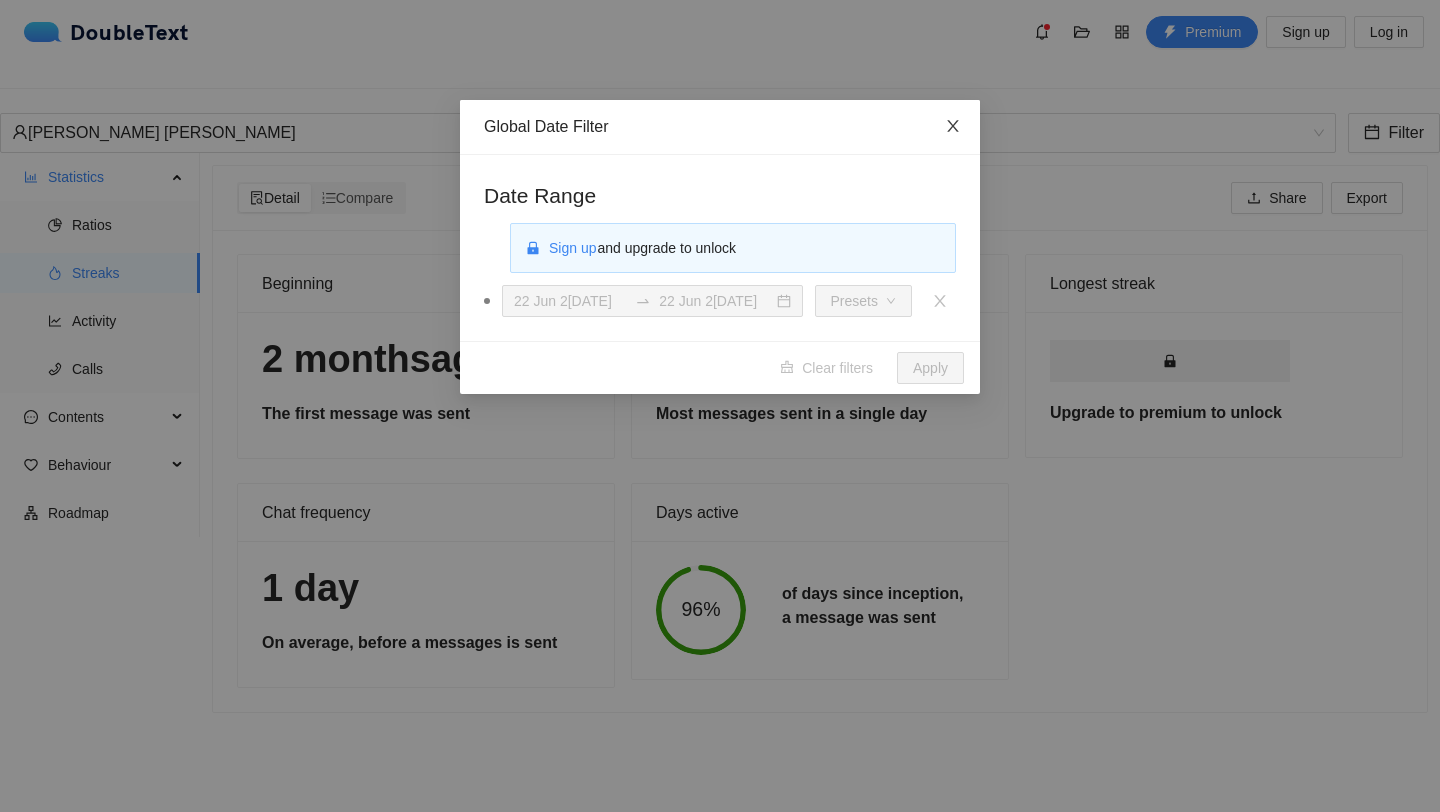 click 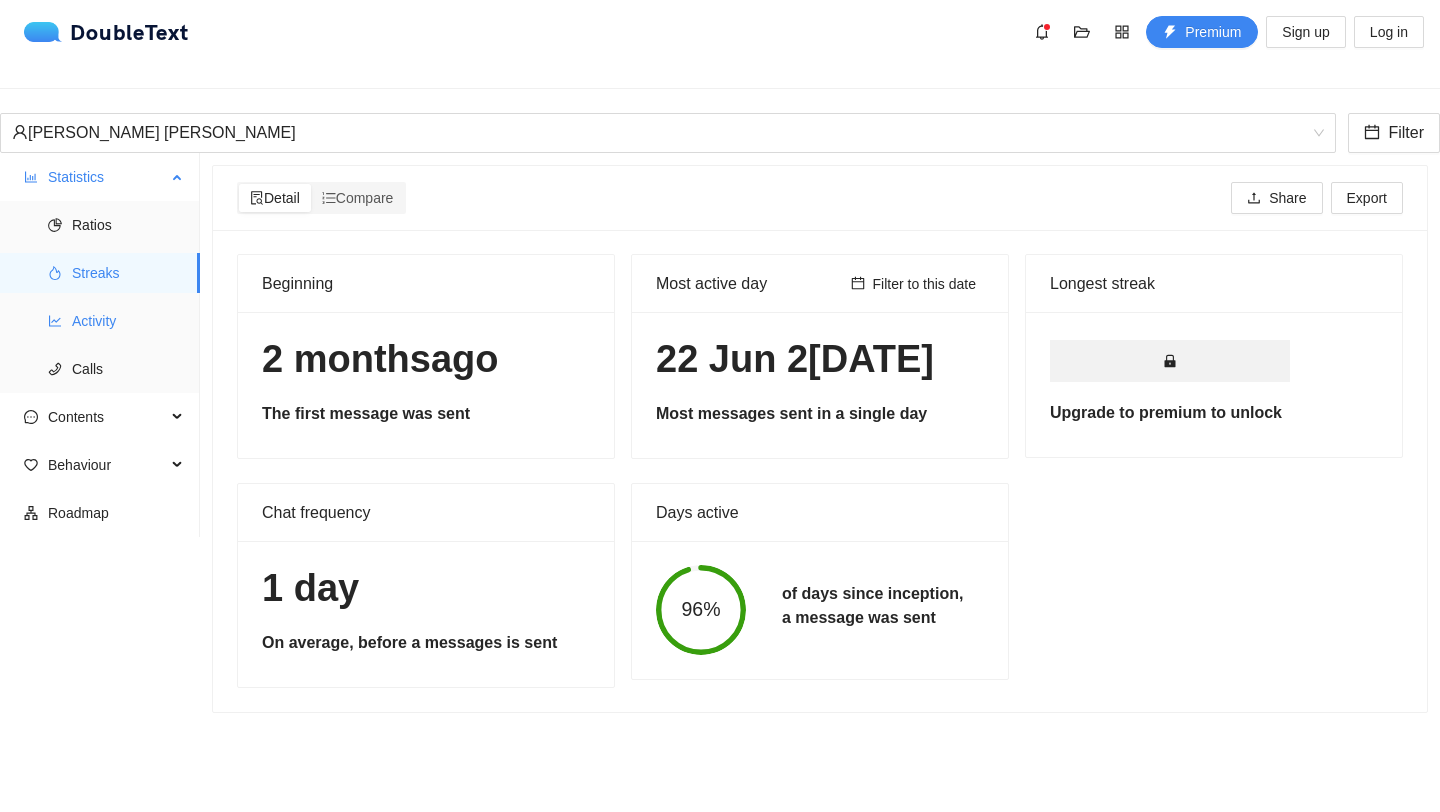click on "Activity" at bounding box center [128, 321] 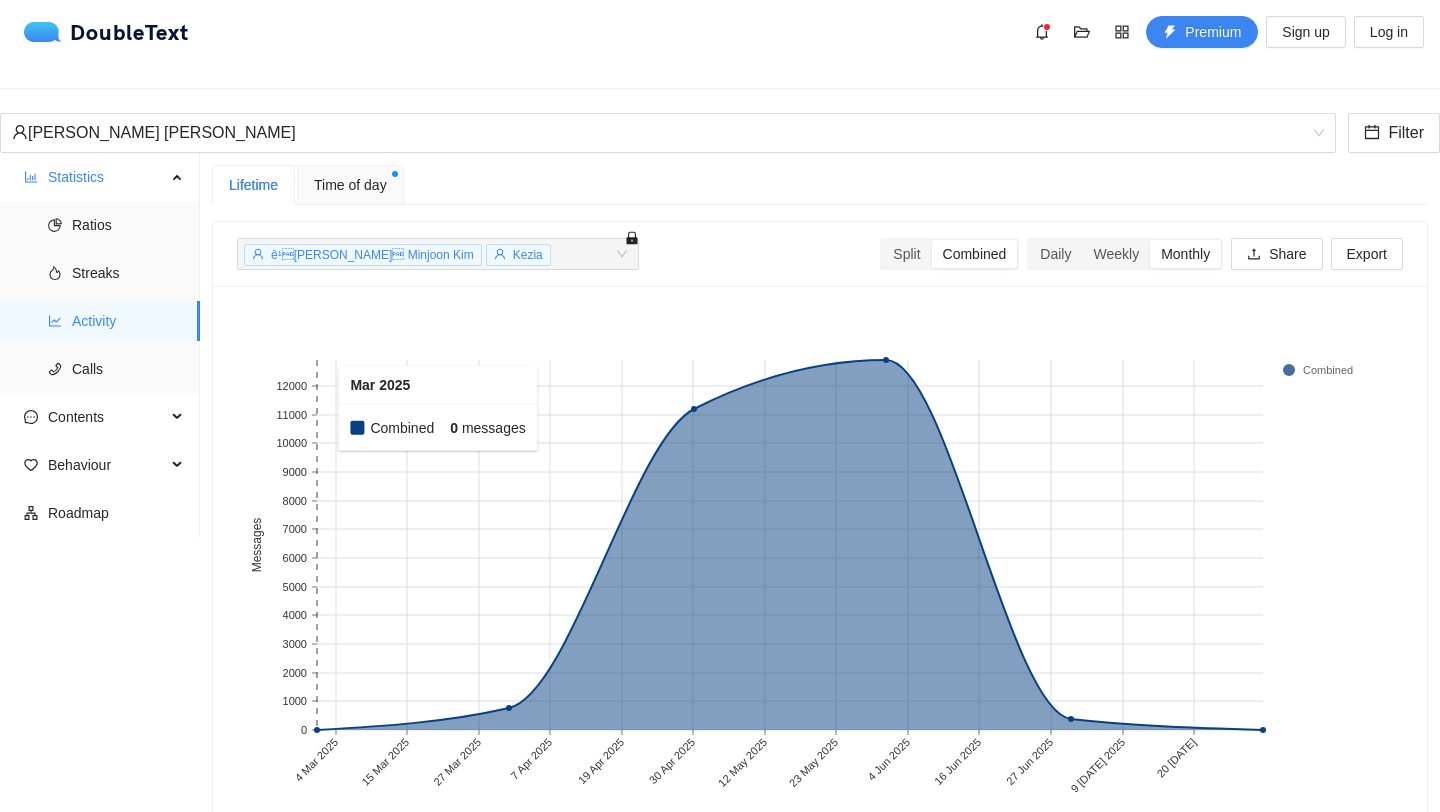 scroll, scrollTop: 42, scrollLeft: 0, axis: vertical 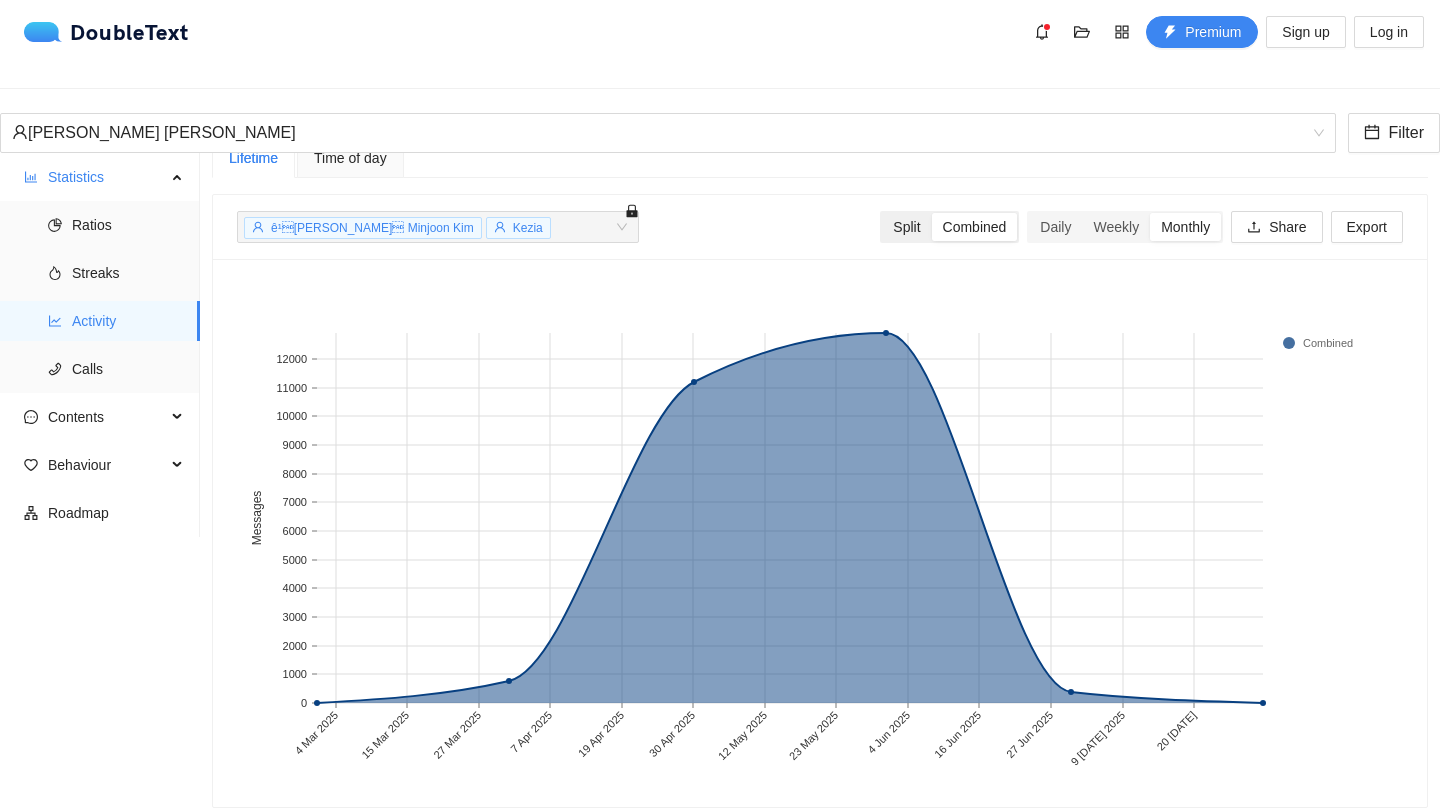 click on "Split" at bounding box center (906, 227) 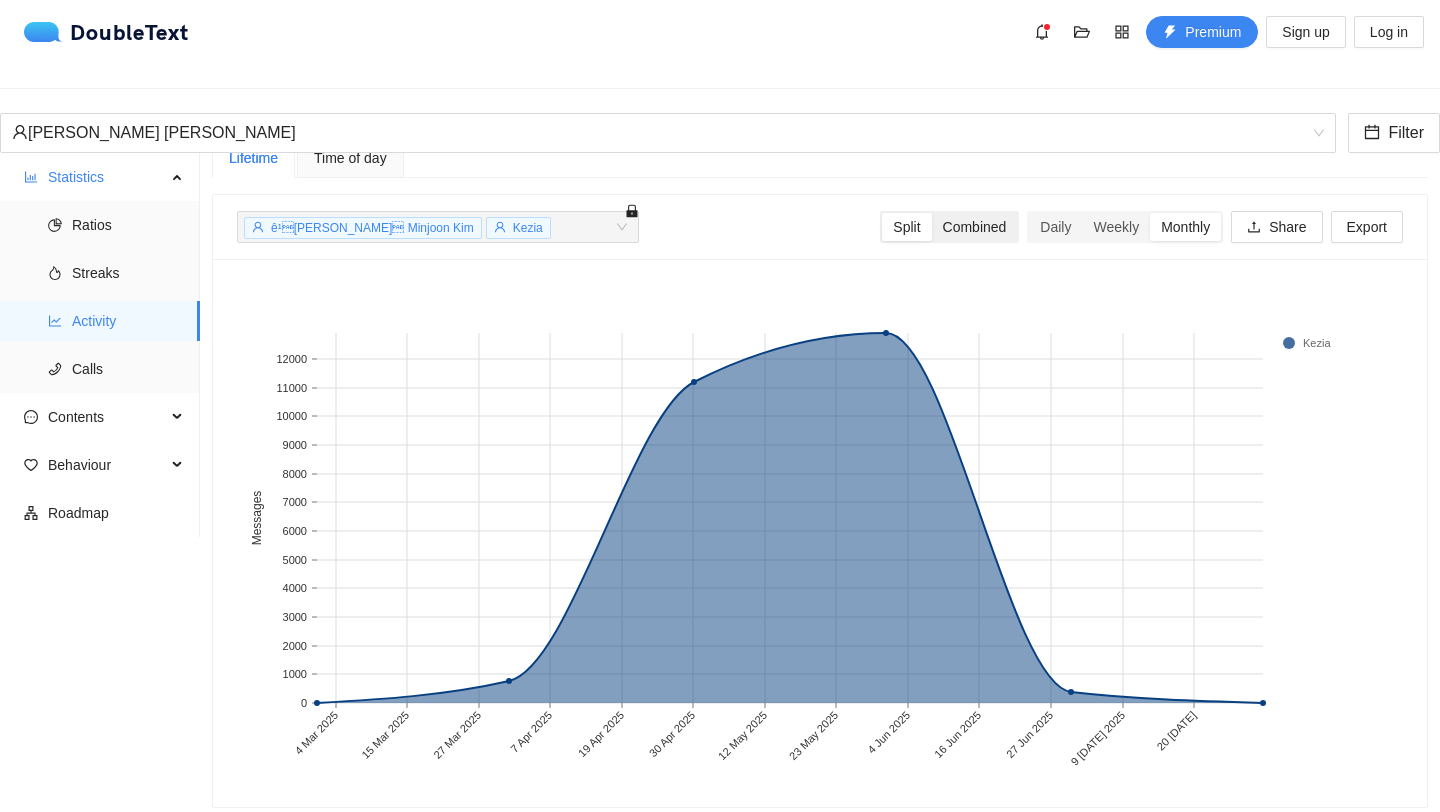 click on "Combined" at bounding box center [975, 227] 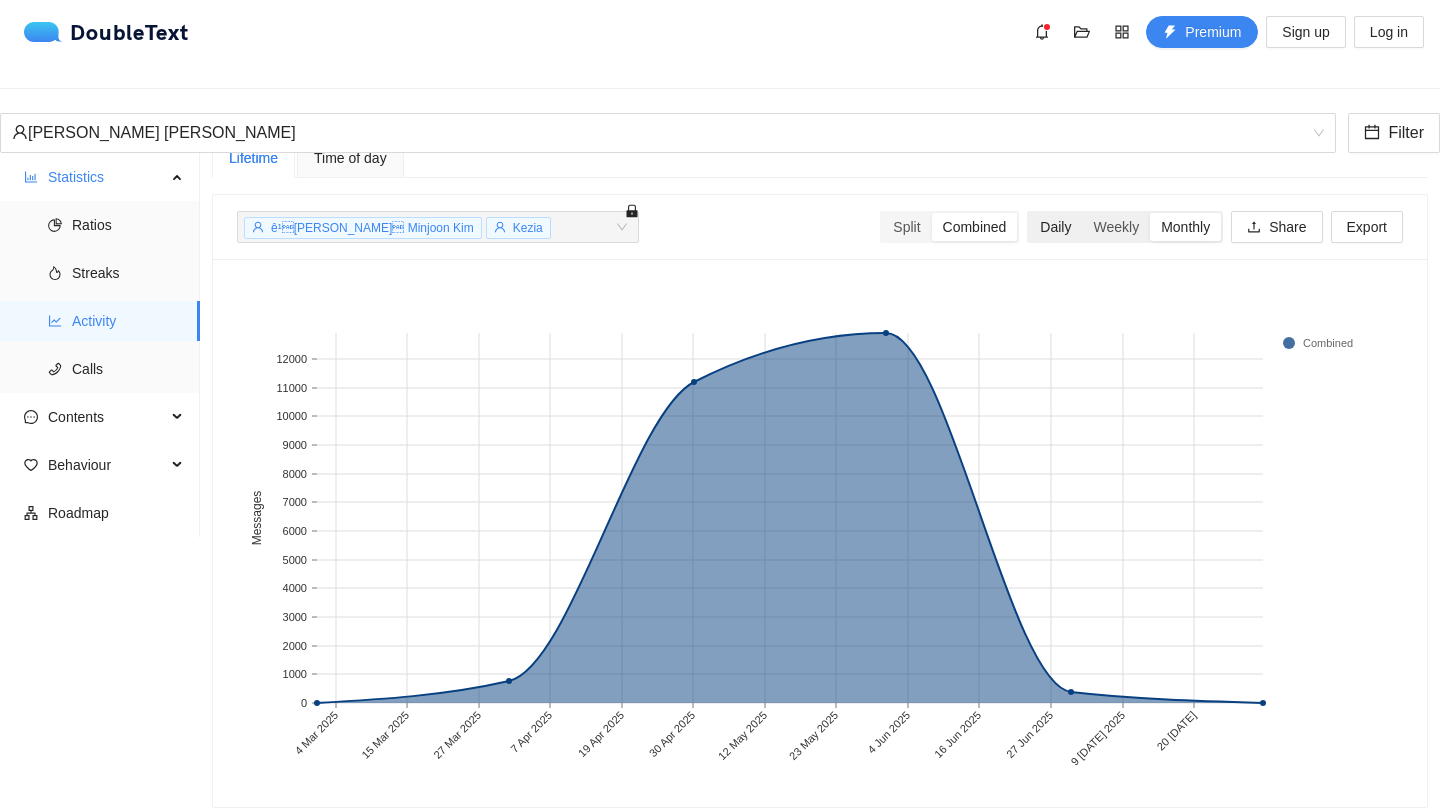 click on "Daily" at bounding box center [1055, 227] 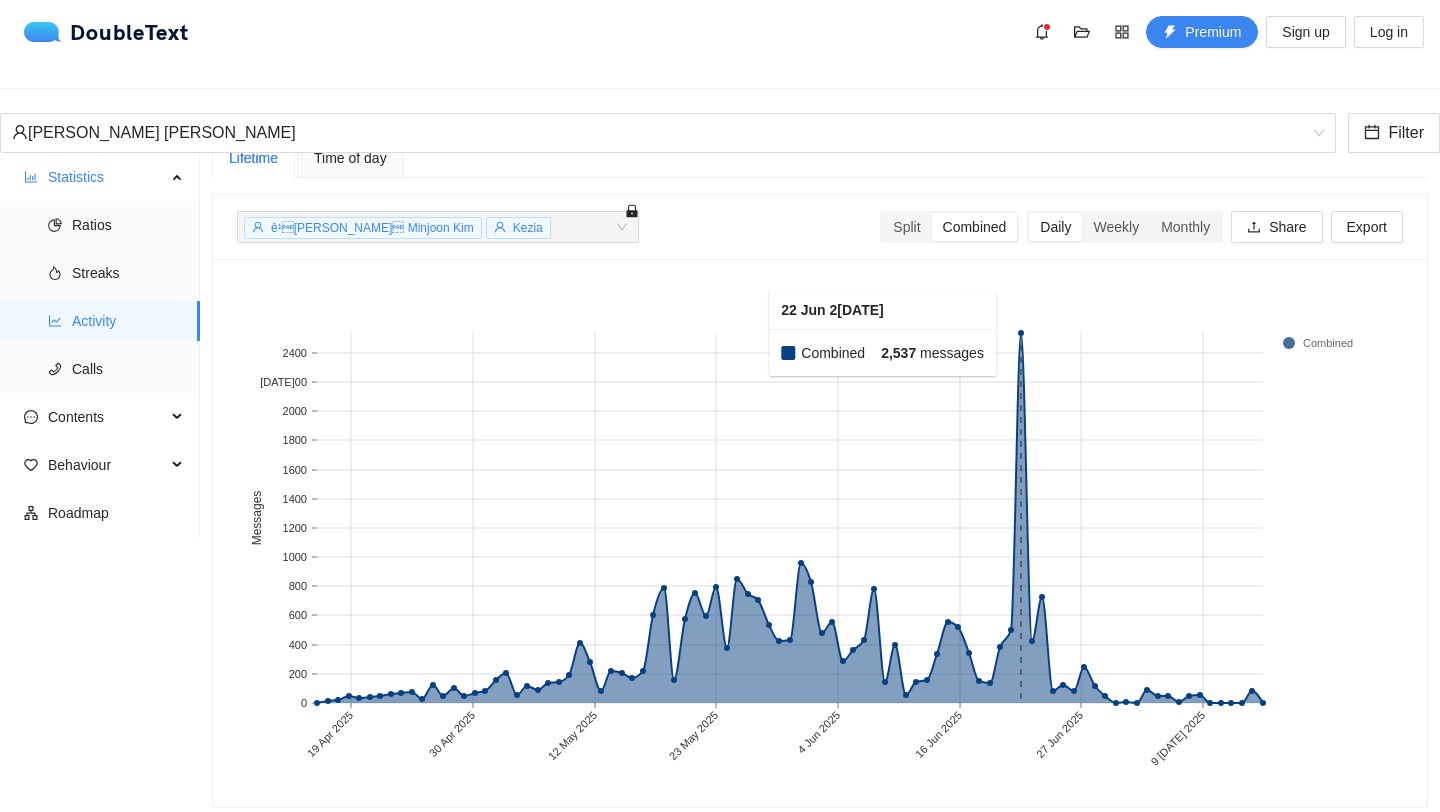click 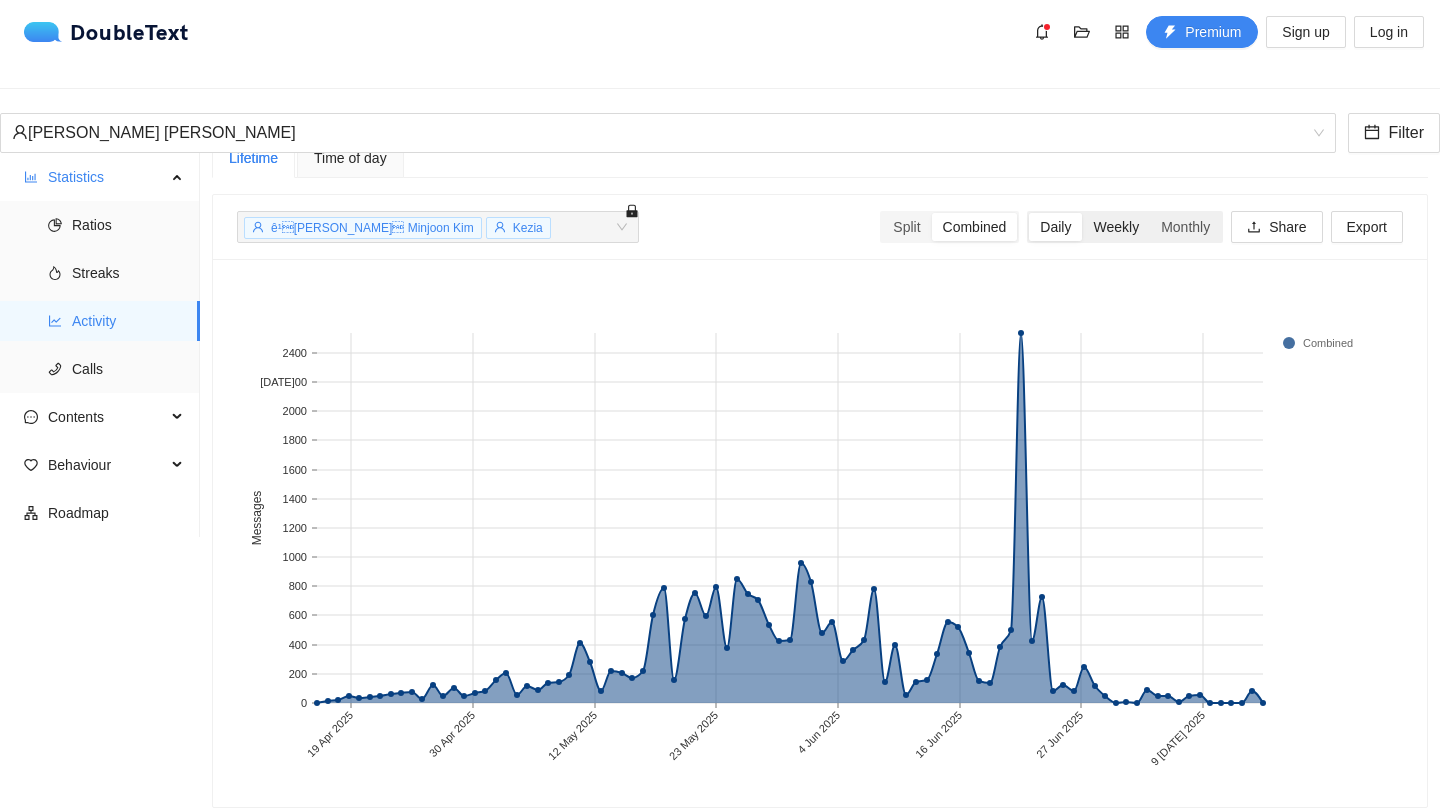 click on "Weekly" at bounding box center (1116, 227) 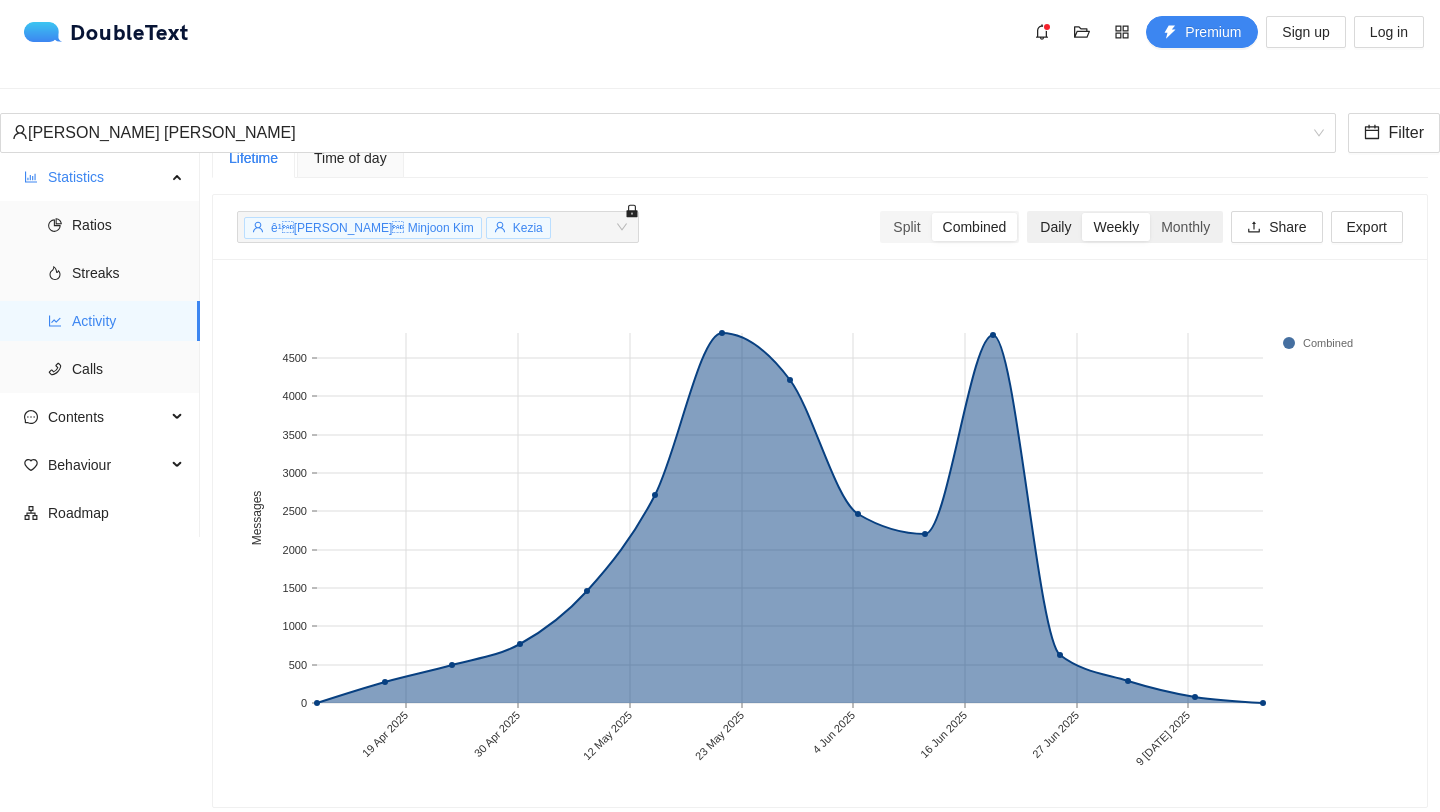 click on "Daily" at bounding box center (1055, 227) 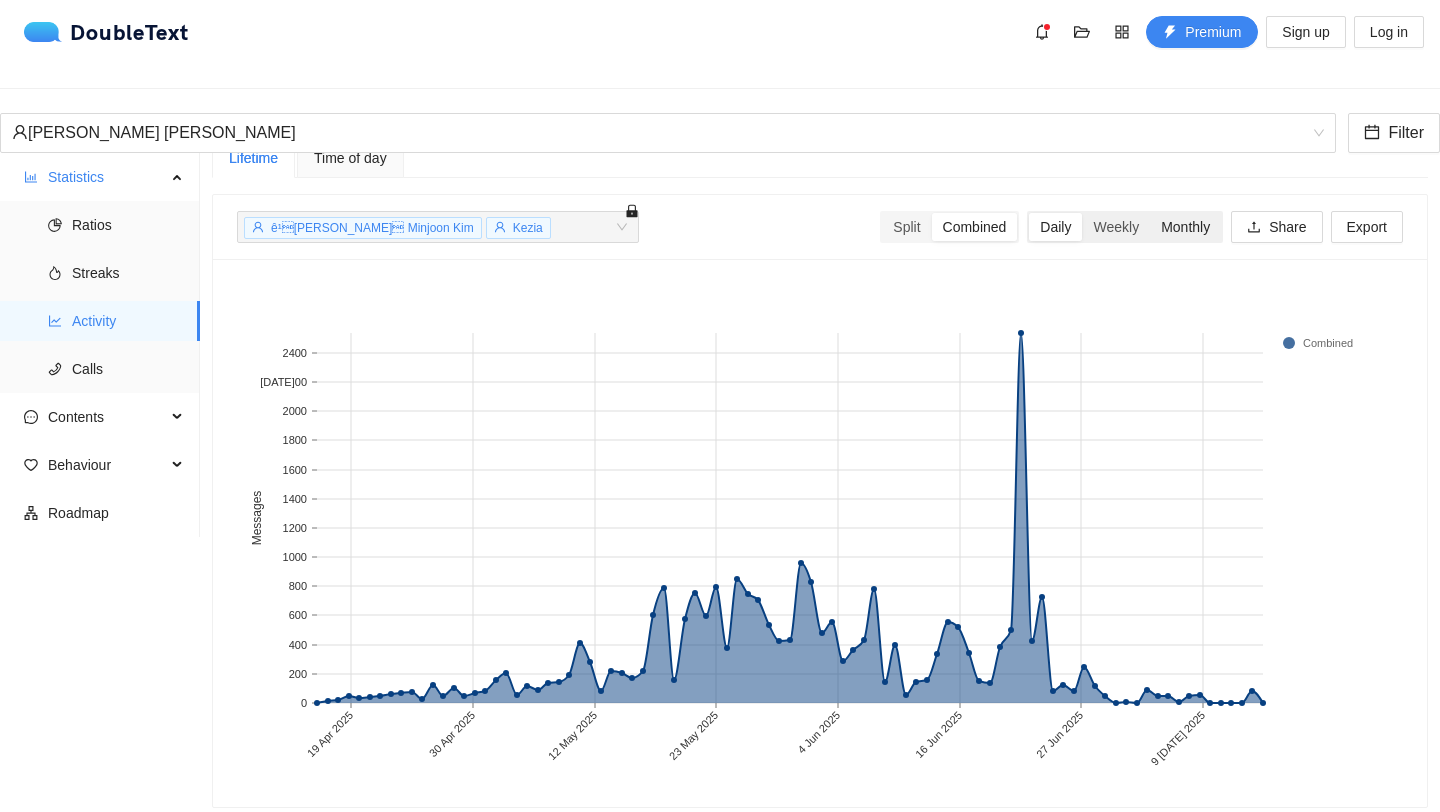 click on "Monthly" at bounding box center (1185, 227) 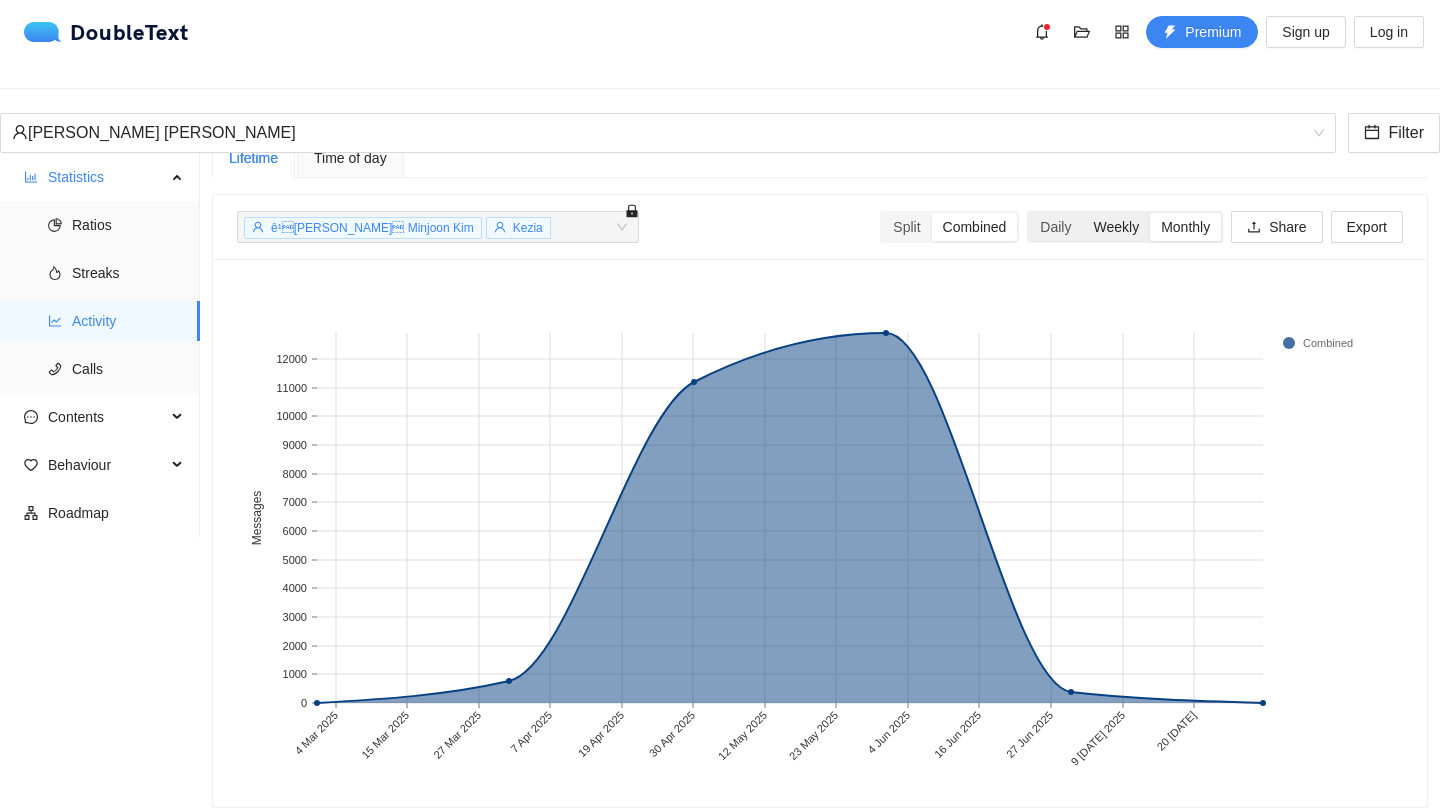 click on "Weekly" at bounding box center [1116, 227] 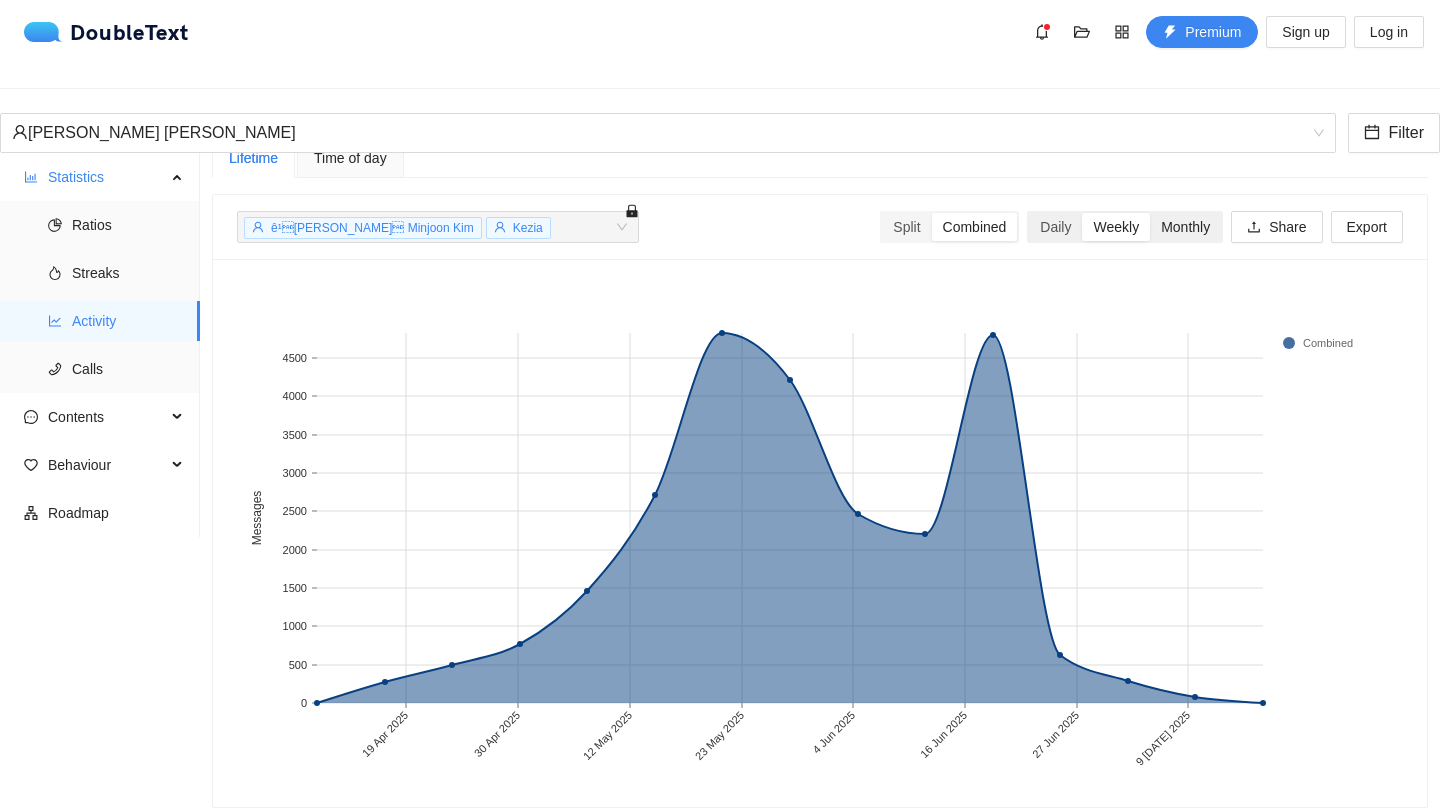 click on "Monthly" at bounding box center (1185, 227) 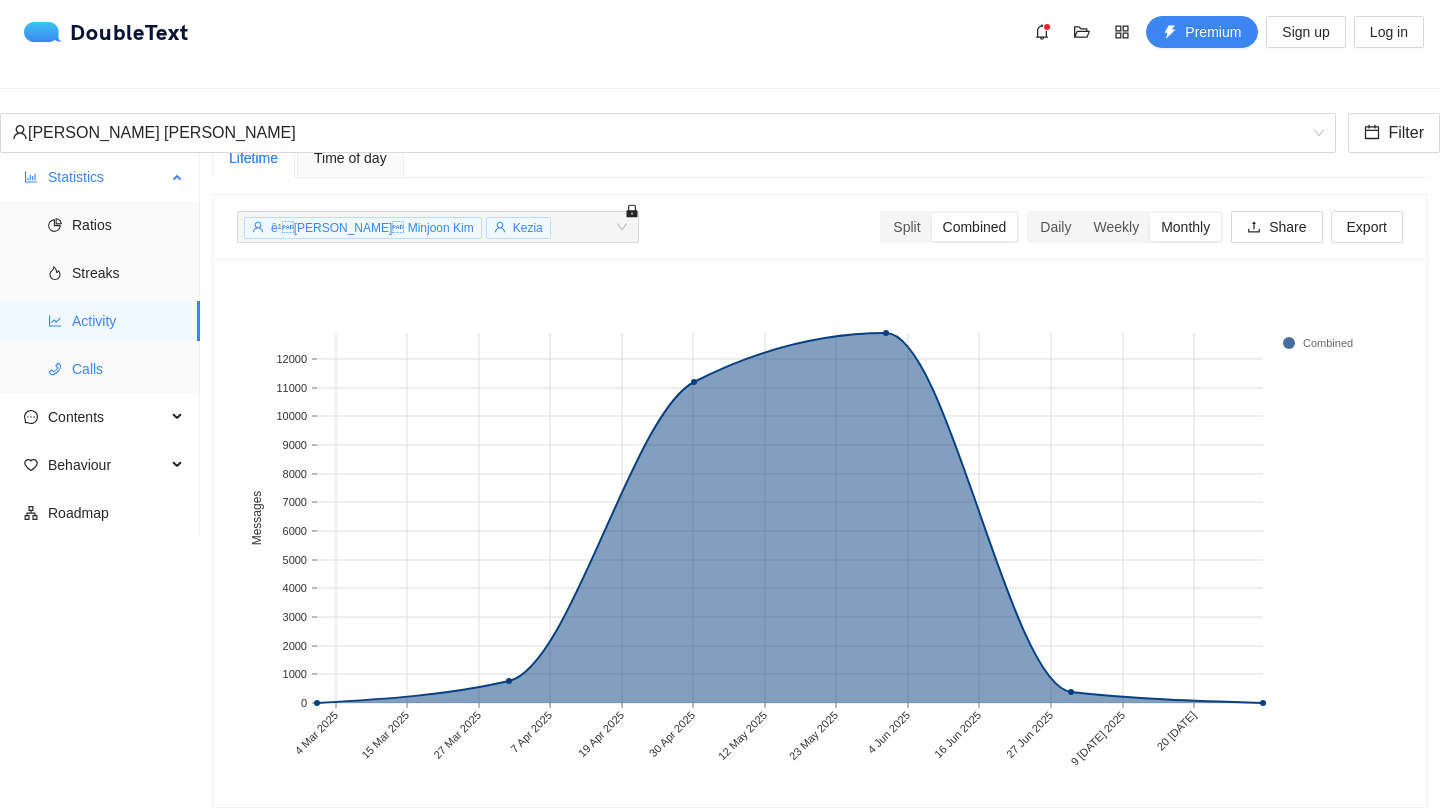 click on "Calls" at bounding box center (100, 369) 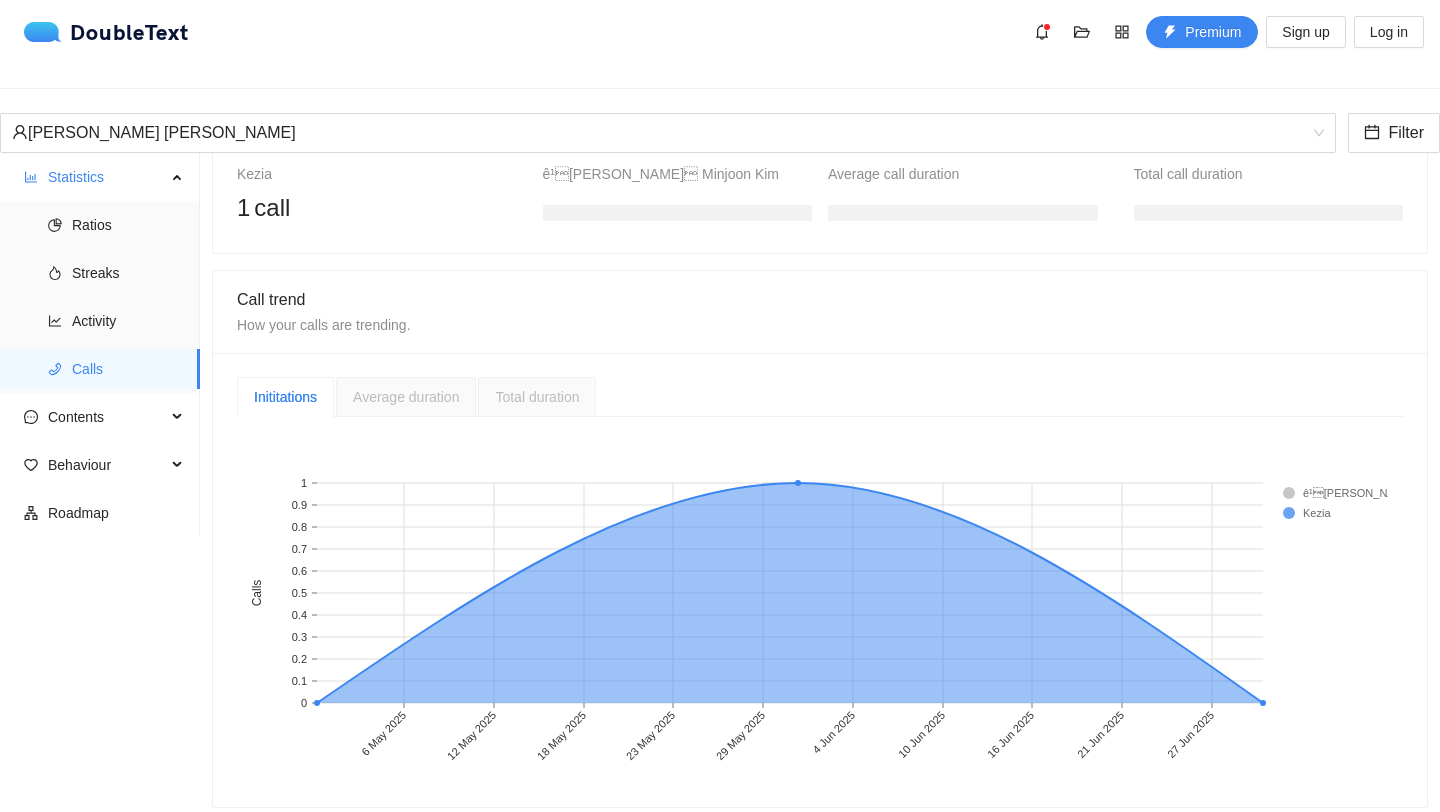 scroll, scrollTop: 301, scrollLeft: 0, axis: vertical 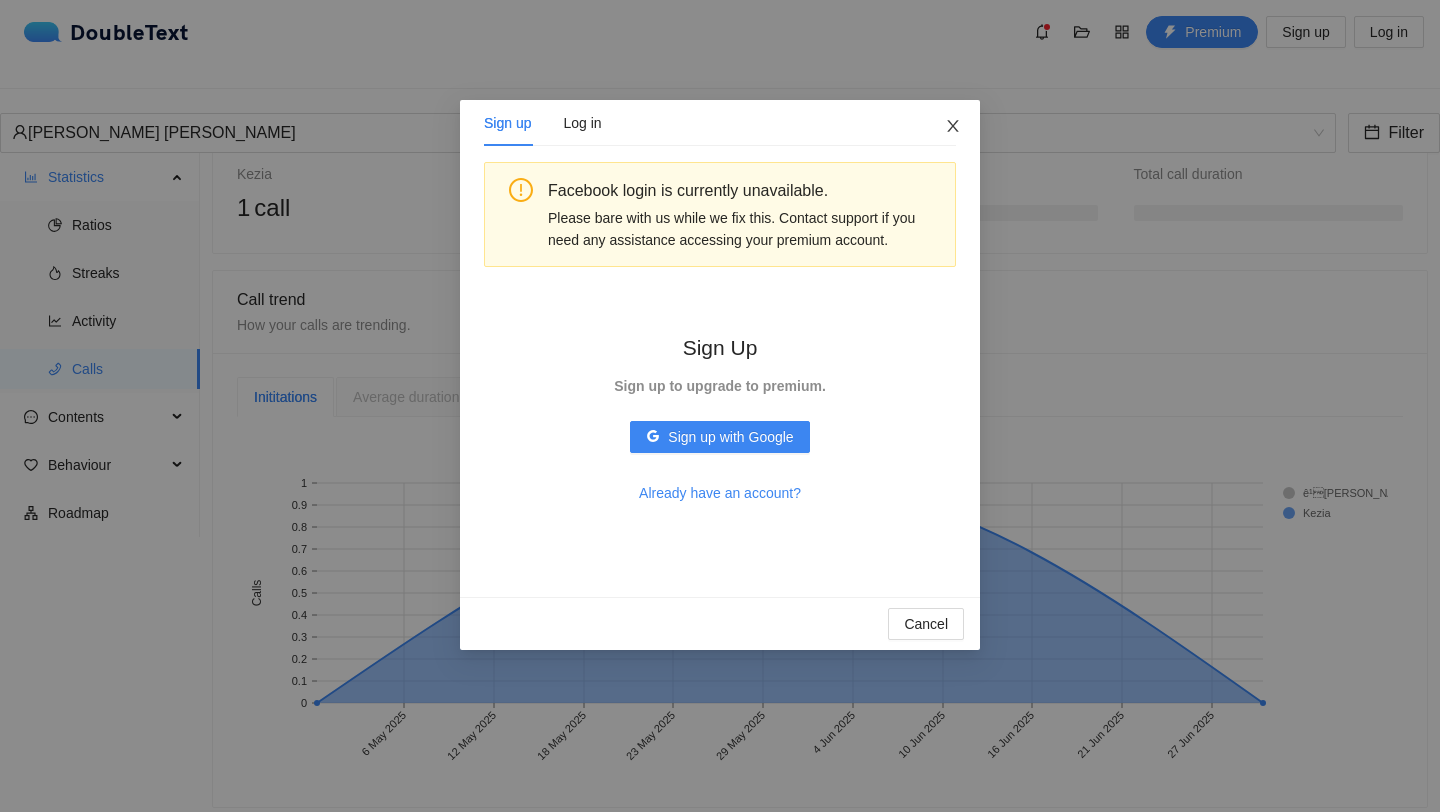 click 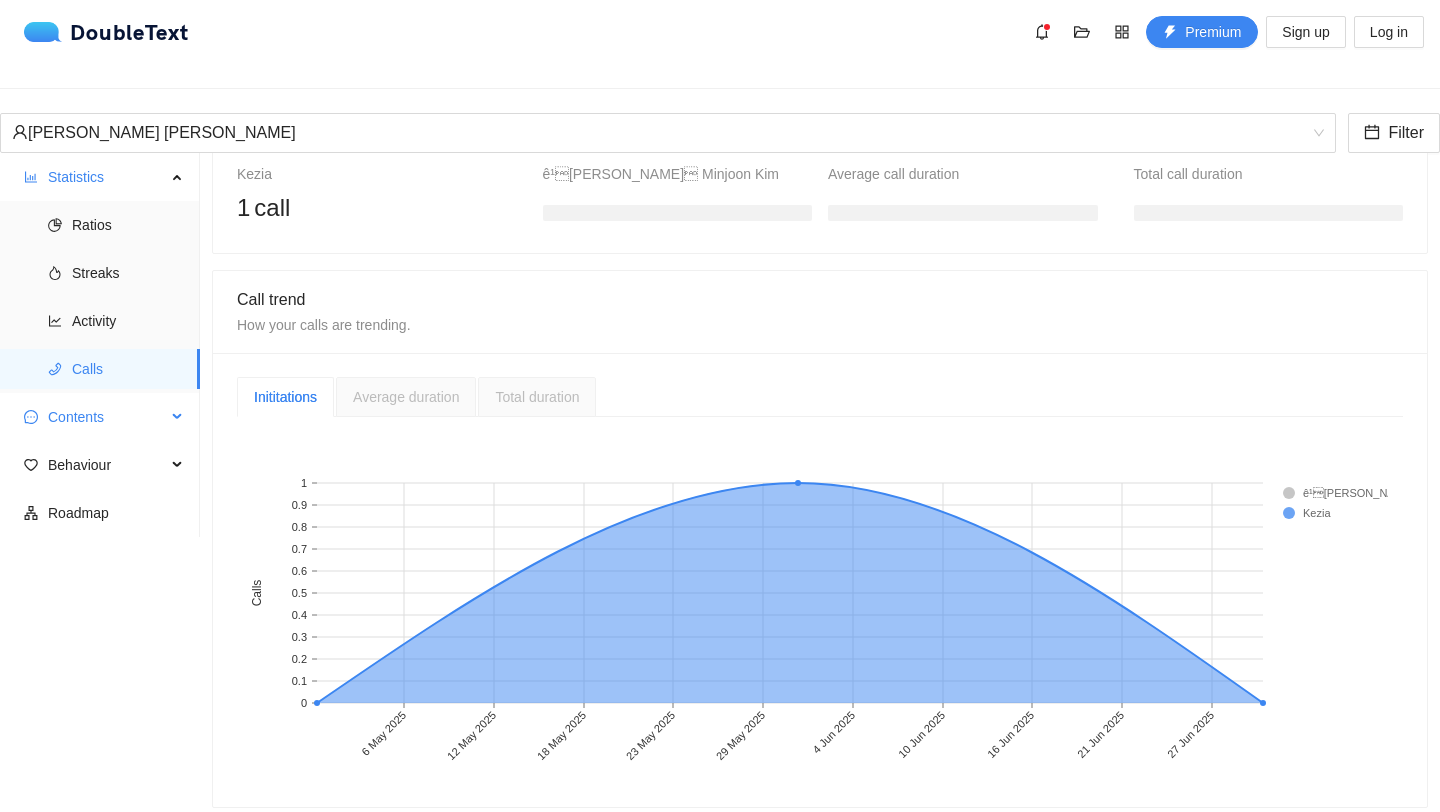 click on "Contents" at bounding box center [107, 417] 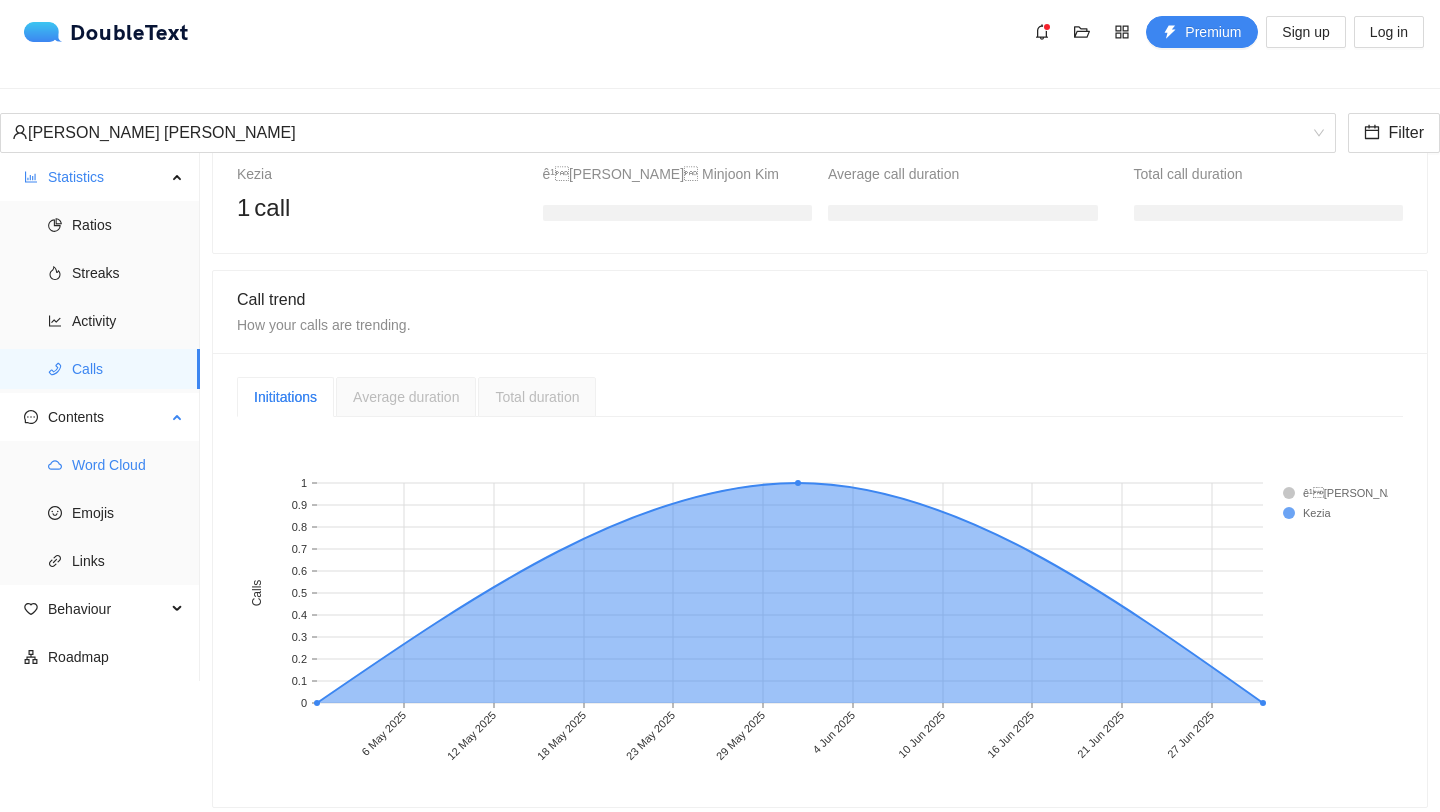 click on "Word Cloud" at bounding box center [128, 465] 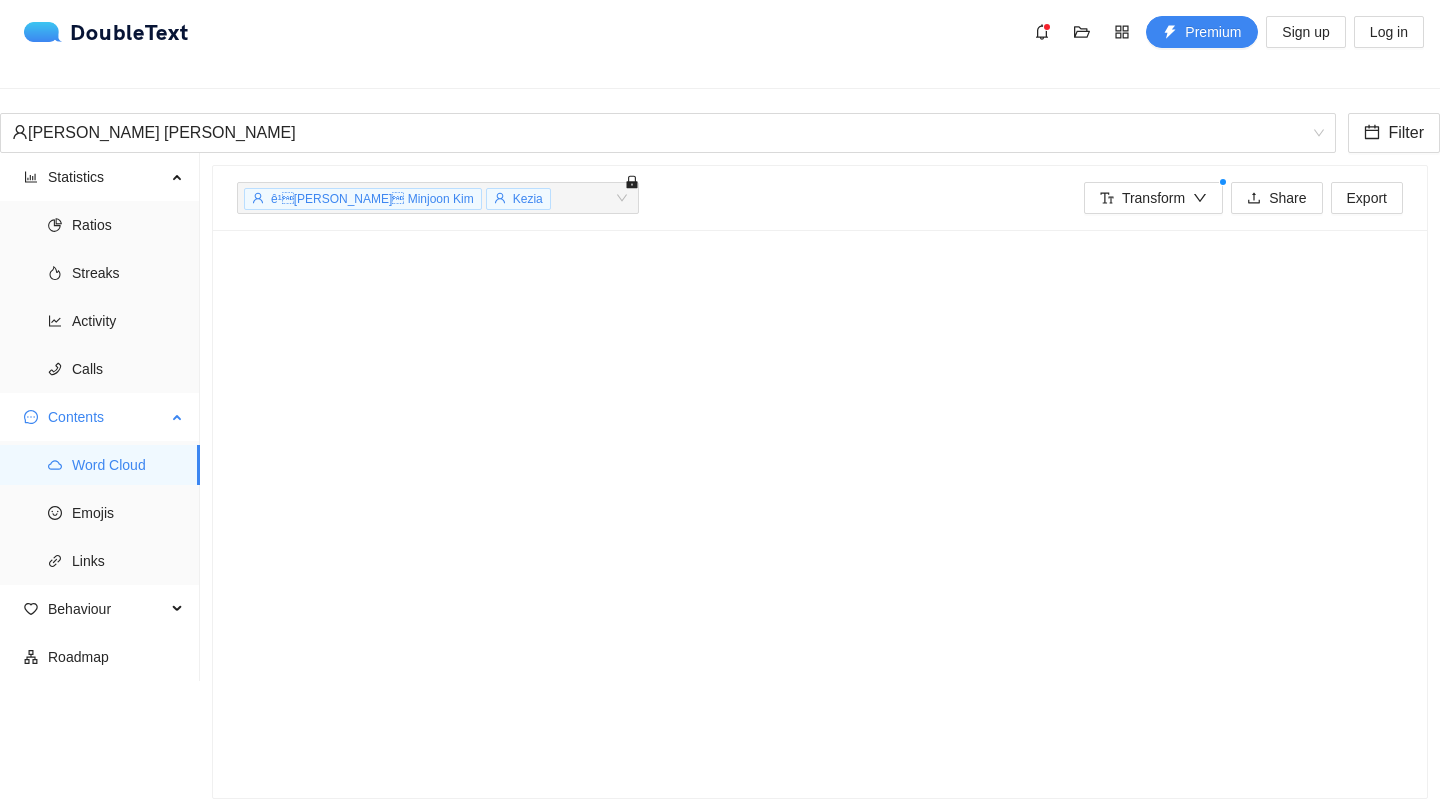 scroll, scrollTop: 6, scrollLeft: 0, axis: vertical 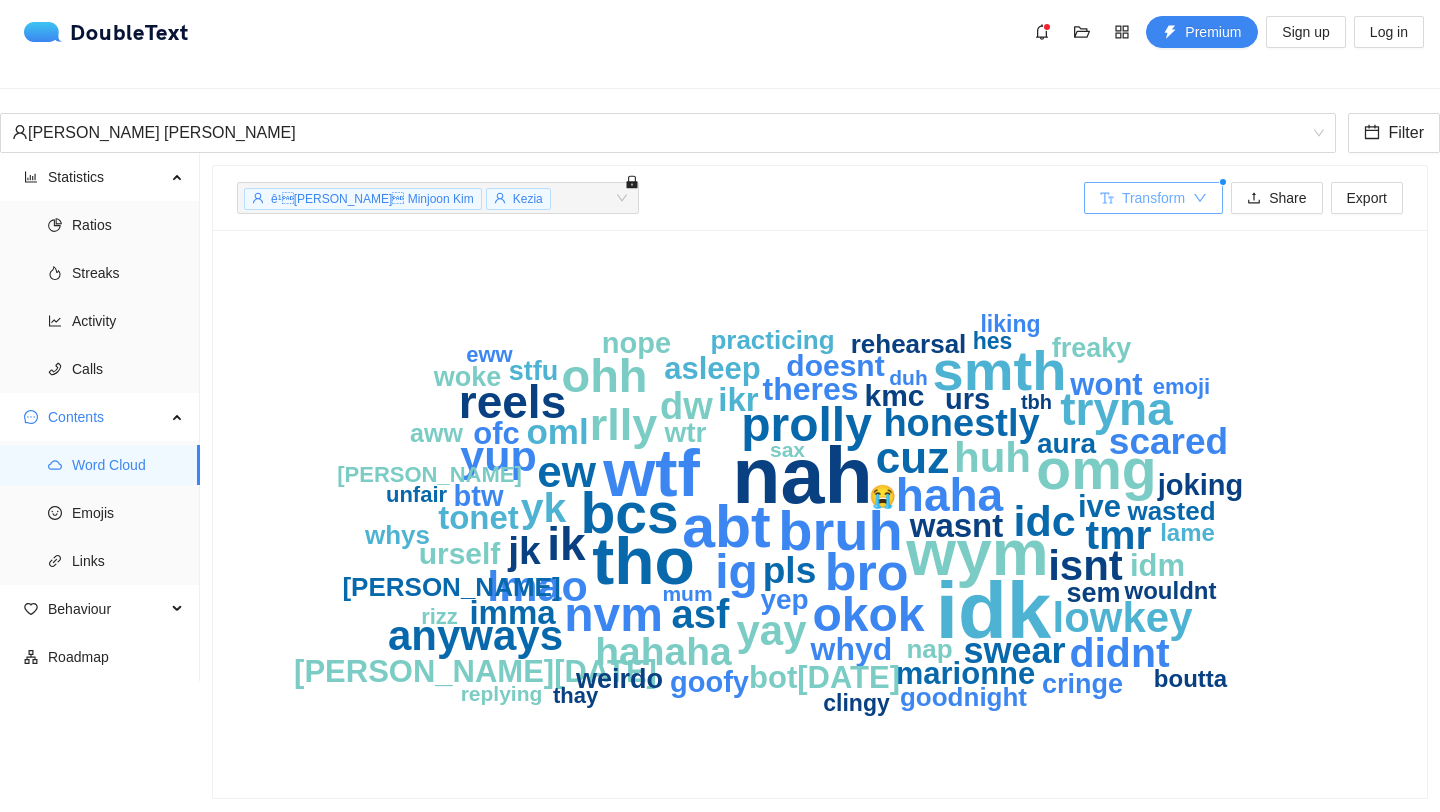 click on "Transform" at bounding box center [1153, 198] 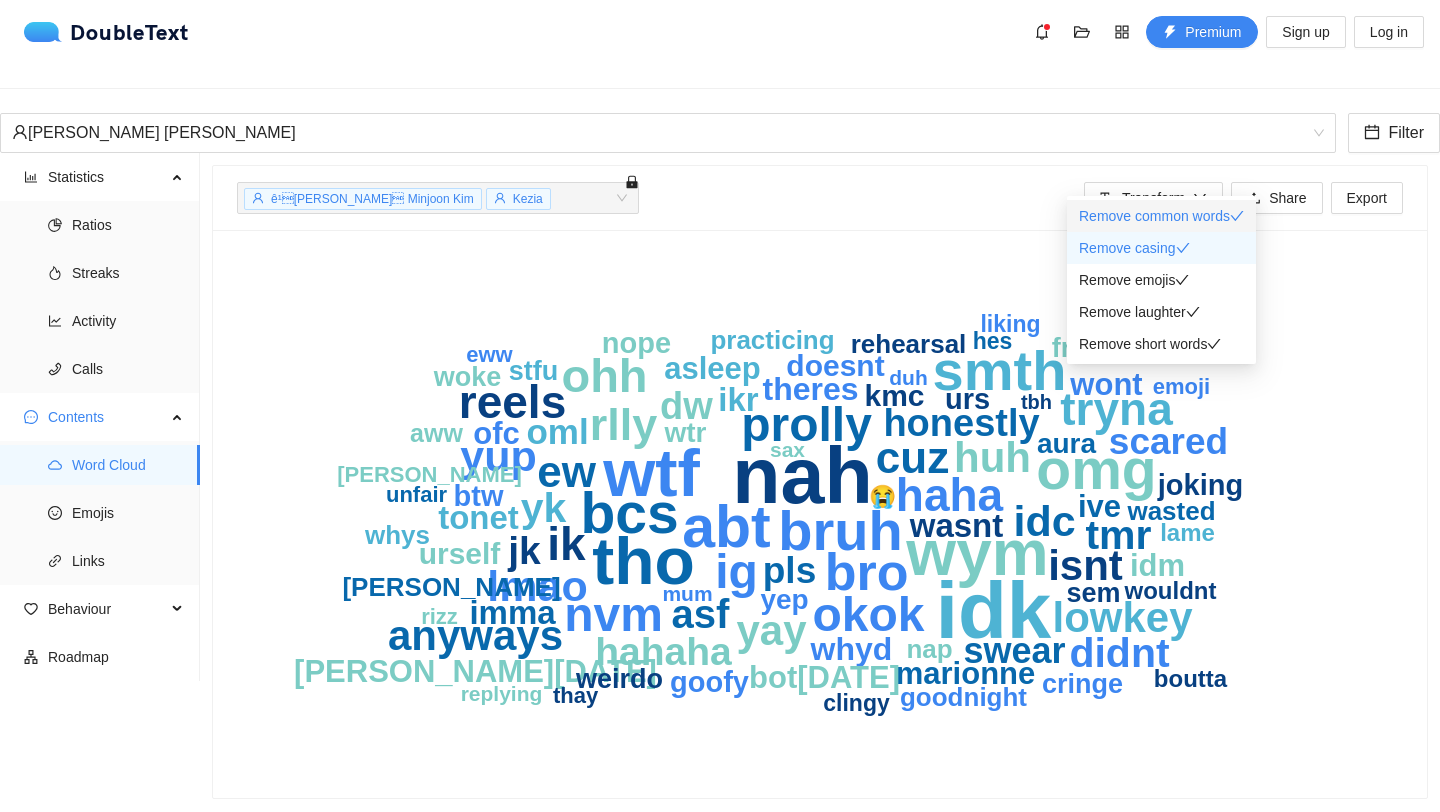 click on "Remove common words" at bounding box center [1154, 216] 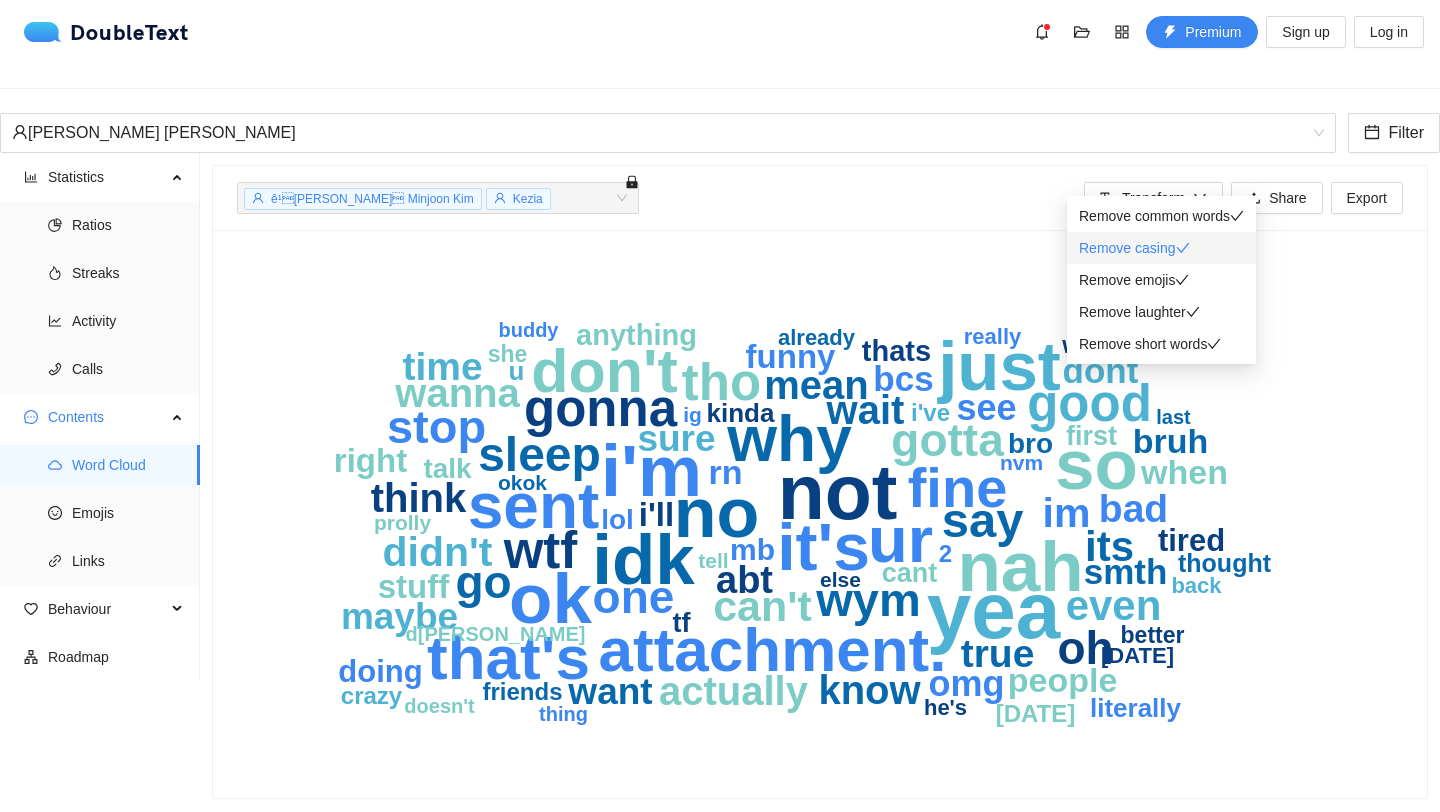 click on "Remove casing" at bounding box center [1161, 248] 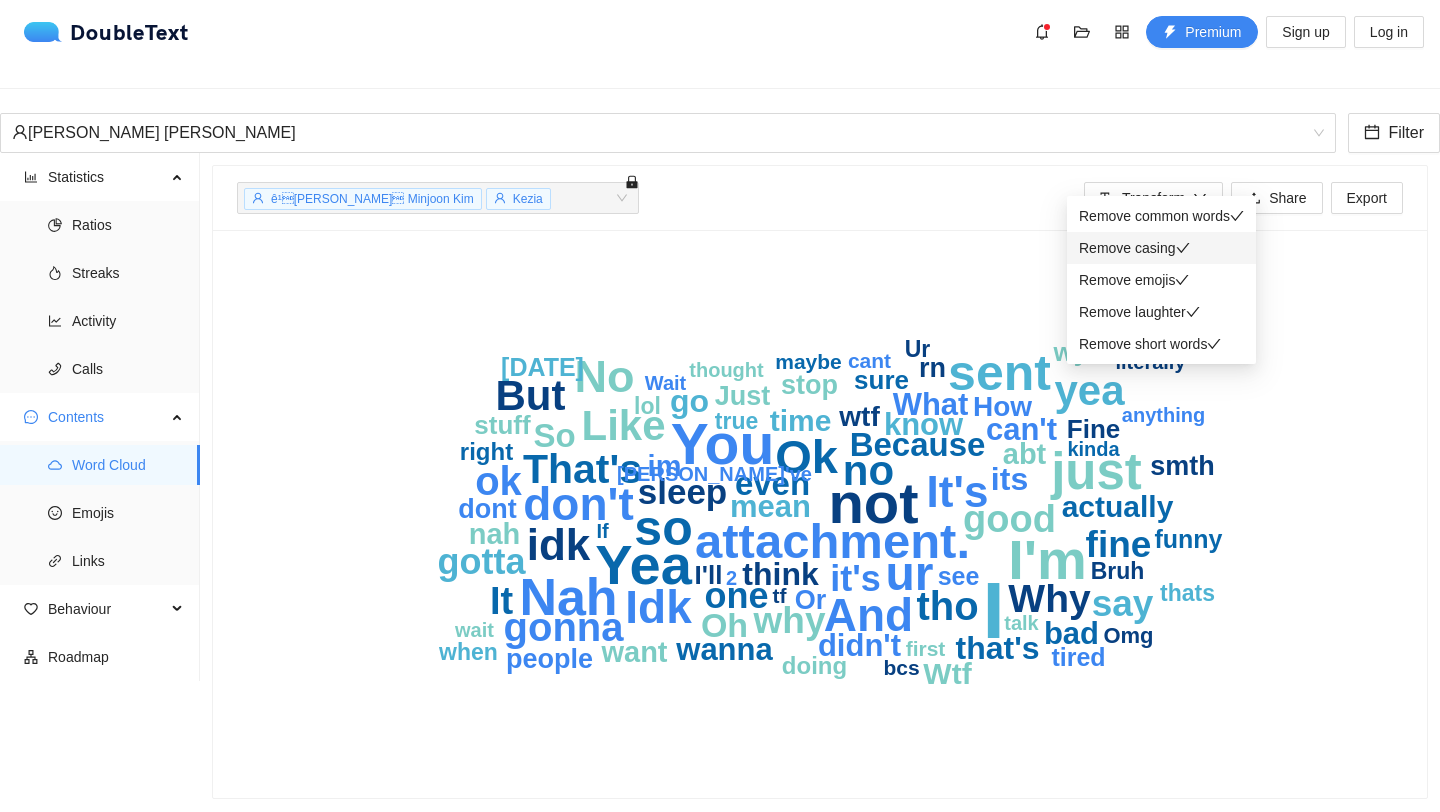 click on "Remove casing" at bounding box center [1161, 248] 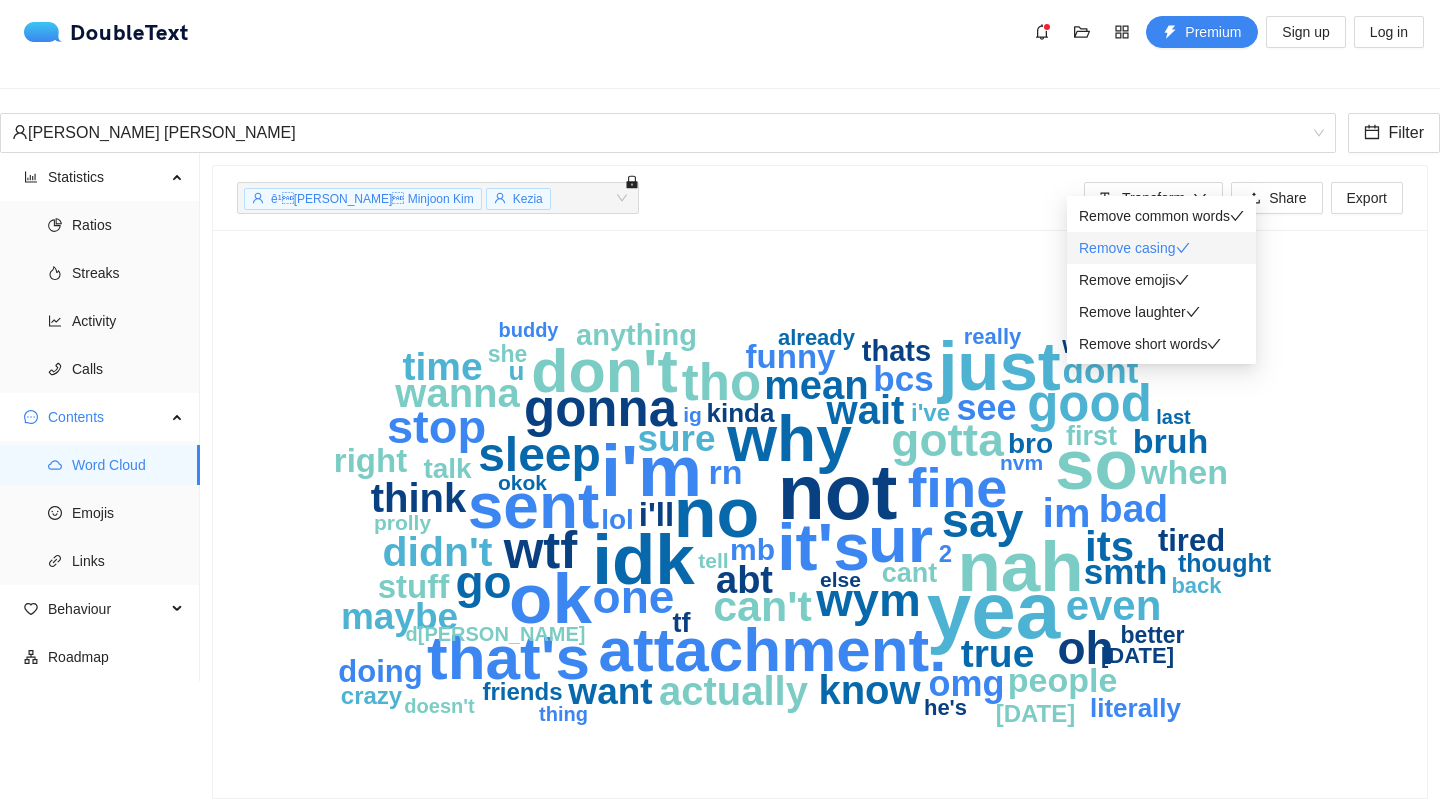click on "Remove casing" at bounding box center [1161, 248] 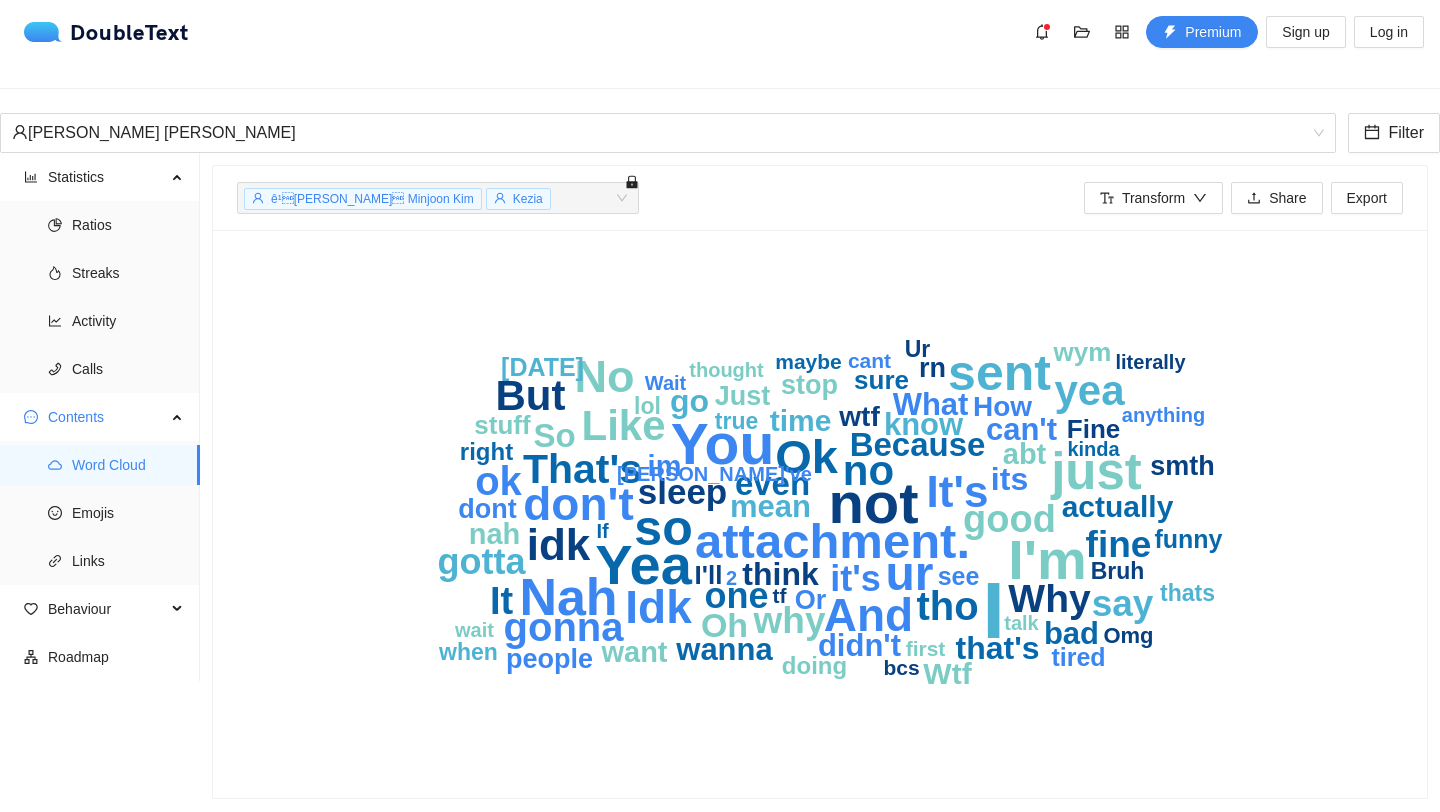 click on "I not You Yea I'm Nah just so sent attachment. ur Ok don't And Idk No It's idk But yea Like no That's tho ok gonna Why good It why say fine it's gotta one sleep Oh Because So even its that's go think know mean wanna can't didn't What bad time actually Wtf abt im want nah wtf How smth dont people rn Just Or stop sure I'll stuff wym Fine Wym see funny tired right doing true Ur when lol Bruh thats Omg maybe bcs cant tf first talk Wait If anything kinda wait thought 2 I've literally" 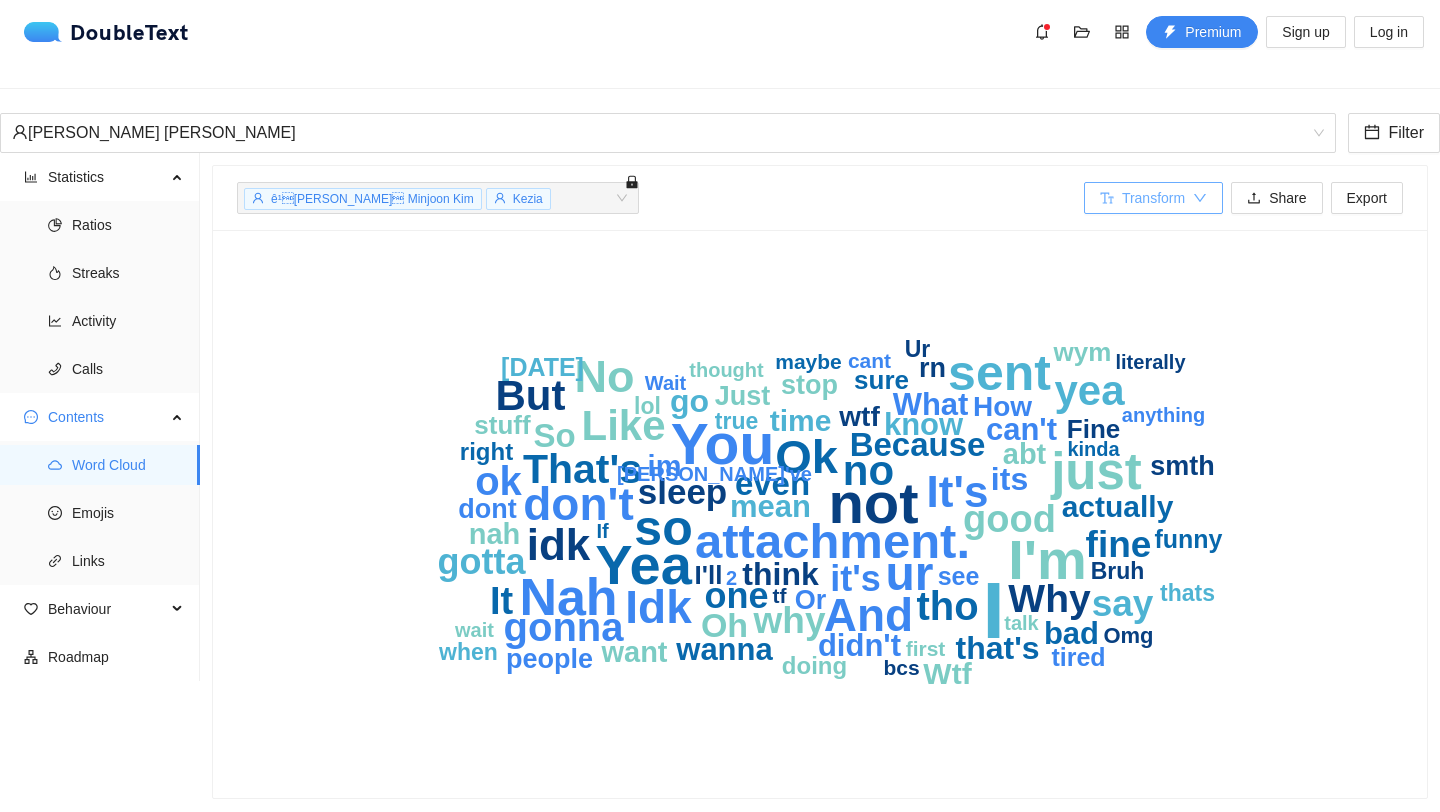 click on "Transform" at bounding box center (1153, 198) 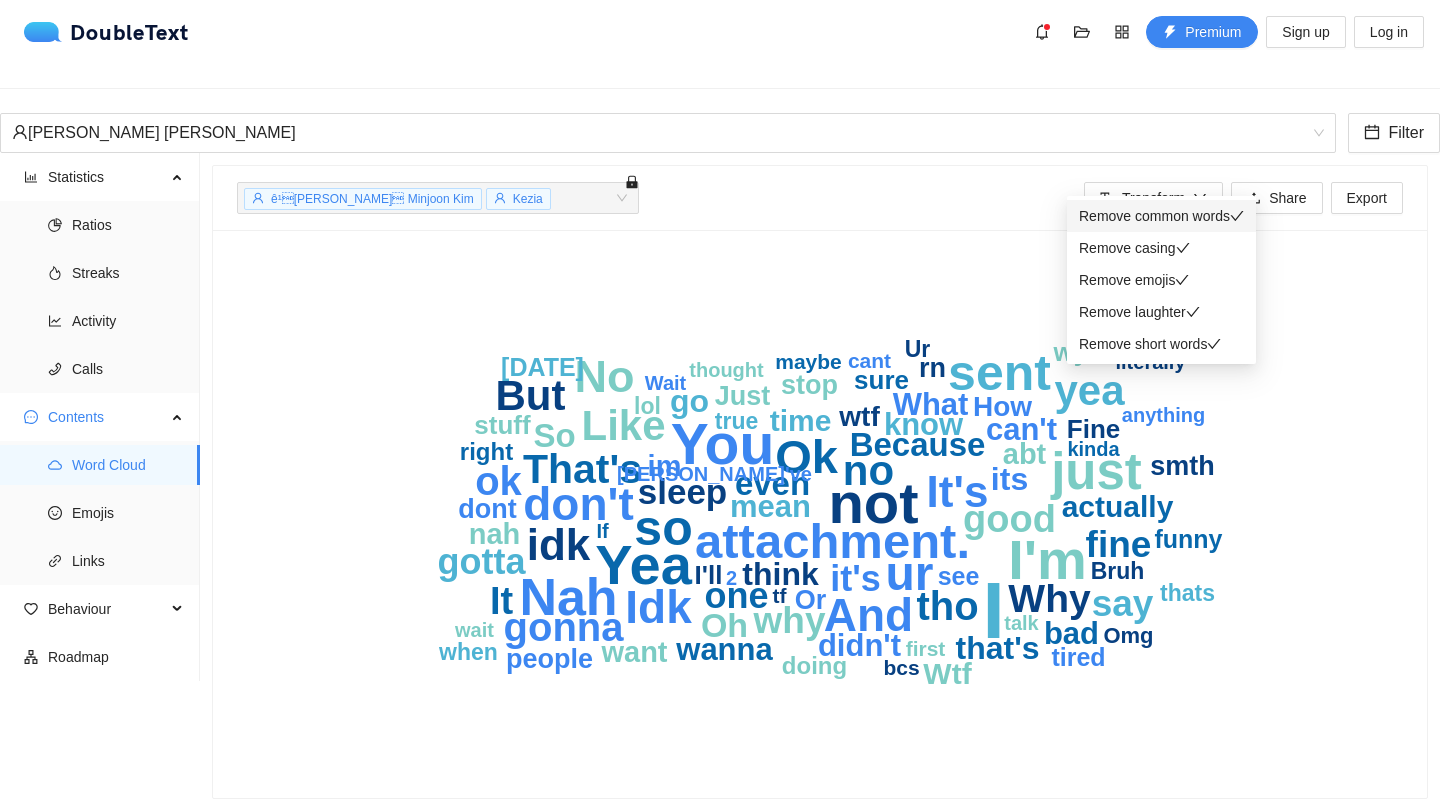 click on "Remove common words" at bounding box center [1154, 216] 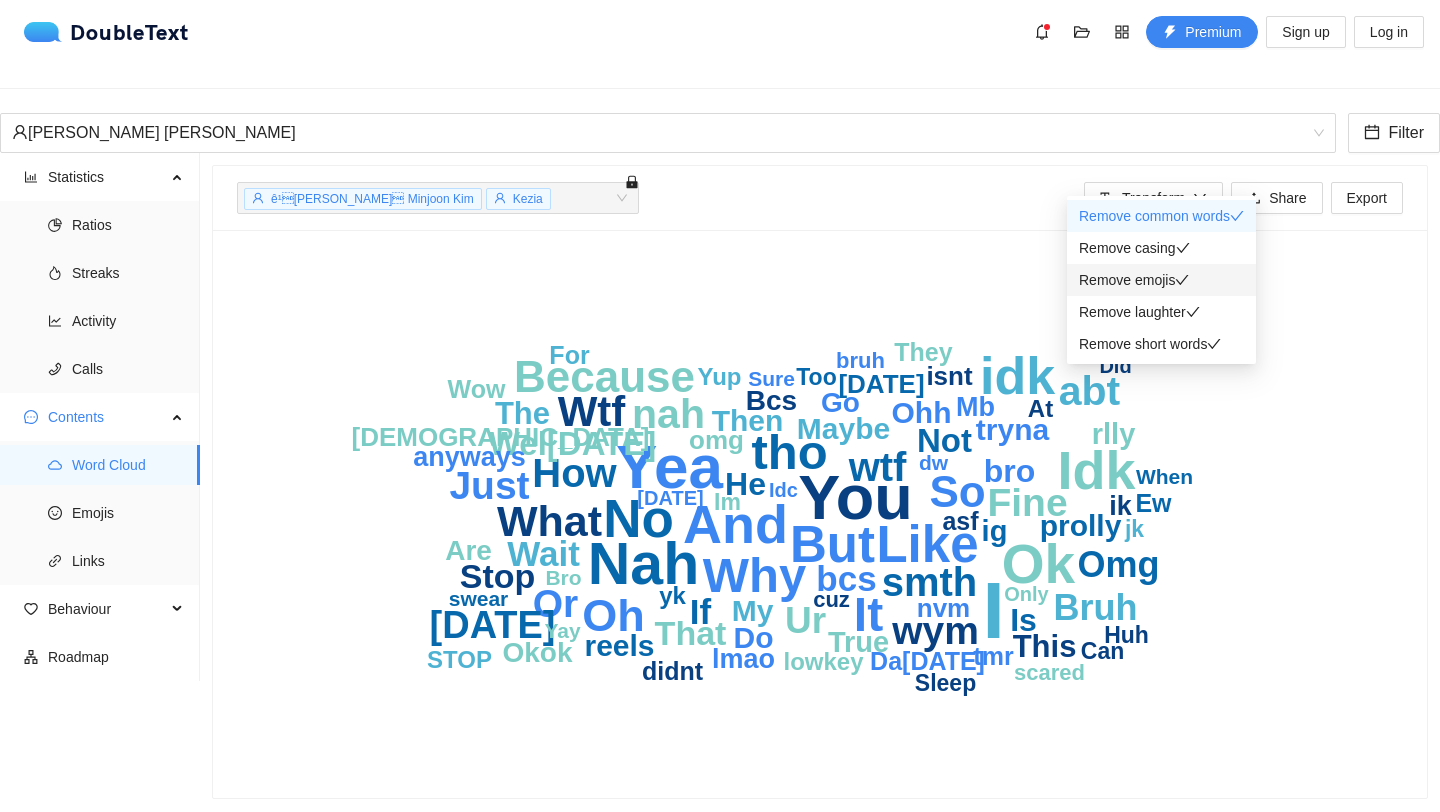 click on "Remove emojis" at bounding box center [1127, 280] 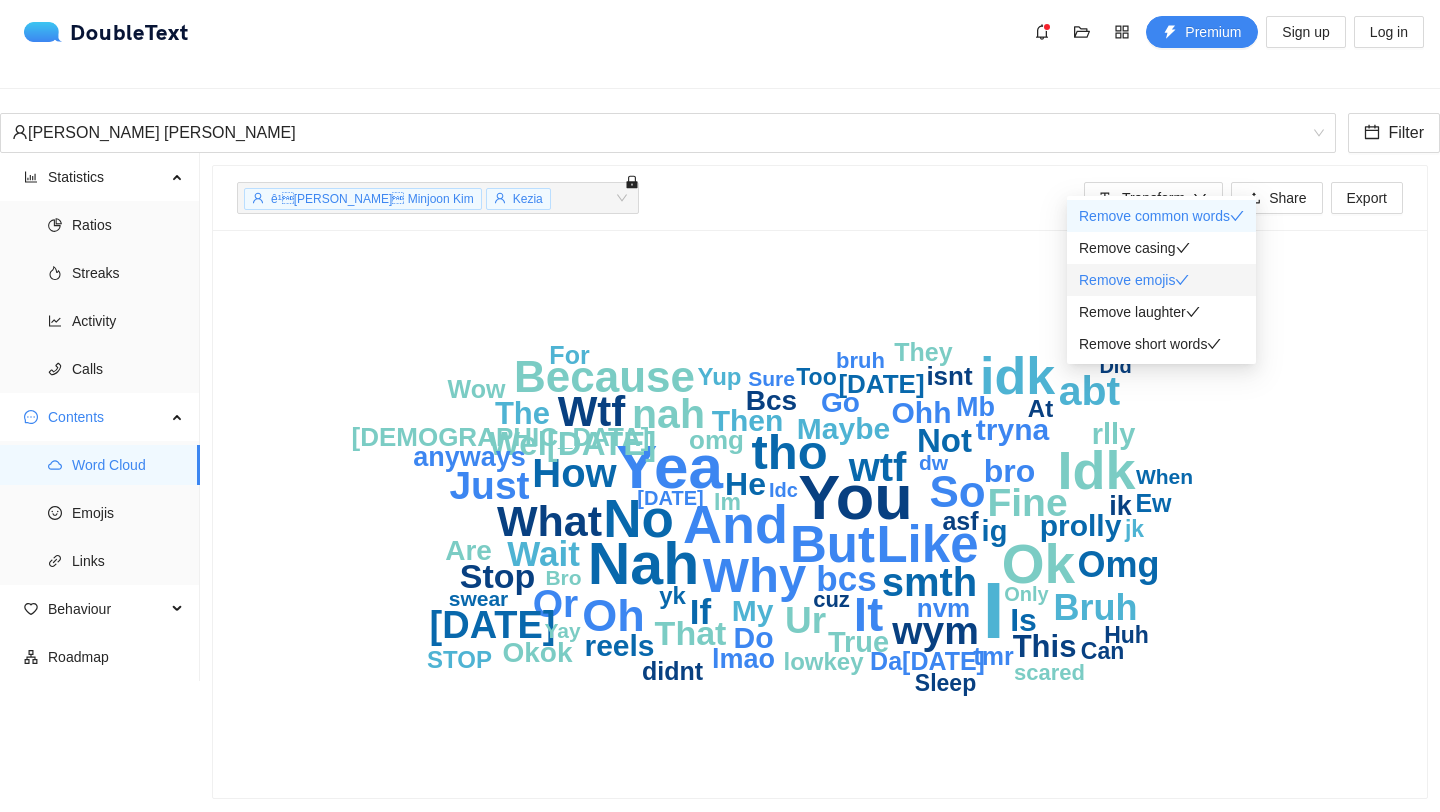 click on "Remove emojis" at bounding box center [1127, 280] 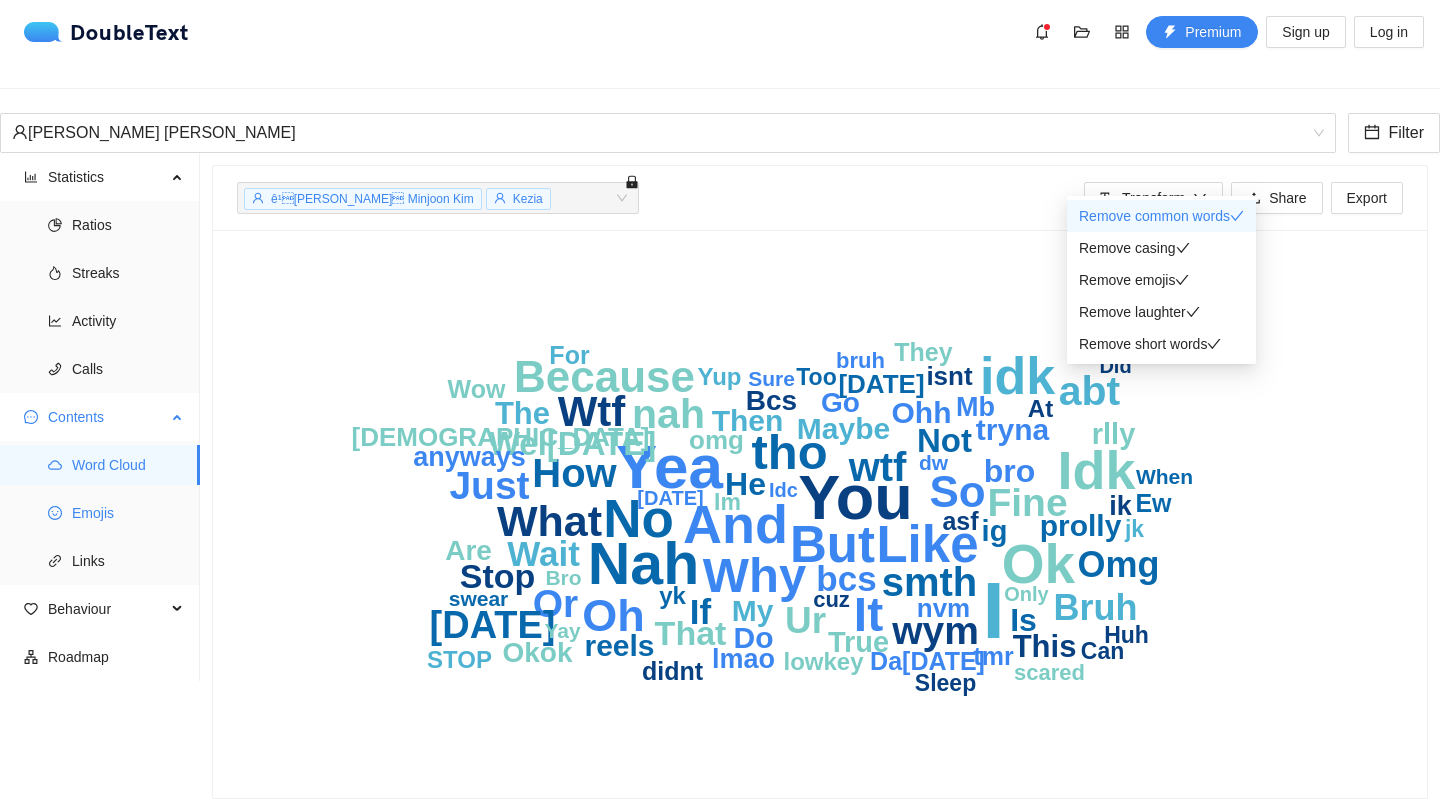 click on "Emojis" at bounding box center [128, 513] 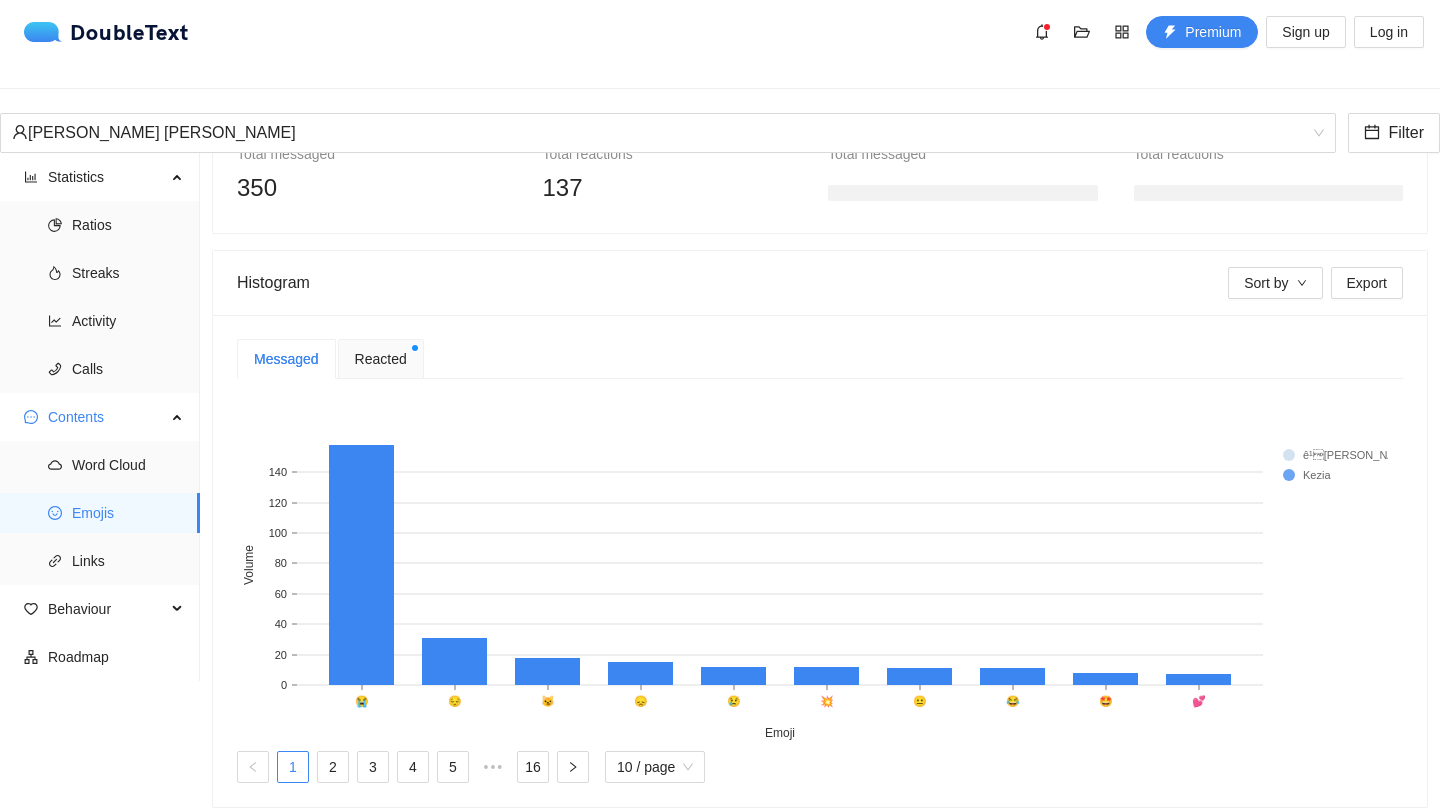 scroll, scrollTop: 314, scrollLeft: 0, axis: vertical 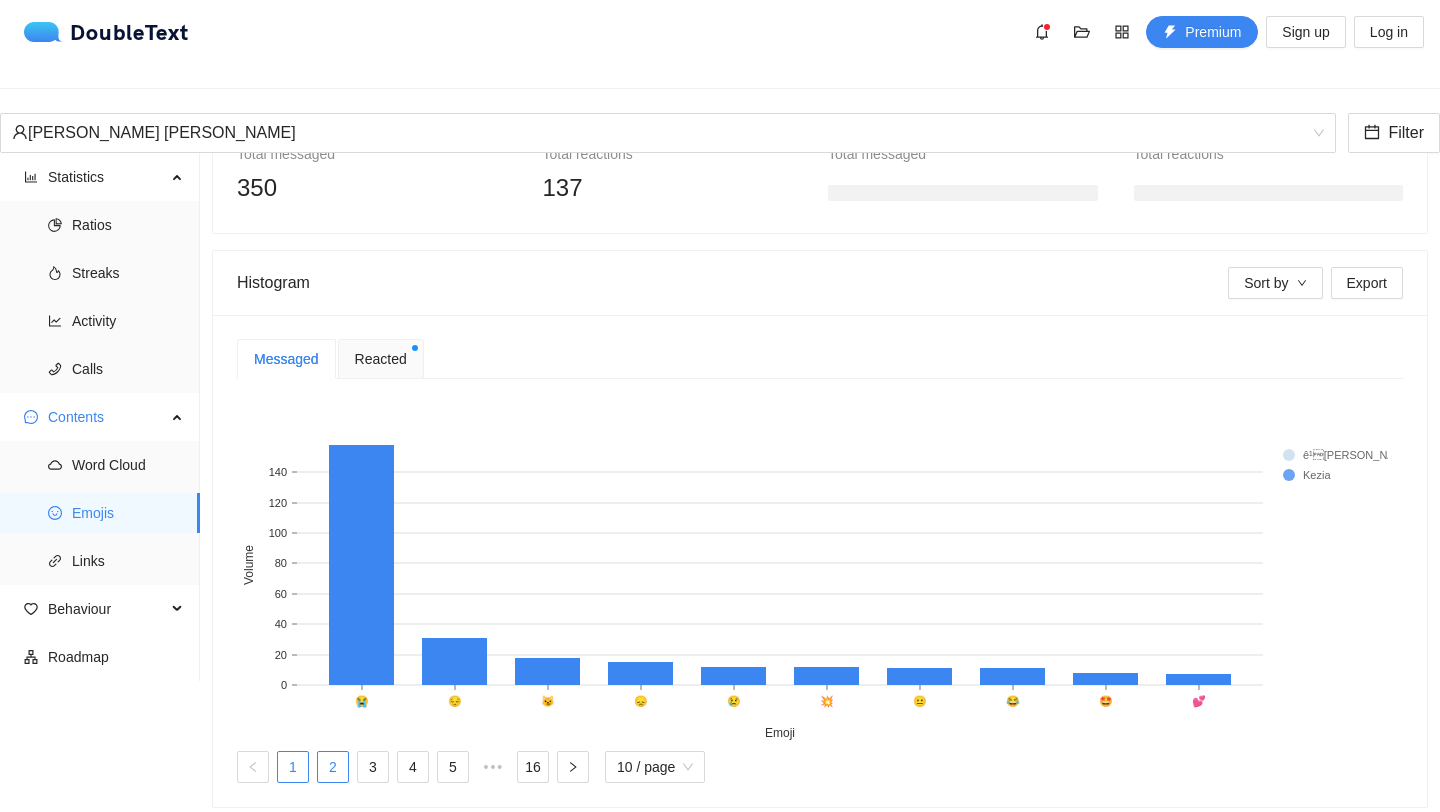 click on "2" at bounding box center [333, 767] 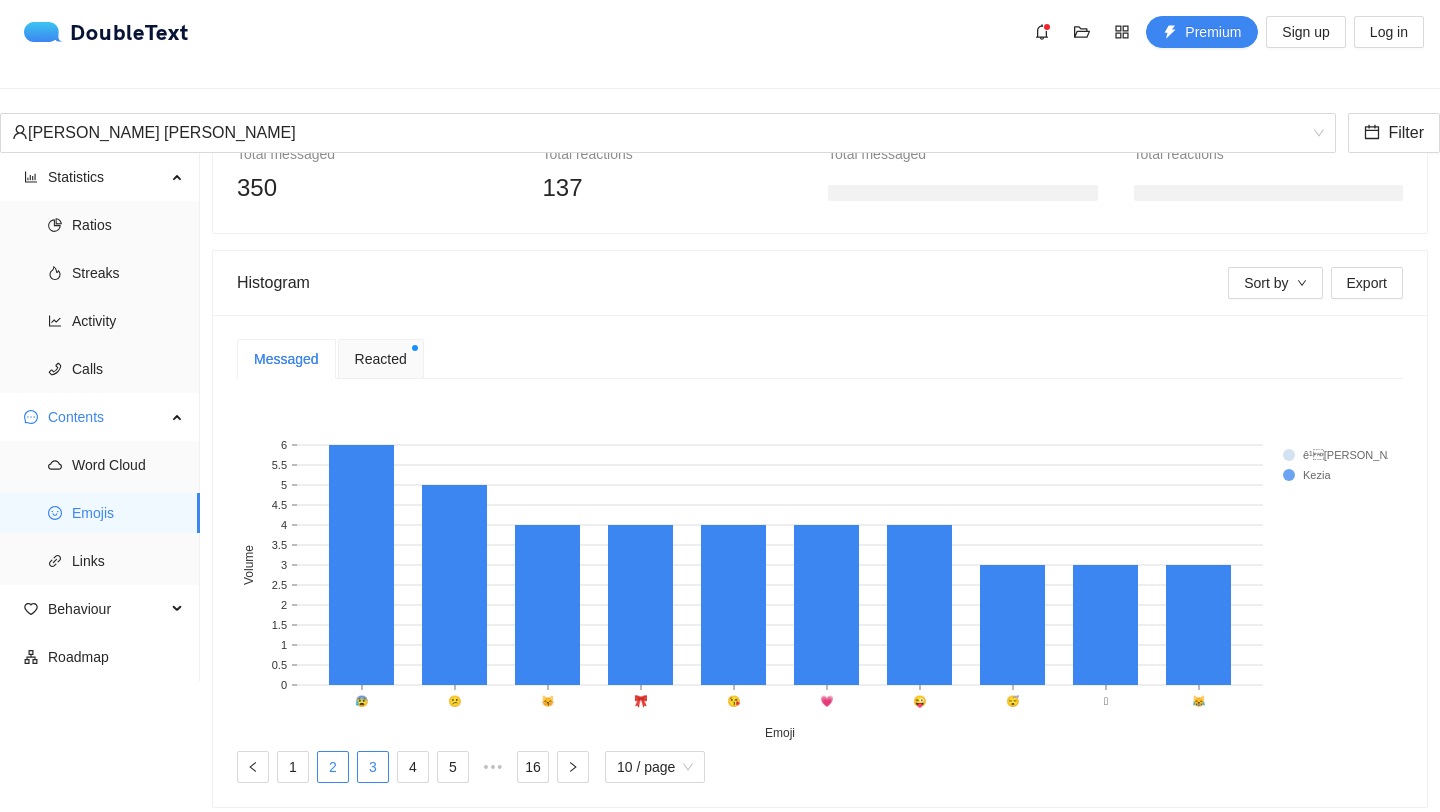 click on "3" at bounding box center (373, 767) 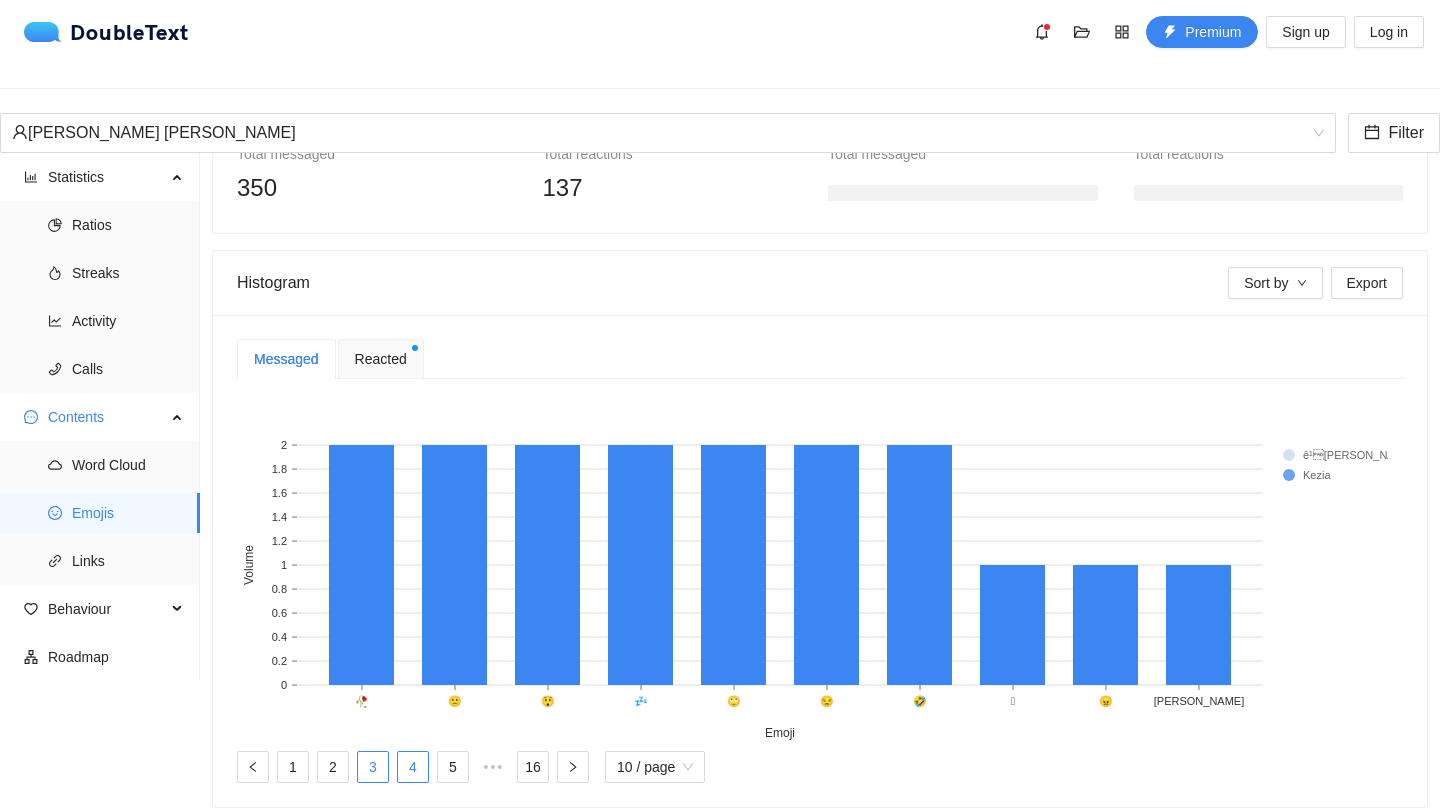 click on "4" at bounding box center (413, 767) 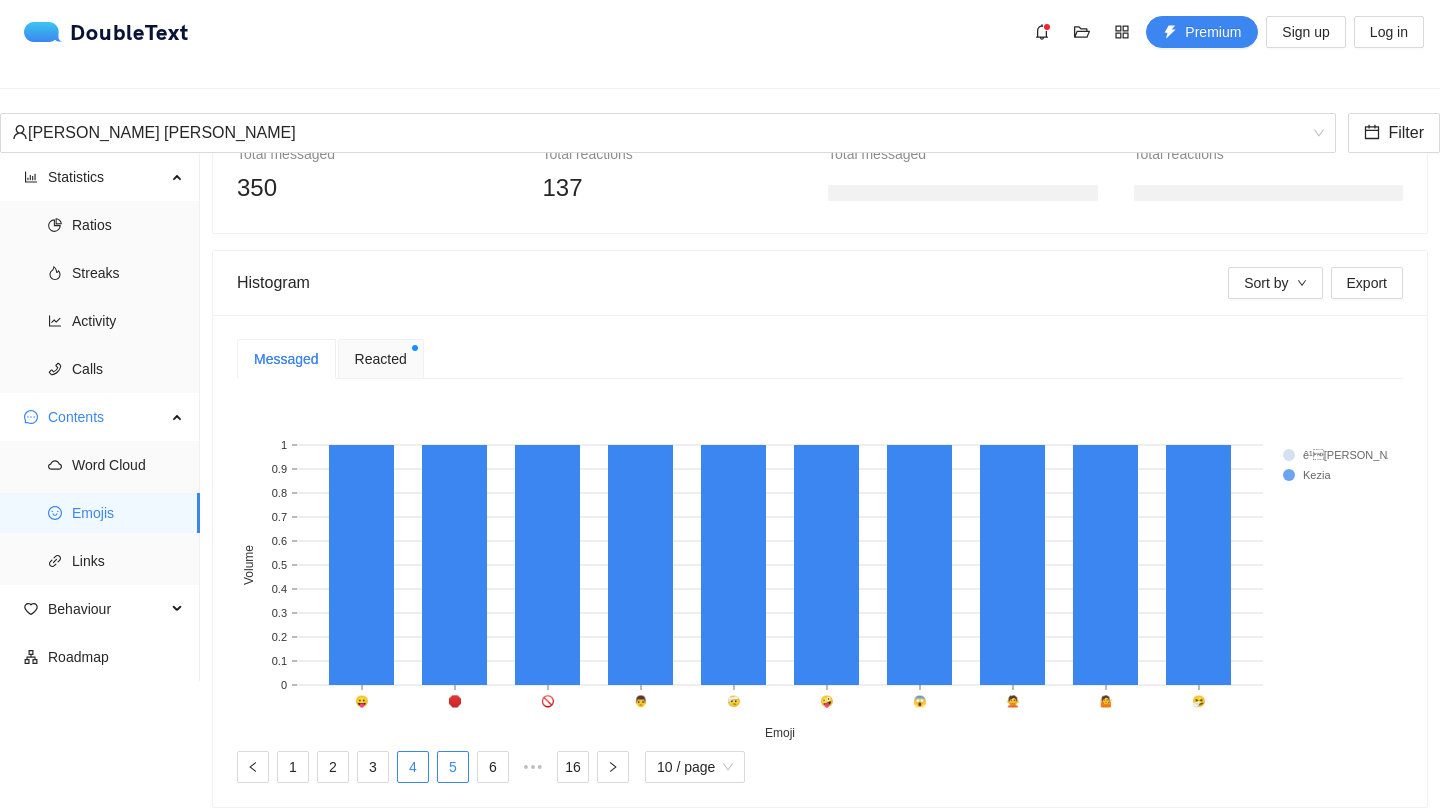 click on "5" at bounding box center (453, 767) 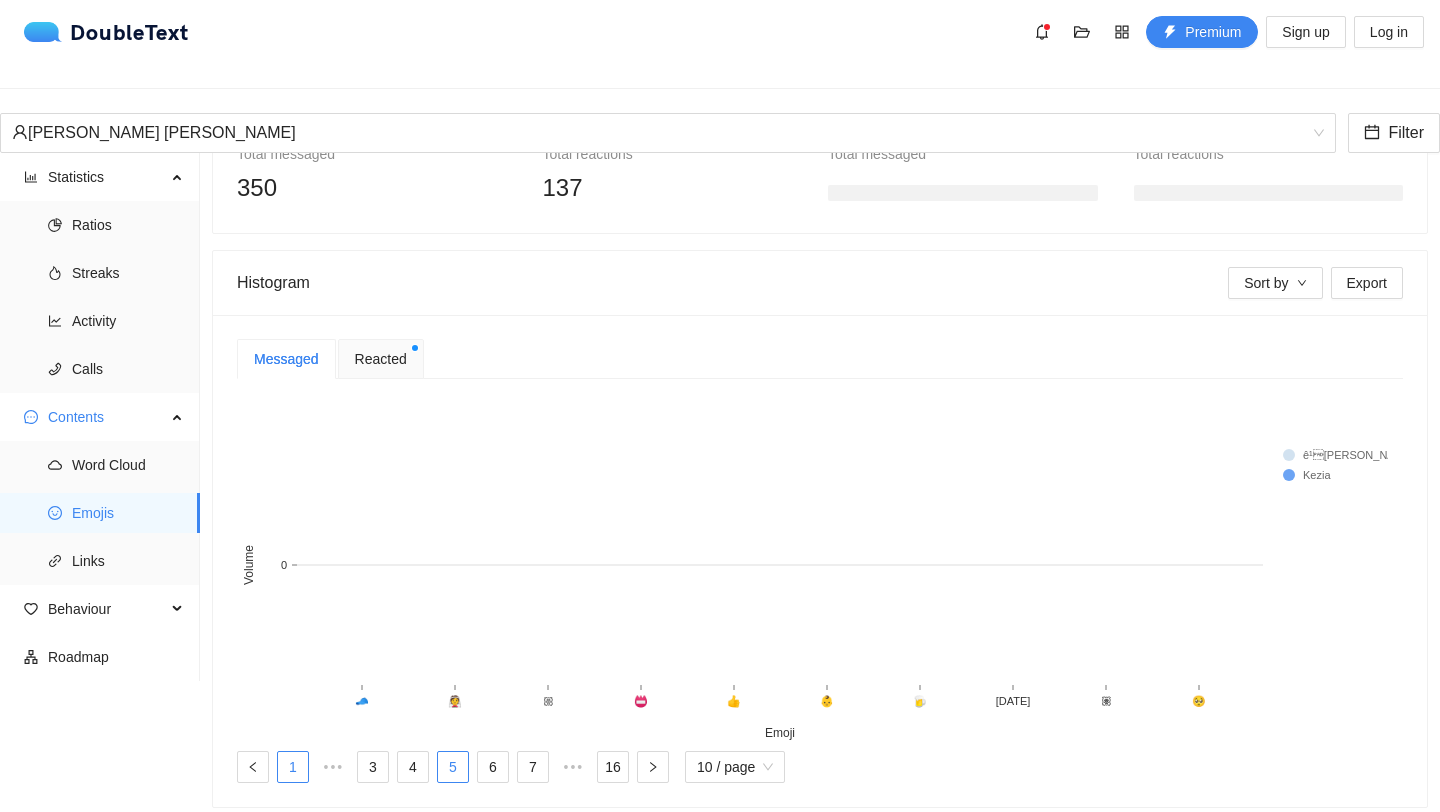 click on "1" at bounding box center [293, 767] 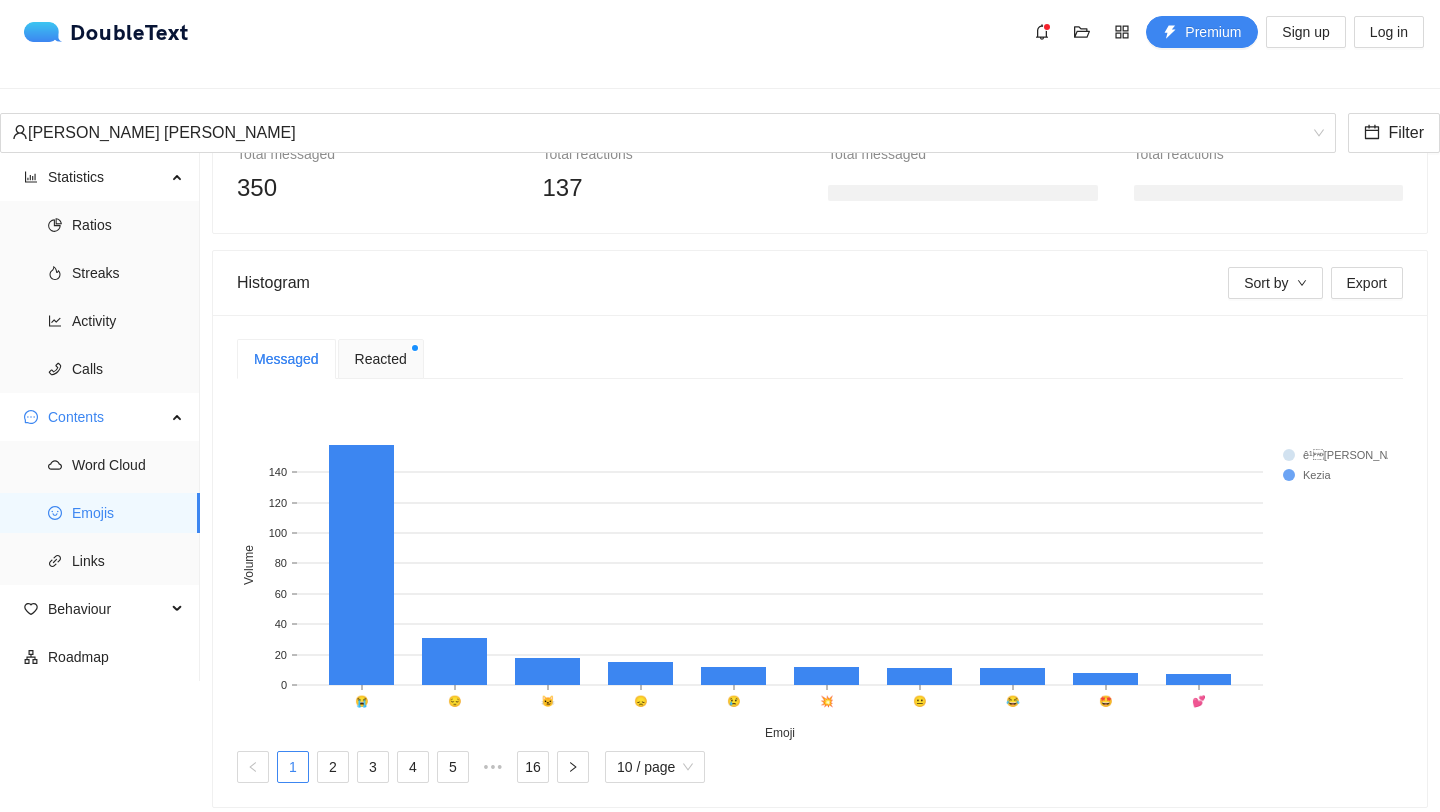 click on "Reacted" at bounding box center [381, 359] 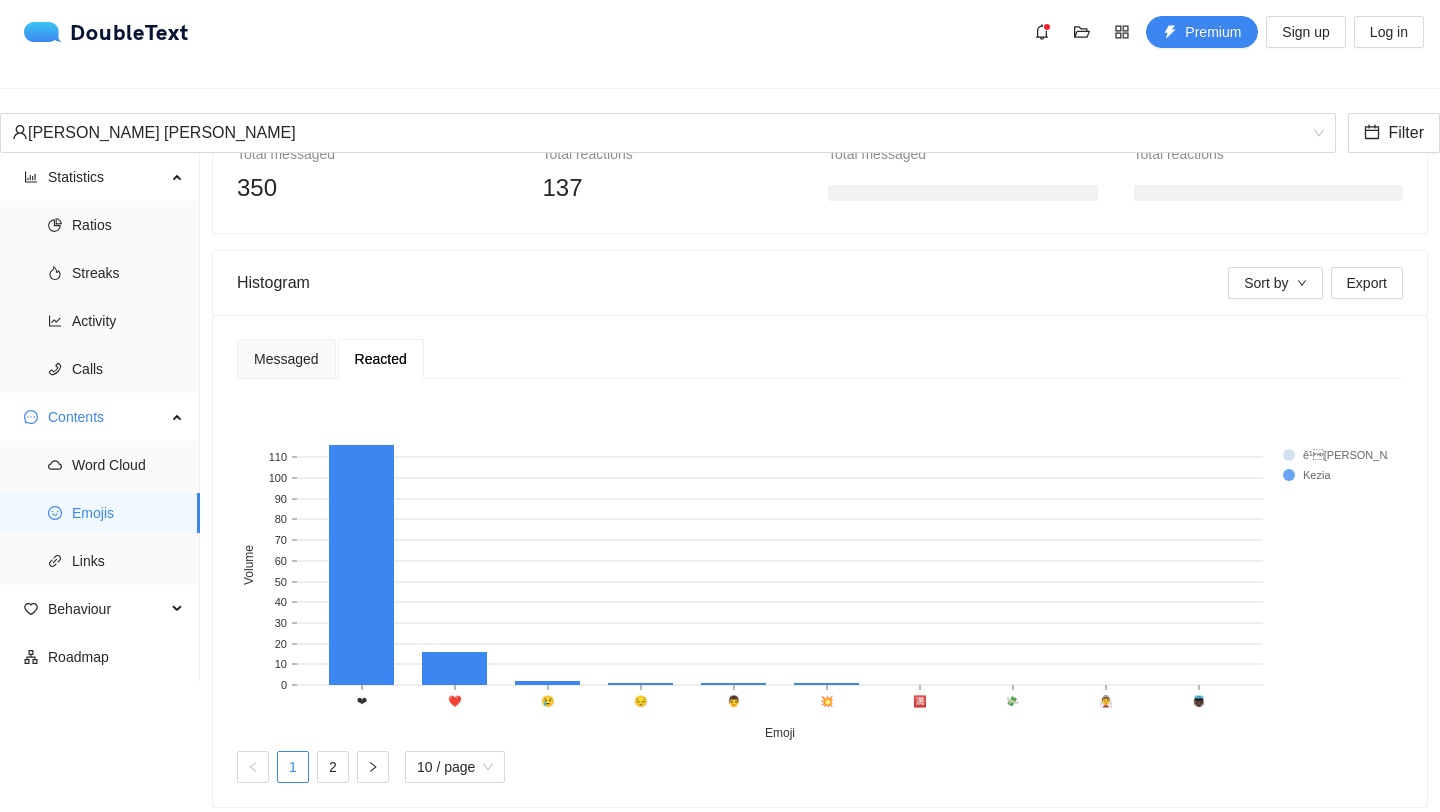 click 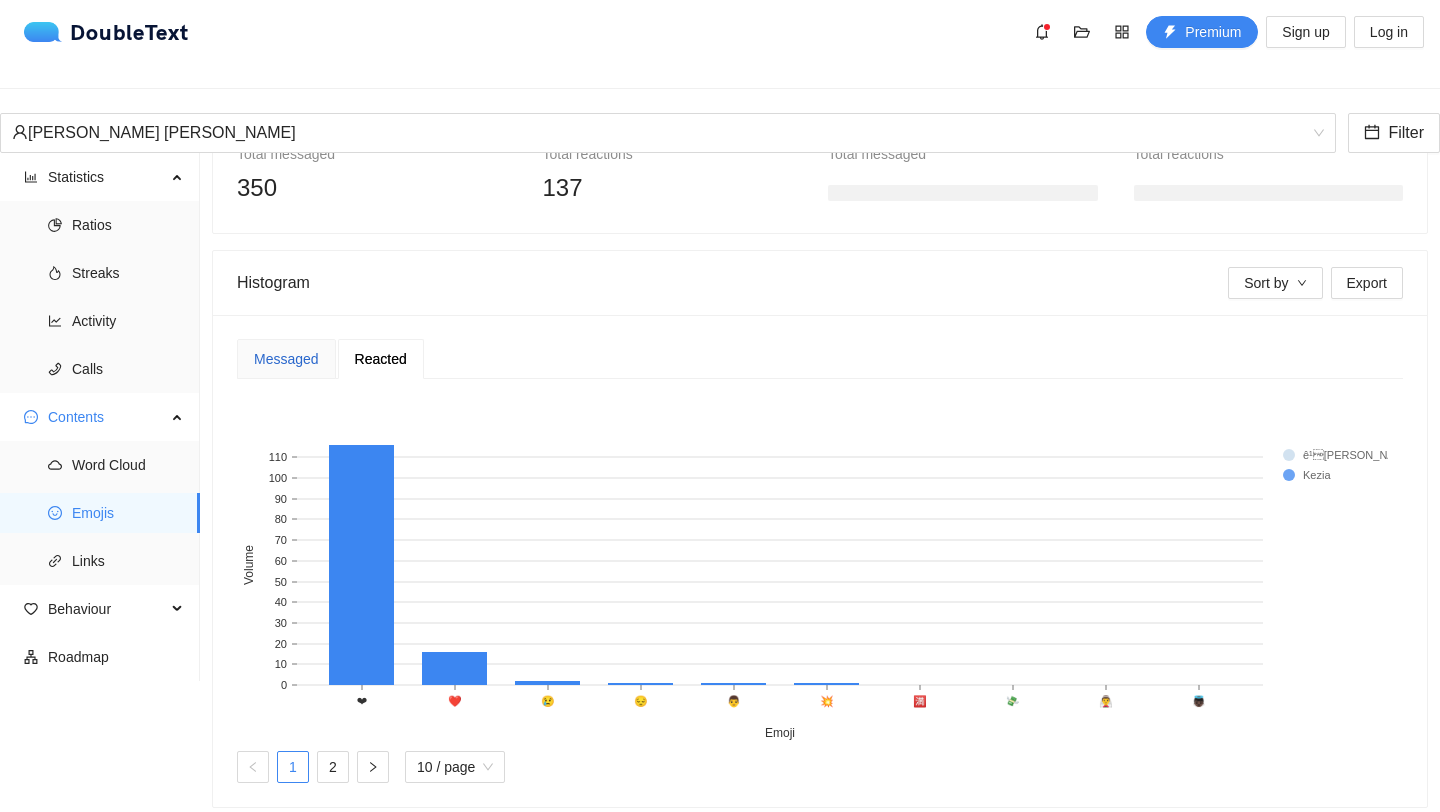 click on "Messaged" at bounding box center (286, 359) 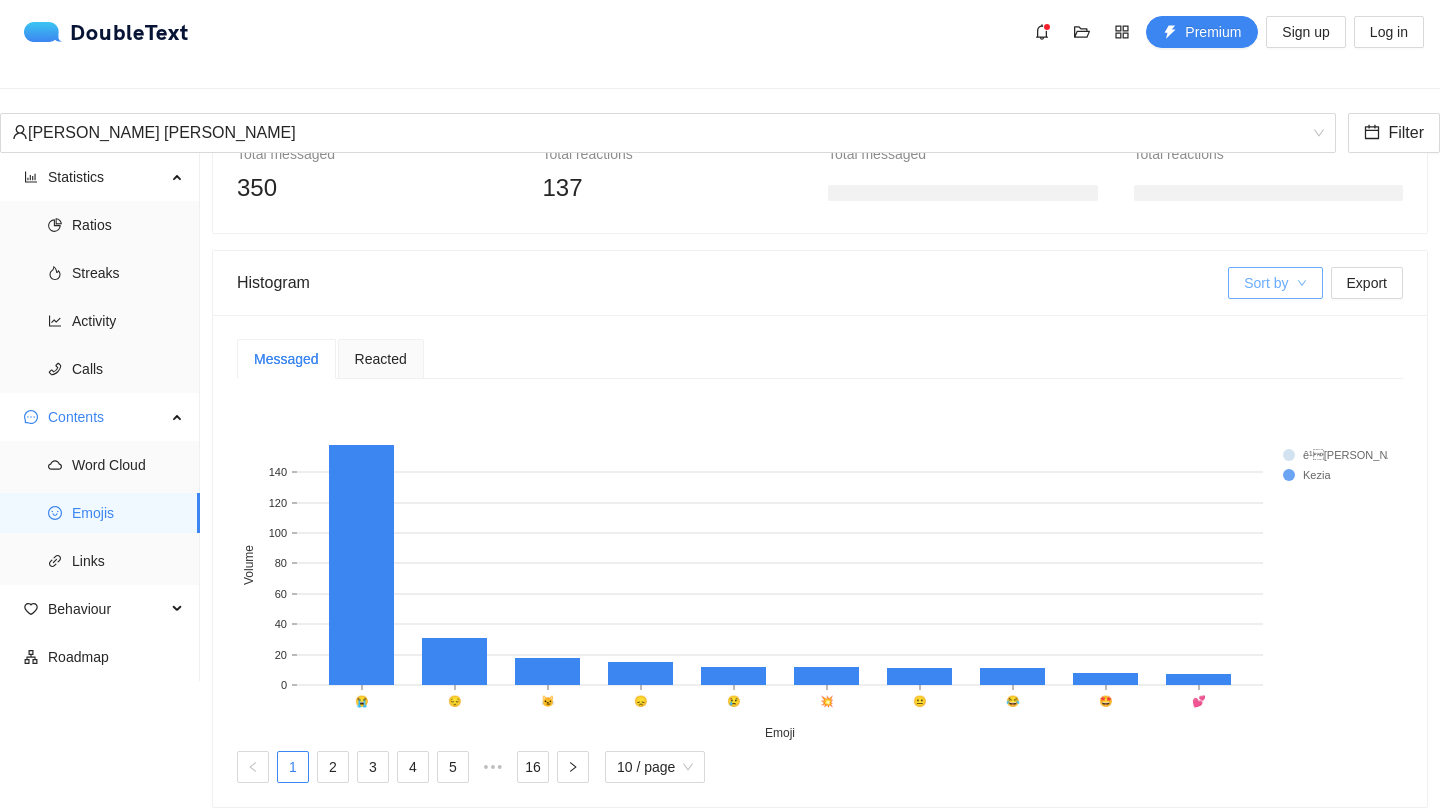 click on "Sort by" at bounding box center [1266, 283] 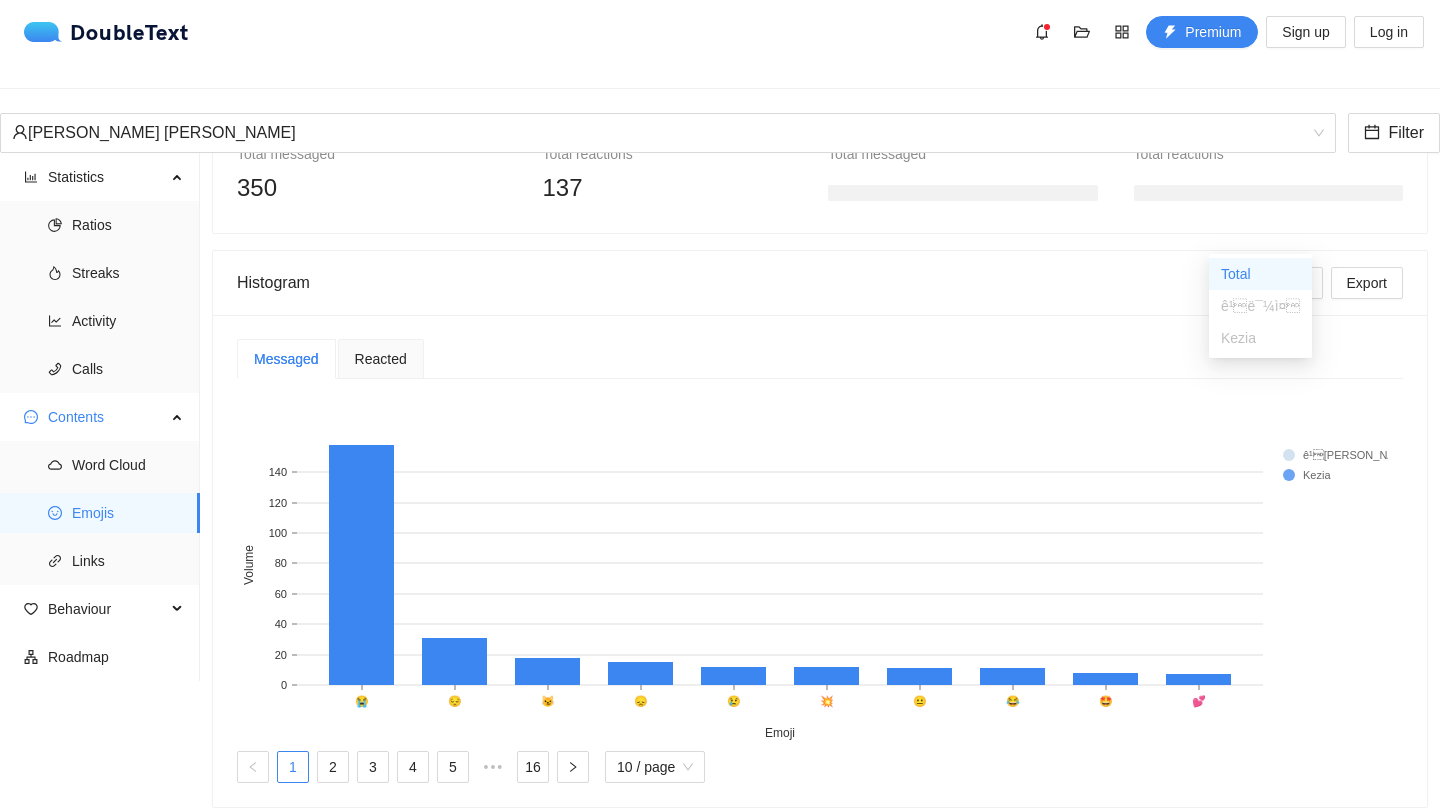 click on "ê¹ë¯¼ì¤" at bounding box center [1260, 306] 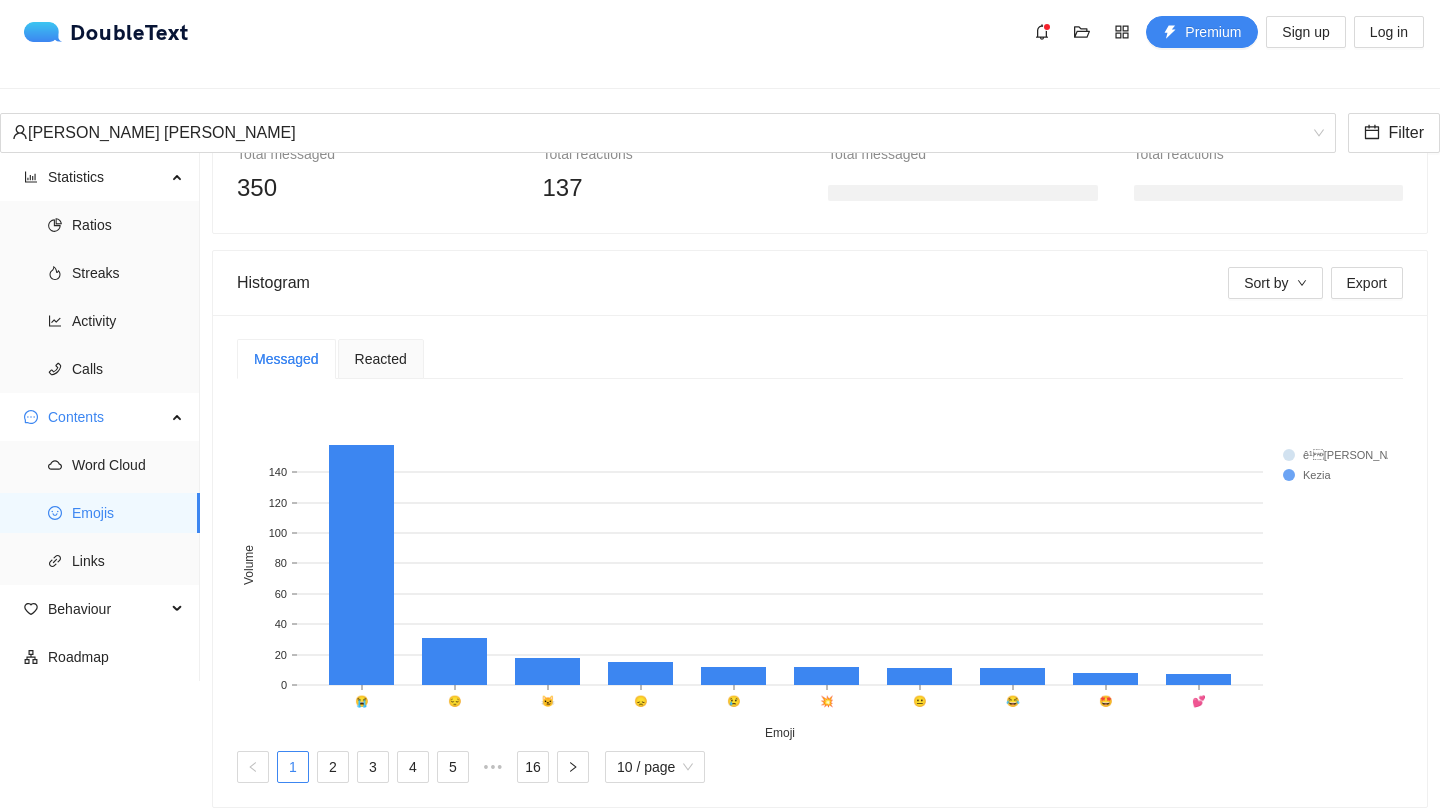 click on "Messaged Reacted" at bounding box center (820, 359) 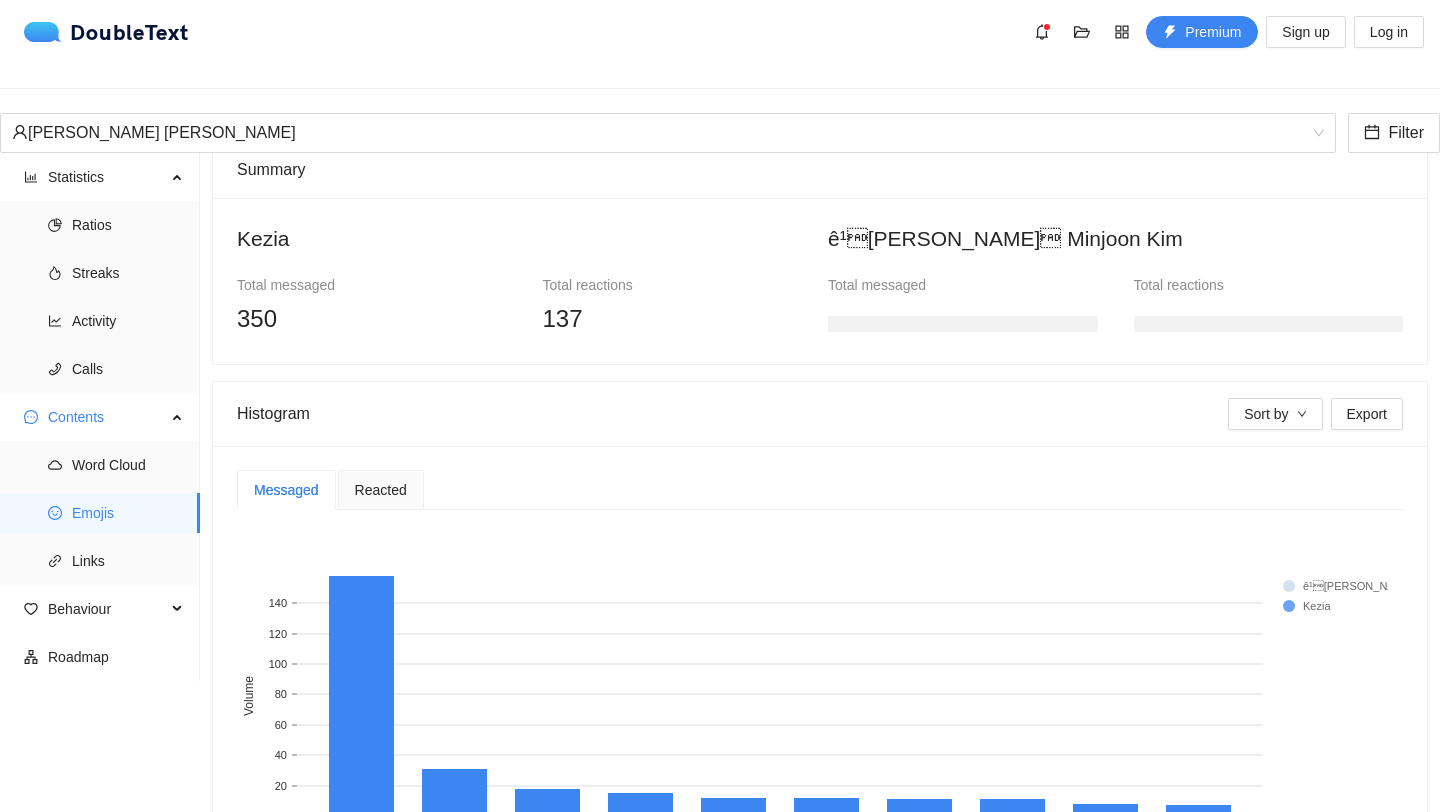 scroll, scrollTop: 0, scrollLeft: 0, axis: both 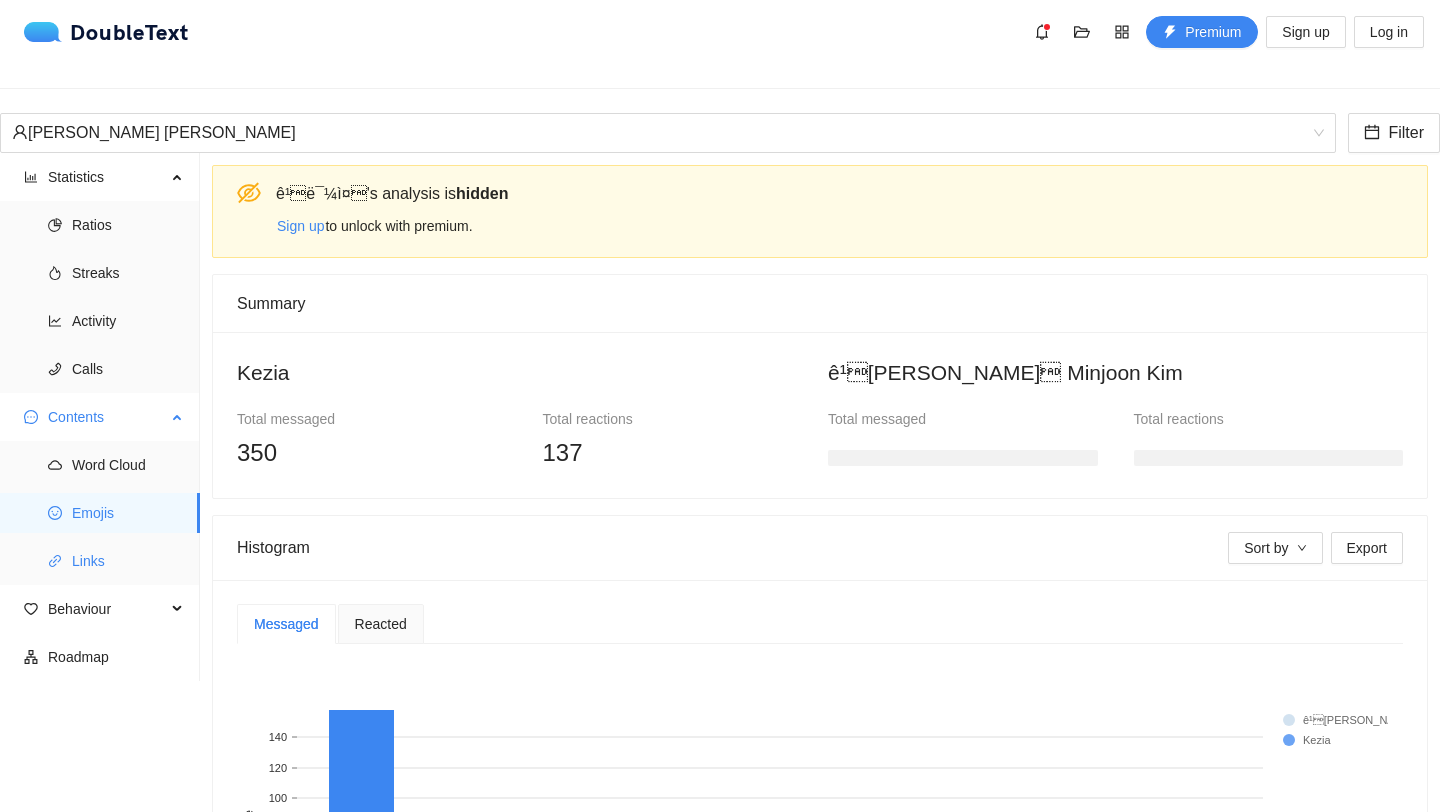 click on "Links" at bounding box center (100, 561) 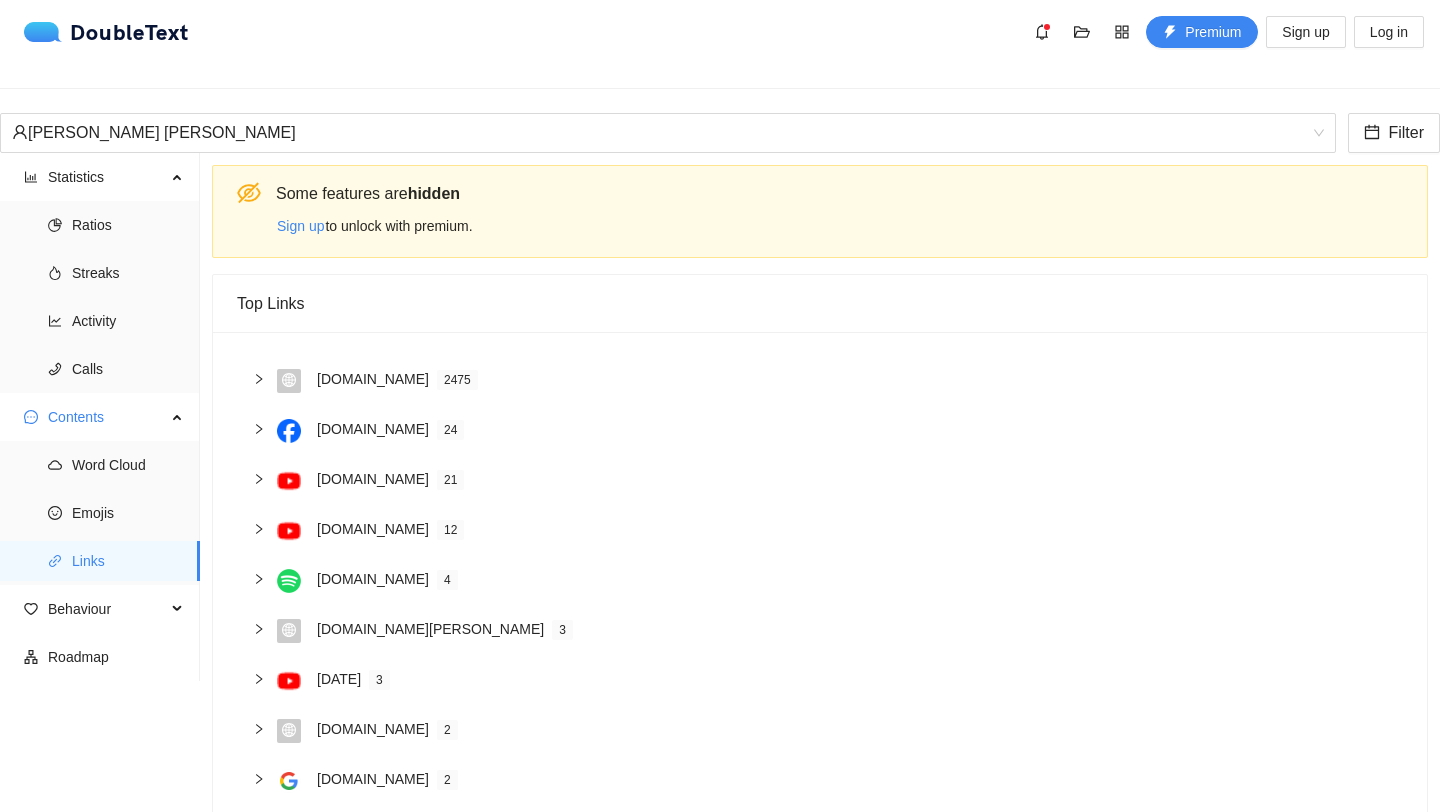 scroll, scrollTop: 132, scrollLeft: 0, axis: vertical 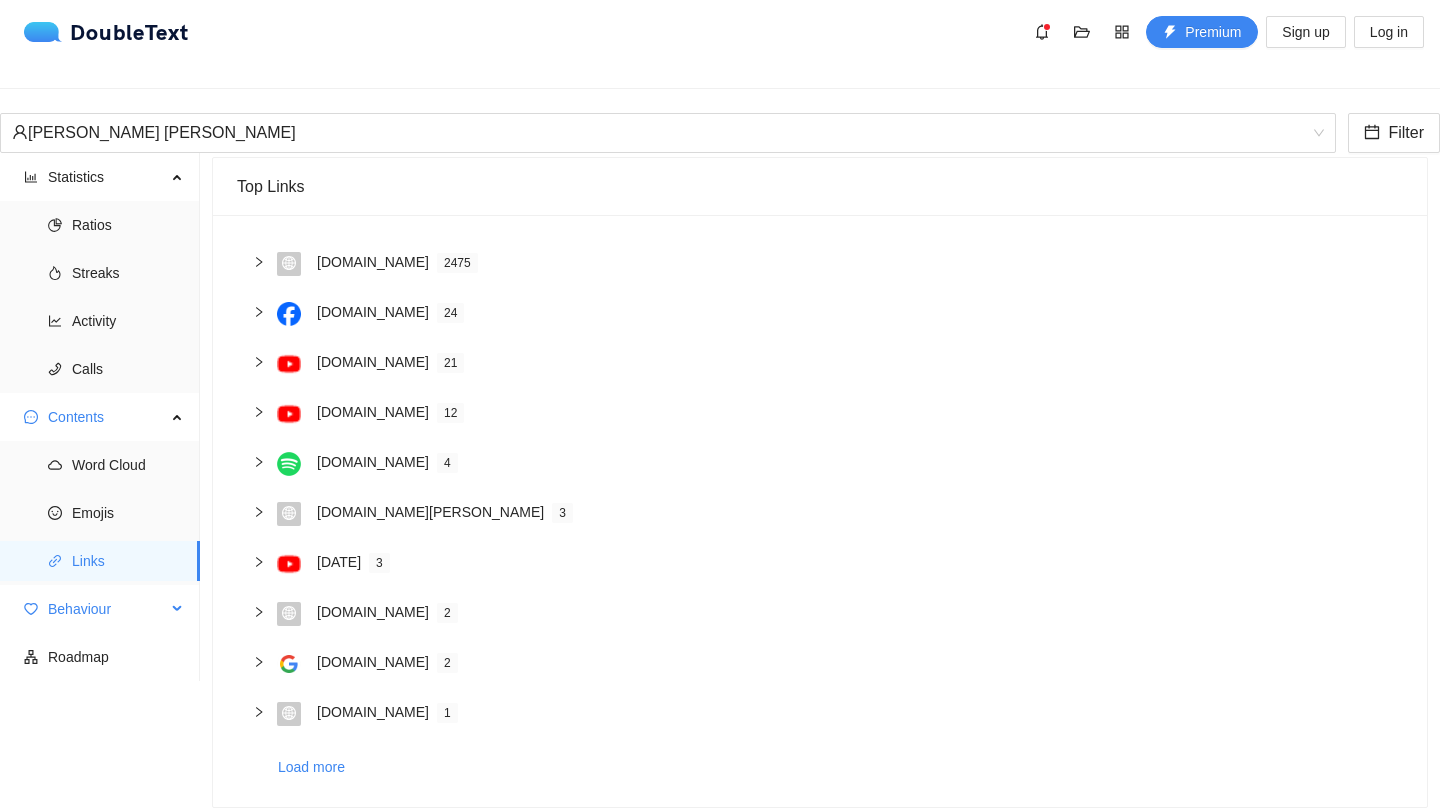click on "Behaviour" at bounding box center [107, 609] 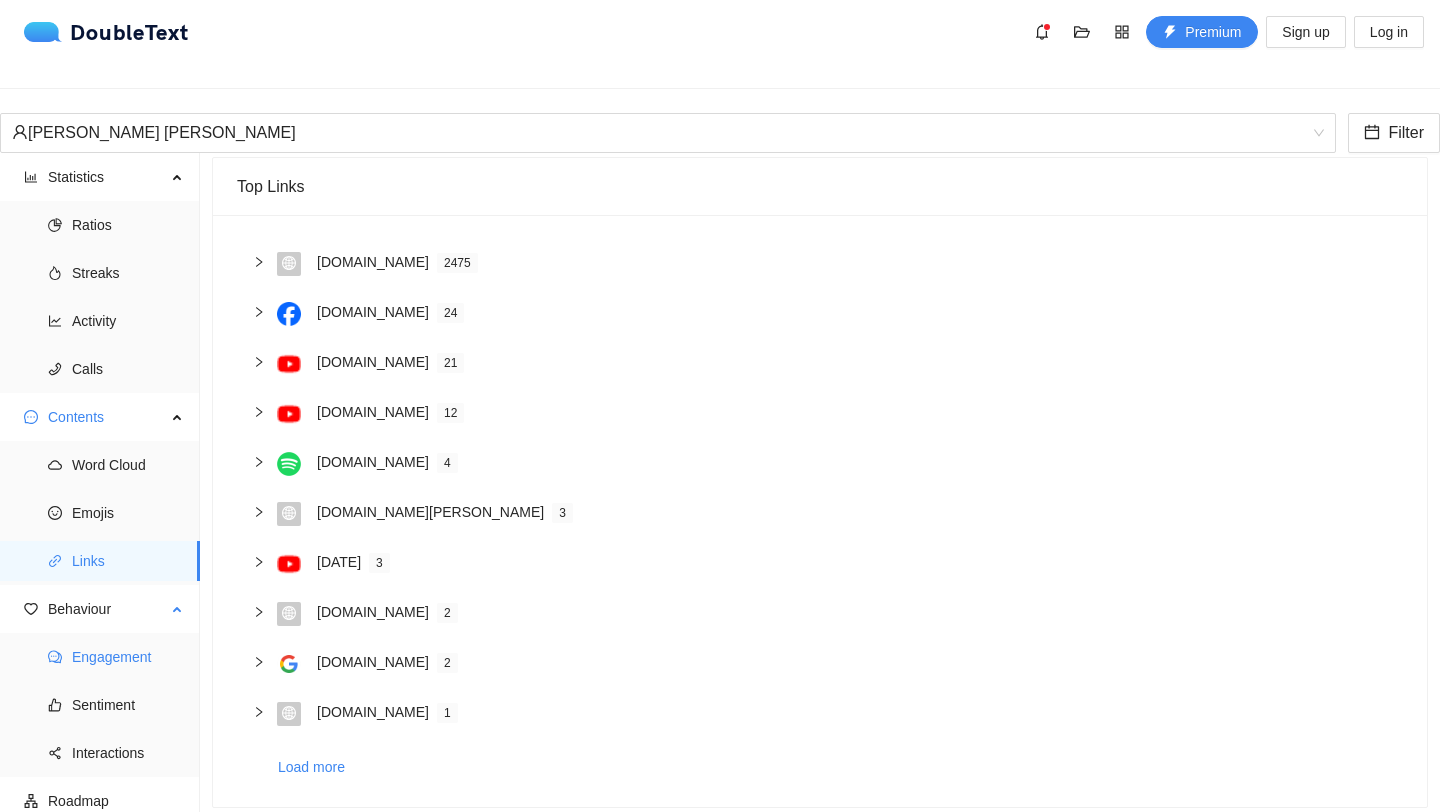 click on "Engagement" at bounding box center [128, 657] 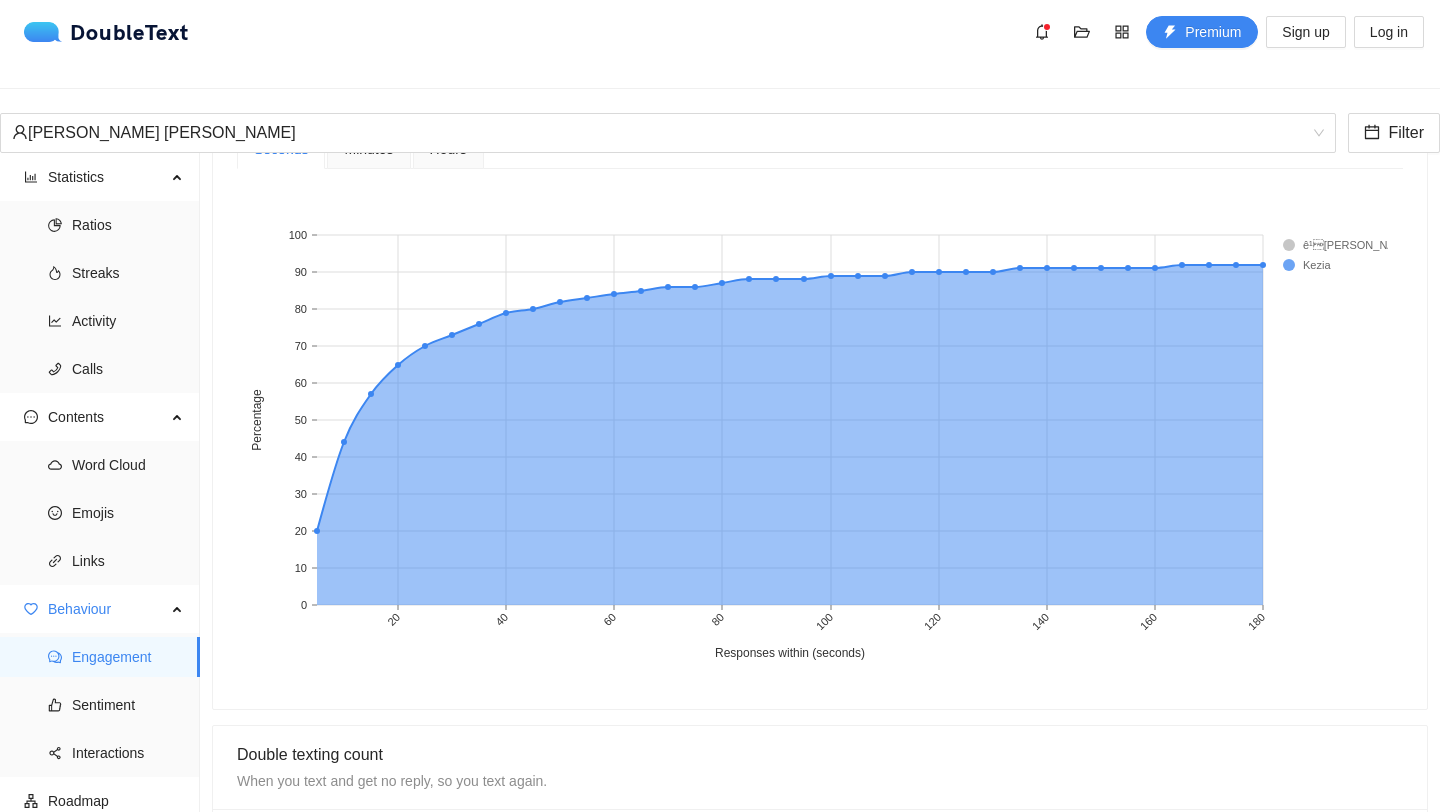 scroll, scrollTop: 649, scrollLeft: 0, axis: vertical 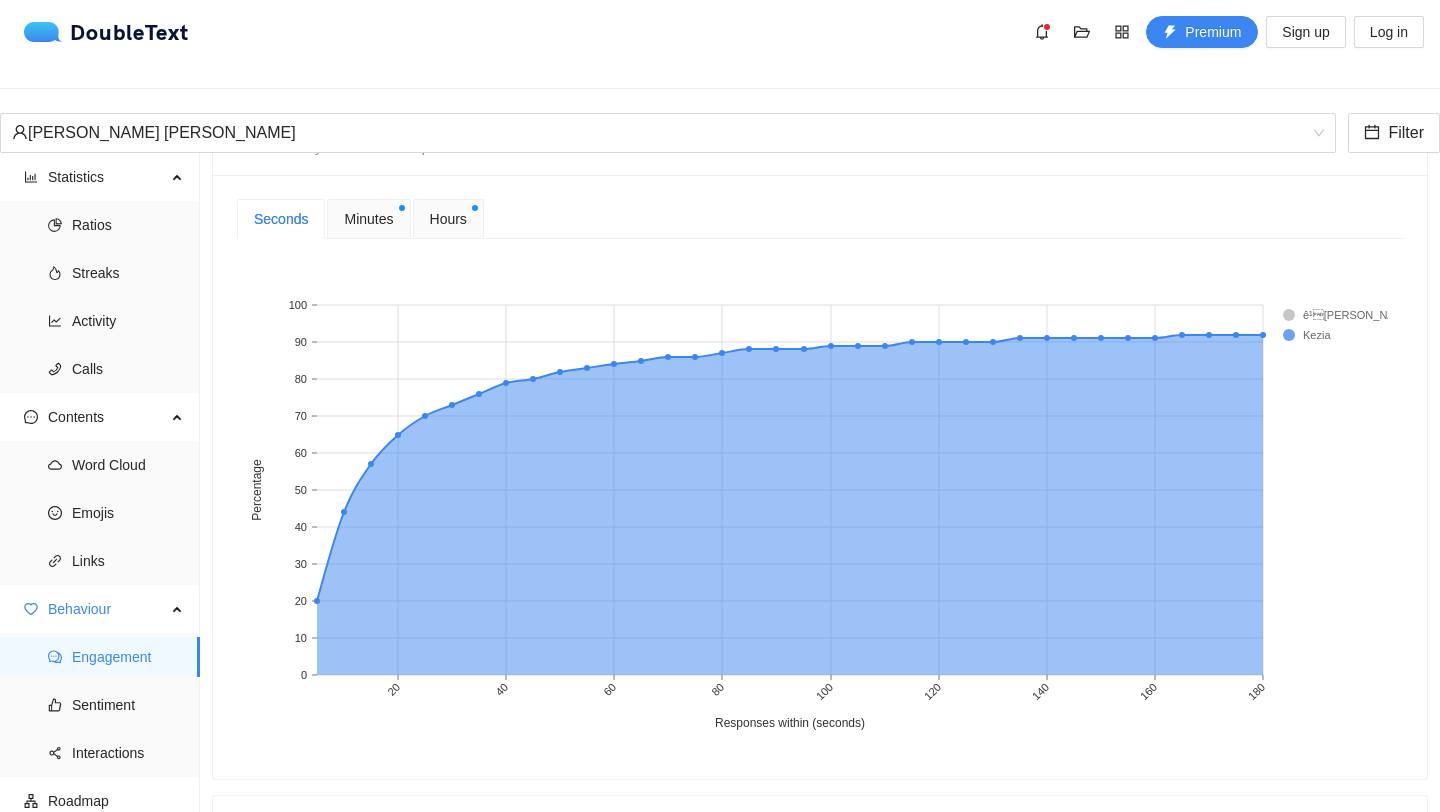 click on "Minutes" at bounding box center [368, 219] 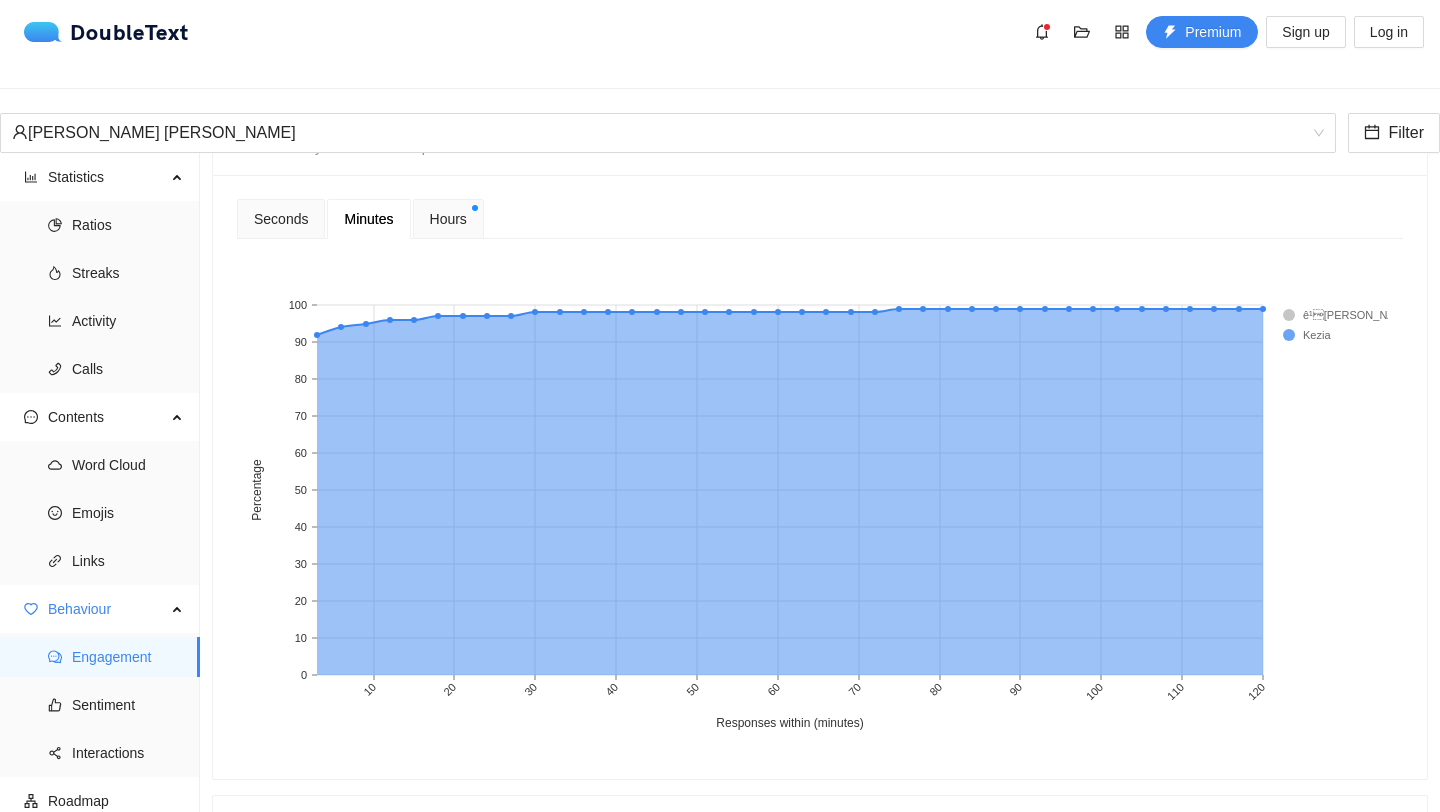 click on "Hours" at bounding box center (448, 219) 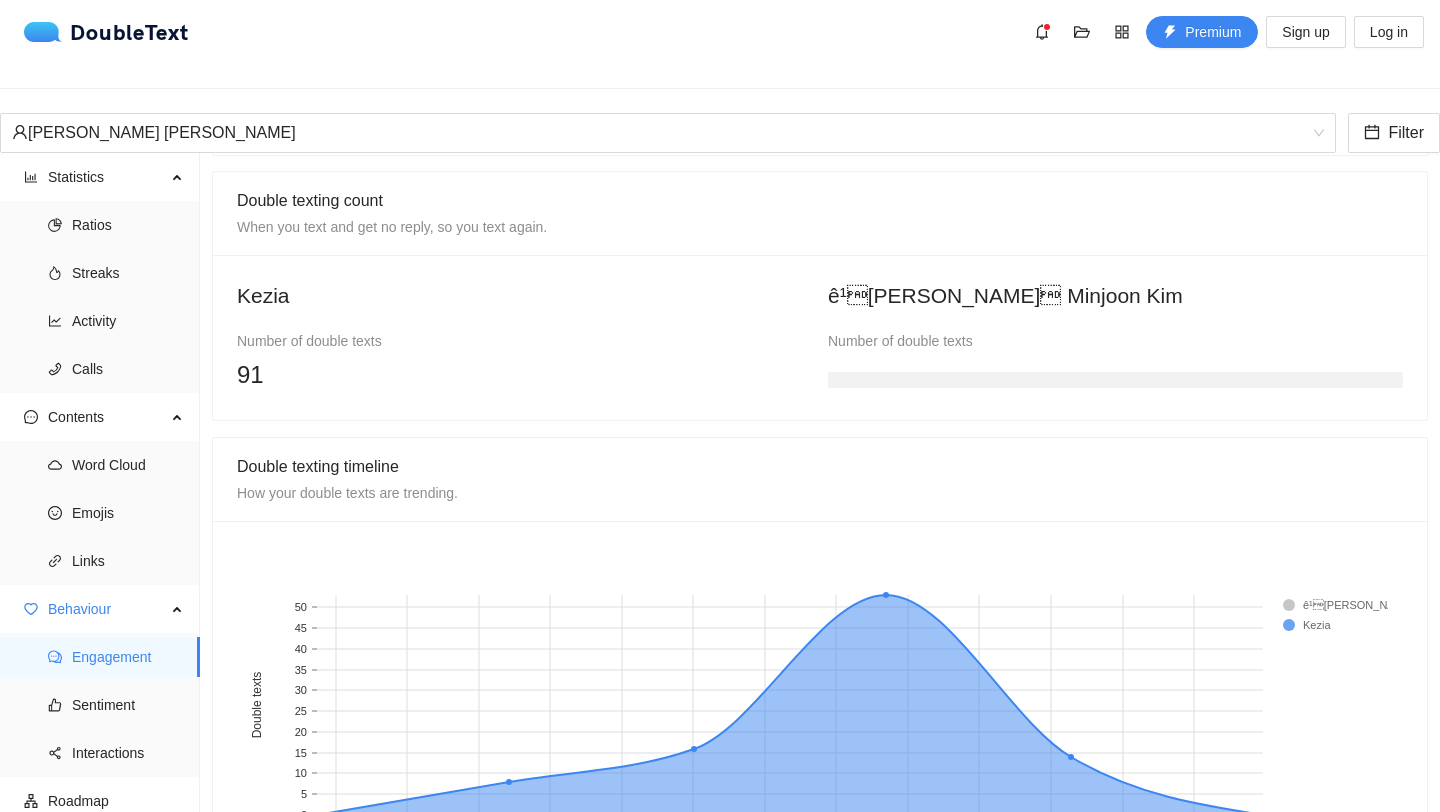 scroll, scrollTop: 1309, scrollLeft: 0, axis: vertical 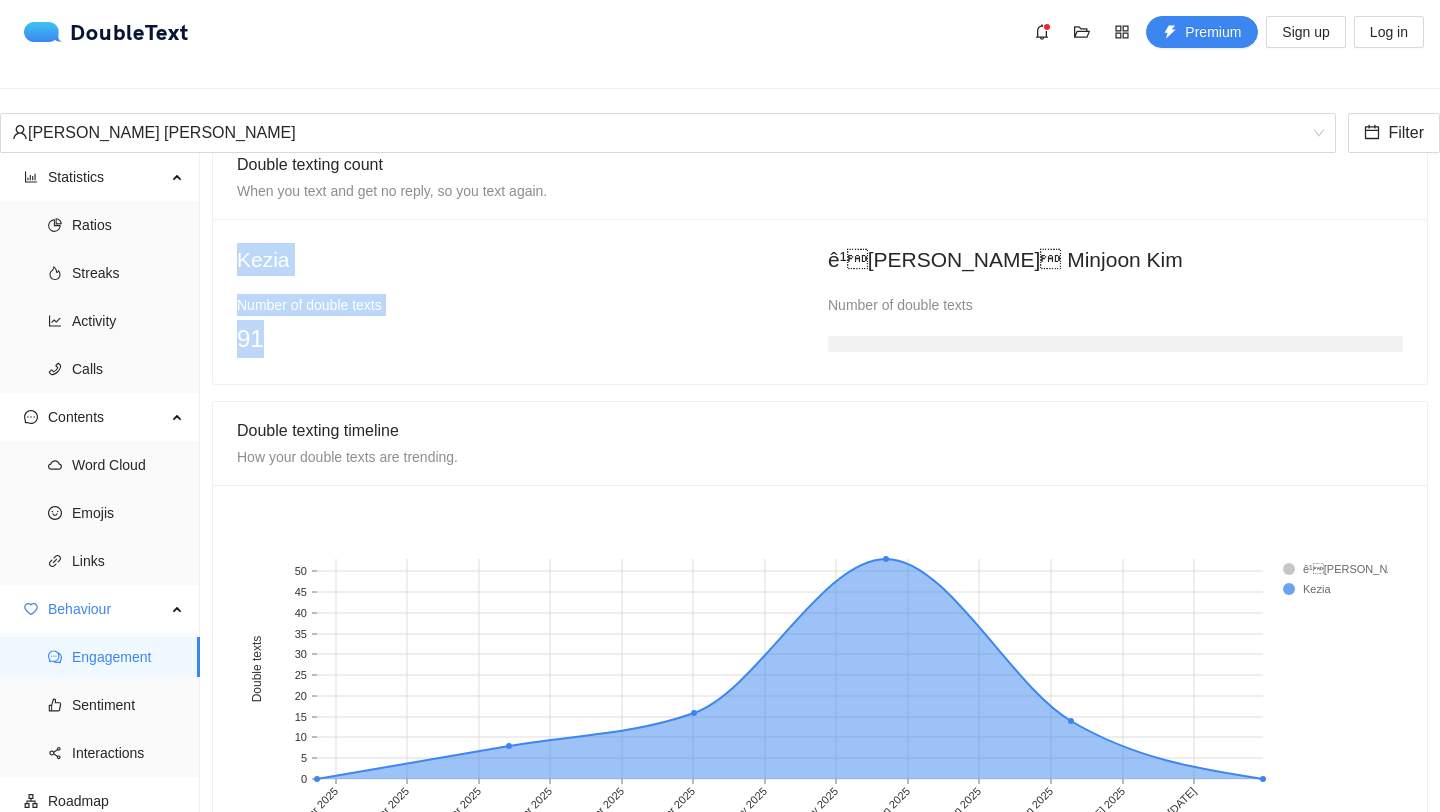 drag, startPoint x: 229, startPoint y: 323, endPoint x: 340, endPoint y: 329, distance: 111.16204 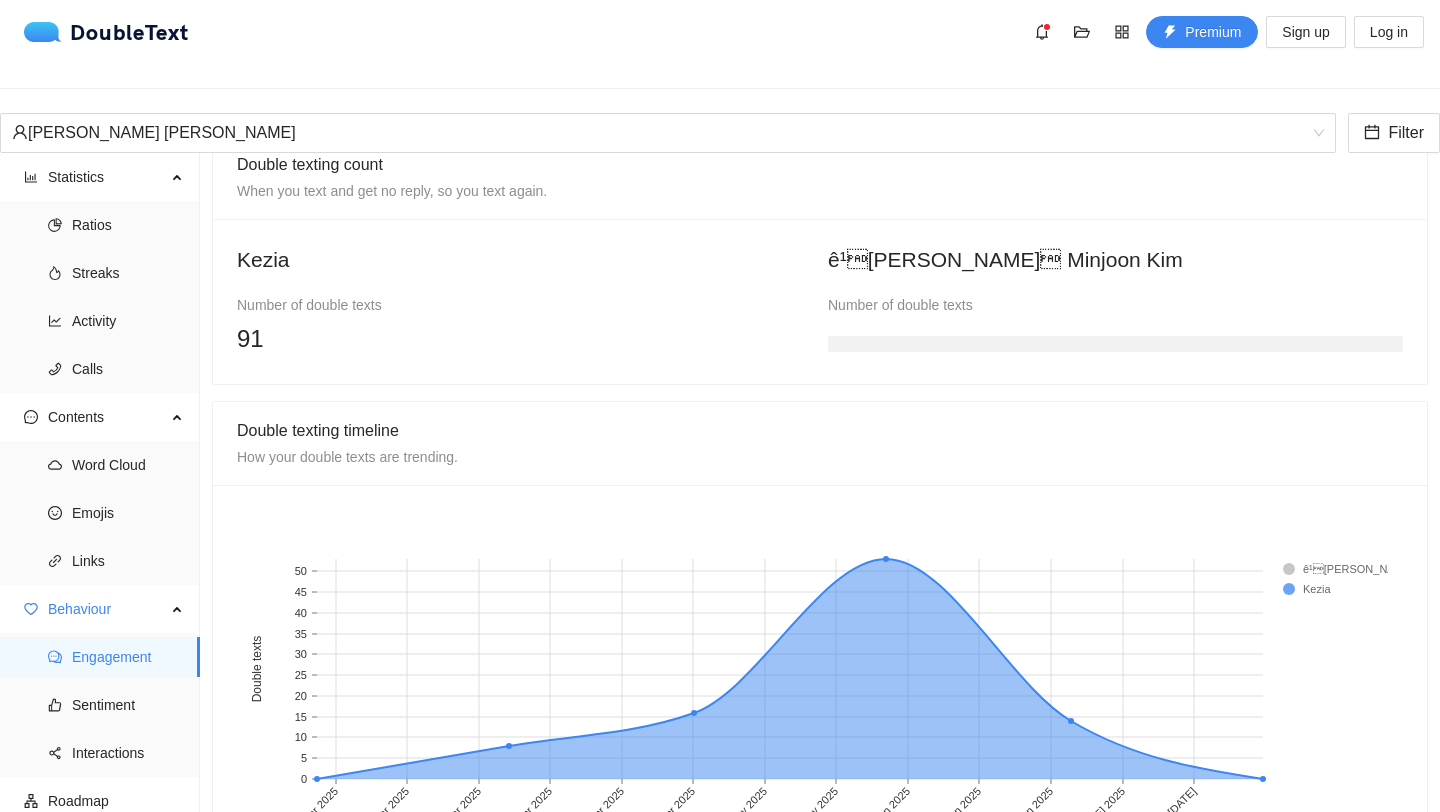 click on "91" at bounding box center [524, 339] 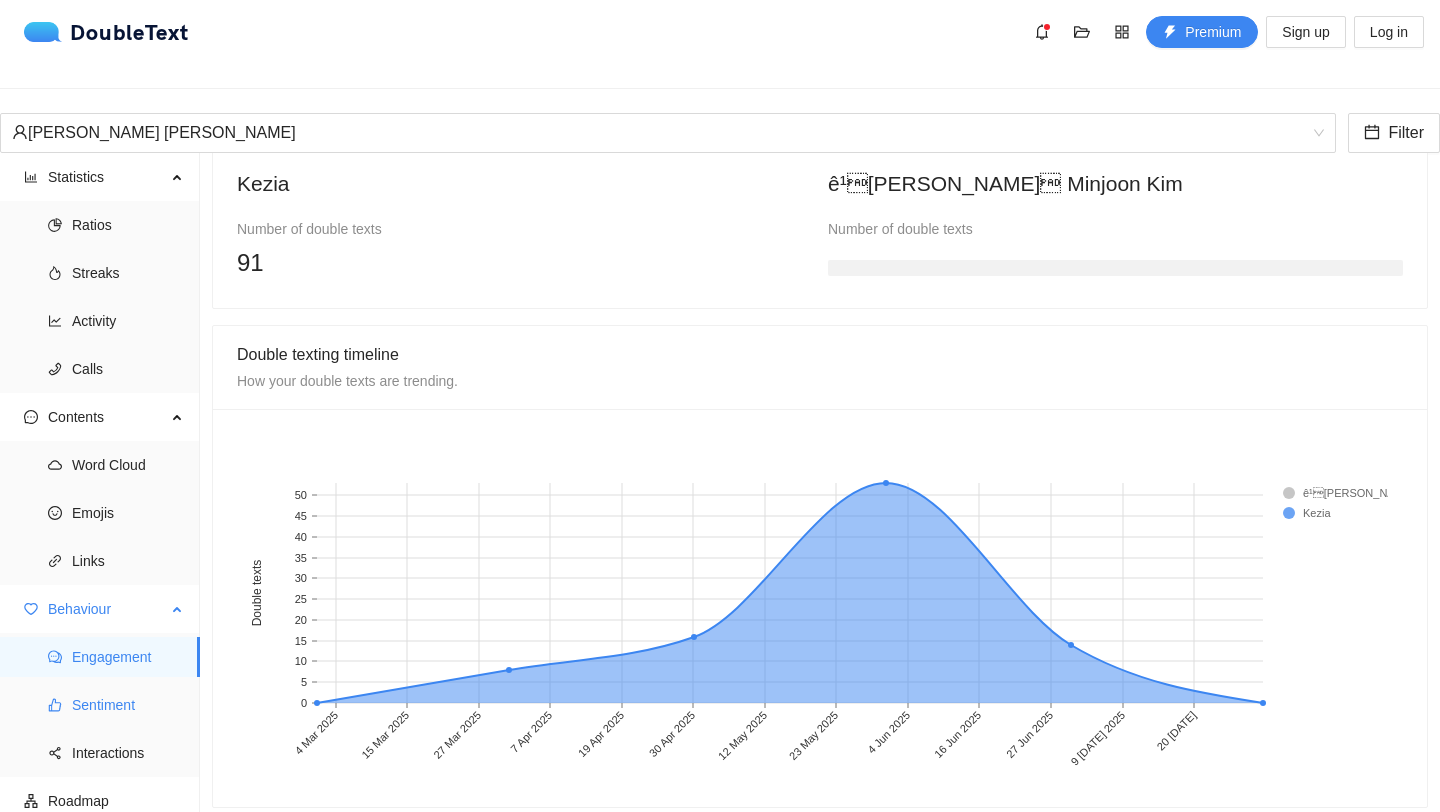 click on "Sentiment" at bounding box center [128, 705] 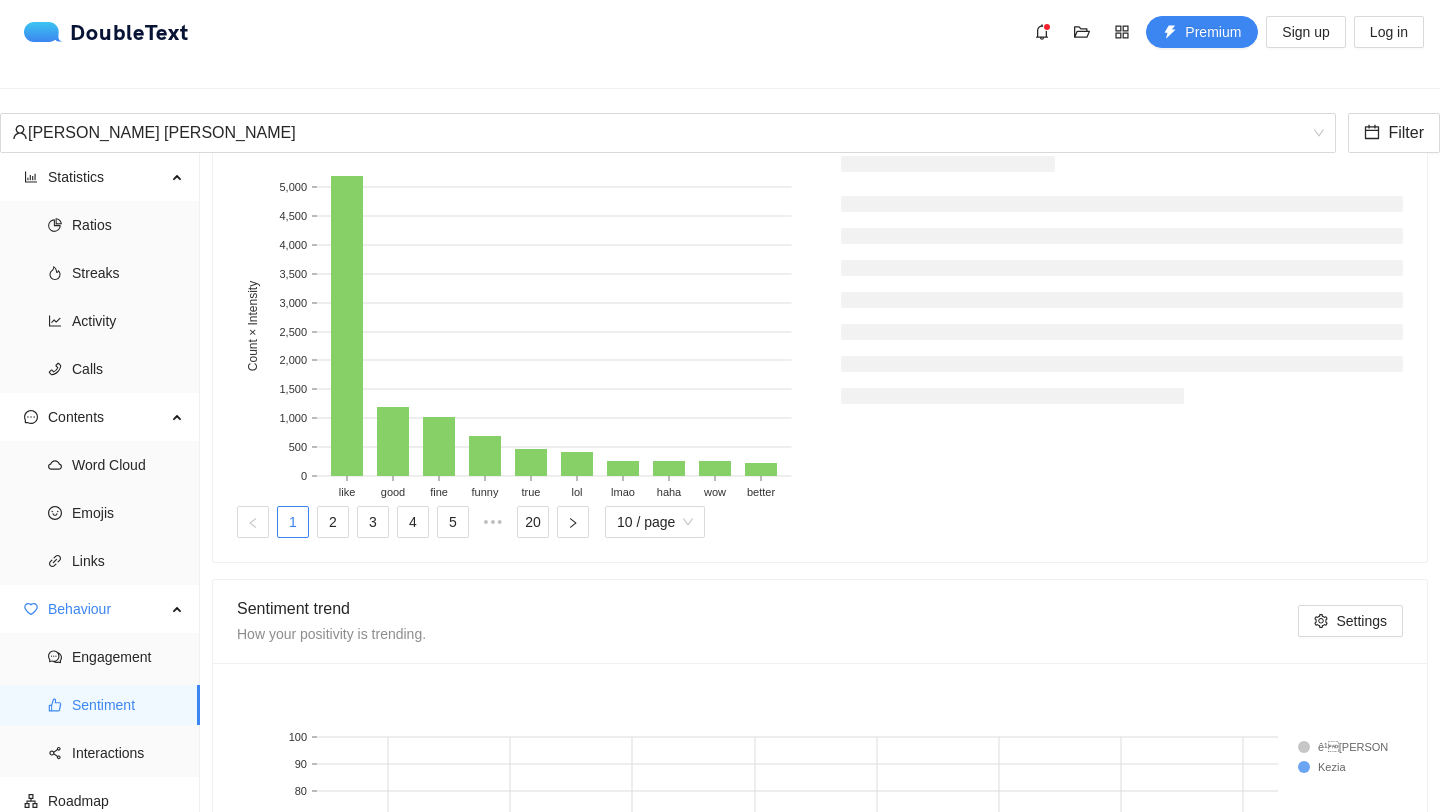 scroll, scrollTop: 578, scrollLeft: 0, axis: vertical 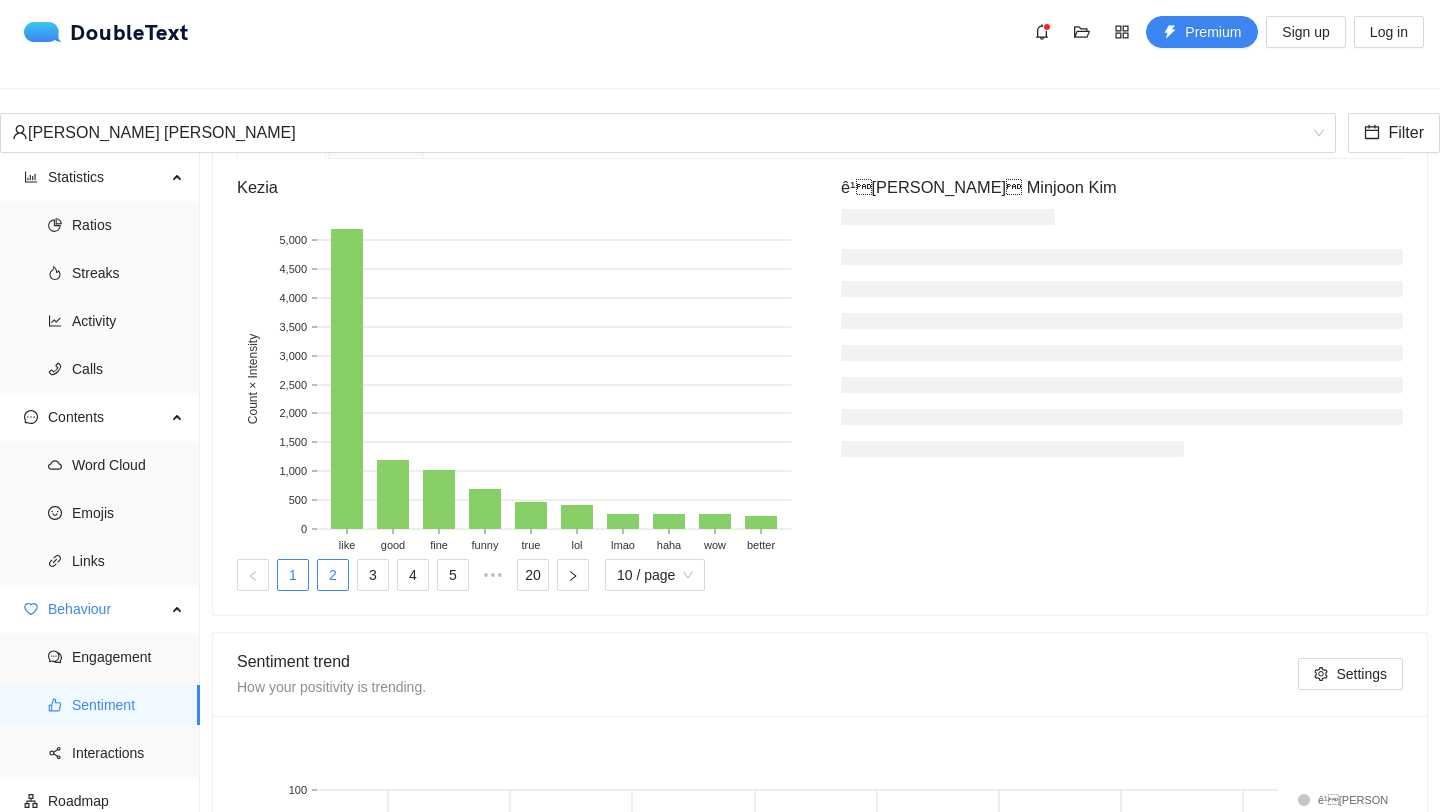 click on "2" at bounding box center (333, 575) 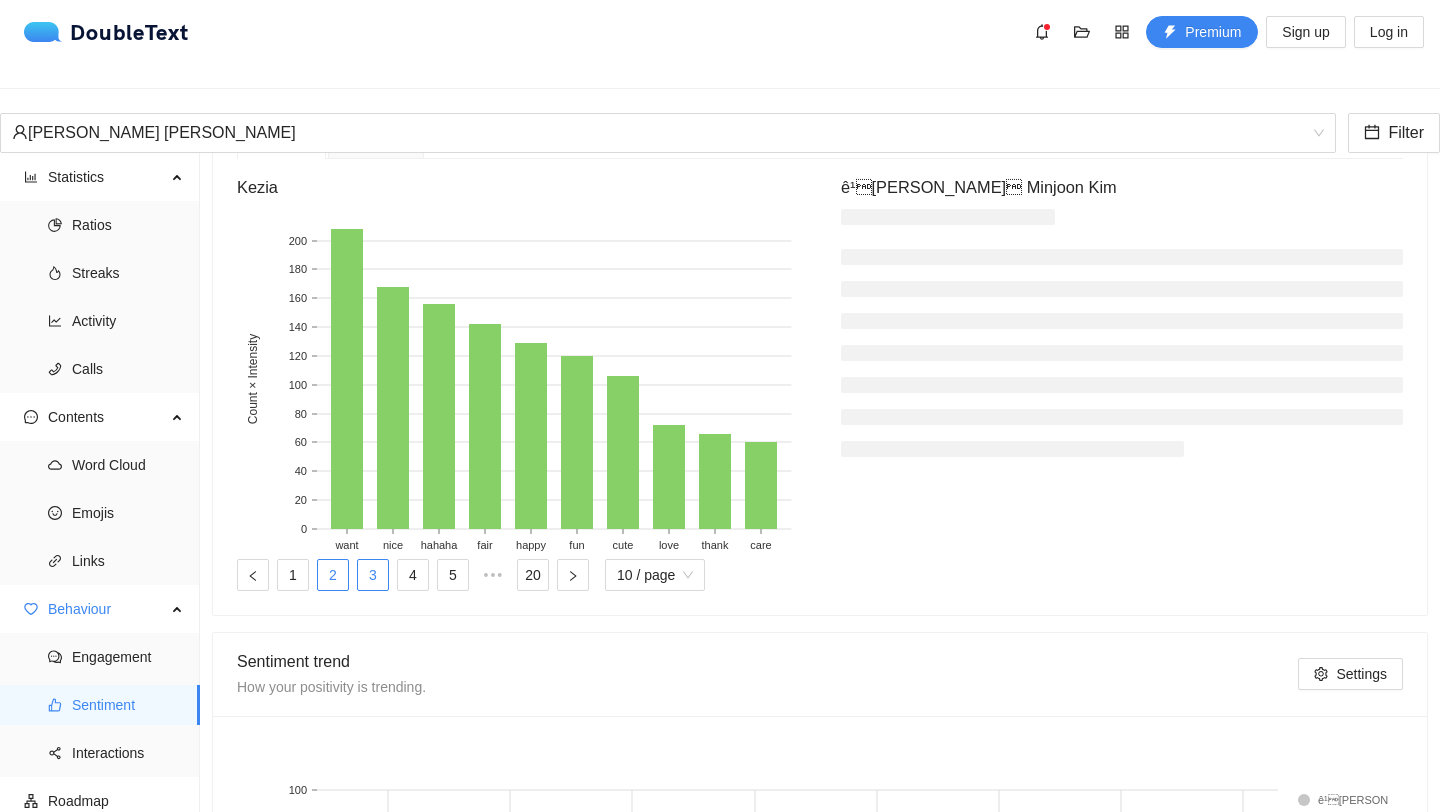 click on "3" at bounding box center [373, 575] 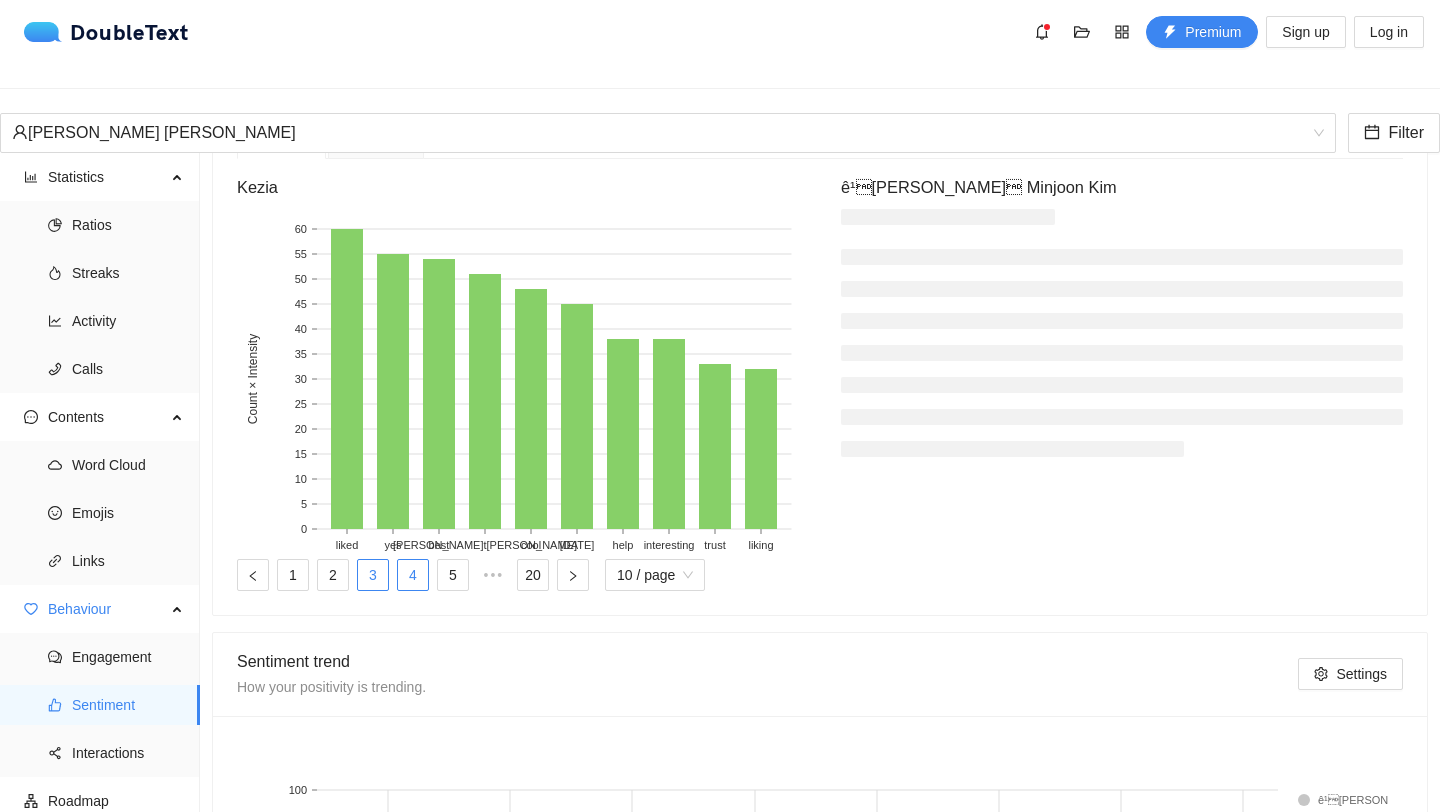 click on "4" at bounding box center (413, 575) 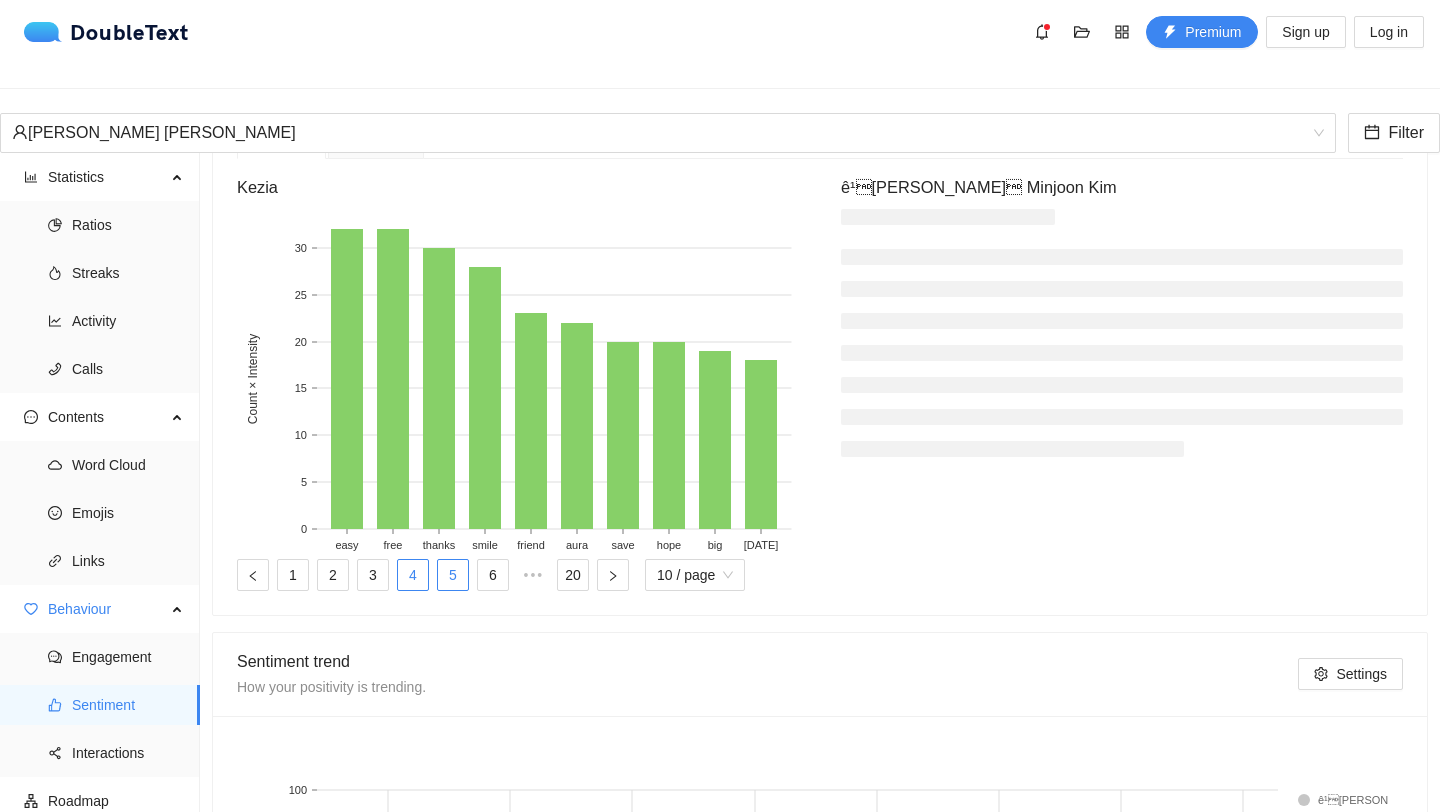 click on "5" at bounding box center [453, 575] 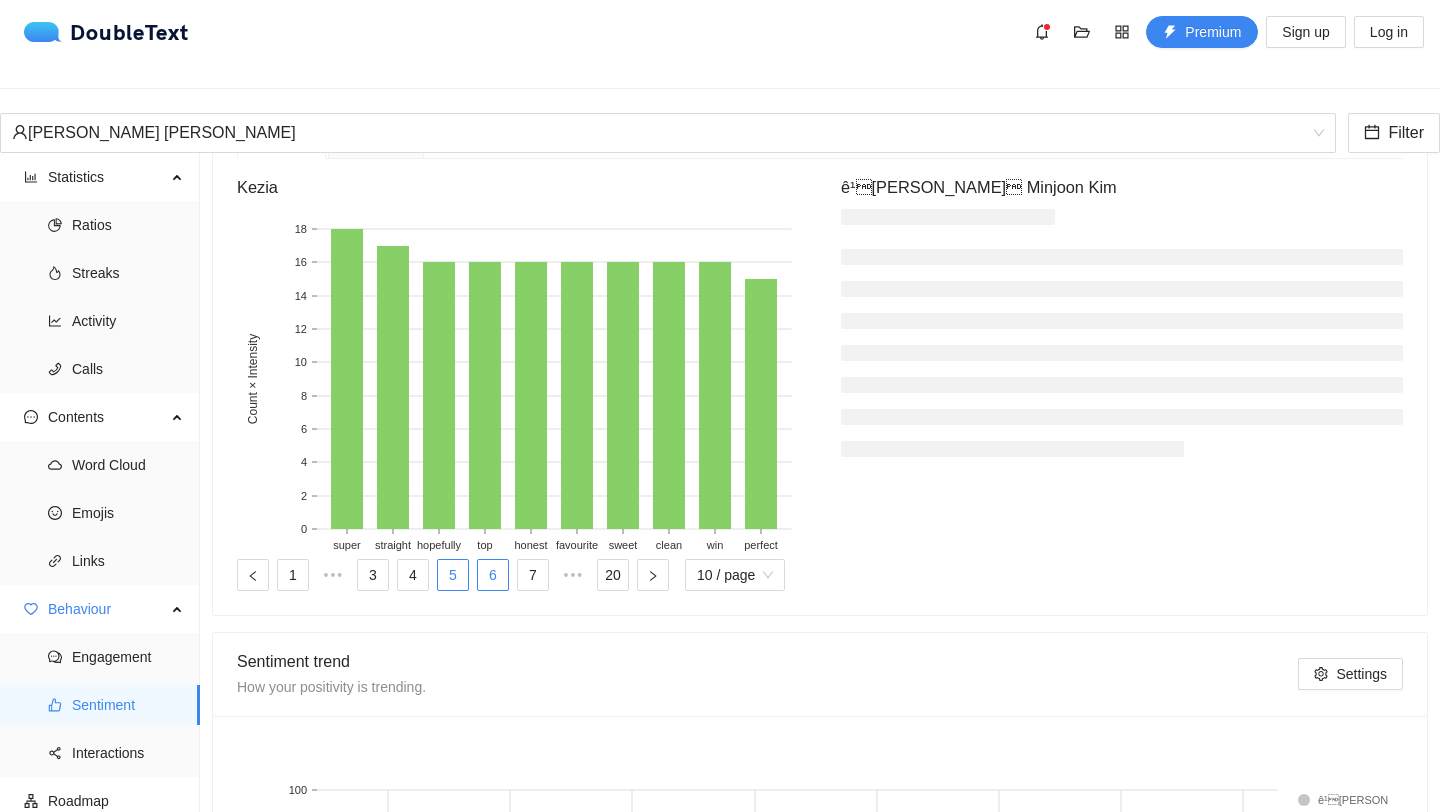 click on "6" at bounding box center (493, 575) 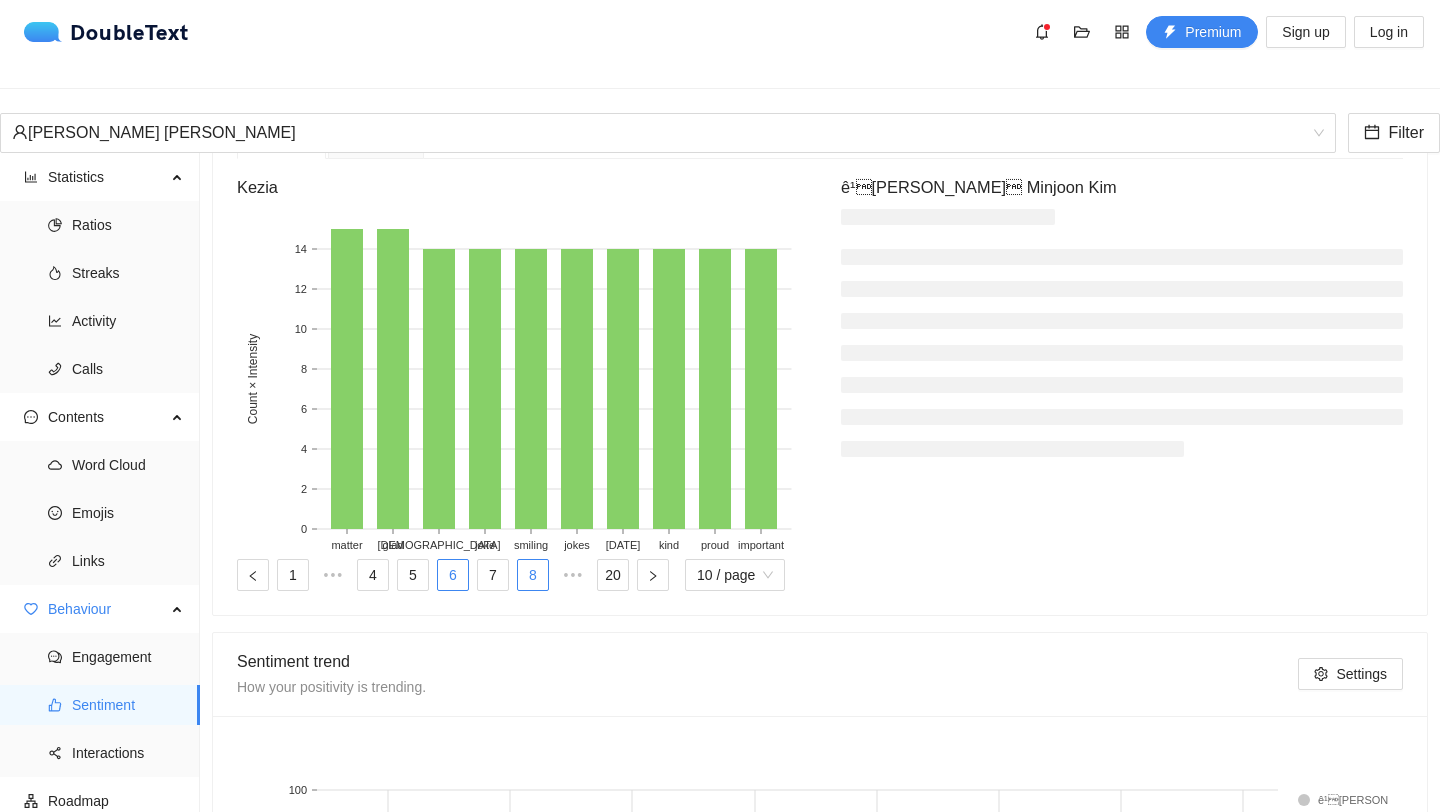 click on "8" at bounding box center [533, 575] 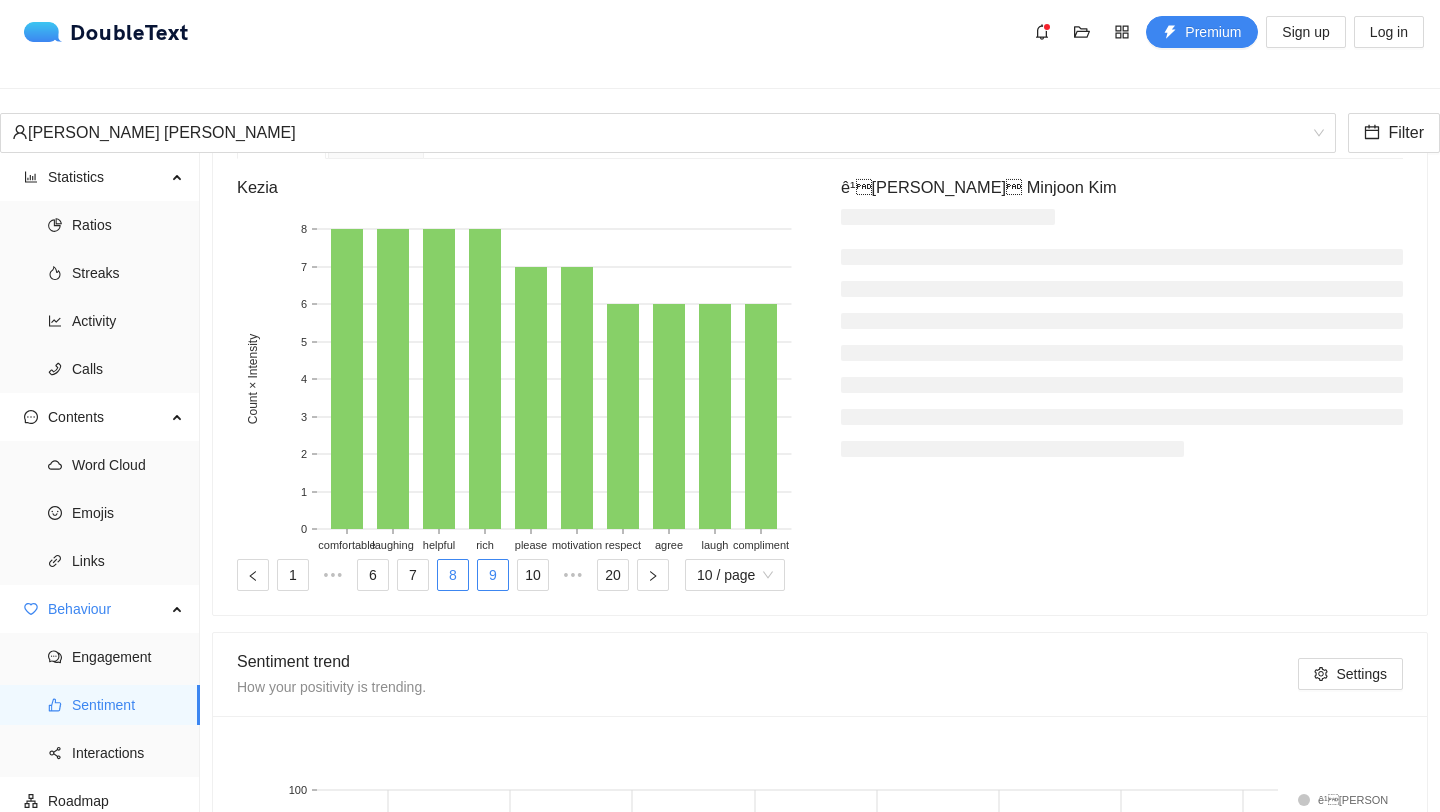 click on "9" at bounding box center [493, 575] 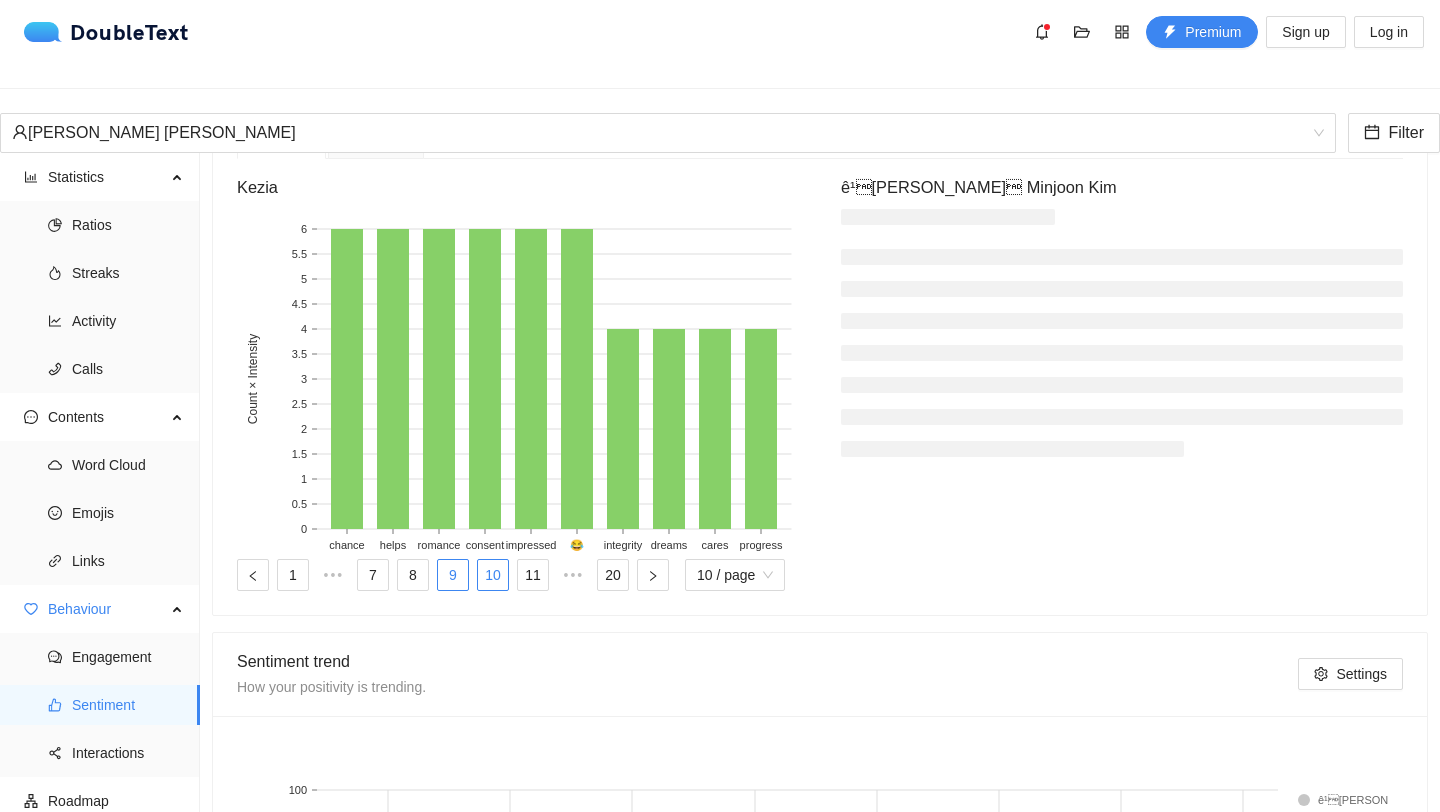 click on "10" at bounding box center (493, 575) 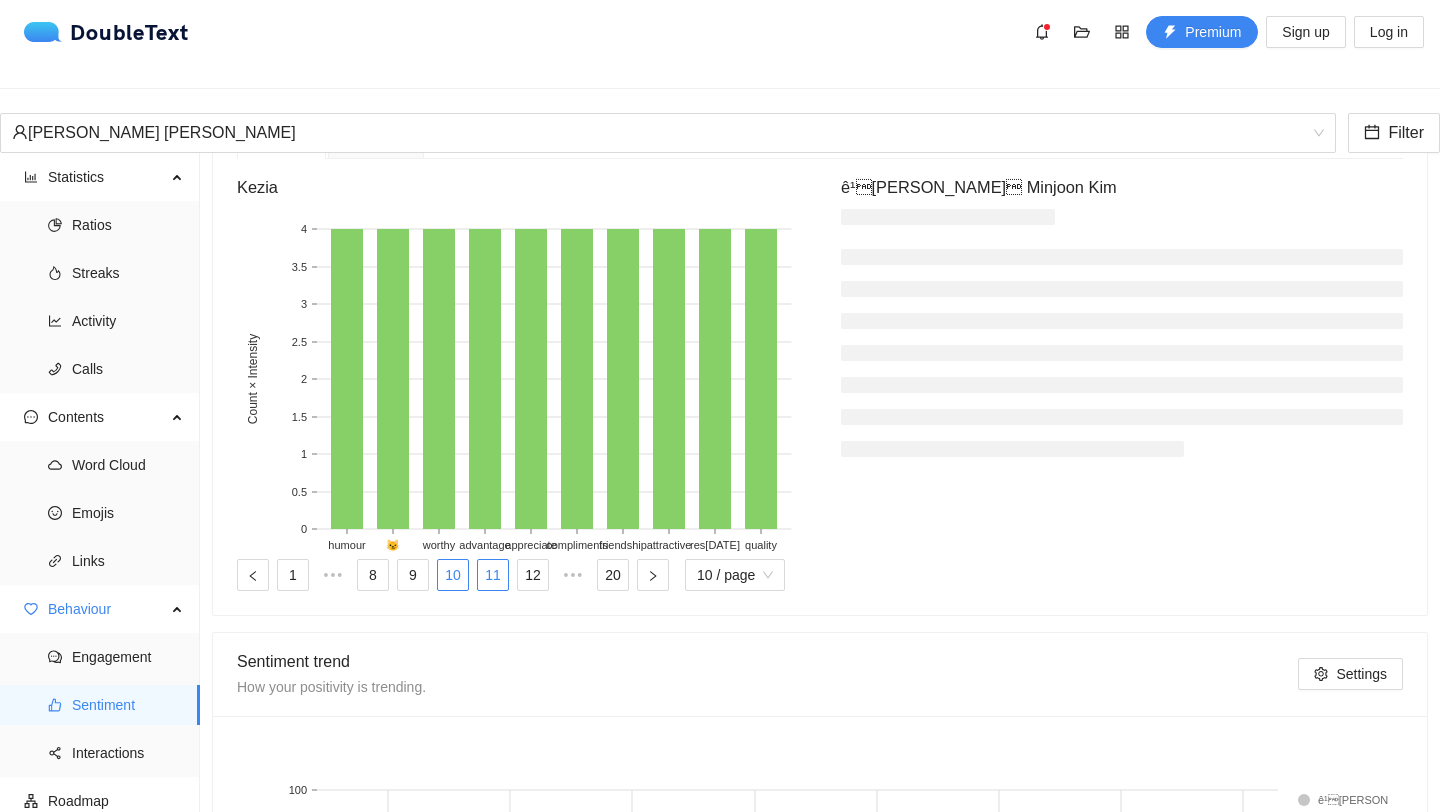 click on "11" at bounding box center [493, 575] 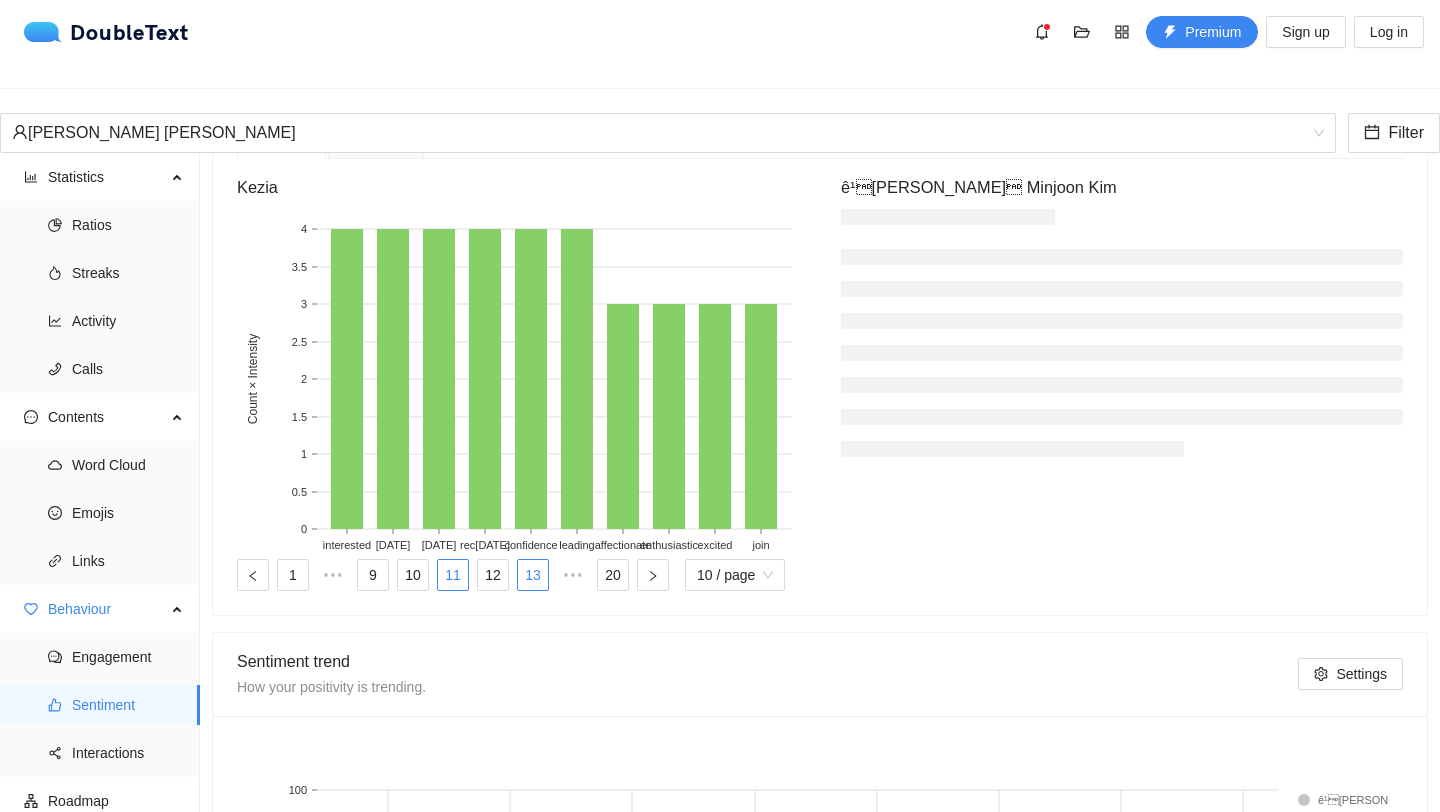 click on "13" at bounding box center [533, 575] 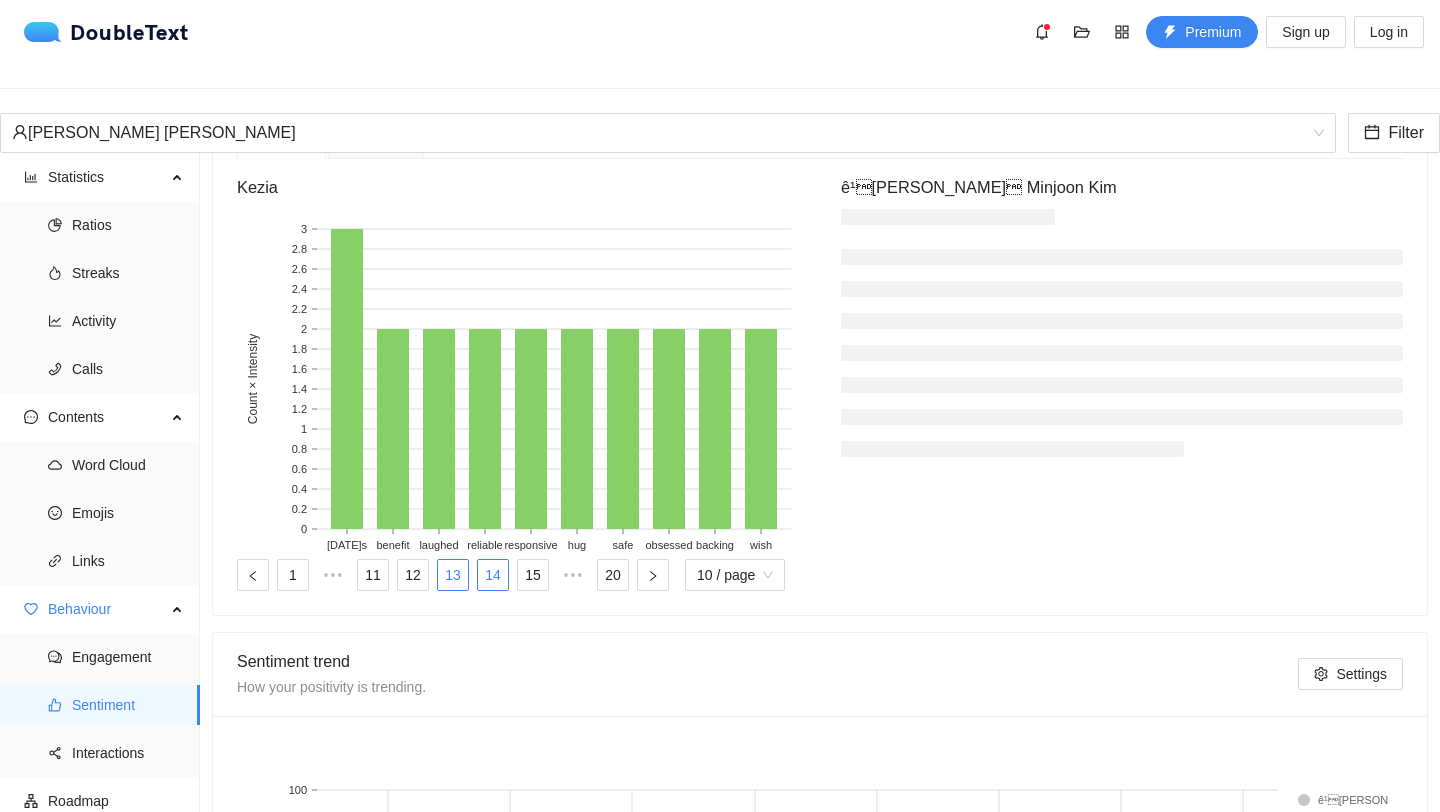 click on "14" at bounding box center (493, 575) 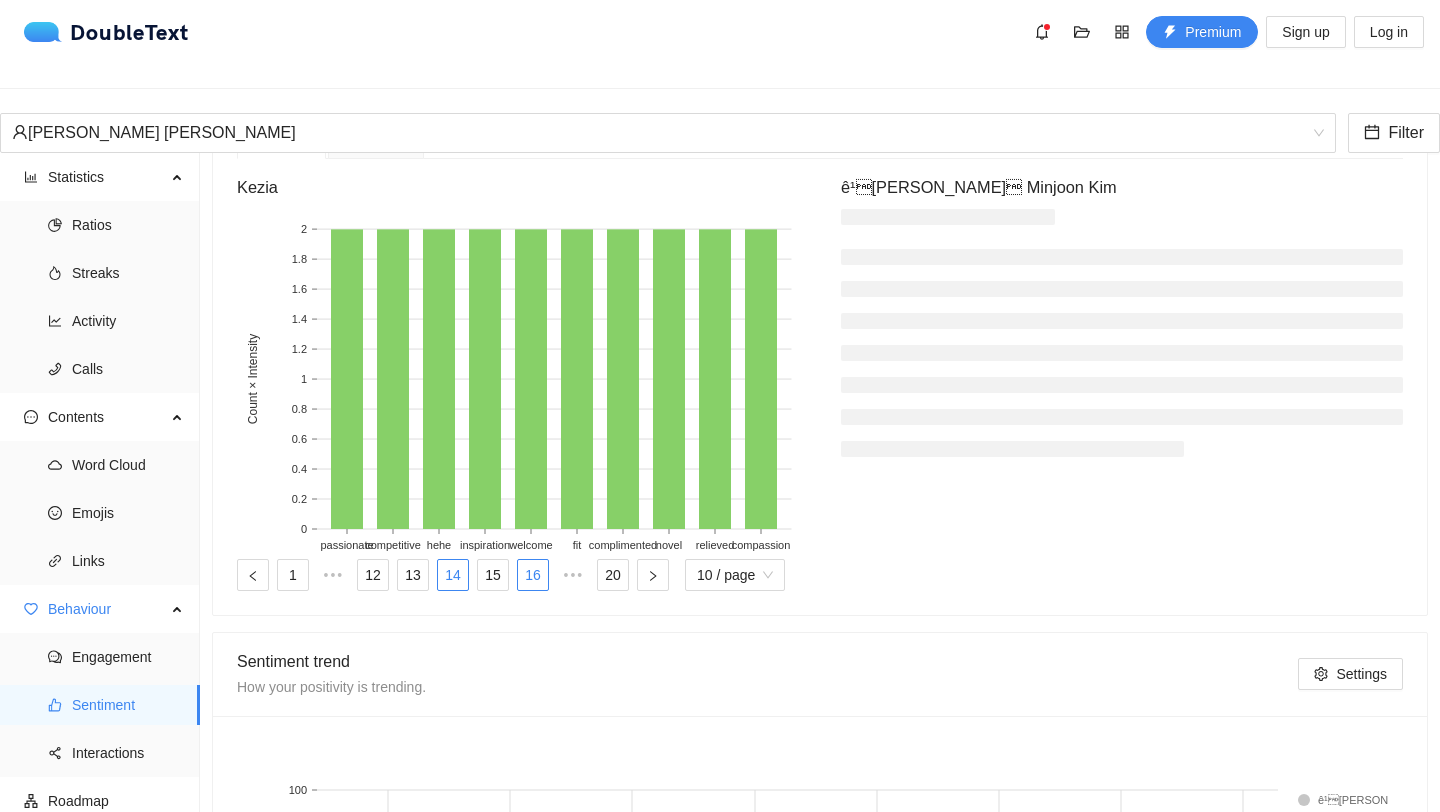 click on "16" at bounding box center [533, 575] 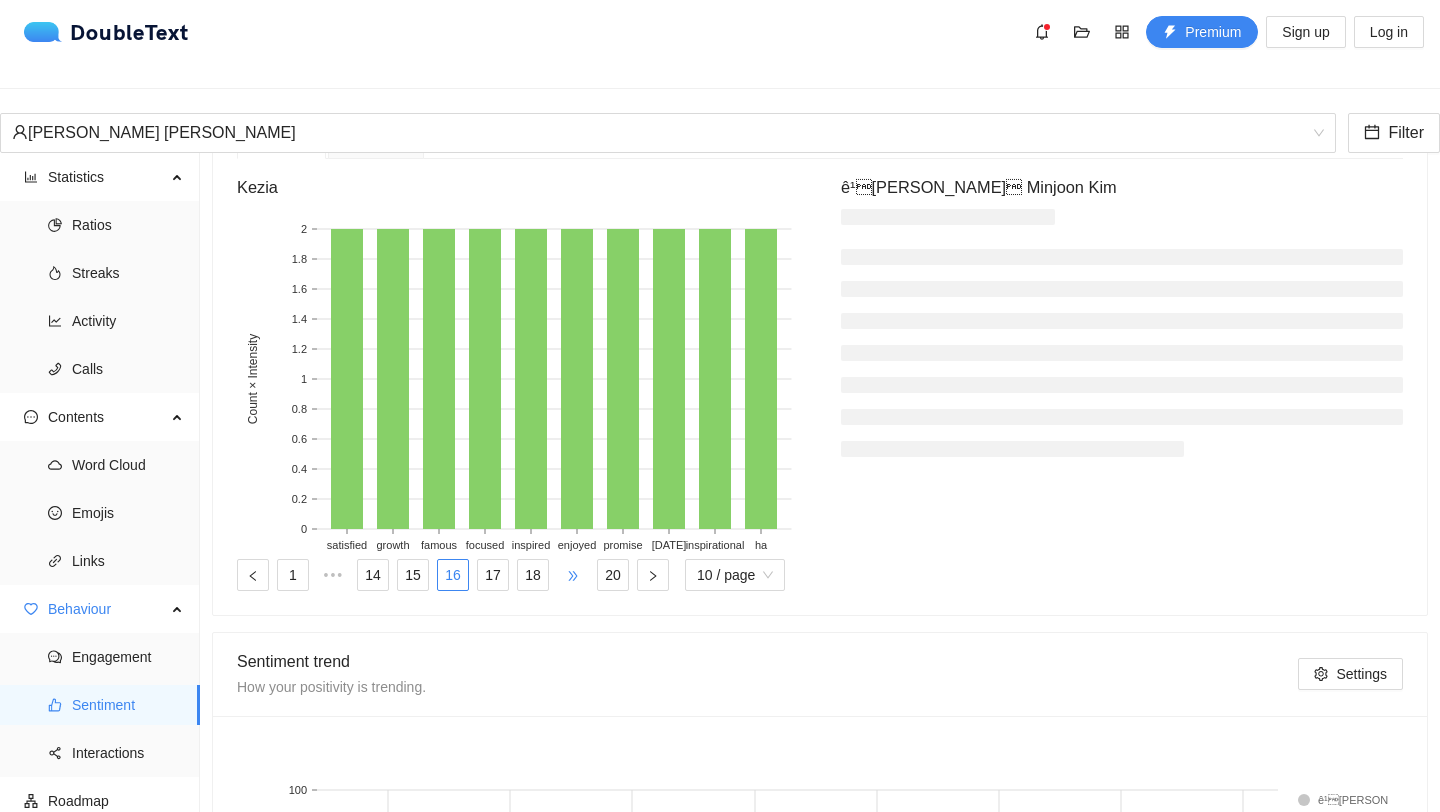click on "•••" at bounding box center [573, 575] 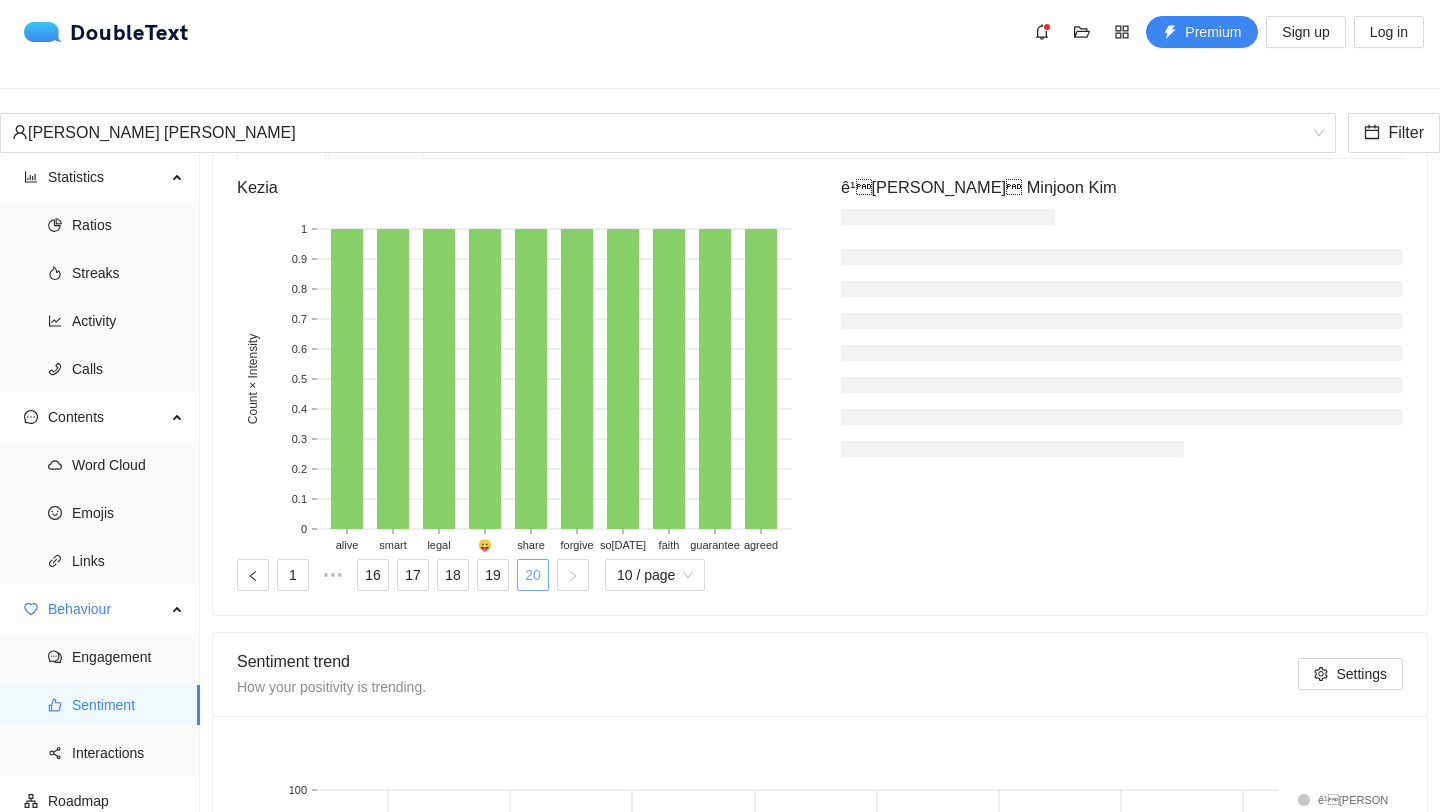 click on "20" at bounding box center (533, 575) 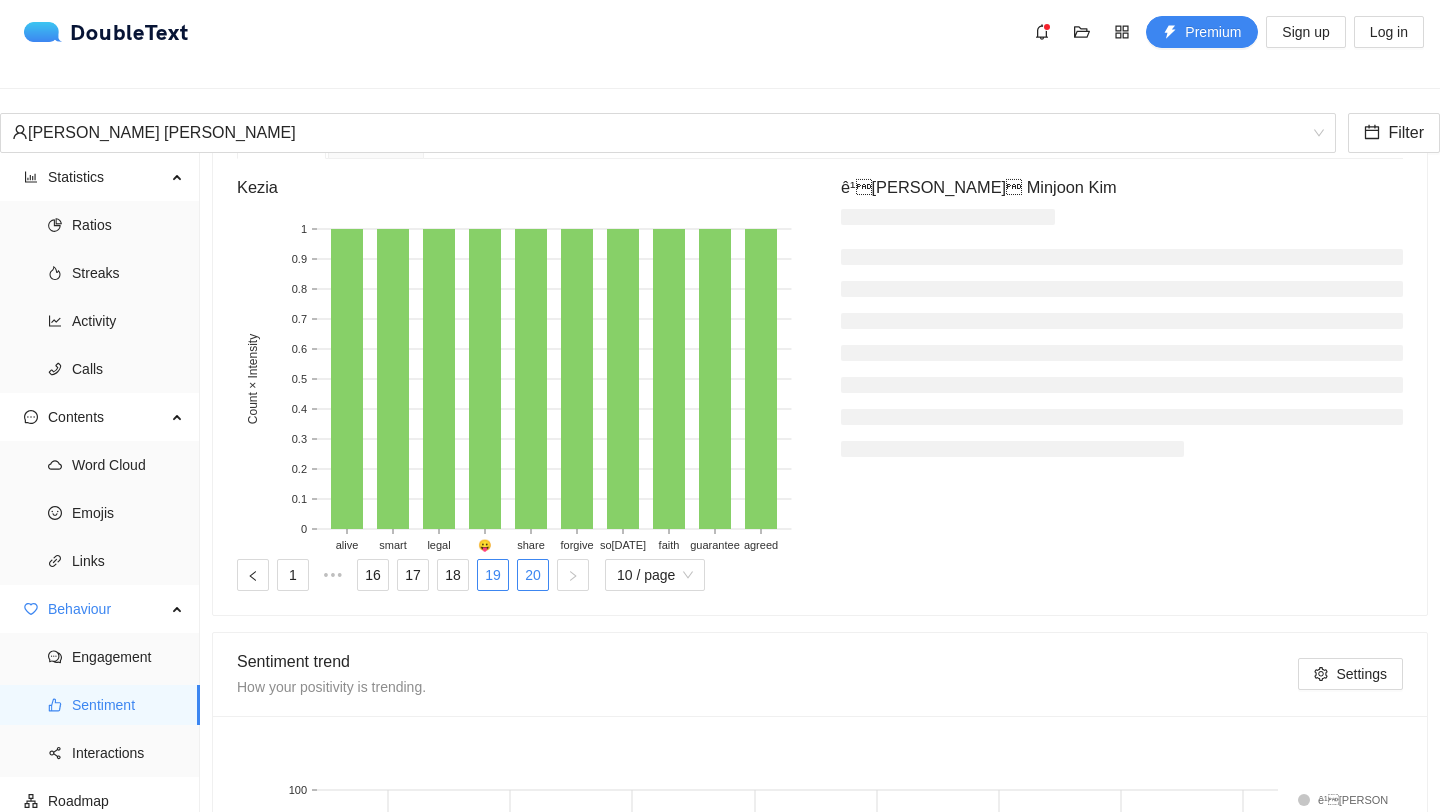 click on "19" at bounding box center (493, 575) 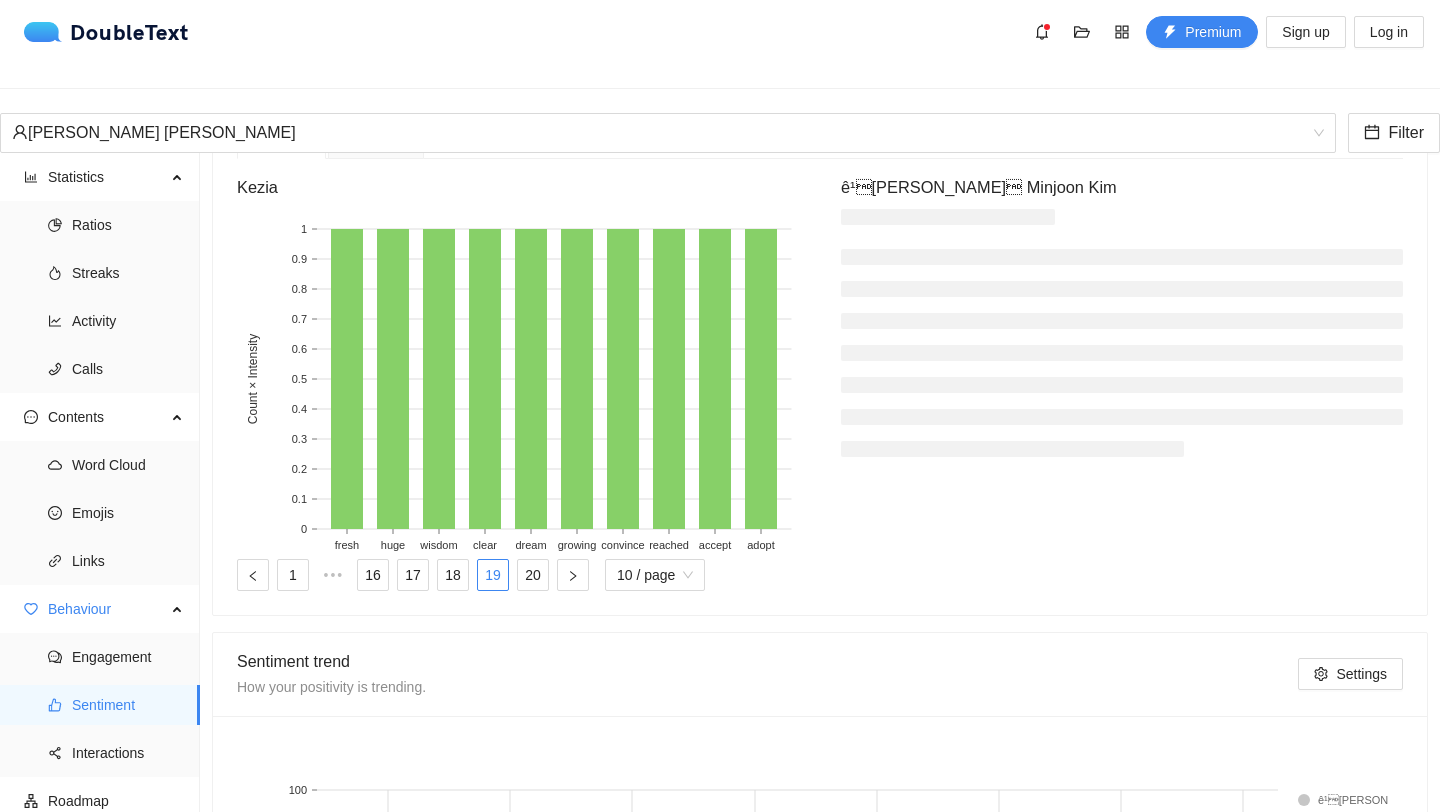 click on "Negativity" at bounding box center (375, 139) 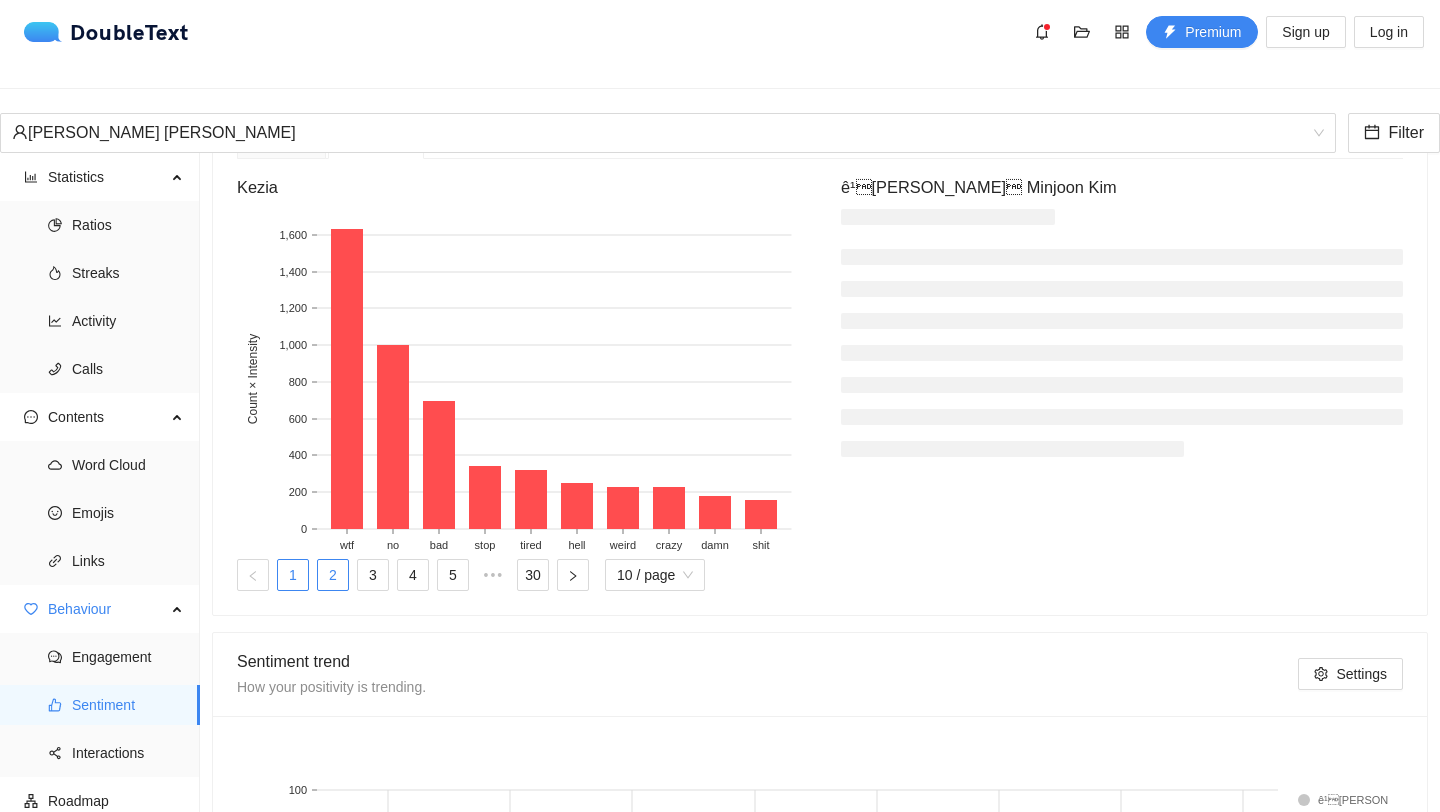 click on "2" at bounding box center (333, 575) 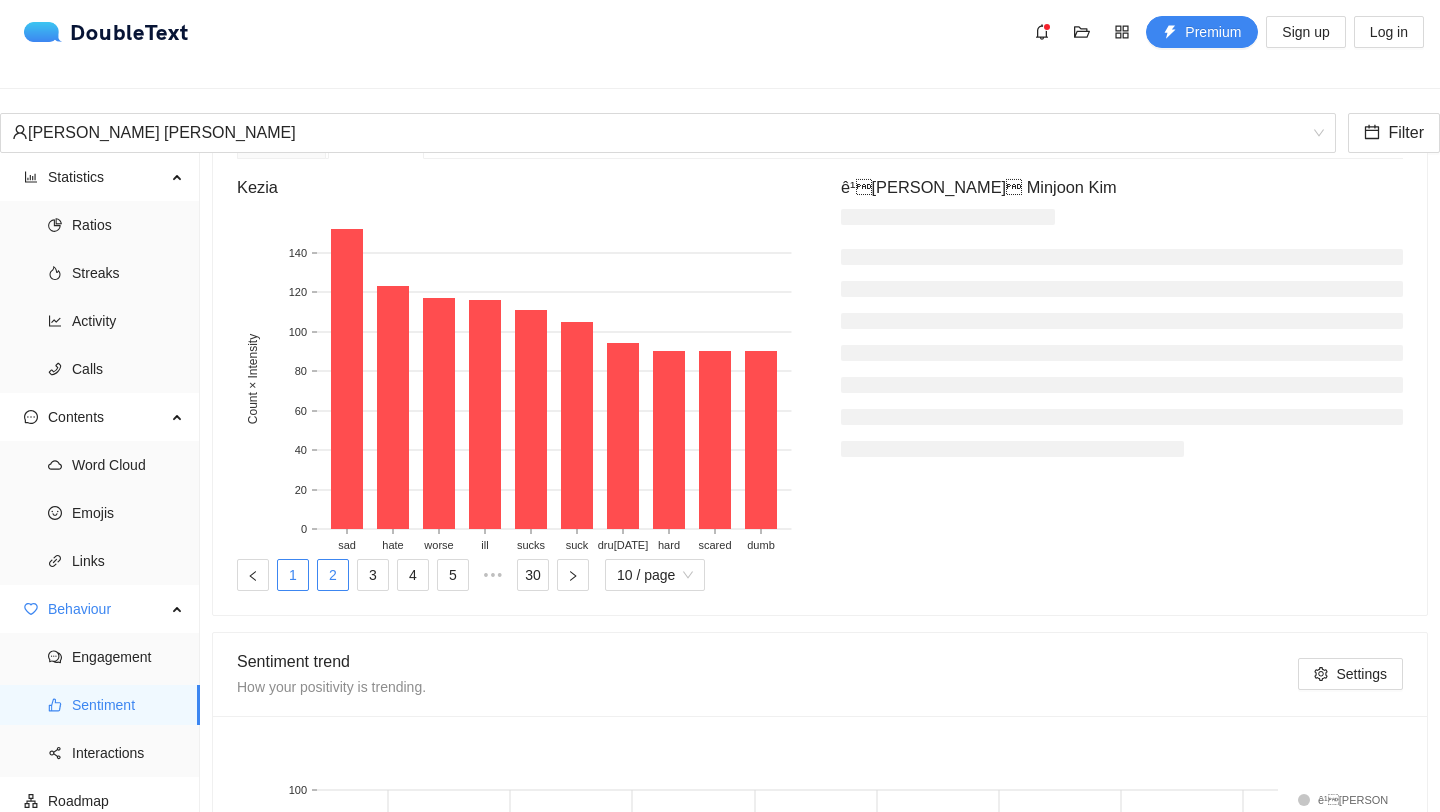 click on "1" at bounding box center [293, 575] 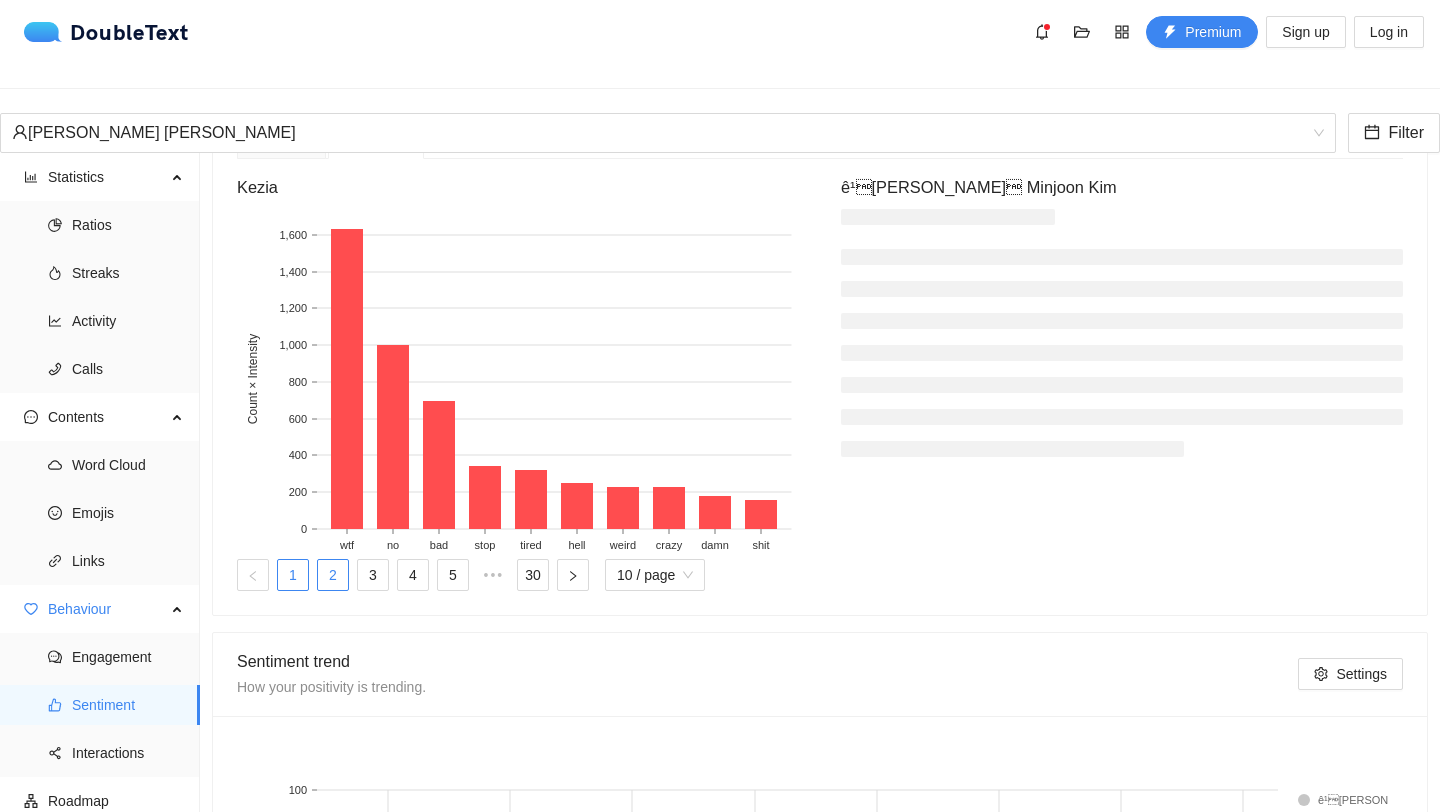 click on "2" at bounding box center [333, 575] 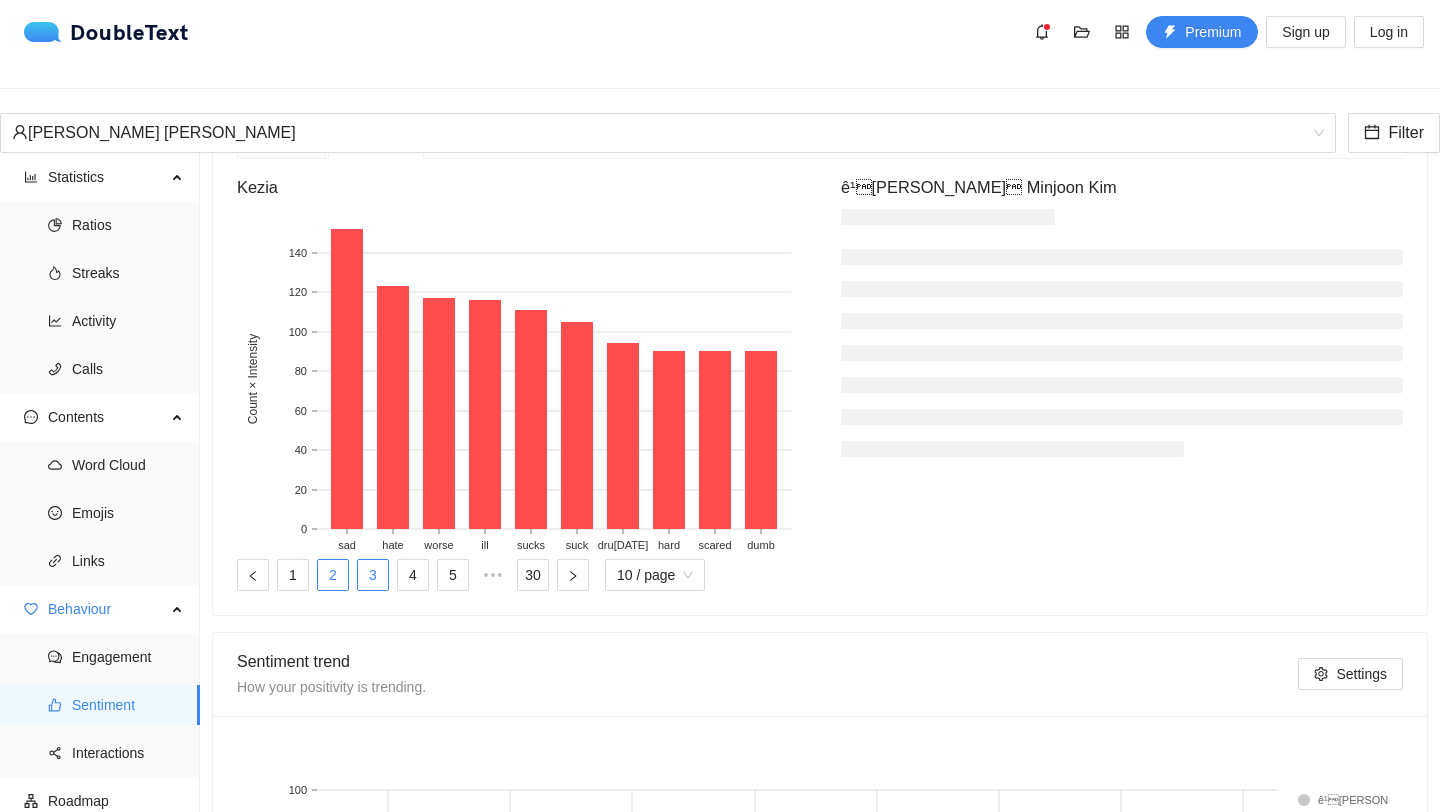 click on "3" at bounding box center [373, 575] 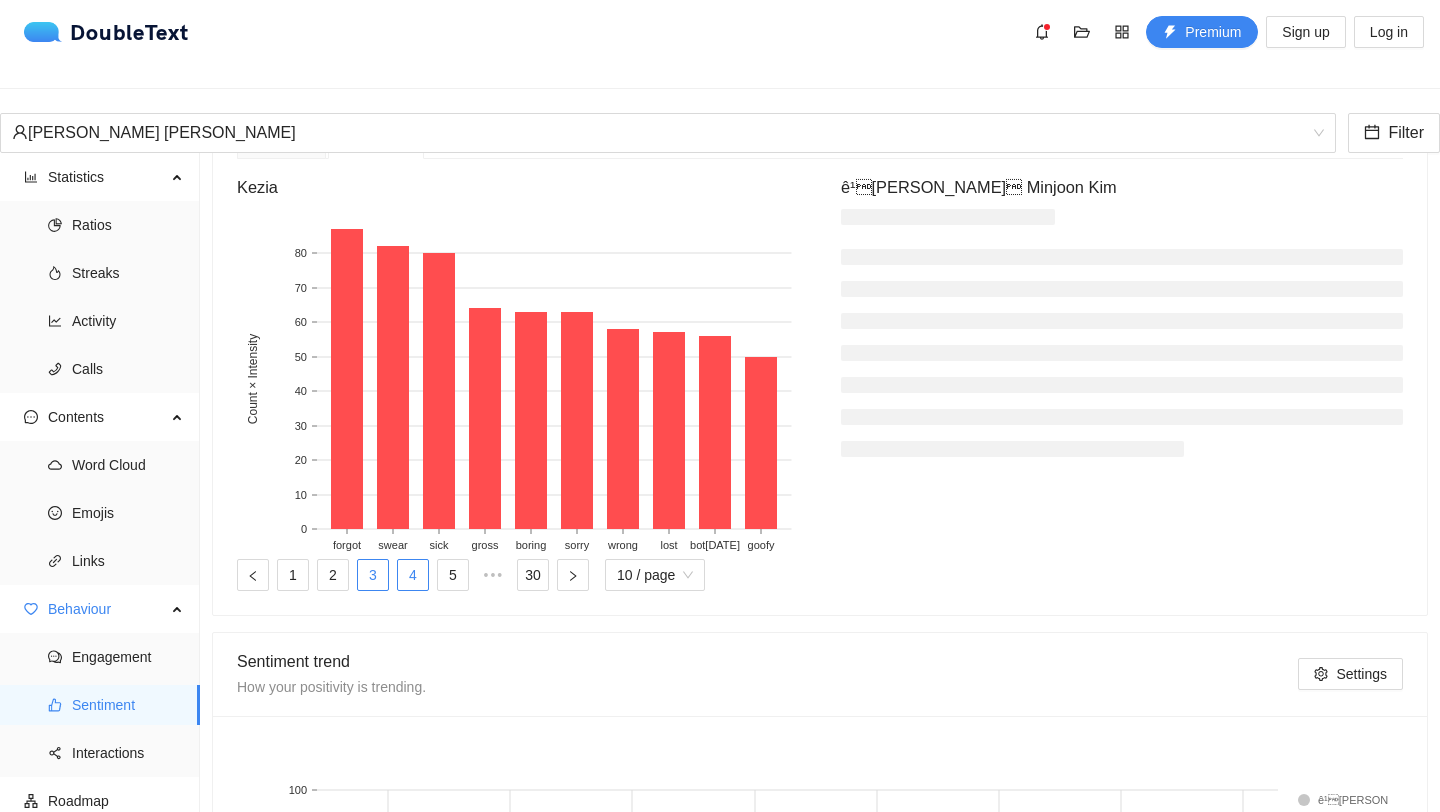 click on "4" at bounding box center (413, 575) 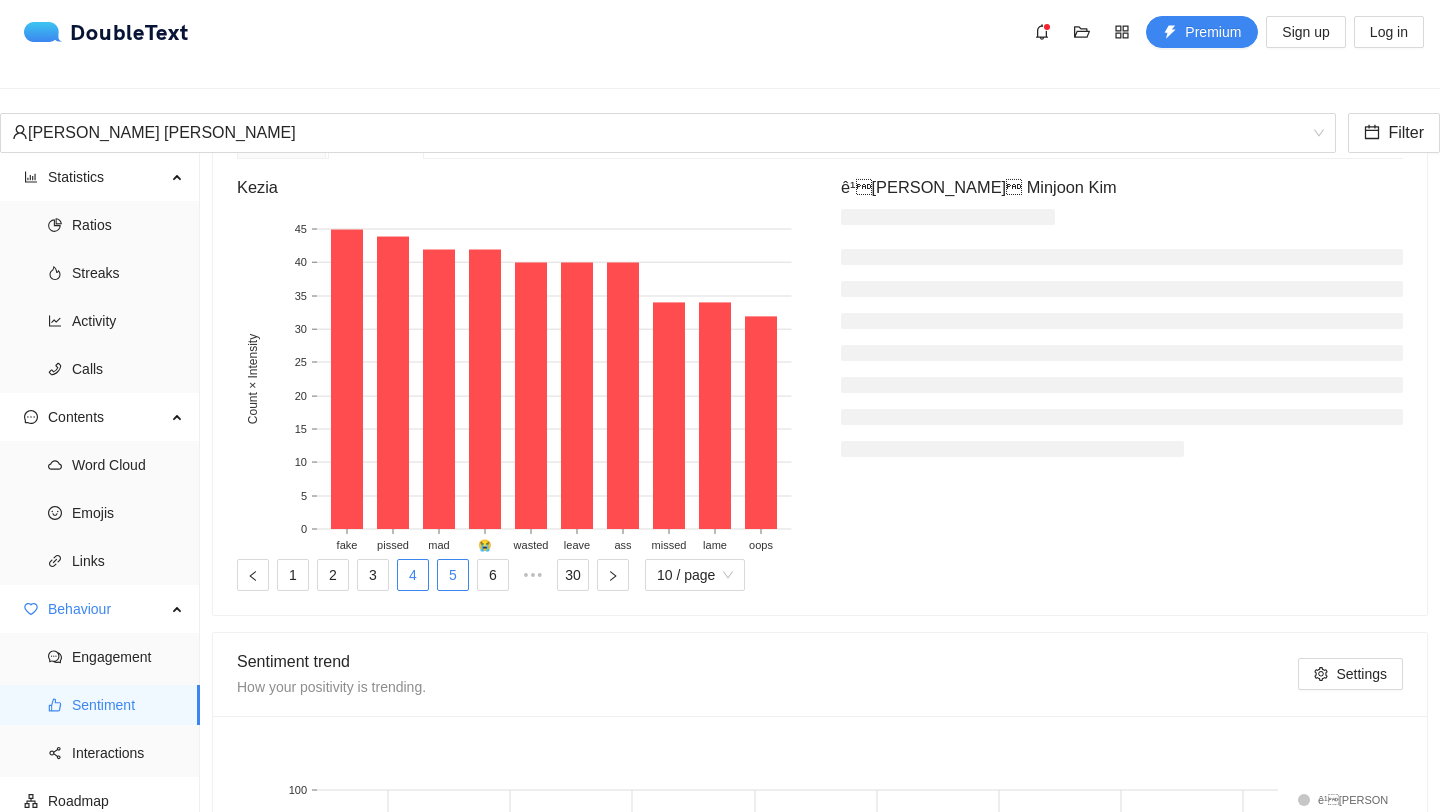 click on "5" at bounding box center [453, 575] 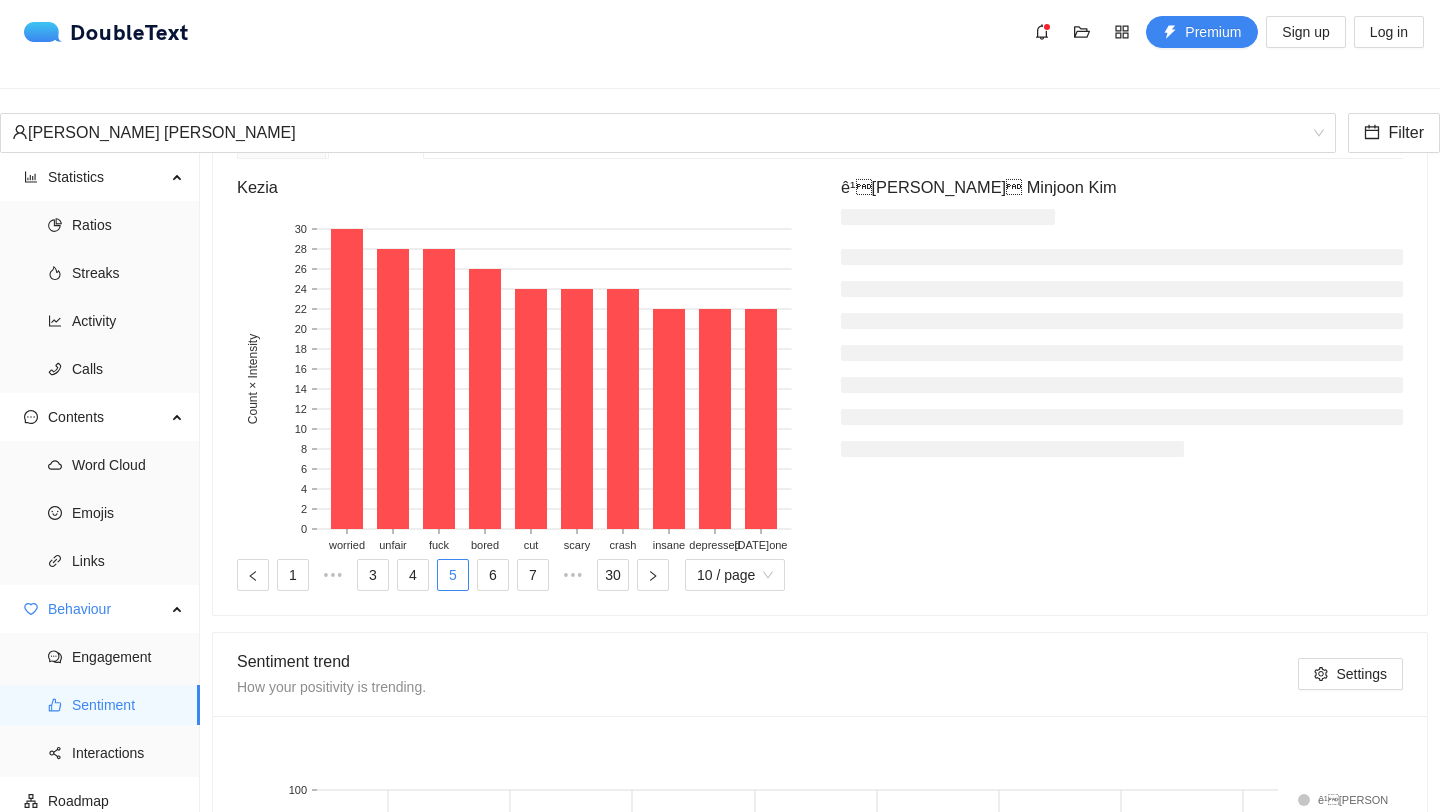 click on "1 ••• 3 4 5 6 7 ••• 30 10 / page" at bounding box center (518, 575) 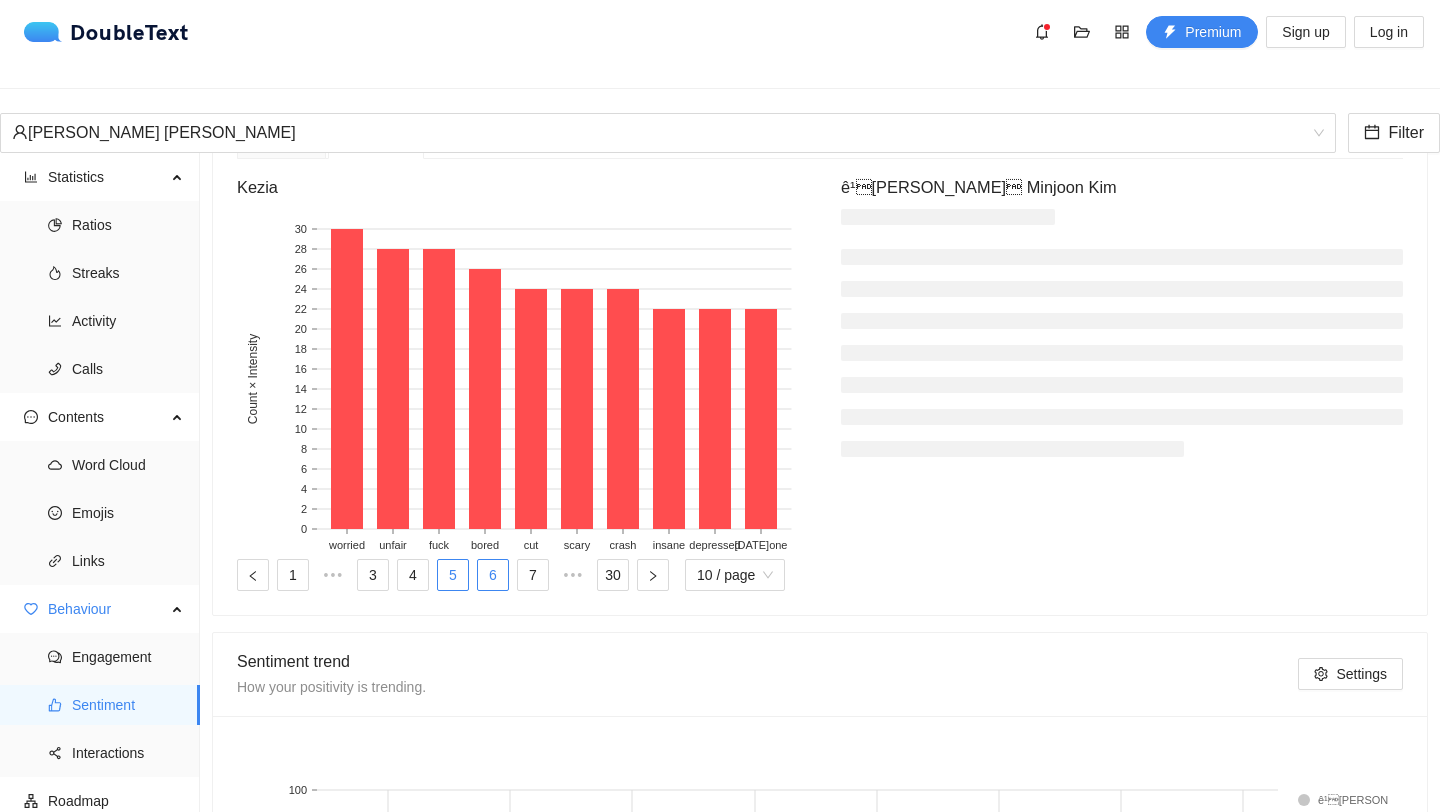 click on "6" at bounding box center [493, 575] 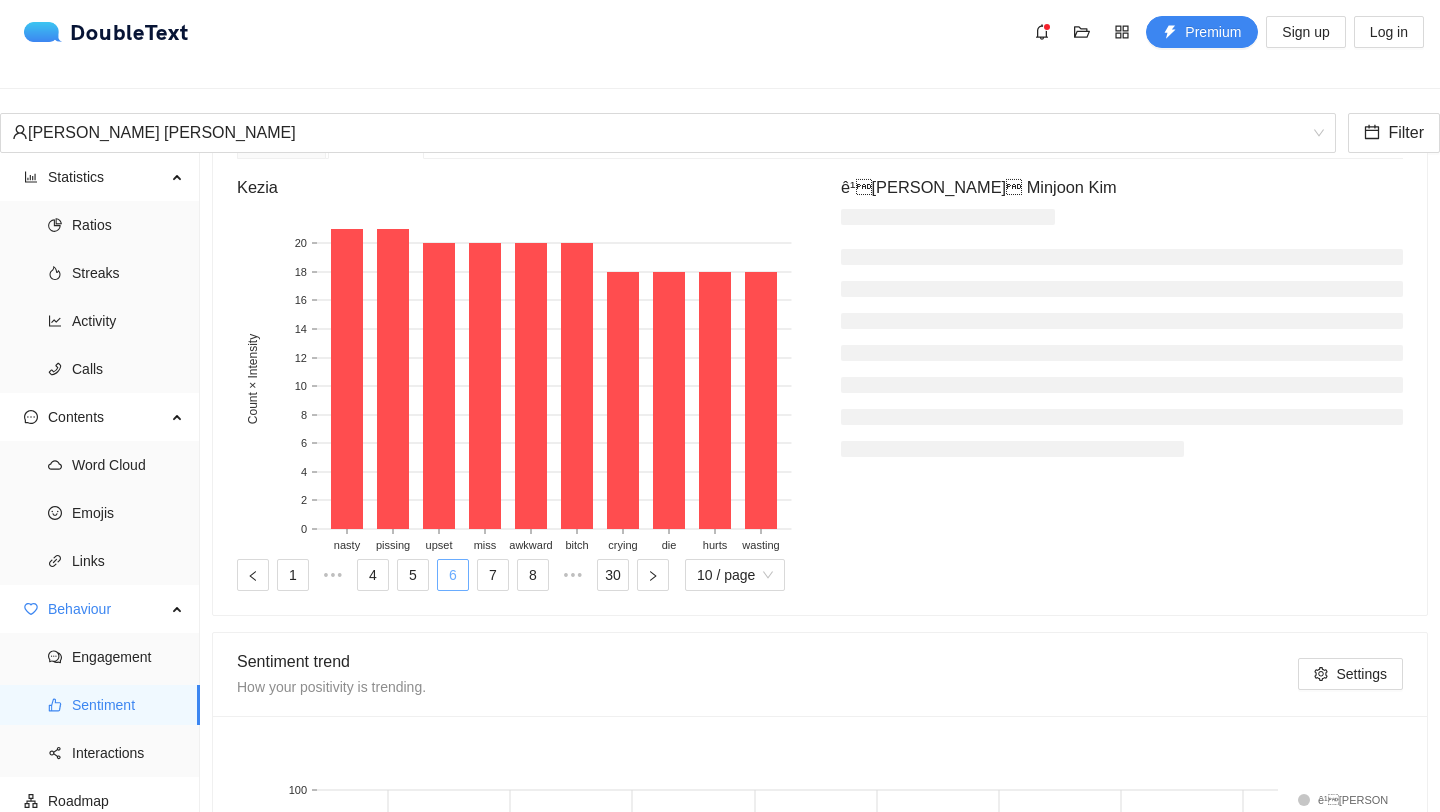 click on "6" at bounding box center [453, 575] 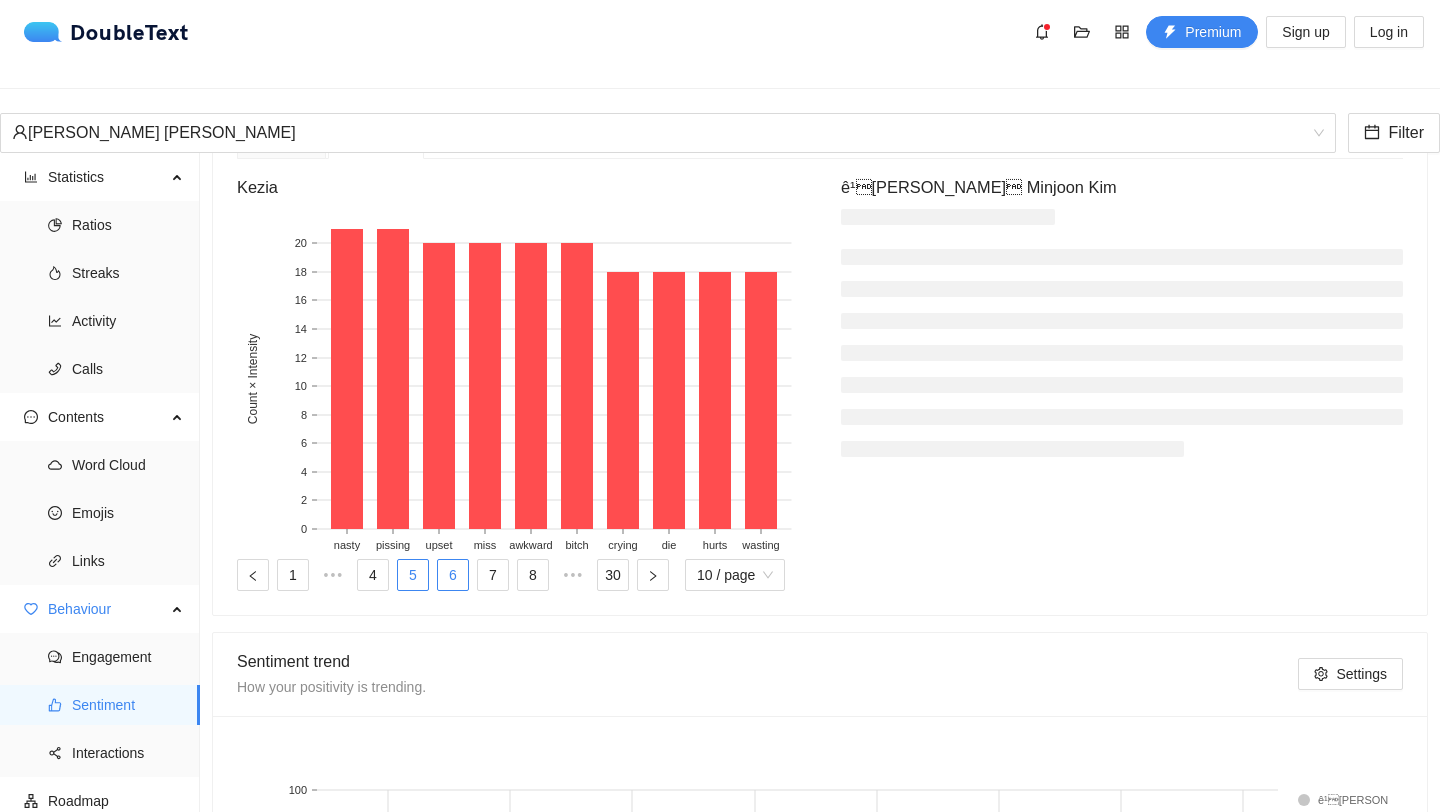 click on "5" at bounding box center [413, 575] 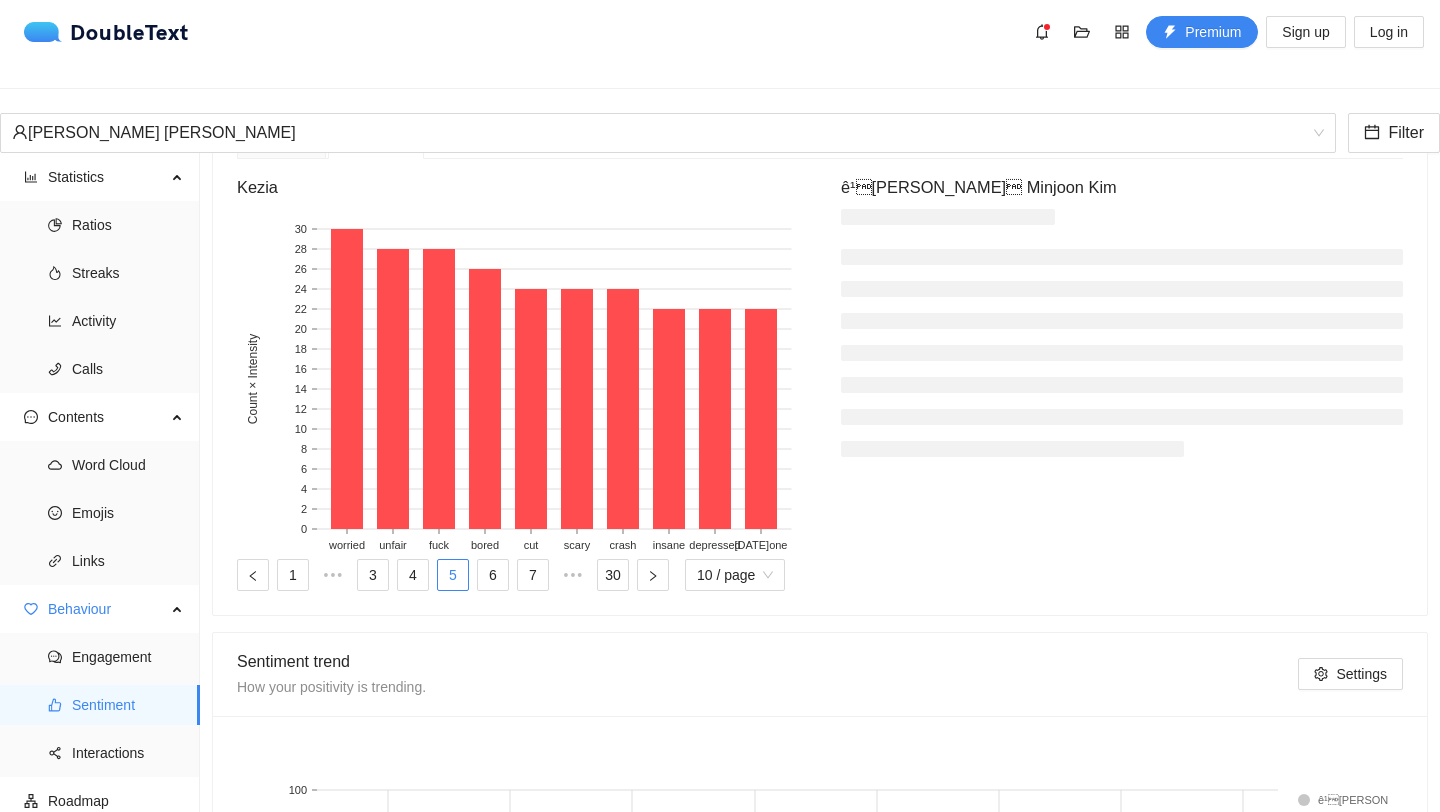 click on "1 ••• 3 4 5 6 7 ••• 30 10 / page" at bounding box center [518, 575] 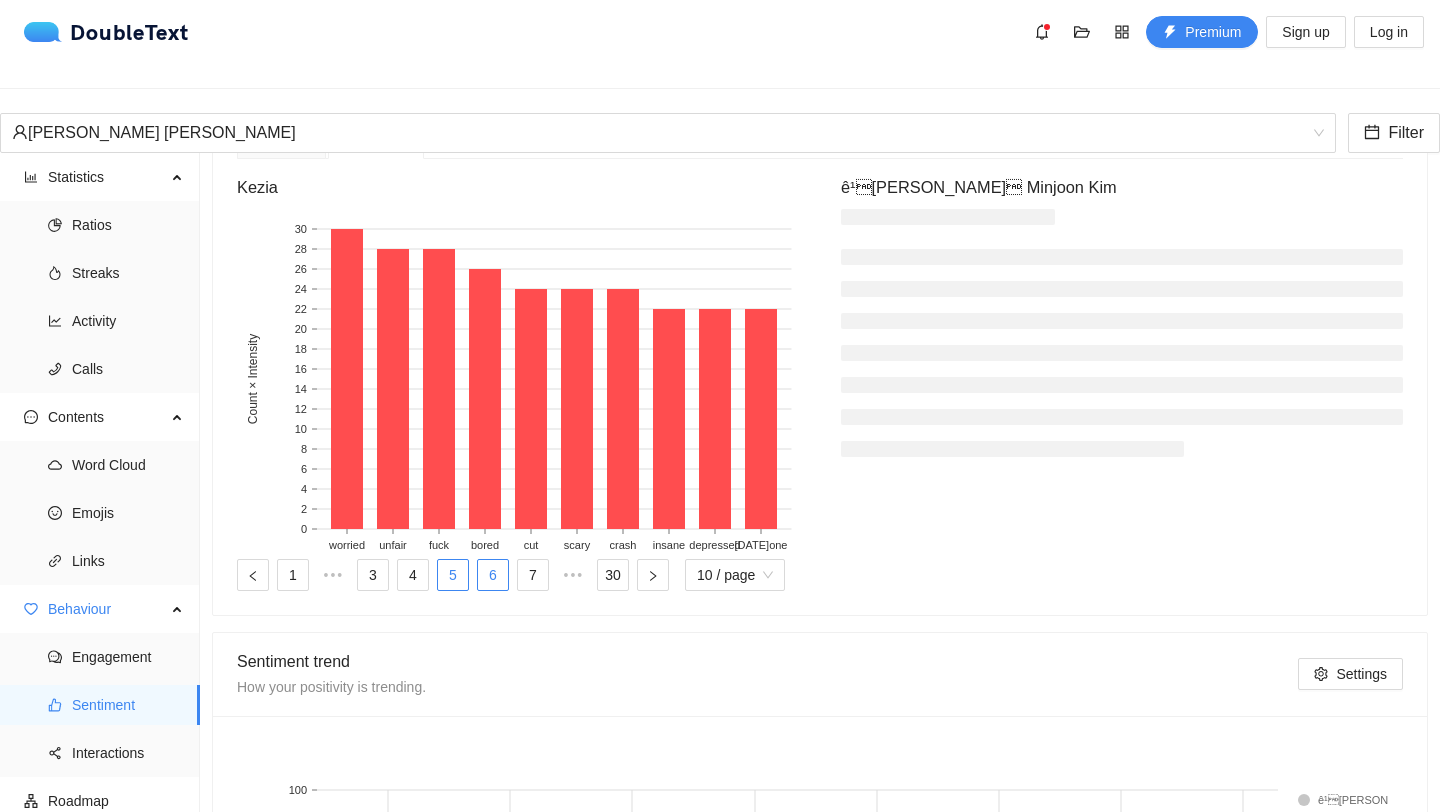 click on "6" at bounding box center [493, 575] 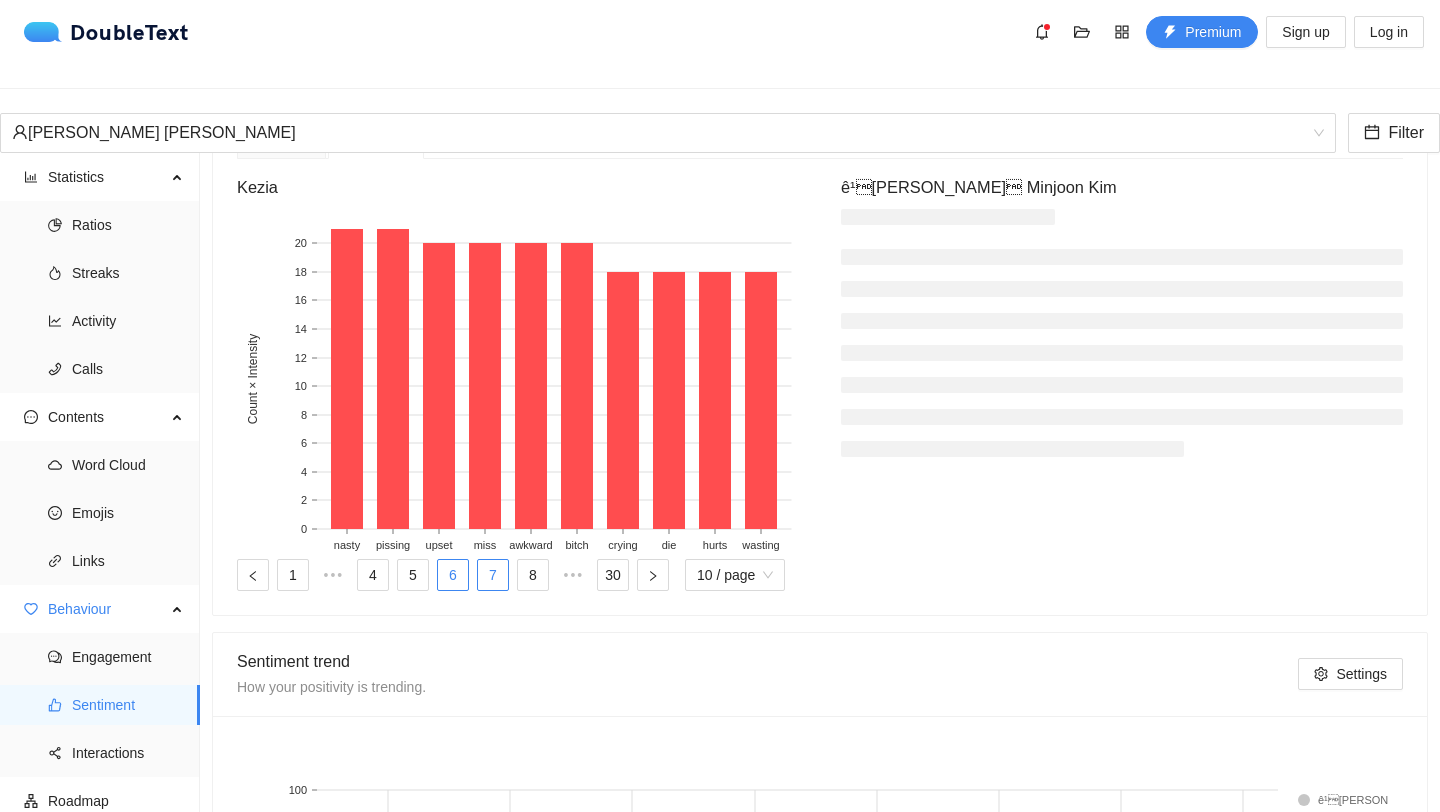 click on "7" at bounding box center [493, 575] 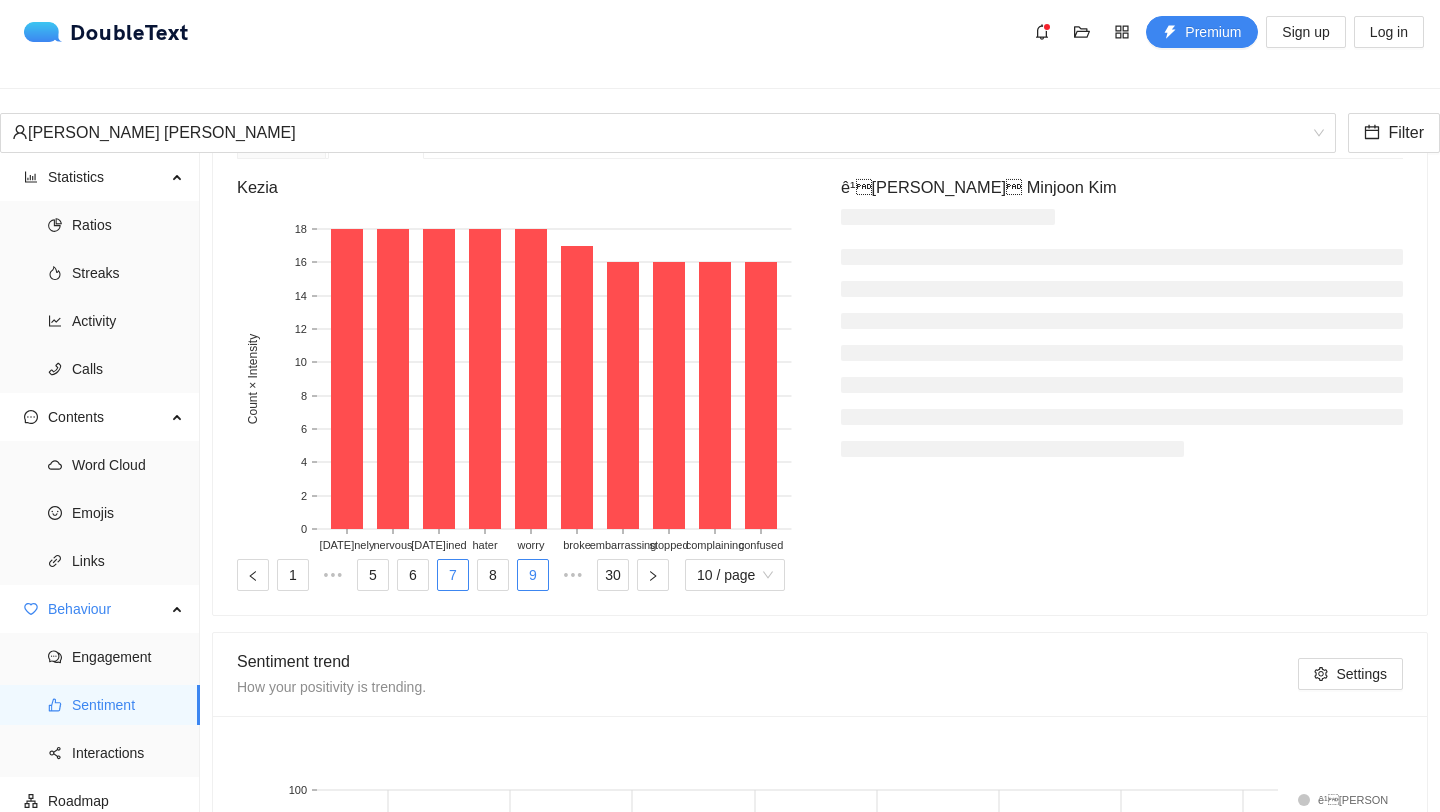 click on "9" at bounding box center (533, 575) 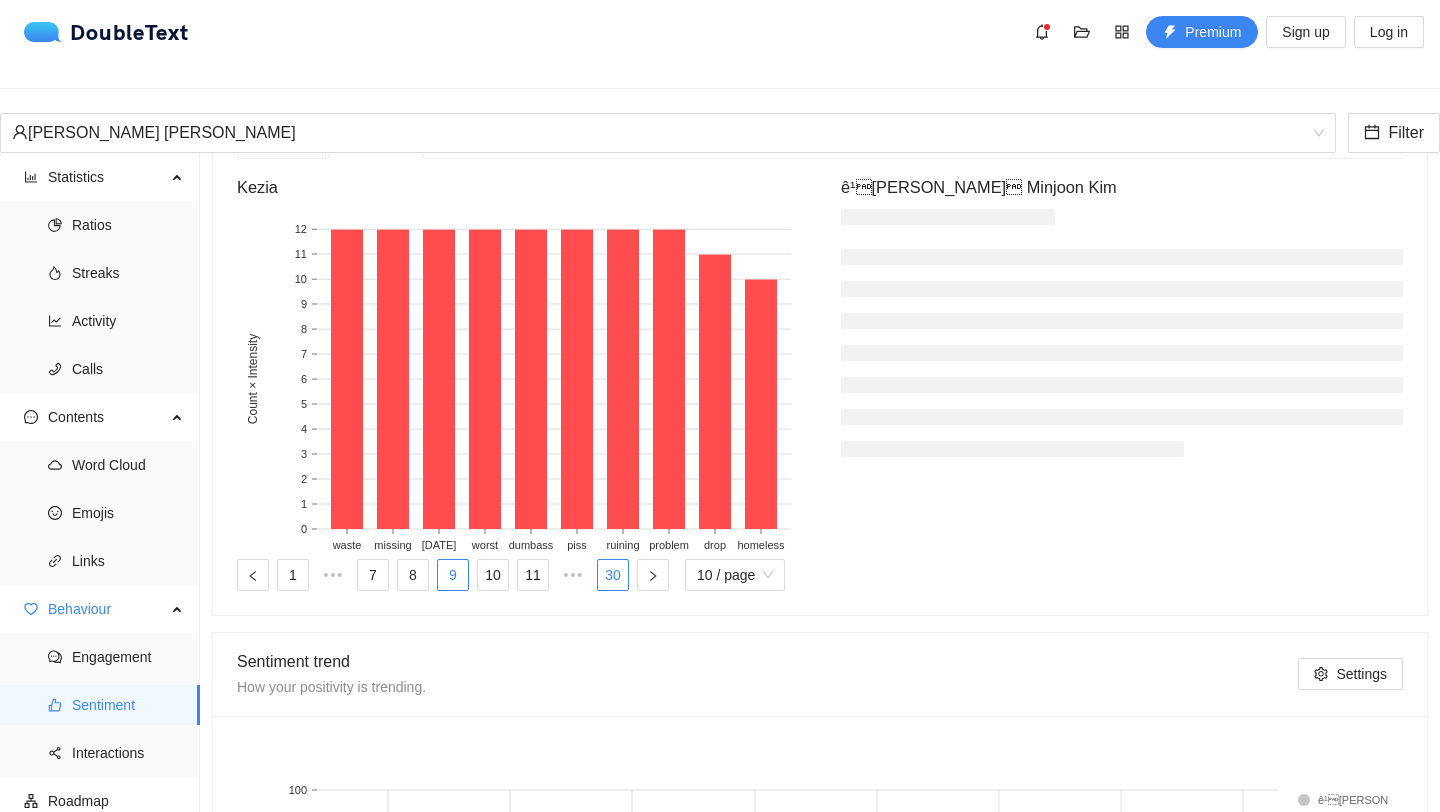 click on "30" at bounding box center [613, 575] 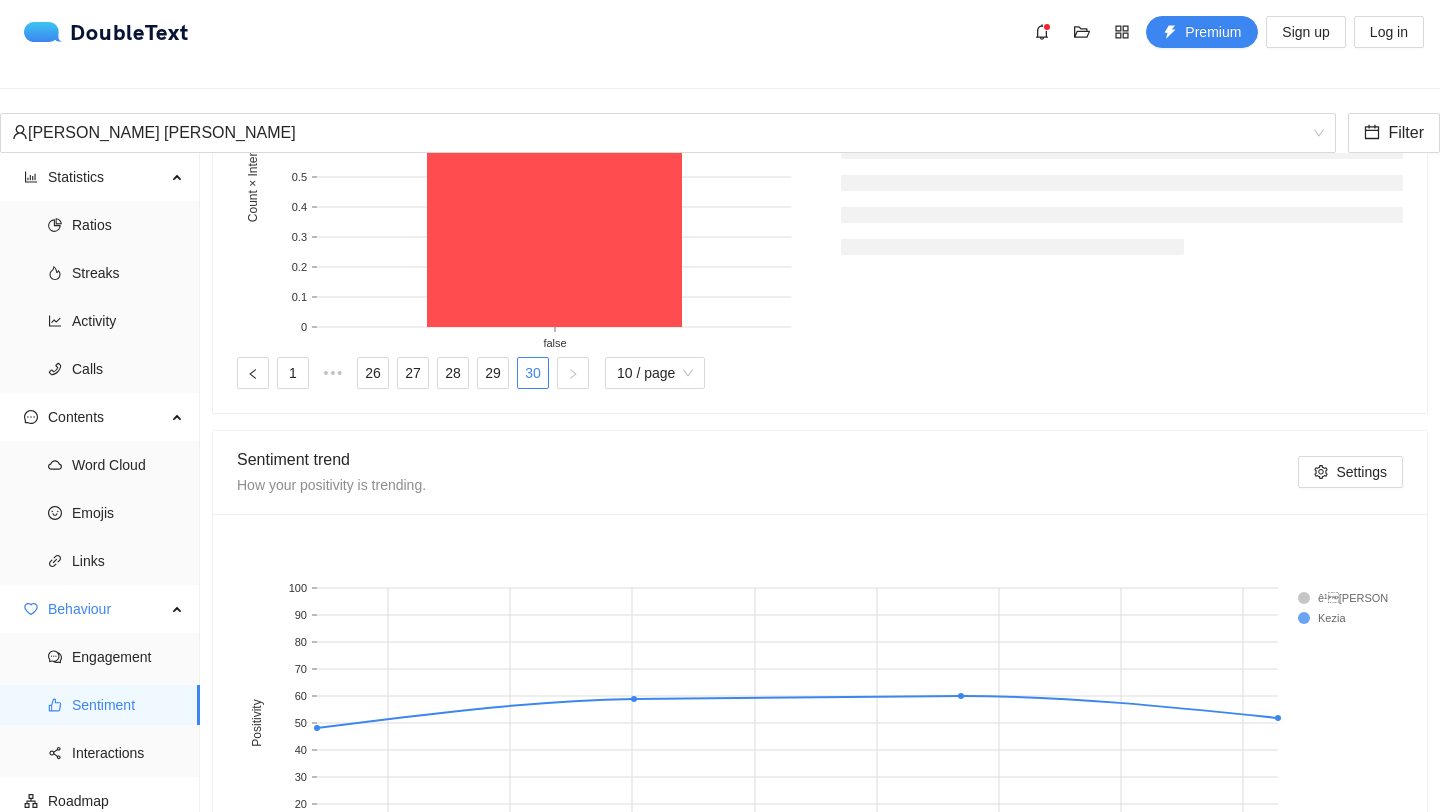 scroll, scrollTop: 997, scrollLeft: 0, axis: vertical 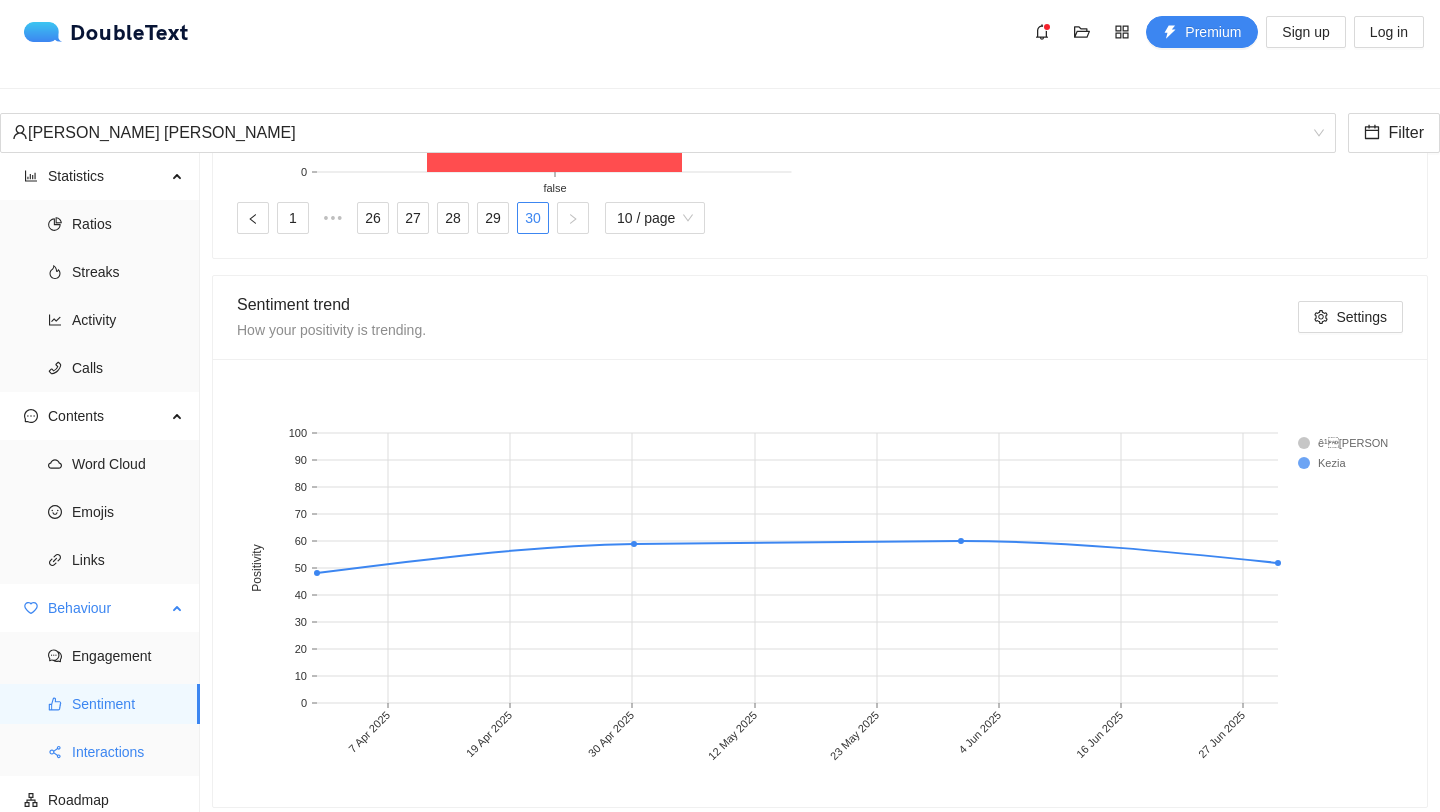 click on "Interactions" at bounding box center [128, 752] 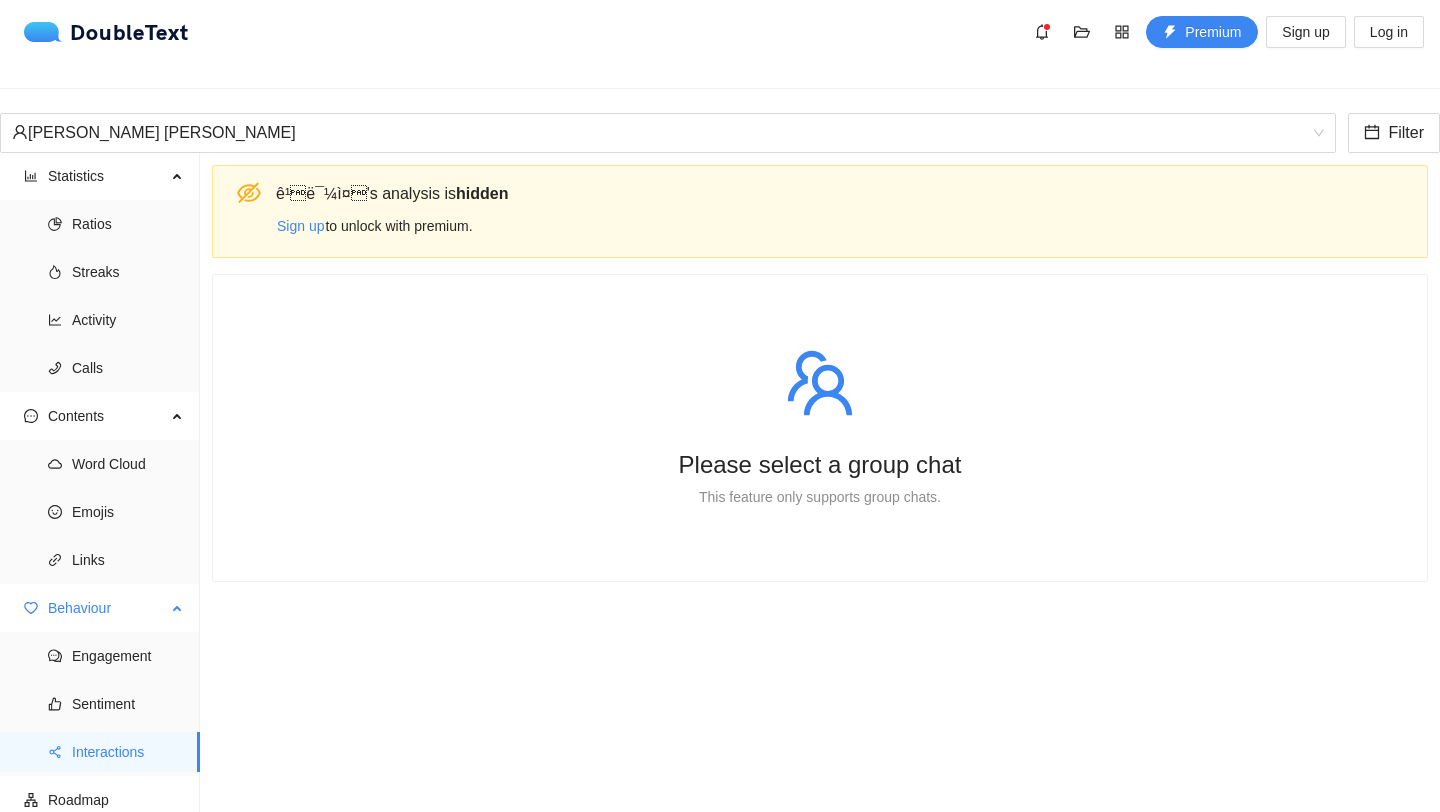 scroll, scrollTop: 0, scrollLeft: 0, axis: both 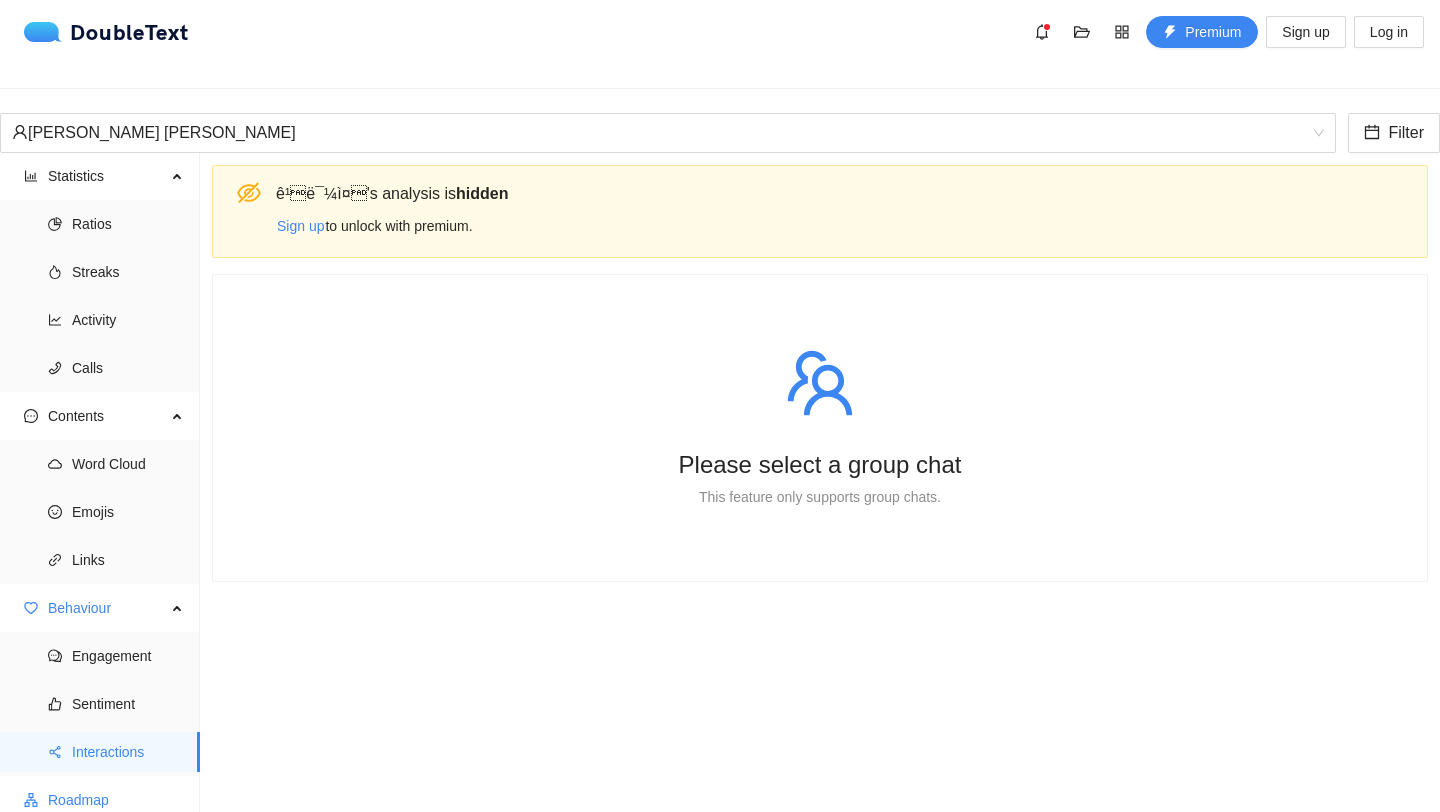 click on "Roadmap" at bounding box center (116, 800) 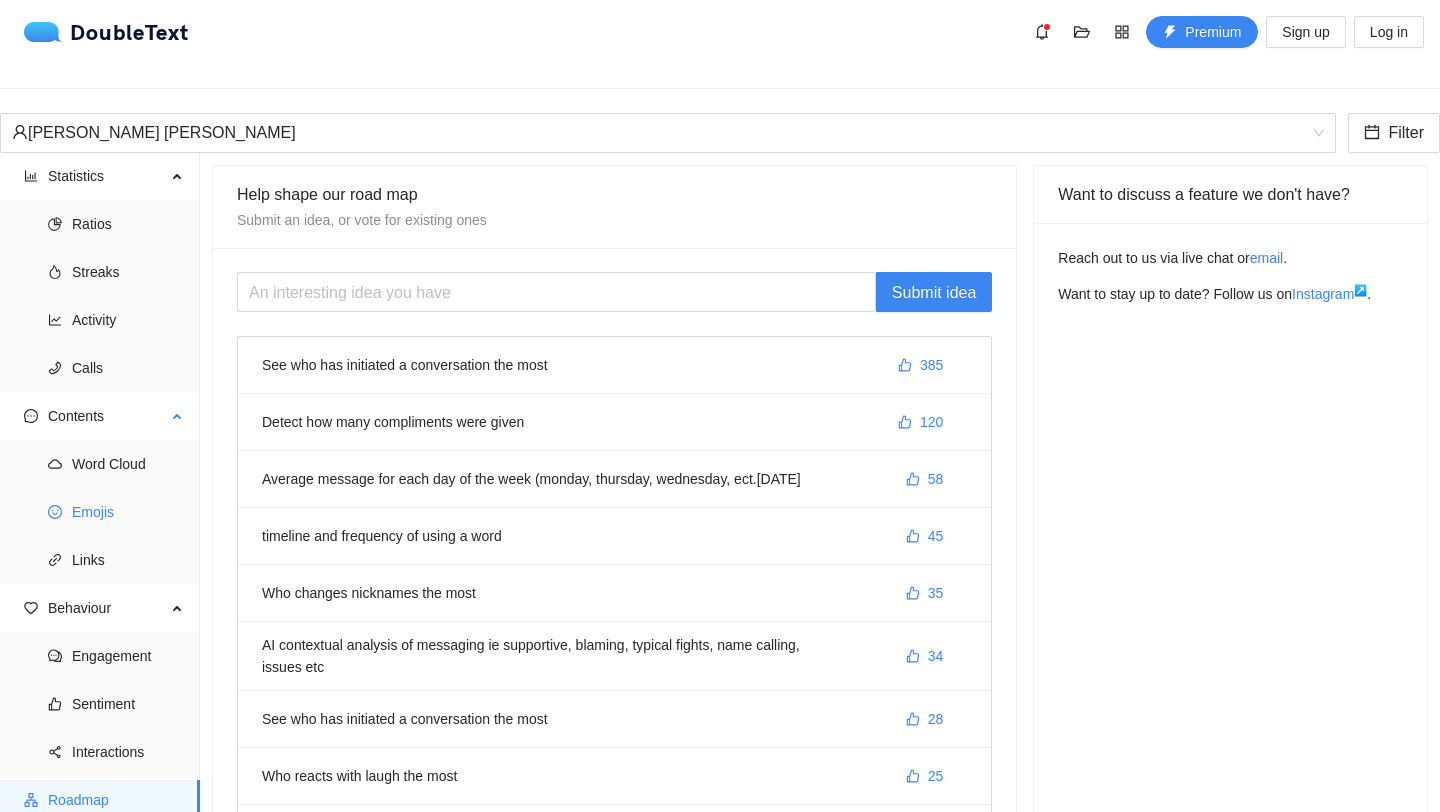 scroll, scrollTop: 0, scrollLeft: 0, axis: both 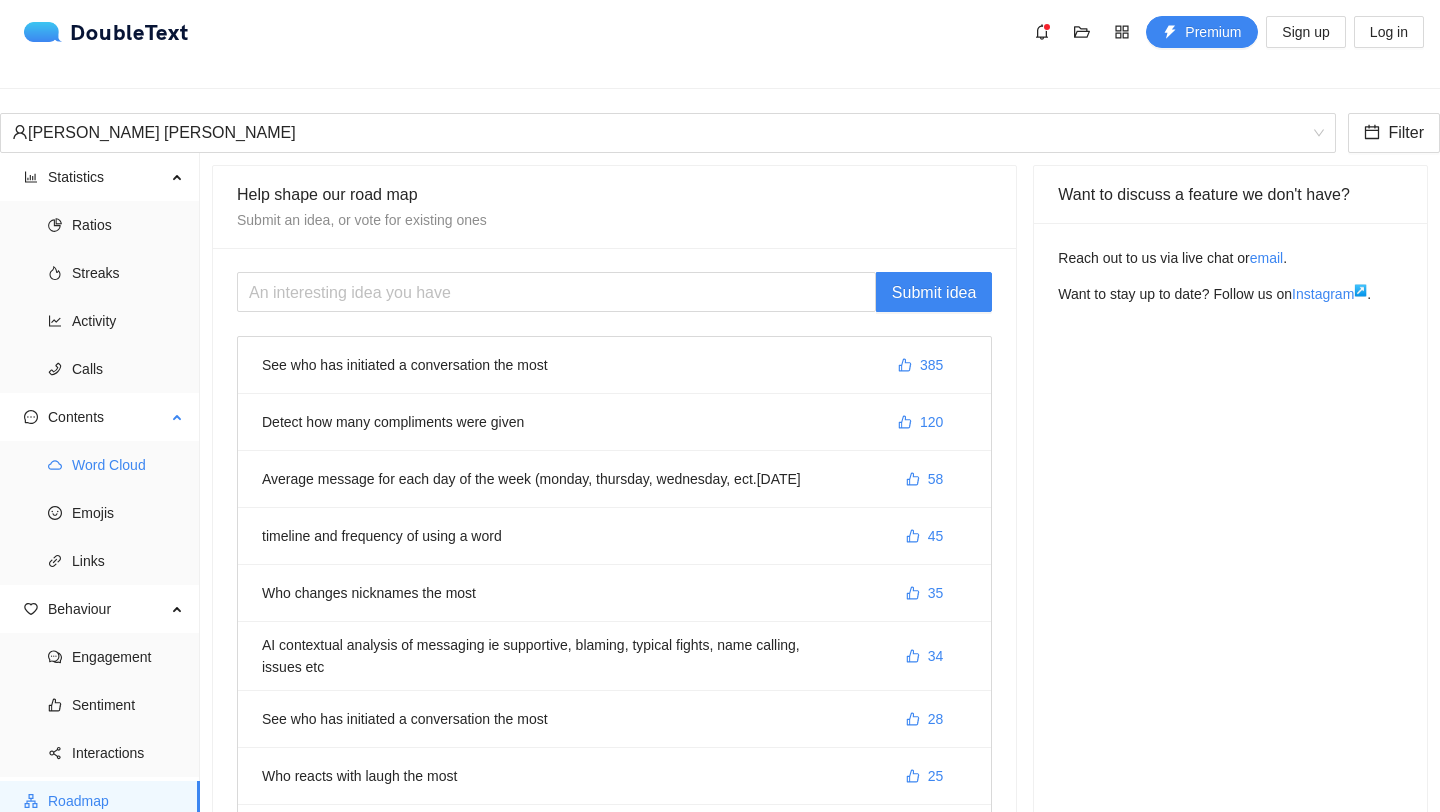 click on "Word Cloud" at bounding box center [128, 465] 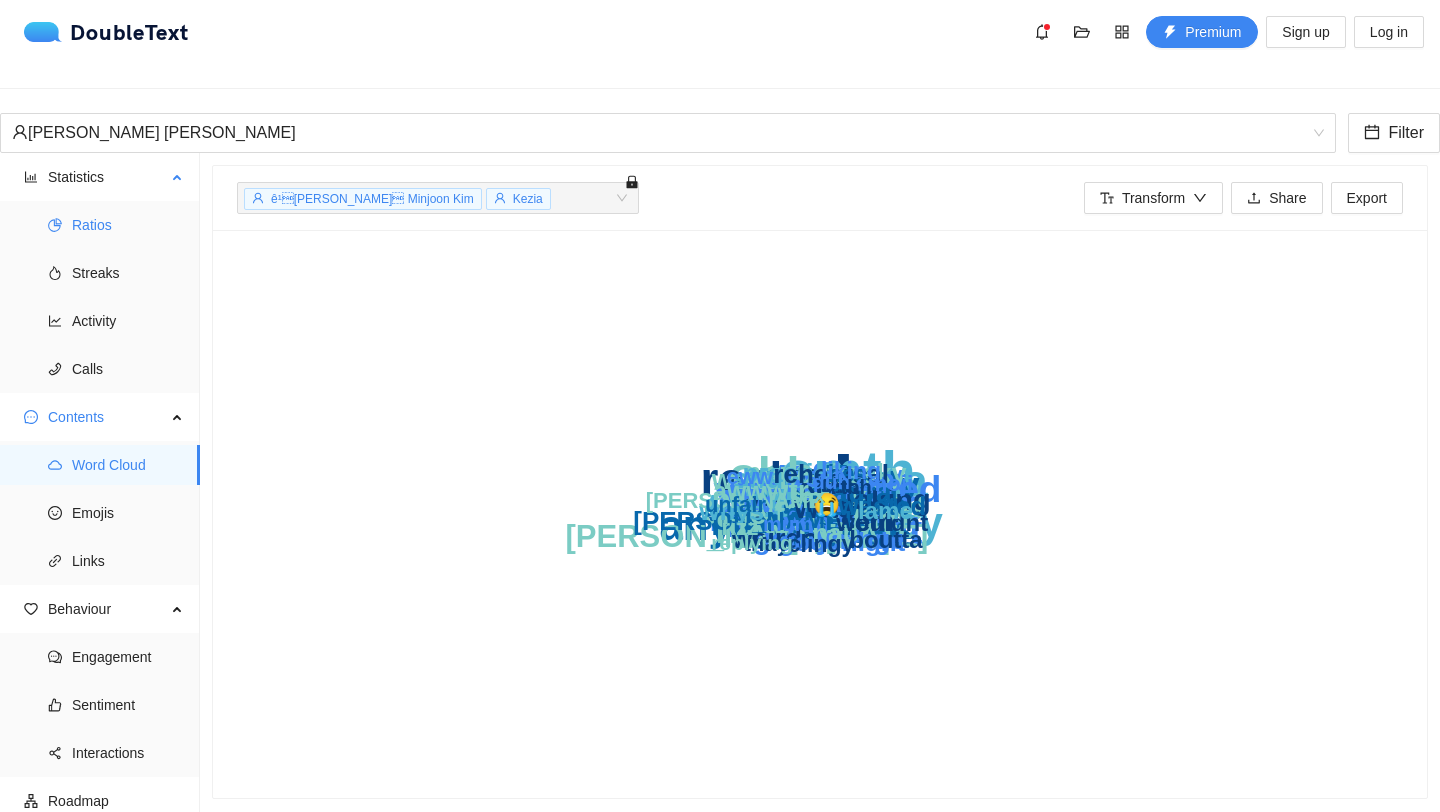 click on "Ratios" at bounding box center [128, 225] 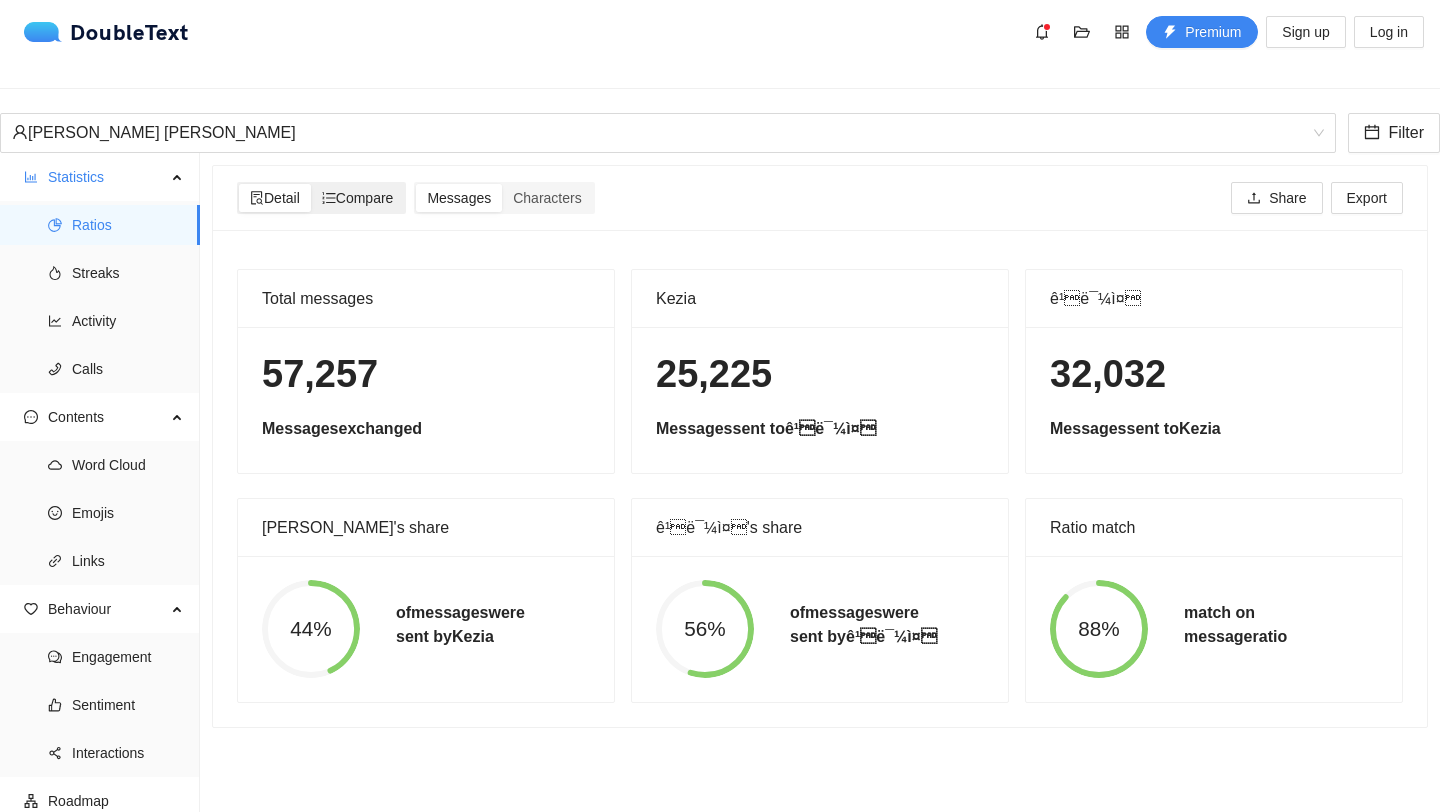 click on "Compare" at bounding box center (358, 198) 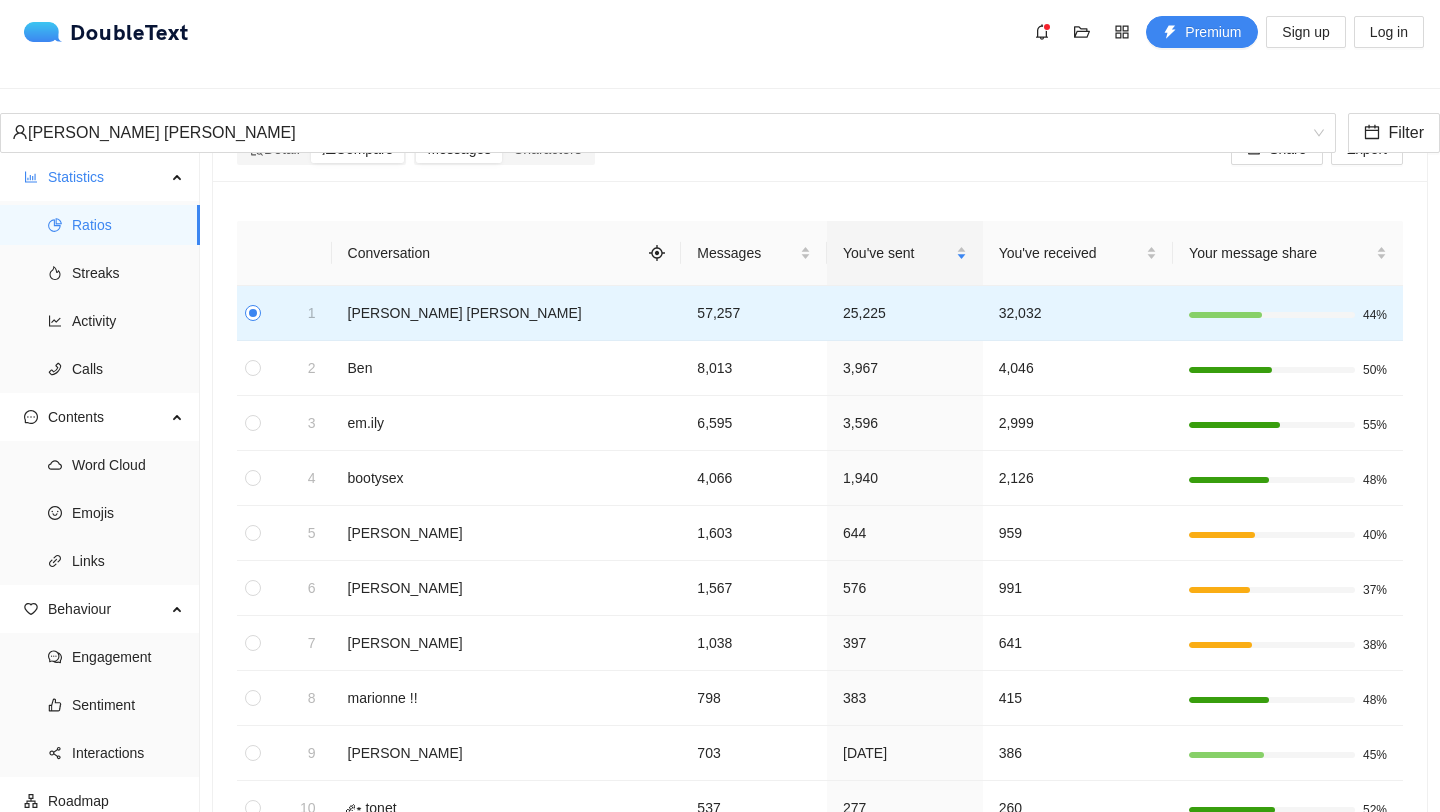 scroll, scrollTop: 55, scrollLeft: 0, axis: vertical 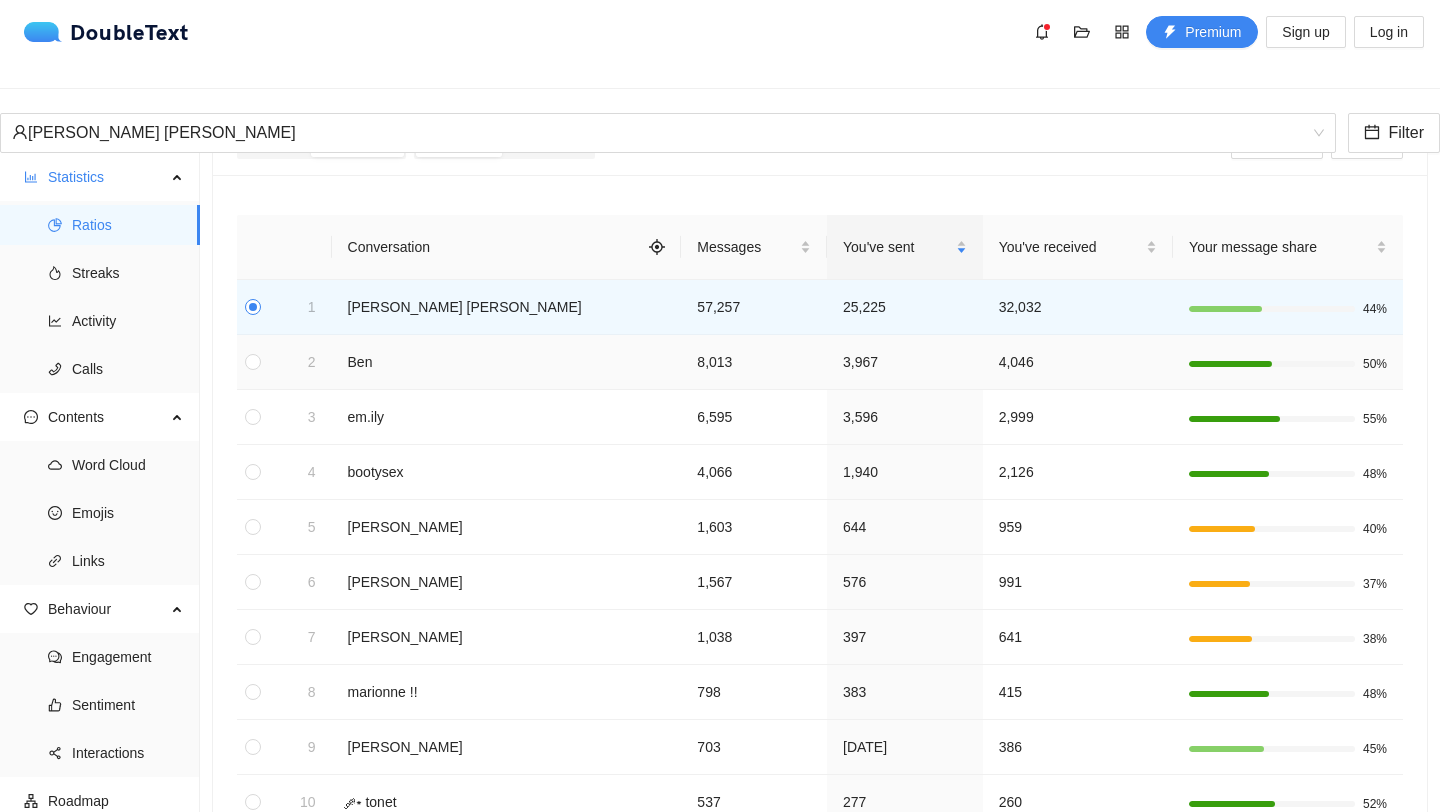 click on "Ben" at bounding box center (507, 362) 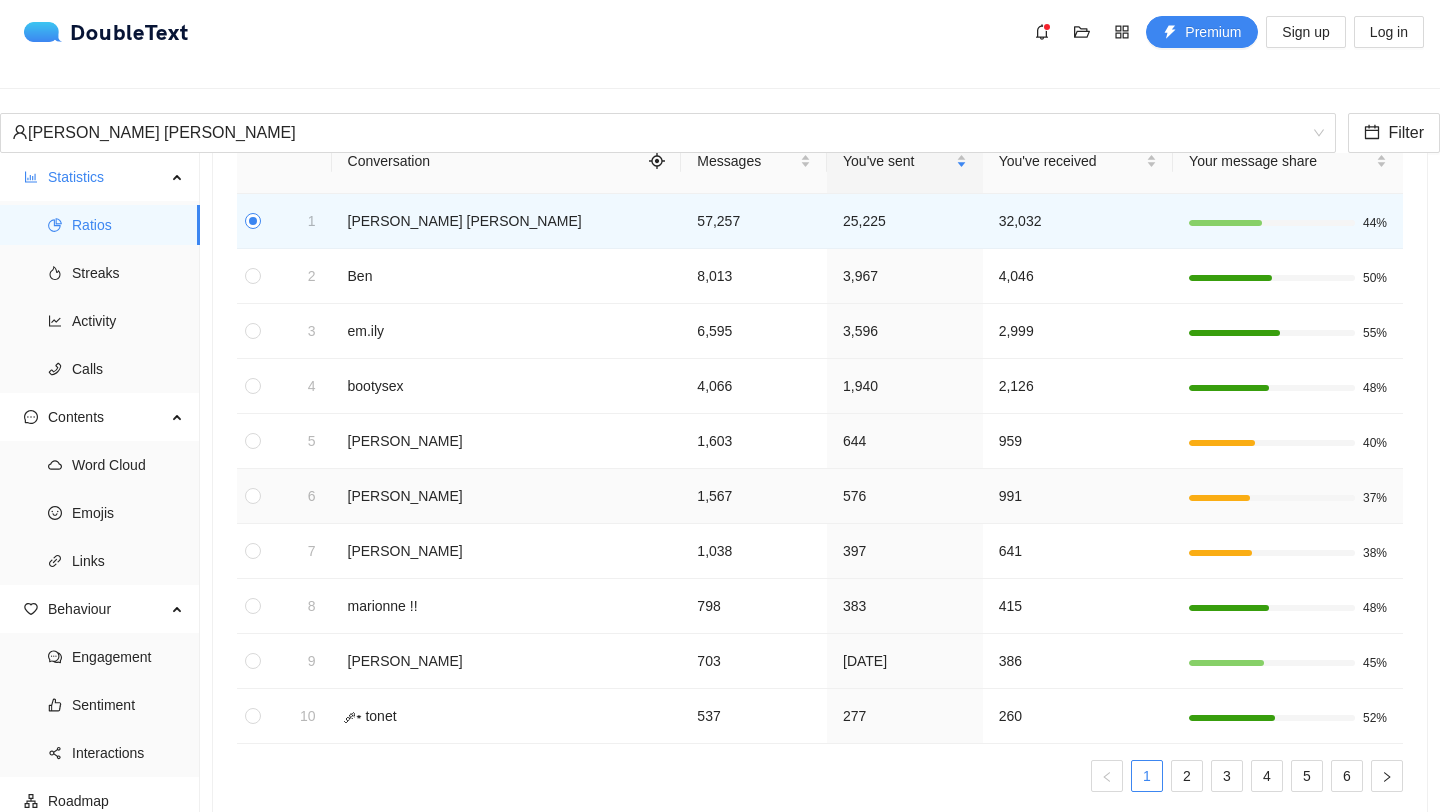 scroll, scrollTop: 181, scrollLeft: 0, axis: vertical 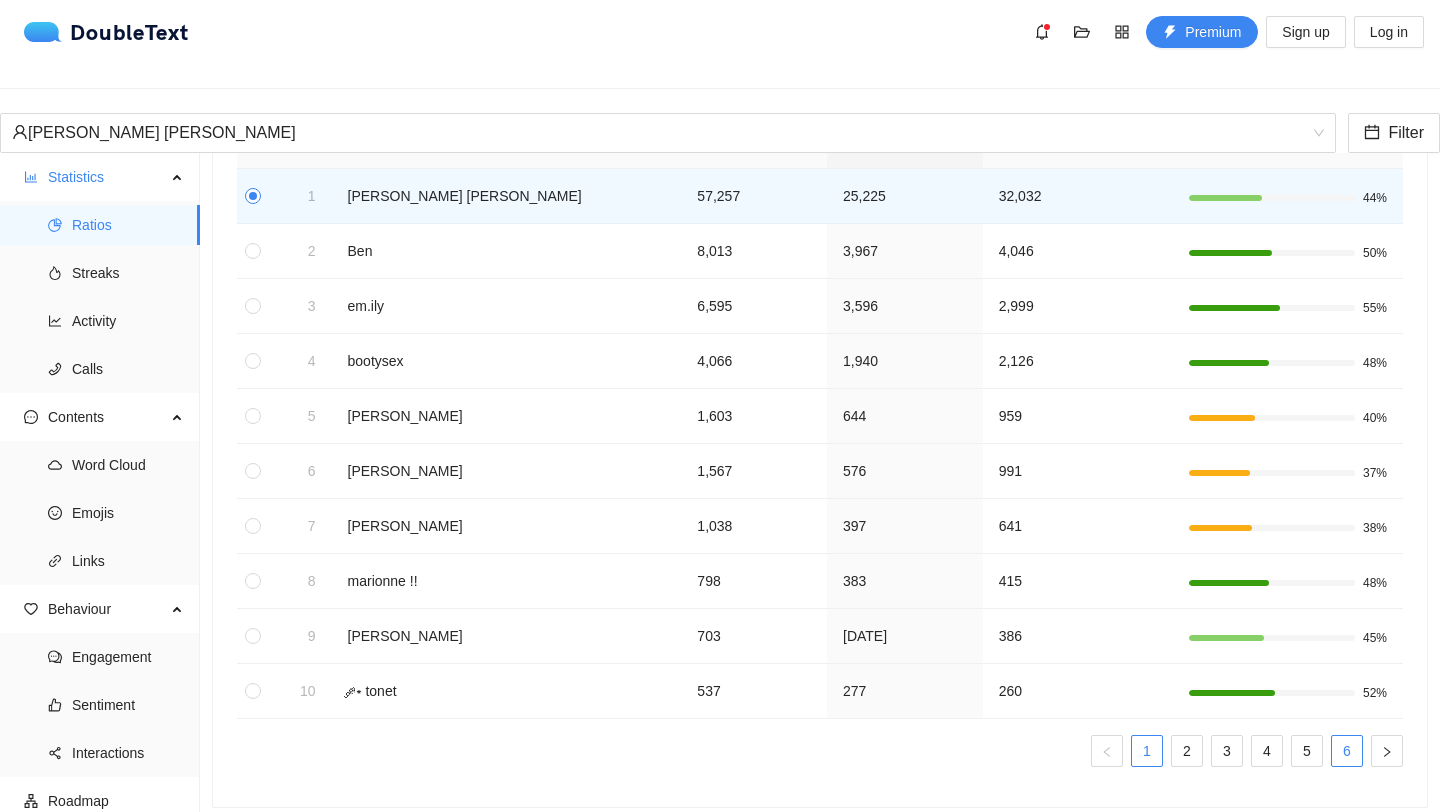 click on "6" at bounding box center [1347, 751] 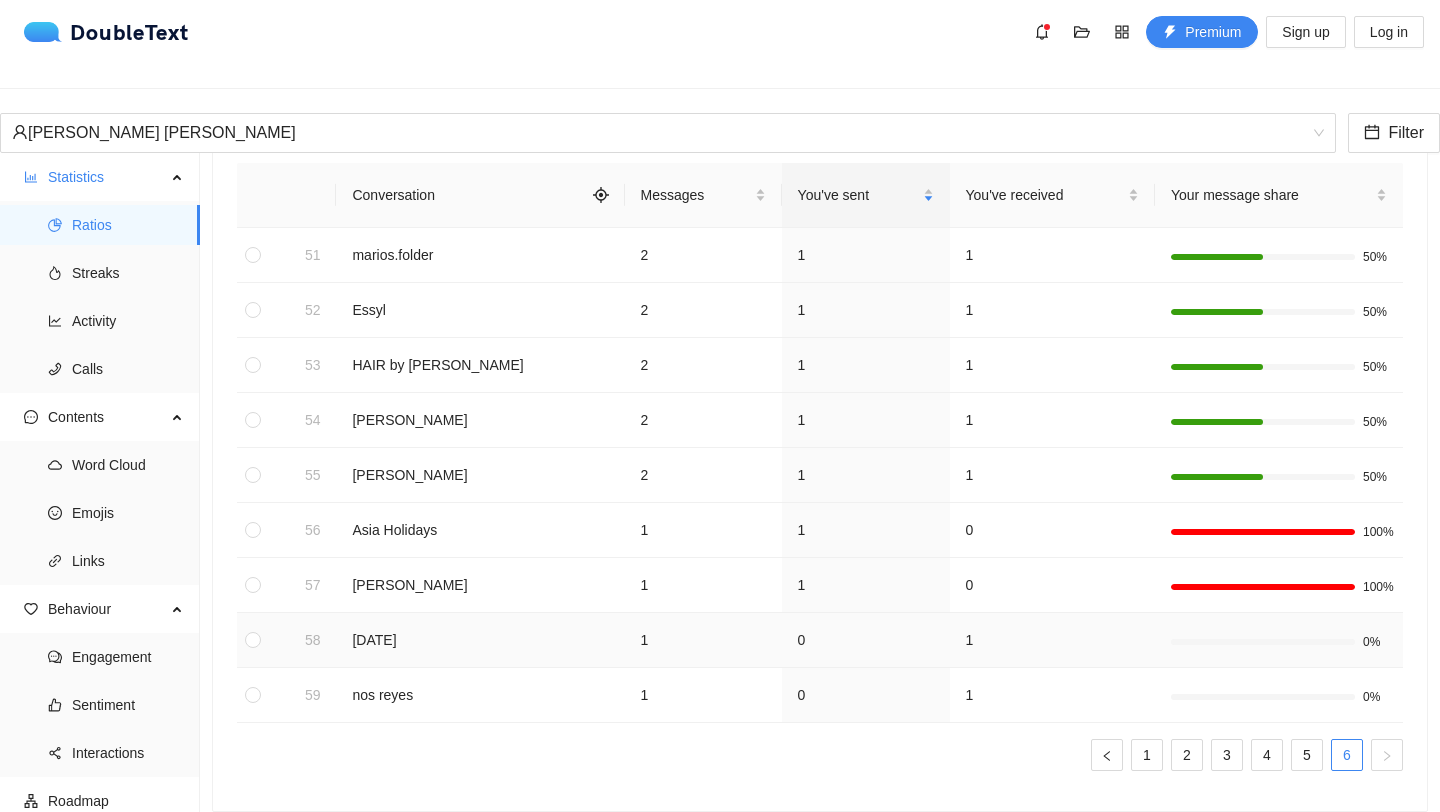 scroll, scrollTop: 126, scrollLeft: 0, axis: vertical 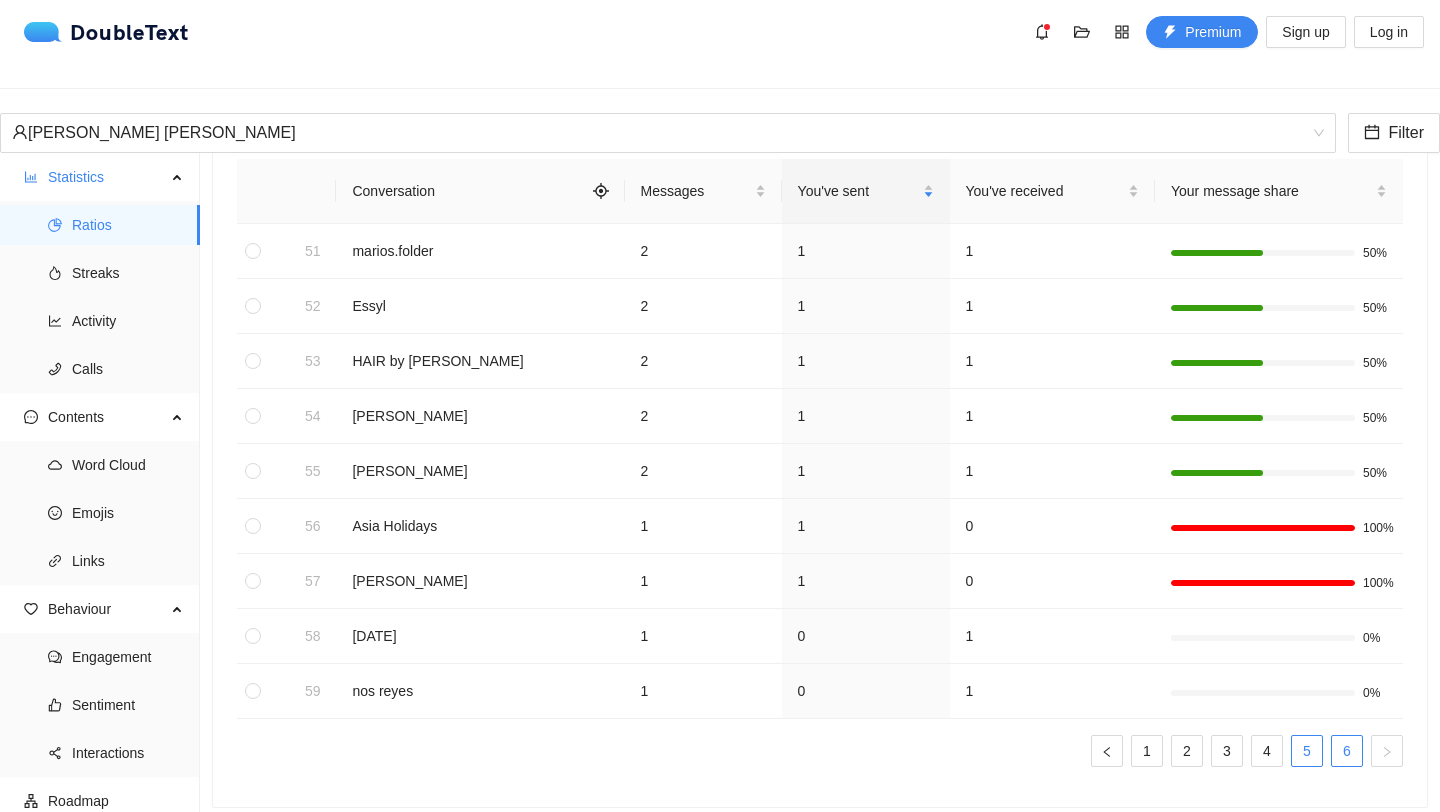 click on "5" at bounding box center [1307, 751] 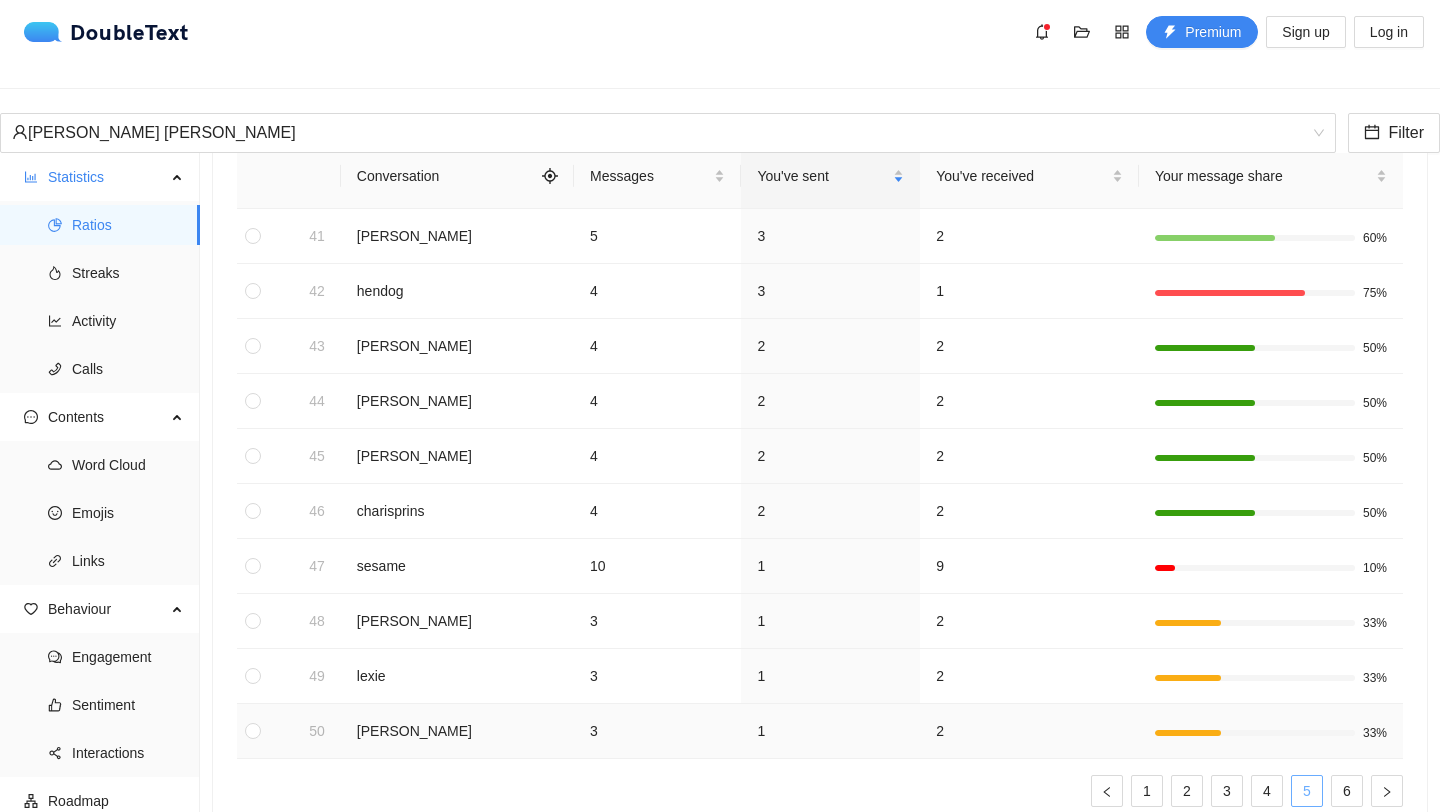 scroll, scrollTop: 181, scrollLeft: 0, axis: vertical 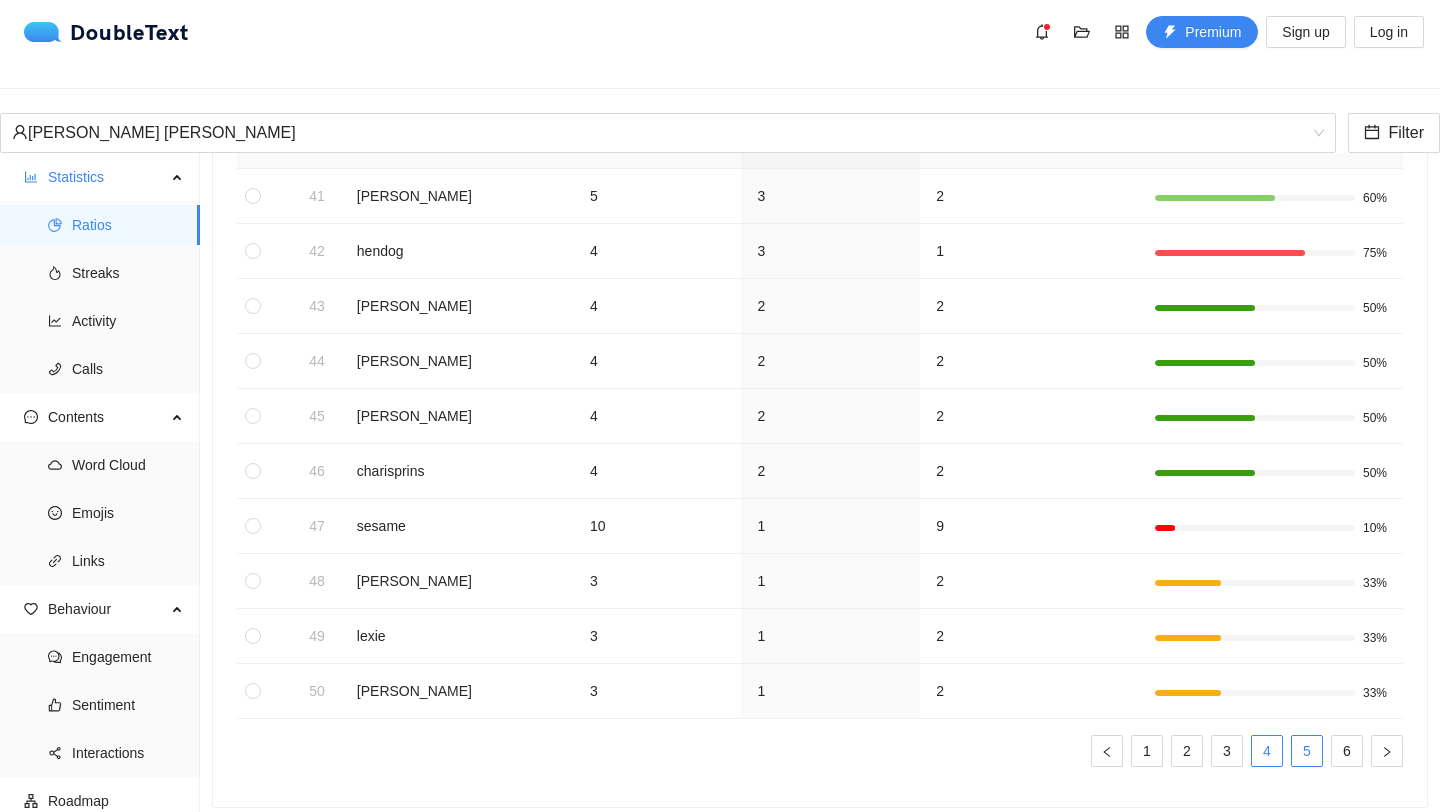 click on "4" at bounding box center [1267, 751] 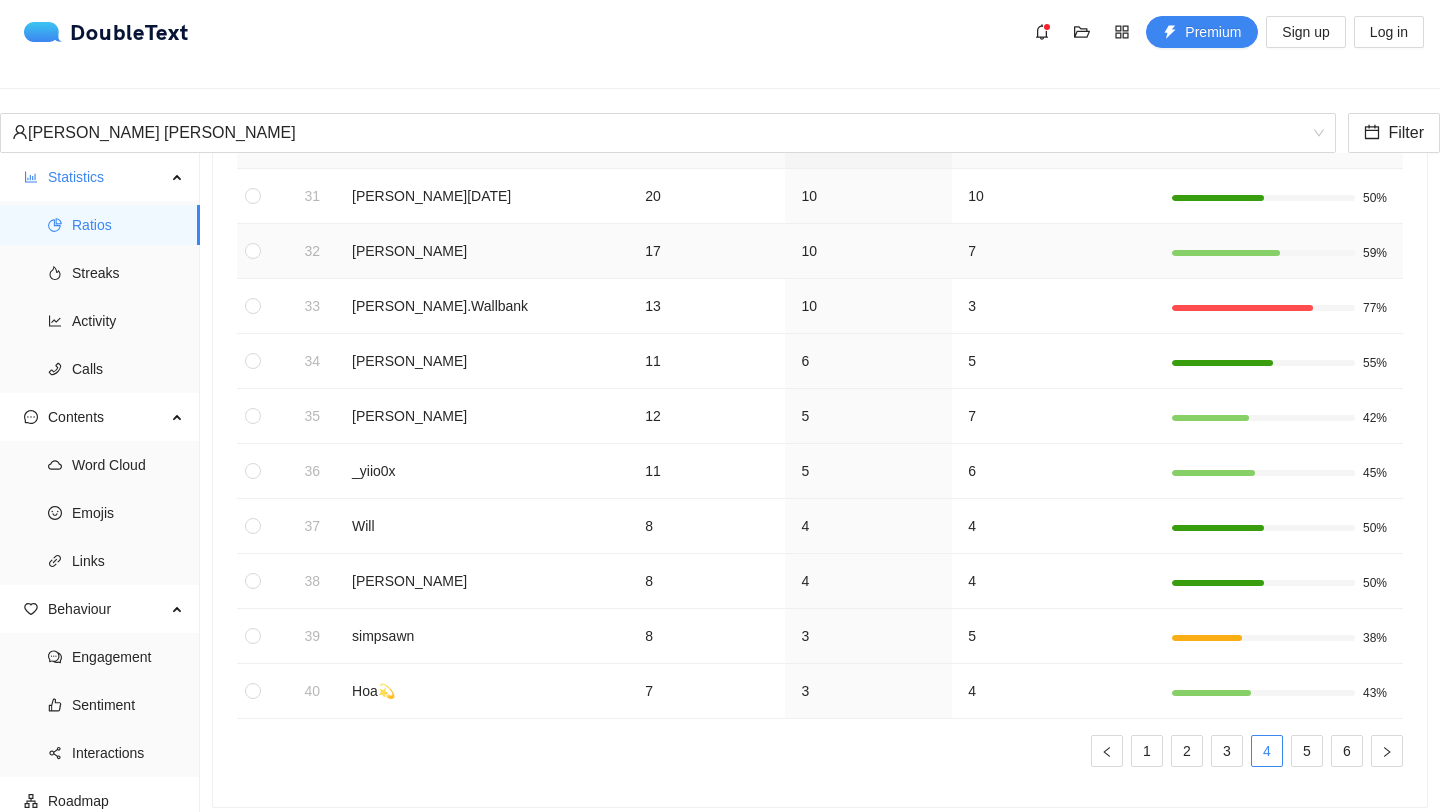 scroll, scrollTop: 178, scrollLeft: 0, axis: vertical 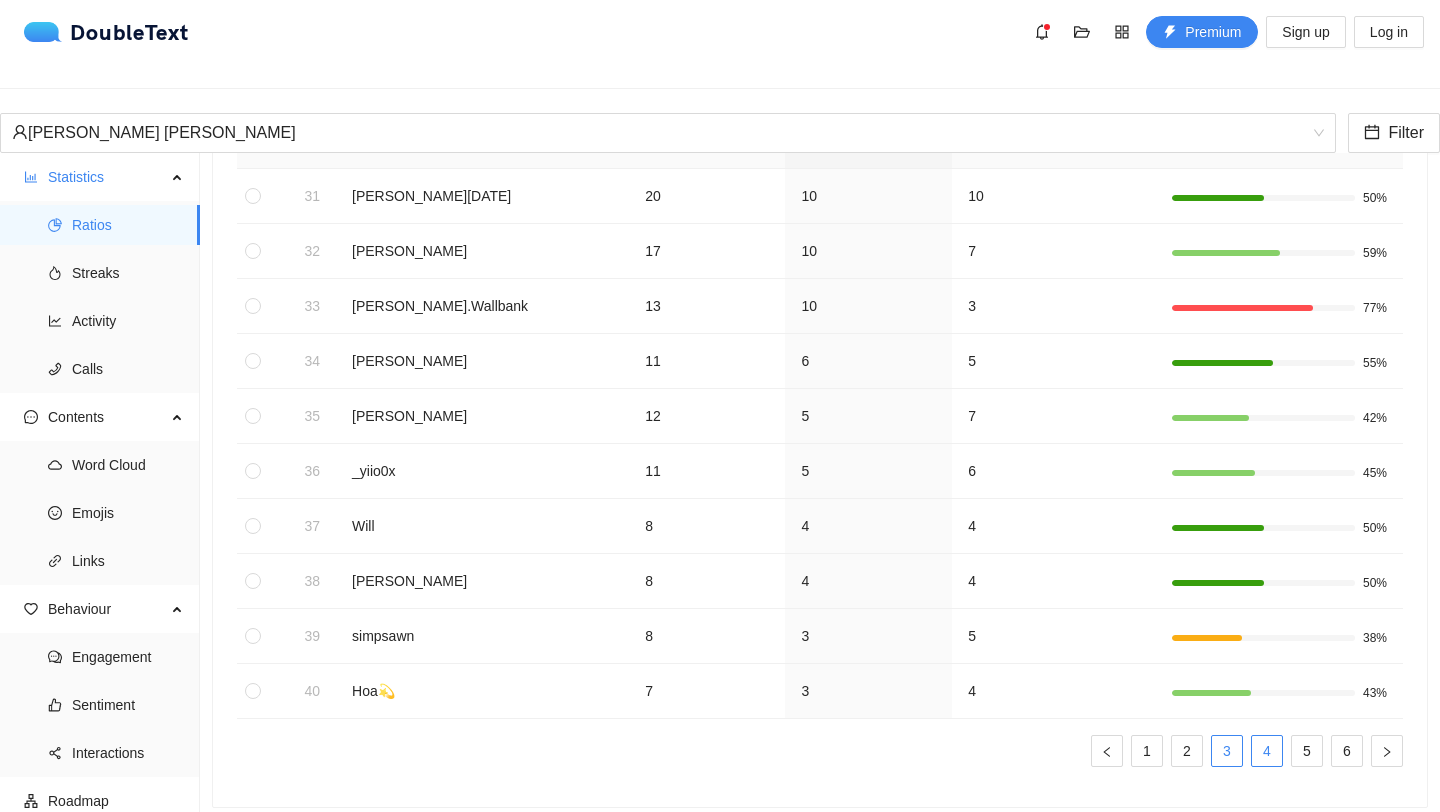 click on "3" at bounding box center [1227, 751] 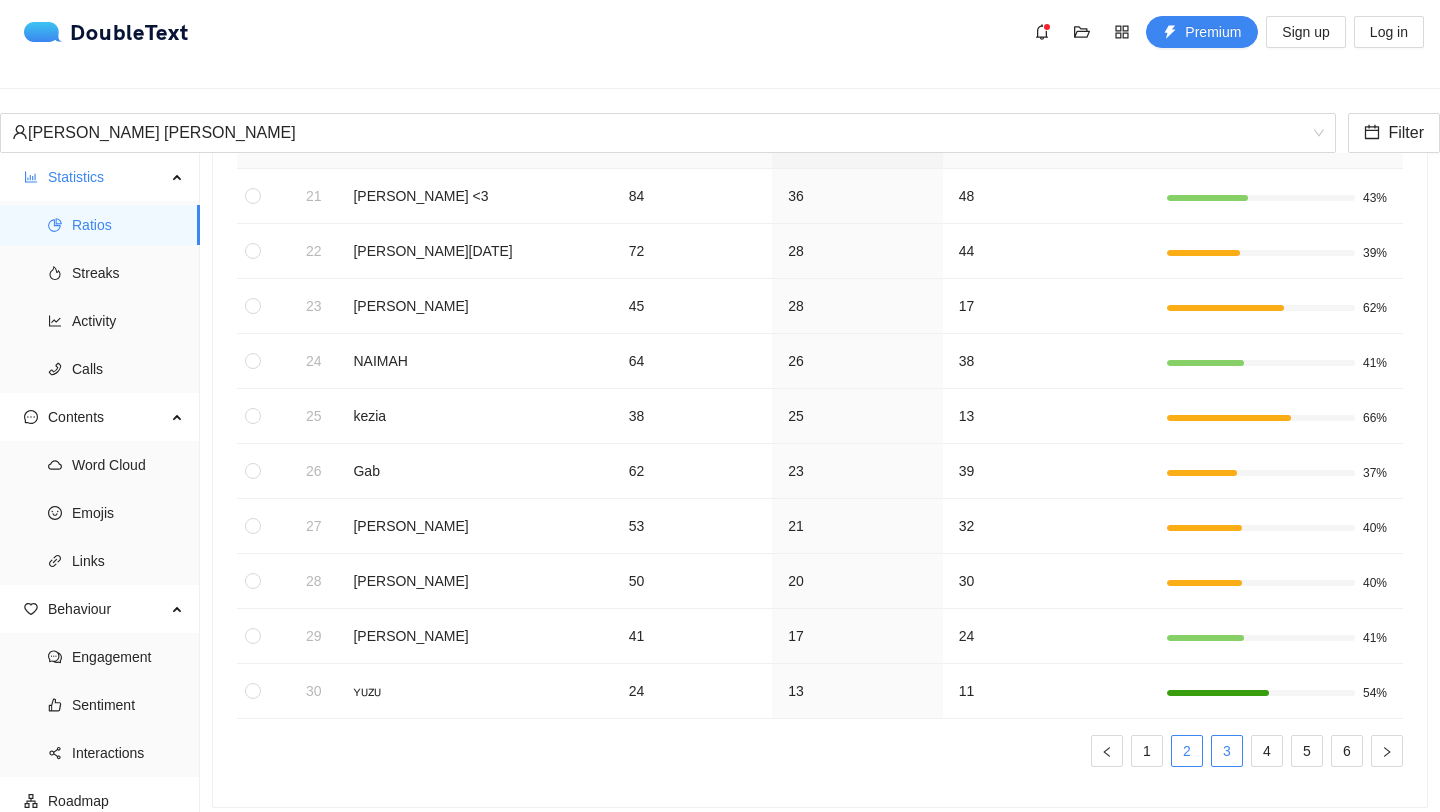 click on "2" at bounding box center (1187, 751) 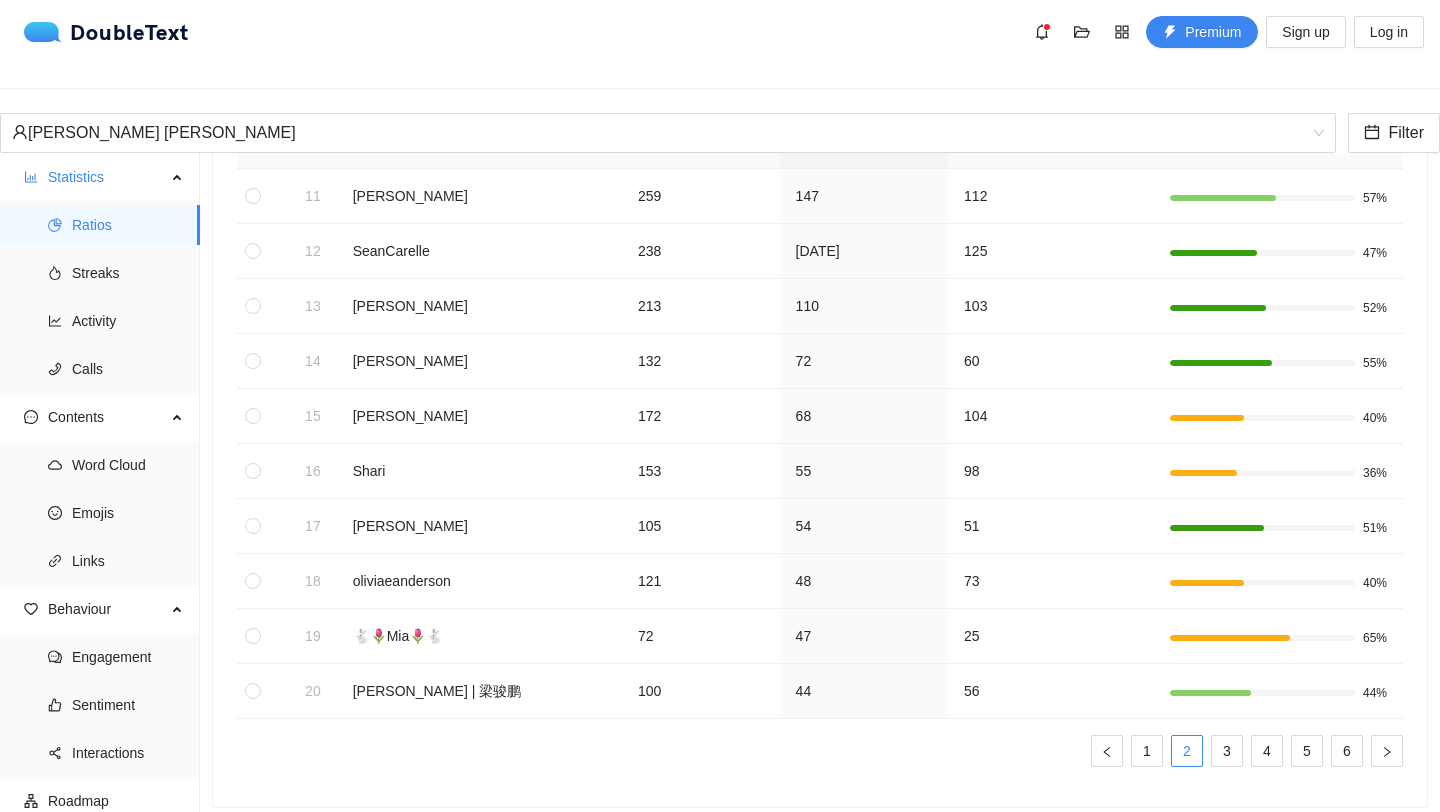 scroll, scrollTop: 150, scrollLeft: 0, axis: vertical 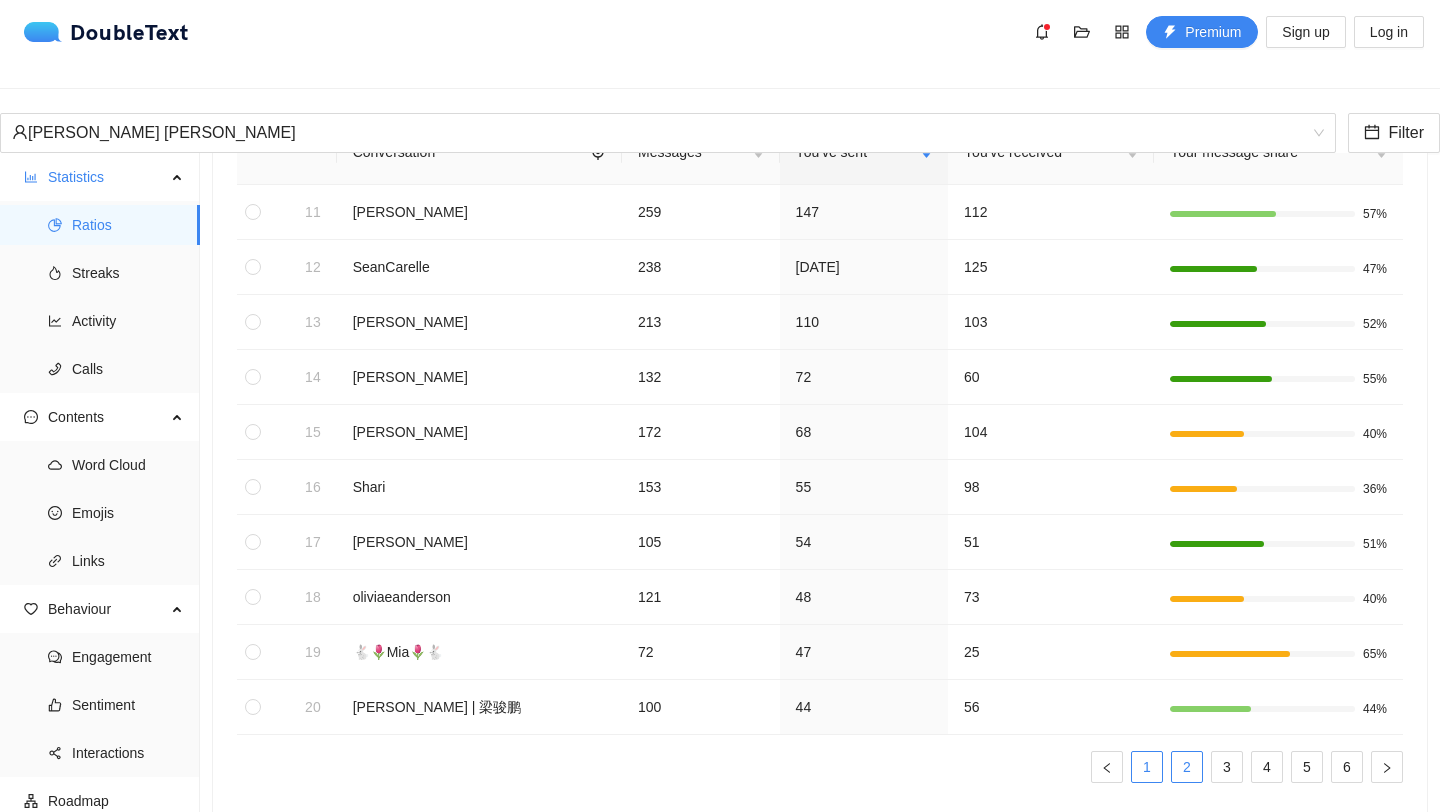 click on "1" at bounding box center (1147, 767) 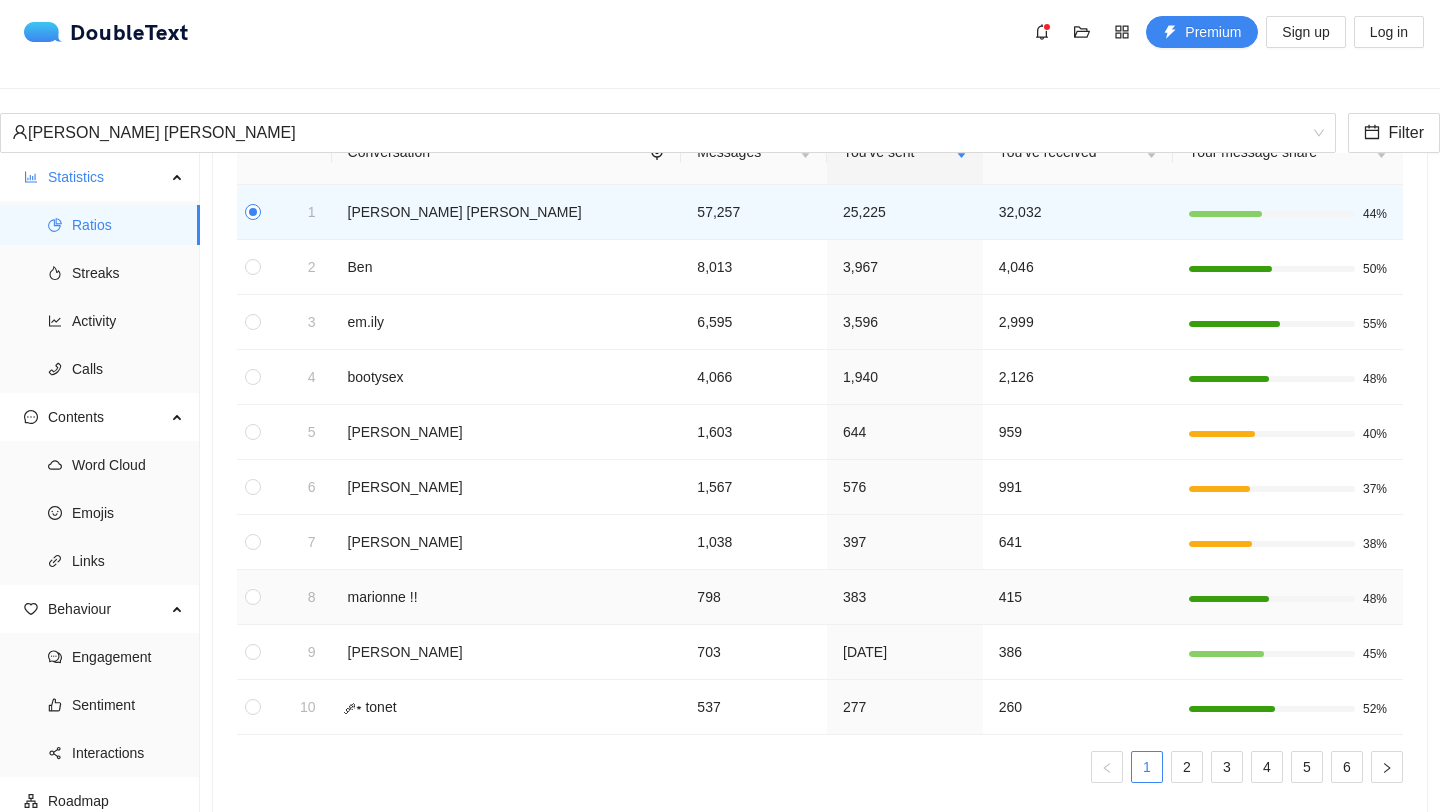 scroll, scrollTop: 0, scrollLeft: 0, axis: both 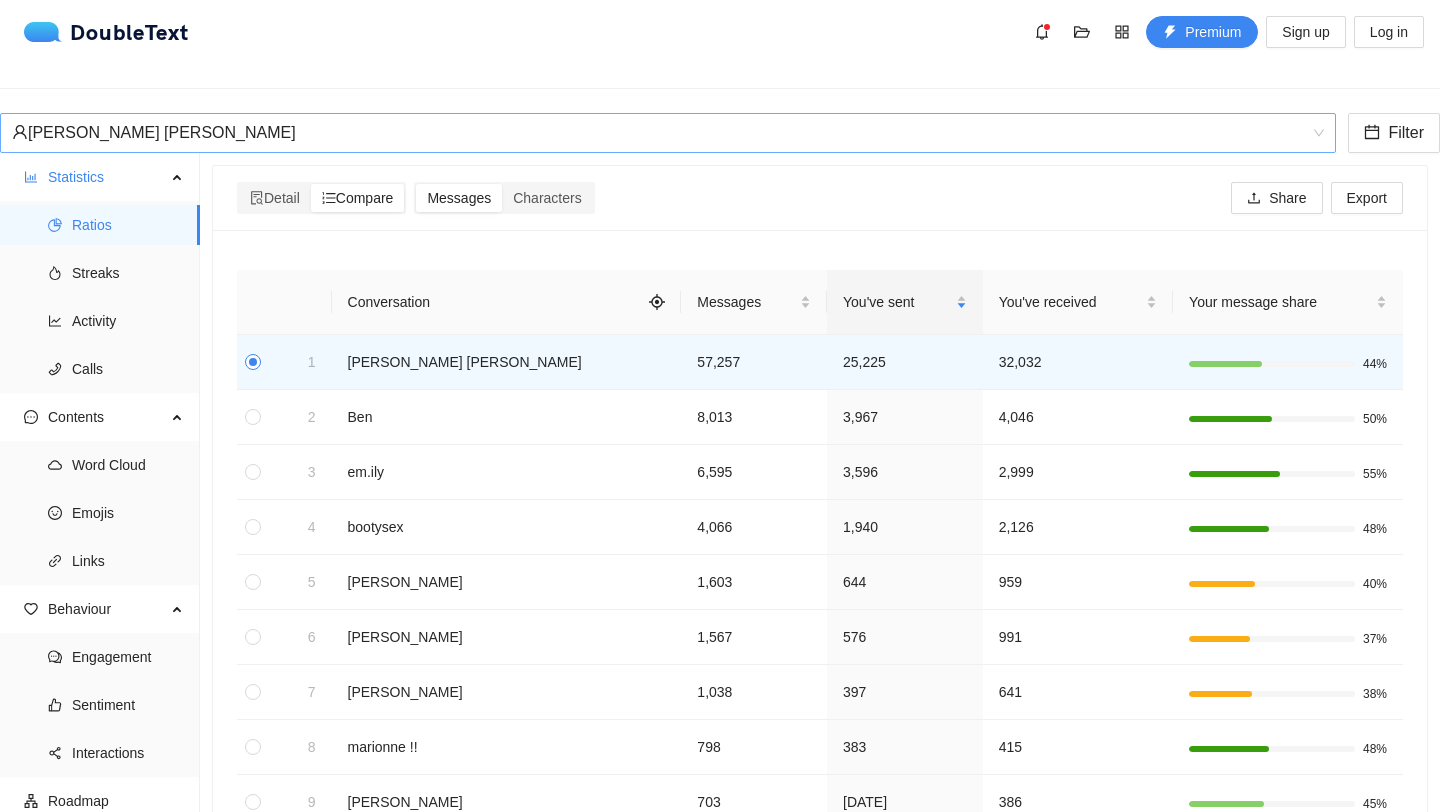 click on "[PERSON_NAME] [PERSON_NAME]" at bounding box center [659, 133] 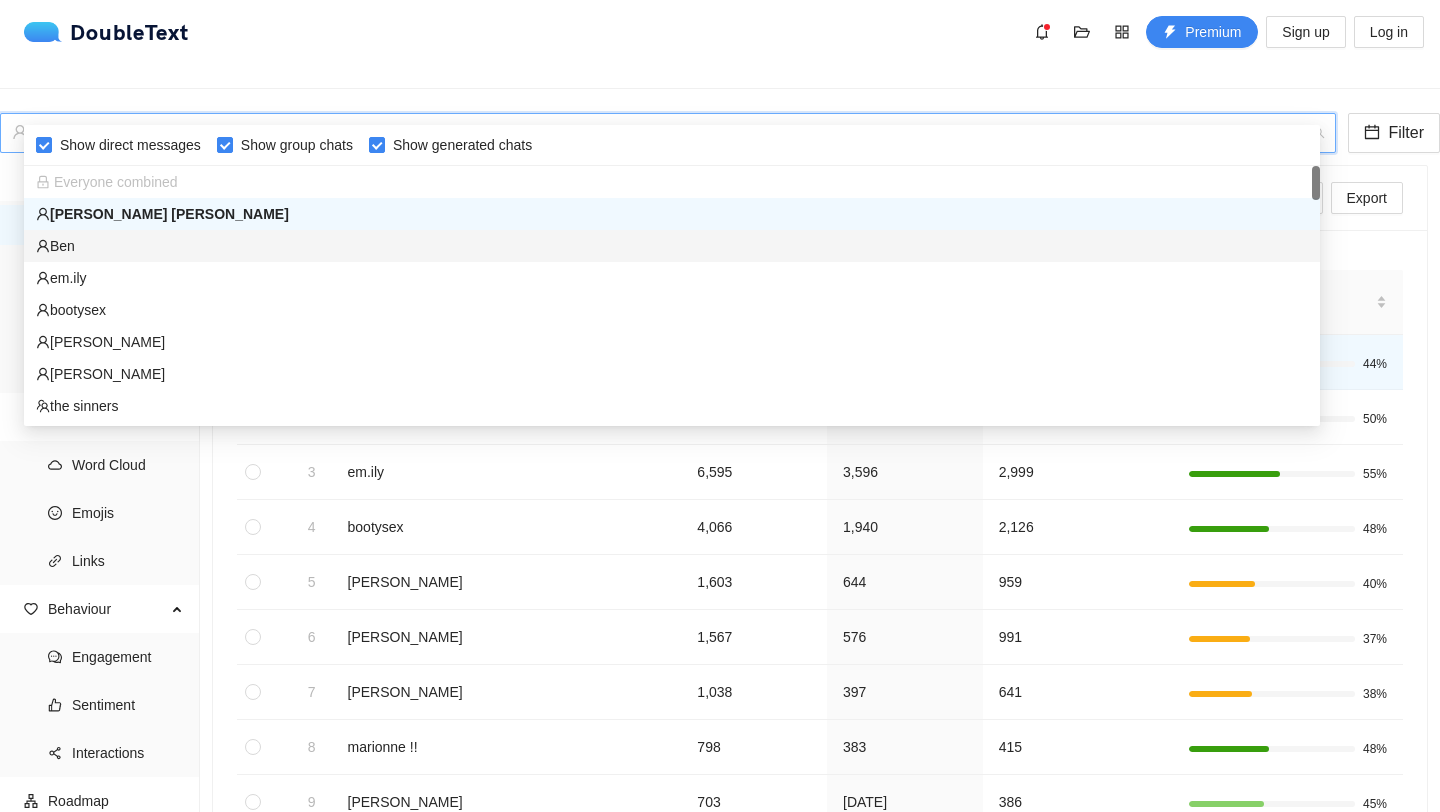 click on "Ben" at bounding box center [672, 246] 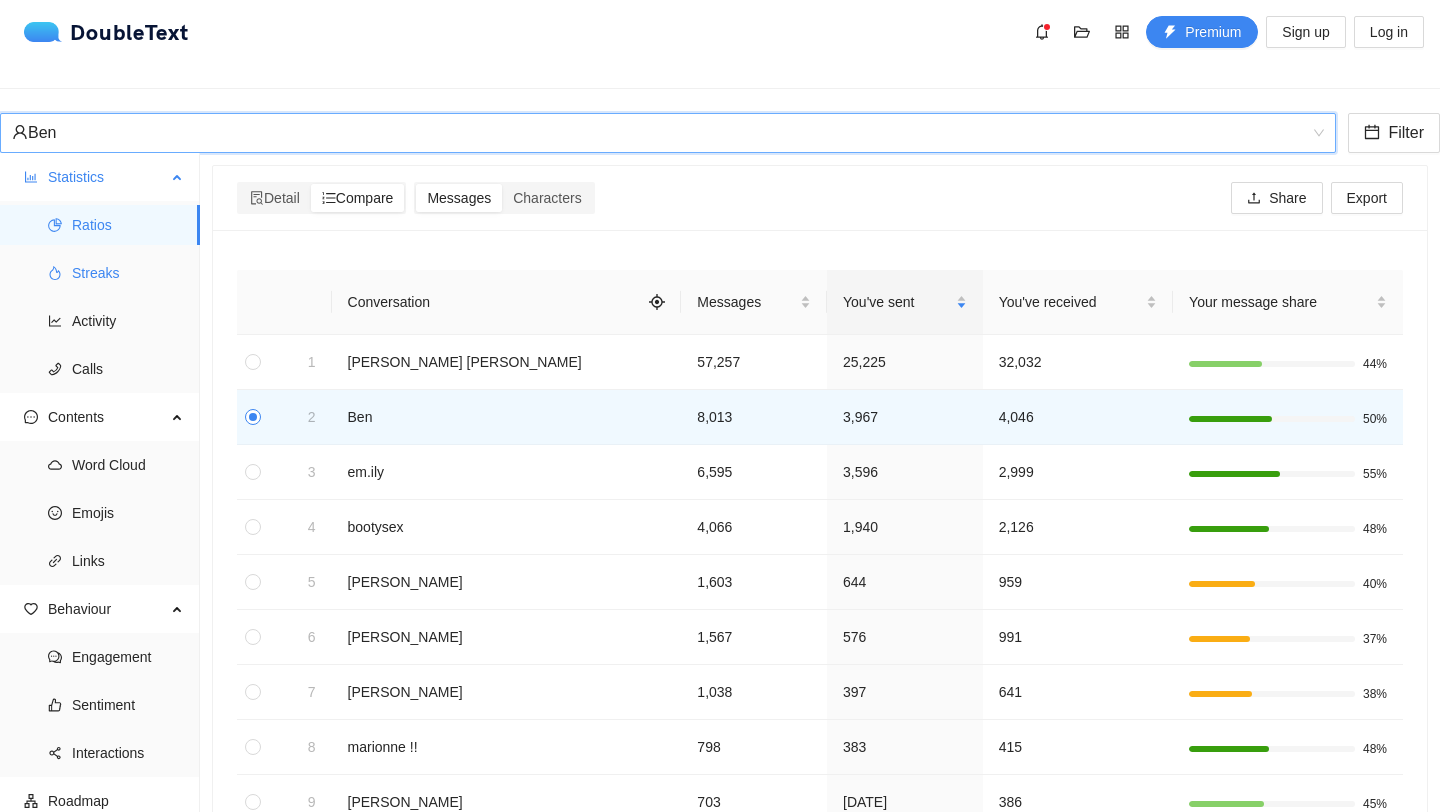 click on "Streaks" at bounding box center (128, 273) 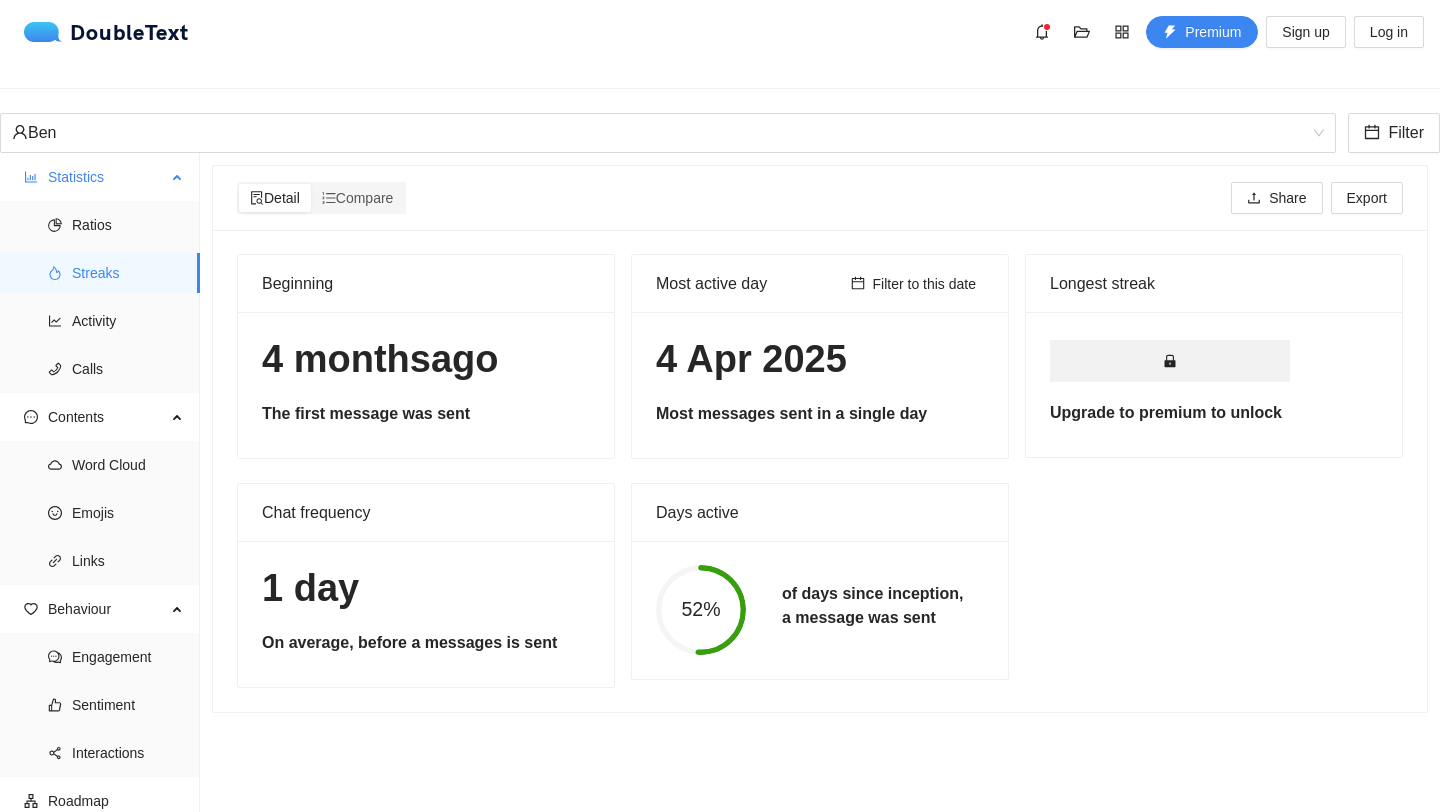 scroll, scrollTop: 1, scrollLeft: 0, axis: vertical 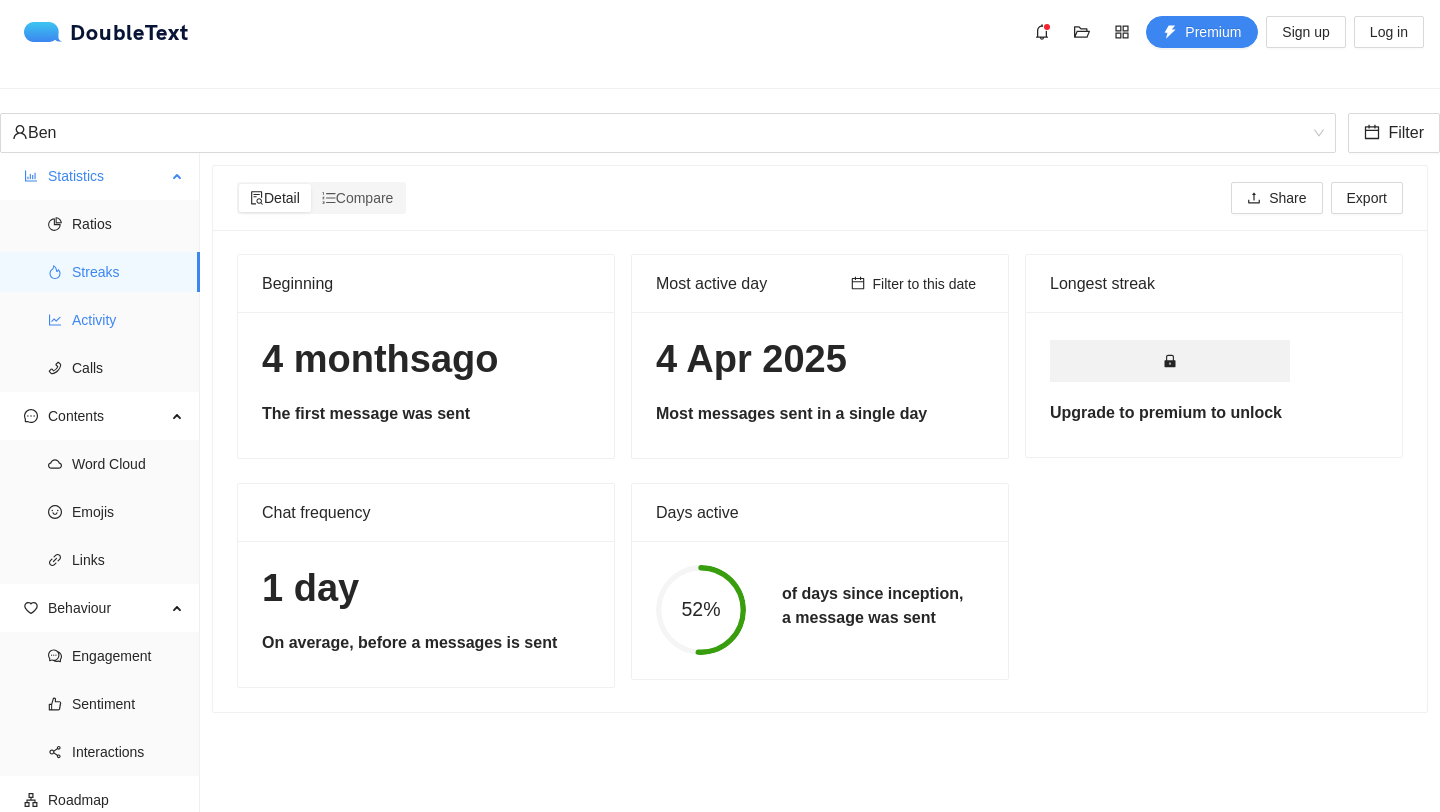 click on "Activity" at bounding box center (128, 320) 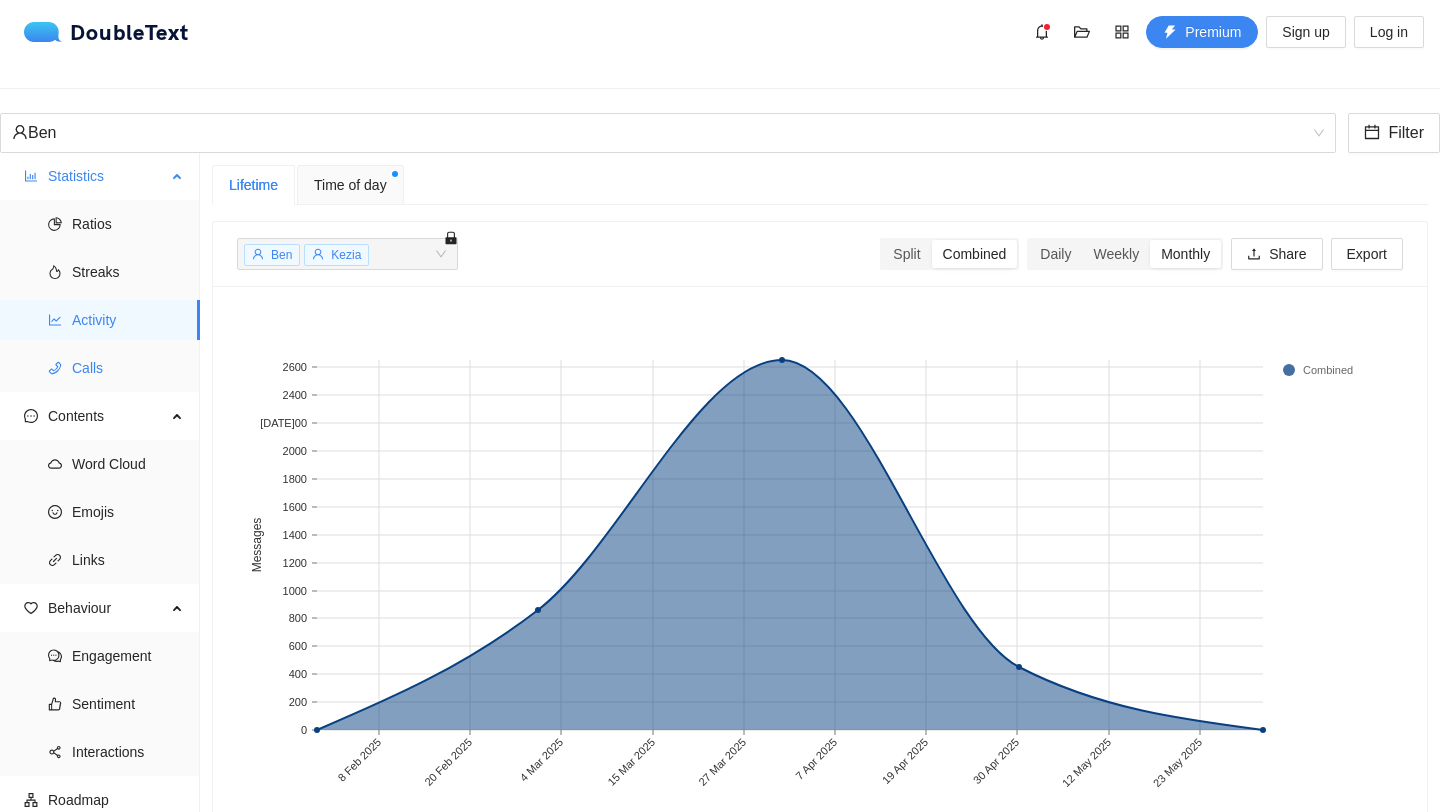 click on "Calls" at bounding box center [128, 368] 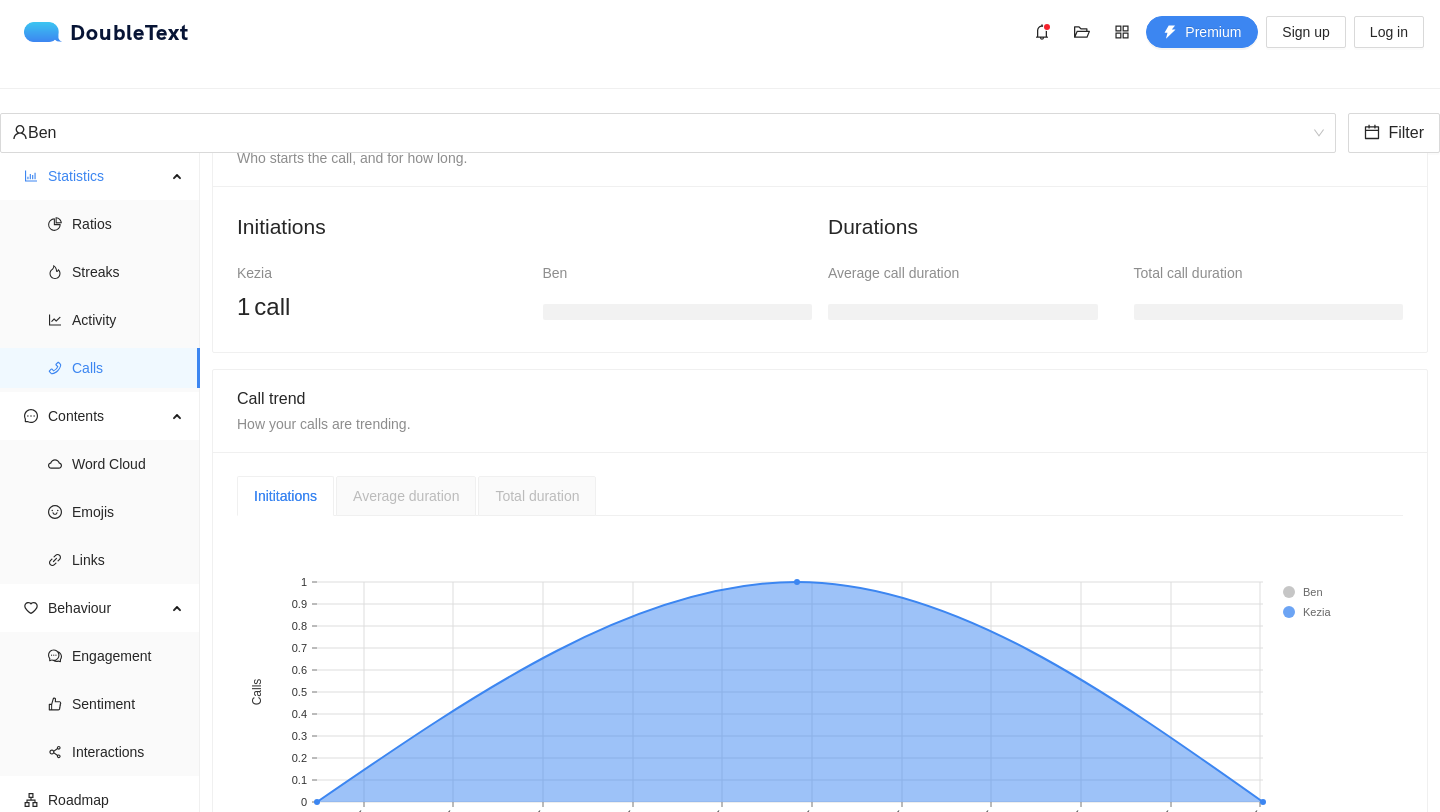 scroll, scrollTop: 301, scrollLeft: 0, axis: vertical 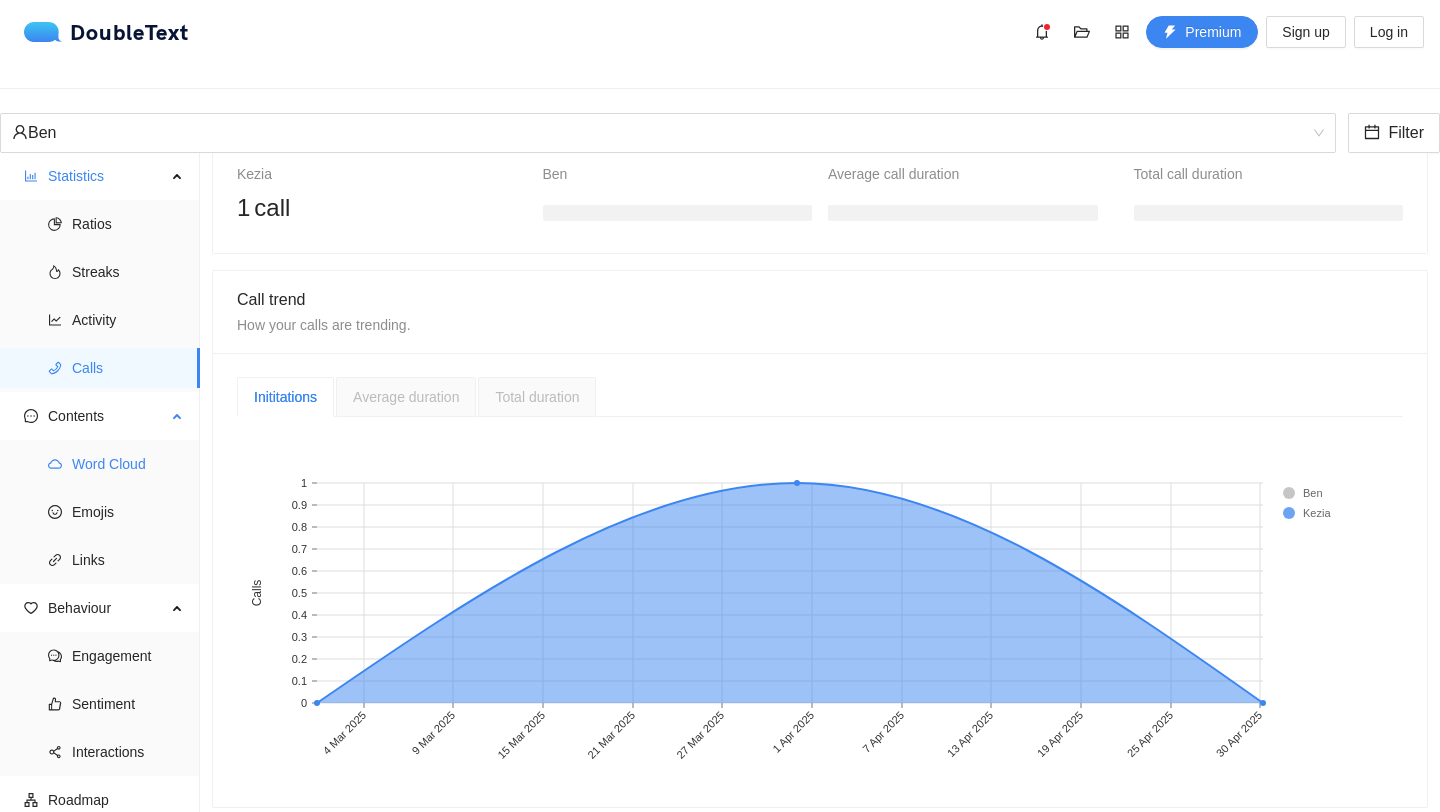 click on "Word Cloud" at bounding box center (128, 464) 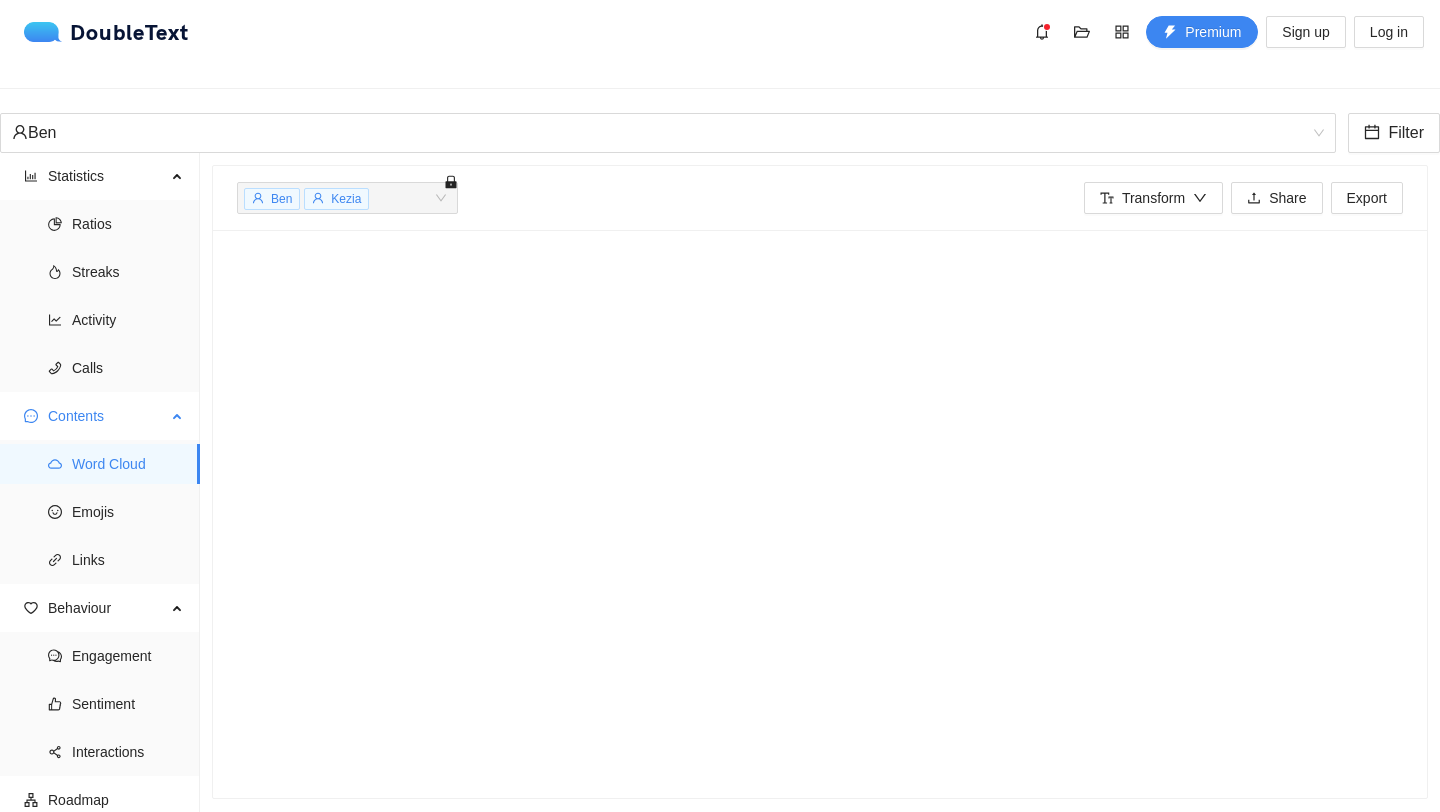 scroll, scrollTop: 6, scrollLeft: 0, axis: vertical 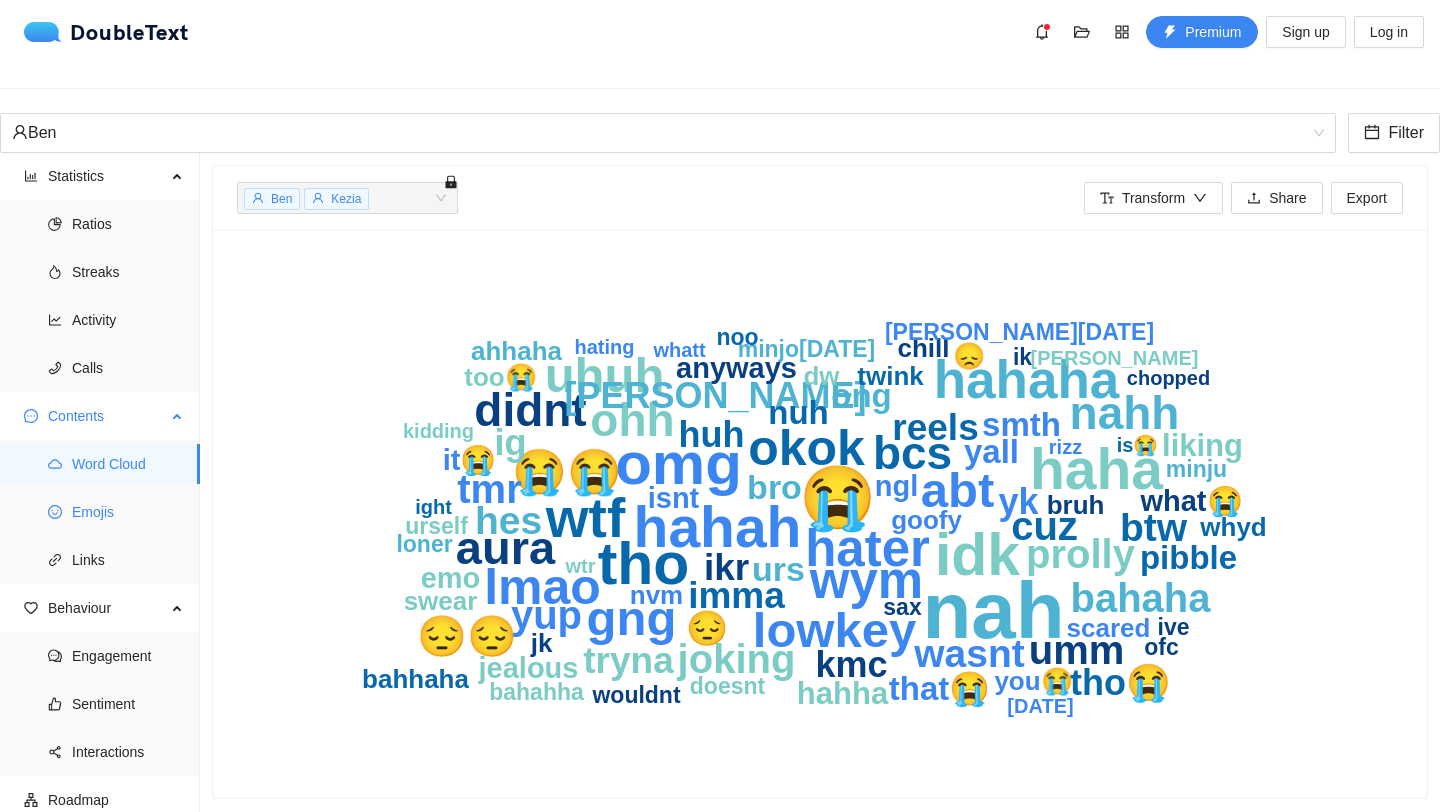 click on "Emojis" at bounding box center [128, 512] 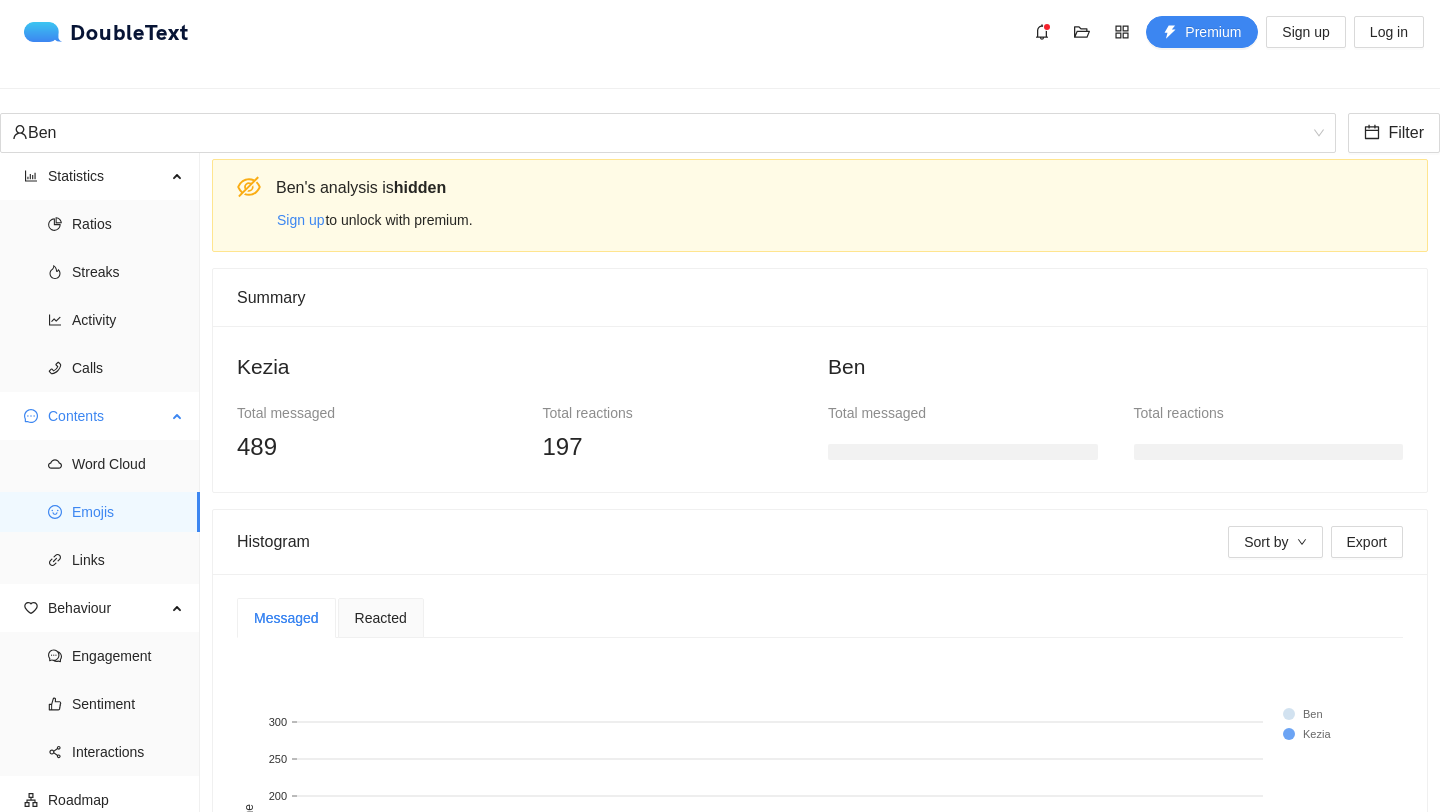 scroll, scrollTop: 301, scrollLeft: 0, axis: vertical 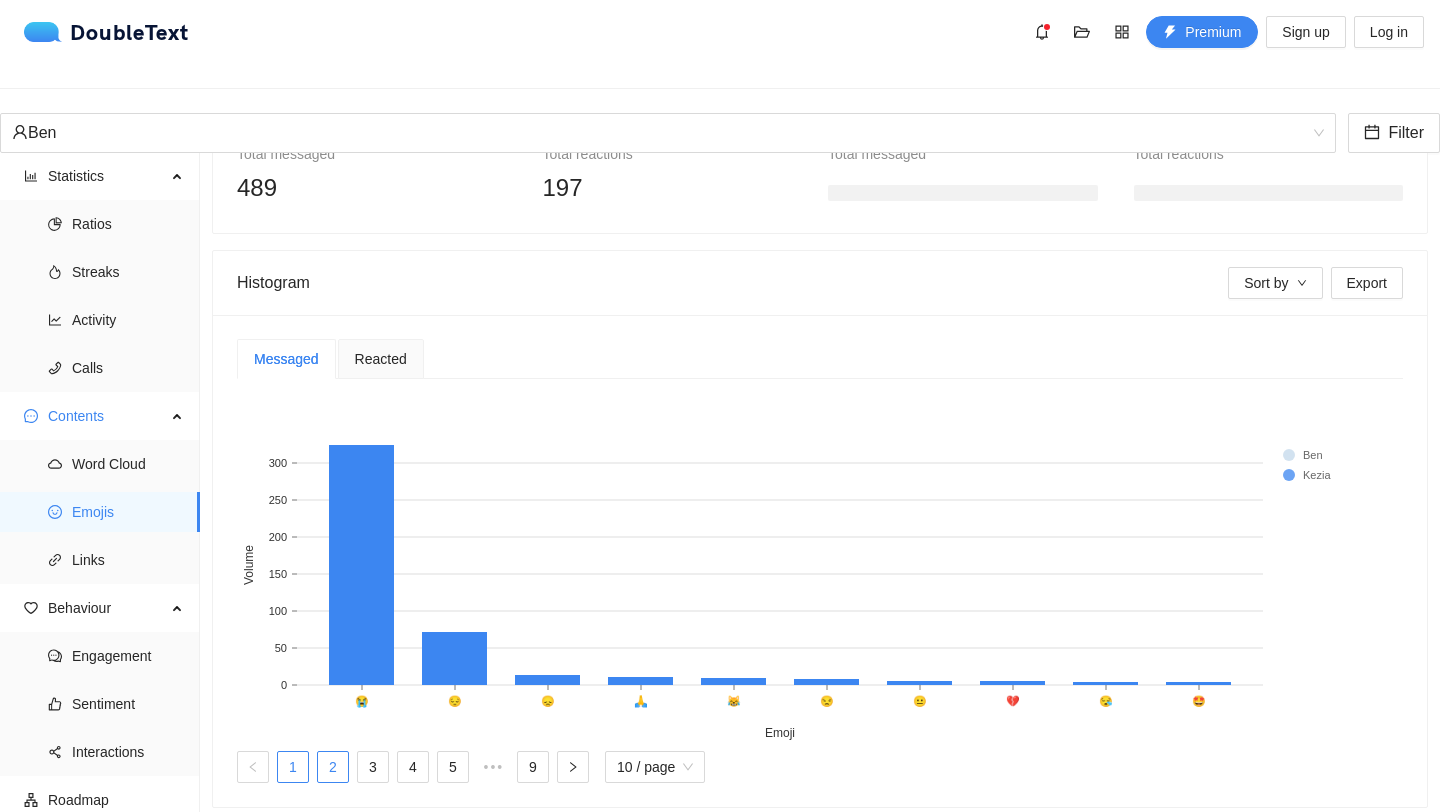click on "2" at bounding box center [333, 767] 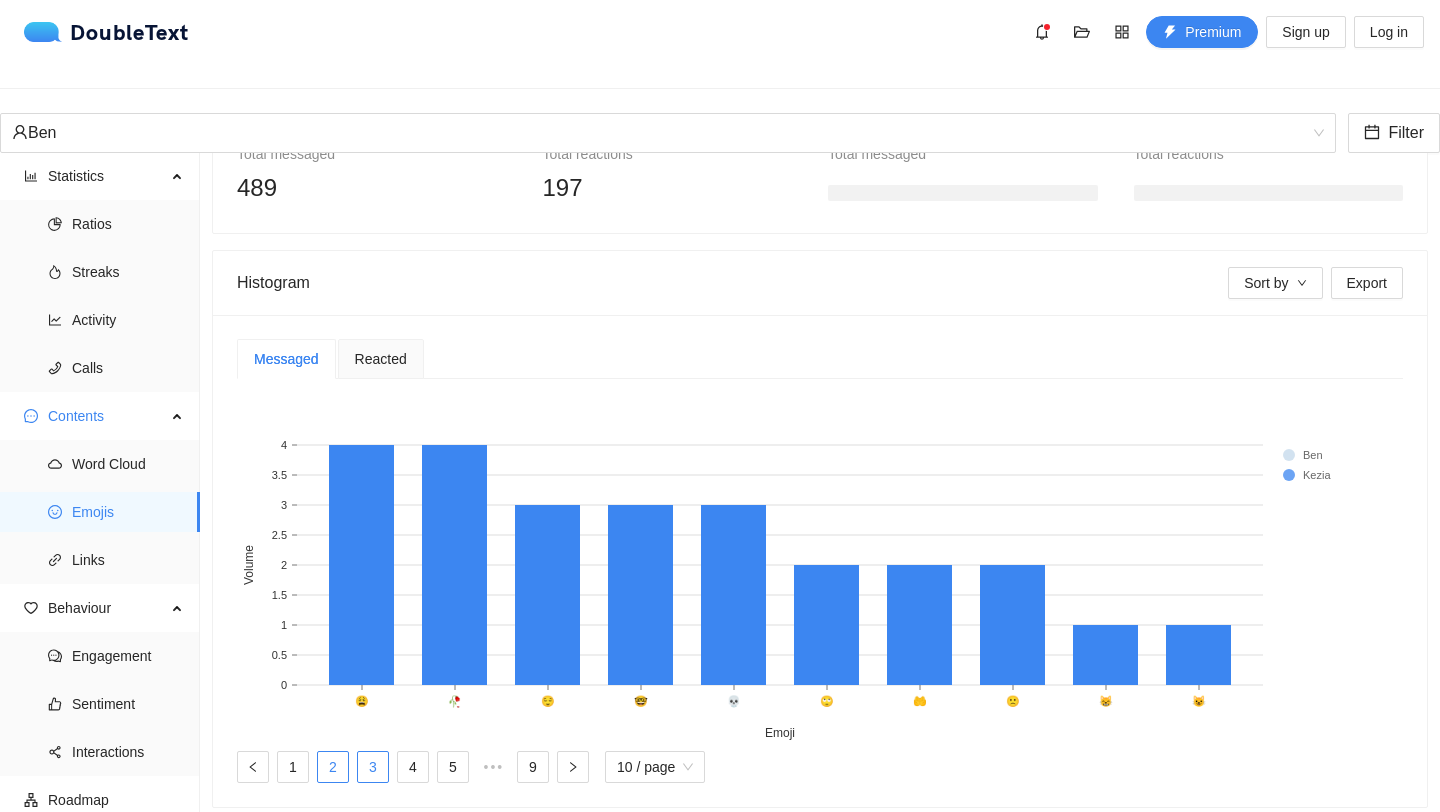 click on "3" at bounding box center (373, 767) 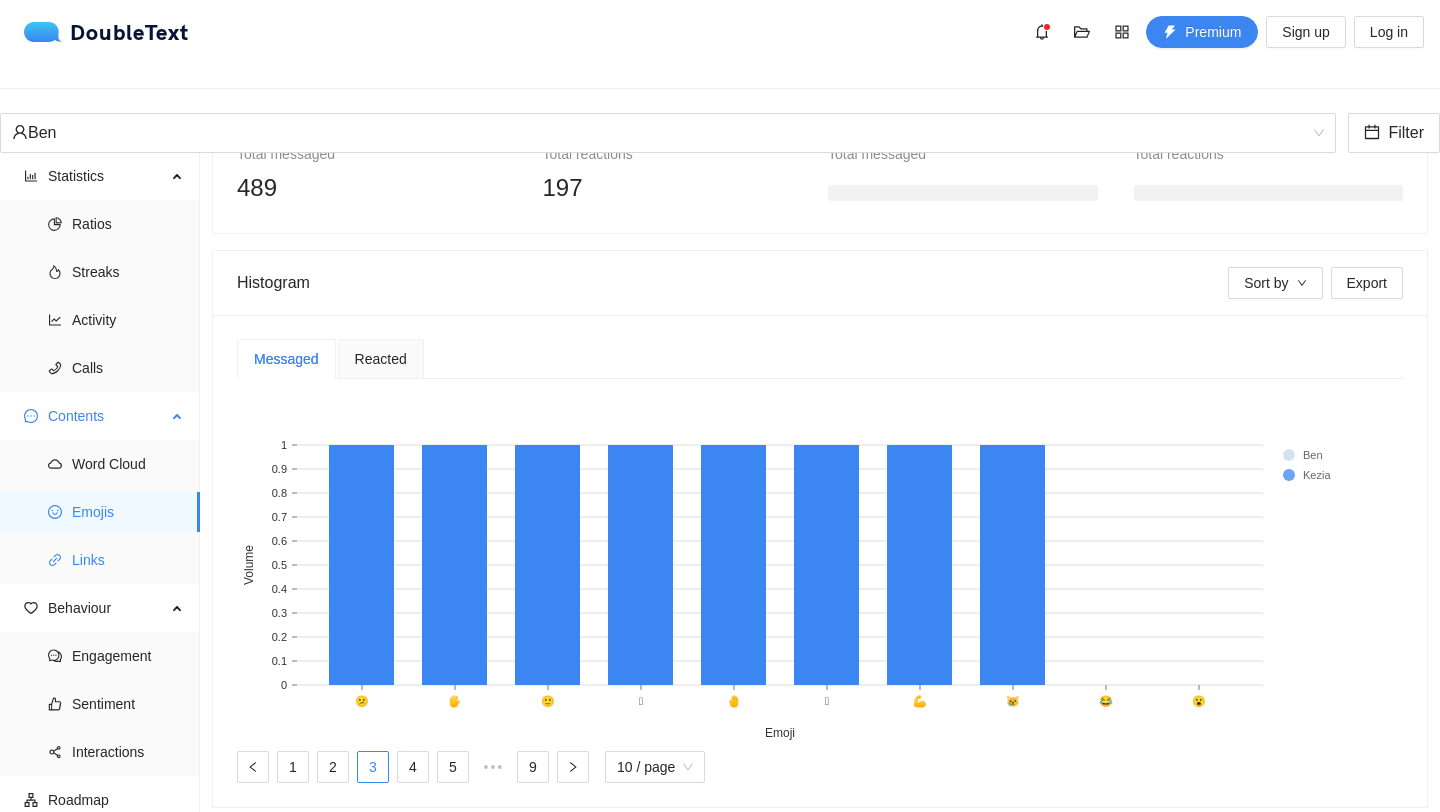 click on "Links" at bounding box center (128, 560) 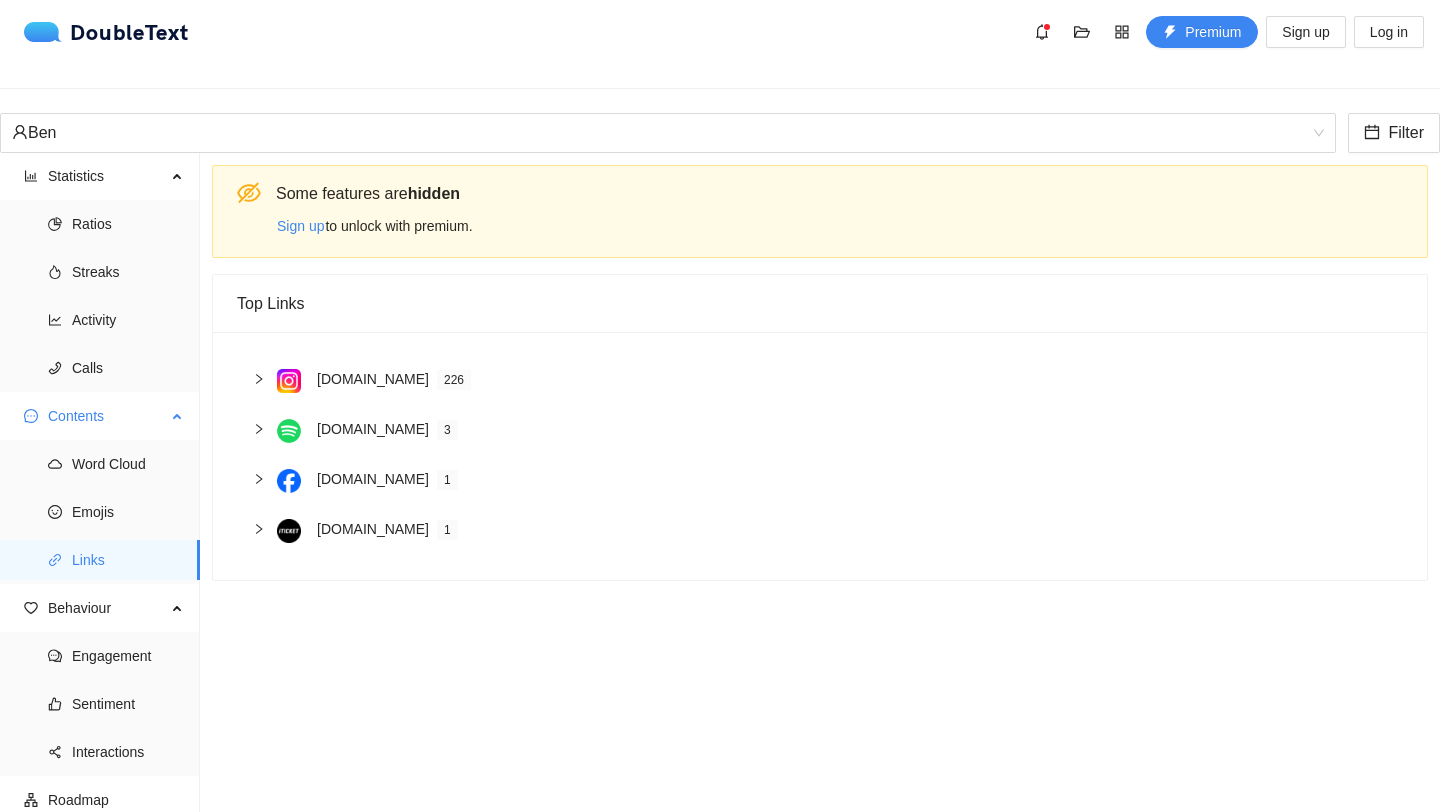 scroll, scrollTop: 0, scrollLeft: 0, axis: both 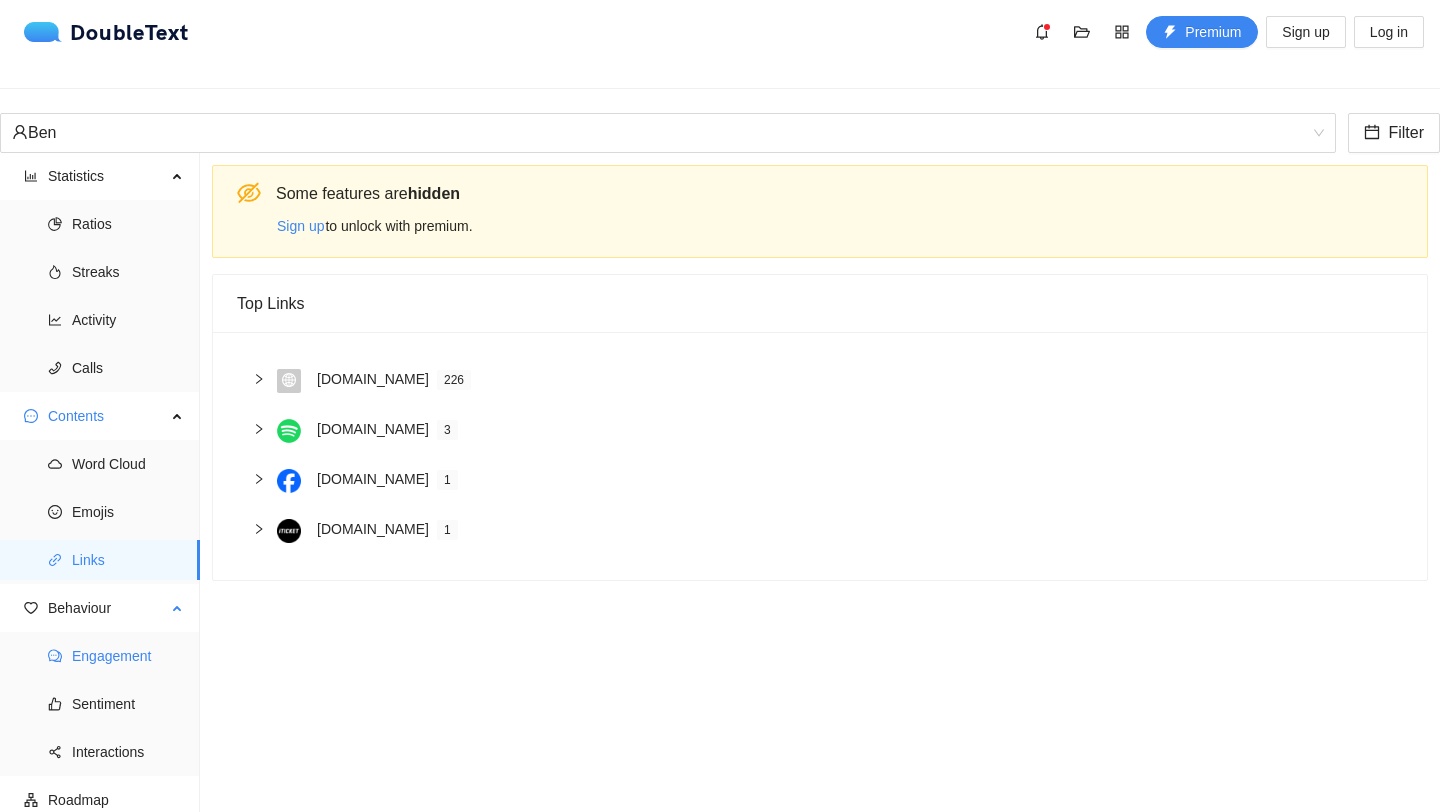 click on "Engagement" at bounding box center (128, 656) 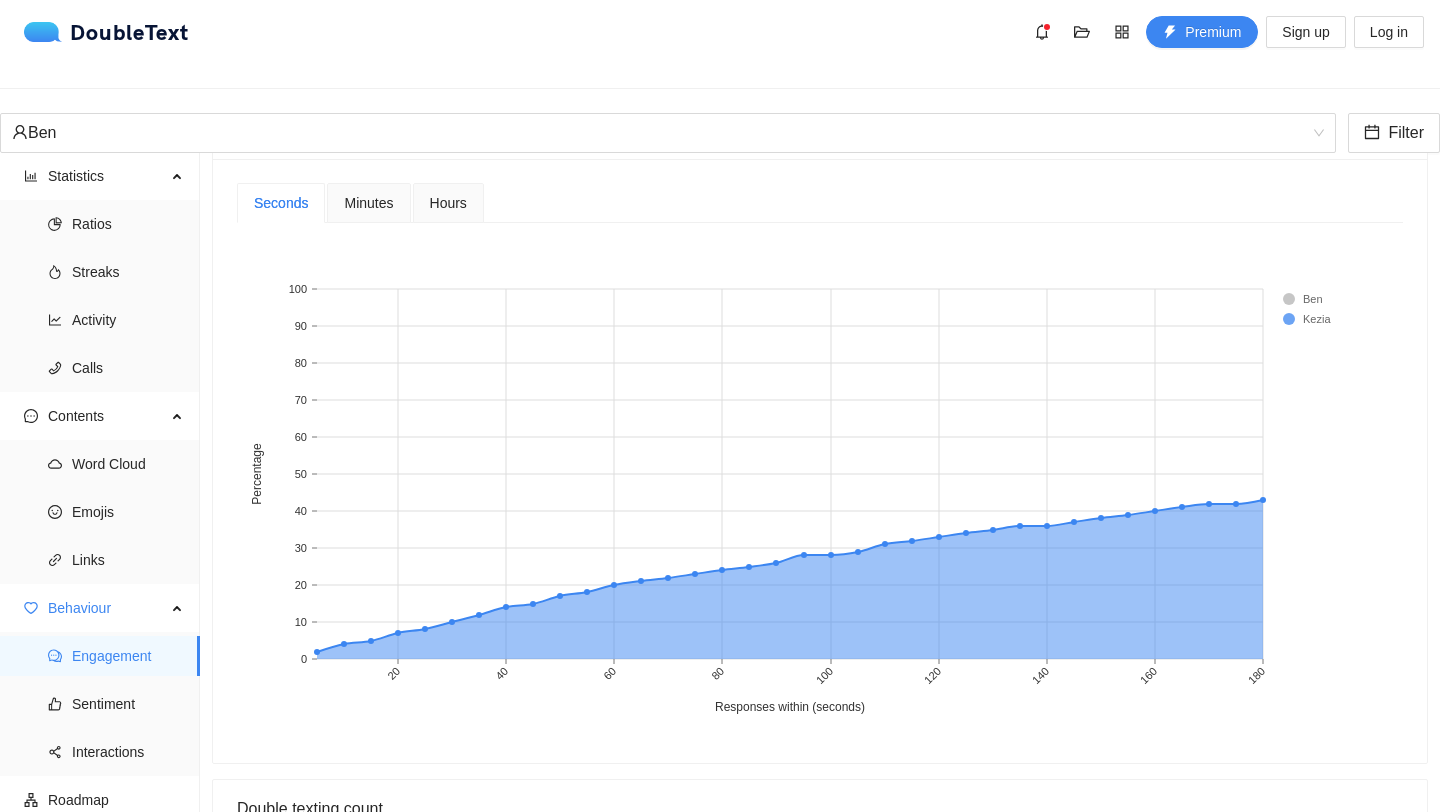scroll, scrollTop: 661, scrollLeft: 0, axis: vertical 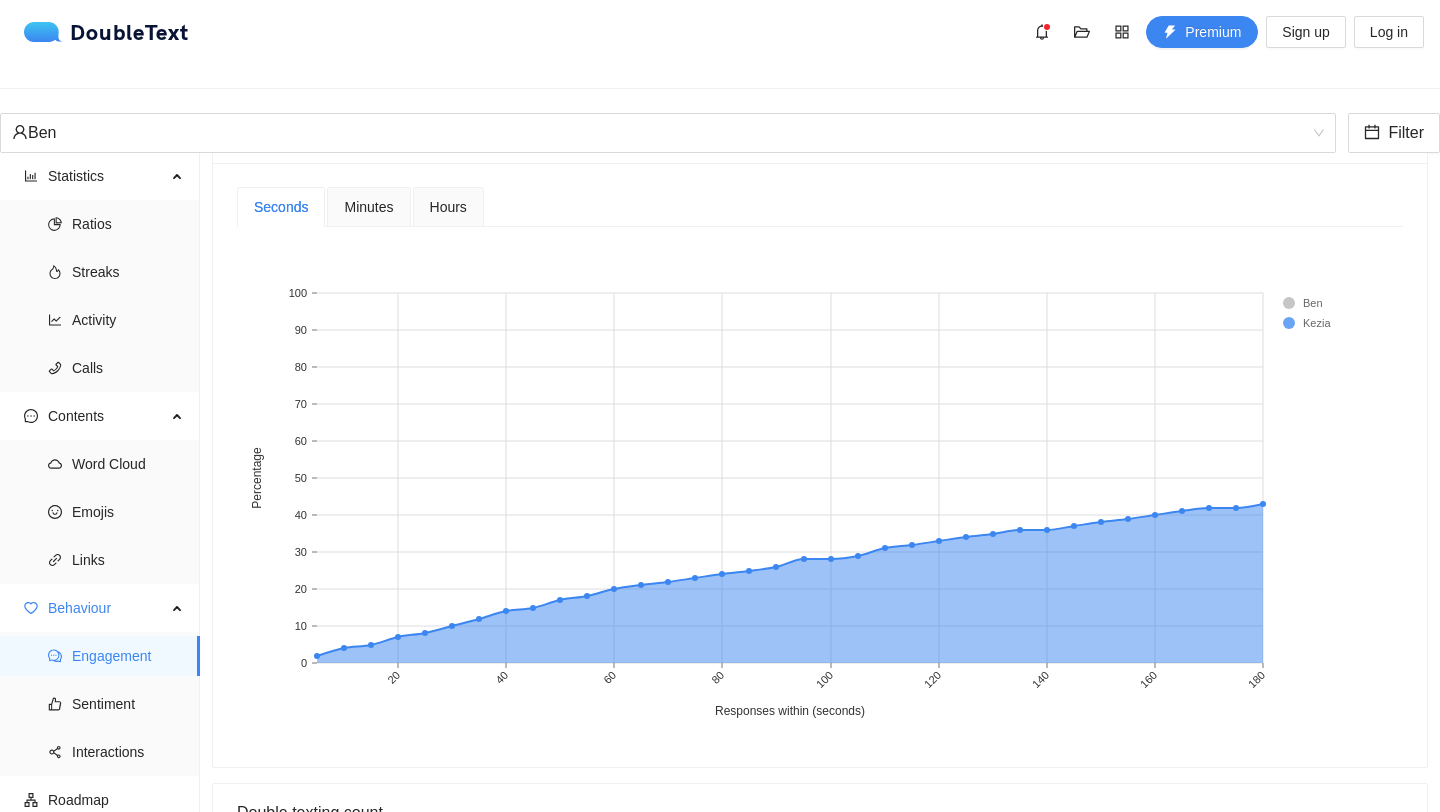 click on "Hours" at bounding box center [448, 207] 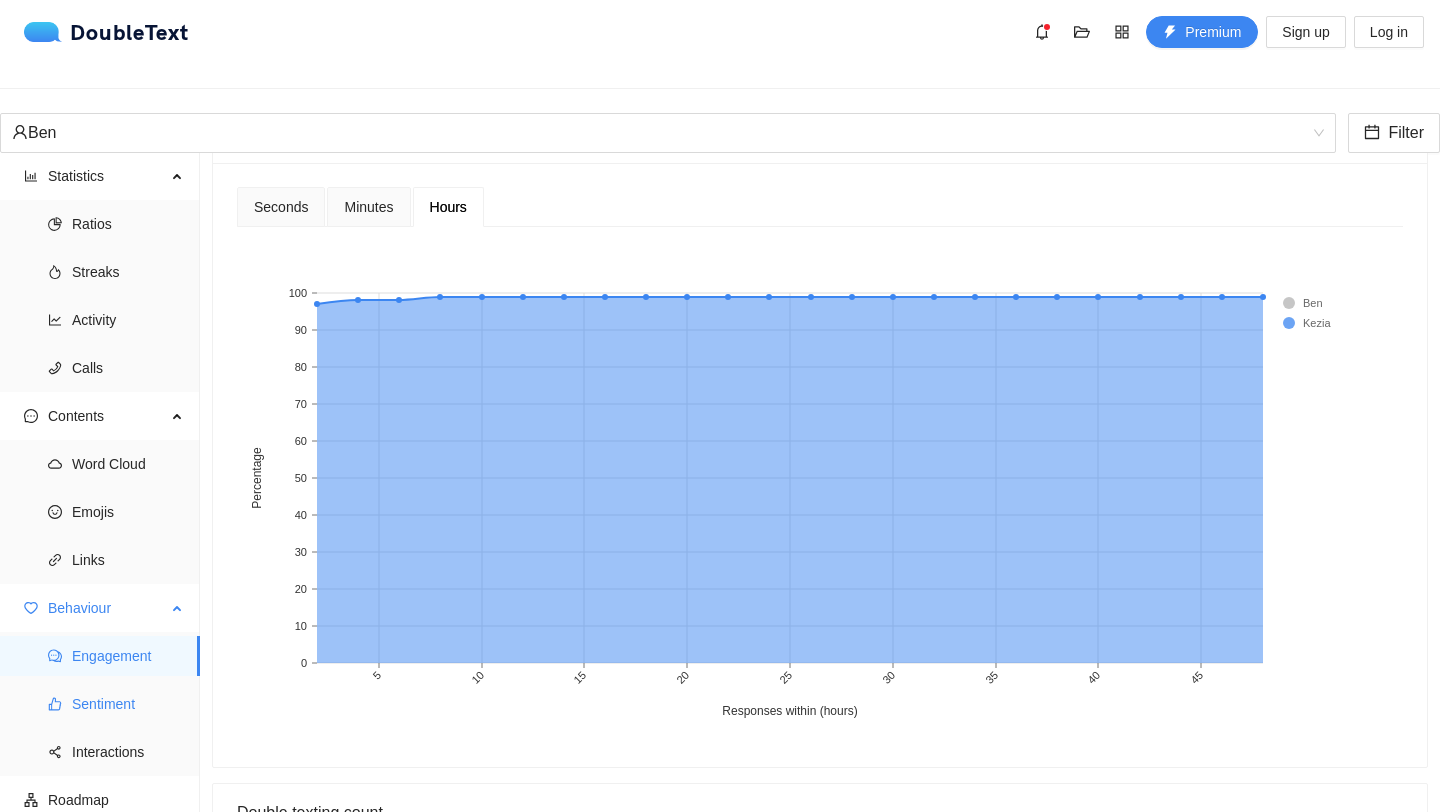 click on "Sentiment" at bounding box center (128, 704) 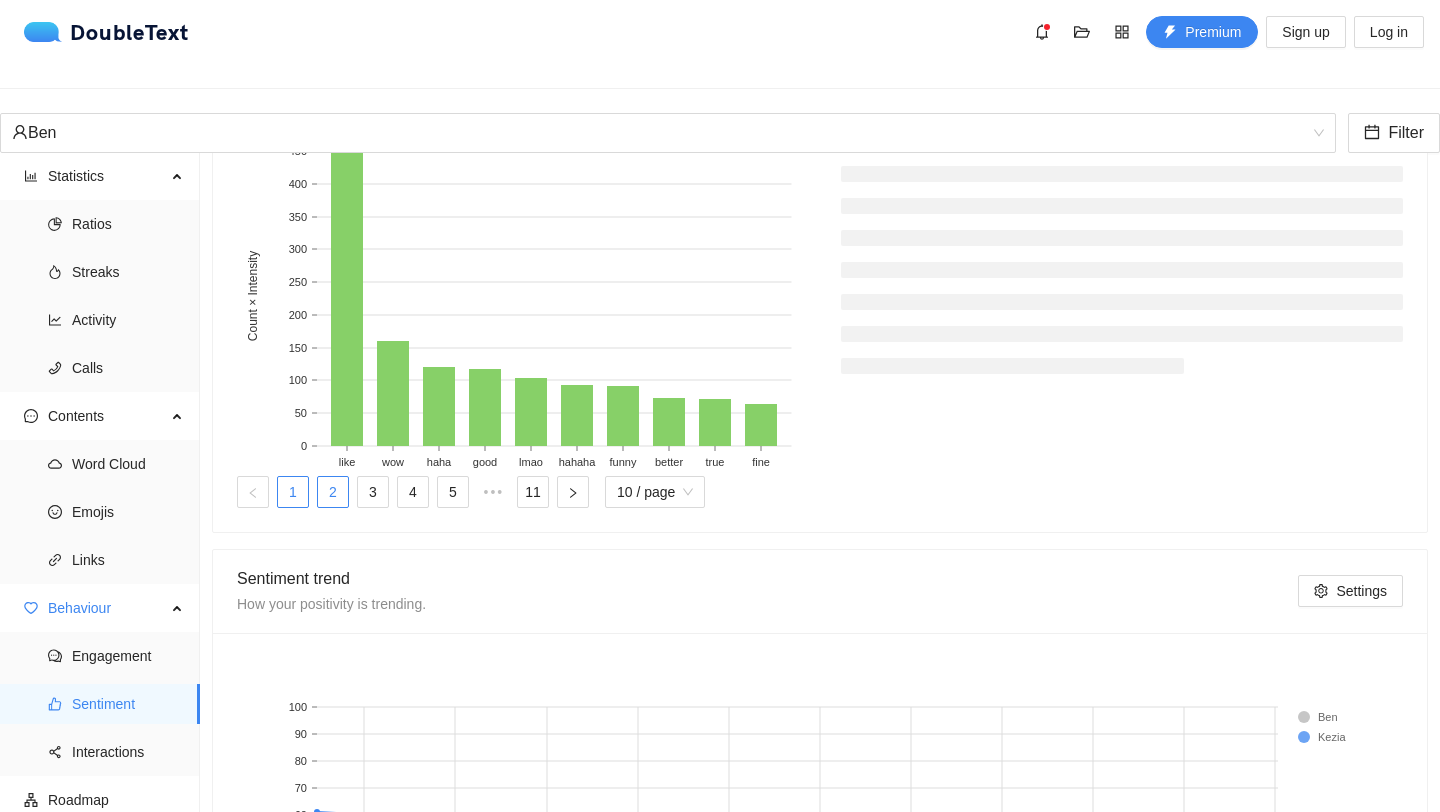 click on "2" at bounding box center [333, 492] 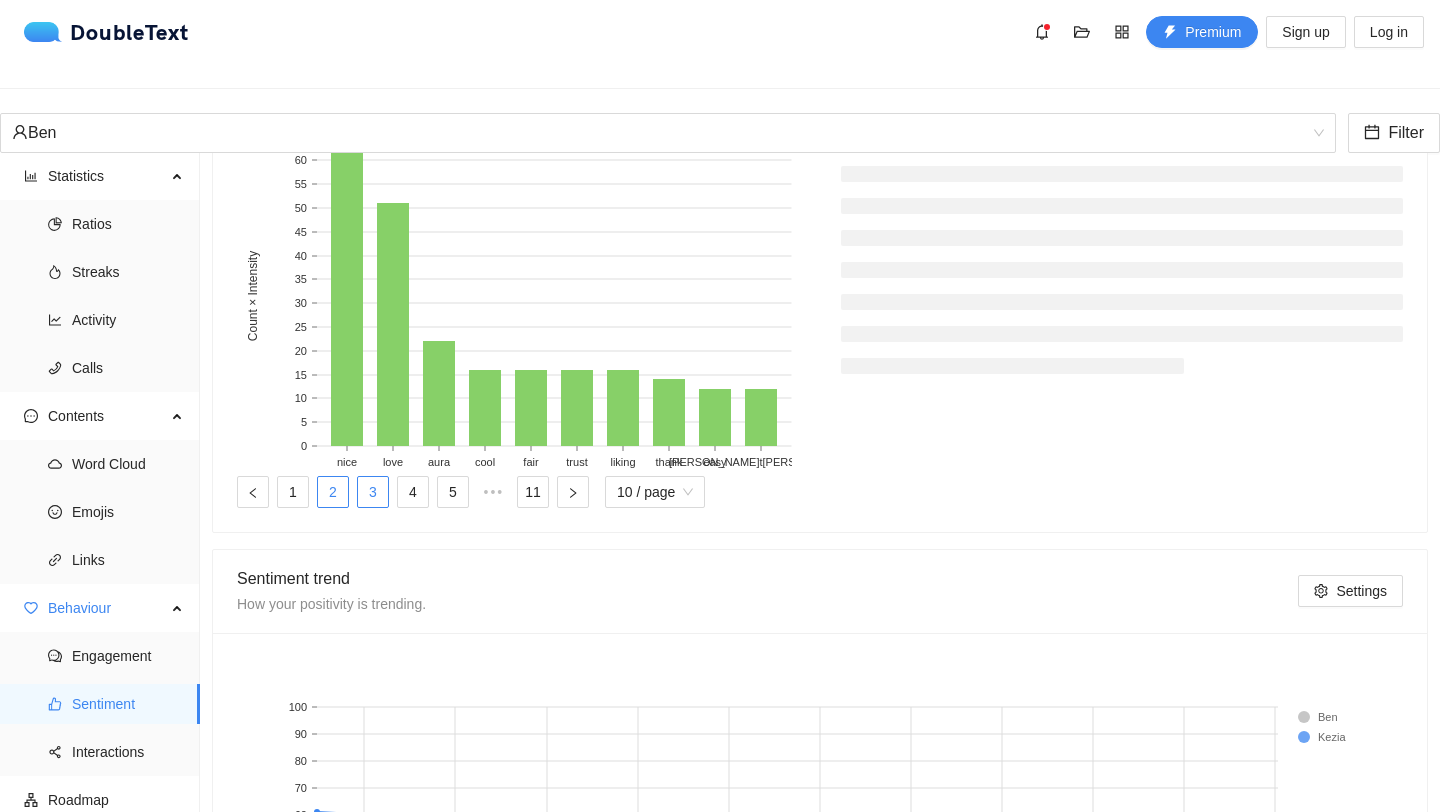 click on "3" at bounding box center [373, 492] 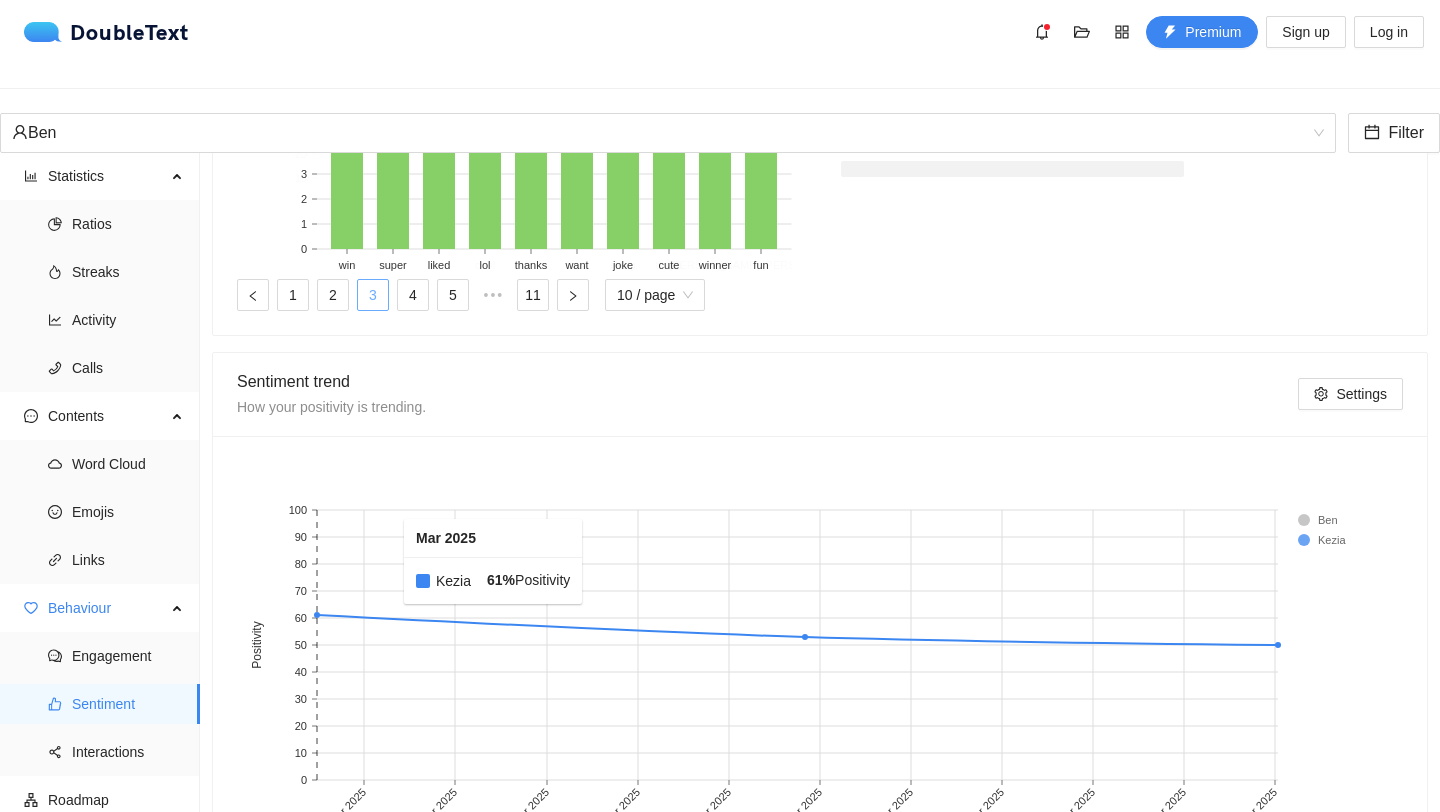 scroll, scrollTop: 997, scrollLeft: 0, axis: vertical 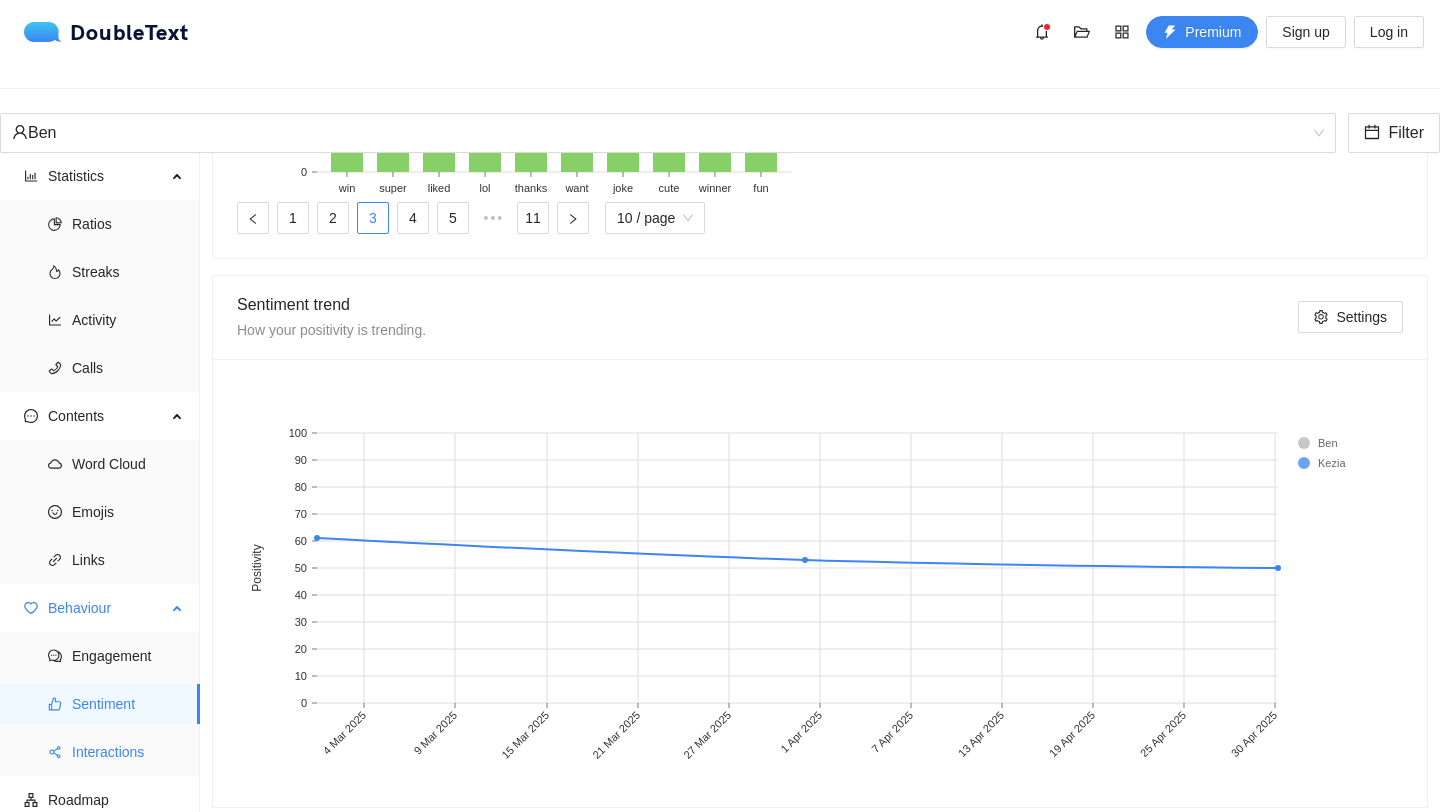 click on "Interactions" at bounding box center [128, 752] 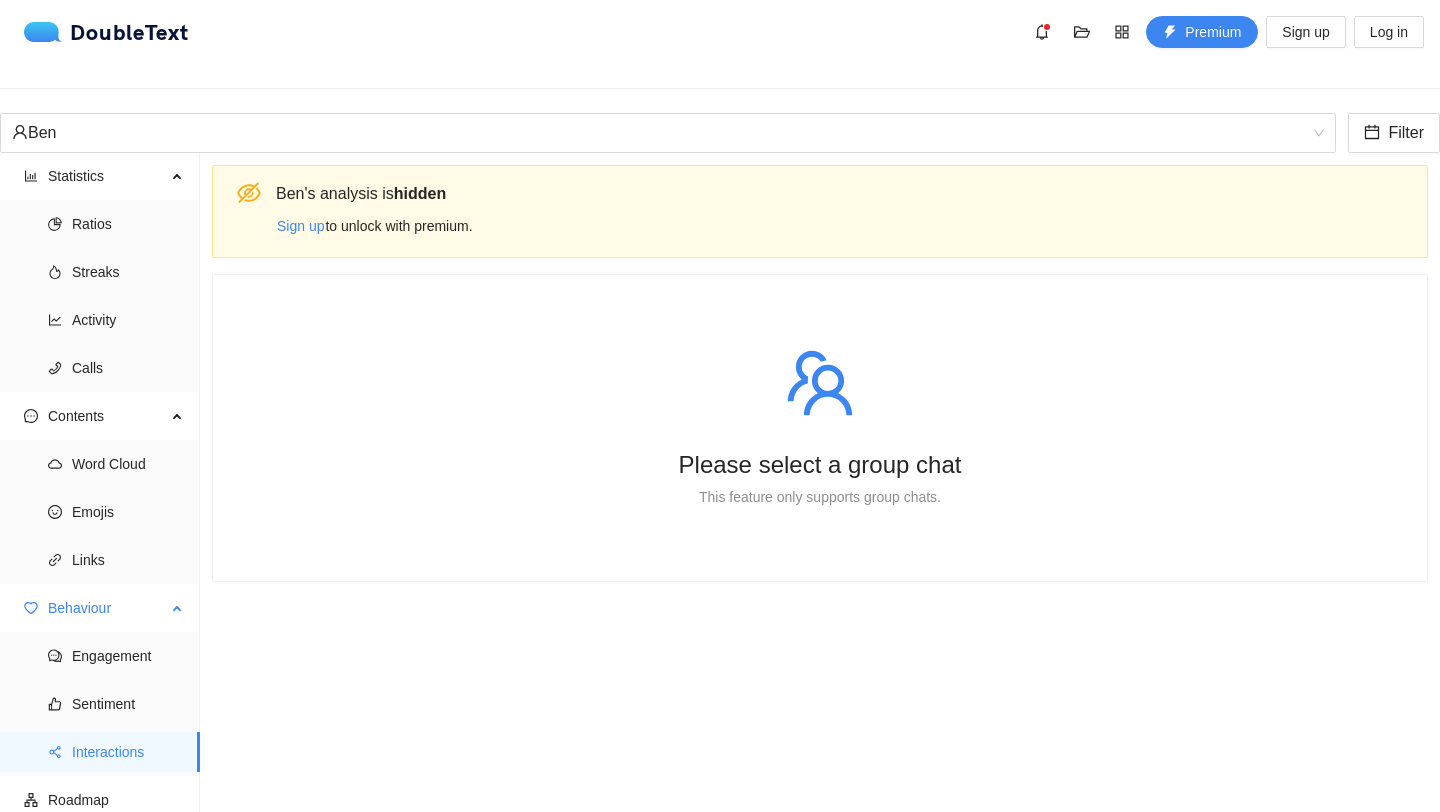 scroll, scrollTop: 0, scrollLeft: 0, axis: both 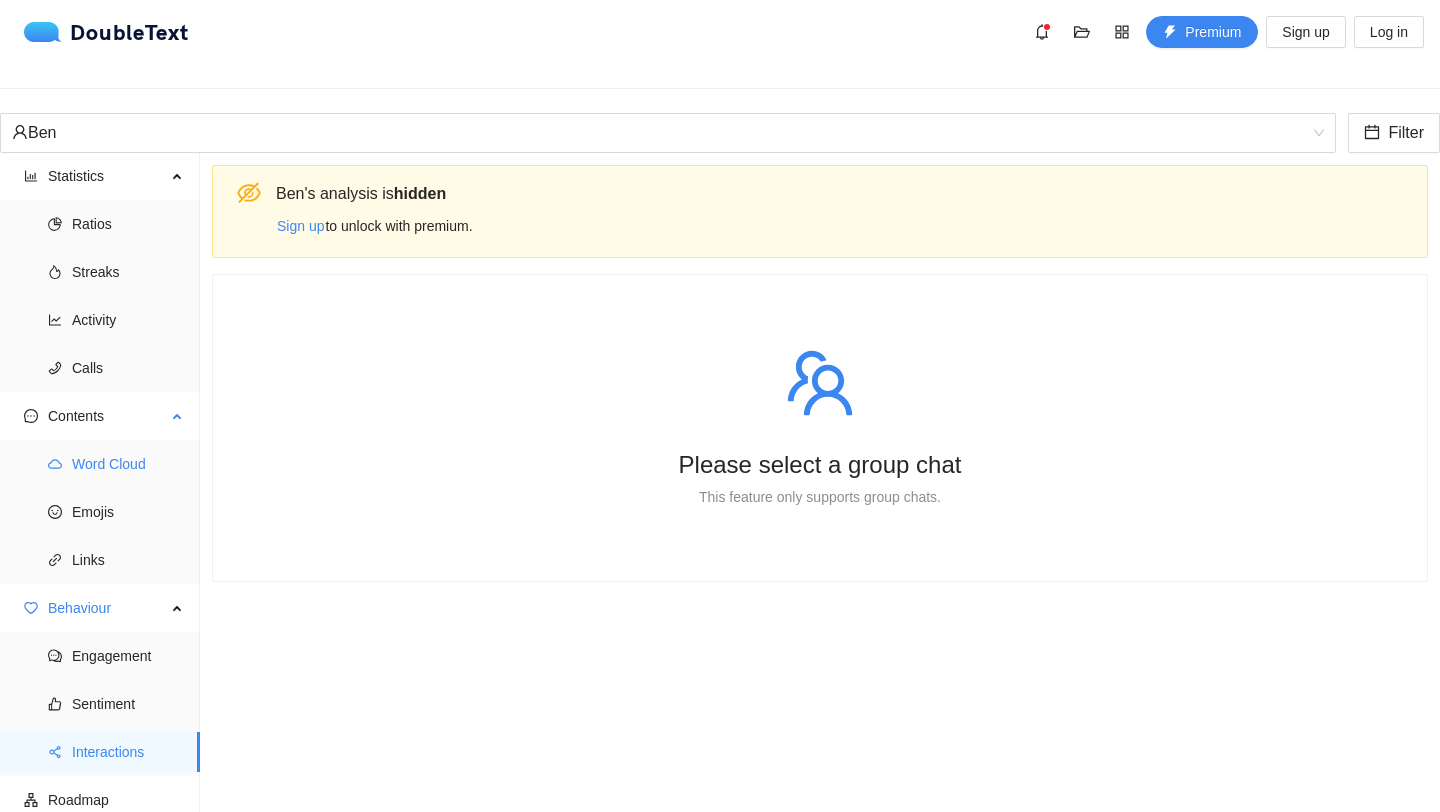 click on "Word Cloud" at bounding box center (128, 464) 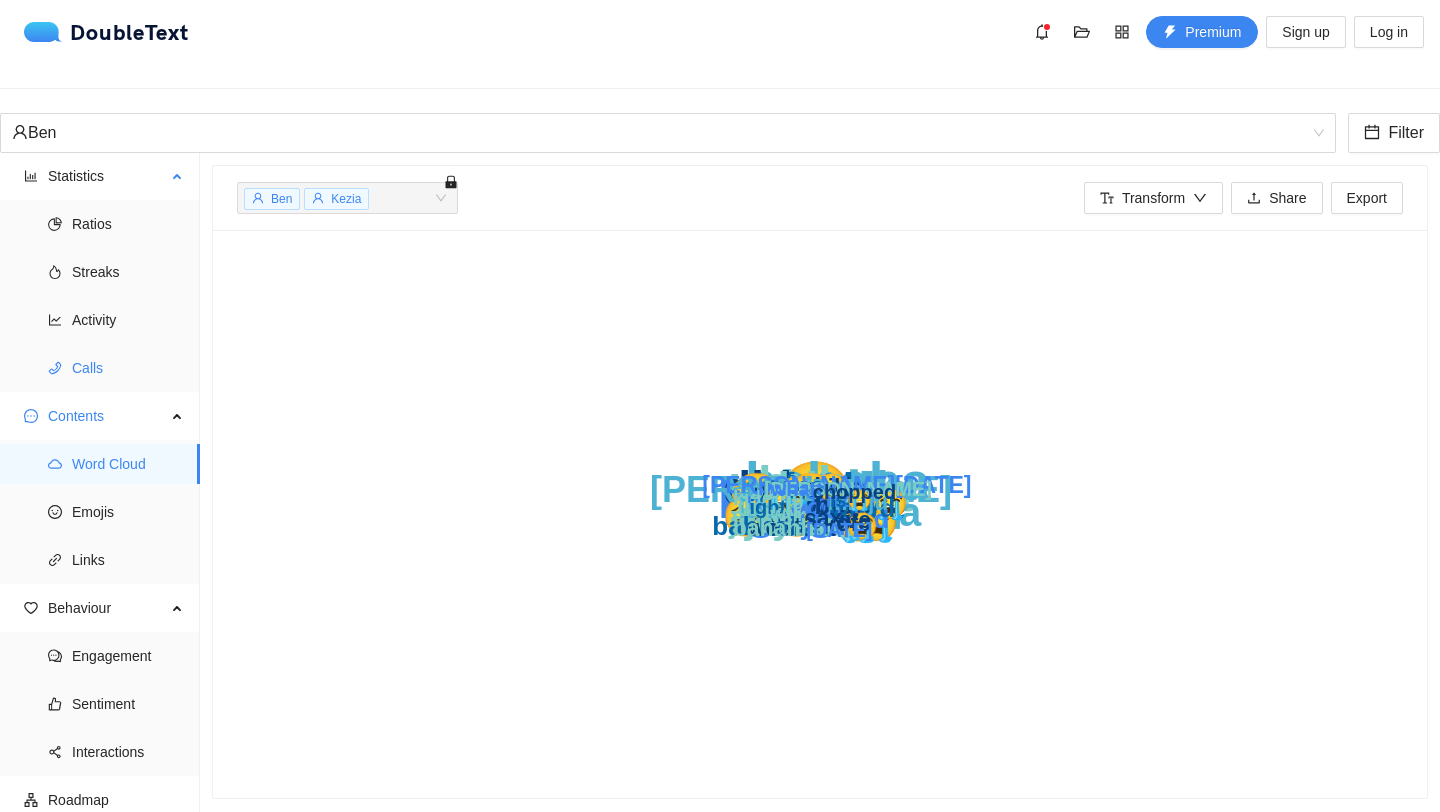 click on "Calls" at bounding box center (128, 368) 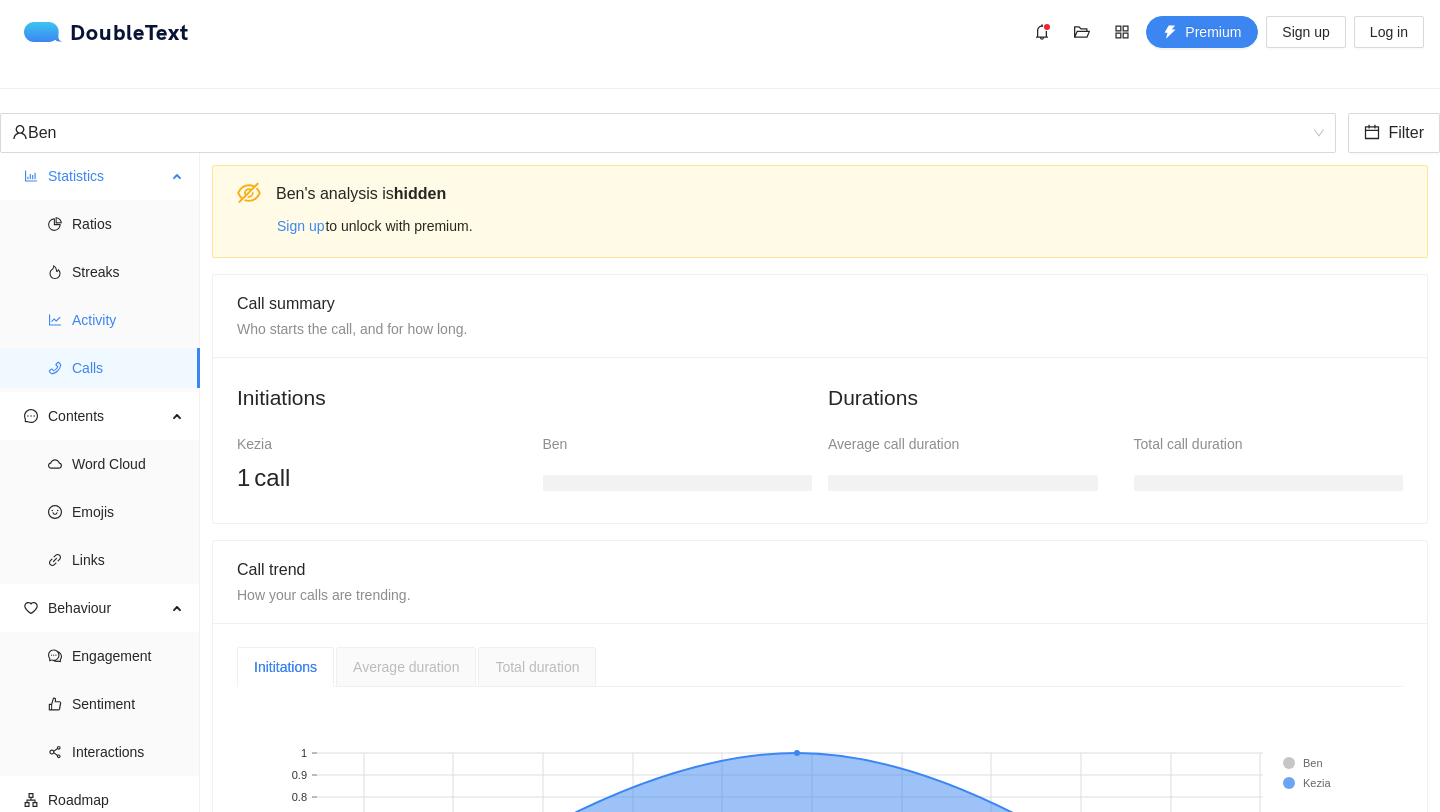 click on "Activity" at bounding box center [128, 320] 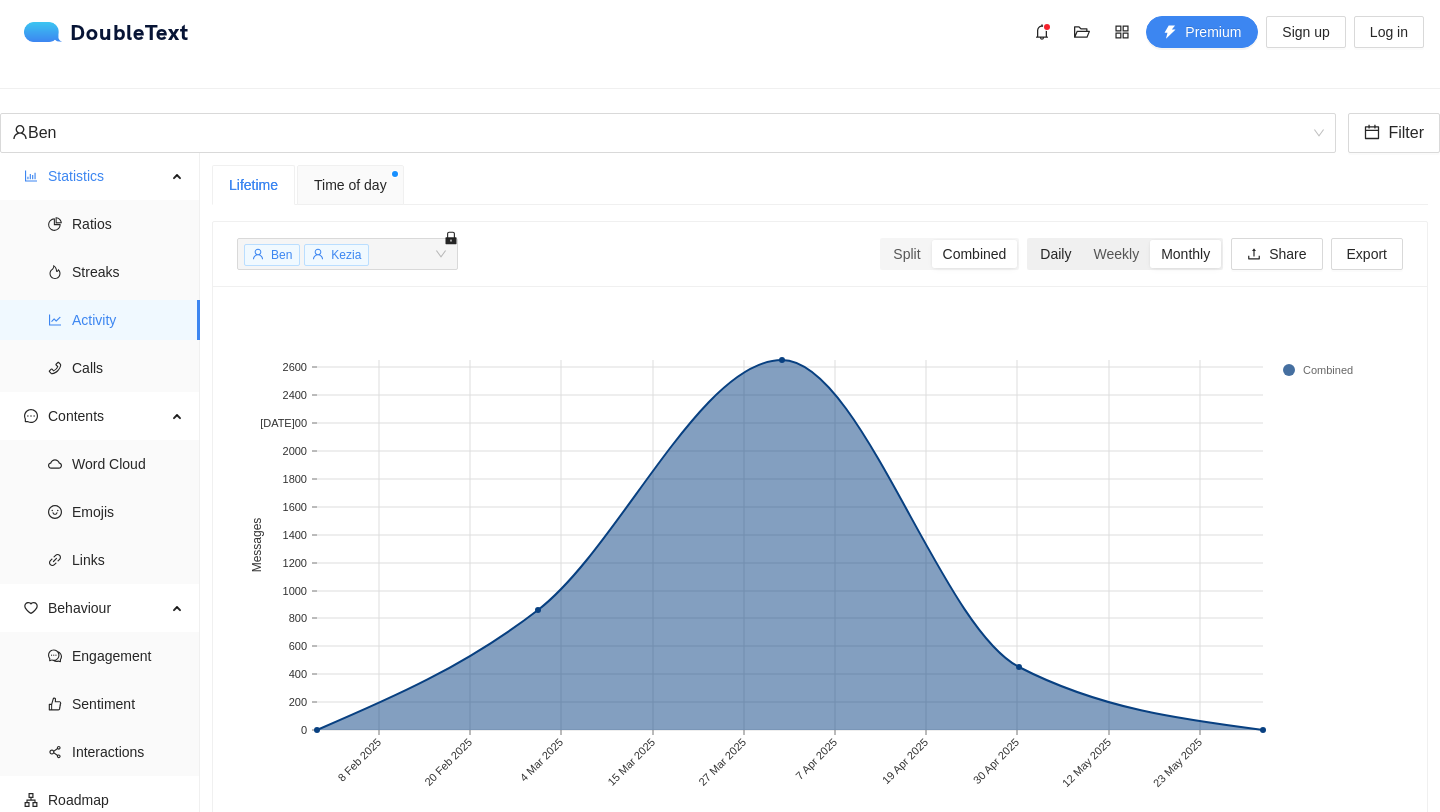 click on "Daily" at bounding box center [1055, 254] 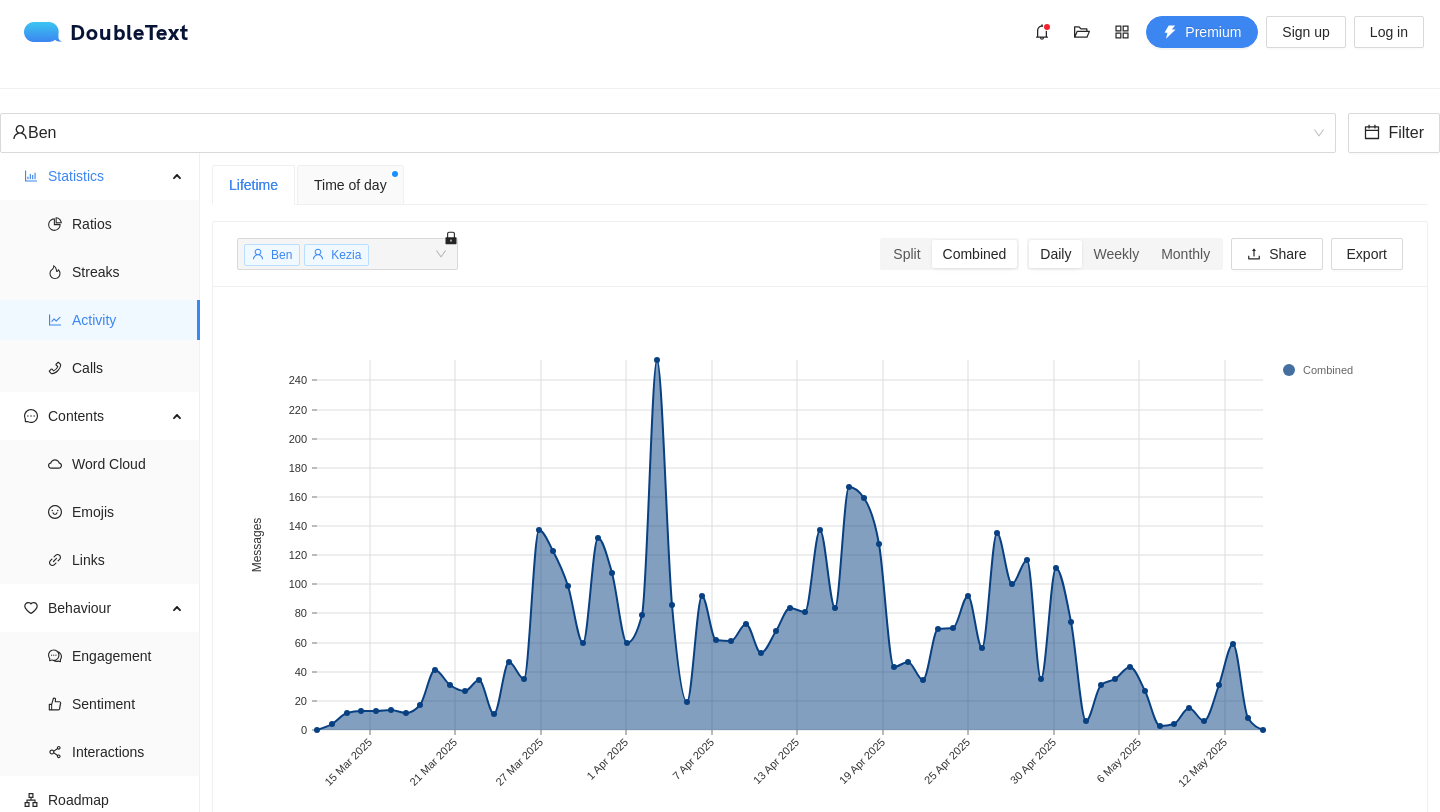 click on "Time of day" at bounding box center (350, 185) 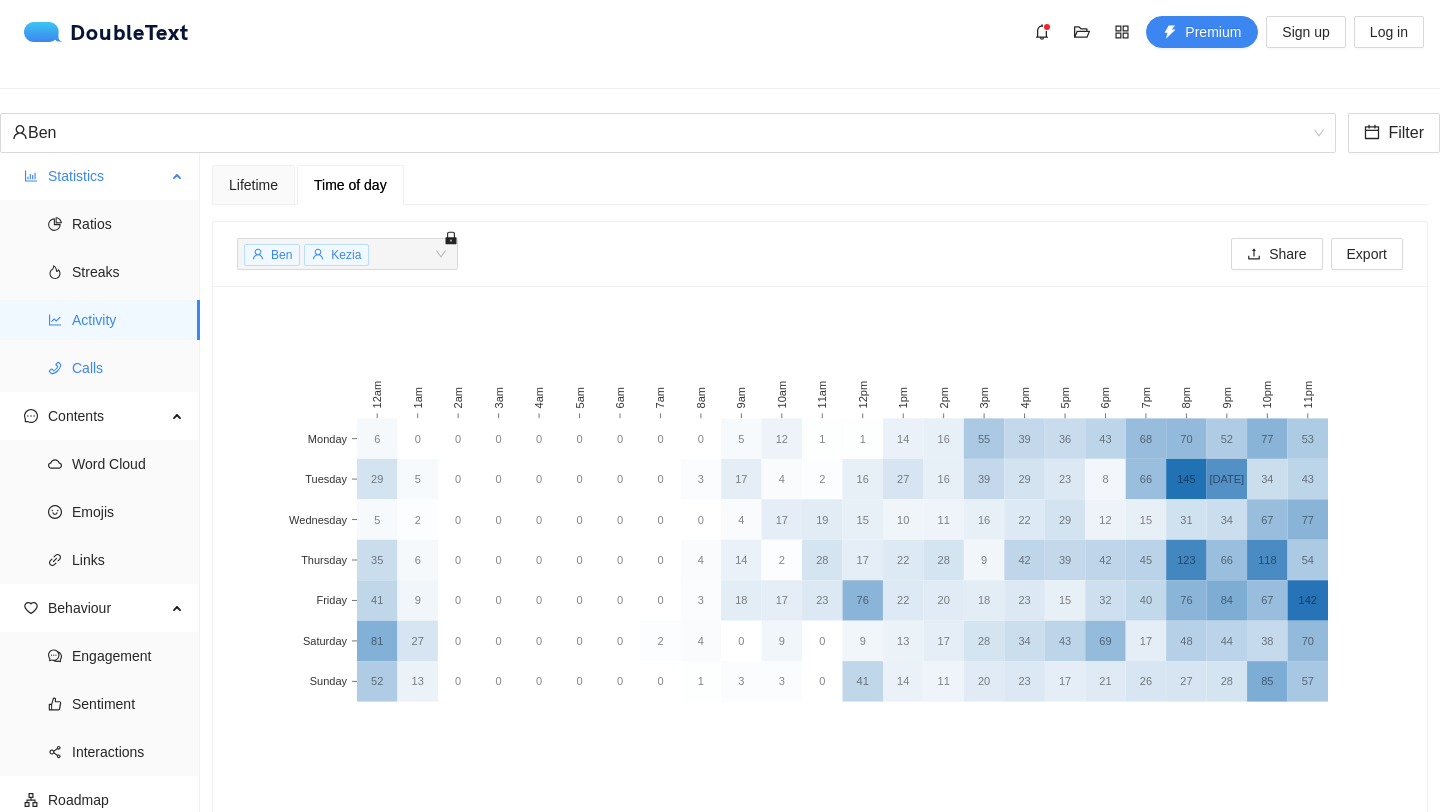 click on "Calls" at bounding box center [128, 368] 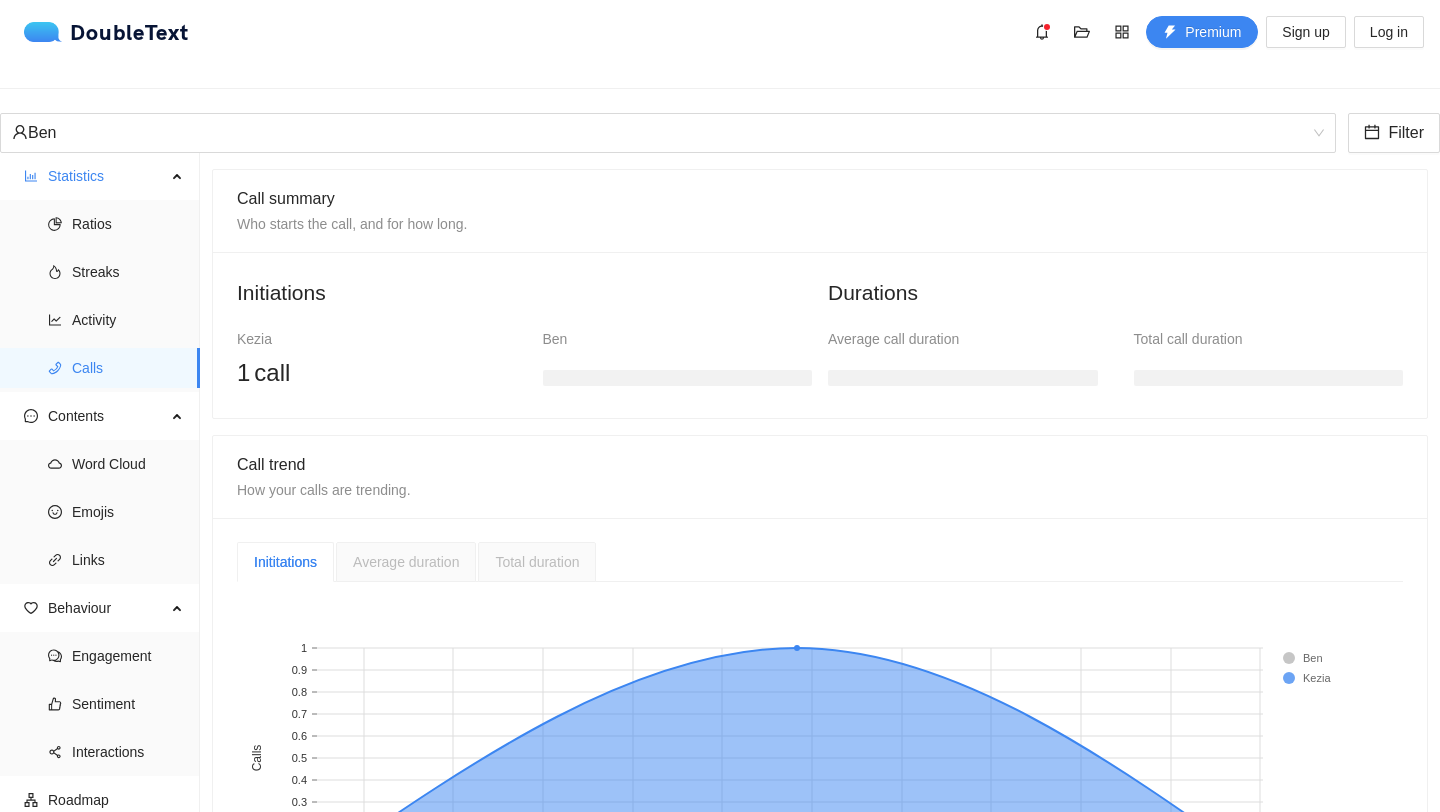 scroll, scrollTop: 92, scrollLeft: 0, axis: vertical 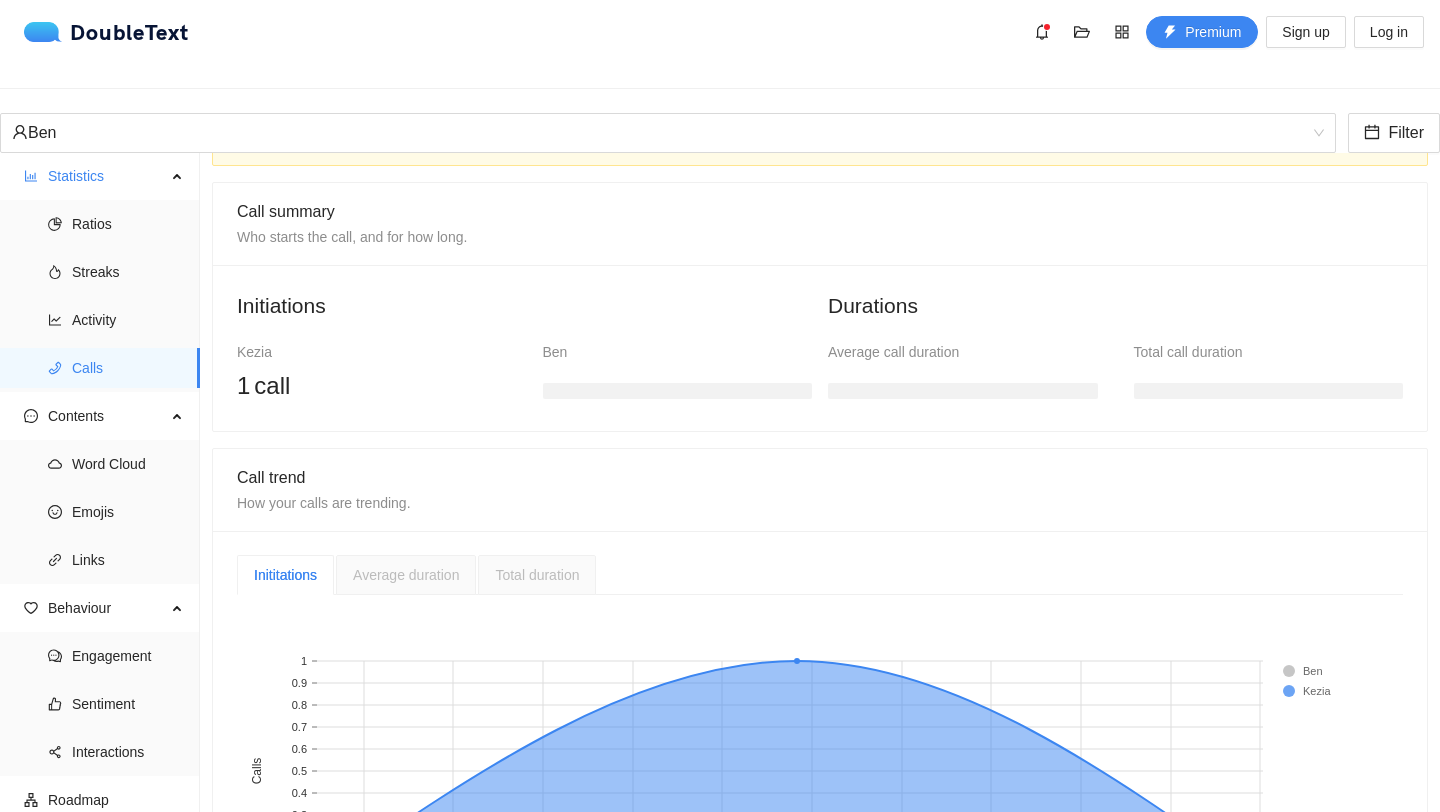 click on "Who starts the call, and for how long." at bounding box center [352, 237] 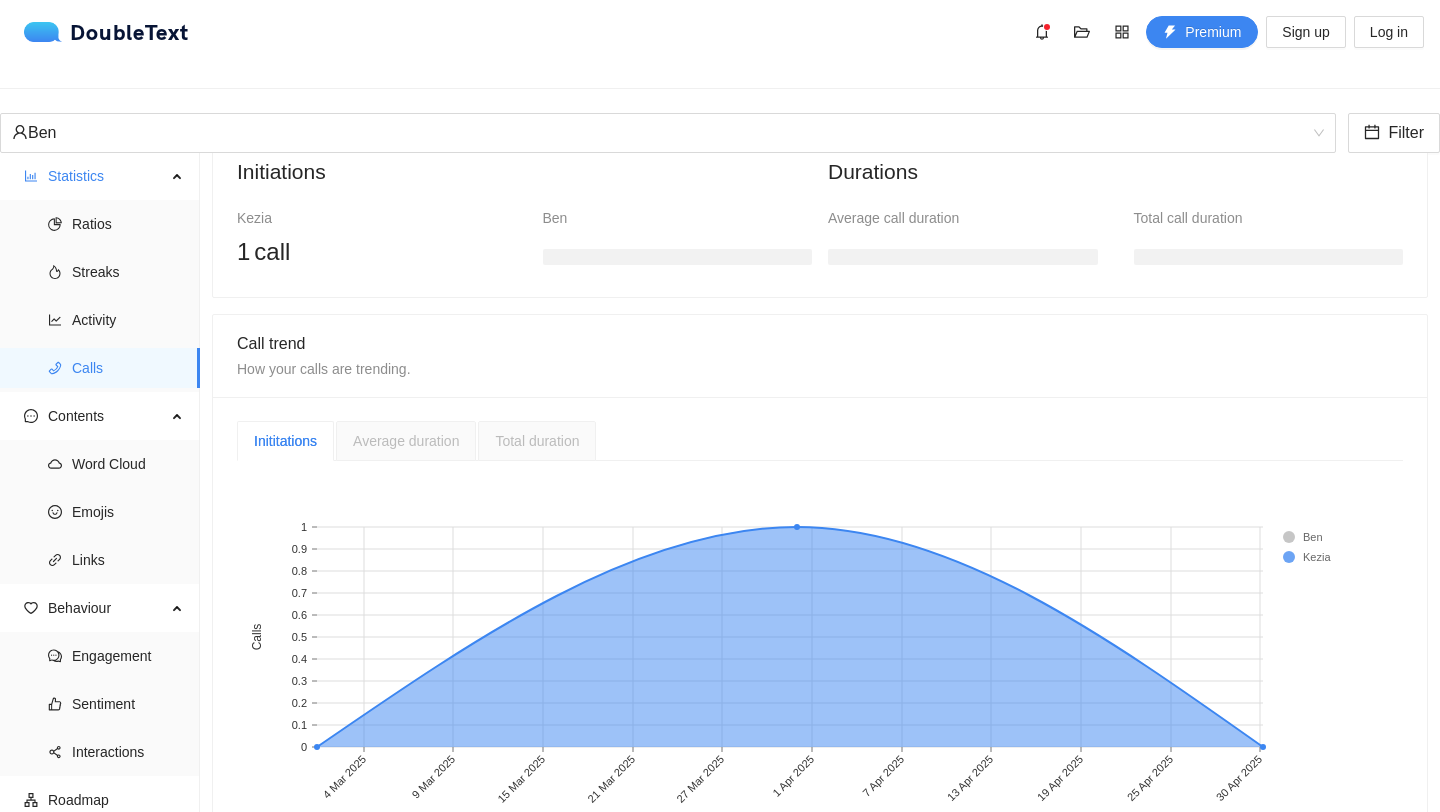 scroll, scrollTop: 259, scrollLeft: 0, axis: vertical 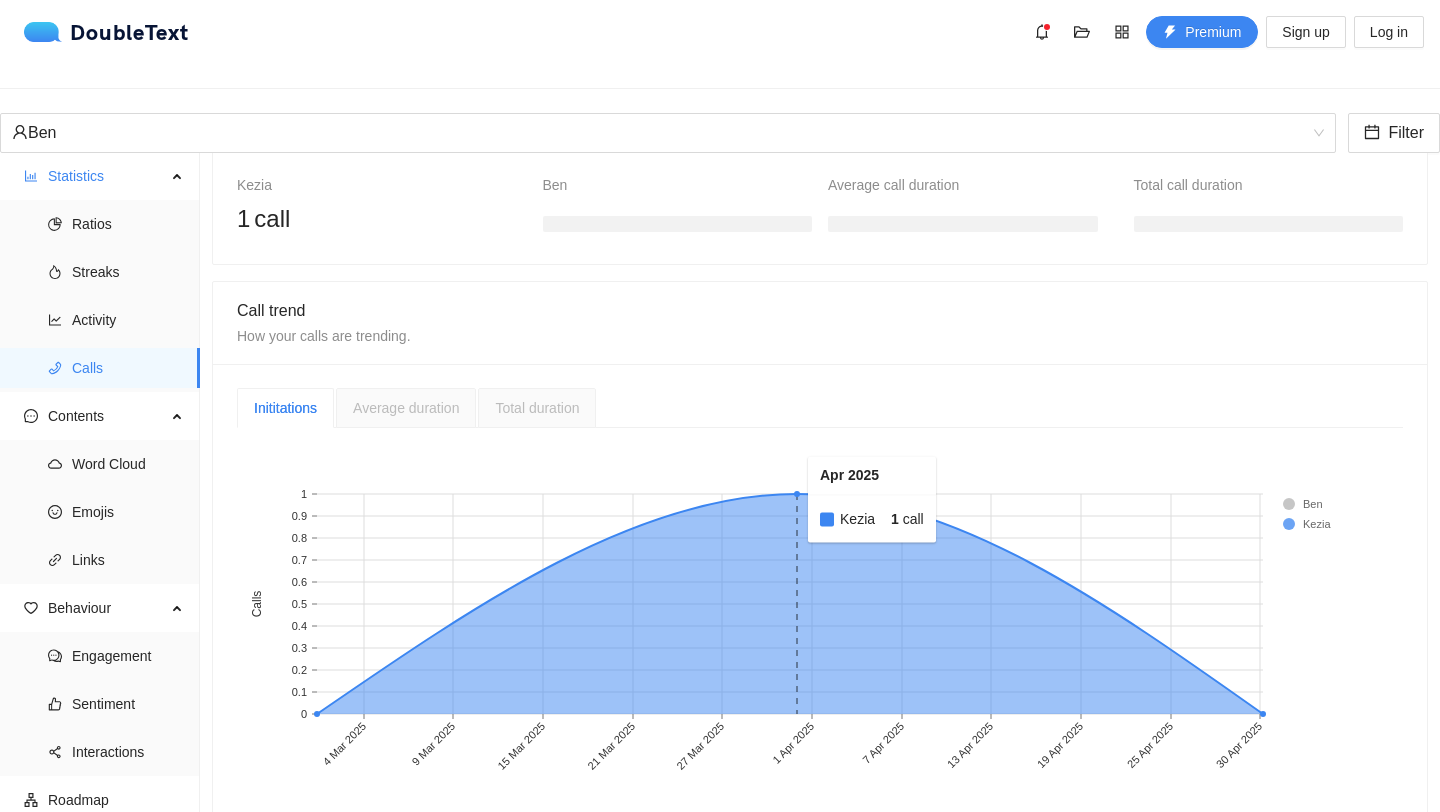 click 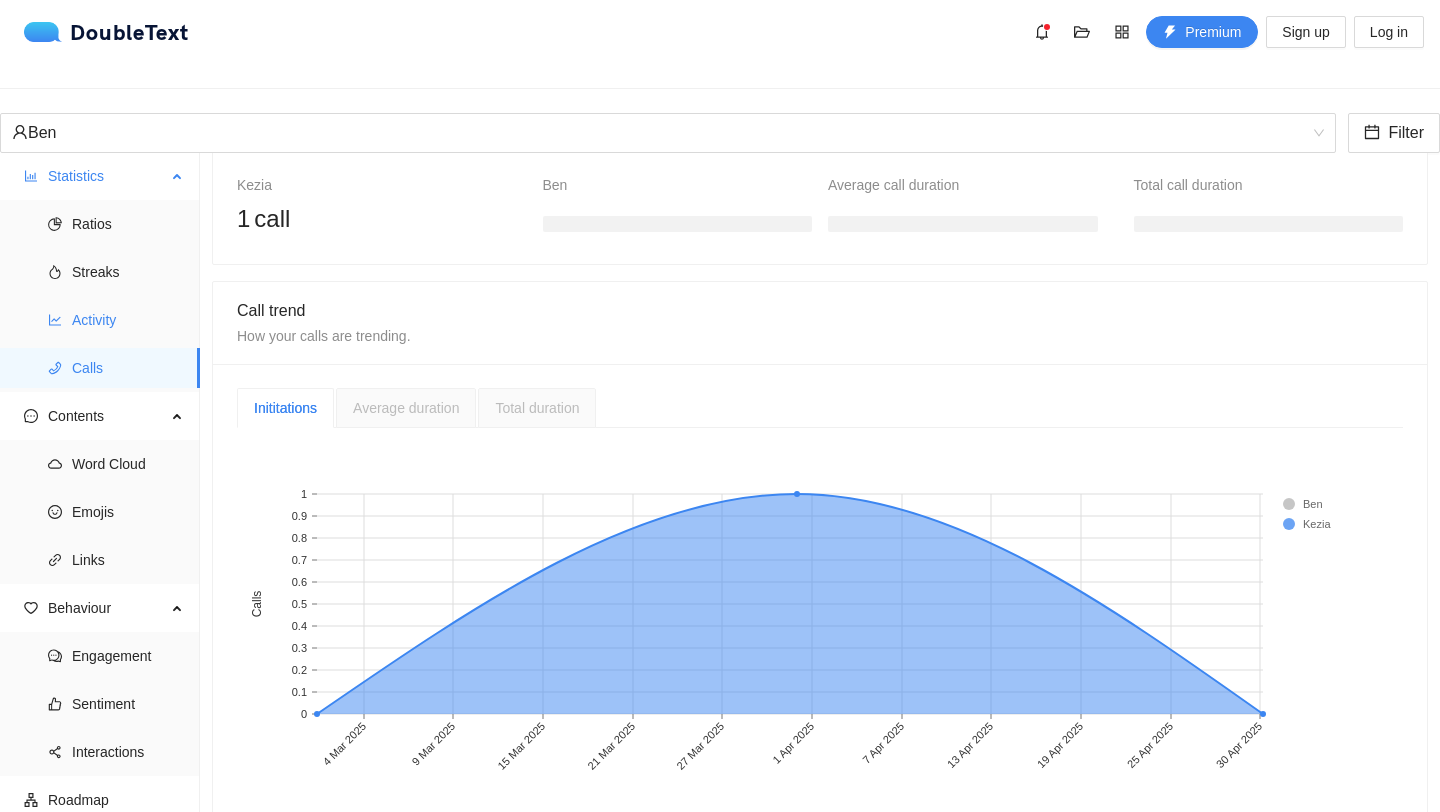 click on "Activity" at bounding box center [128, 320] 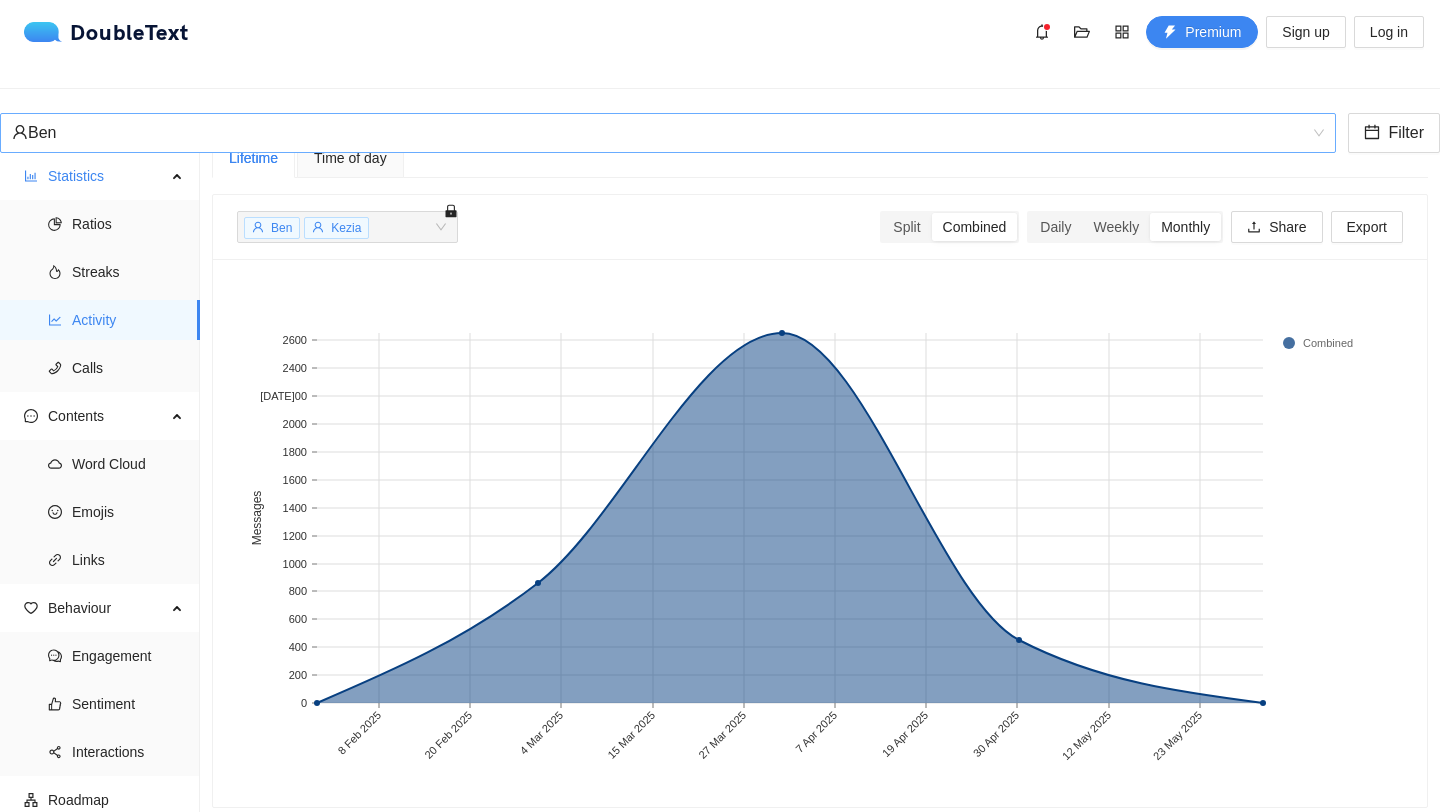 click on "Ben" at bounding box center (659, 133) 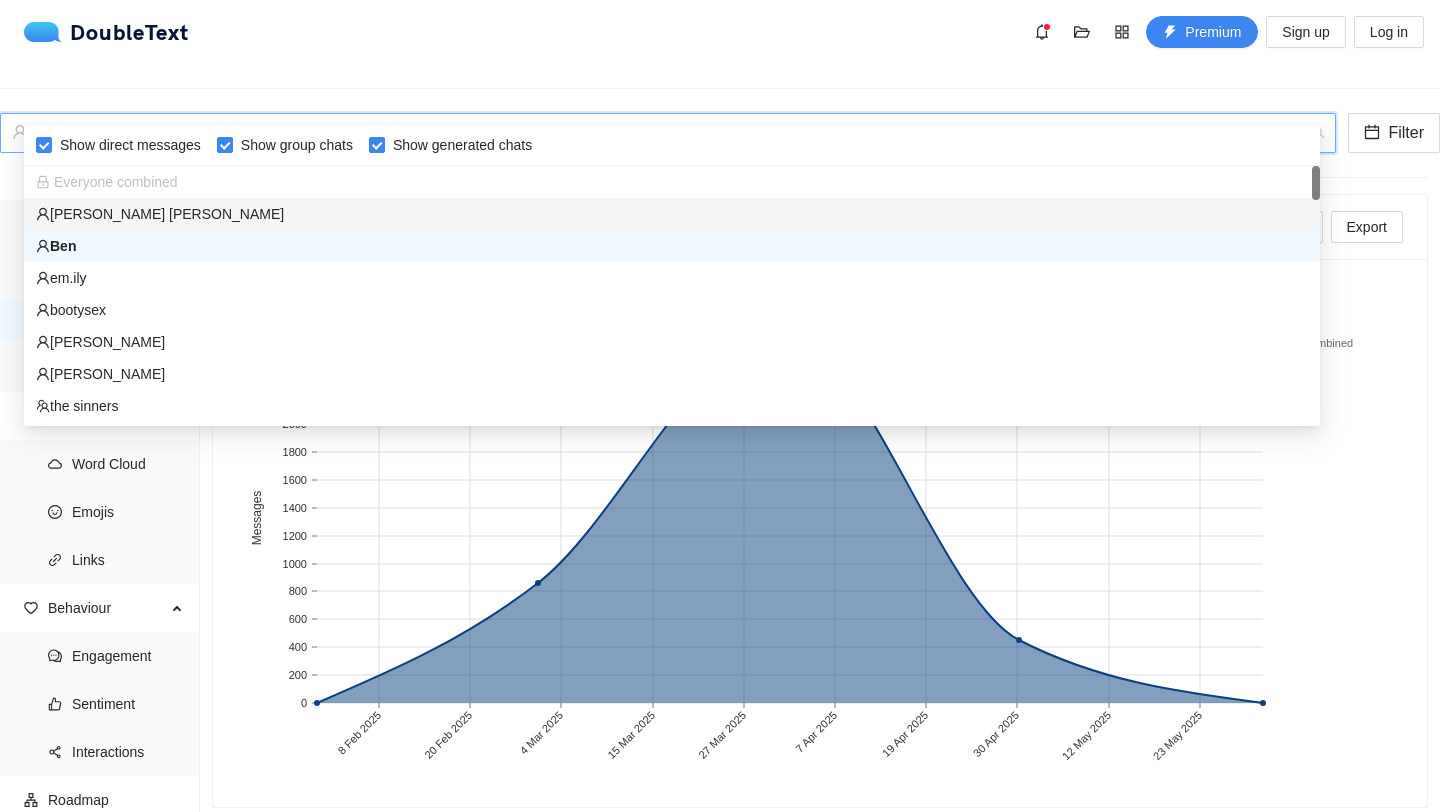 click on "[PERSON_NAME] [PERSON_NAME]" at bounding box center [672, 214] 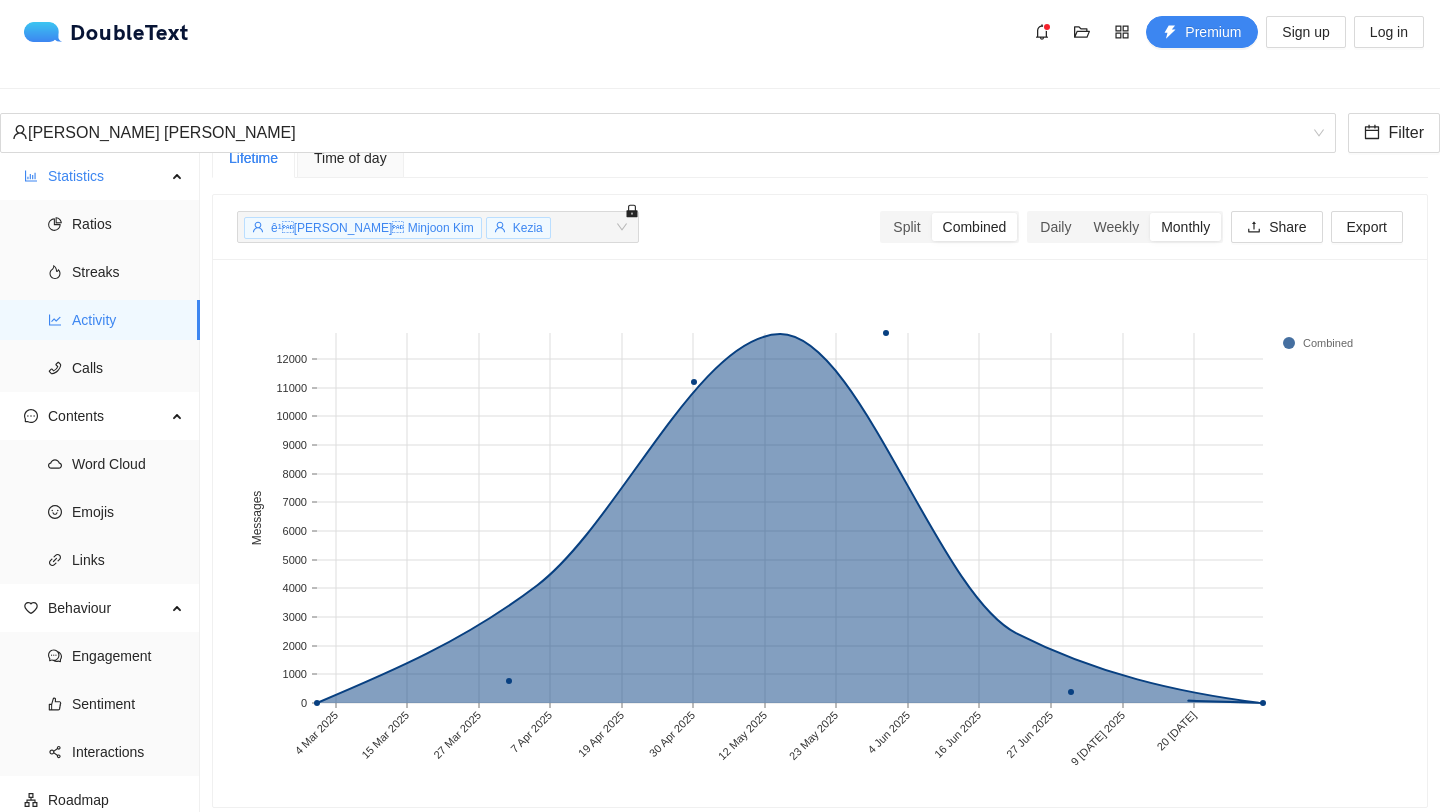 click 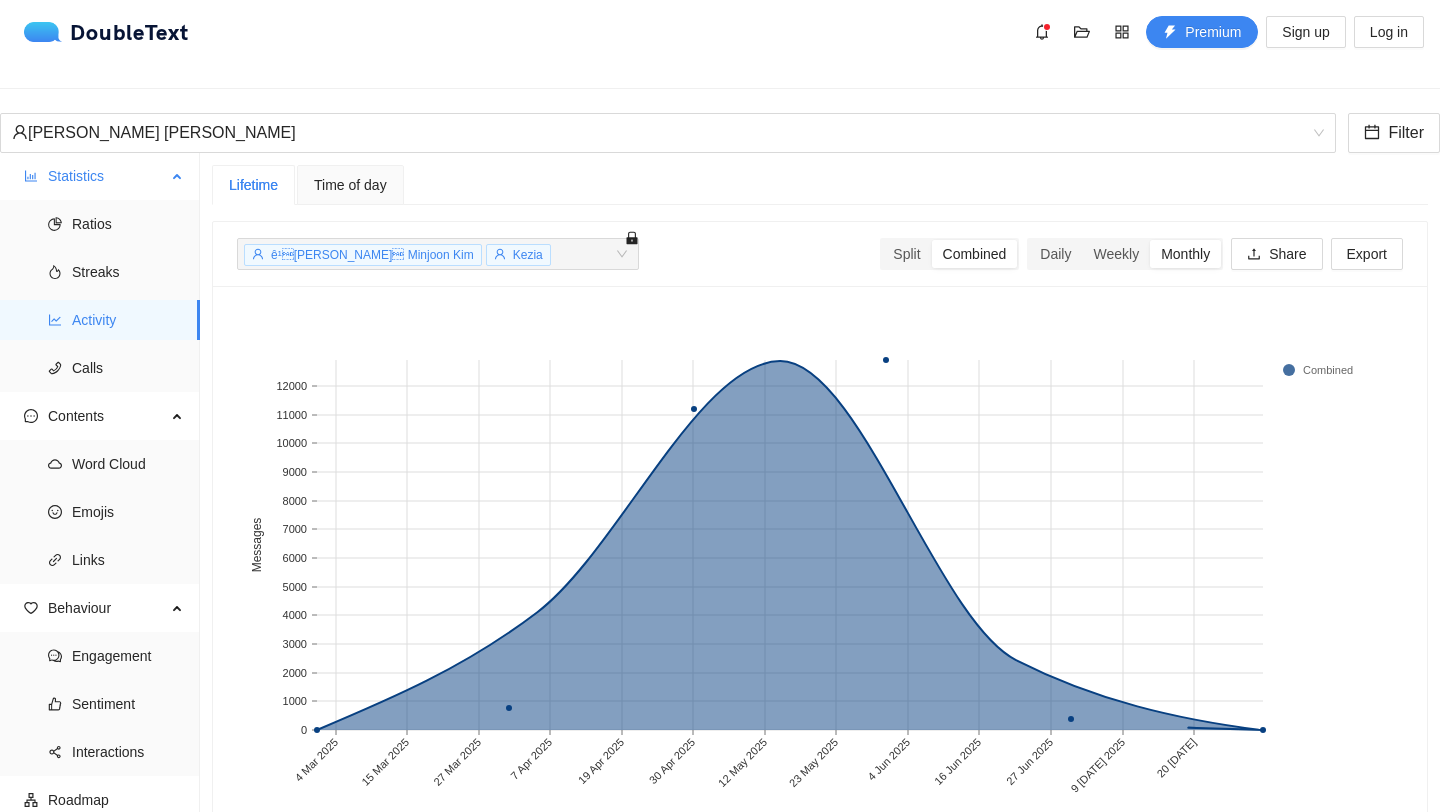 click on "Activity" at bounding box center (128, 320) 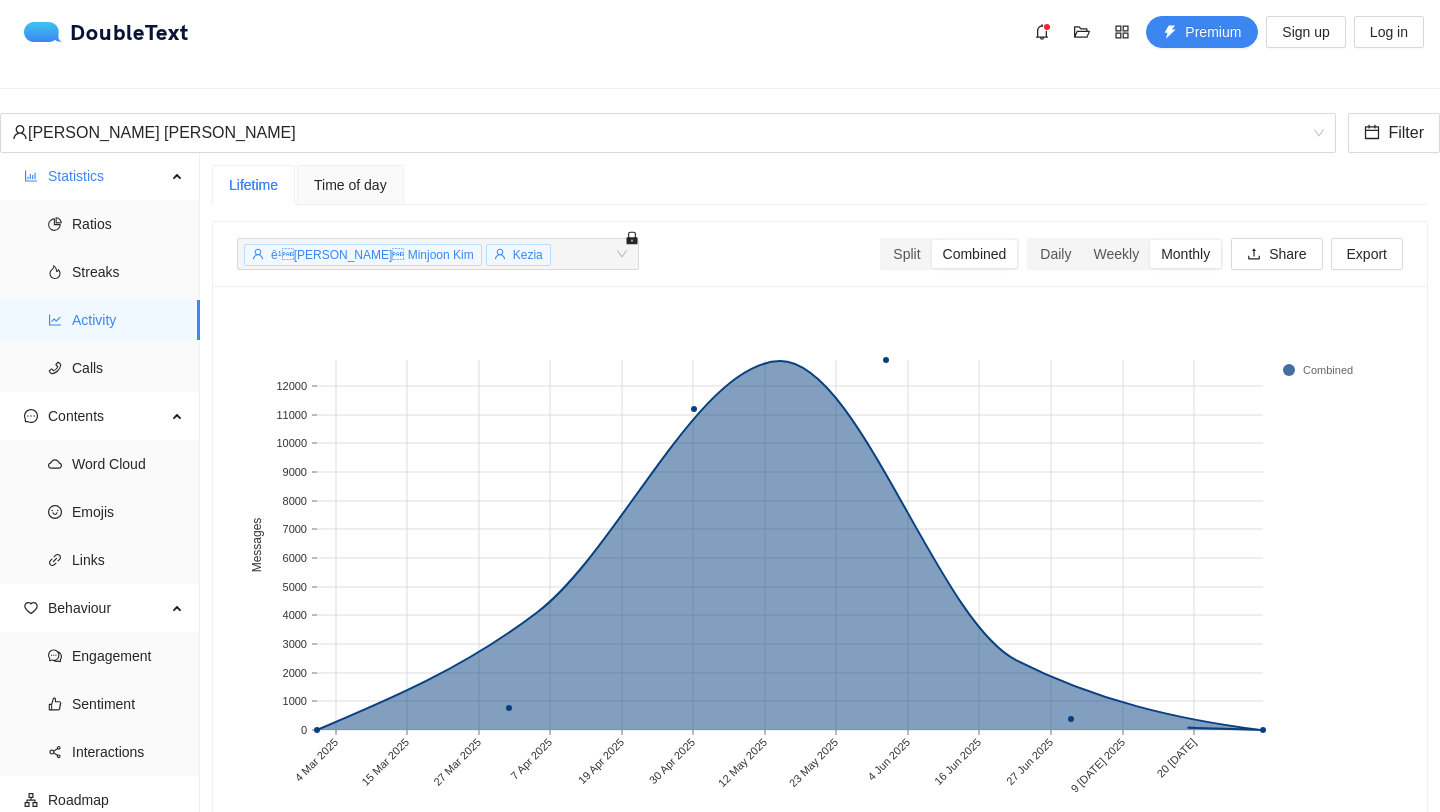 click on "Lifetime Time of day" at bounding box center (820, 185) 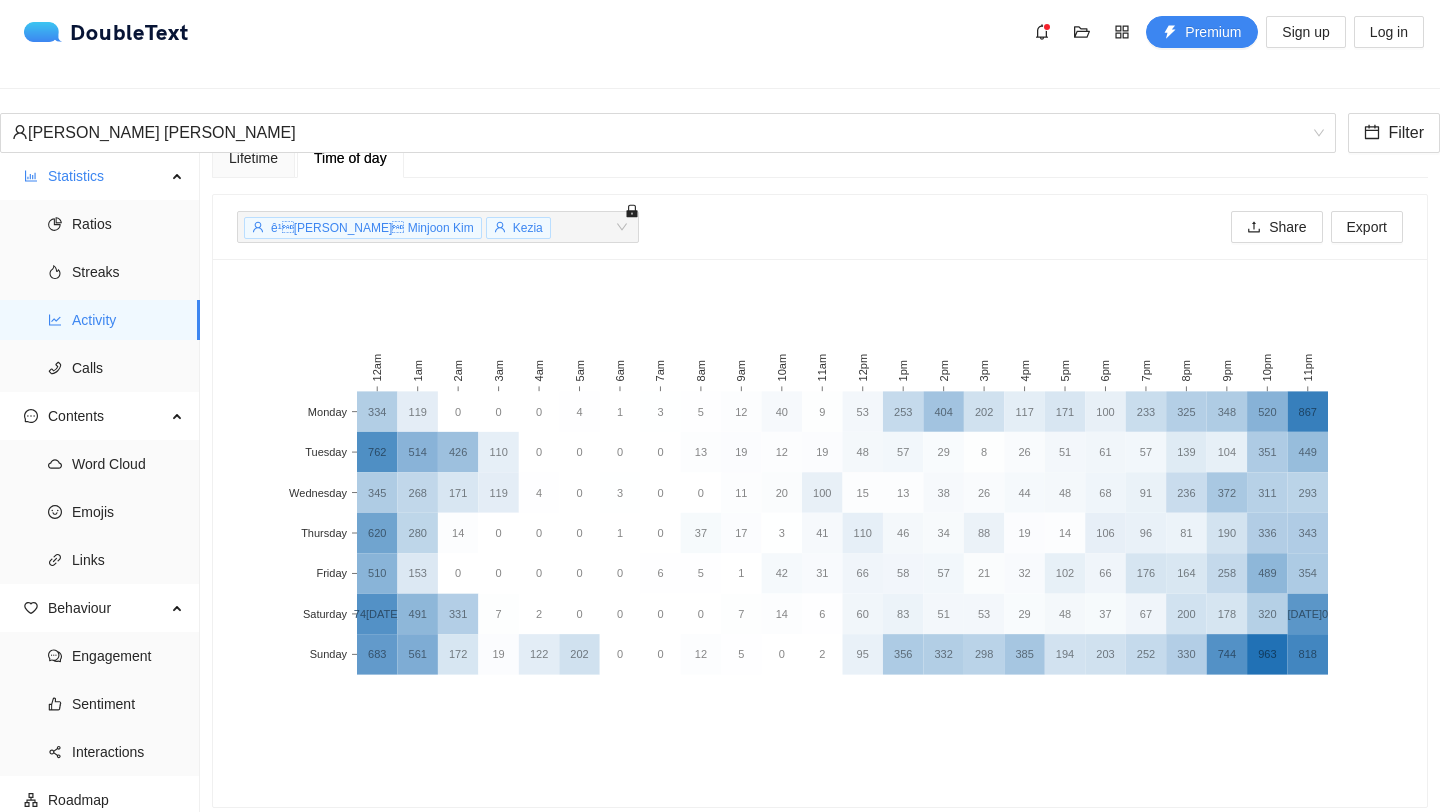 scroll, scrollTop: 0, scrollLeft: 0, axis: both 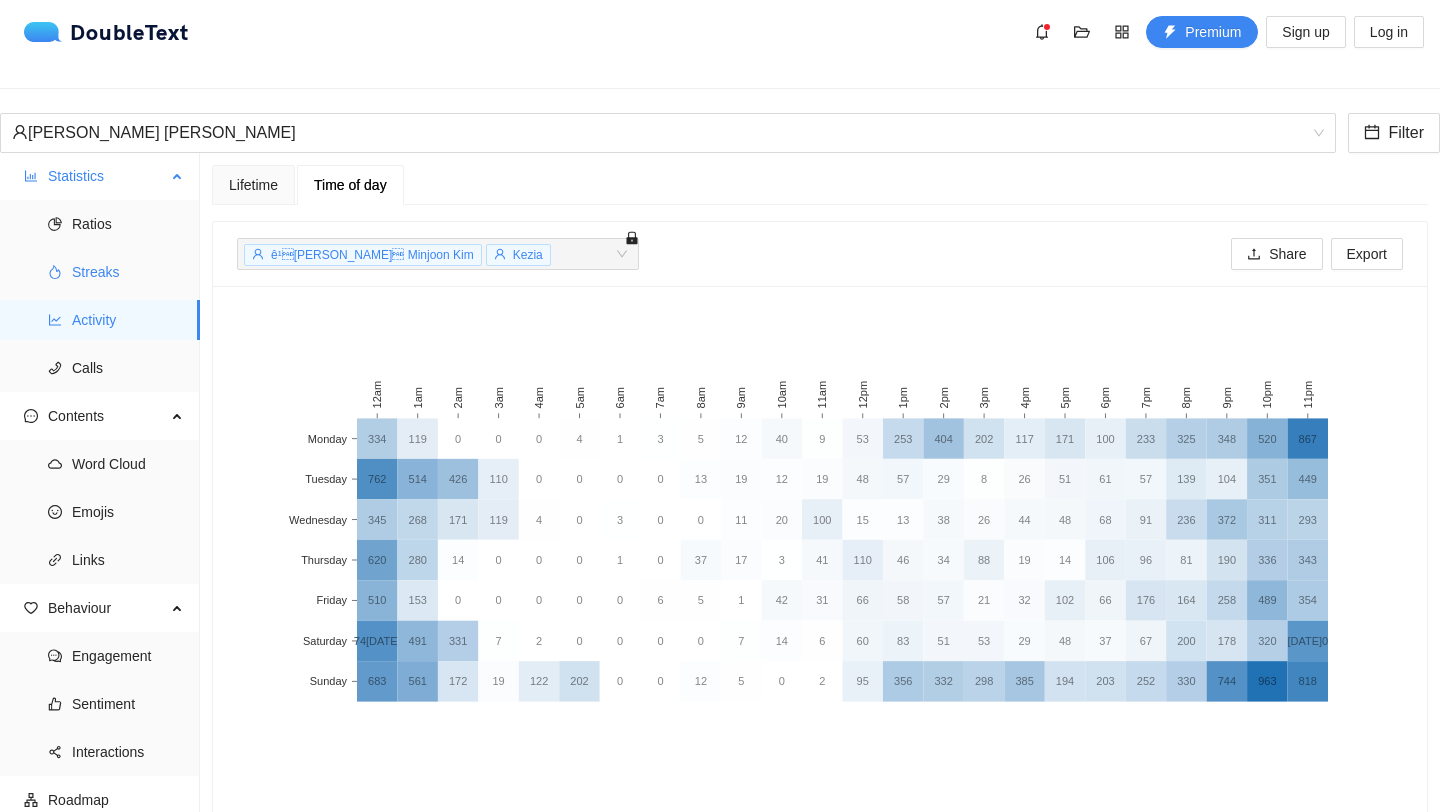 click on "Streaks" at bounding box center [128, 272] 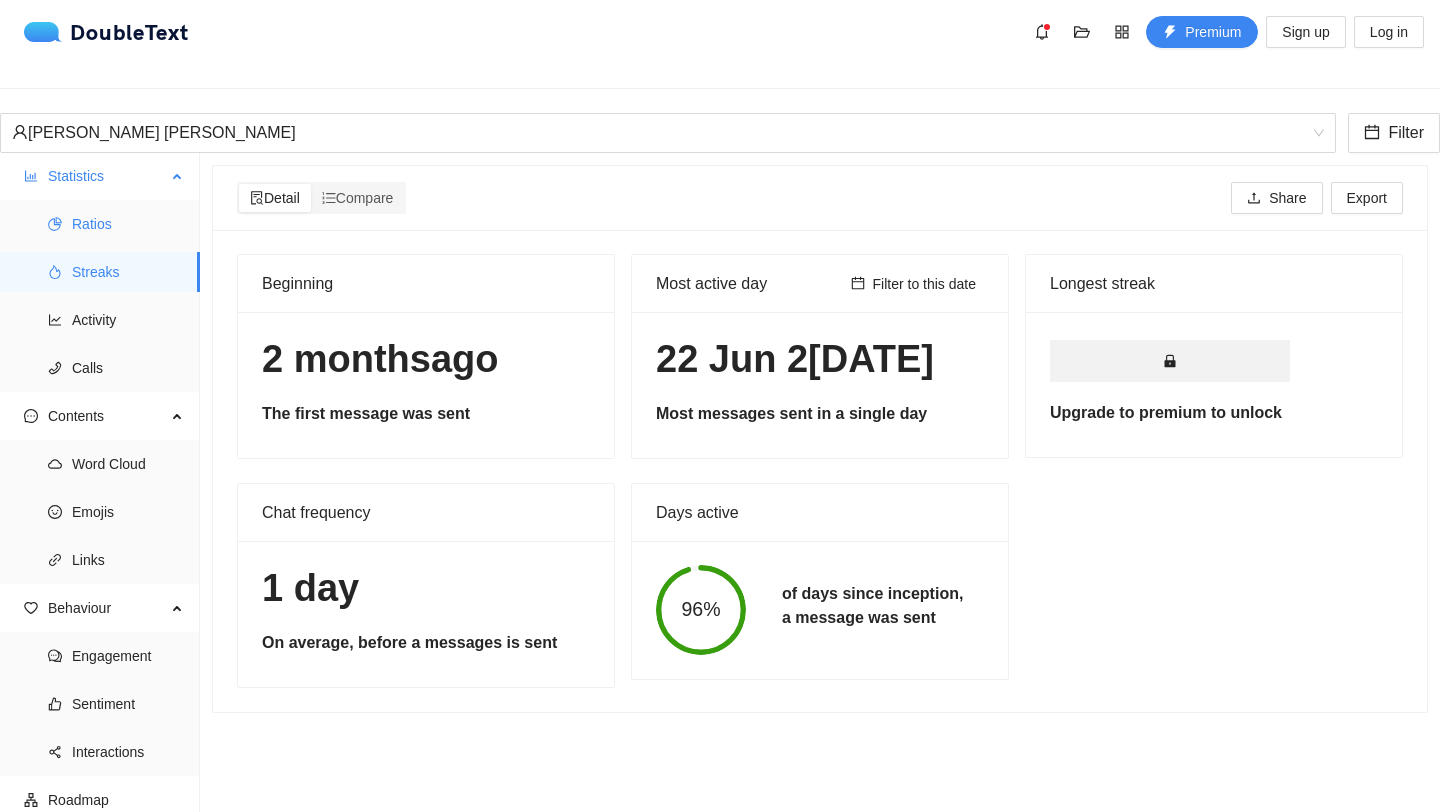click on "Ratios" at bounding box center [128, 224] 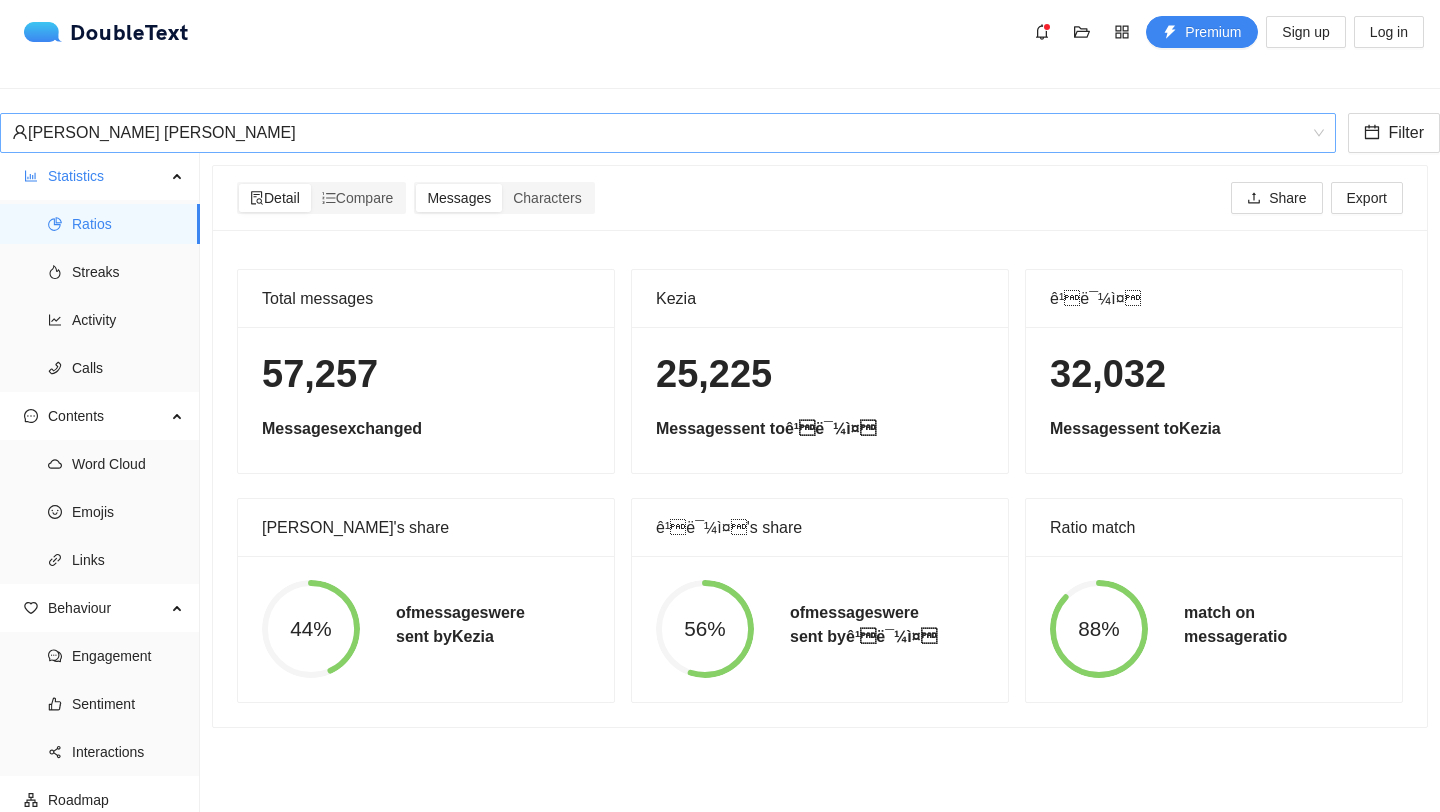 click on "[PERSON_NAME] [PERSON_NAME]" at bounding box center (659, 133) 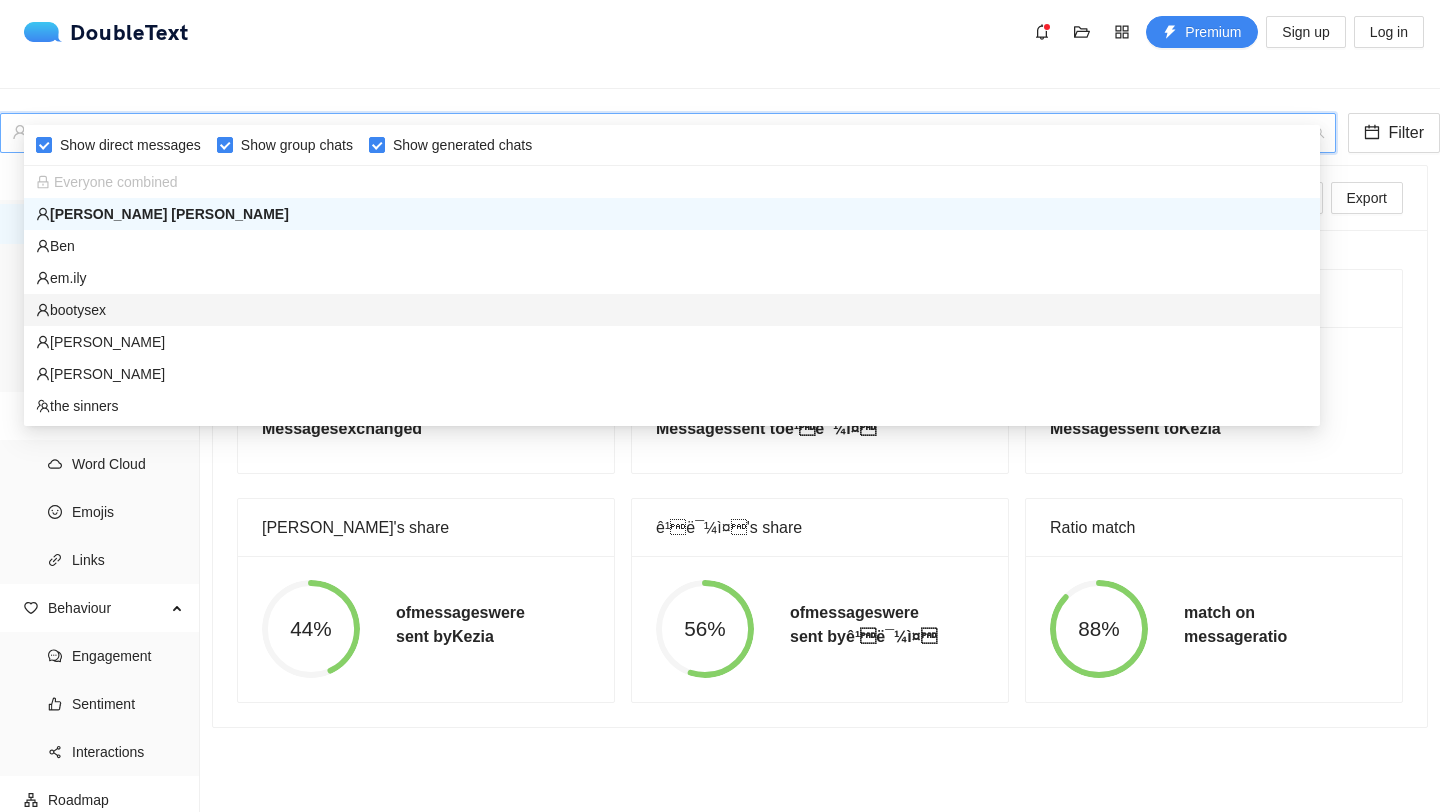 click on "bootysex" at bounding box center [672, 310] 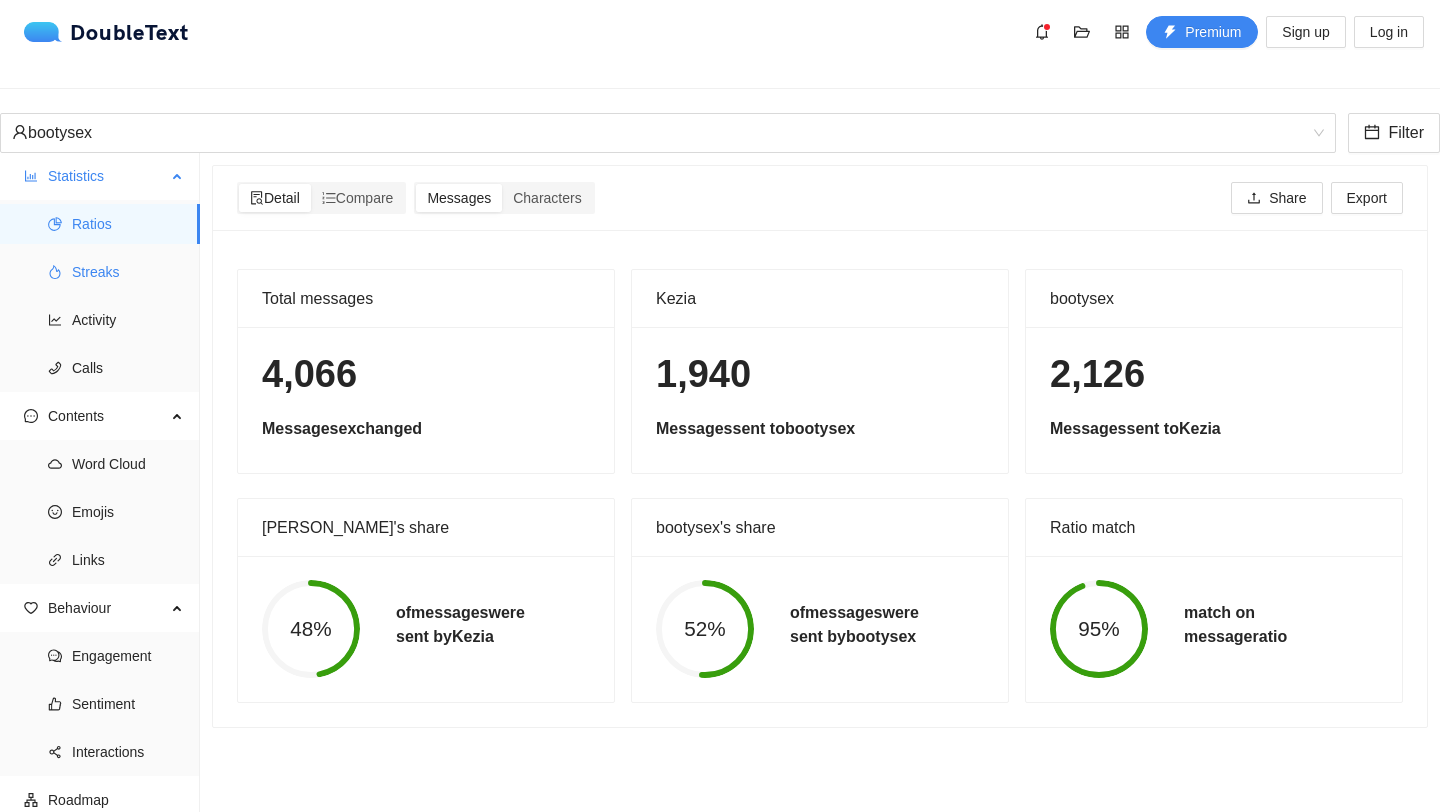 click on "Streaks" at bounding box center [128, 272] 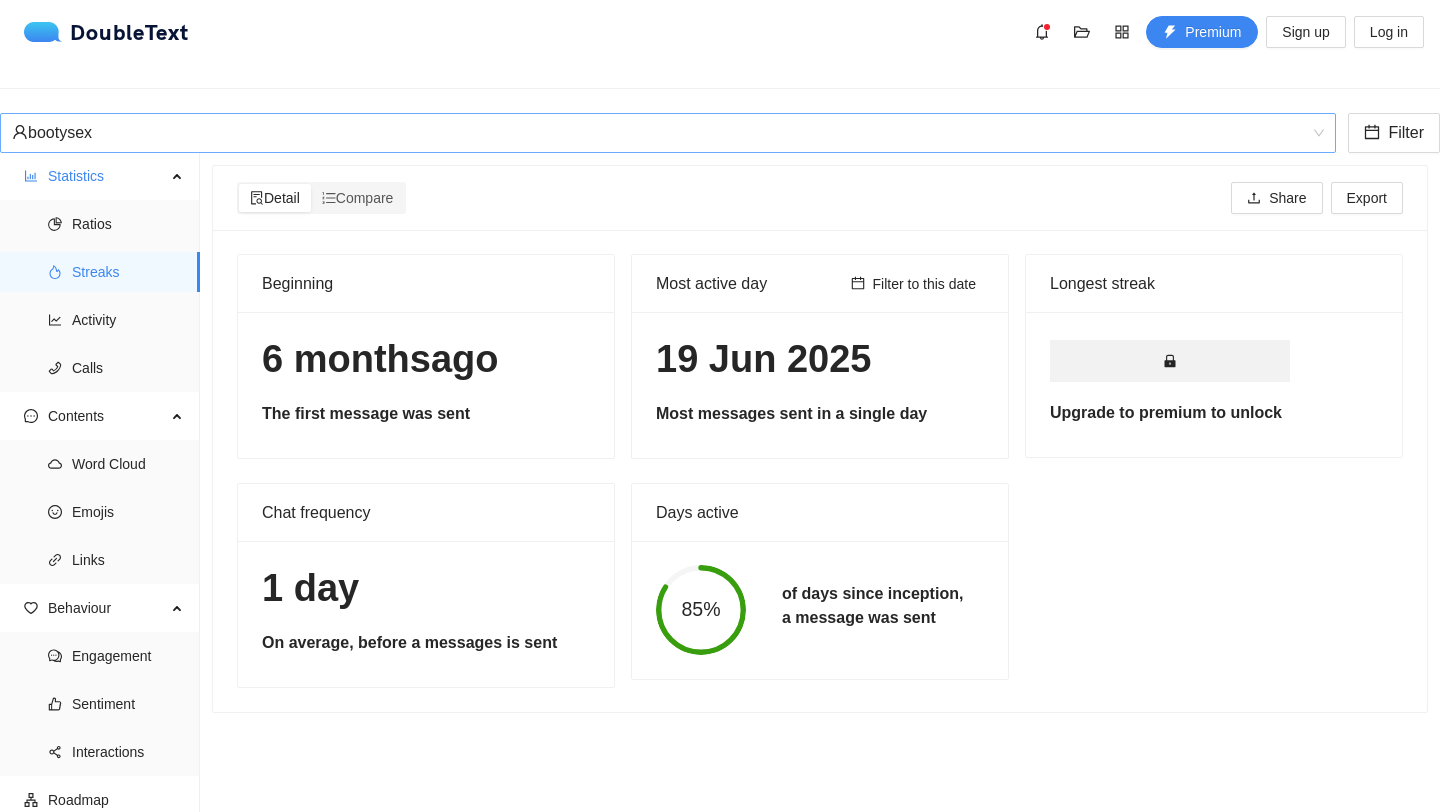 click on "bootysex" at bounding box center [659, 133] 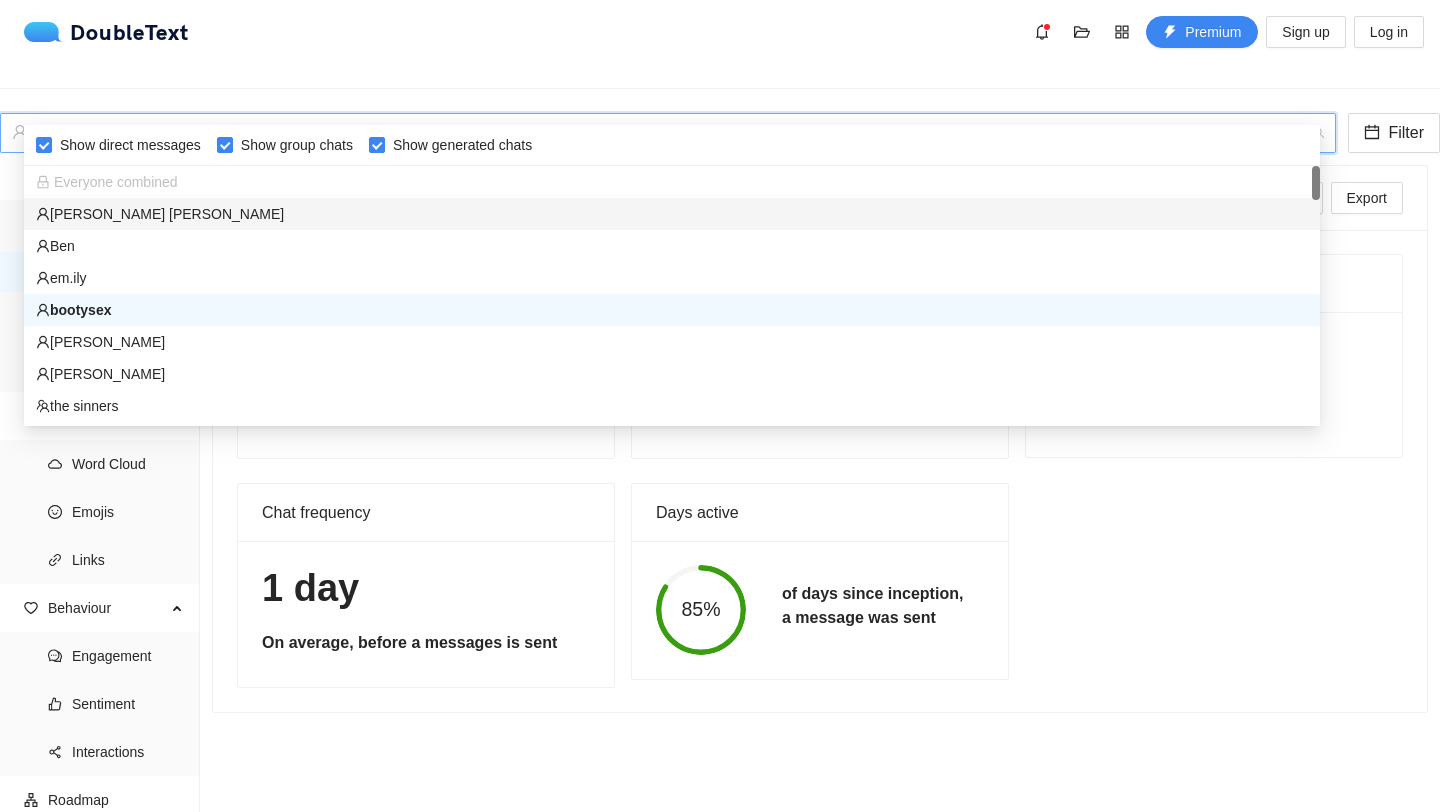 click on "[PERSON_NAME] [PERSON_NAME]" at bounding box center [672, 214] 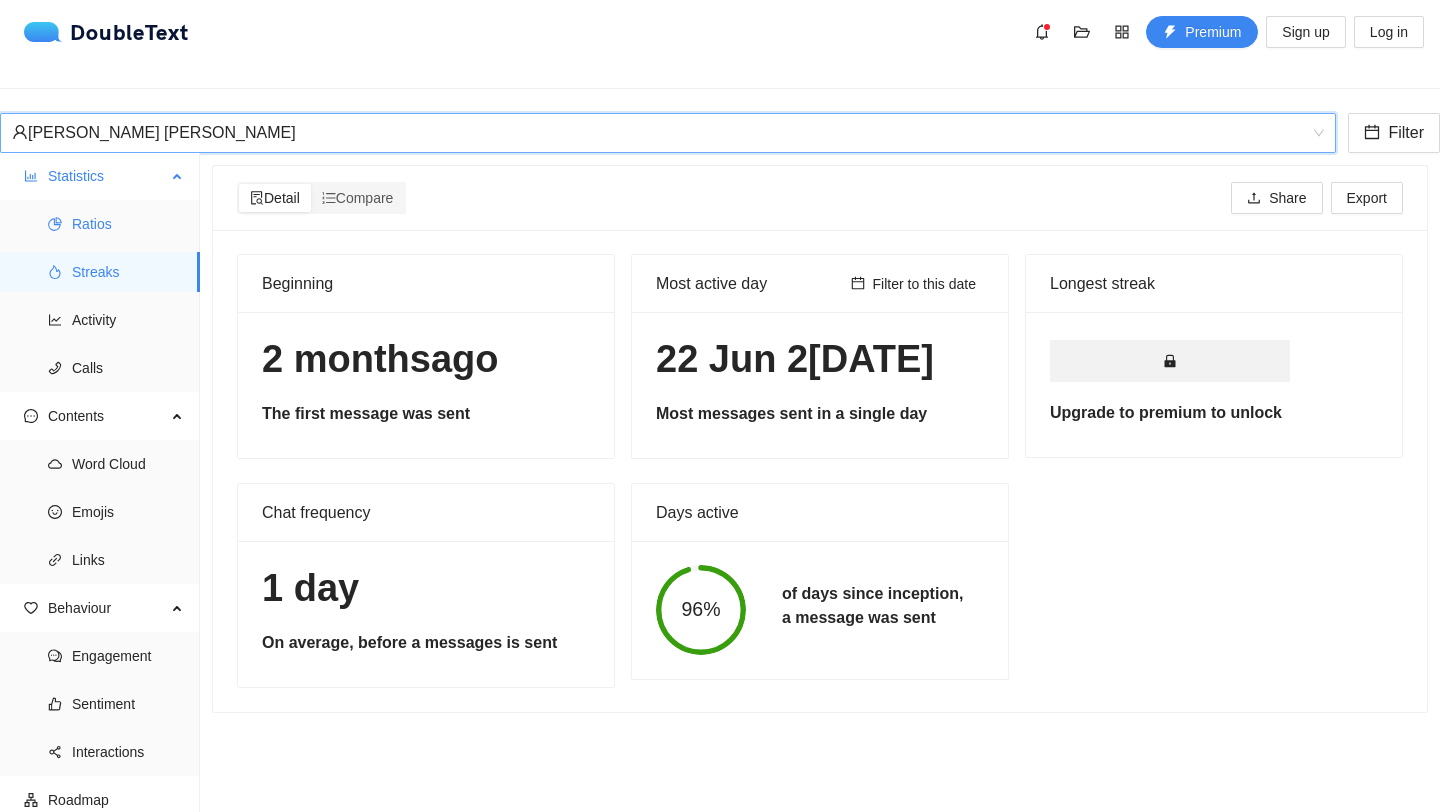 click on "Ratios" at bounding box center [128, 224] 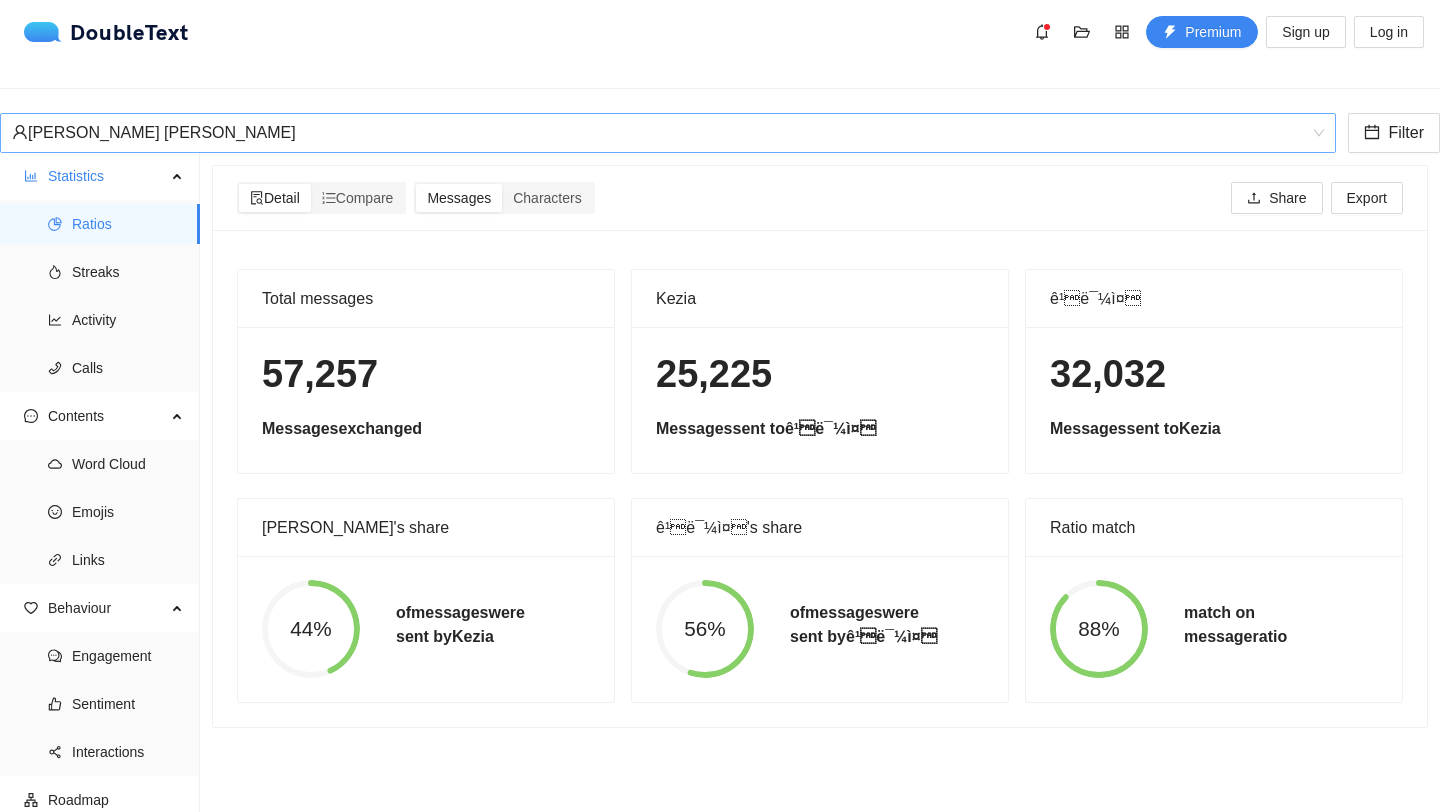 click on "[PERSON_NAME] [PERSON_NAME]" at bounding box center (659, 133) 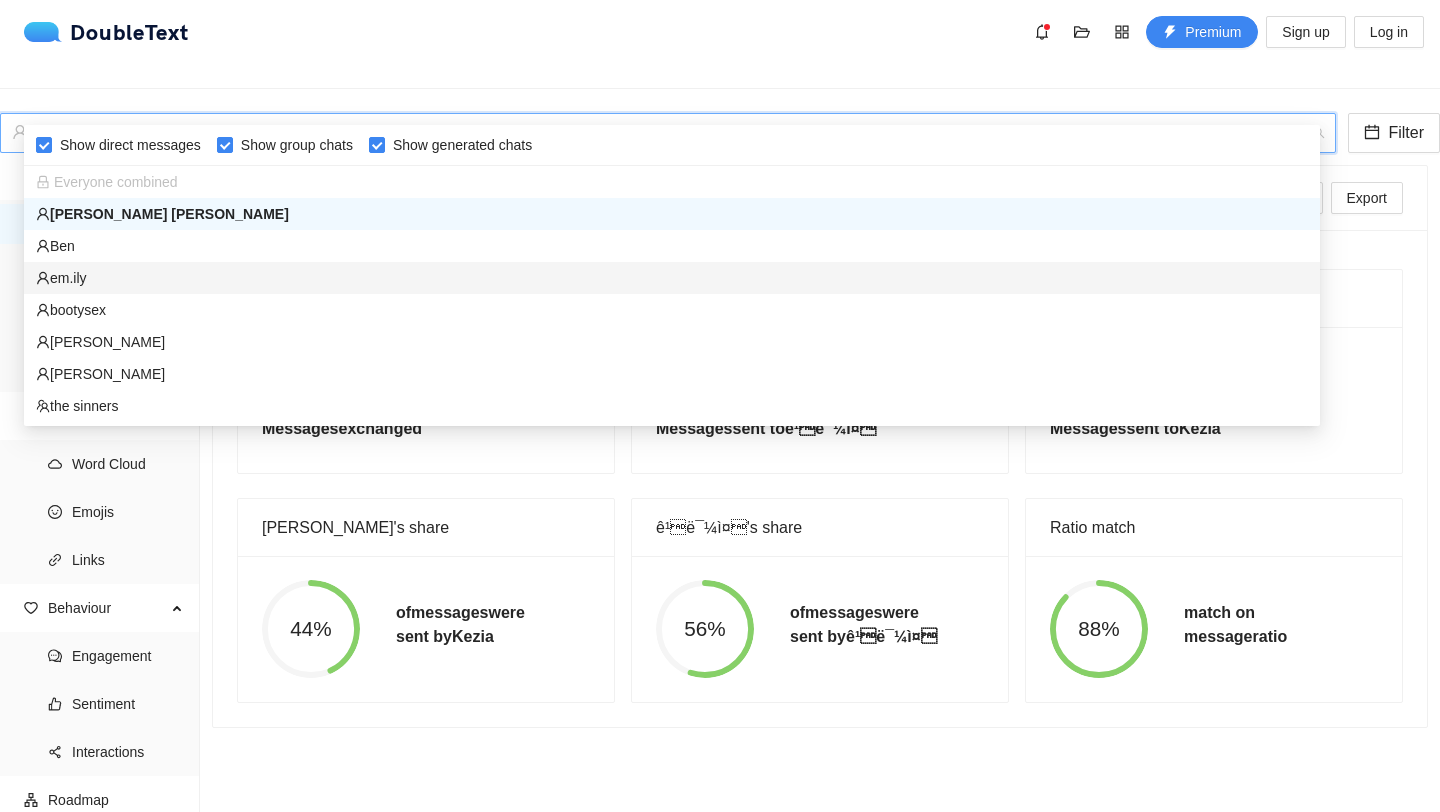 click on "em.ily" at bounding box center [672, 278] 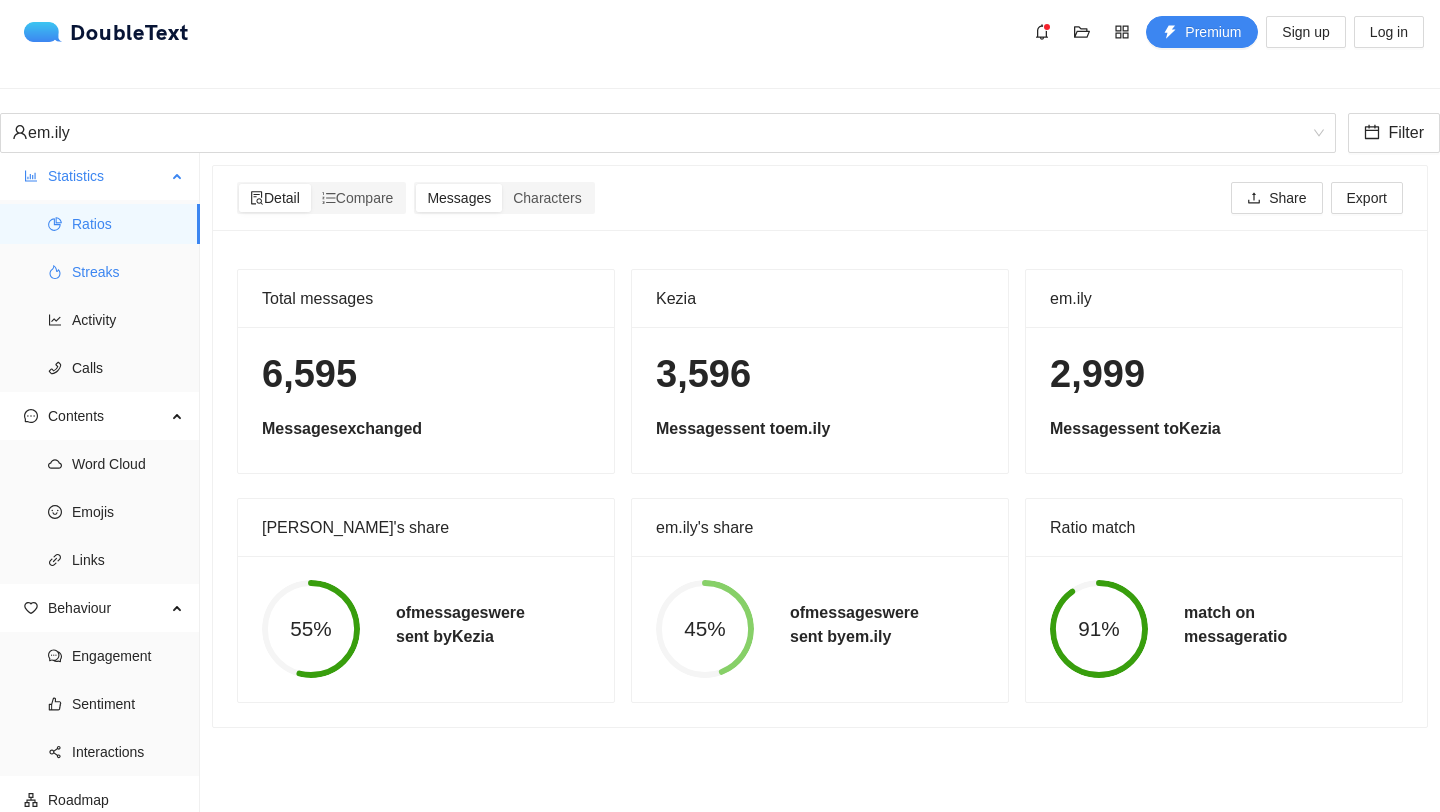 click on "Streaks" at bounding box center [128, 272] 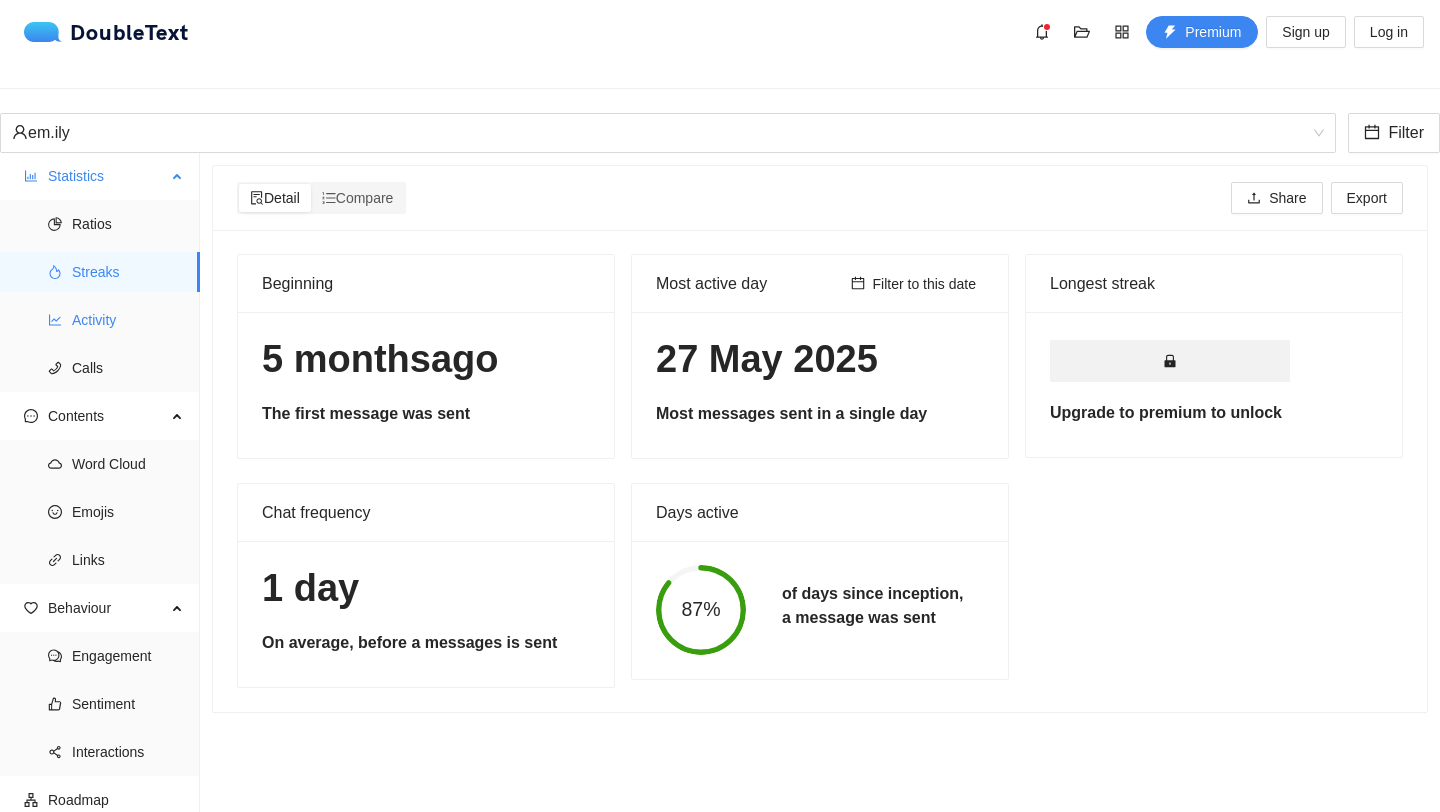 click on "Activity" at bounding box center (128, 320) 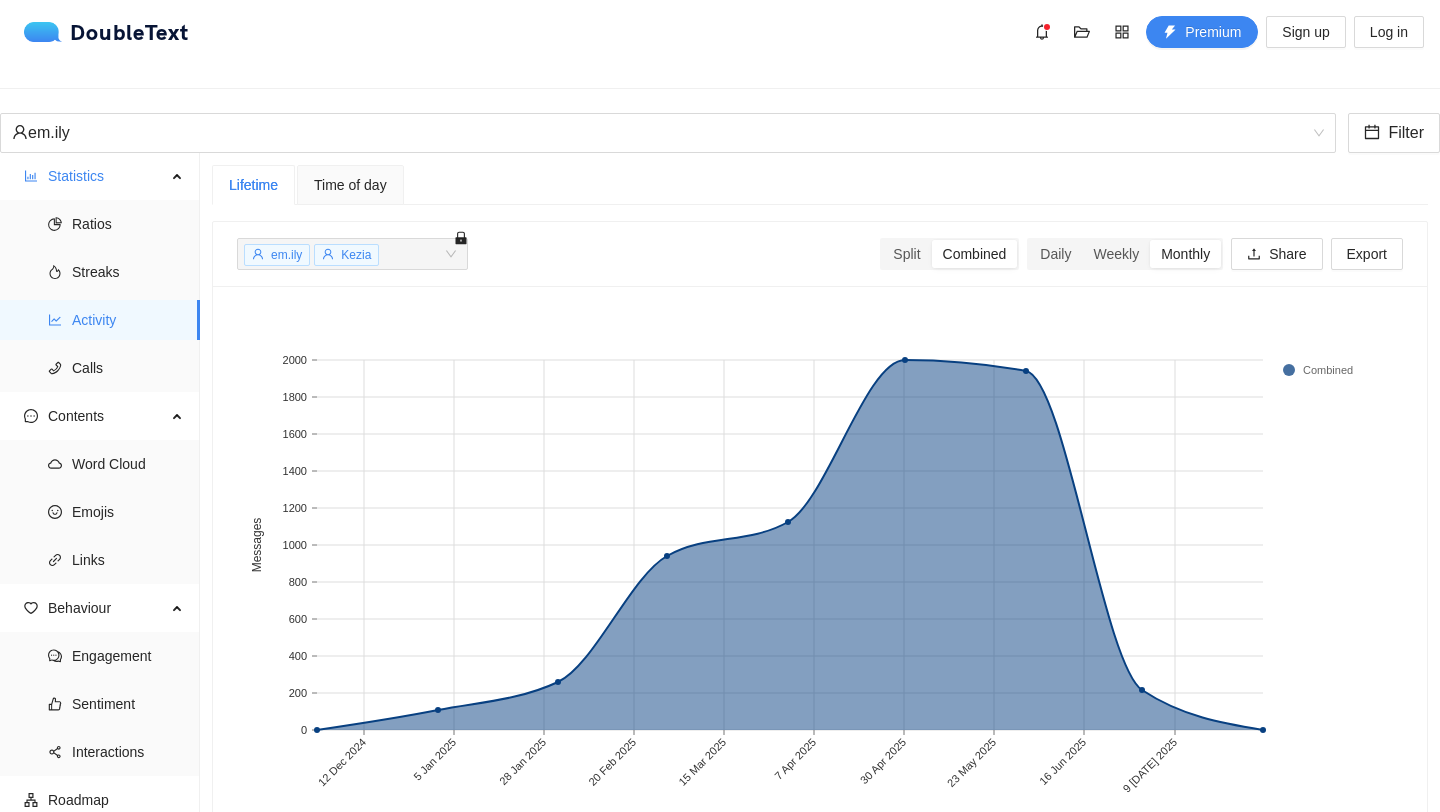 click on "Time of day" at bounding box center [350, 185] 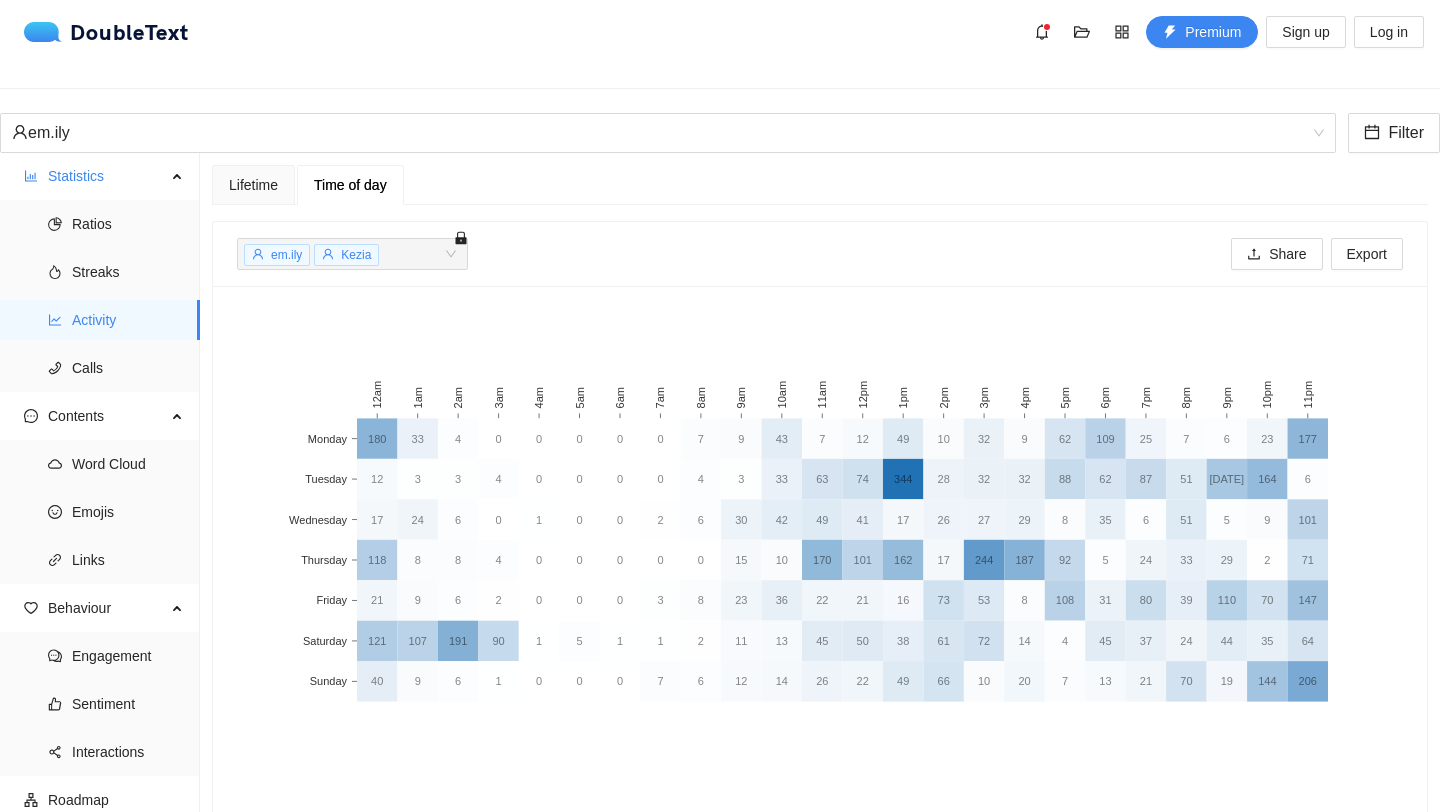 scroll, scrollTop: 42, scrollLeft: 0, axis: vertical 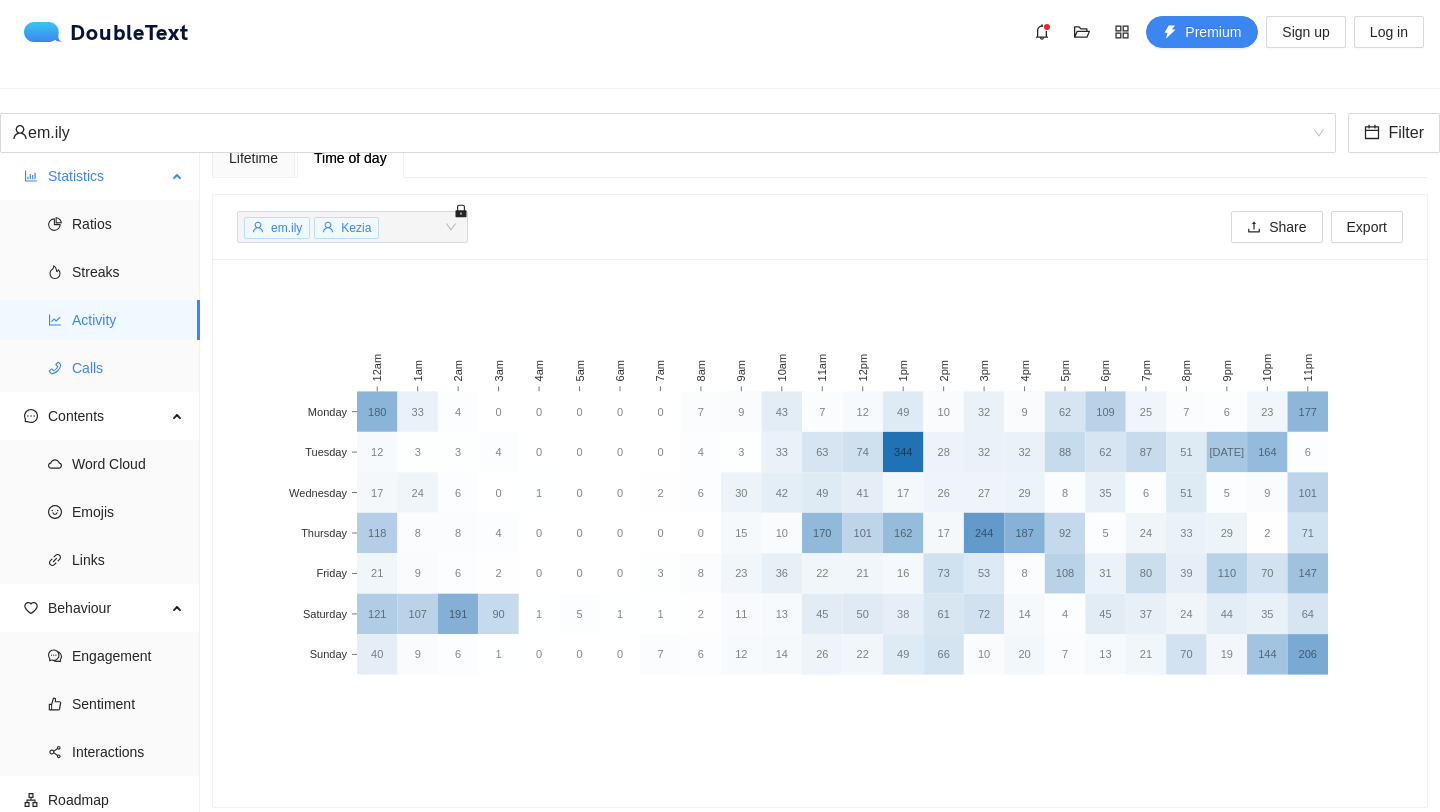 click on "Calls" at bounding box center [128, 368] 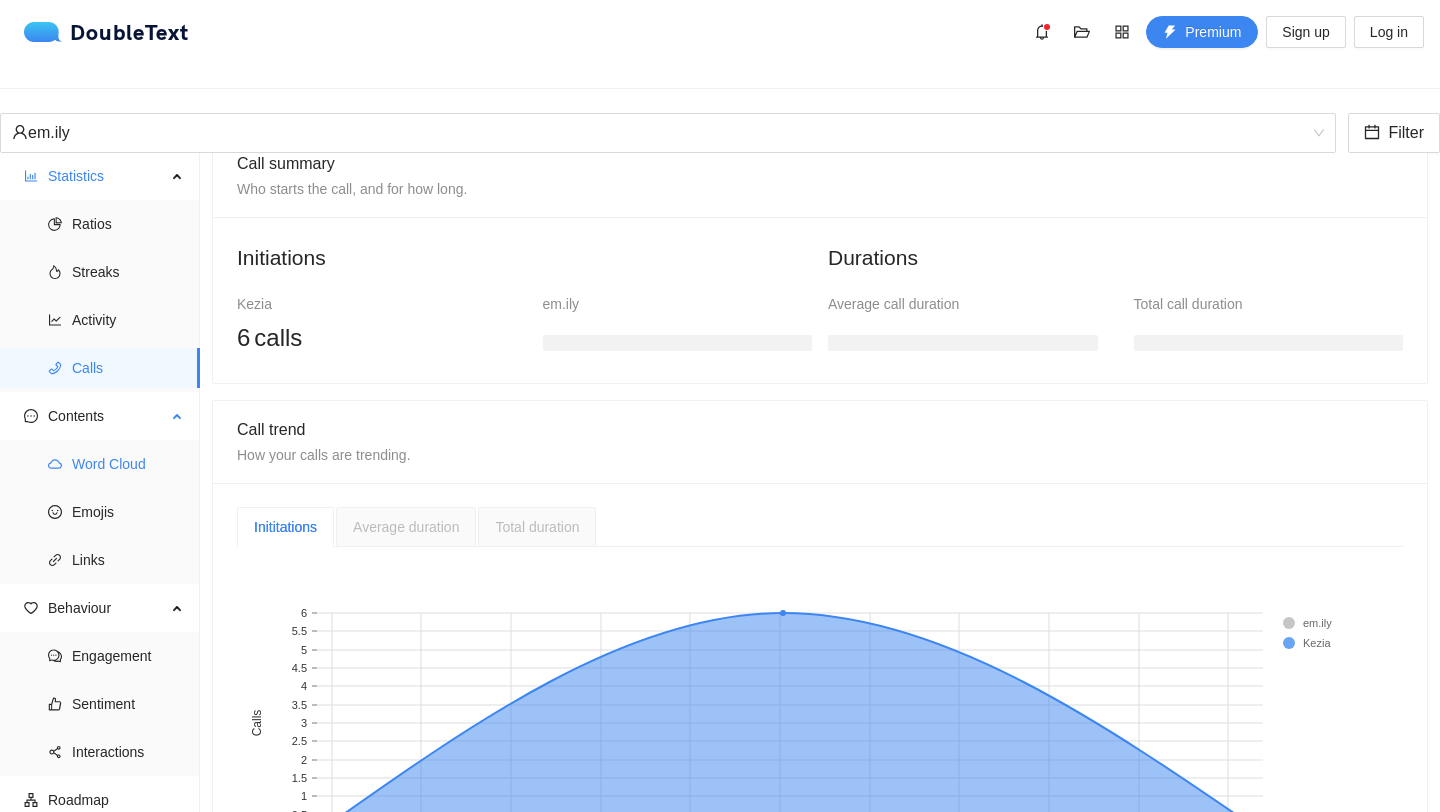 click on "Word Cloud" at bounding box center [128, 464] 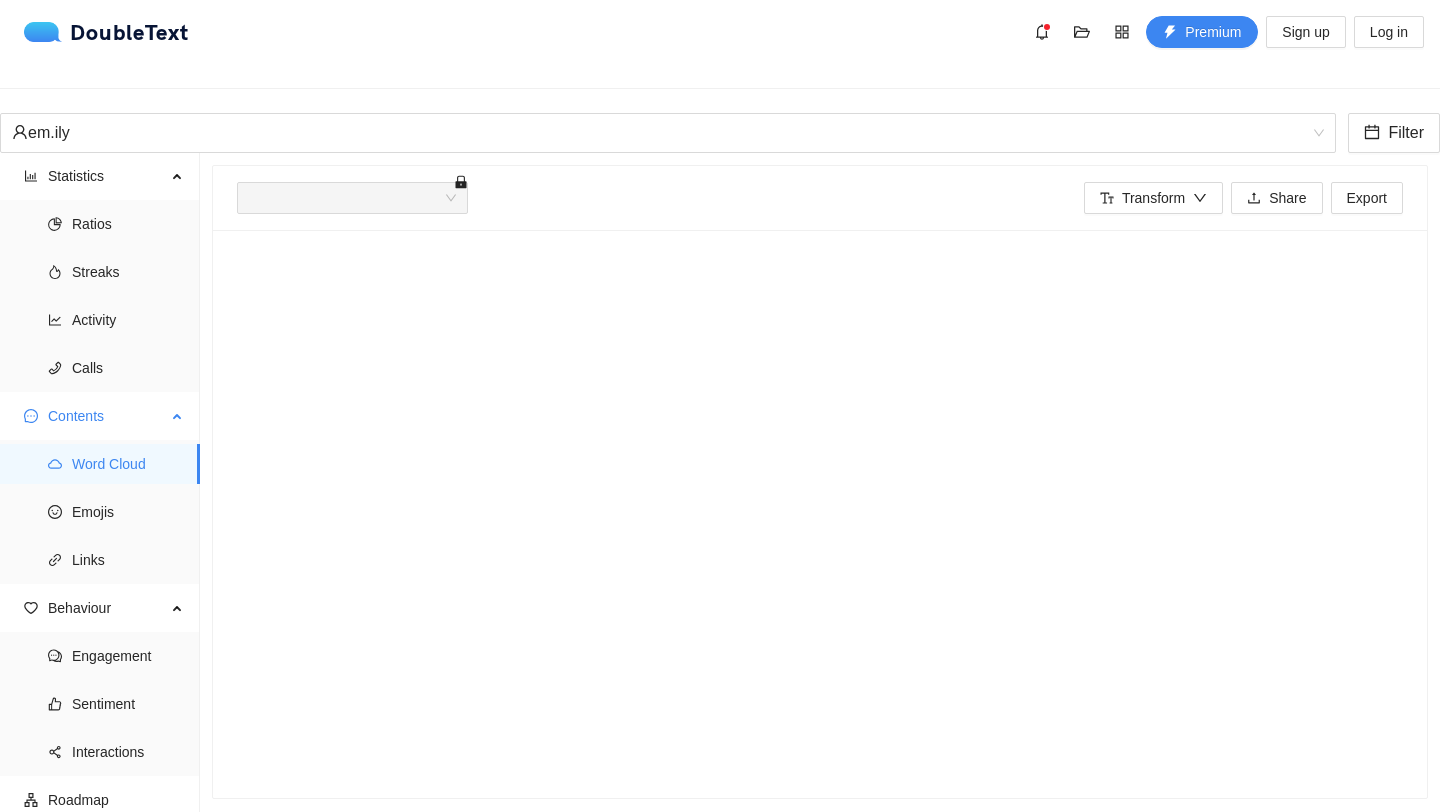 scroll, scrollTop: 6, scrollLeft: 0, axis: vertical 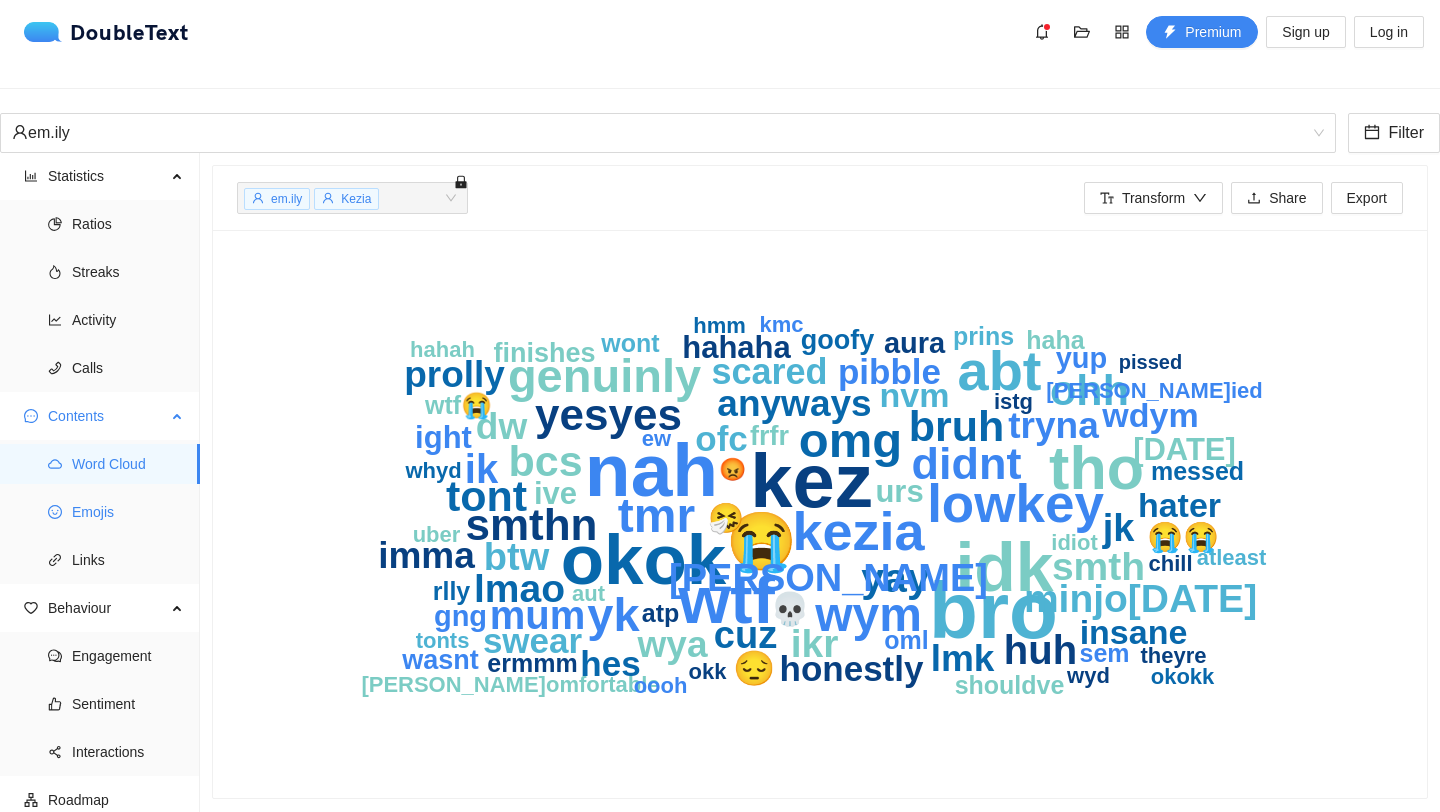 click on "Emojis" at bounding box center [128, 512] 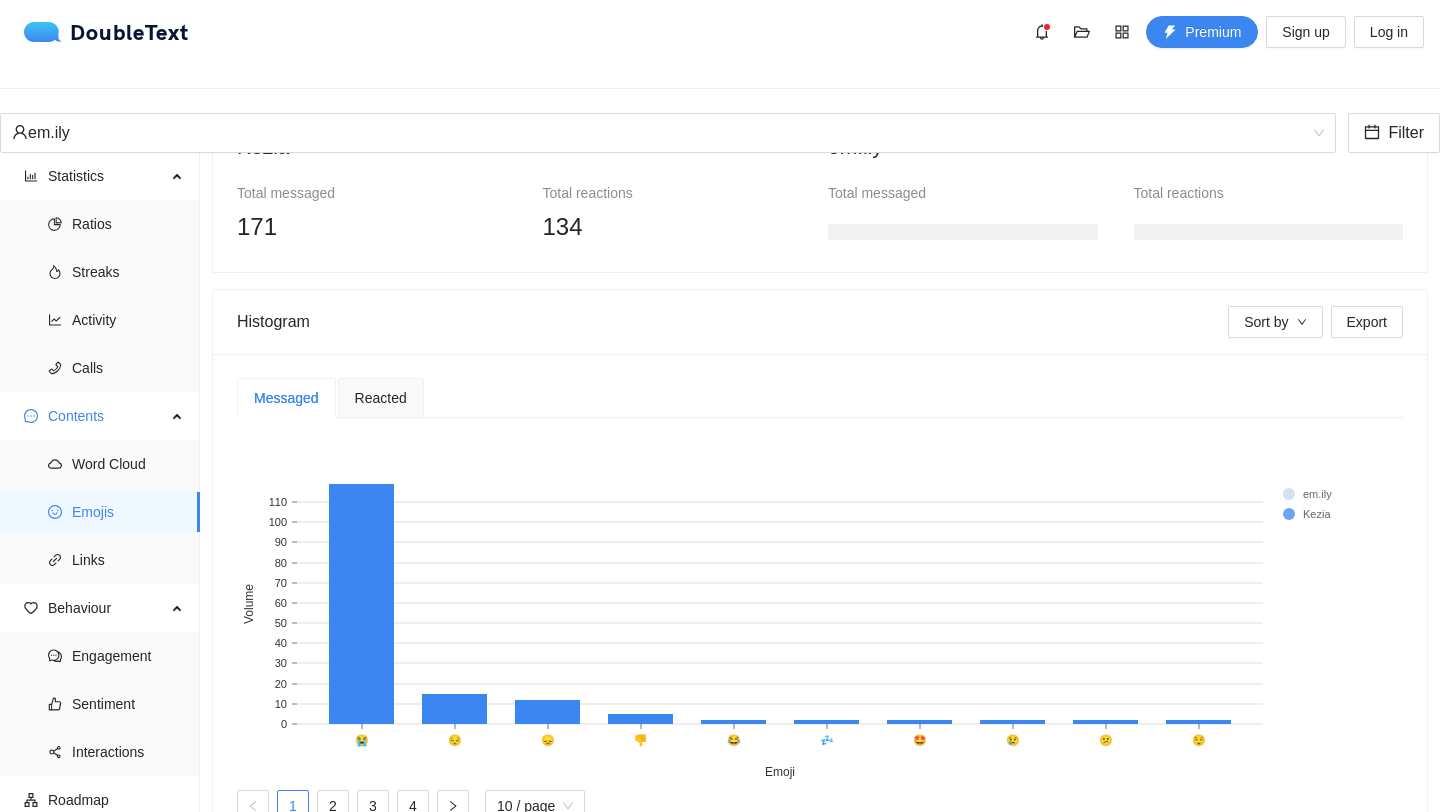 scroll, scrollTop: 258, scrollLeft: 0, axis: vertical 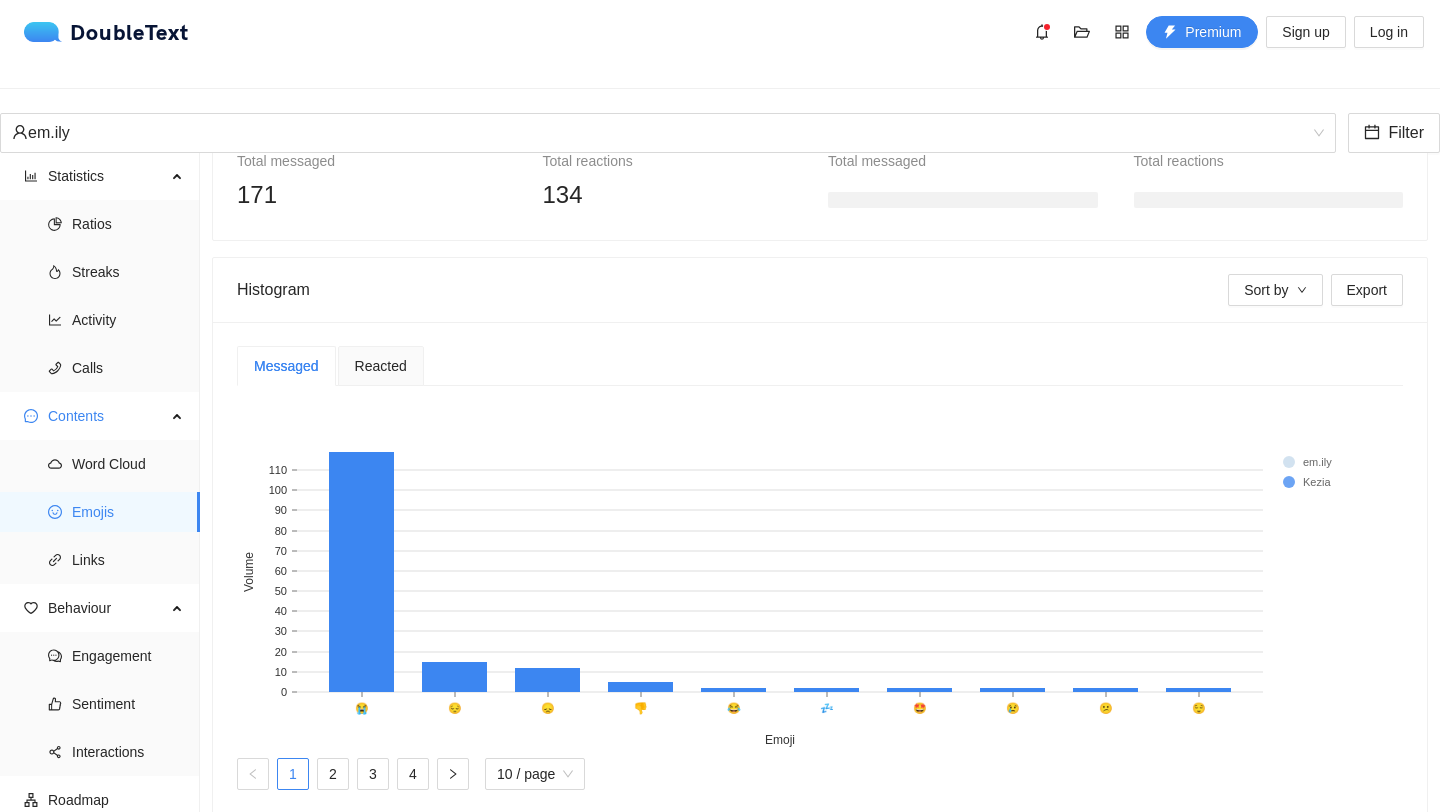 click on "Reacted" at bounding box center [381, 366] 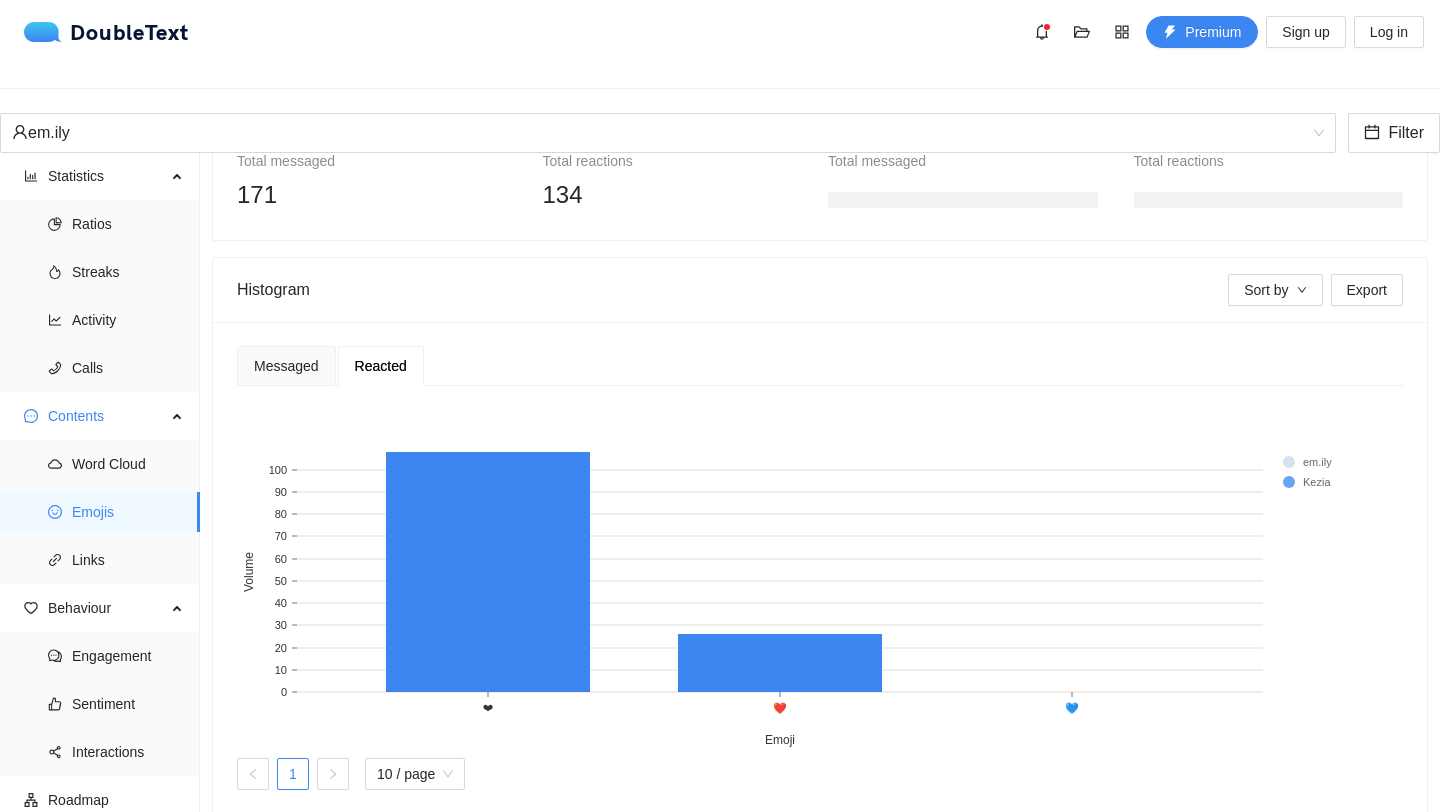 scroll, scrollTop: 314, scrollLeft: 0, axis: vertical 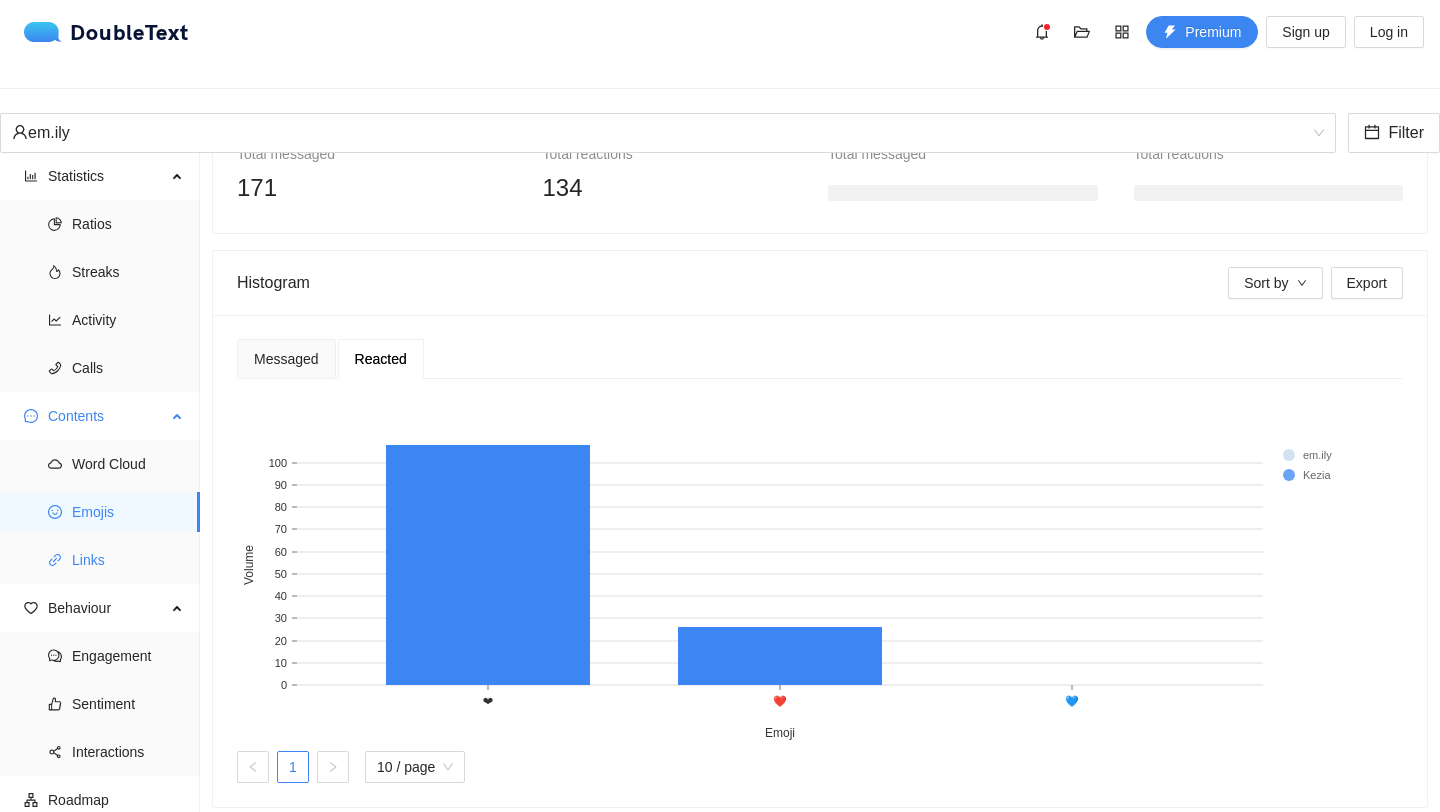 click on "Links" at bounding box center [128, 560] 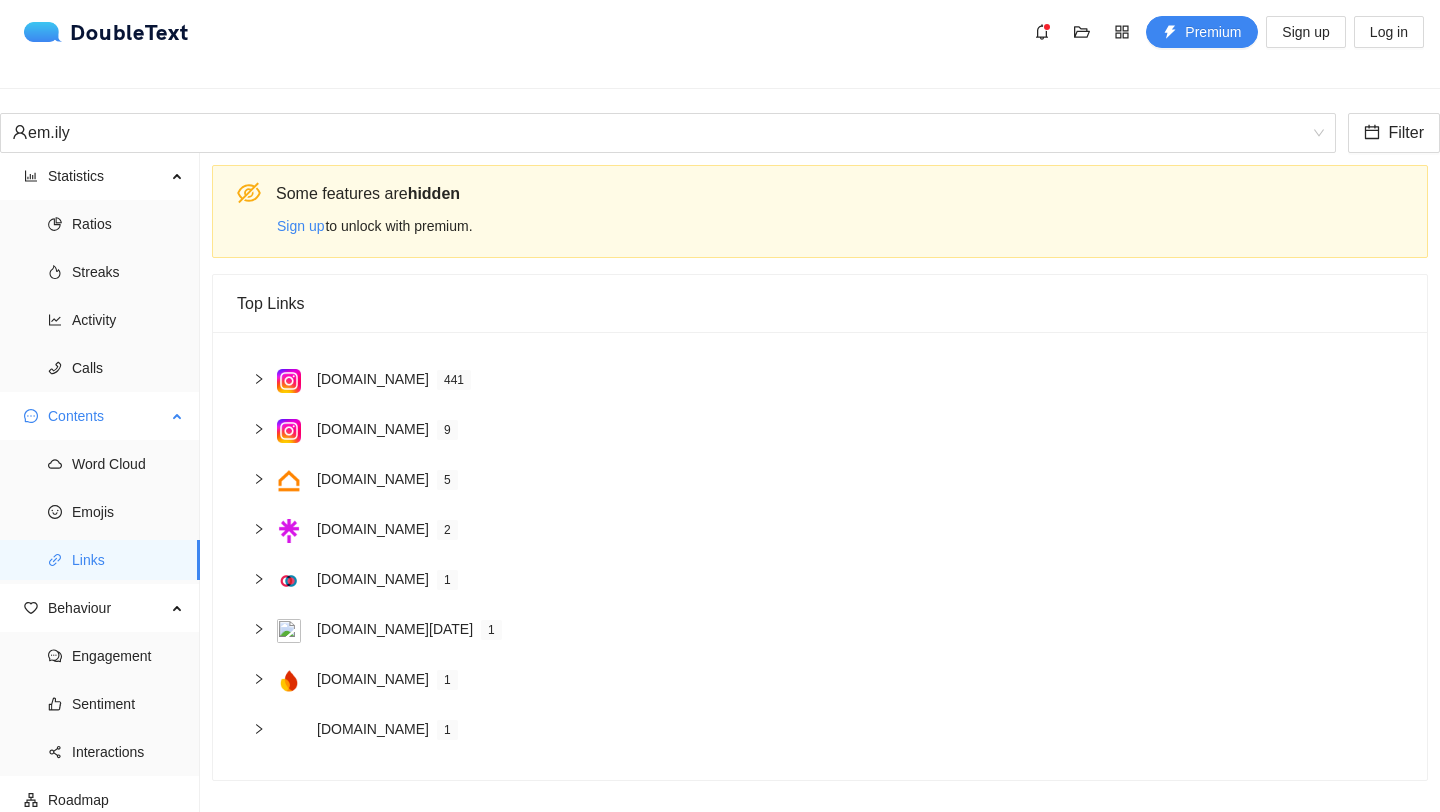 scroll, scrollTop: 0, scrollLeft: 0, axis: both 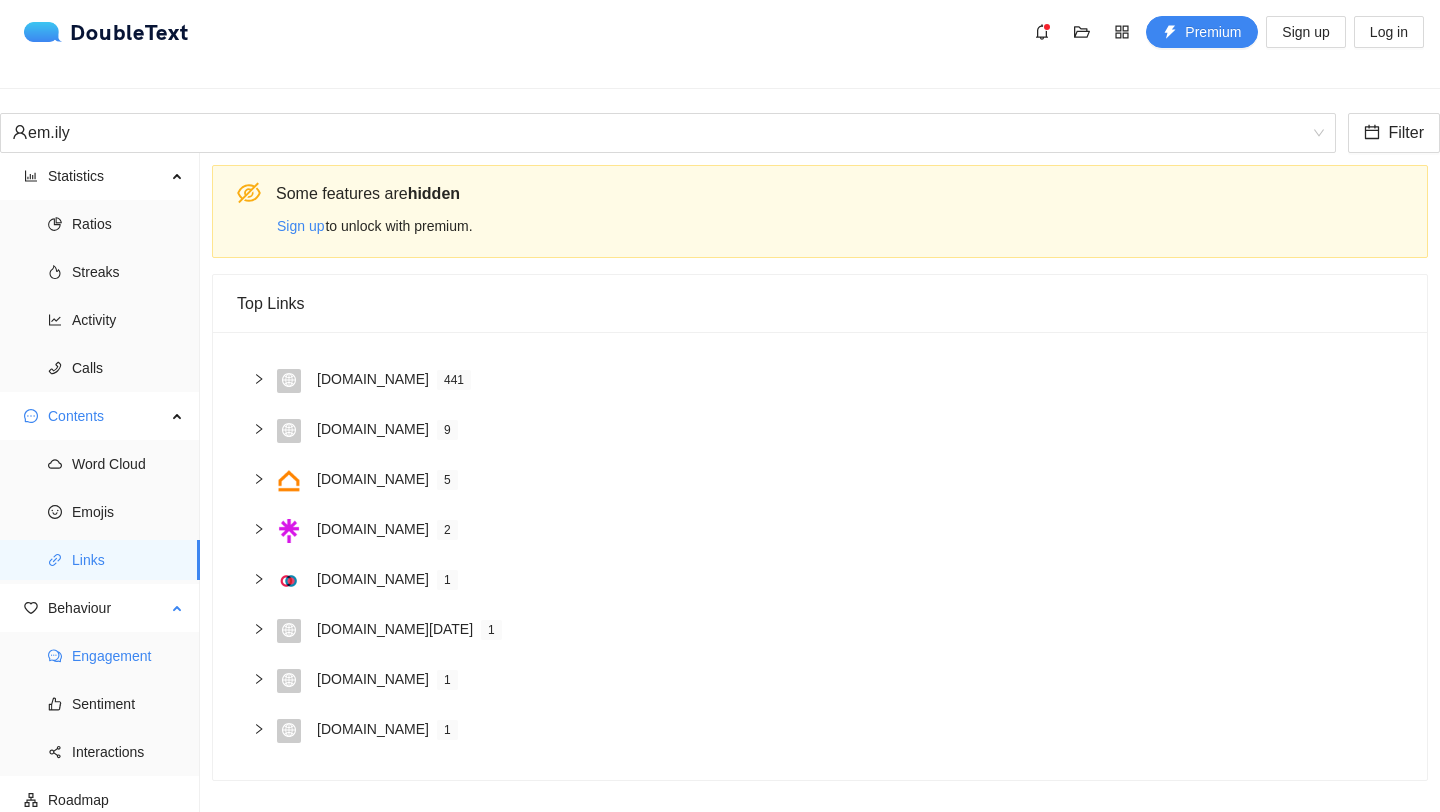 click on "Engagement" at bounding box center (128, 656) 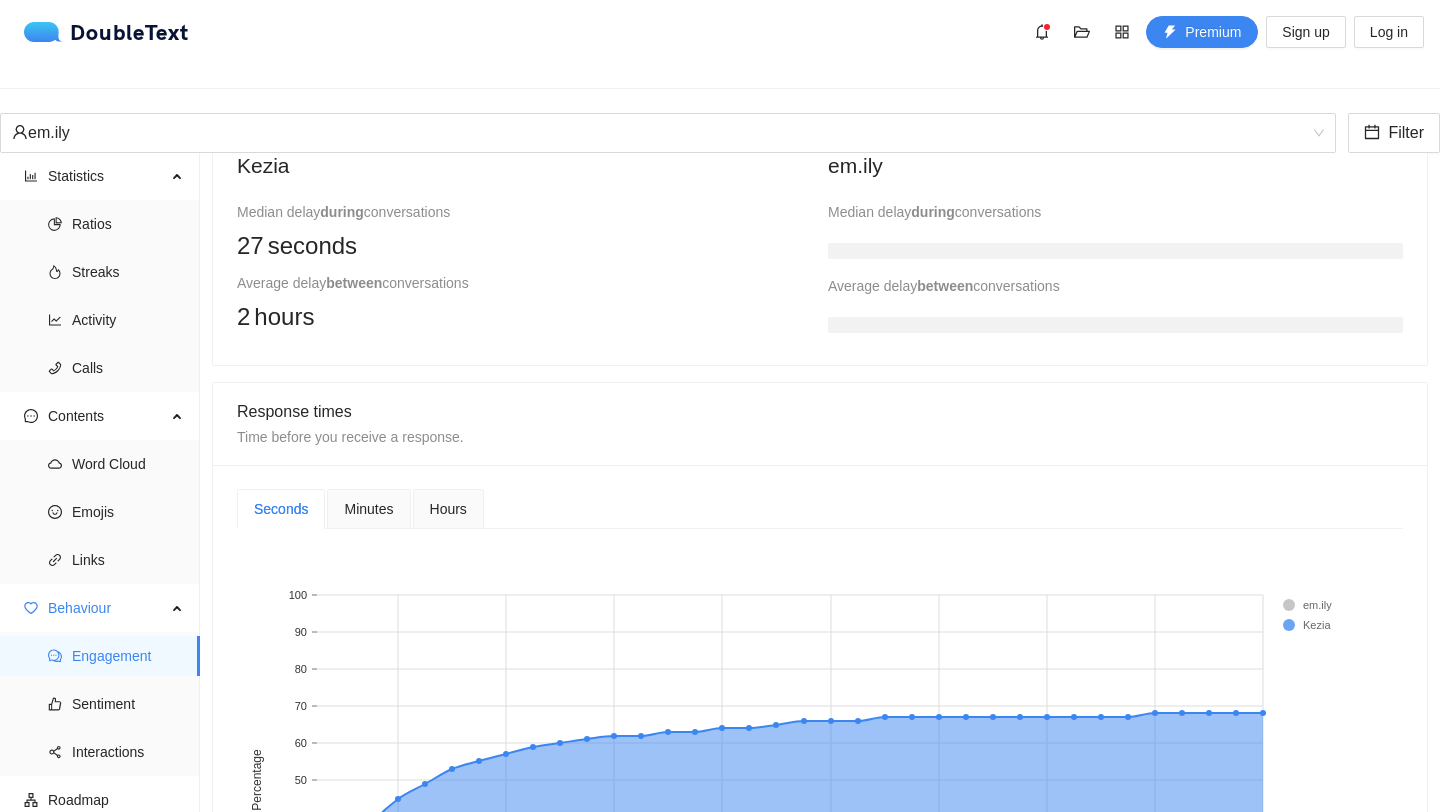 scroll, scrollTop: 527, scrollLeft: 0, axis: vertical 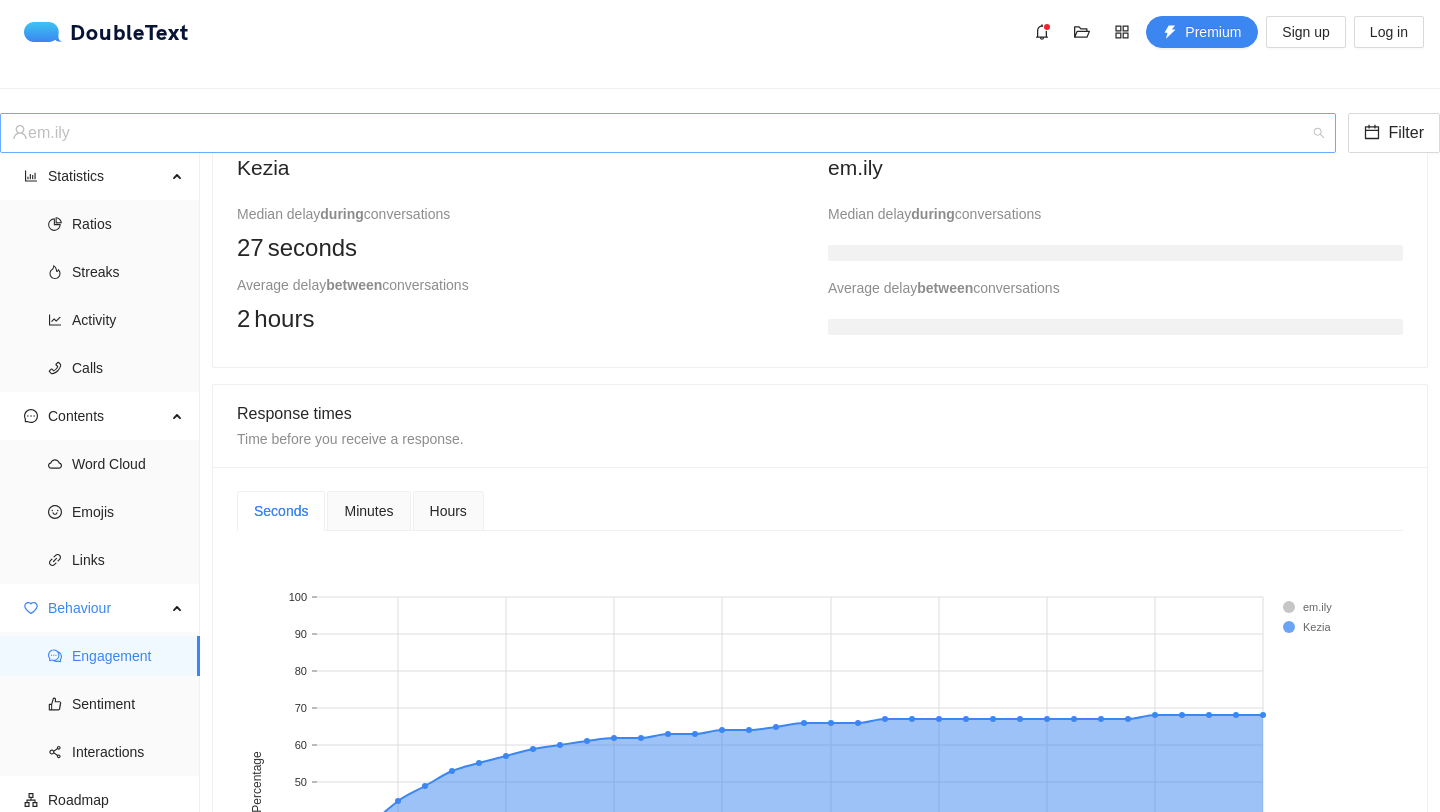 click on "em.ily" at bounding box center [659, 133] 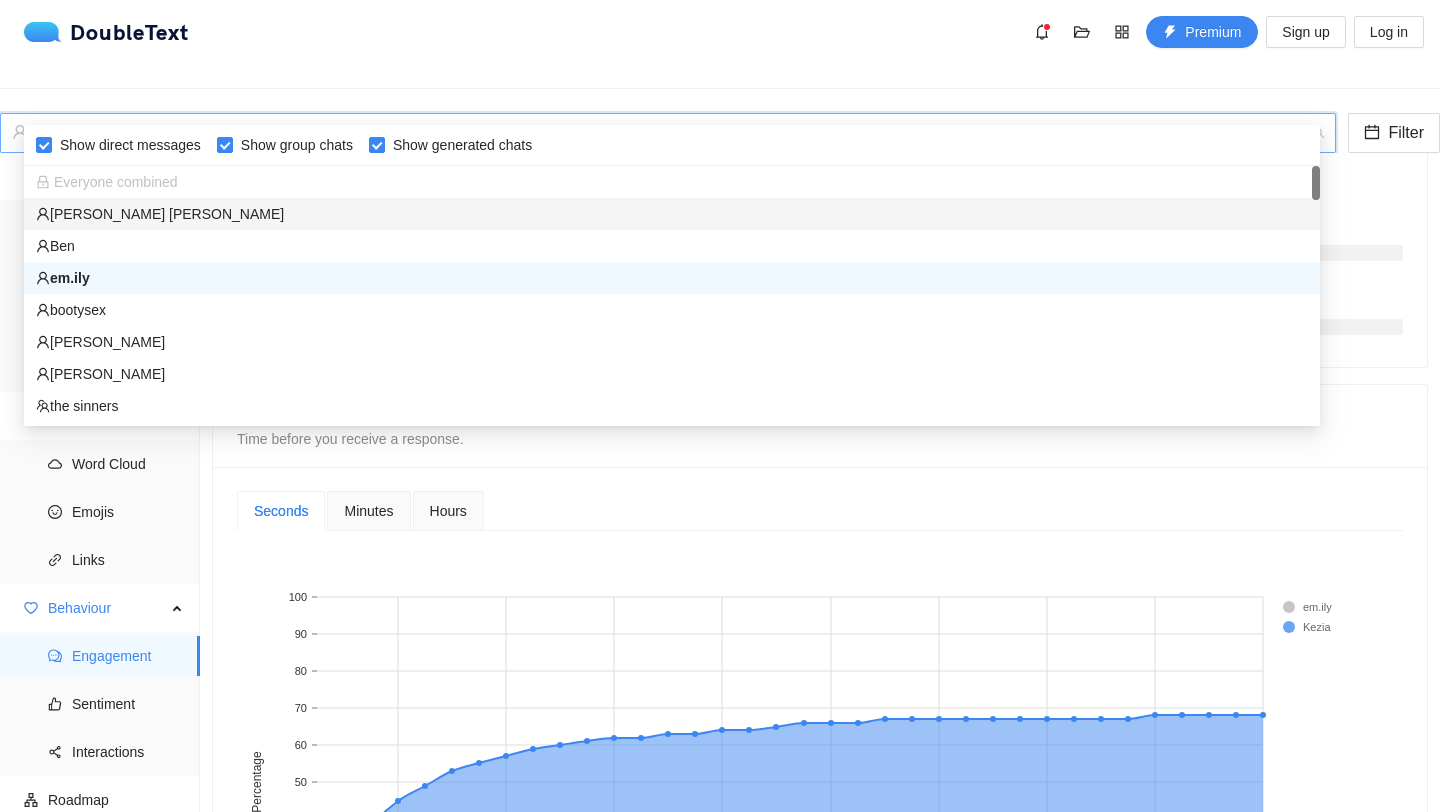 click on "[PERSON_NAME] [PERSON_NAME]" at bounding box center [672, 214] 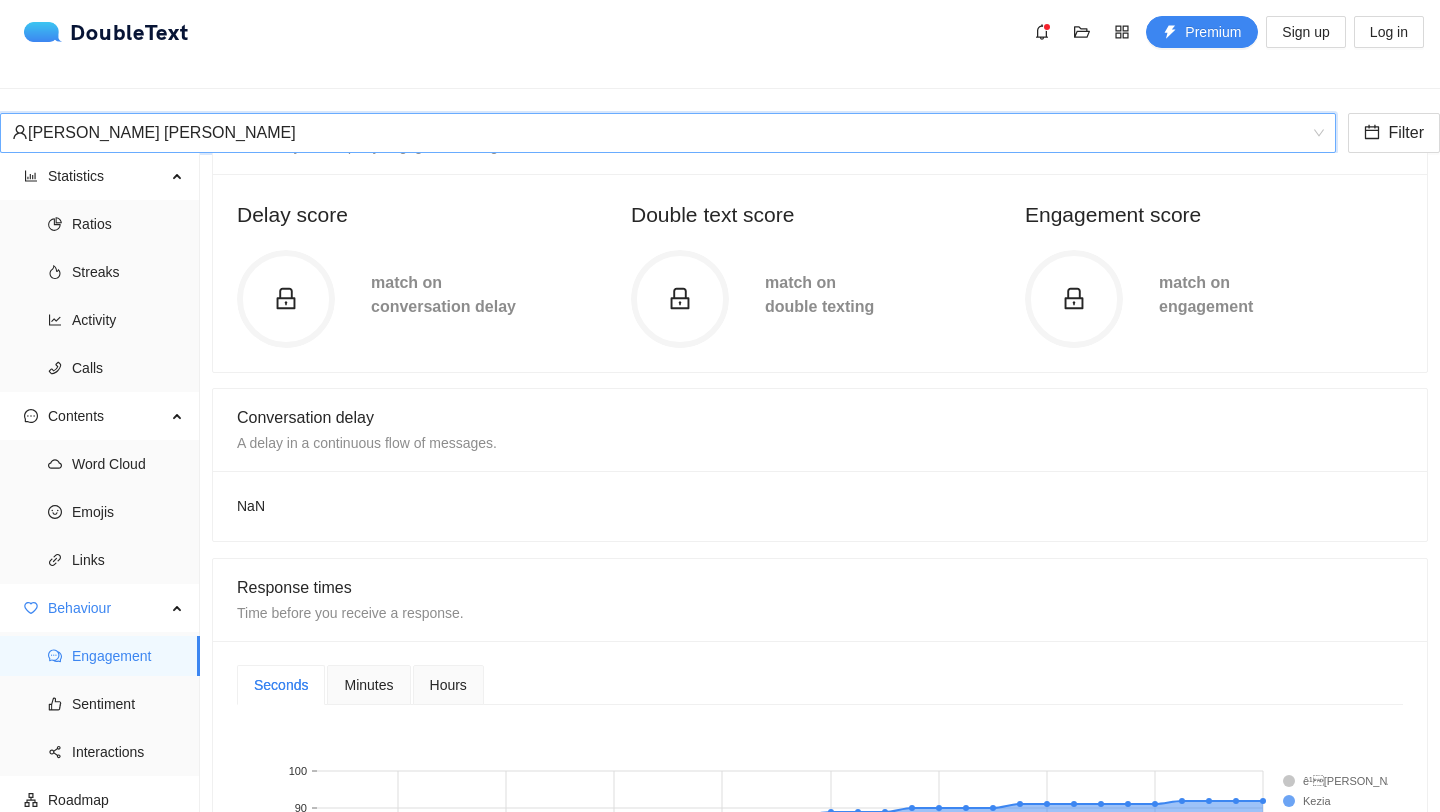 scroll, scrollTop: 158, scrollLeft: 0, axis: vertical 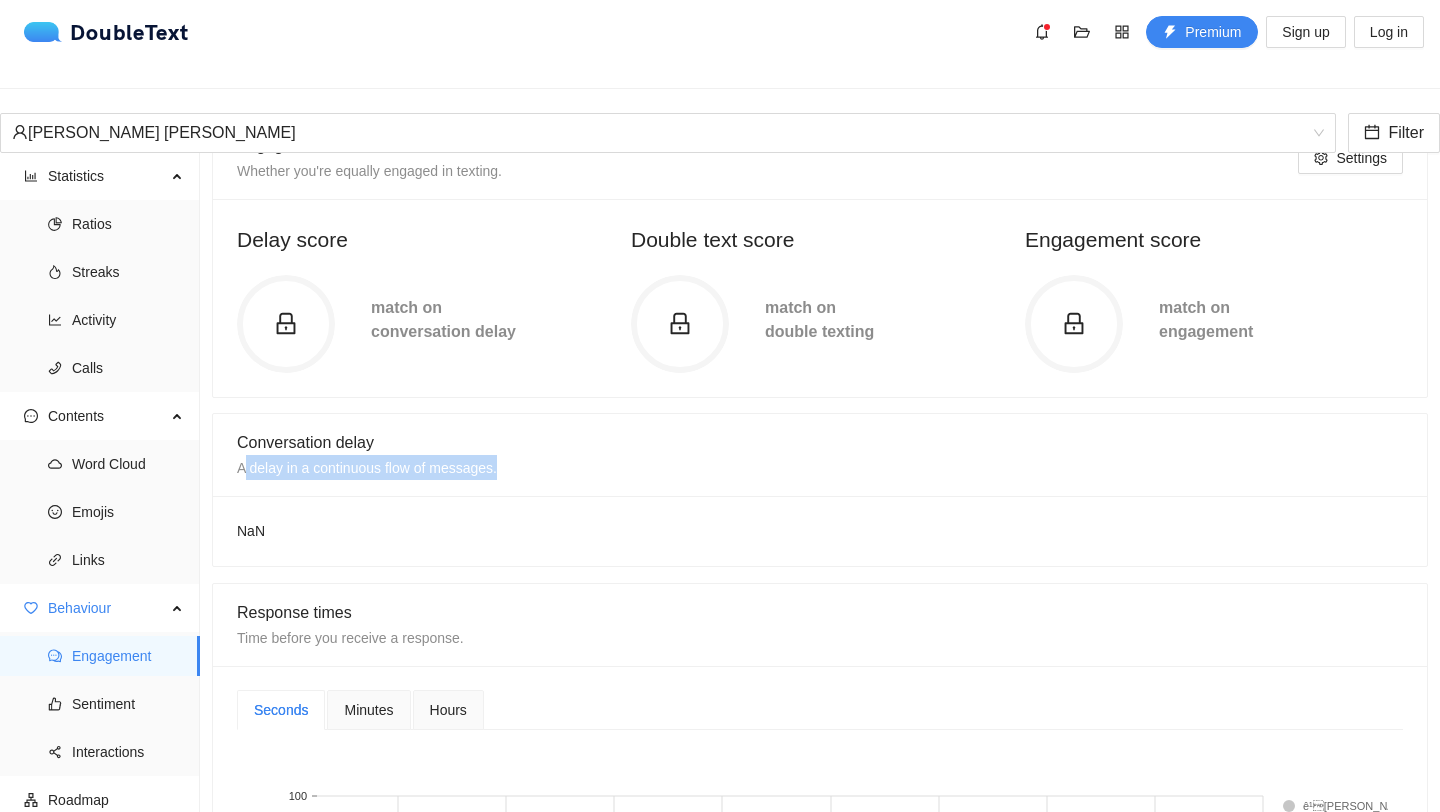 drag, startPoint x: 245, startPoint y: 455, endPoint x: 525, endPoint y: 463, distance: 280.11426 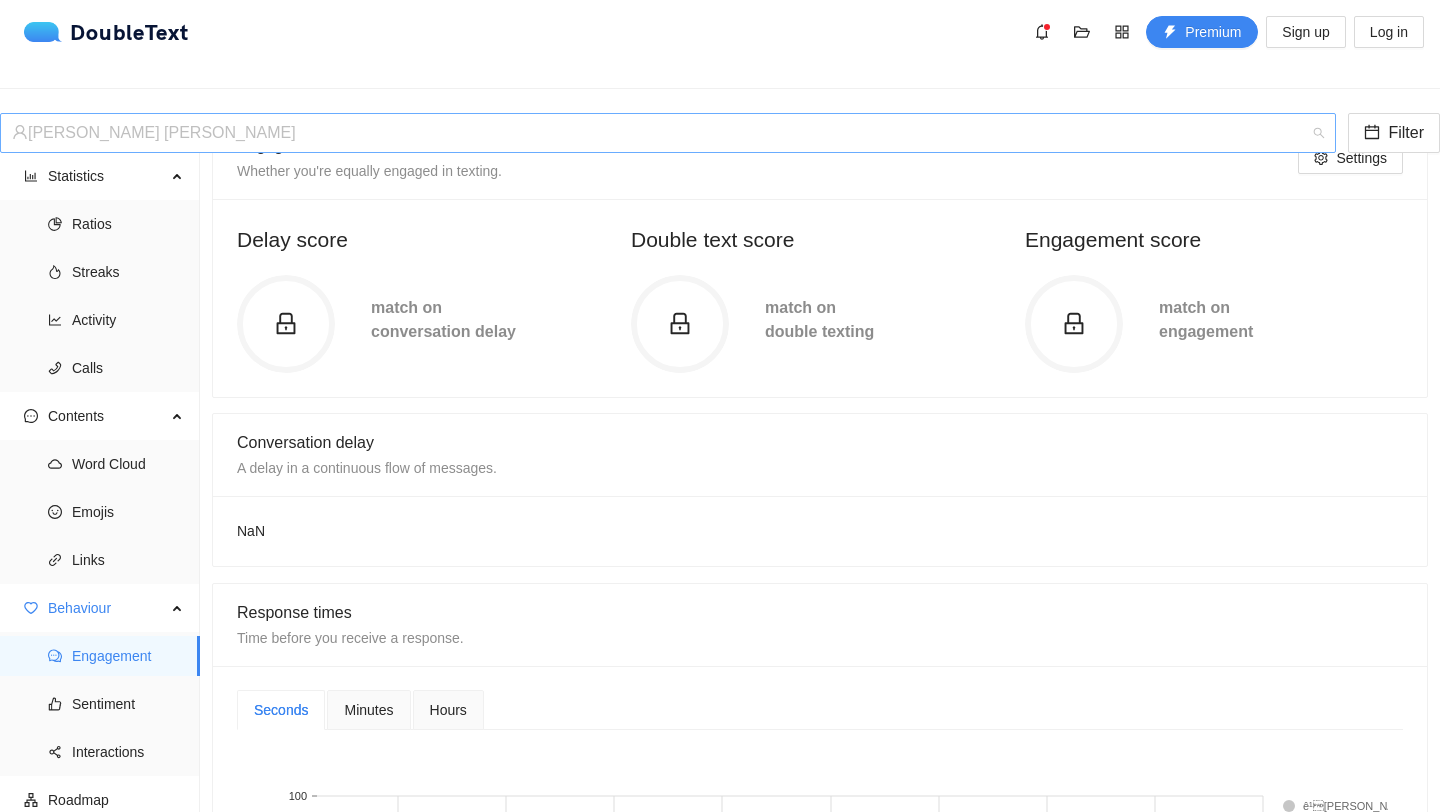 click on "[PERSON_NAME] [PERSON_NAME]" at bounding box center [659, 133] 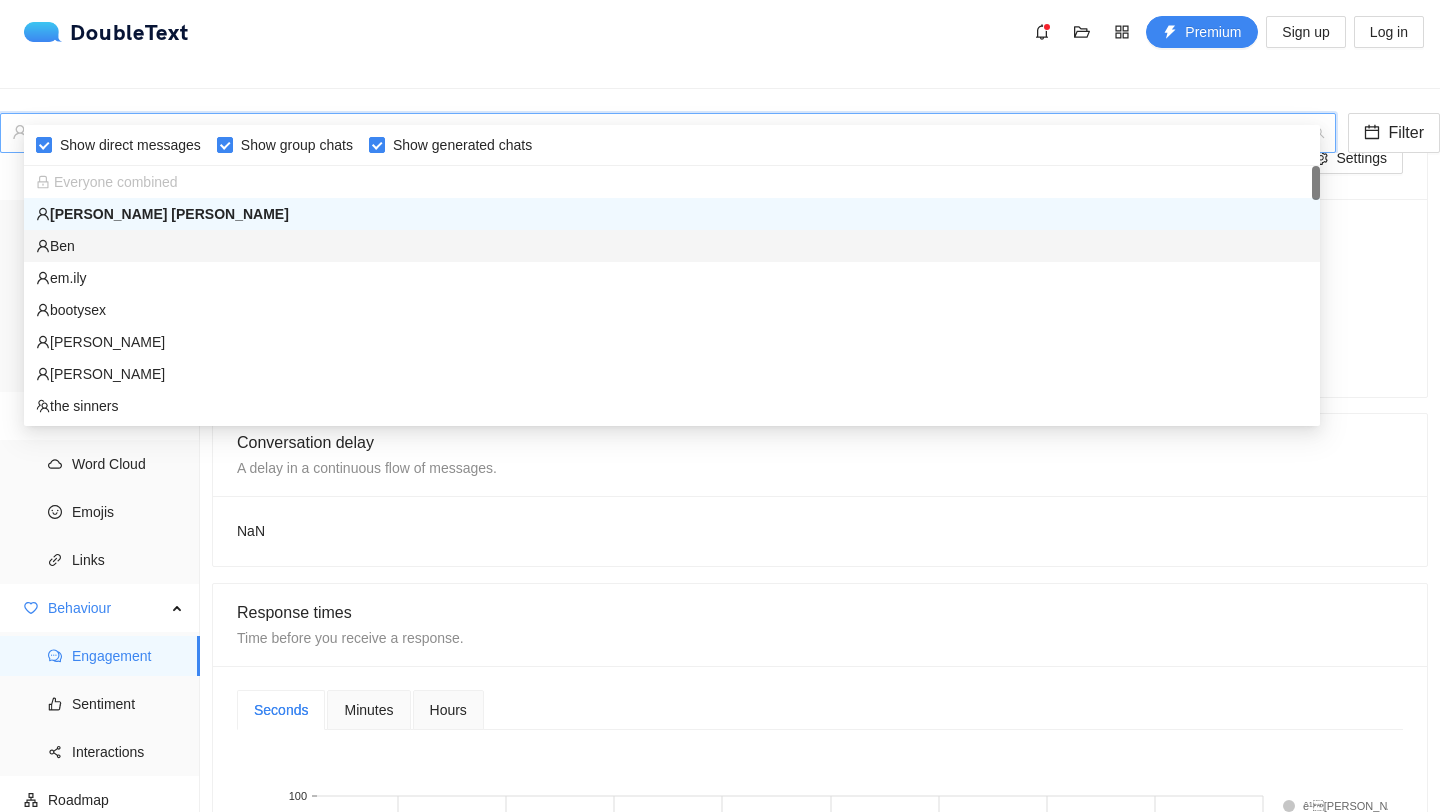 click on "Ben" at bounding box center (672, 246) 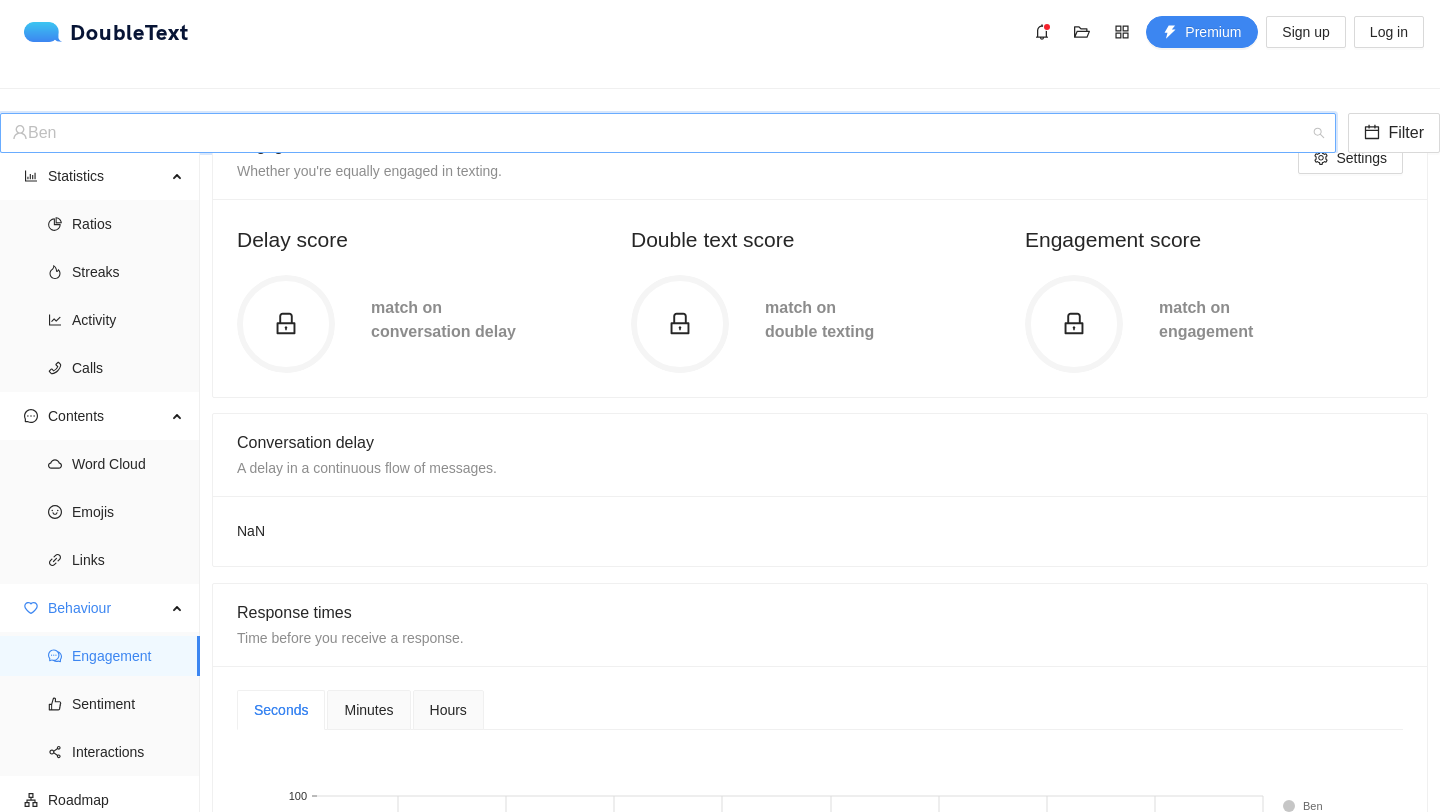 click on "Ben" at bounding box center (659, 133) 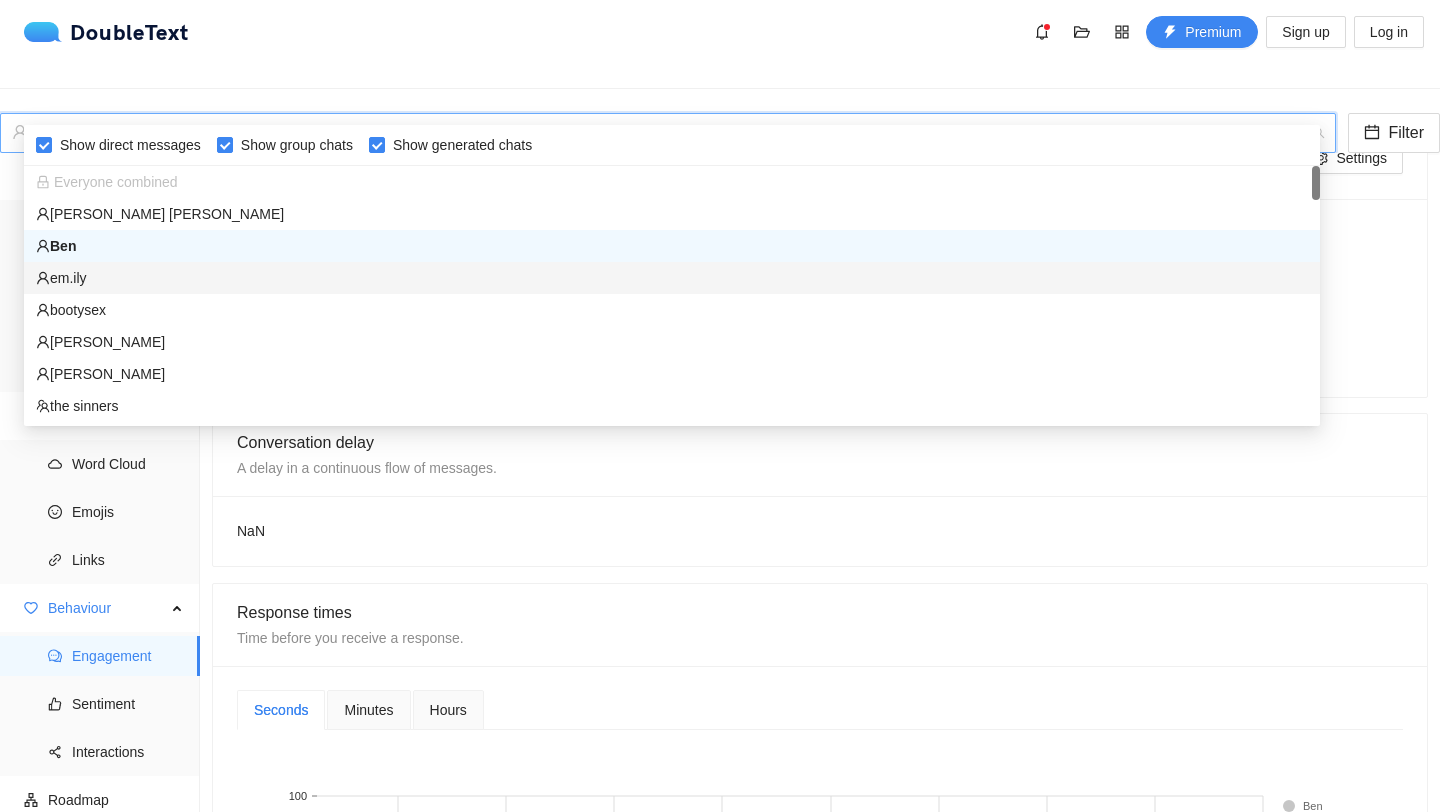 click on "em.ily" at bounding box center [672, 278] 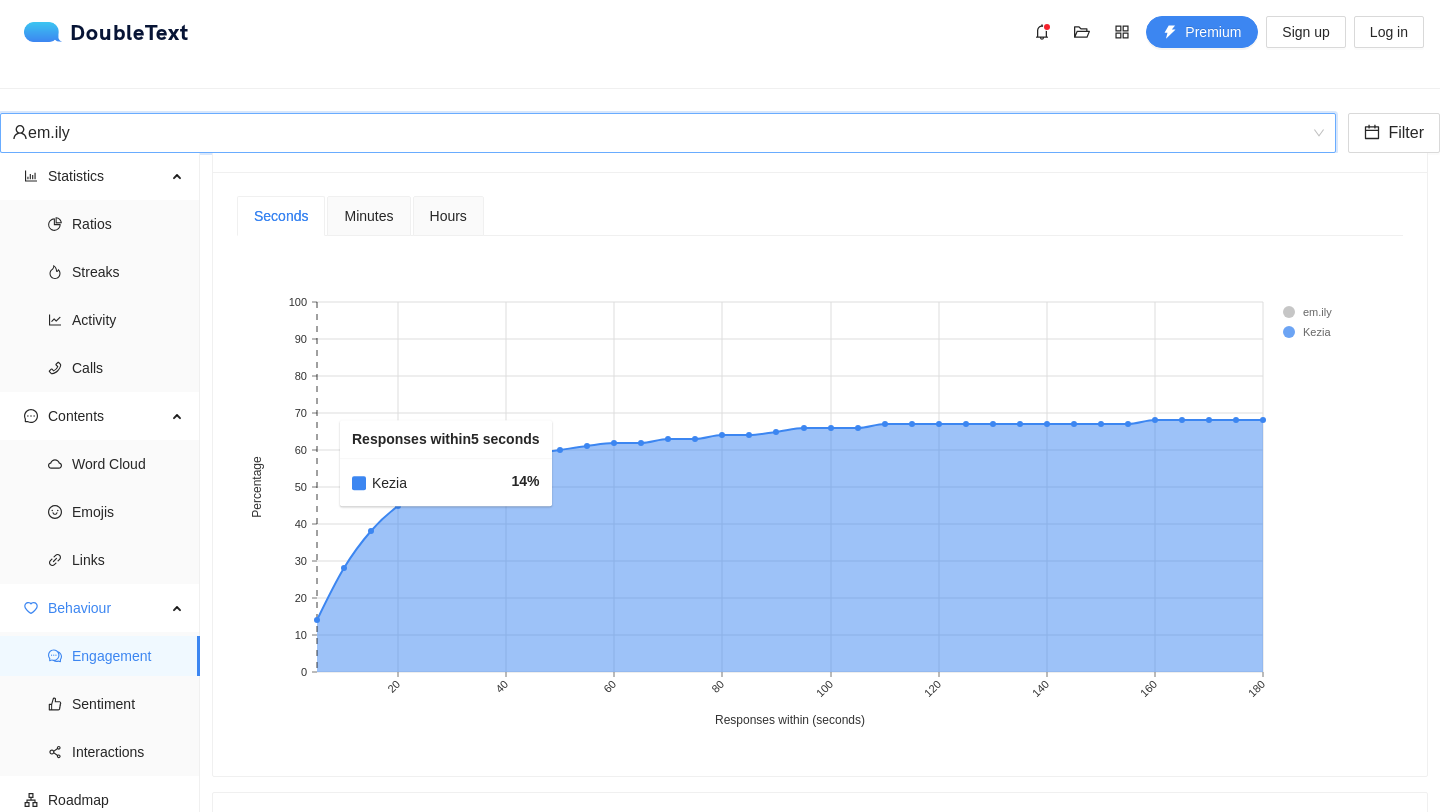 scroll, scrollTop: 858, scrollLeft: 0, axis: vertical 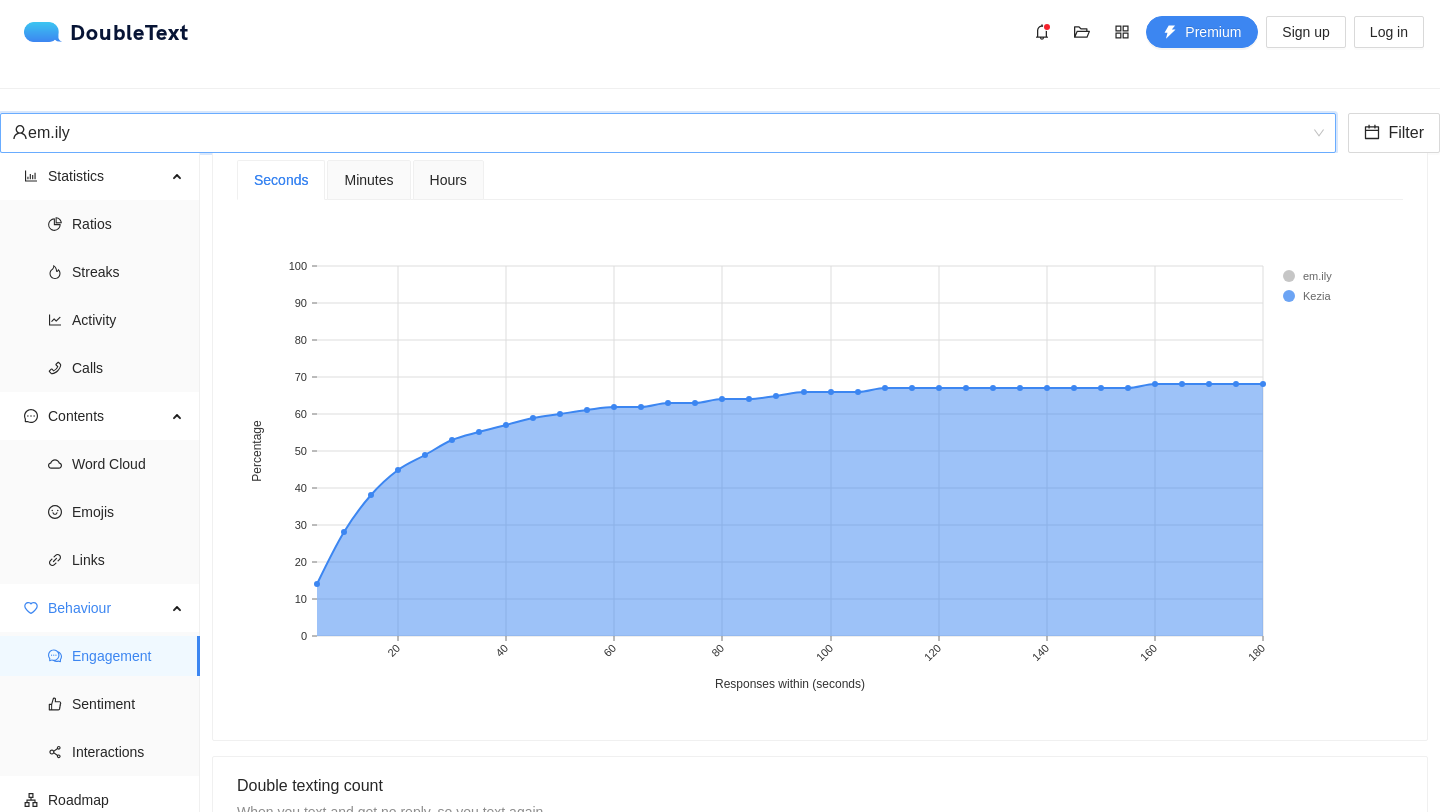 click on "Minutes" at bounding box center [368, 180] 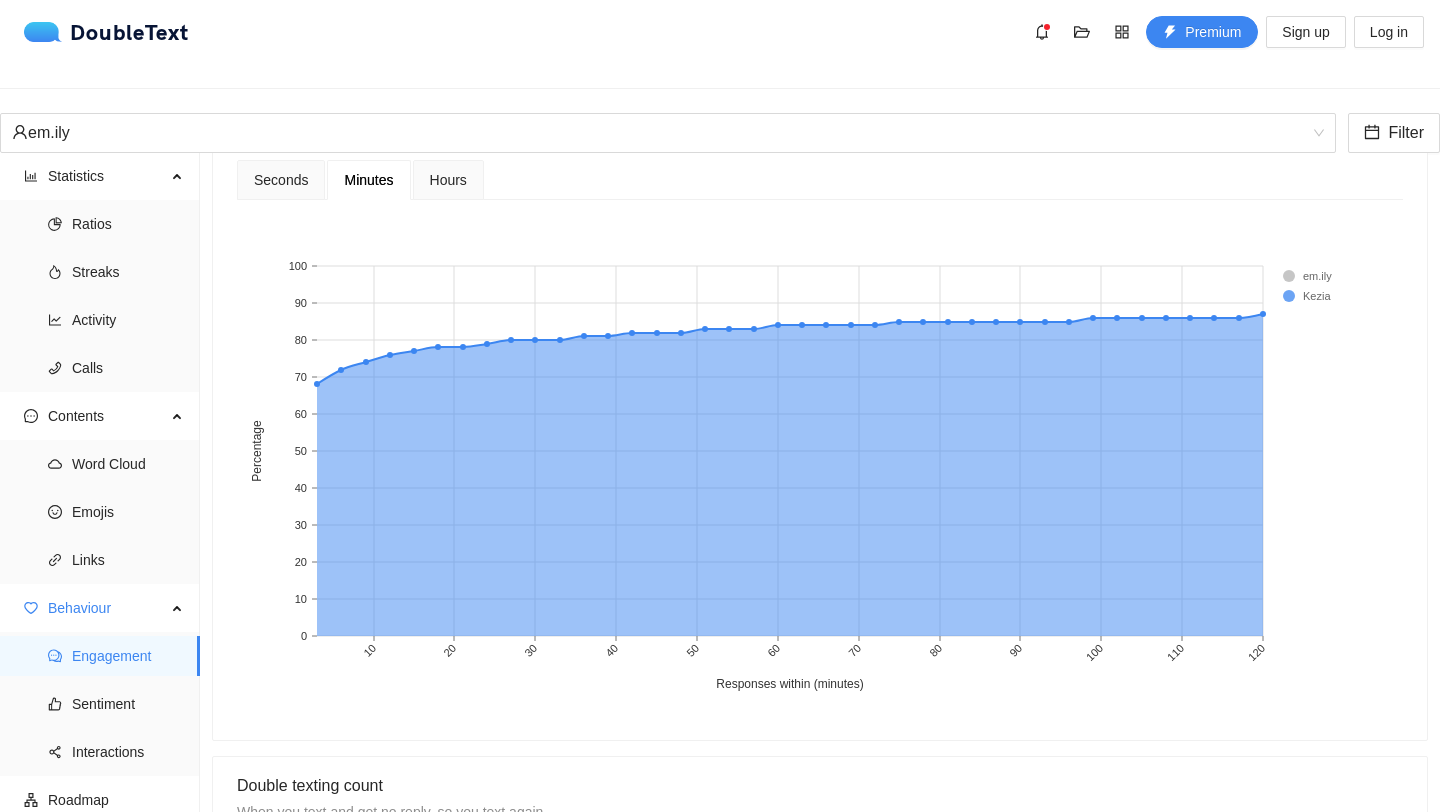 click on "Hours" at bounding box center (448, 180) 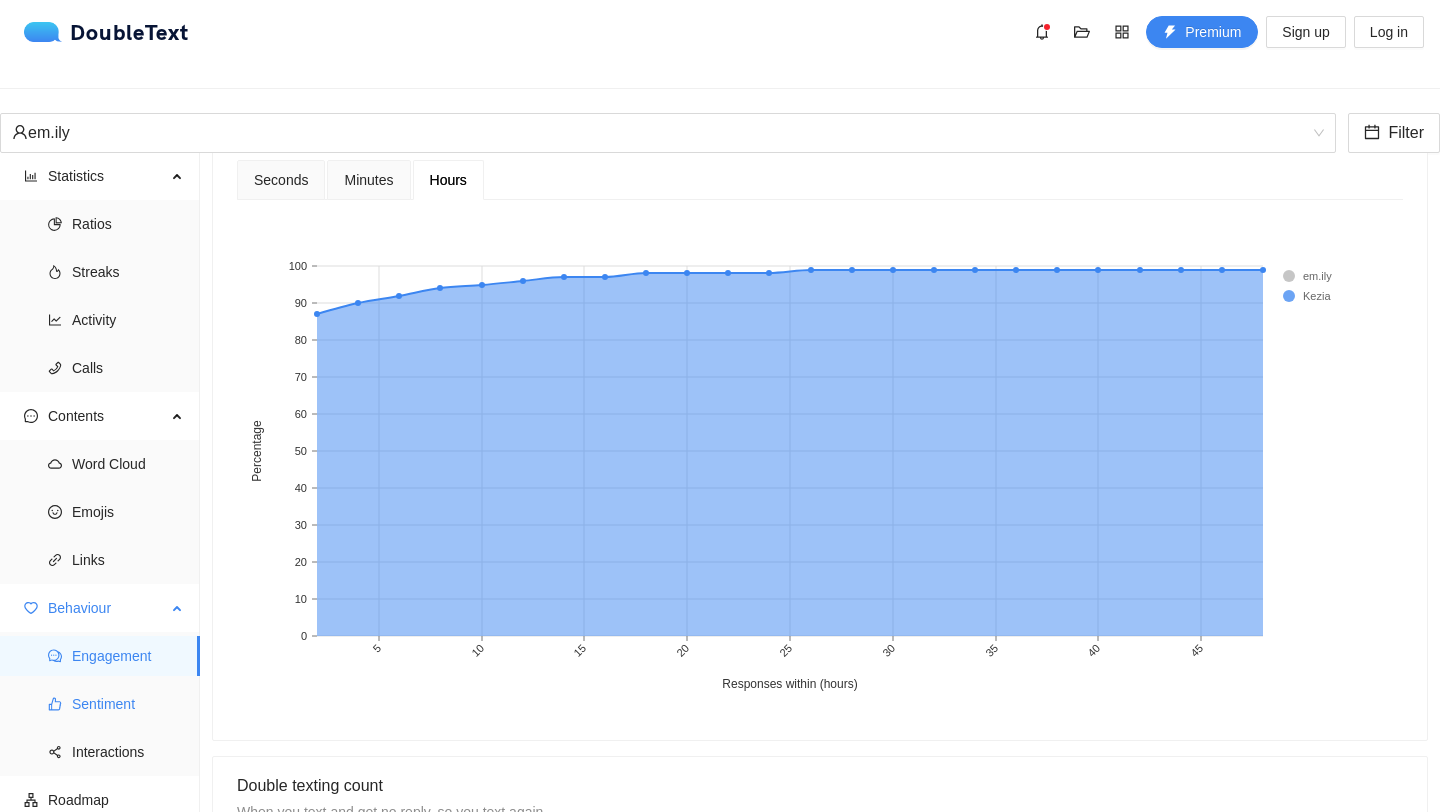 click 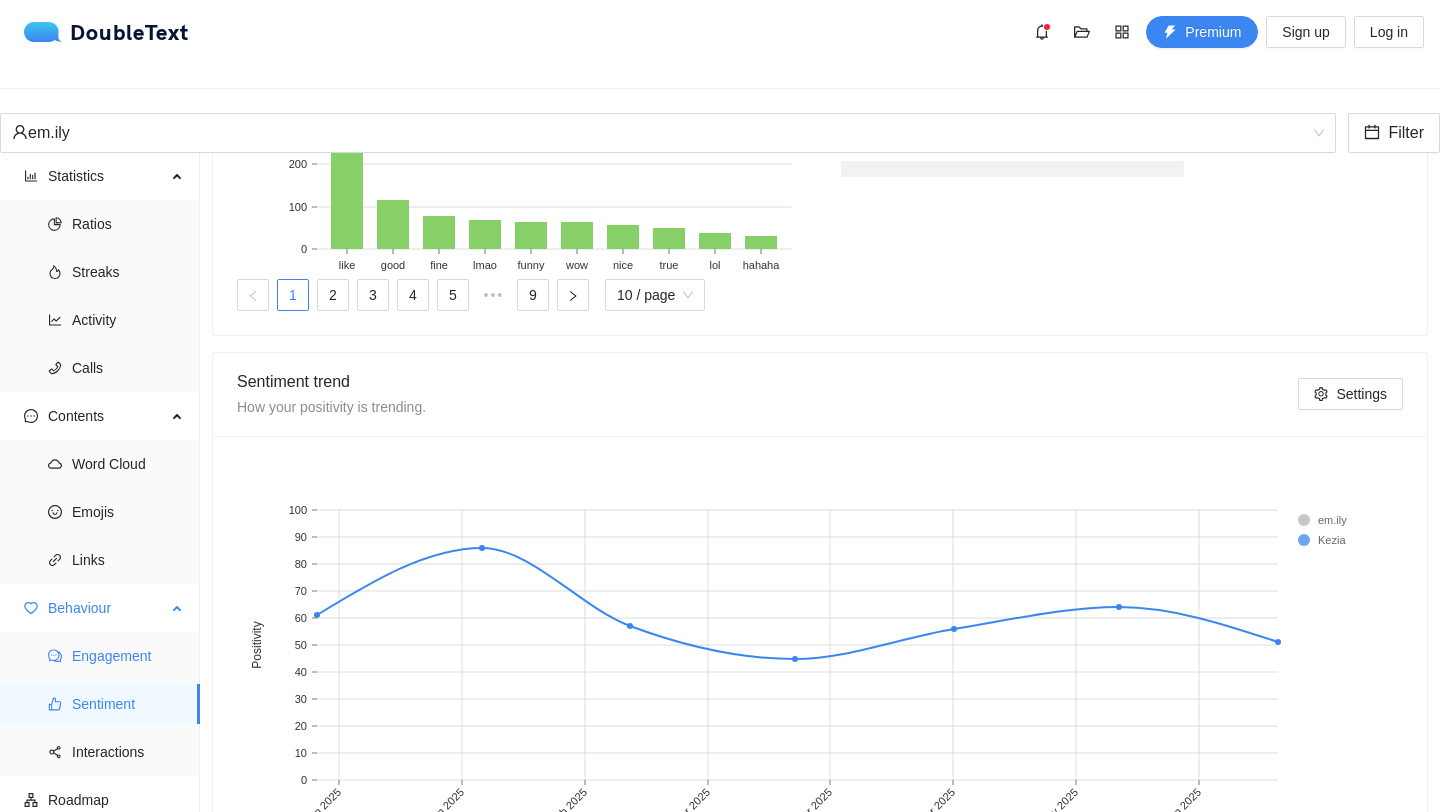 click on "Engagement" at bounding box center [128, 656] 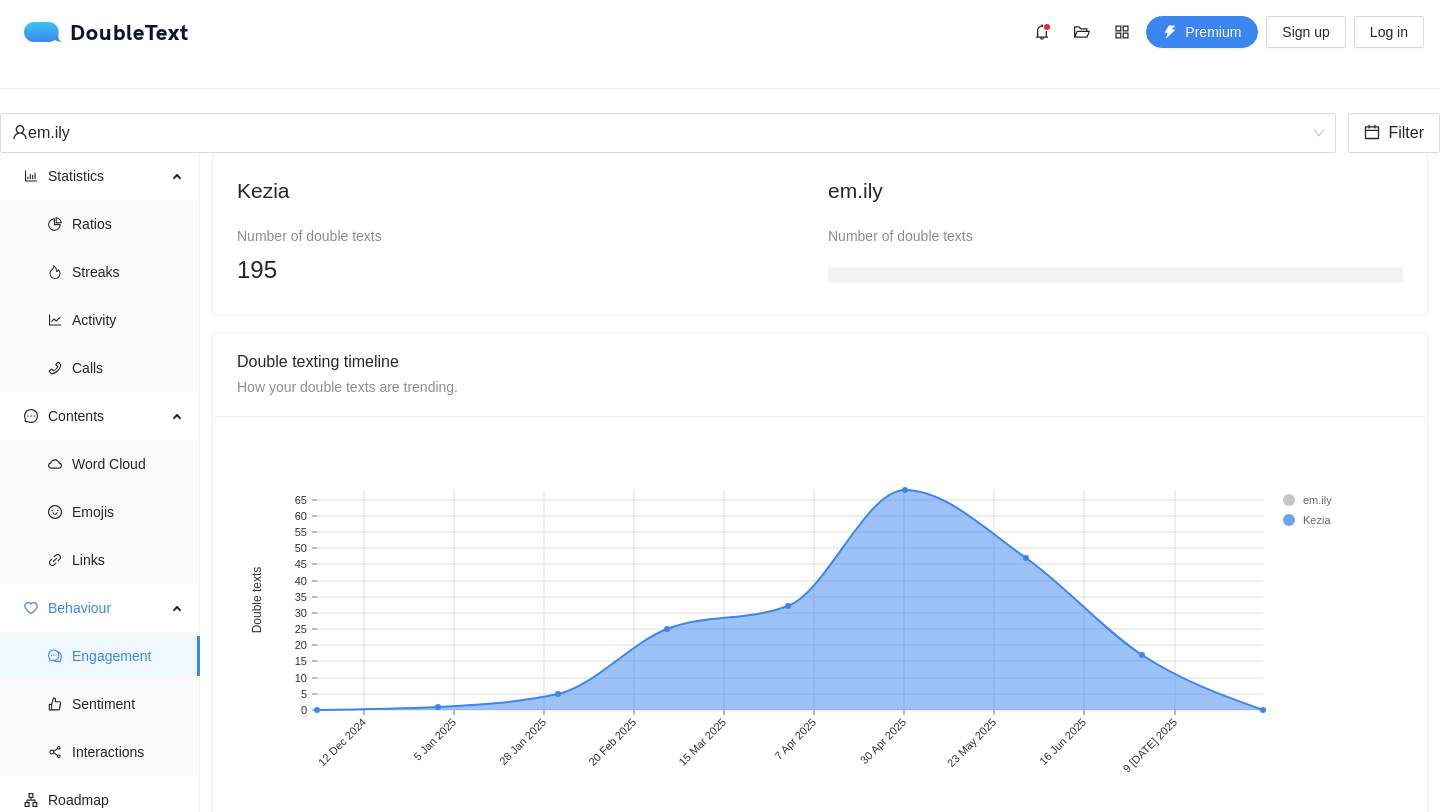 scroll, scrollTop: 1569, scrollLeft: 0, axis: vertical 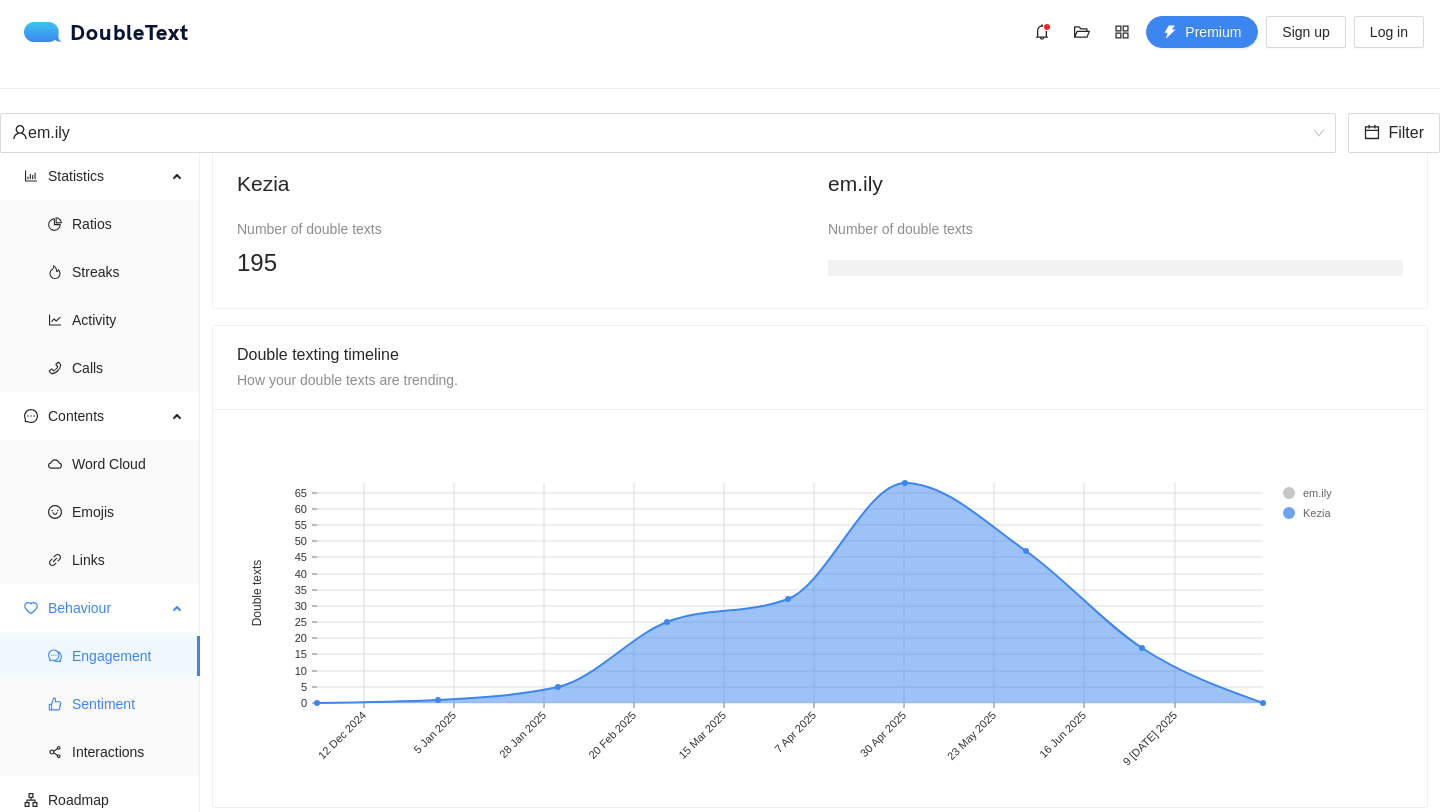 click on "Sentiment" at bounding box center [128, 704] 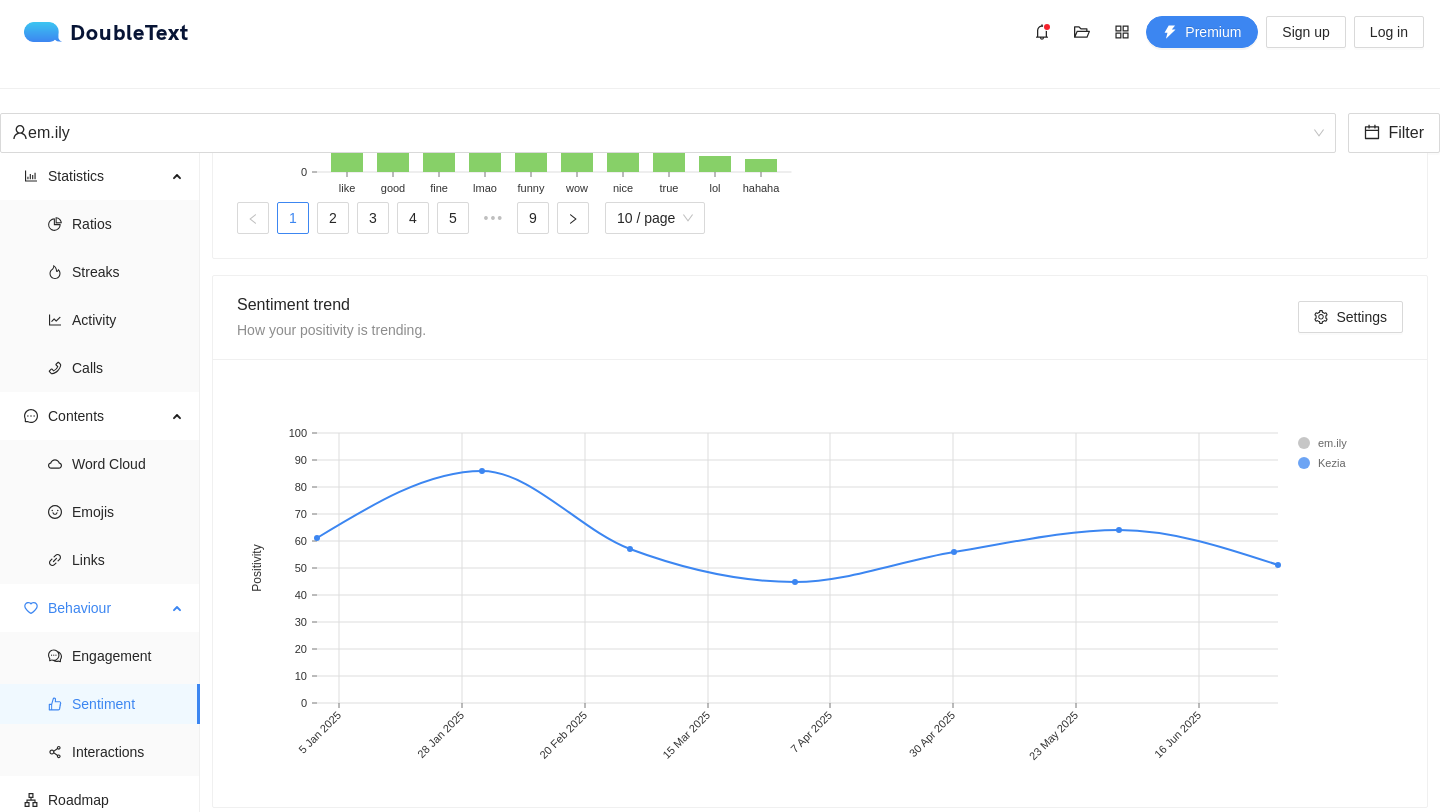 scroll, scrollTop: 997, scrollLeft: 0, axis: vertical 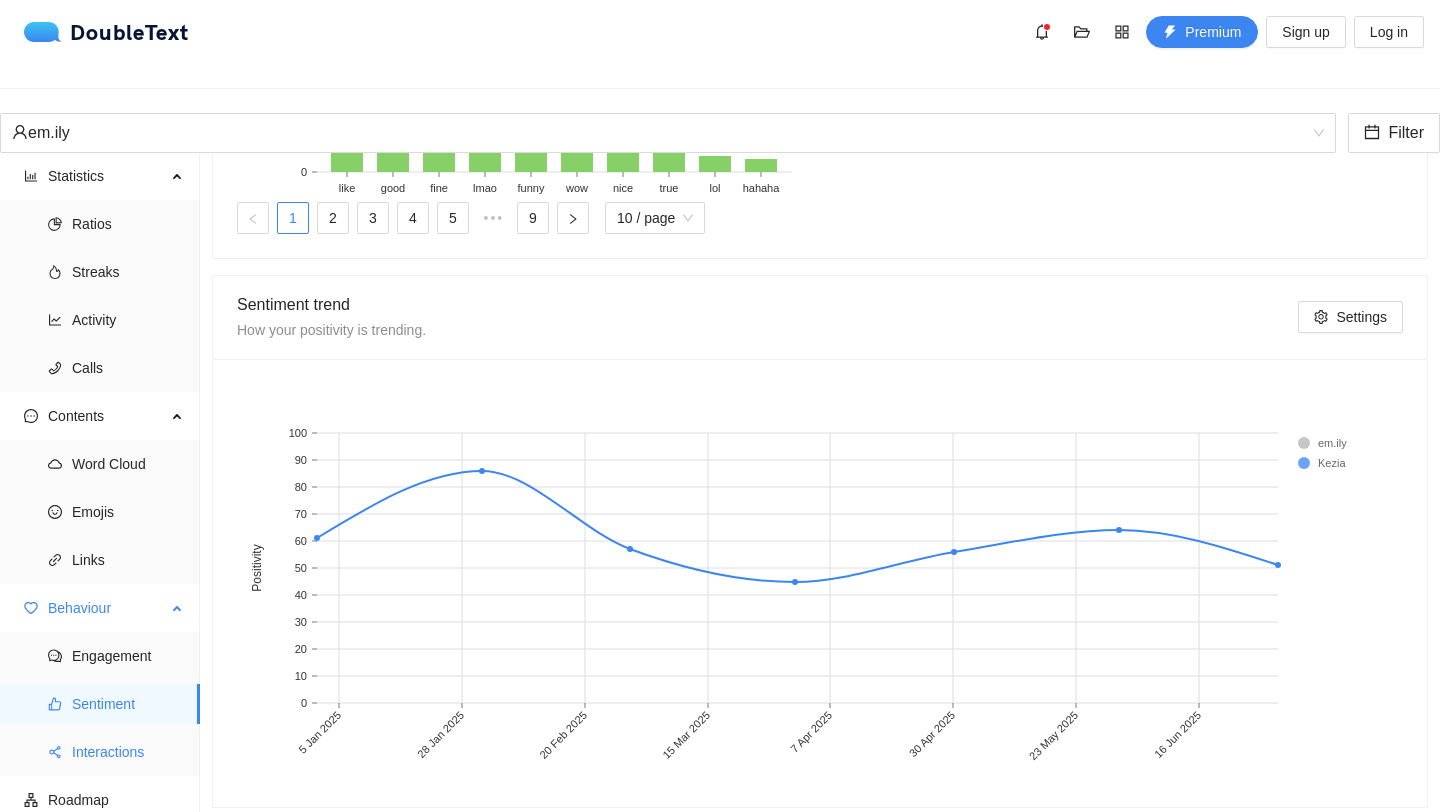 click on "Interactions" at bounding box center (100, 752) 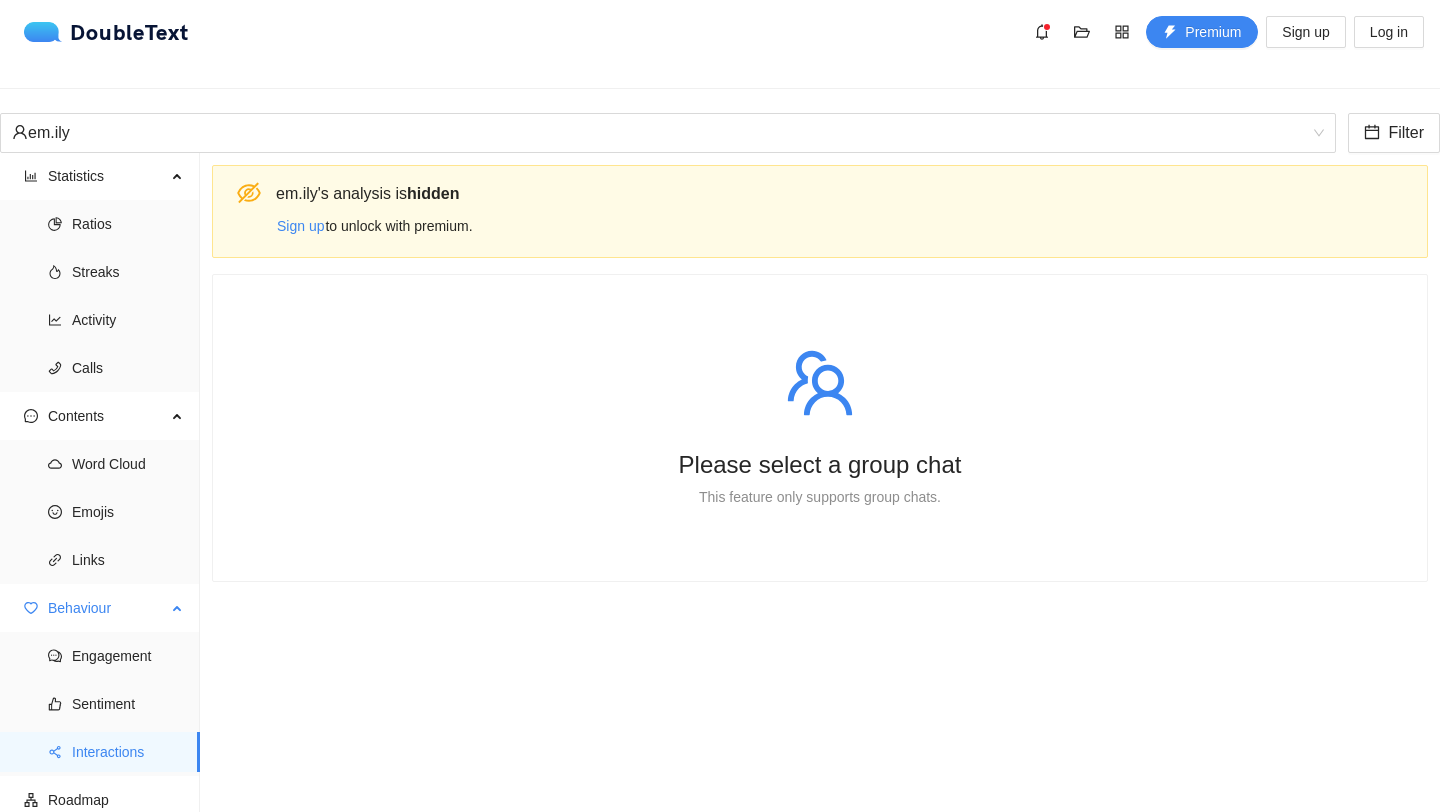 scroll, scrollTop: 0, scrollLeft: 0, axis: both 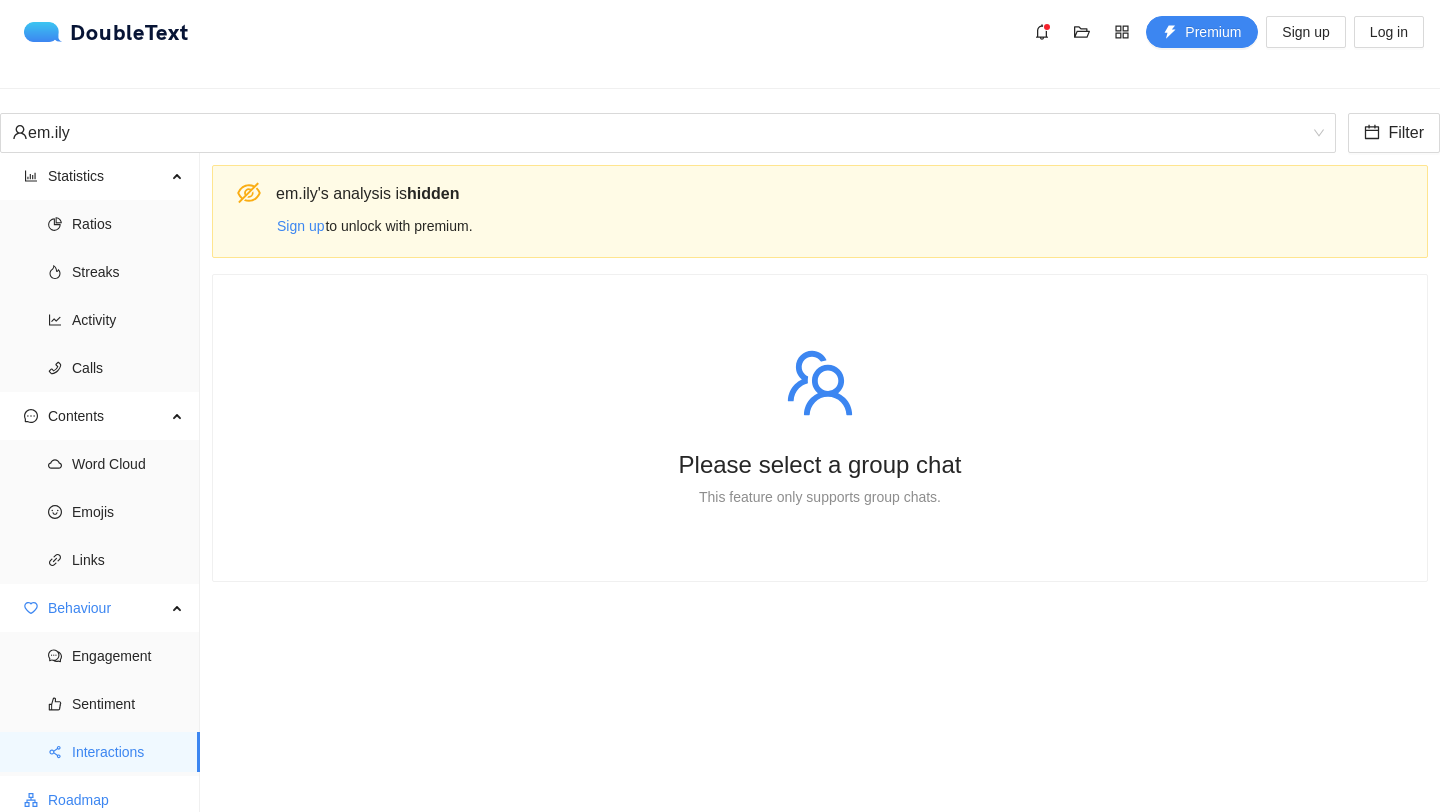 click on "Roadmap" at bounding box center (116, 800) 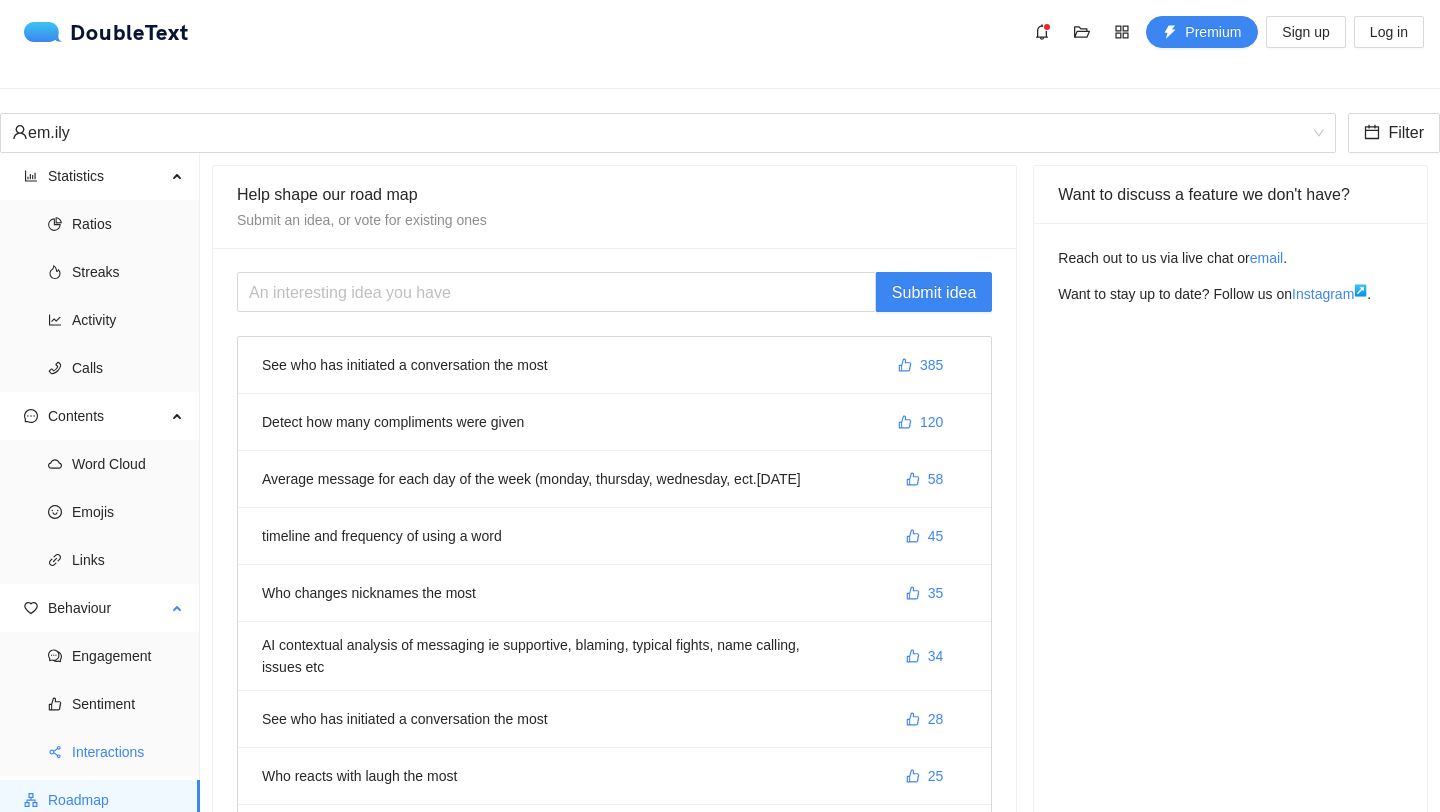 click on "Interactions" at bounding box center (128, 752) 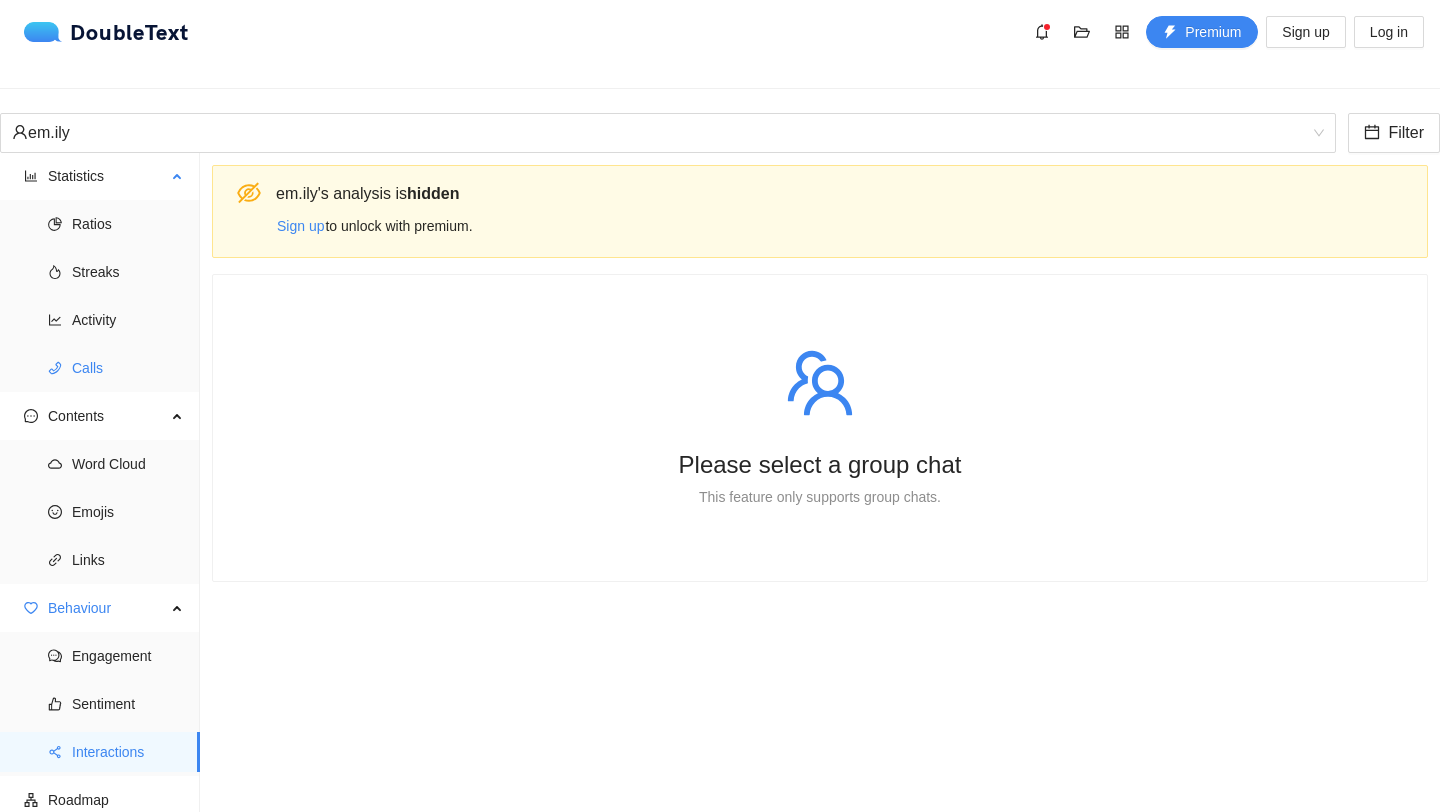 scroll, scrollTop: 0, scrollLeft: 0, axis: both 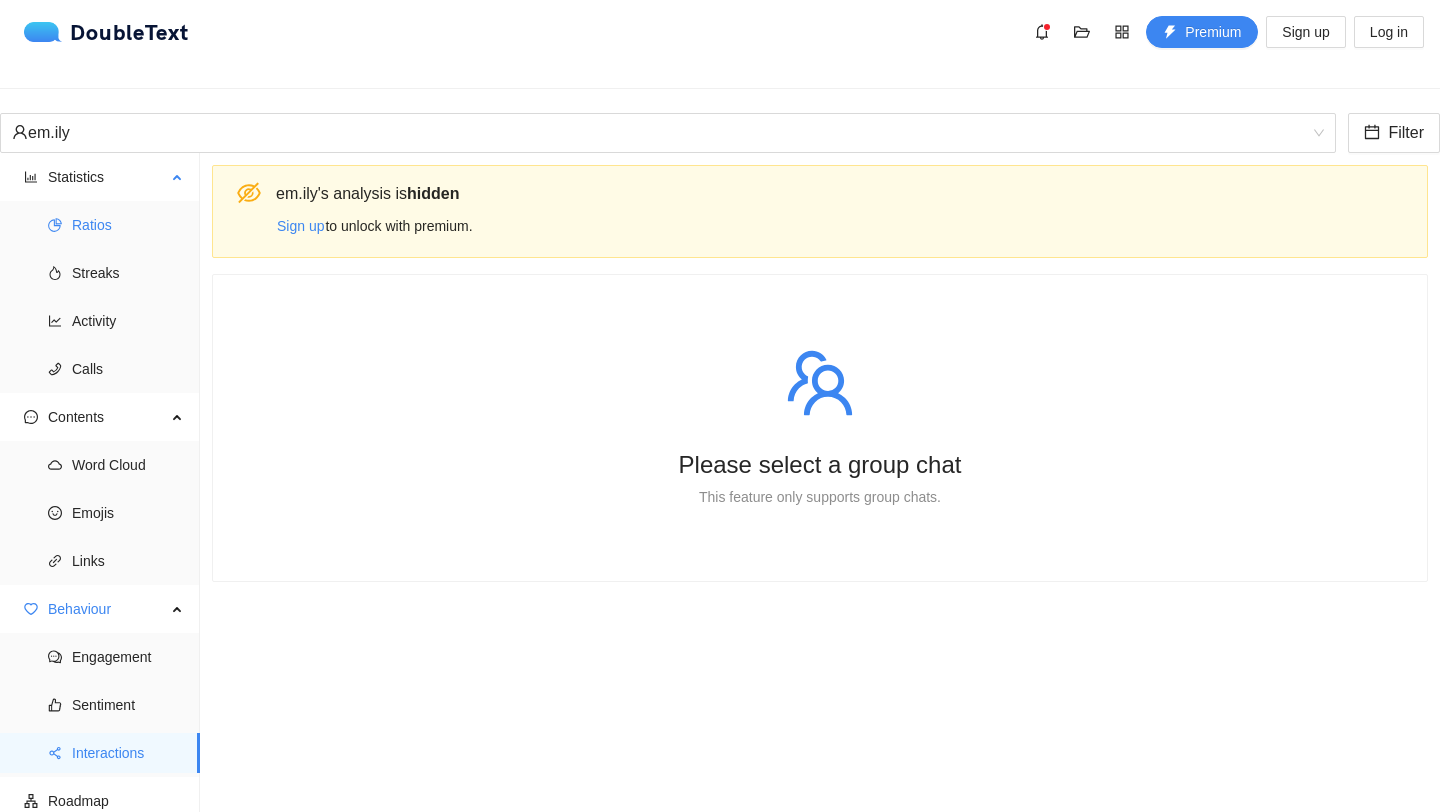 click on "Ratios" at bounding box center [128, 225] 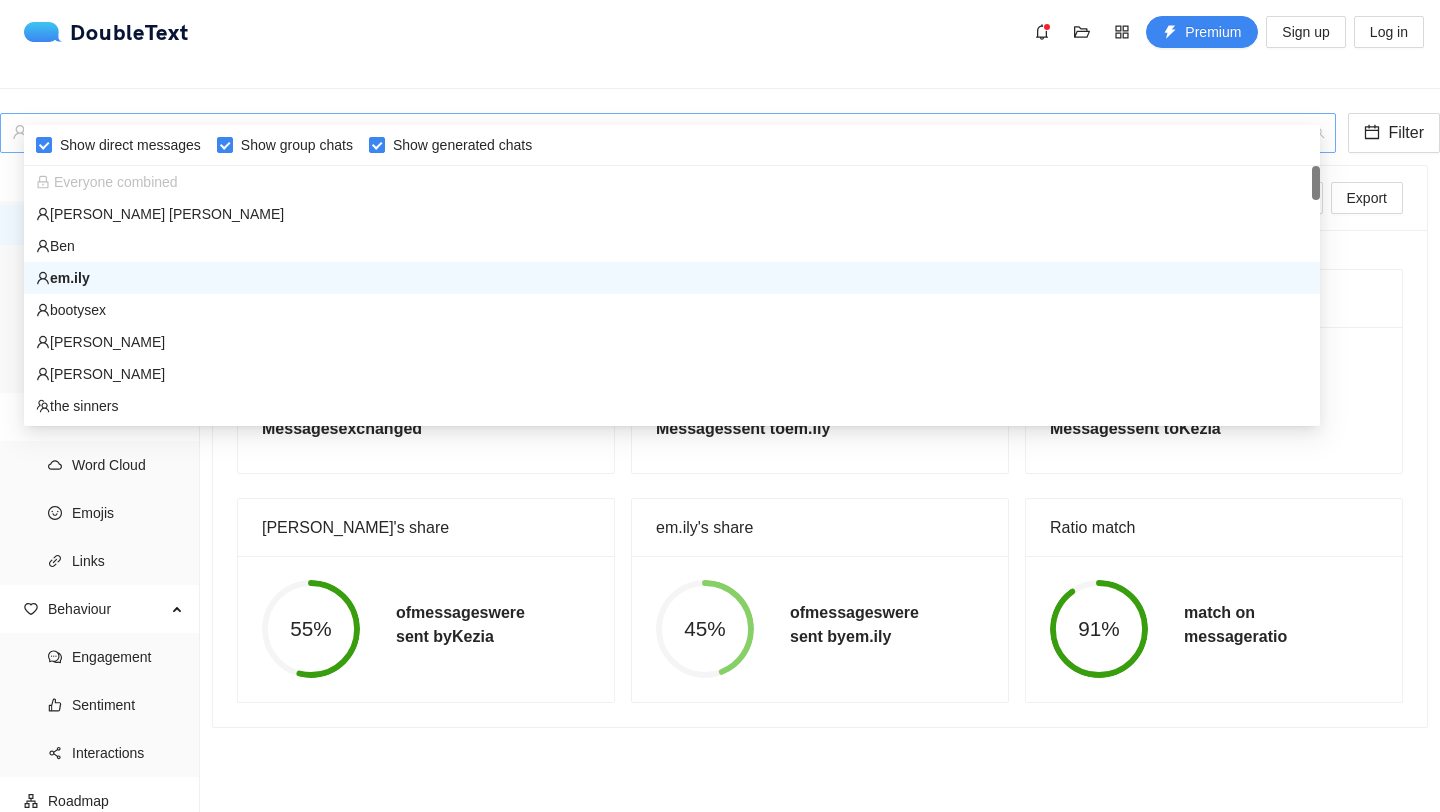 click on "em.ily" at bounding box center [659, 133] 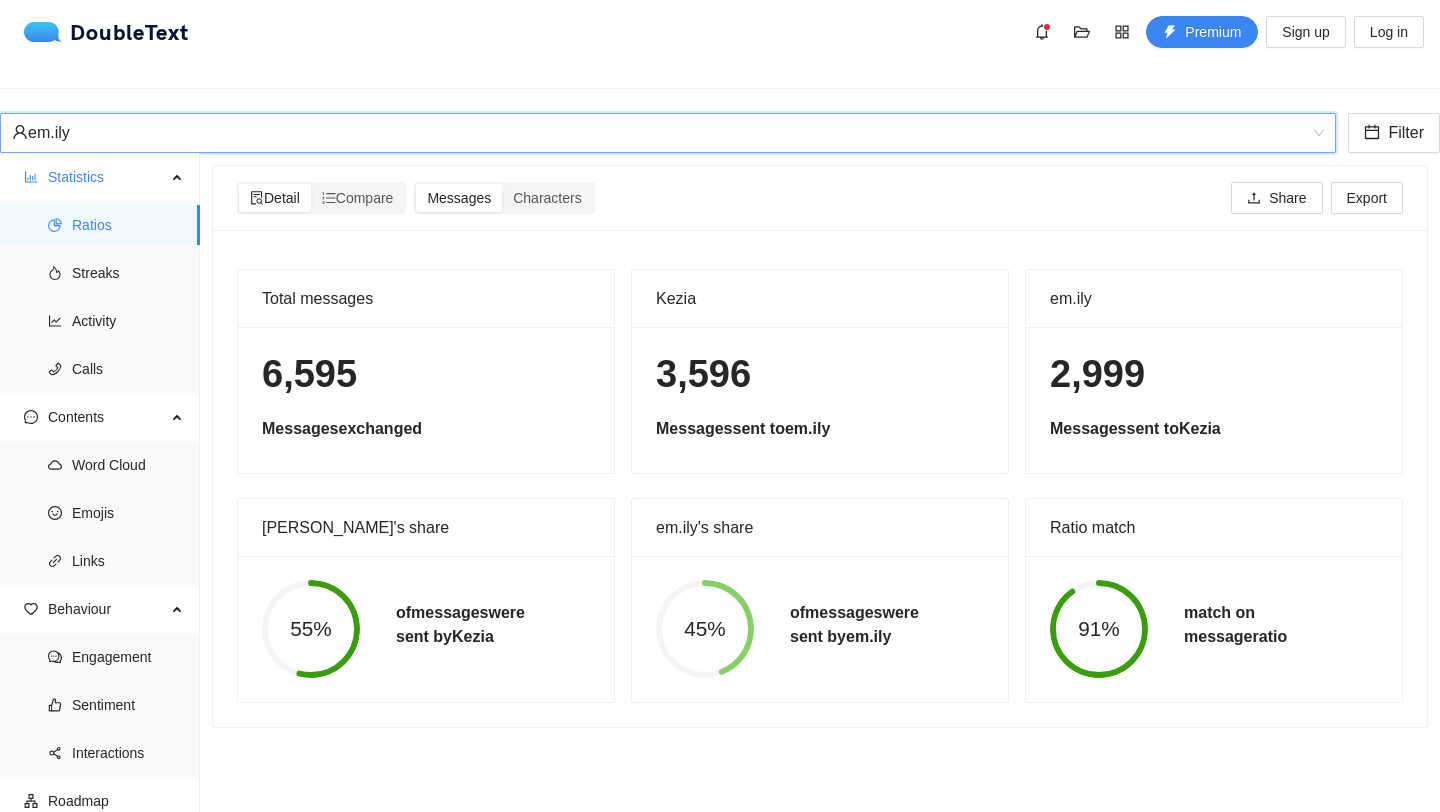 click on "em.ily" at bounding box center (659, 133) 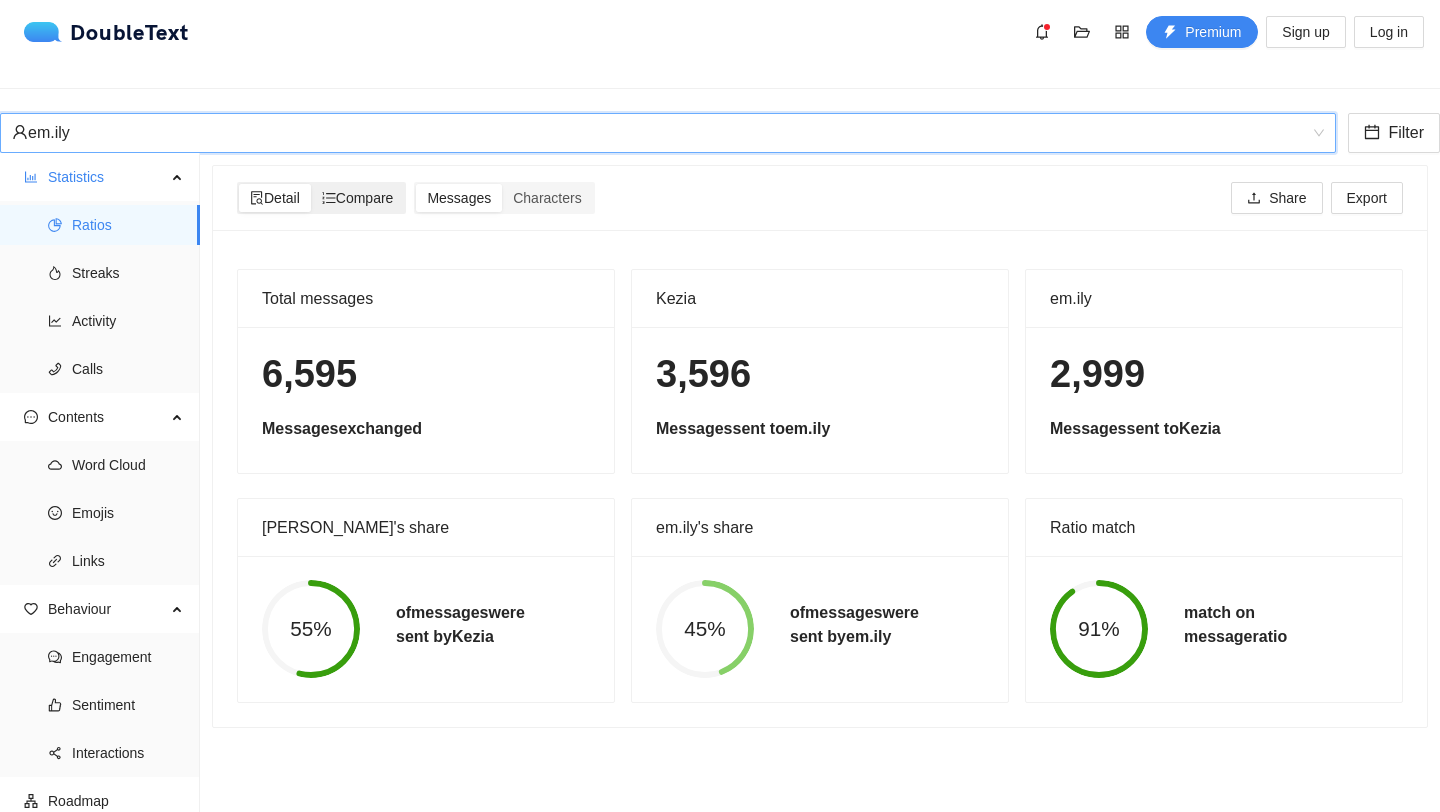 click on "Compare" at bounding box center [358, 198] 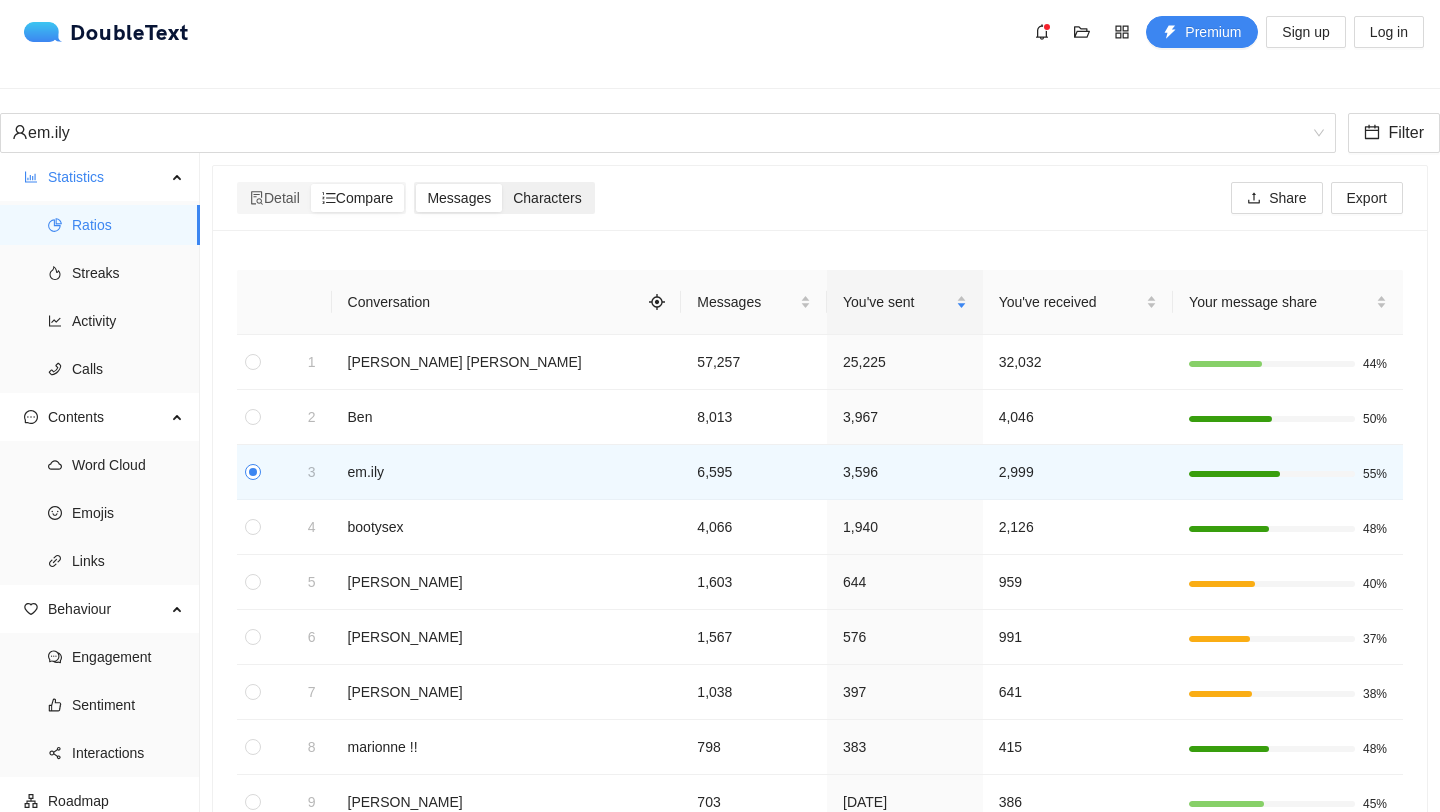click on "Characters" at bounding box center [547, 198] 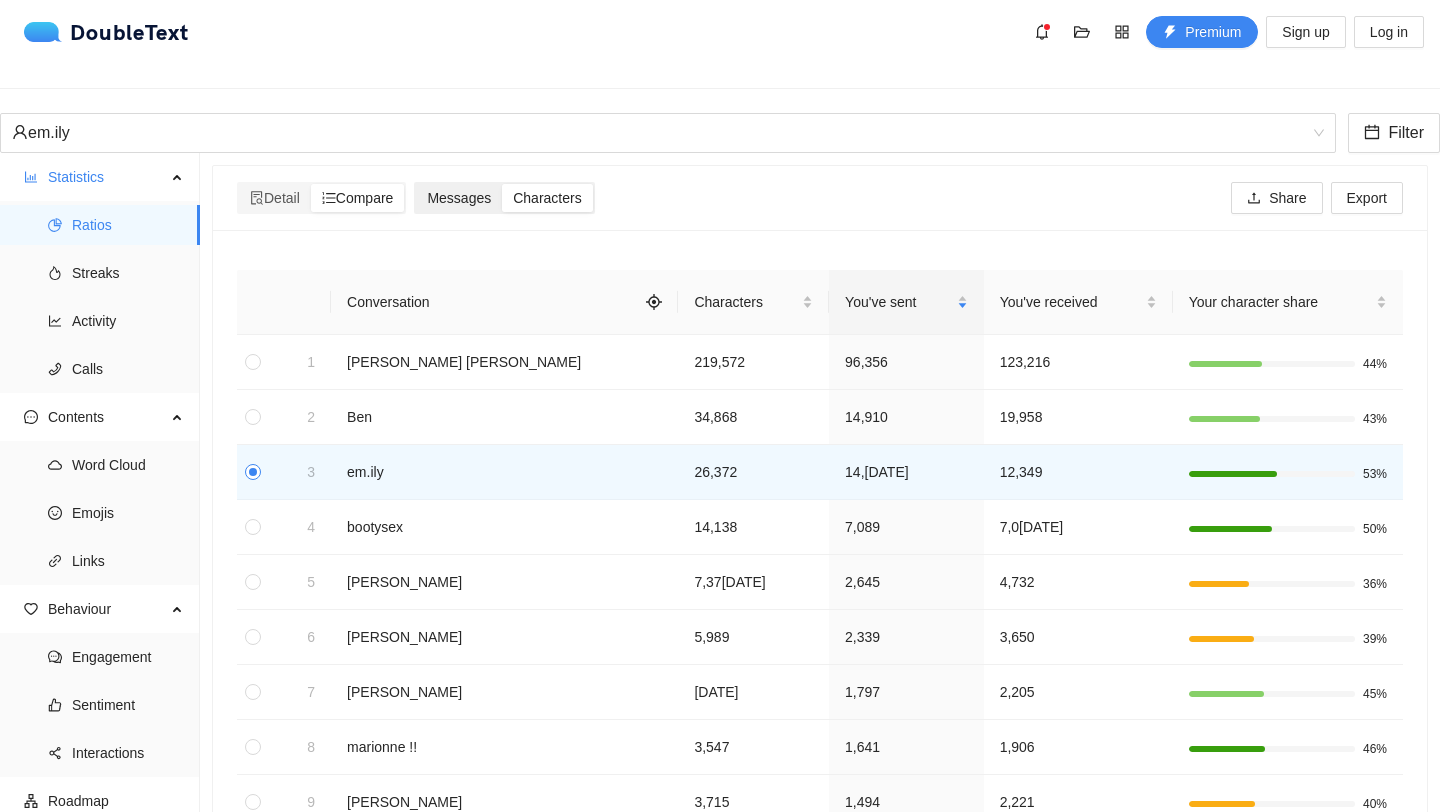 click on "Messages" at bounding box center (459, 198) 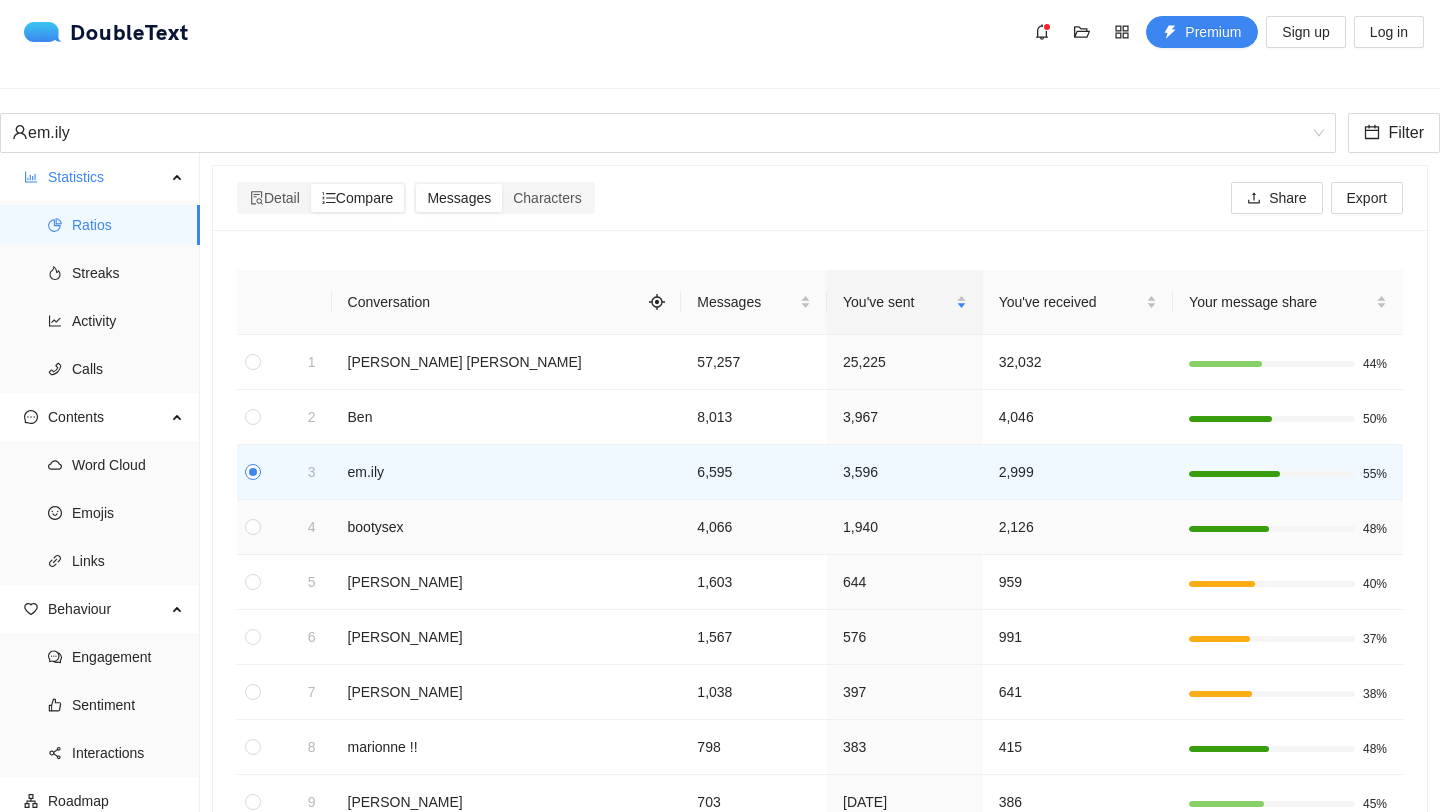 click on "bootysex" at bounding box center (507, 527) 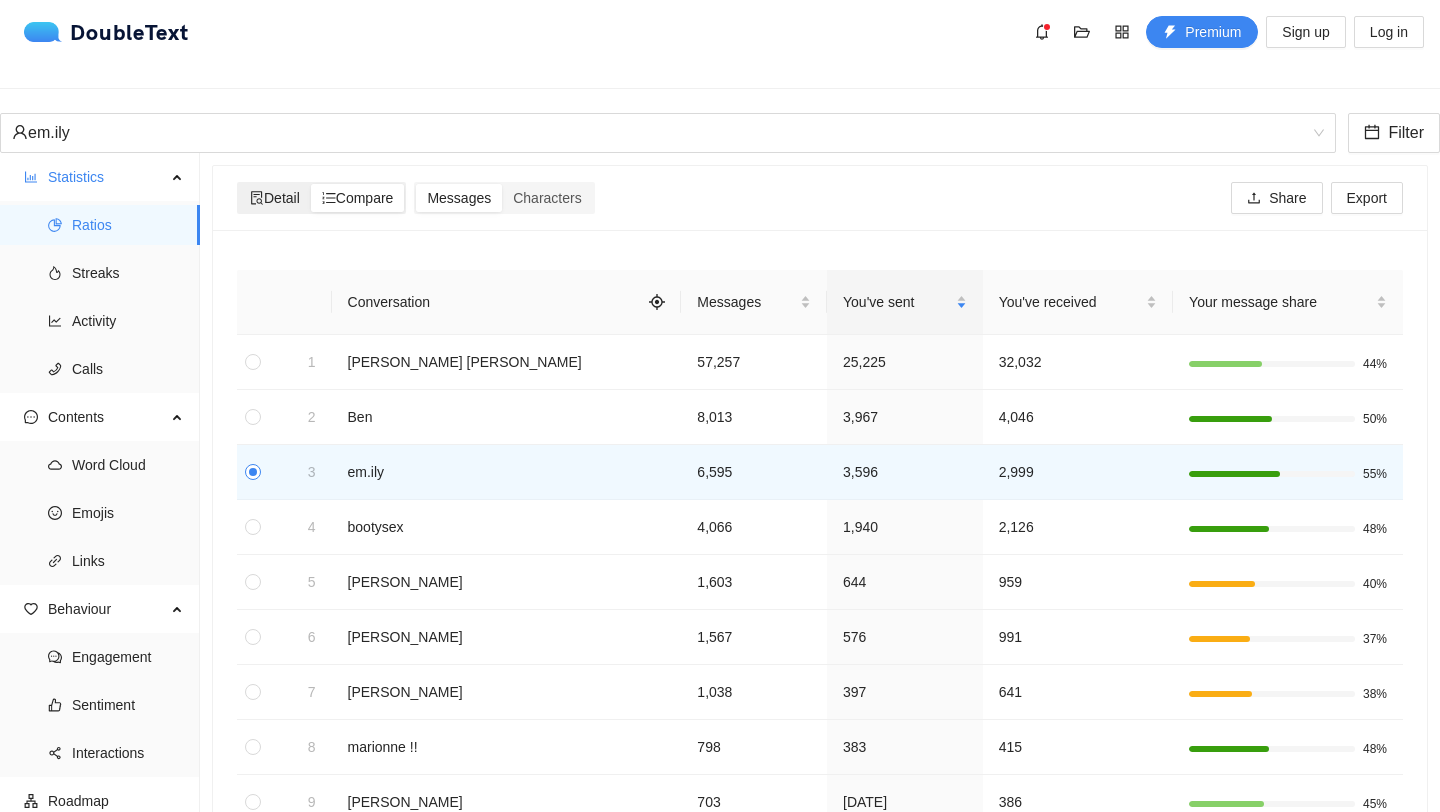click on "Detail" at bounding box center (275, 198) 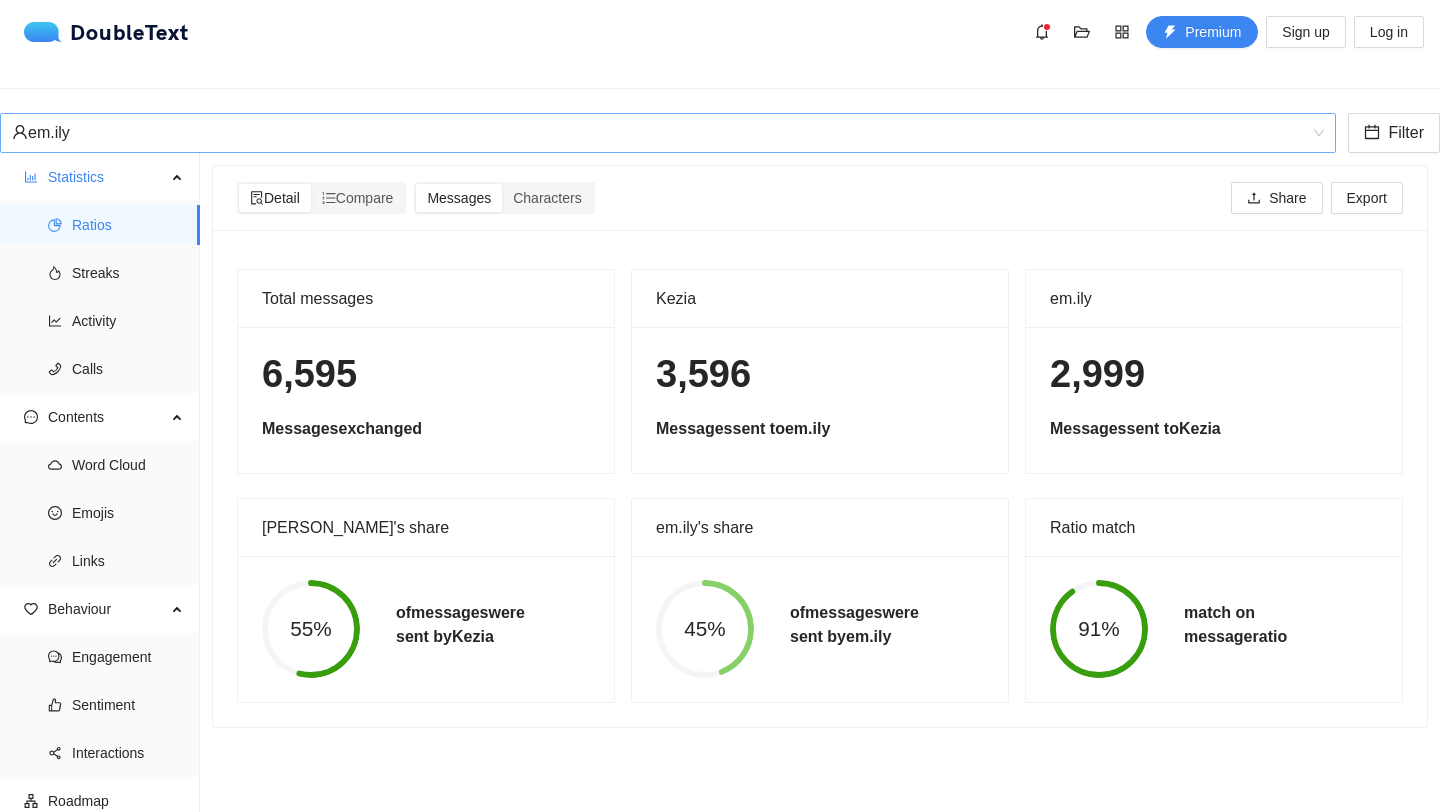 click on "em.ily" at bounding box center (659, 133) 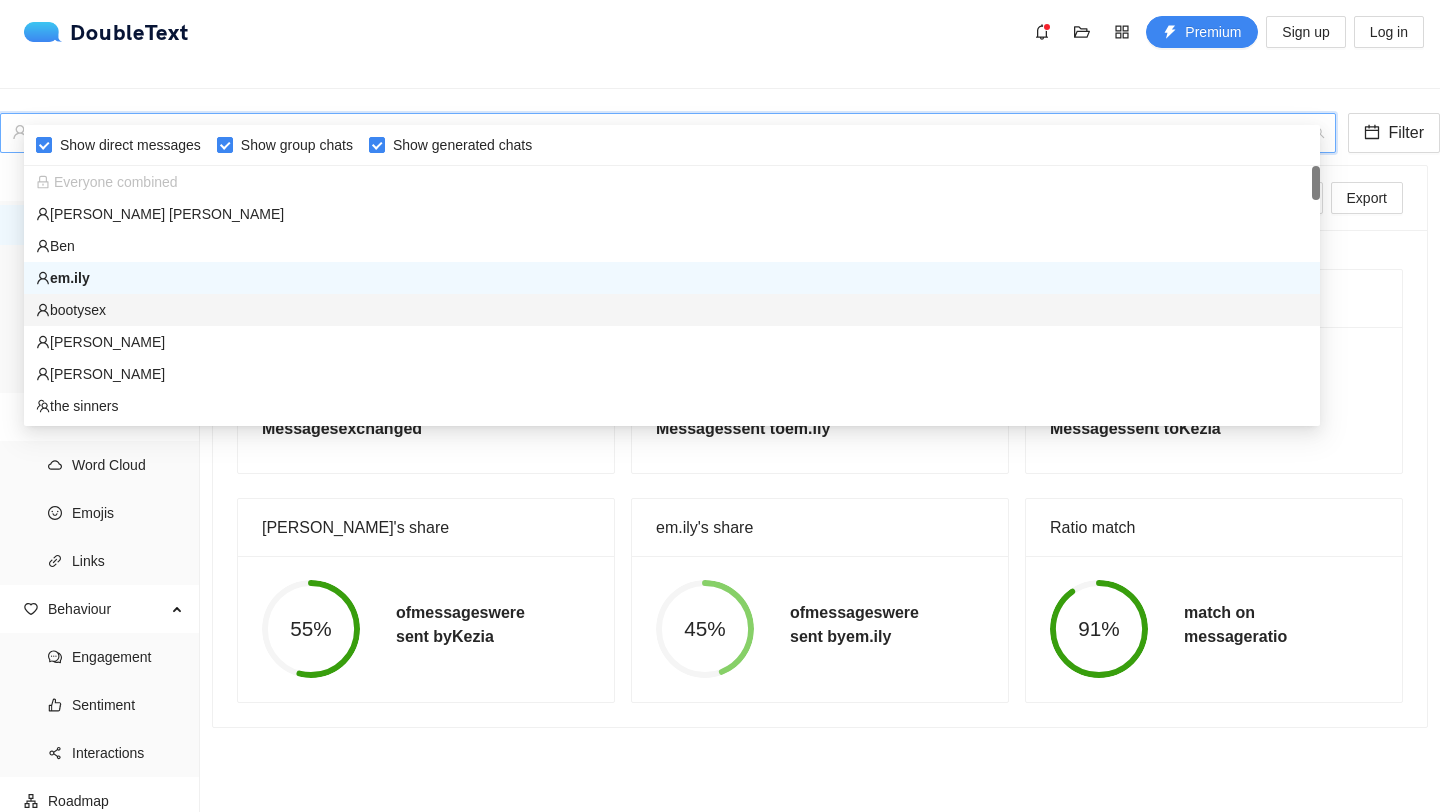click on "bootysex" at bounding box center [672, 310] 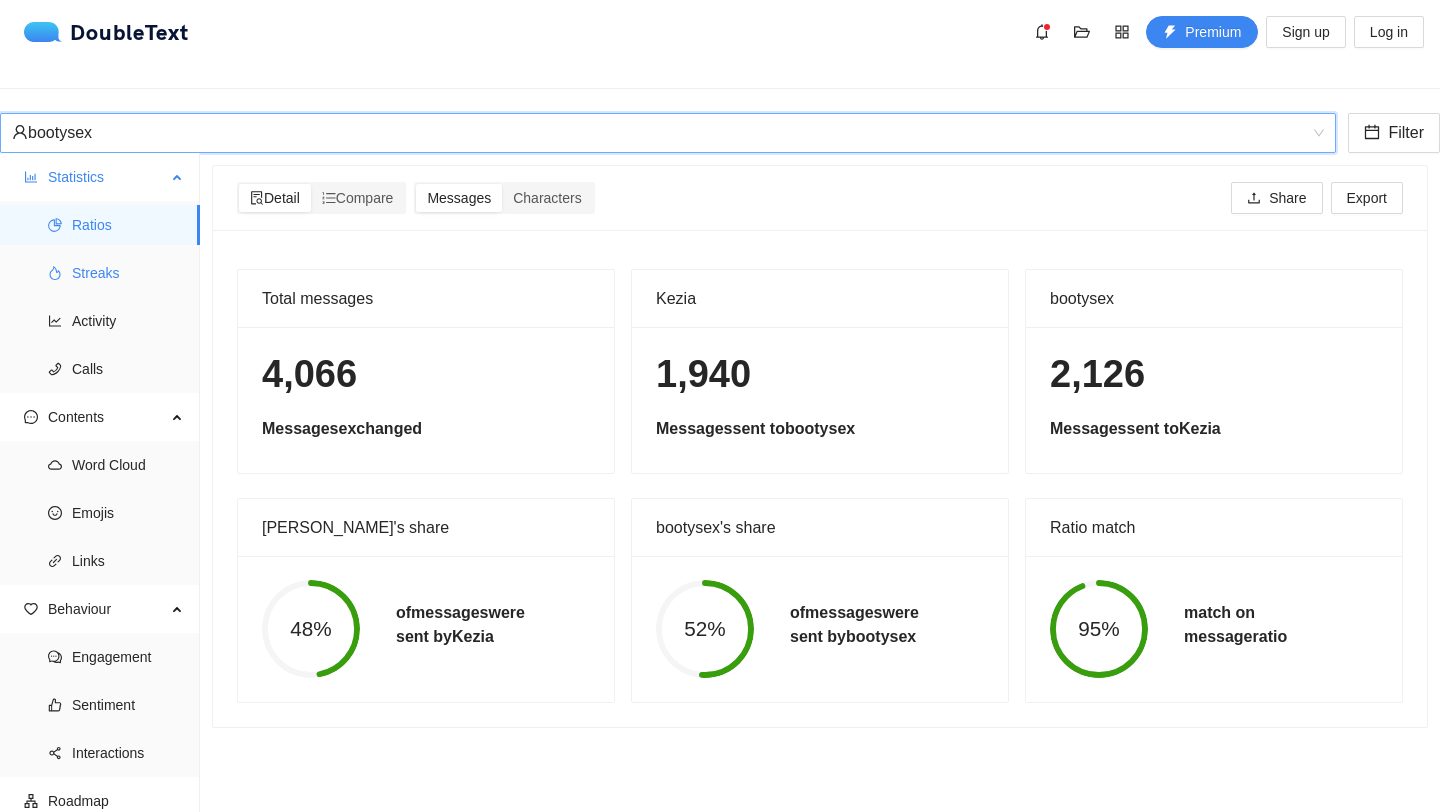 click on "Streaks" at bounding box center (100, 273) 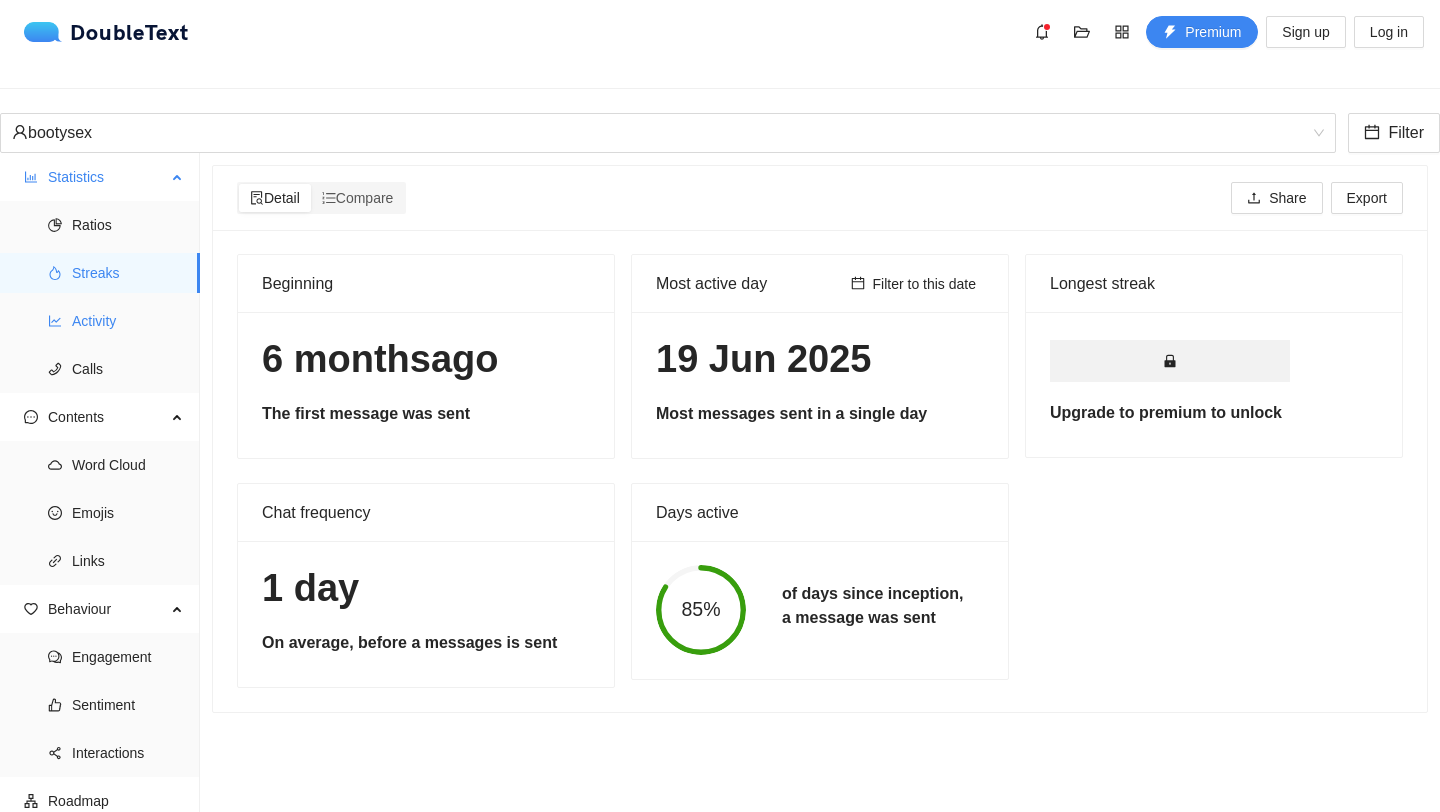 scroll, scrollTop: 1, scrollLeft: 0, axis: vertical 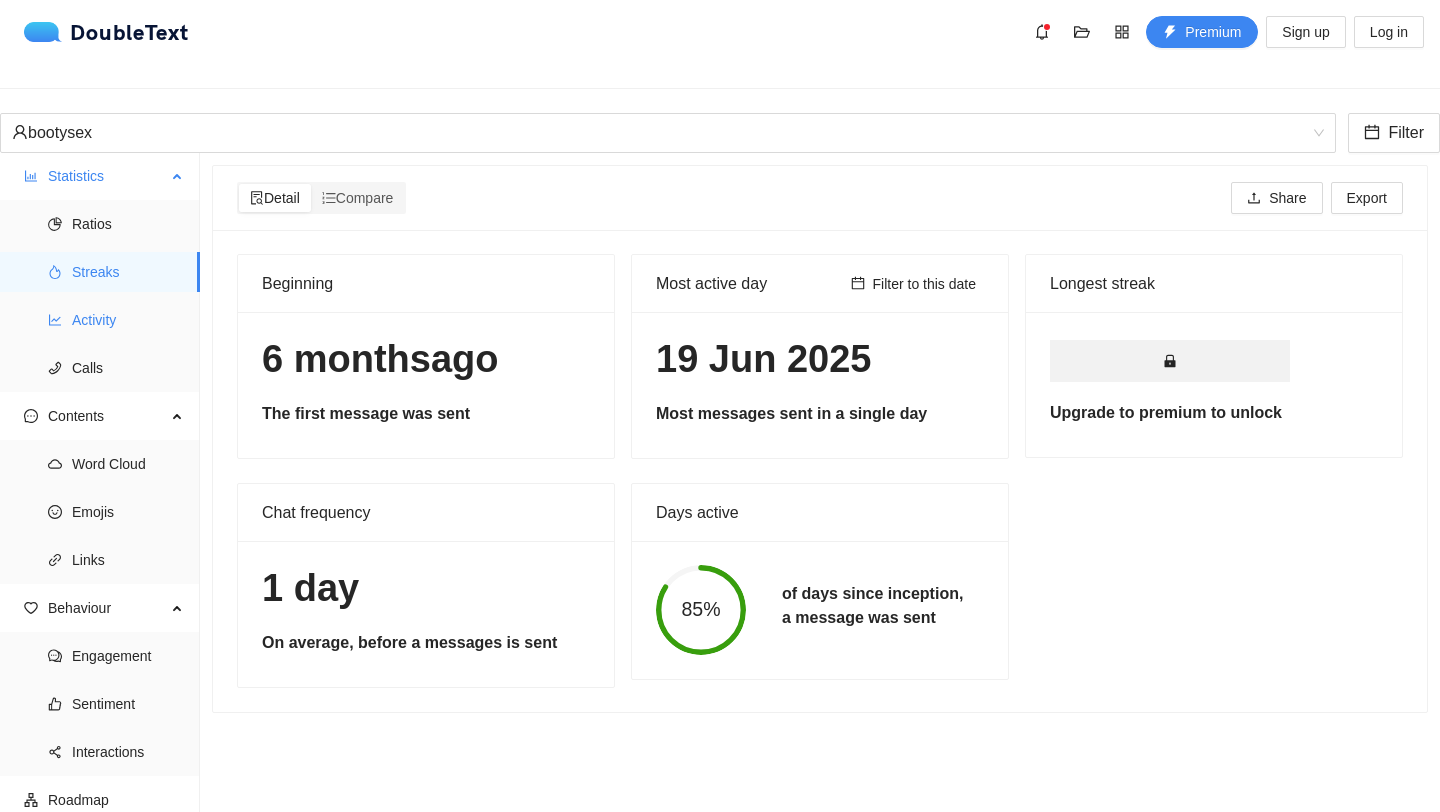 click on "Activity" at bounding box center [128, 320] 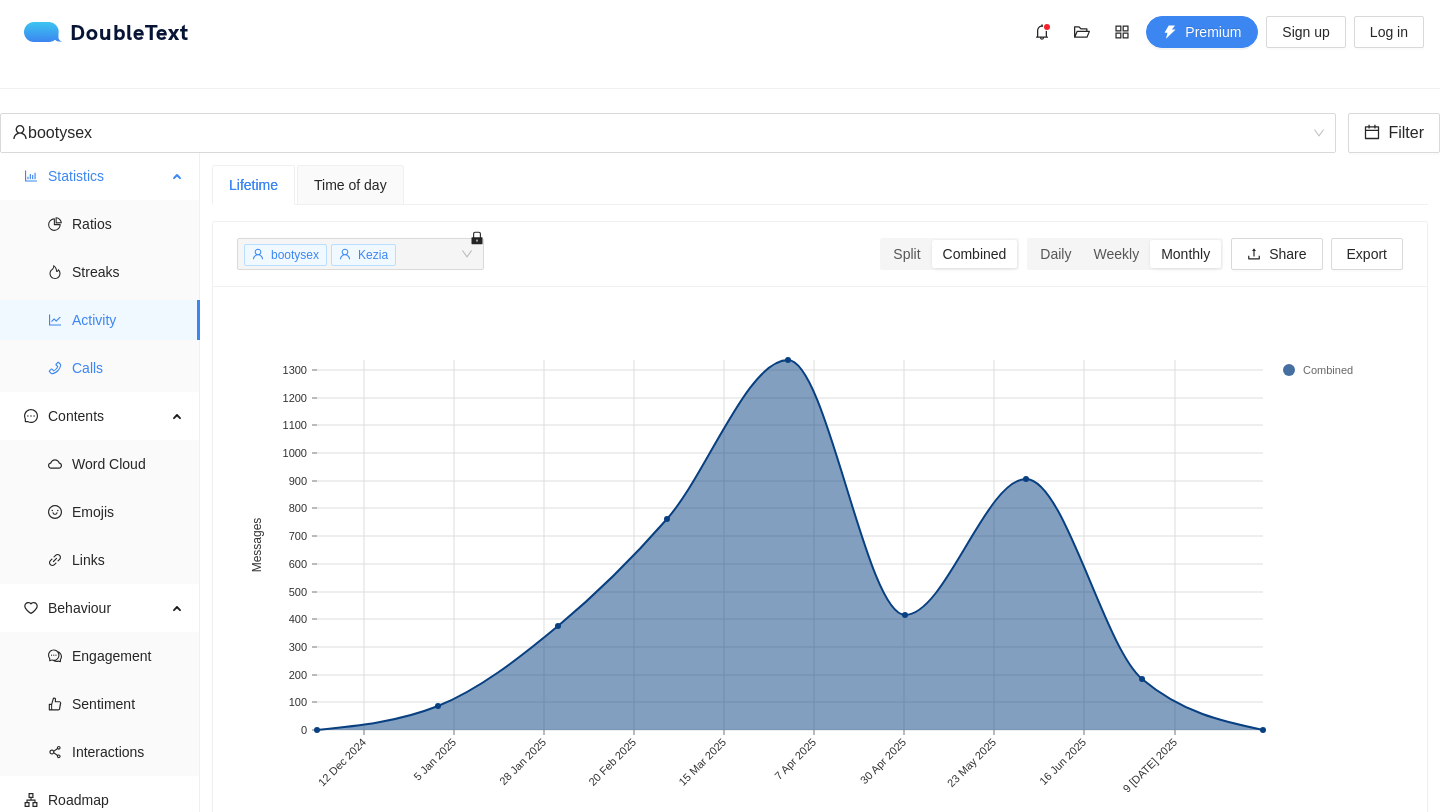 click on "Calls" at bounding box center (128, 368) 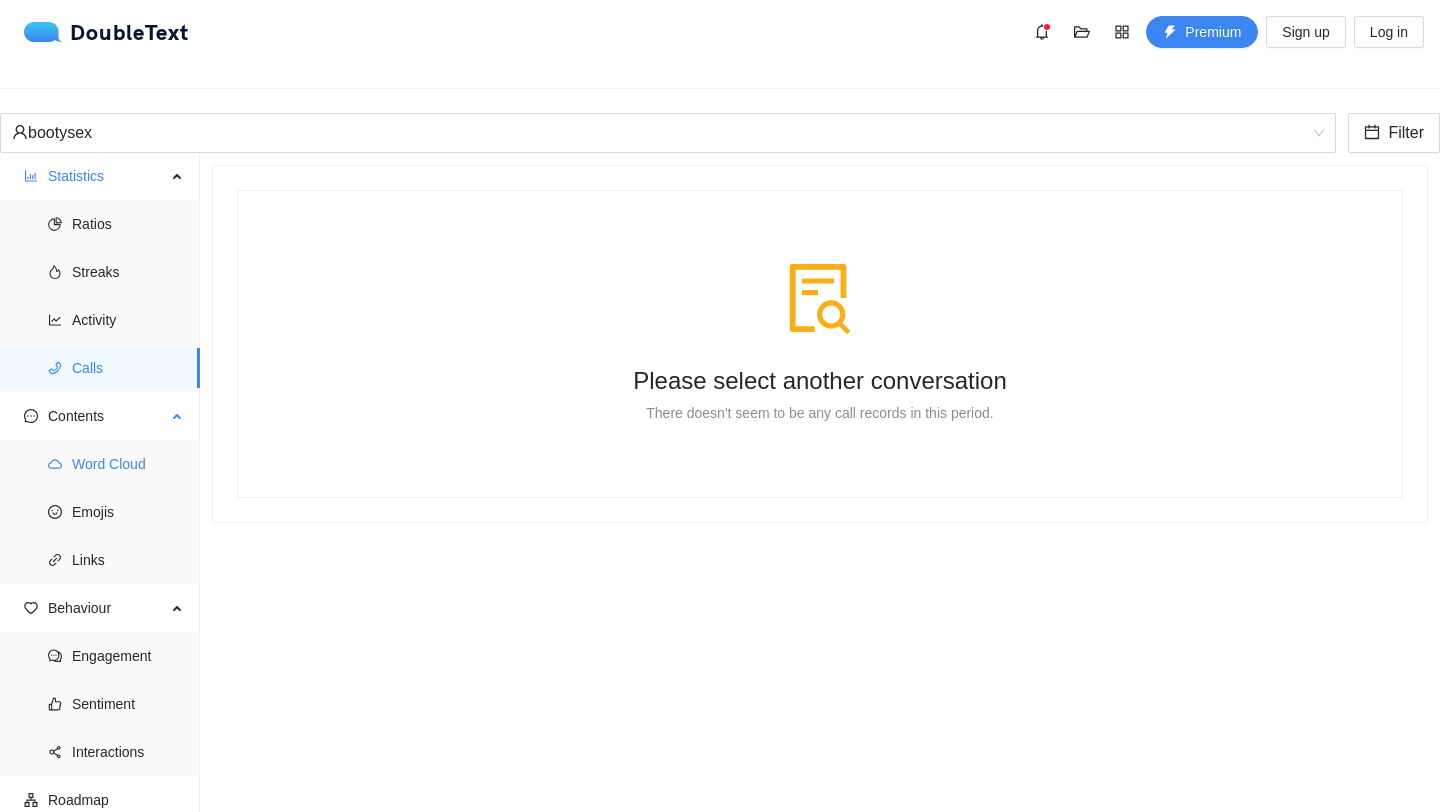 click on "Word Cloud" at bounding box center (128, 464) 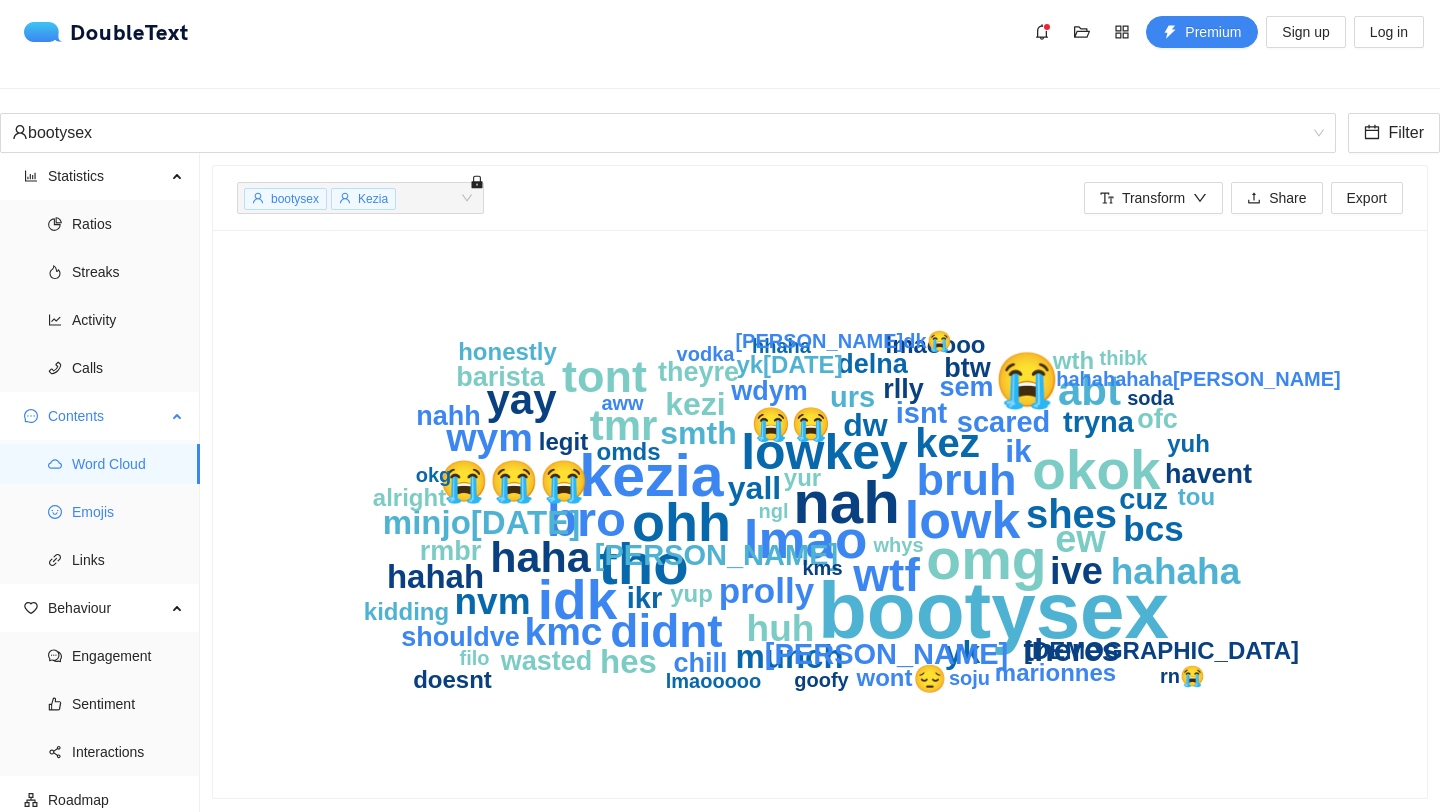 click on "Emojis" at bounding box center [128, 512] 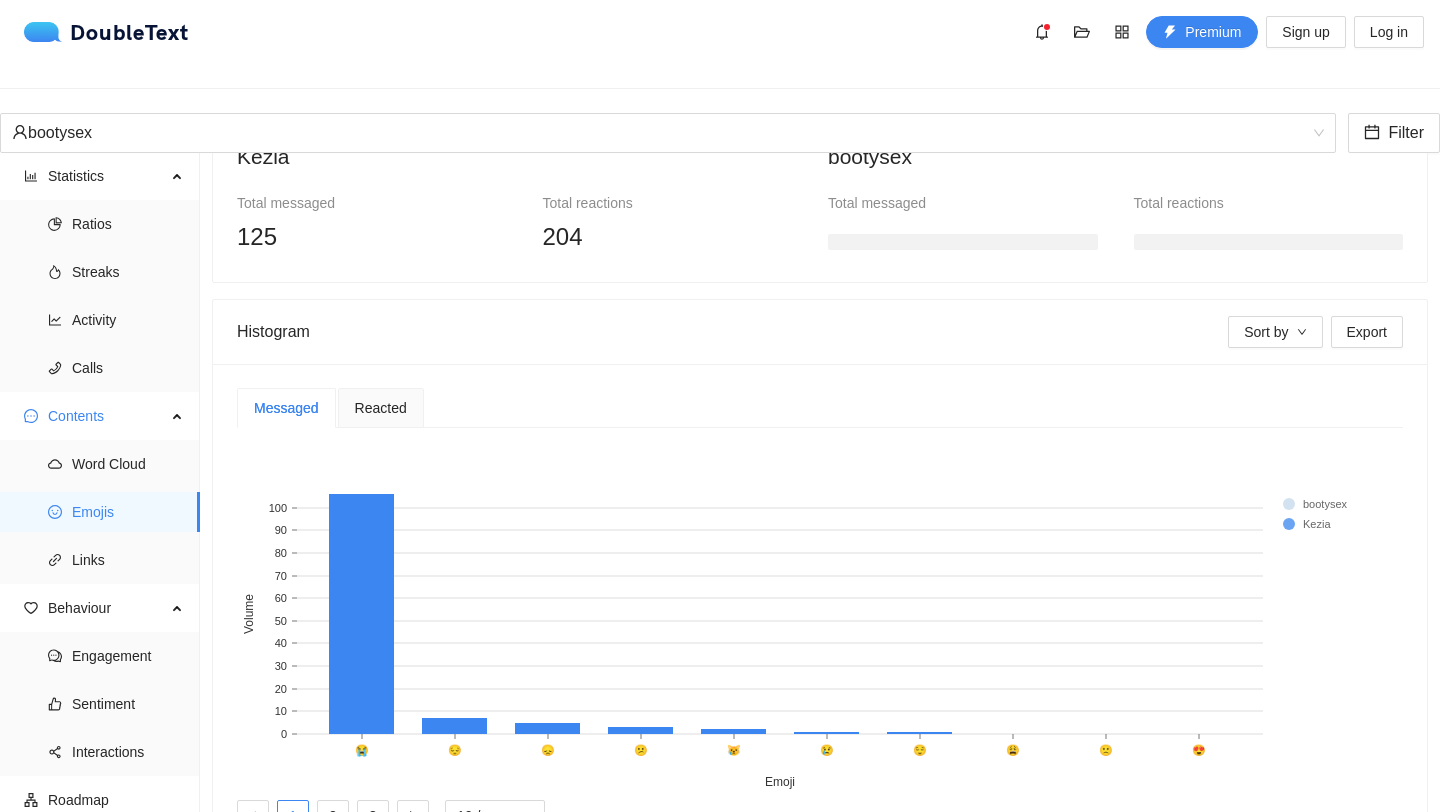 scroll, scrollTop: 314, scrollLeft: 0, axis: vertical 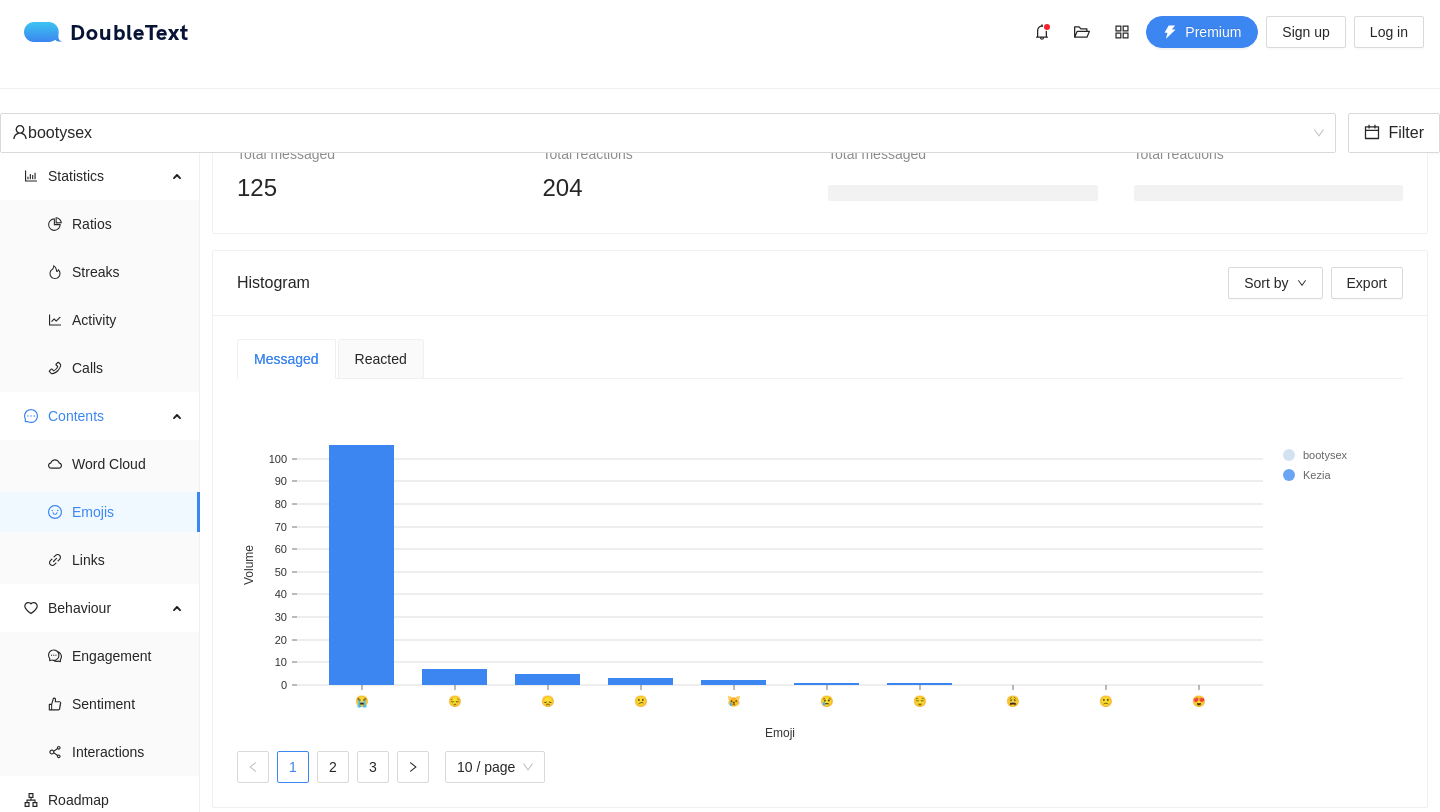 click on "Reacted" at bounding box center [381, 359] 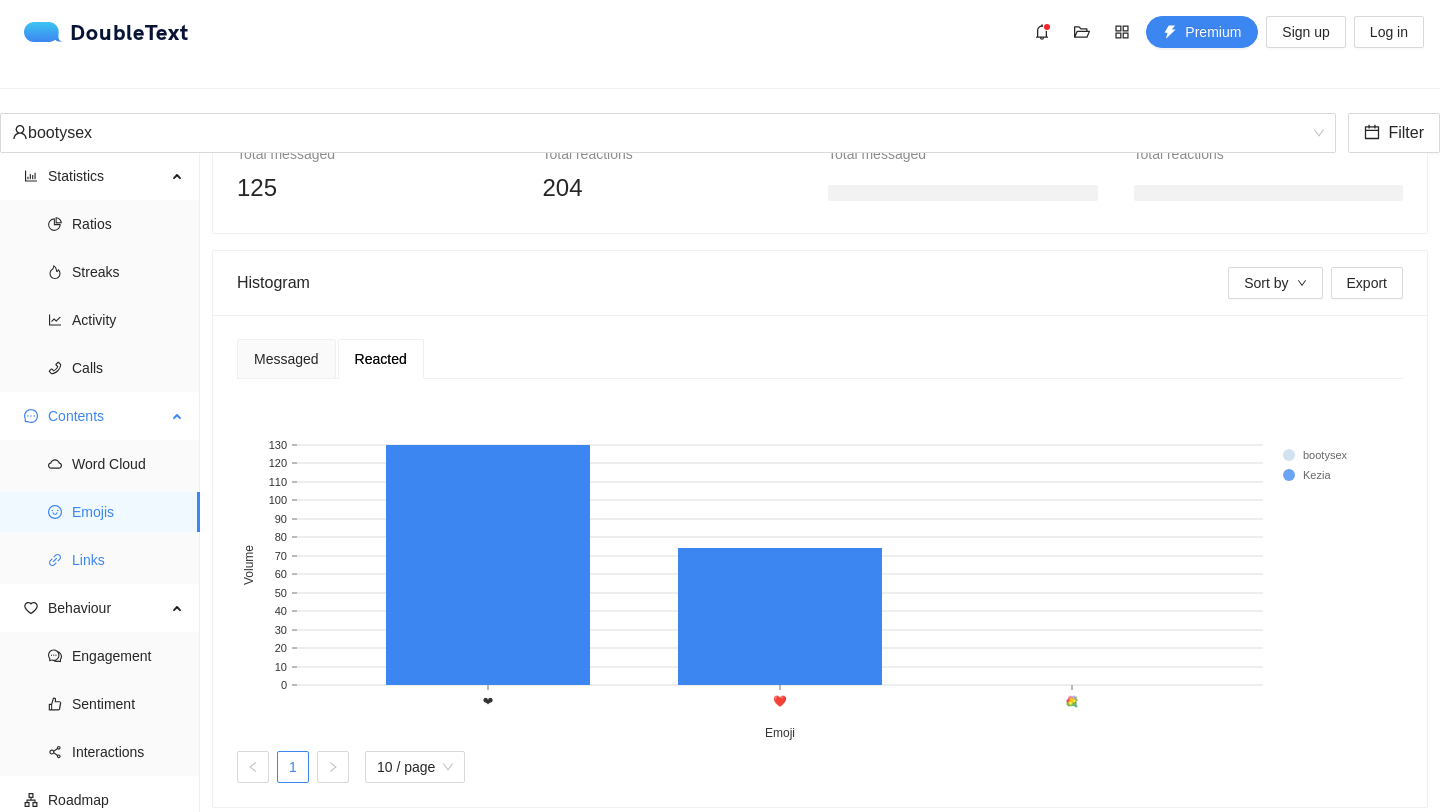 click on "Links" at bounding box center (128, 560) 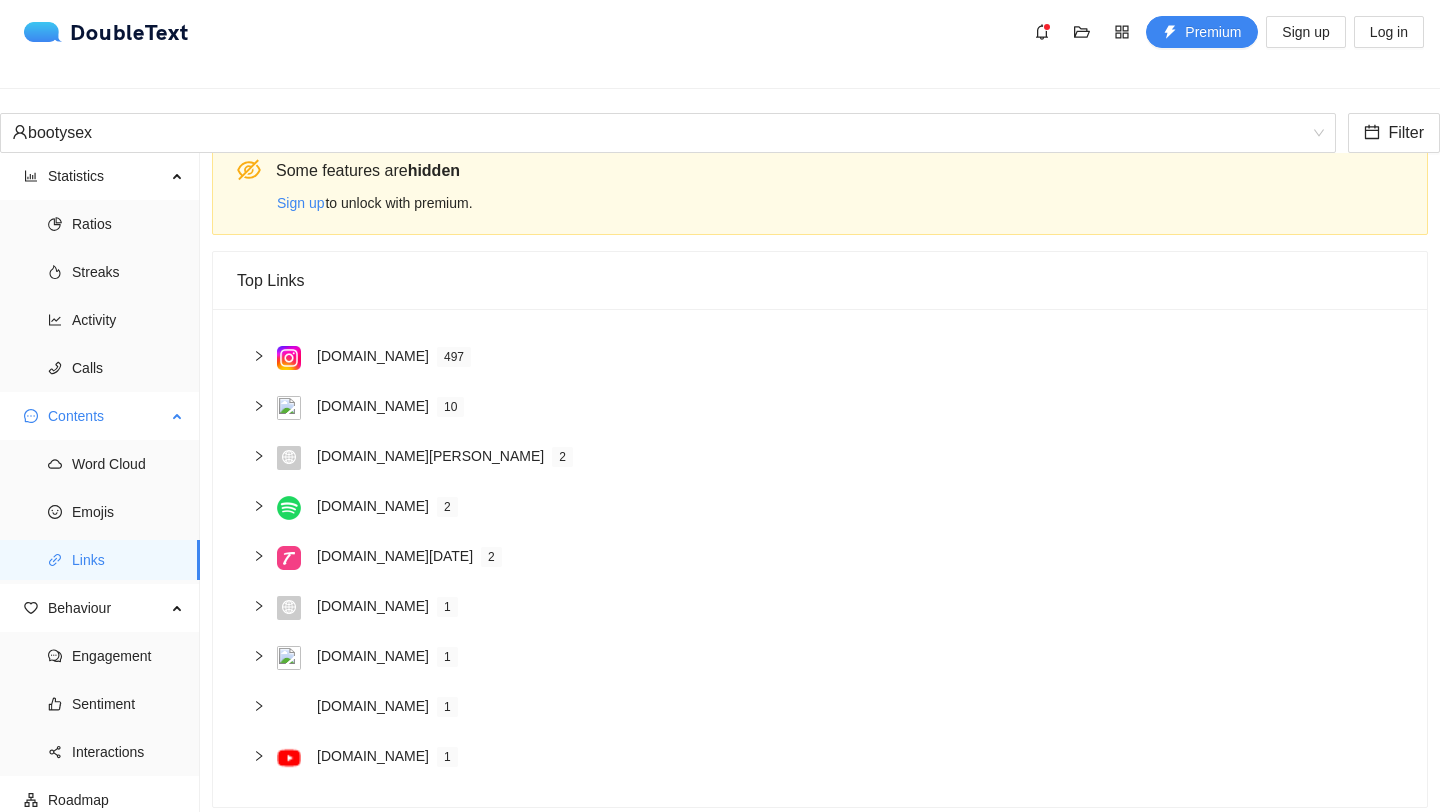 scroll, scrollTop: 38, scrollLeft: 0, axis: vertical 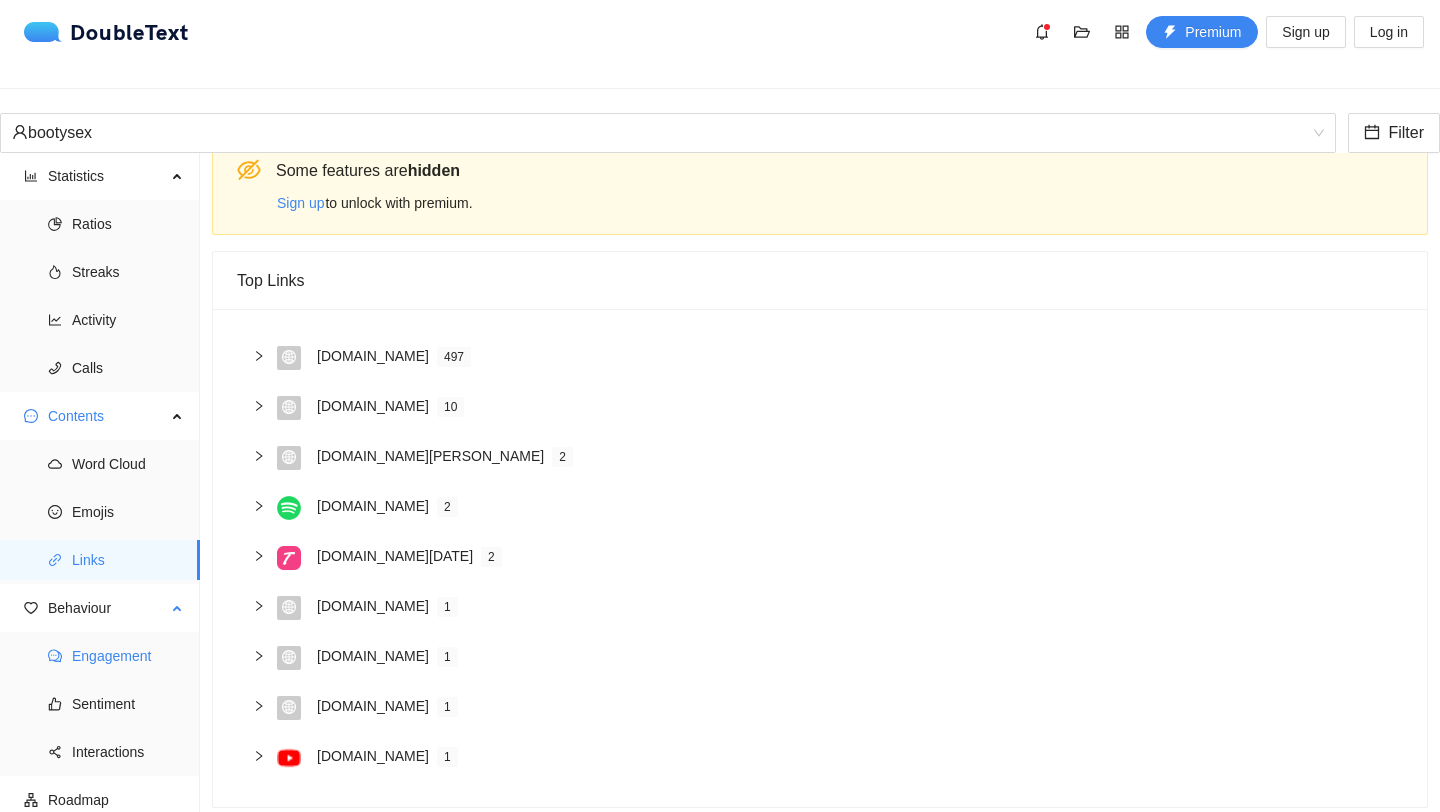 click on "Engagement" at bounding box center [128, 656] 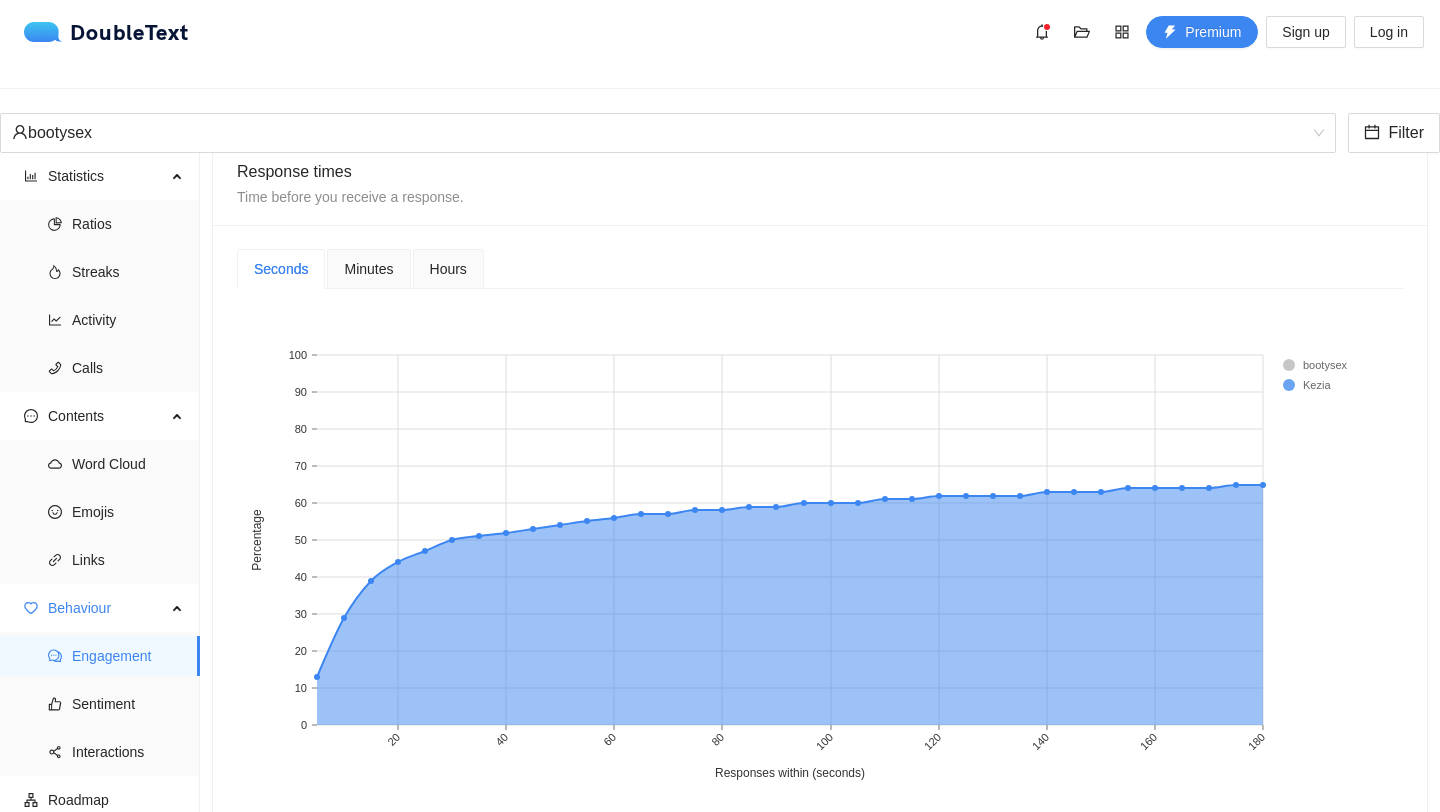 scroll, scrollTop: 773, scrollLeft: 0, axis: vertical 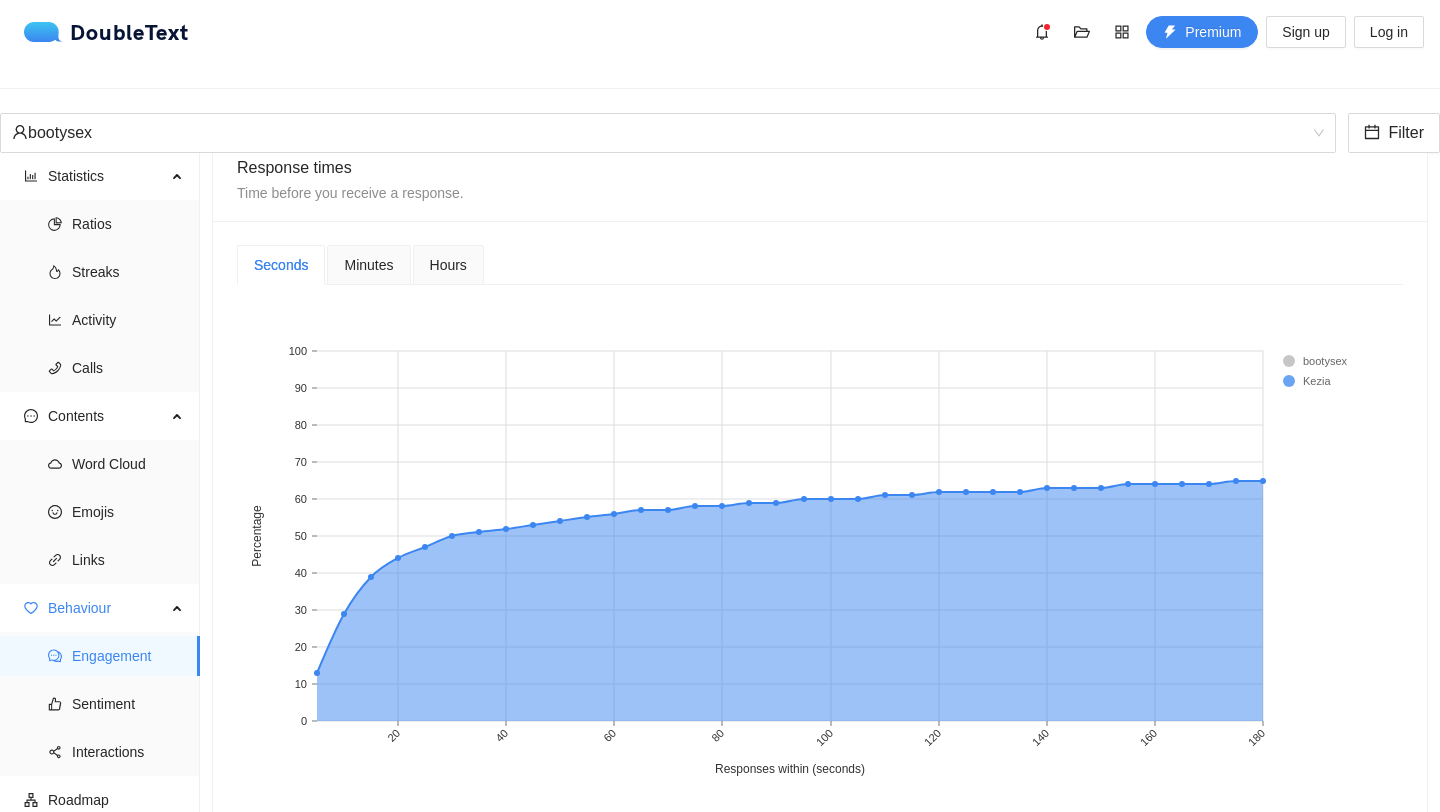 click on "Minutes" at bounding box center [368, 265] 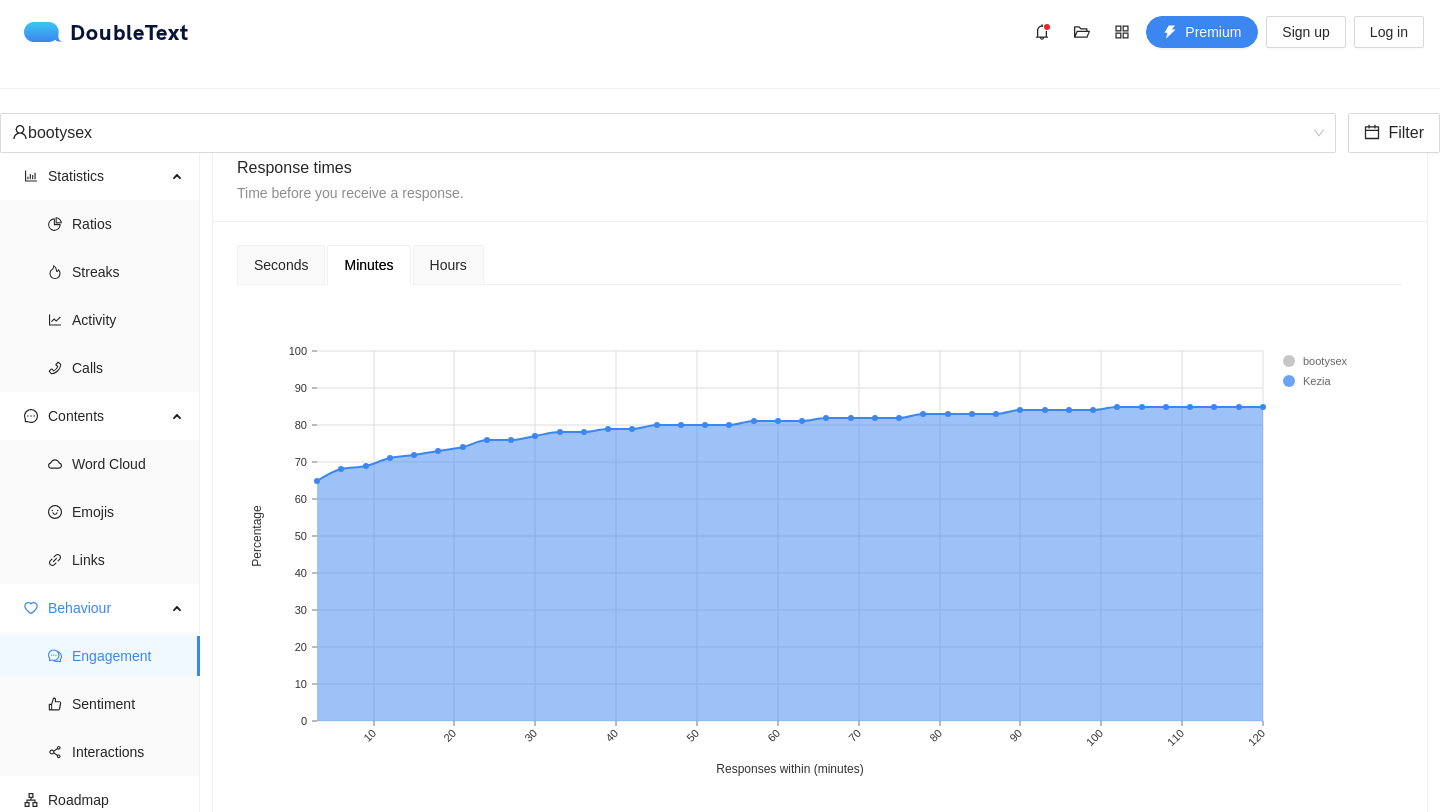 click on "Hours" at bounding box center (448, 265) 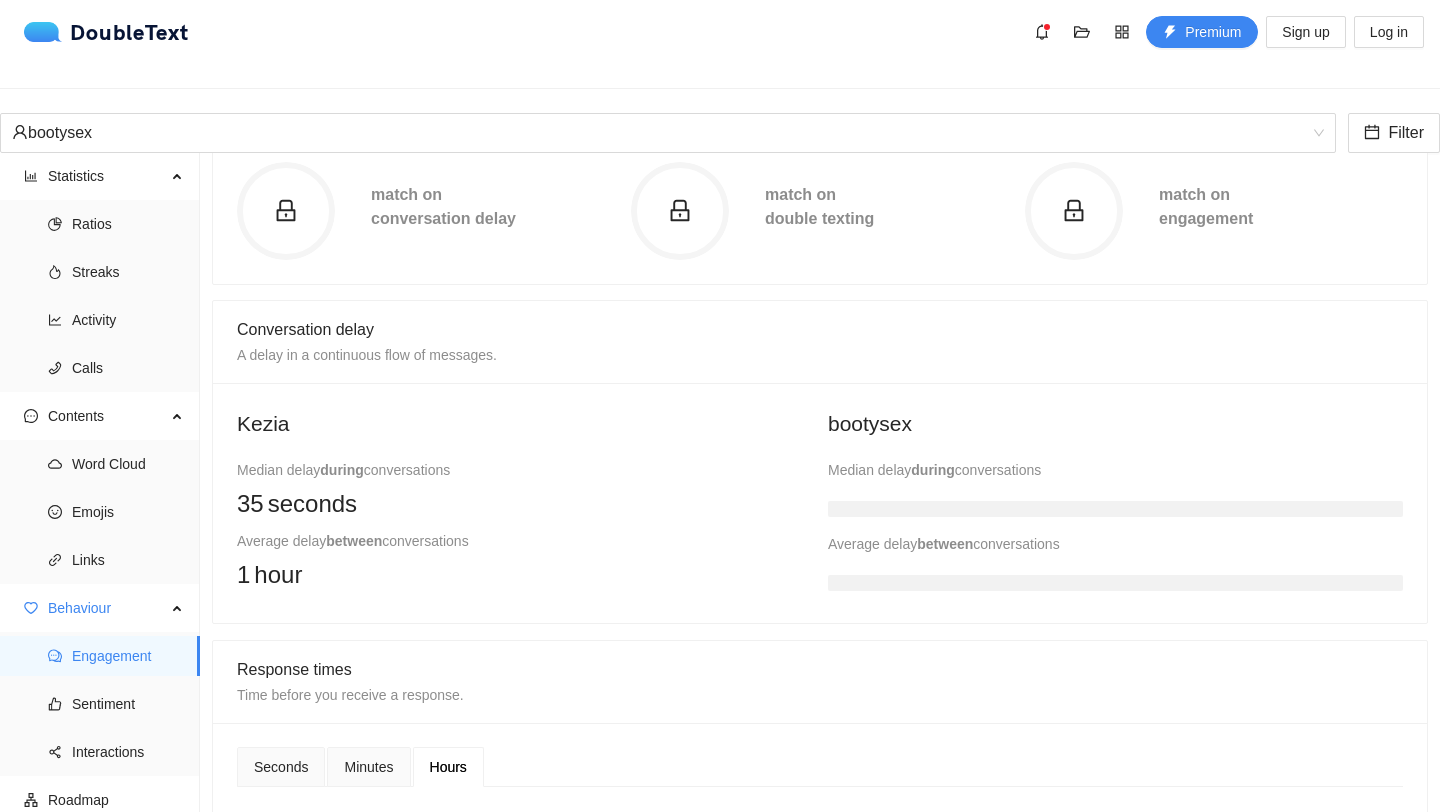 scroll, scrollTop: 264, scrollLeft: 0, axis: vertical 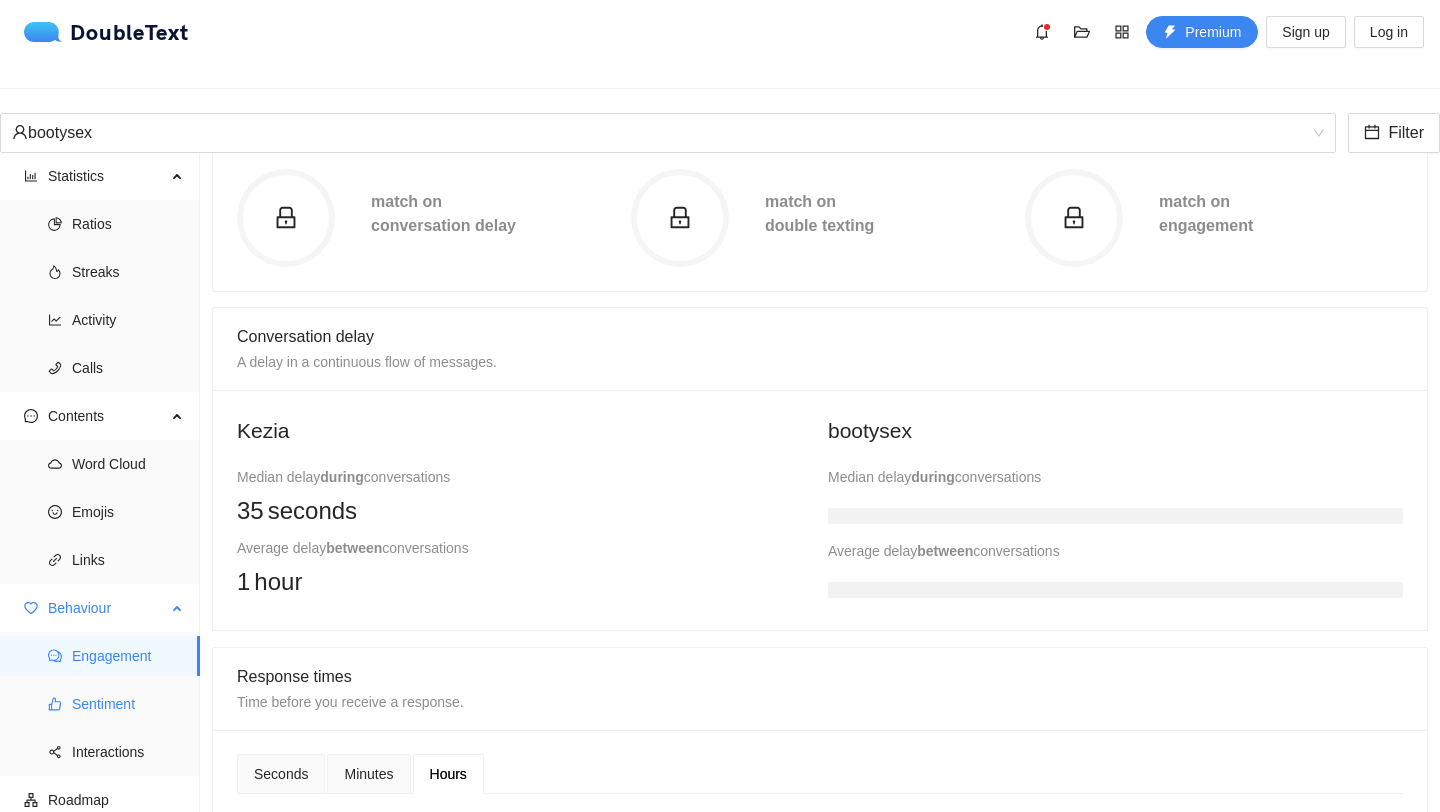 click on "Sentiment" at bounding box center [128, 704] 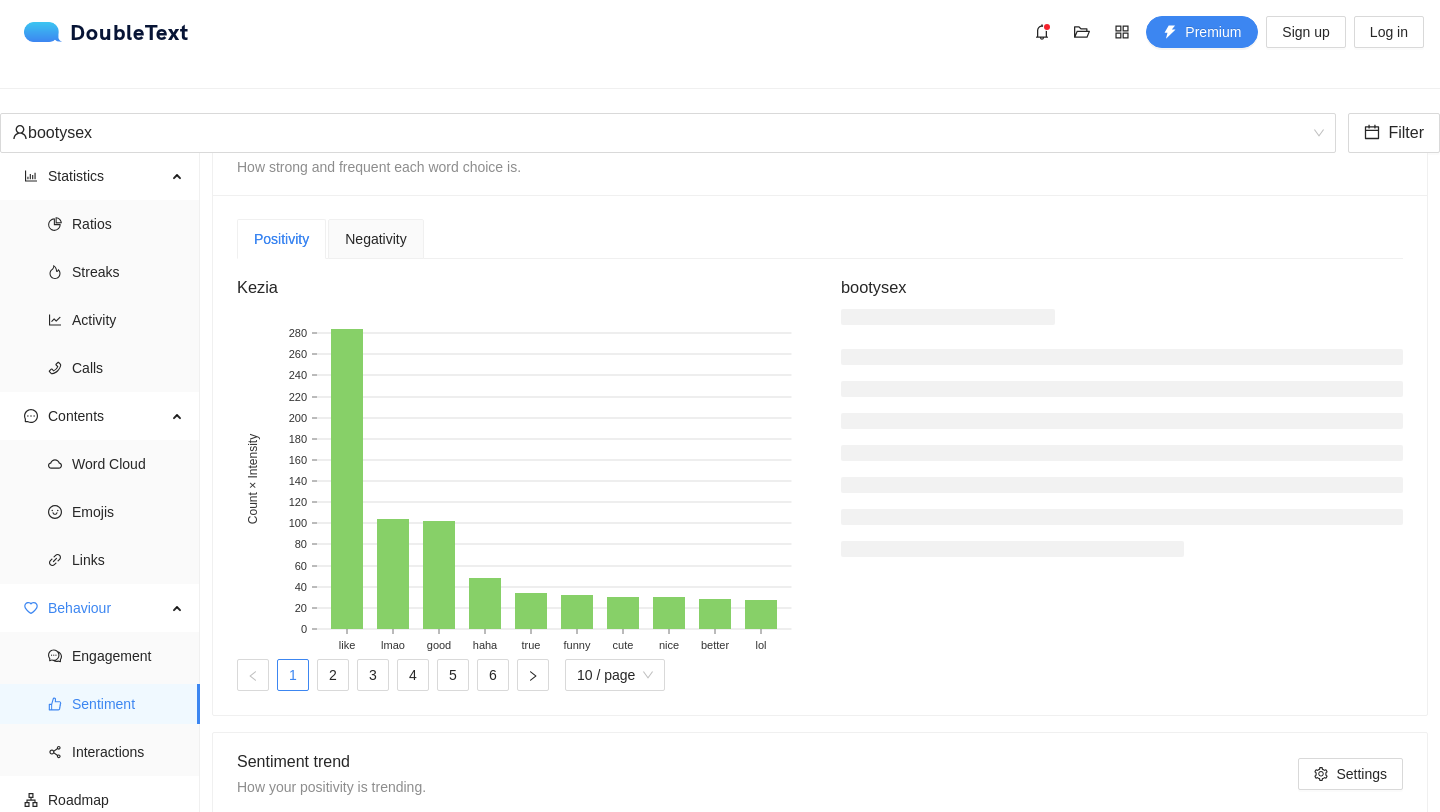 scroll, scrollTop: 431, scrollLeft: 0, axis: vertical 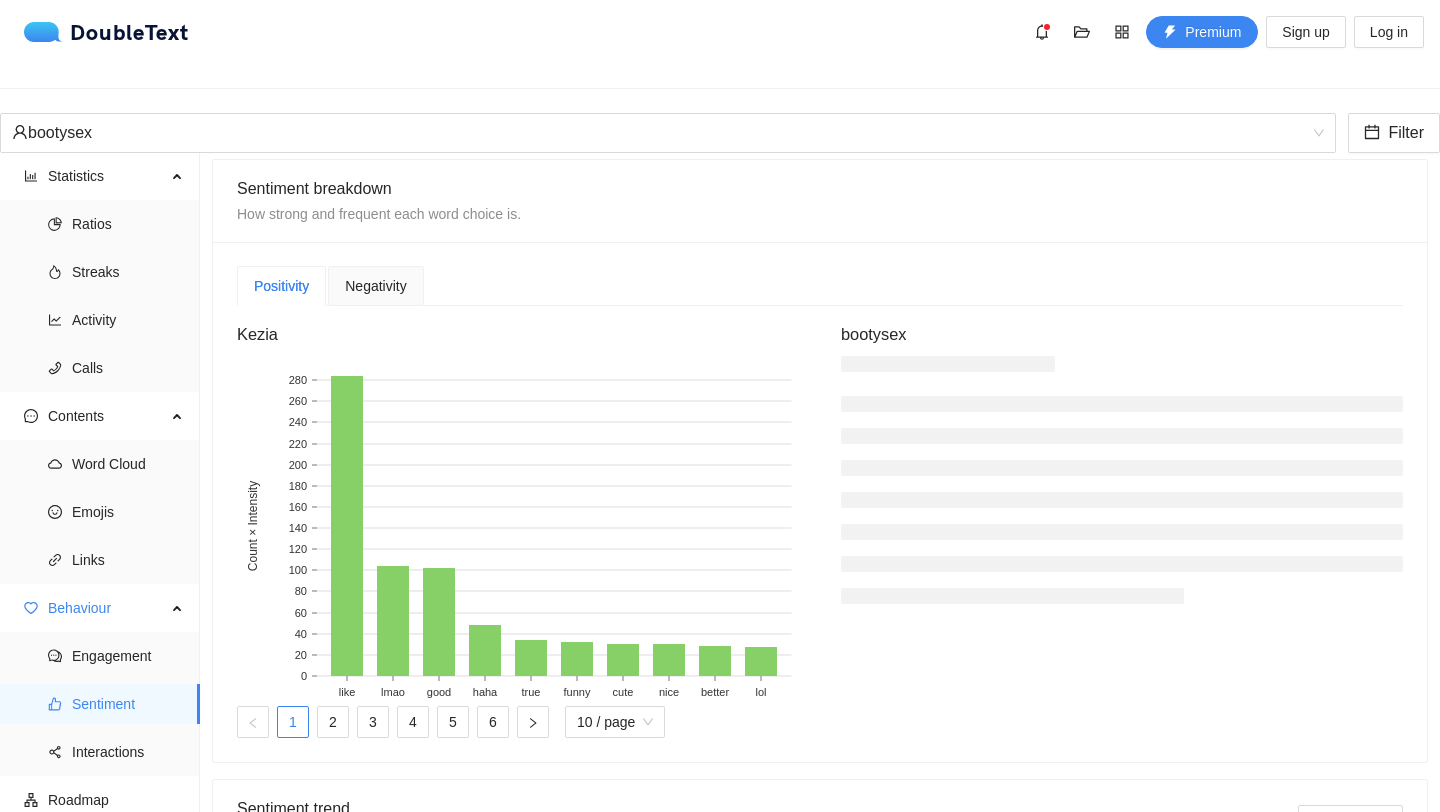 click on "Negativity" at bounding box center [375, 286] 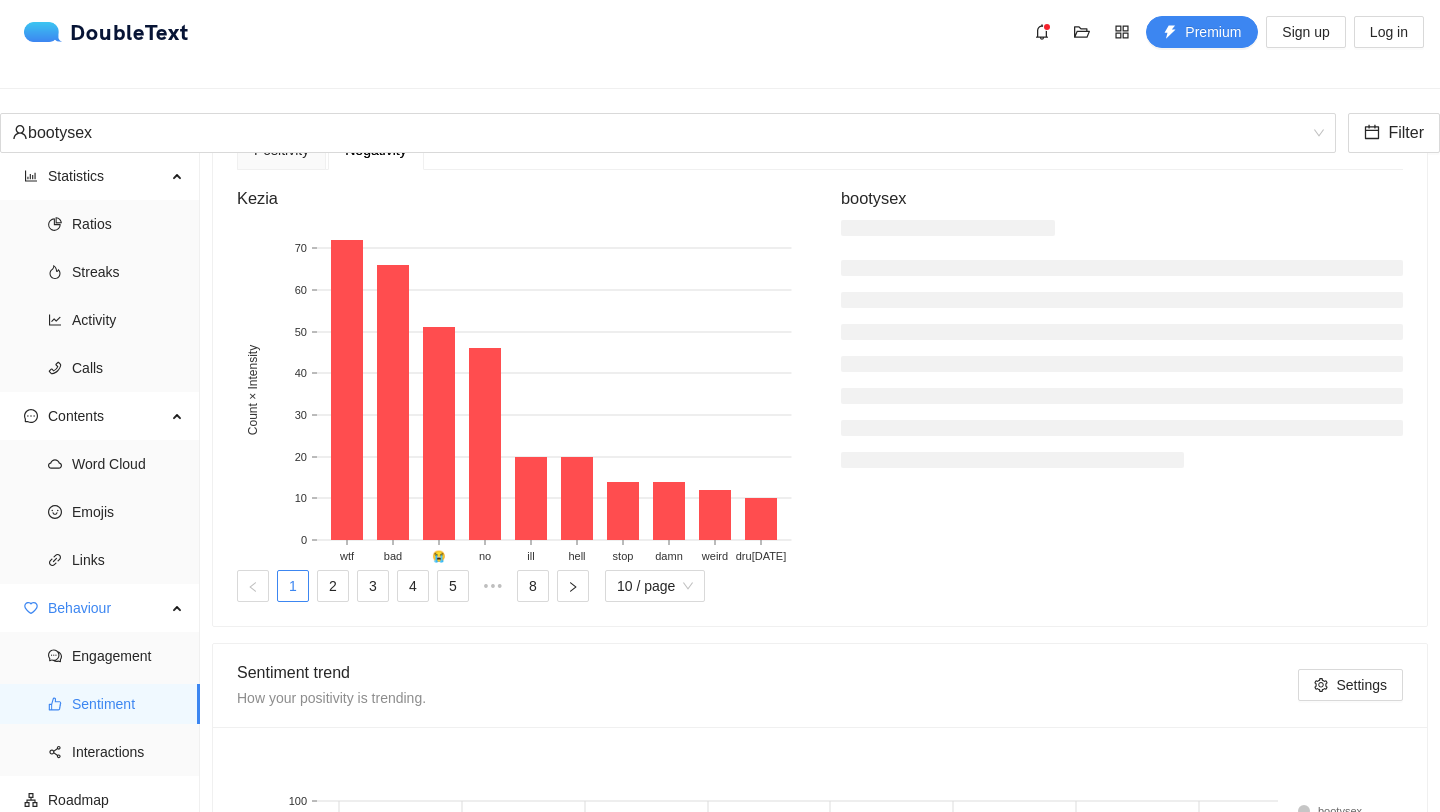 scroll, scrollTop: 589, scrollLeft: 0, axis: vertical 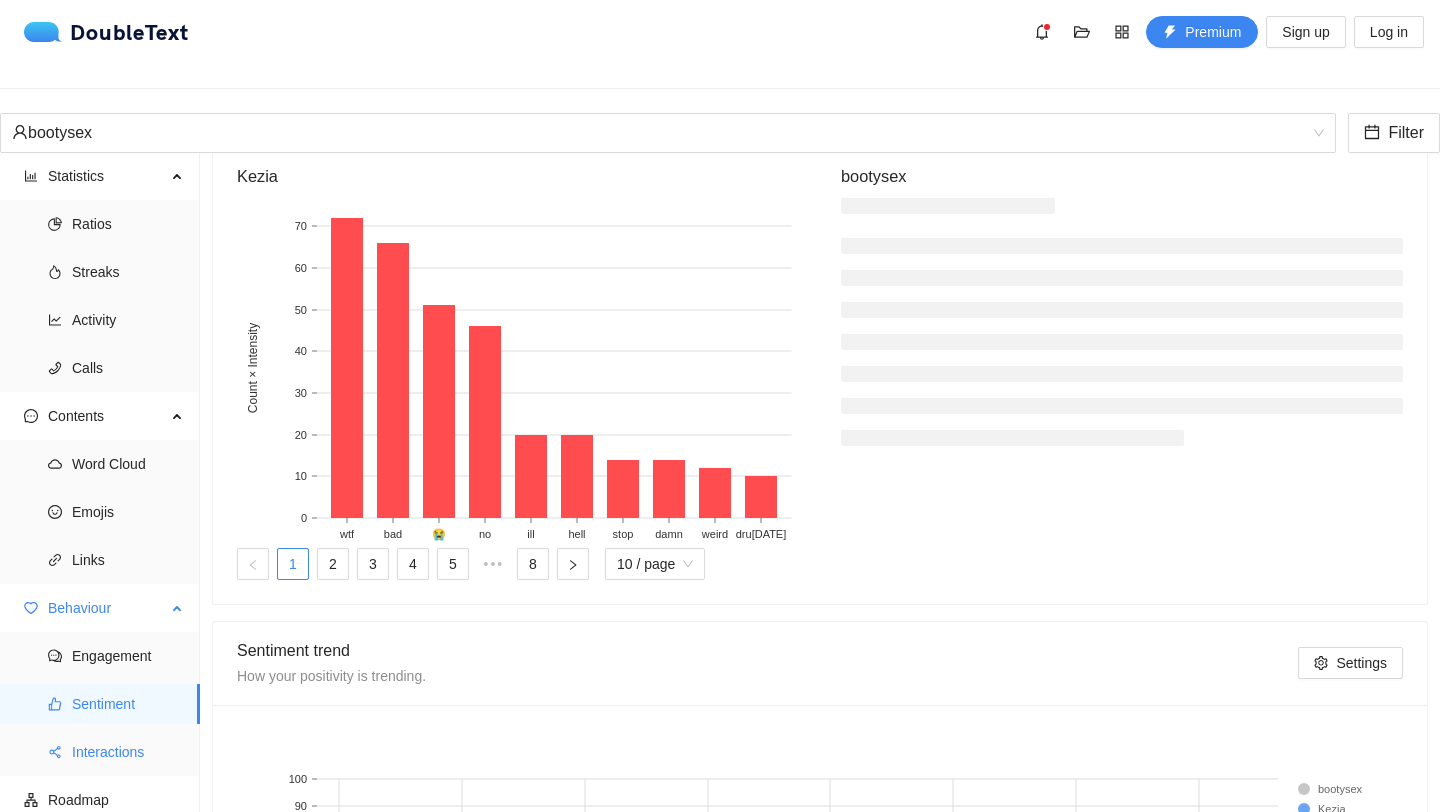 click on "Interactions" at bounding box center [128, 752] 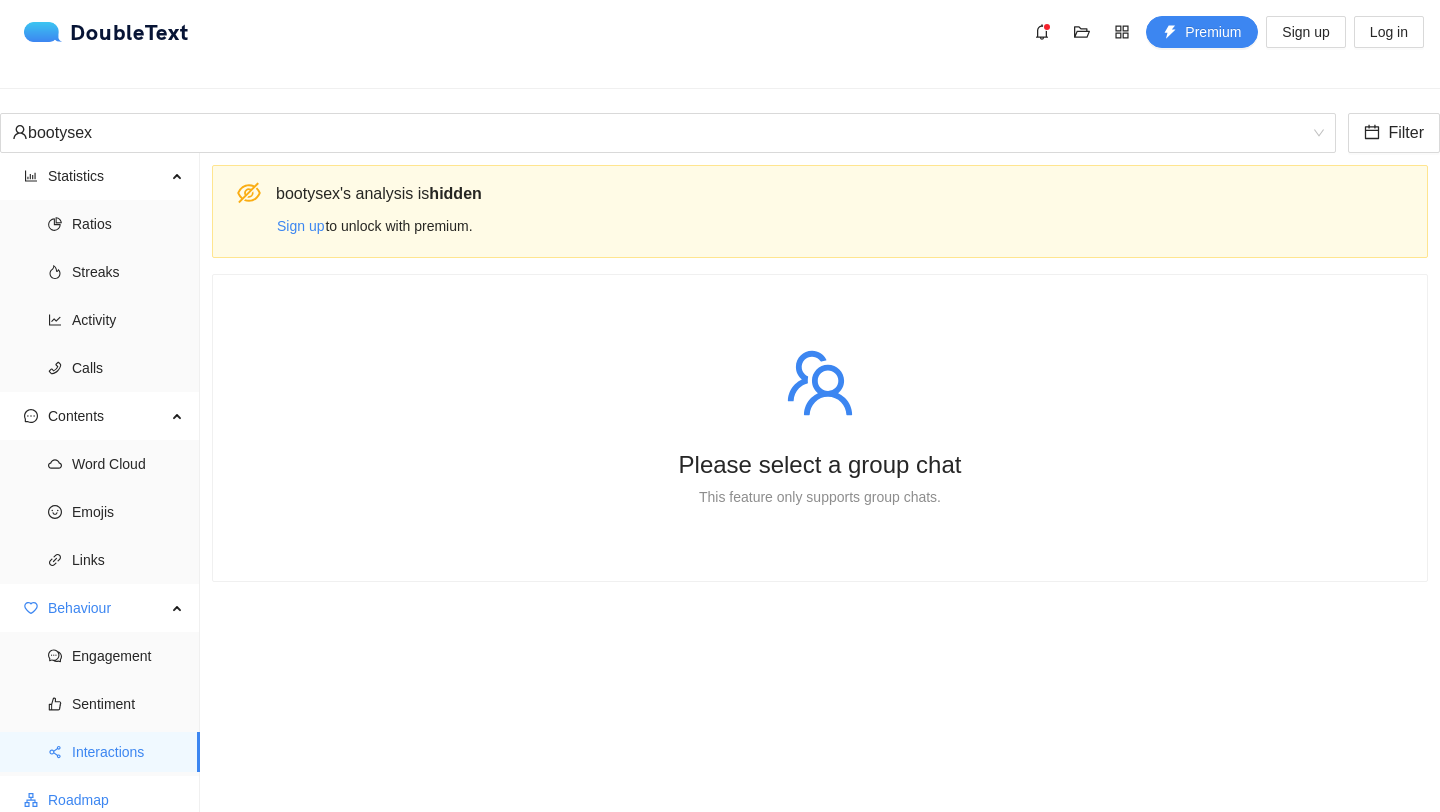 click on "Roadmap" at bounding box center (116, 800) 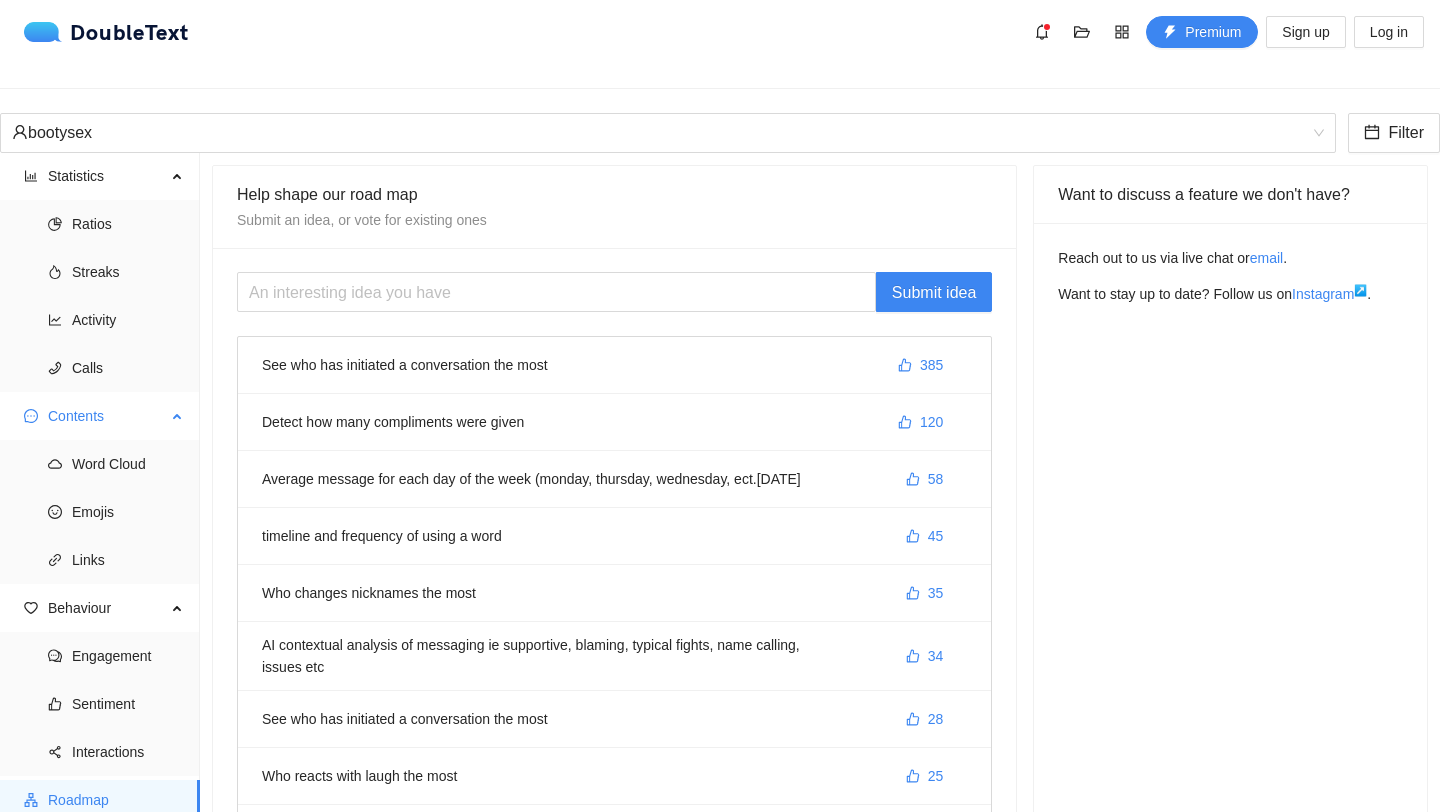 click on "Contents" at bounding box center [107, 416] 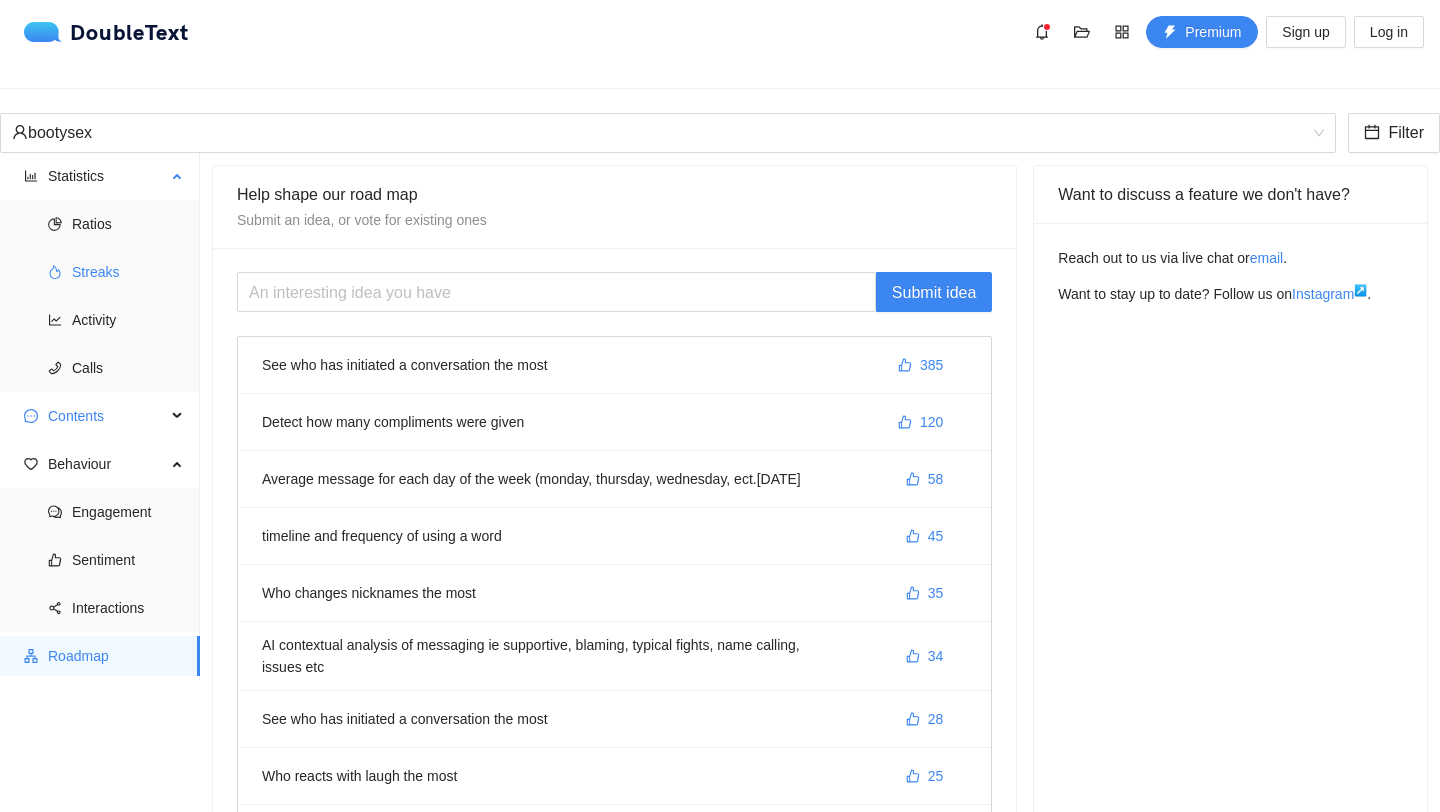 scroll, scrollTop: 0, scrollLeft: 0, axis: both 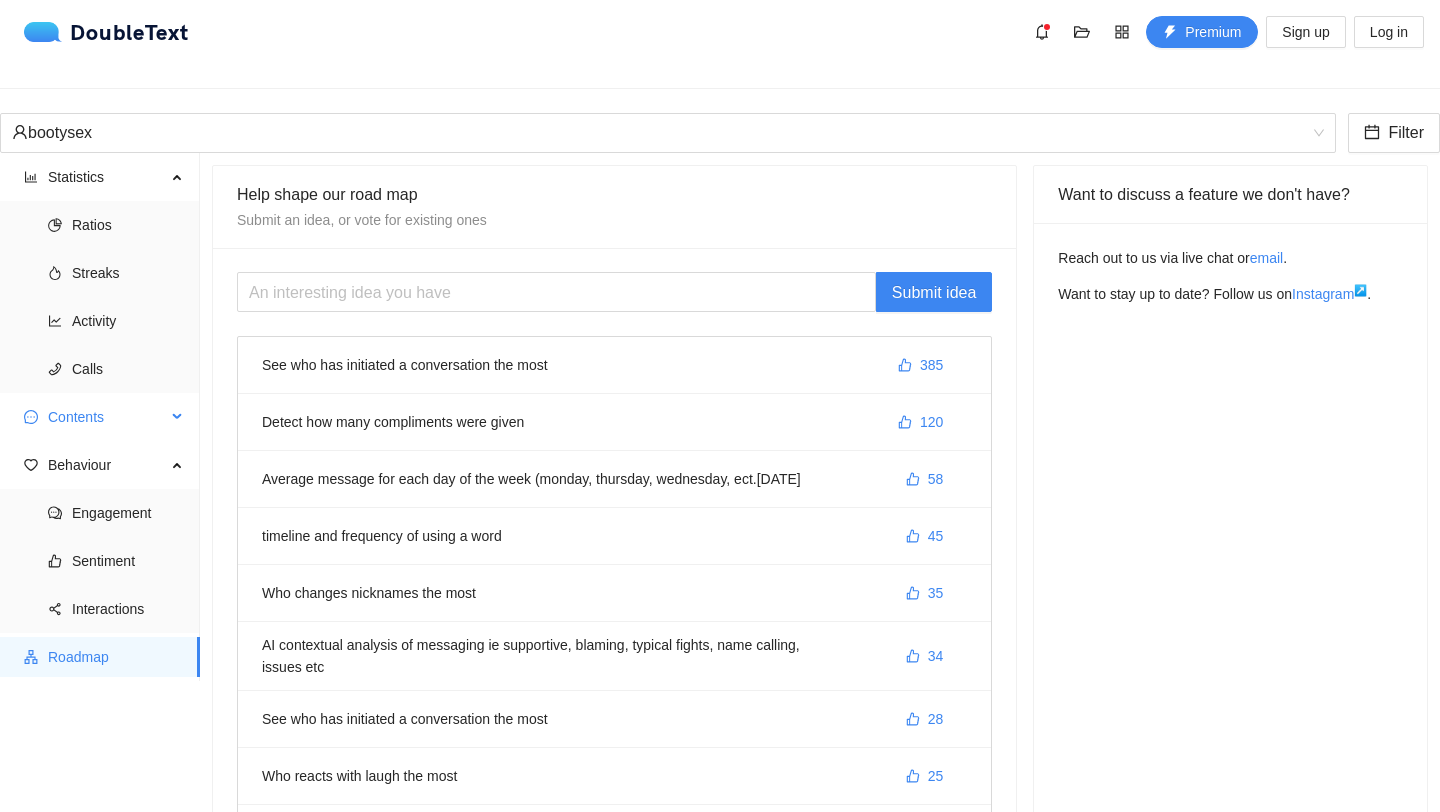 click on "Contents" at bounding box center [107, 417] 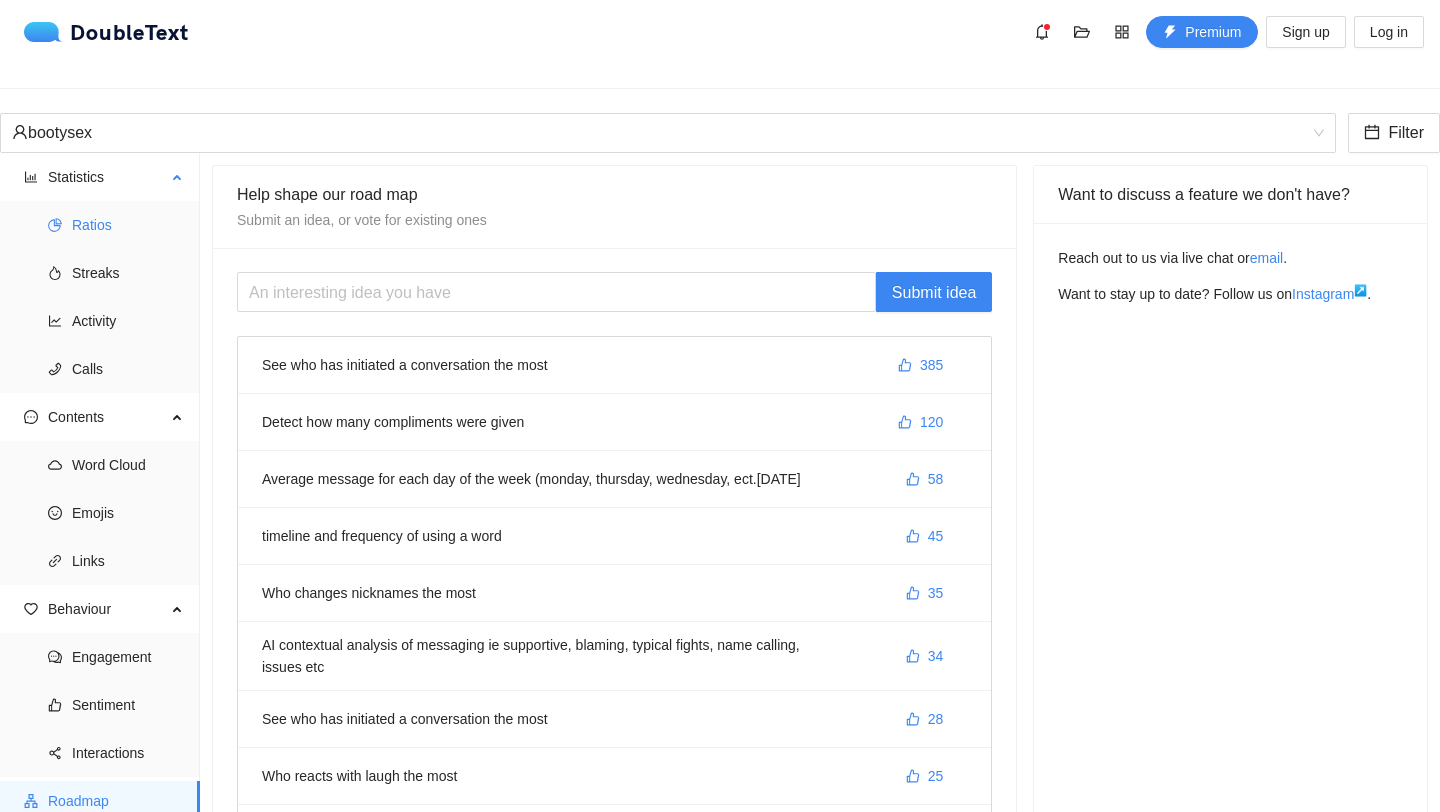 click on "Ratios" at bounding box center (128, 225) 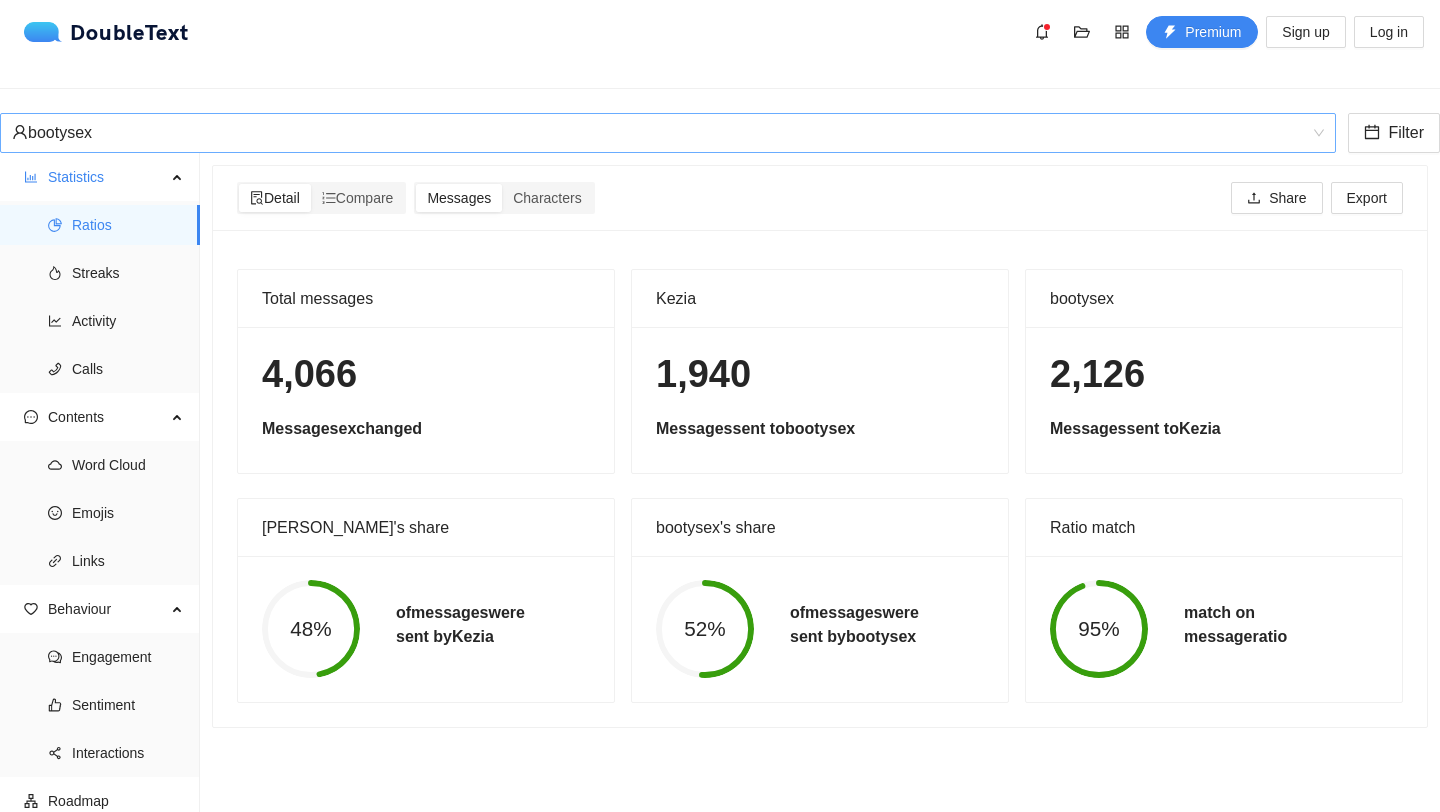 click on "bootysex" at bounding box center (659, 133) 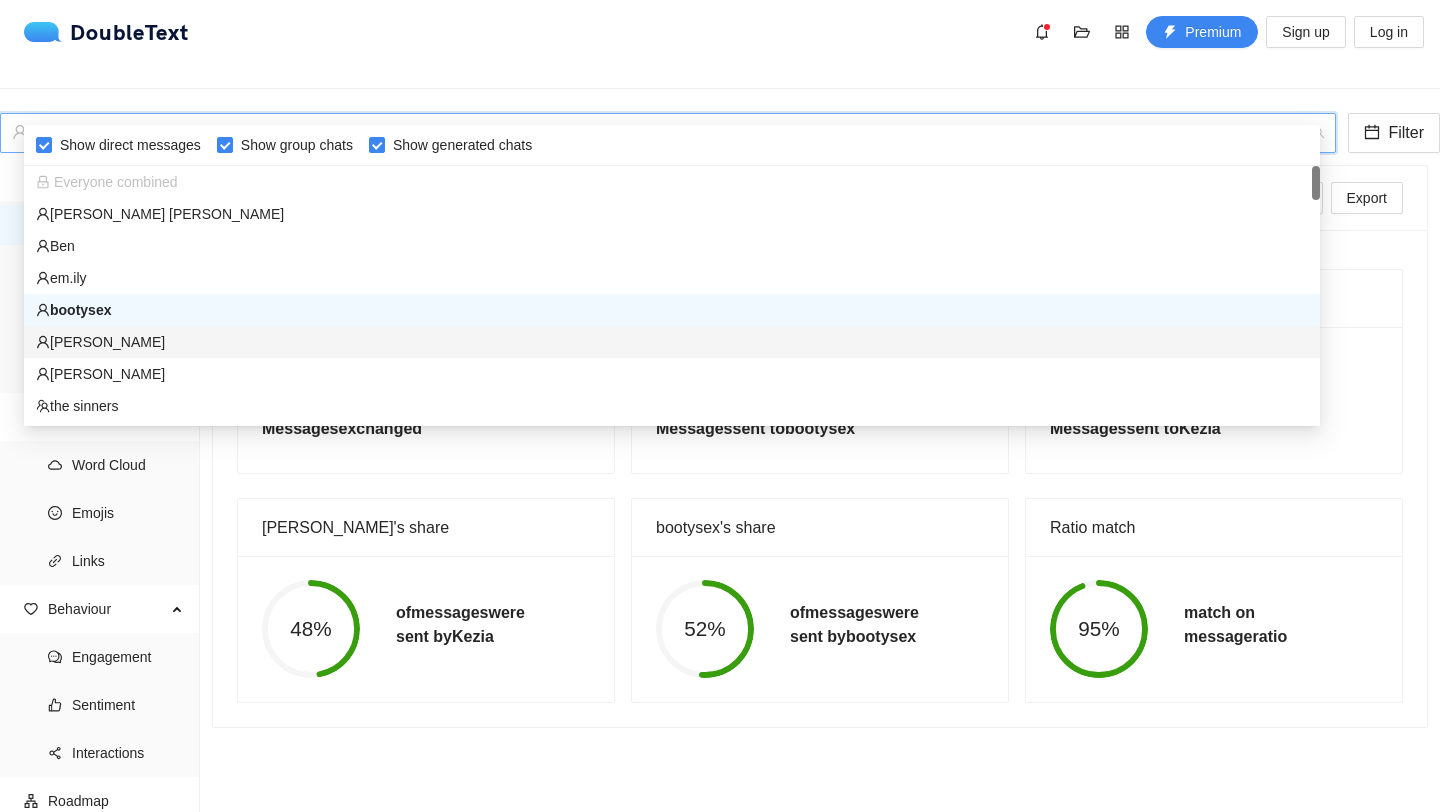 click on "[PERSON_NAME]" at bounding box center [672, 342] 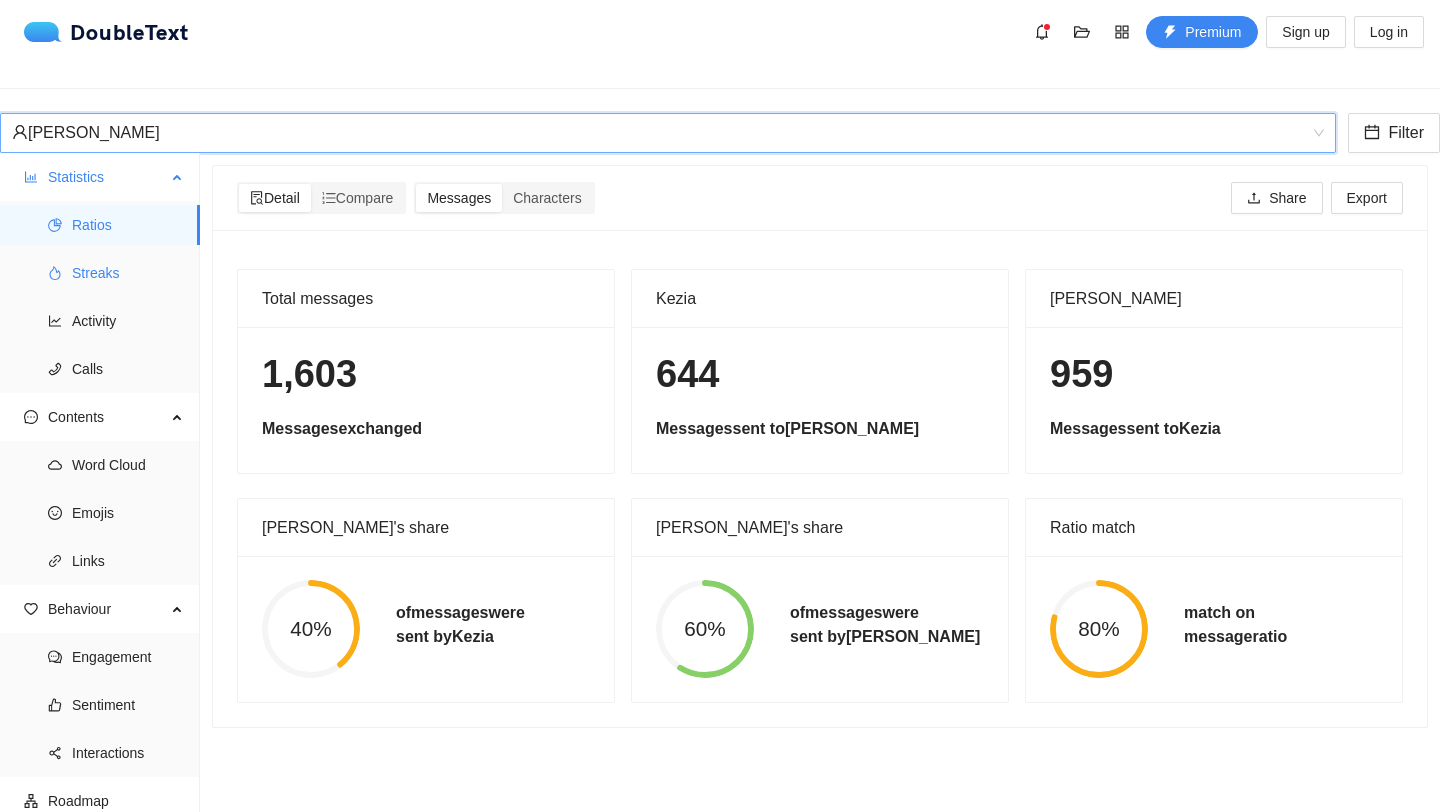 click on "Streaks" at bounding box center (128, 273) 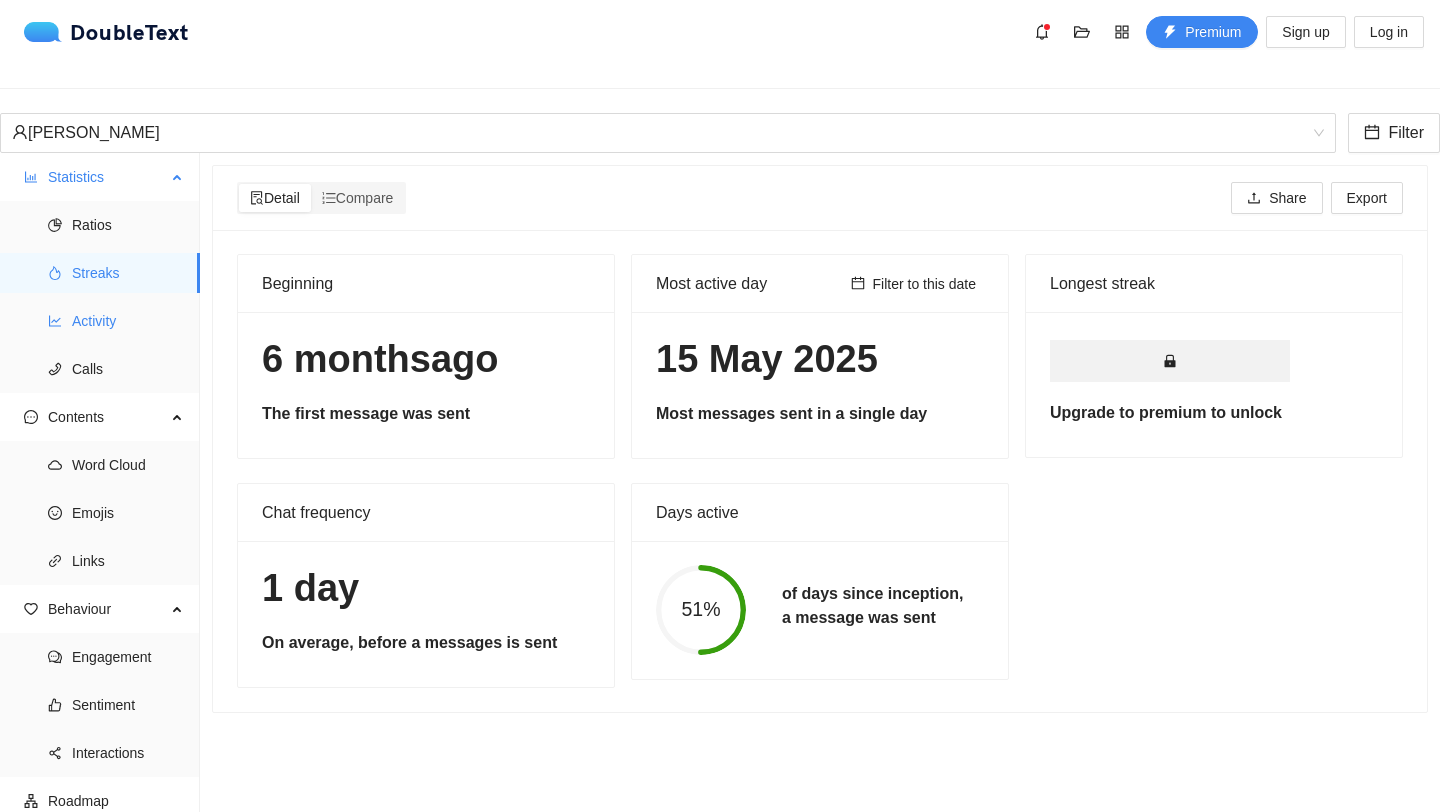 click on "Activity" at bounding box center (128, 321) 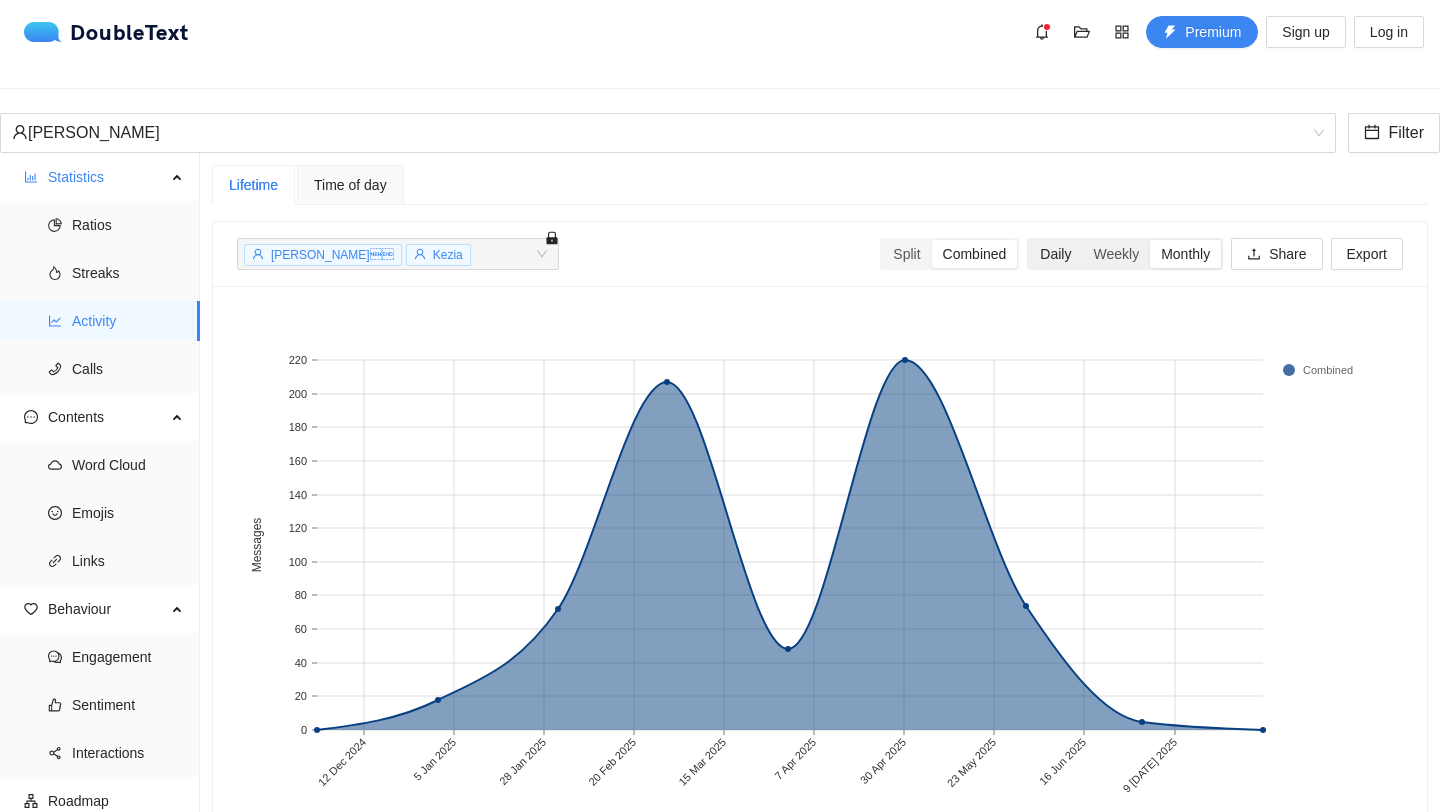 click on "Daily" at bounding box center (1055, 254) 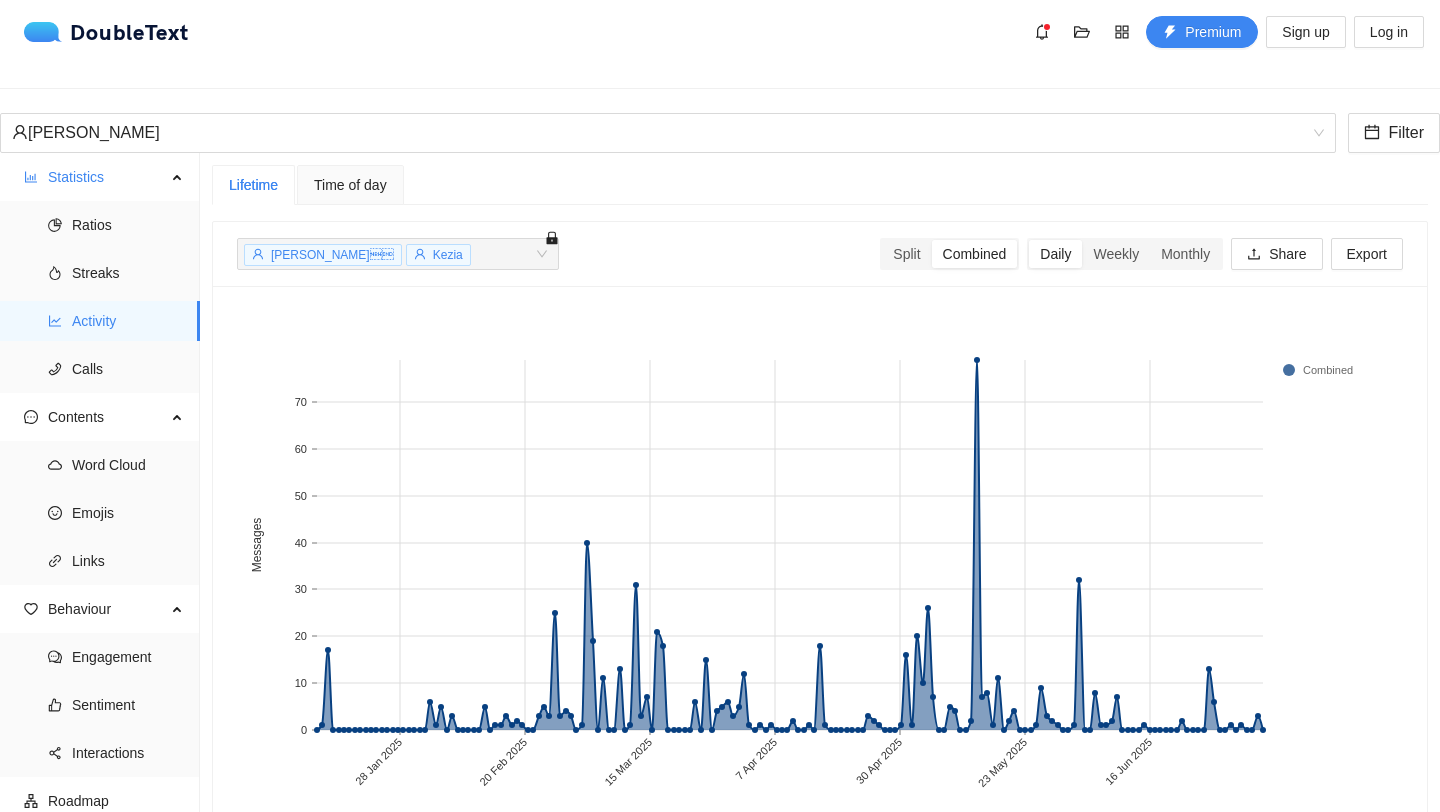 click on "[PERSON_NAME] + 0 ..." at bounding box center (398, 254) 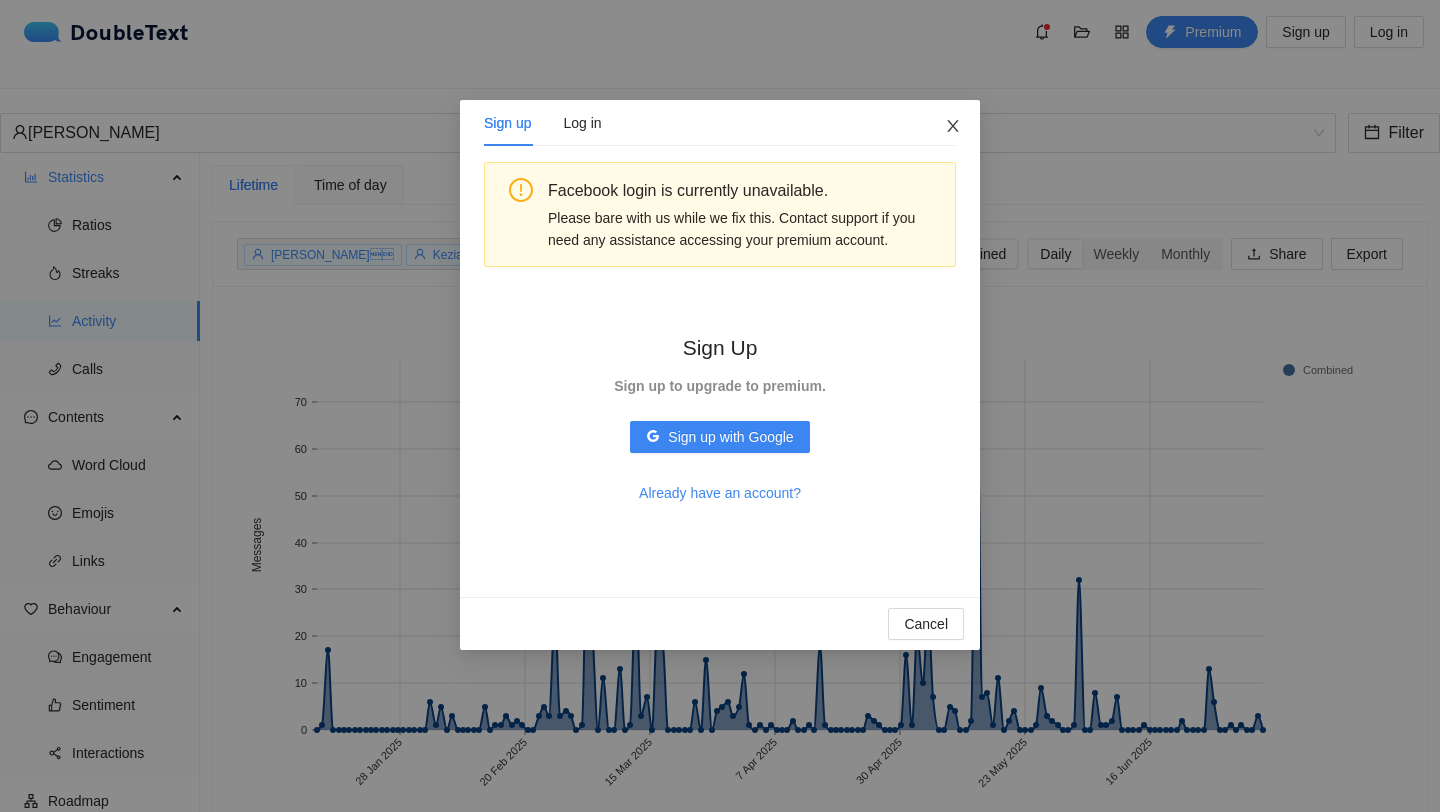 click 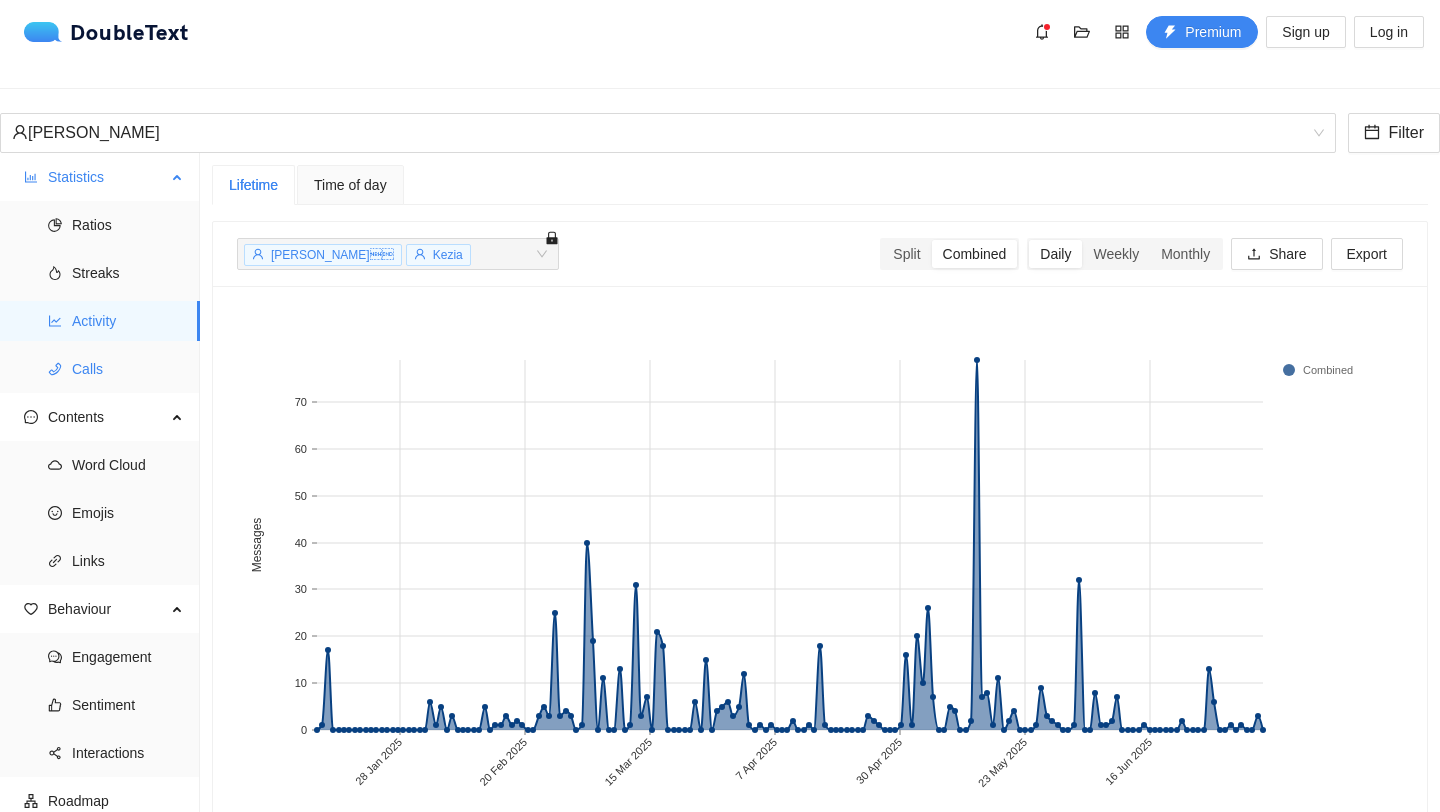 click on "Calls" at bounding box center [128, 369] 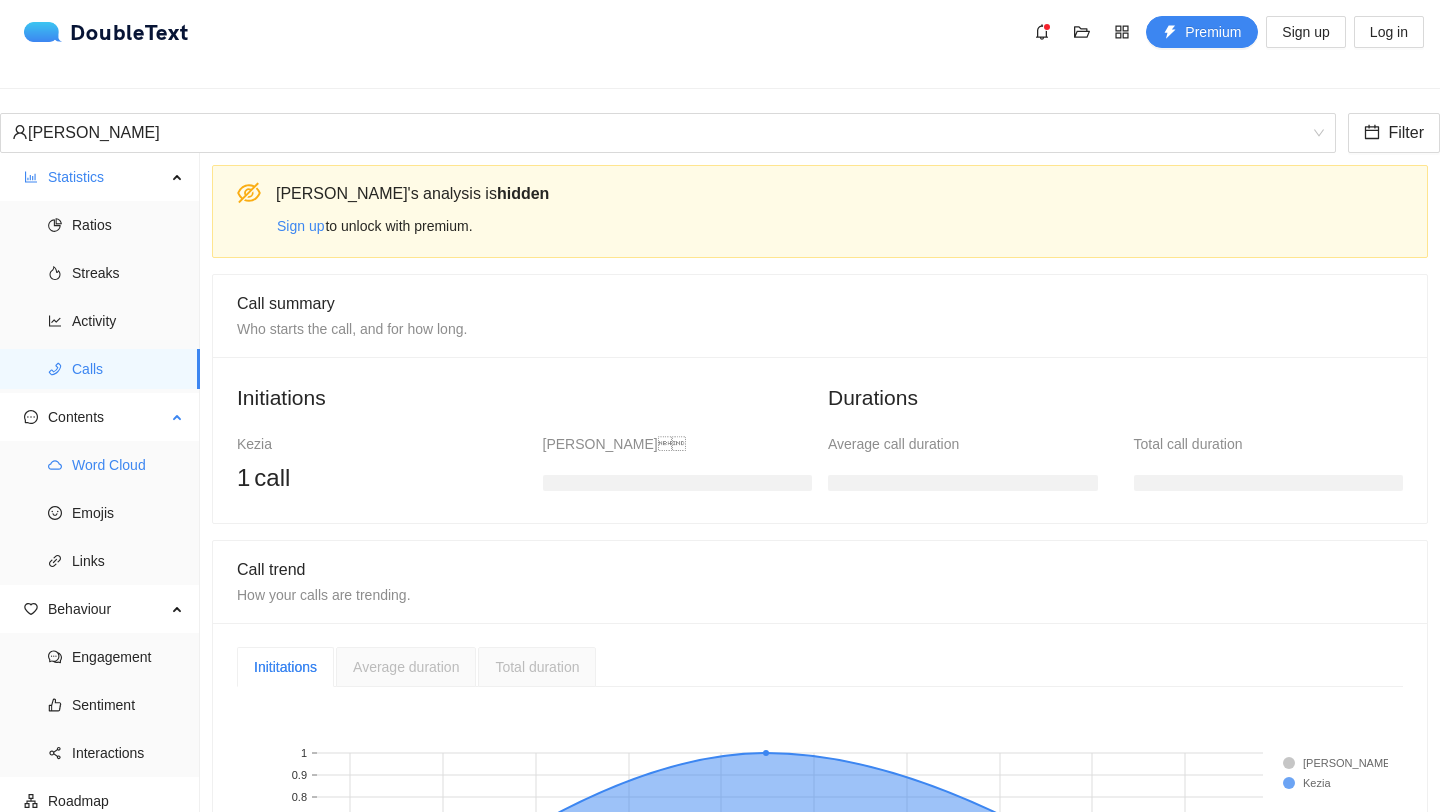 scroll, scrollTop: 1, scrollLeft: 0, axis: vertical 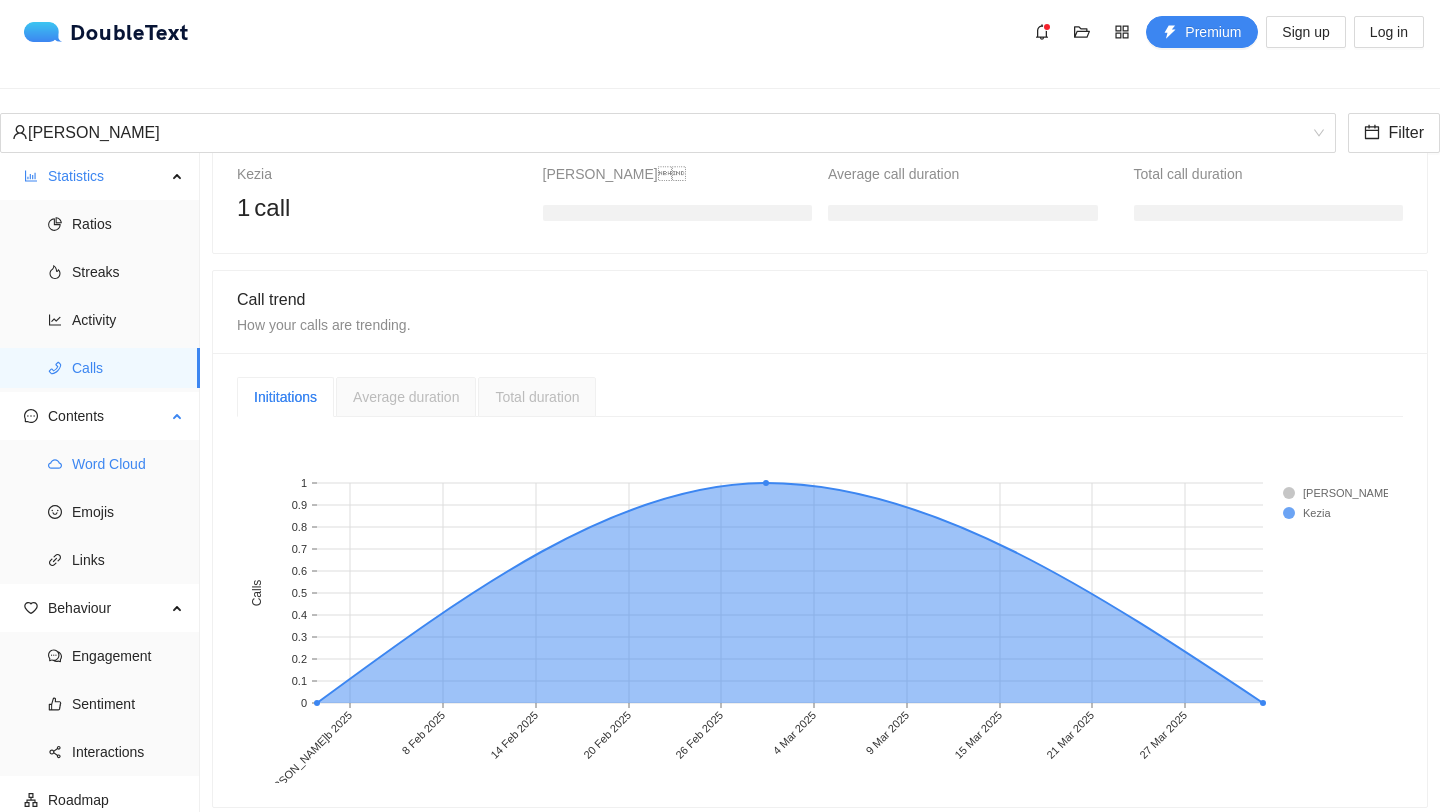 click on "Word Cloud" at bounding box center (128, 464) 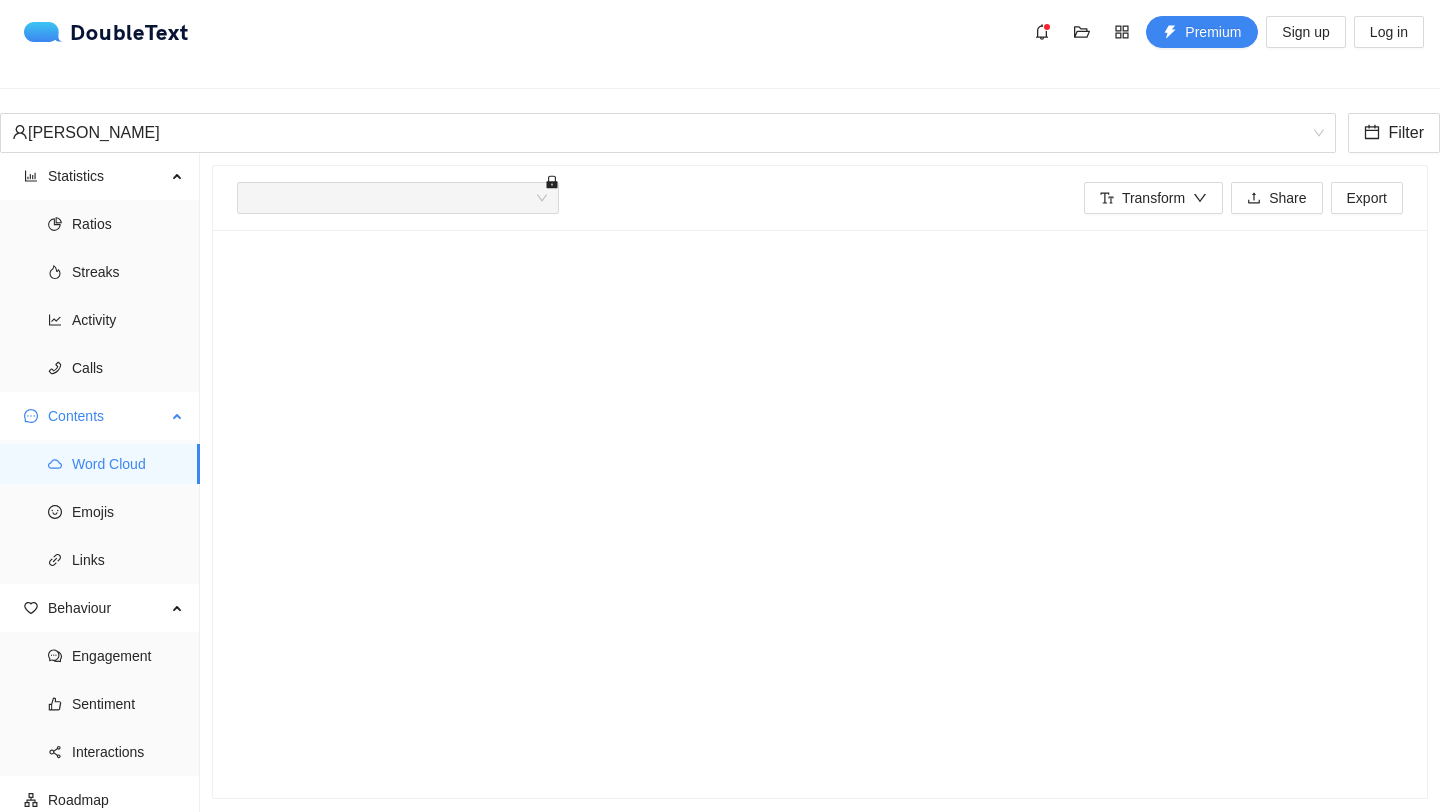 scroll, scrollTop: 6, scrollLeft: 0, axis: vertical 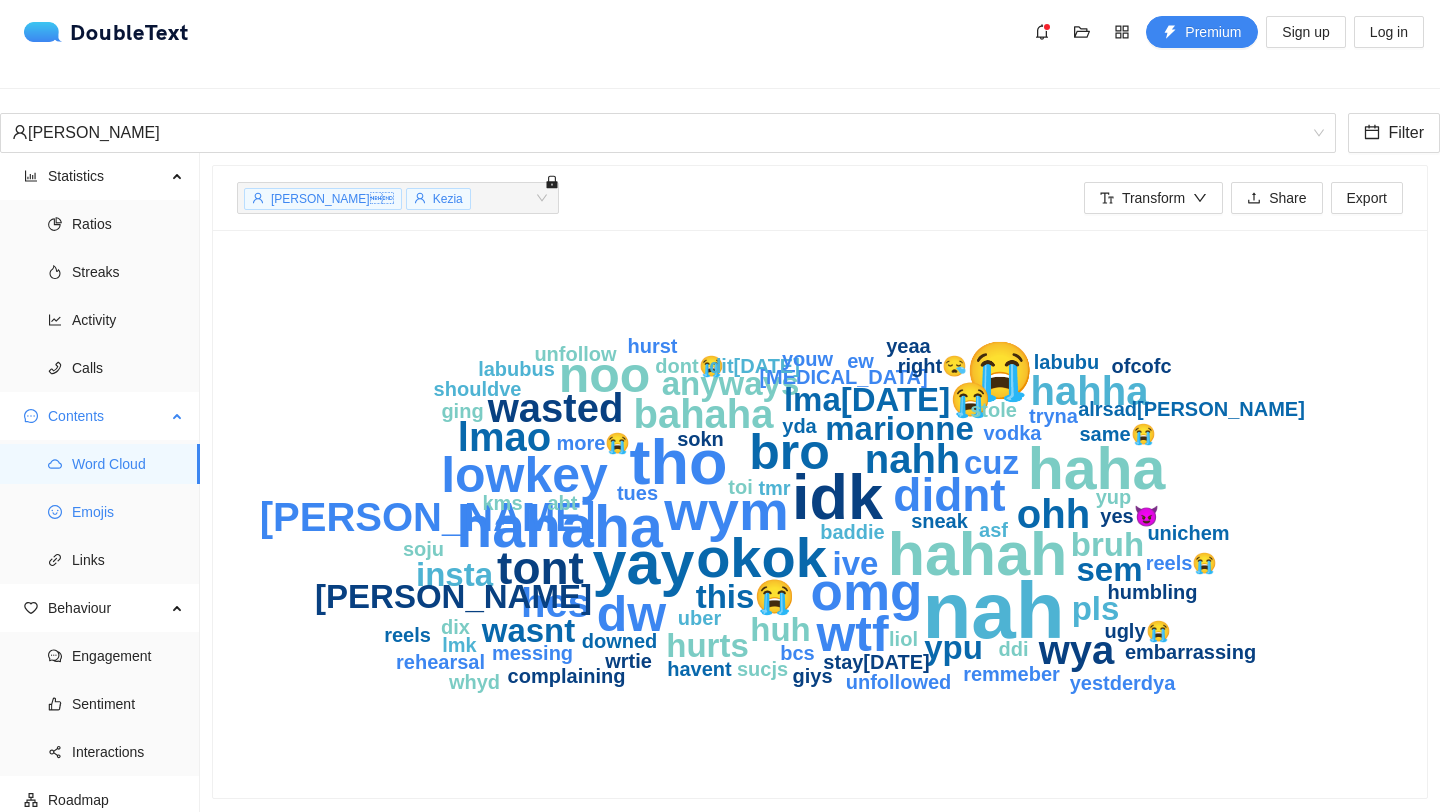 click on "Emojis" at bounding box center (128, 512) 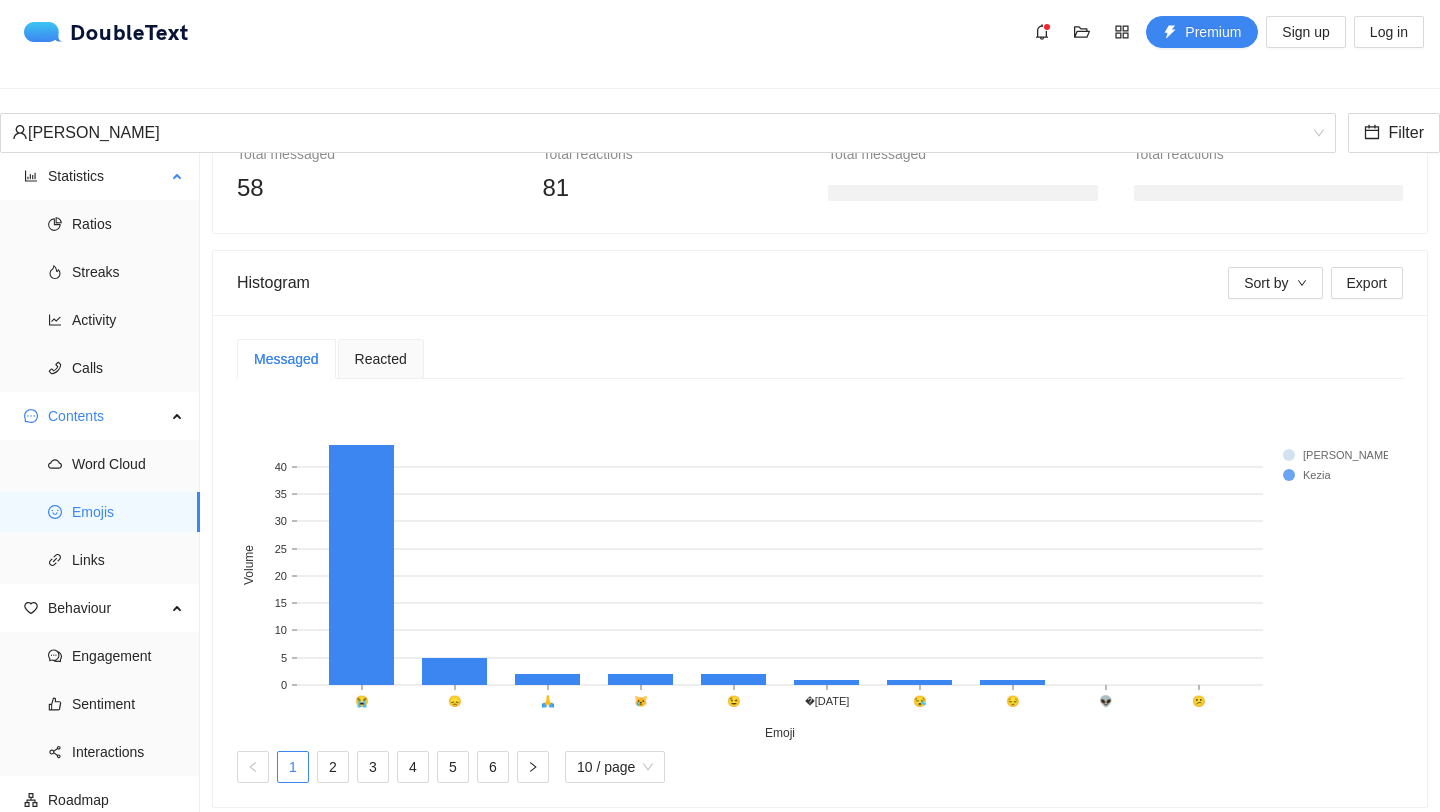 scroll, scrollTop: 0, scrollLeft: 0, axis: both 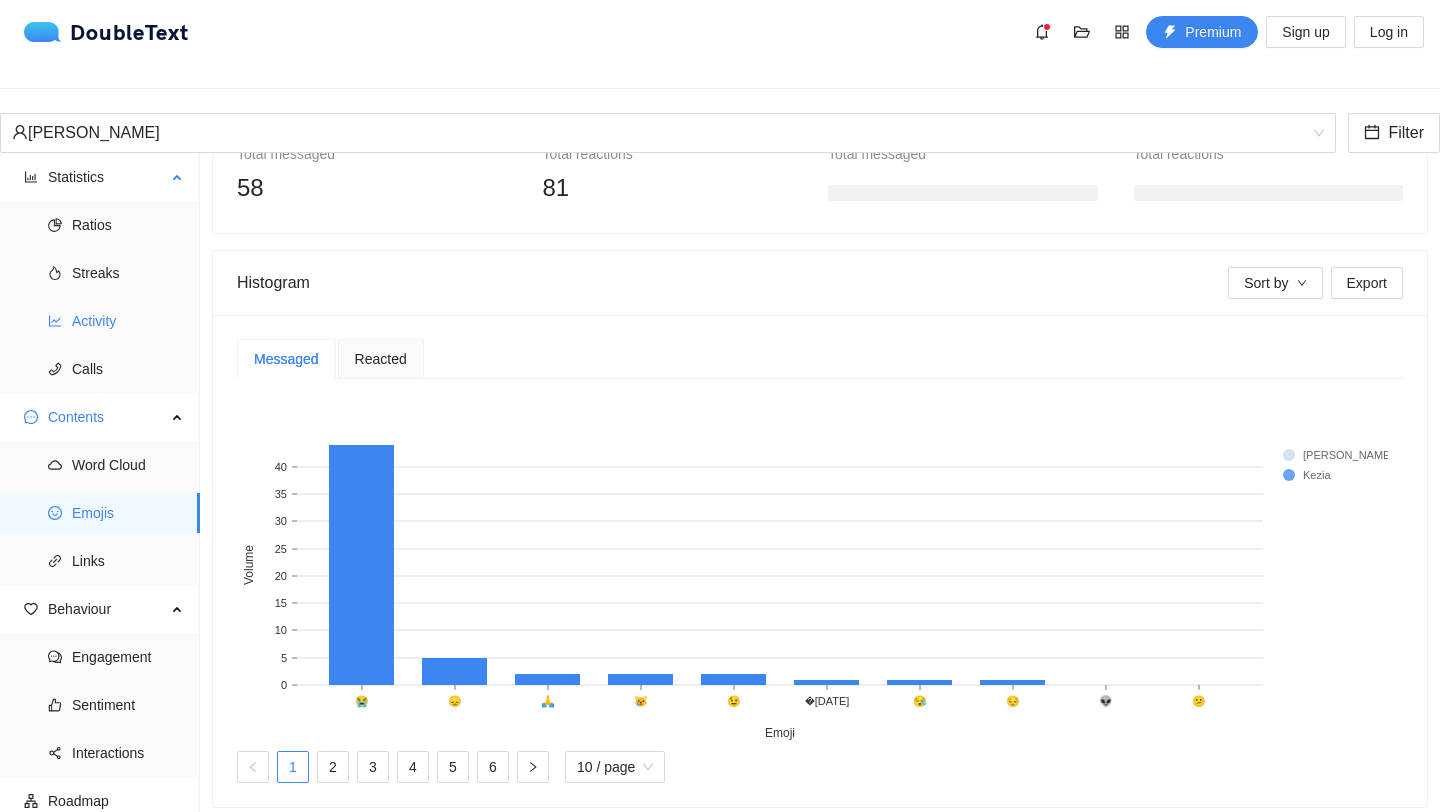 click on "Activity" at bounding box center [128, 321] 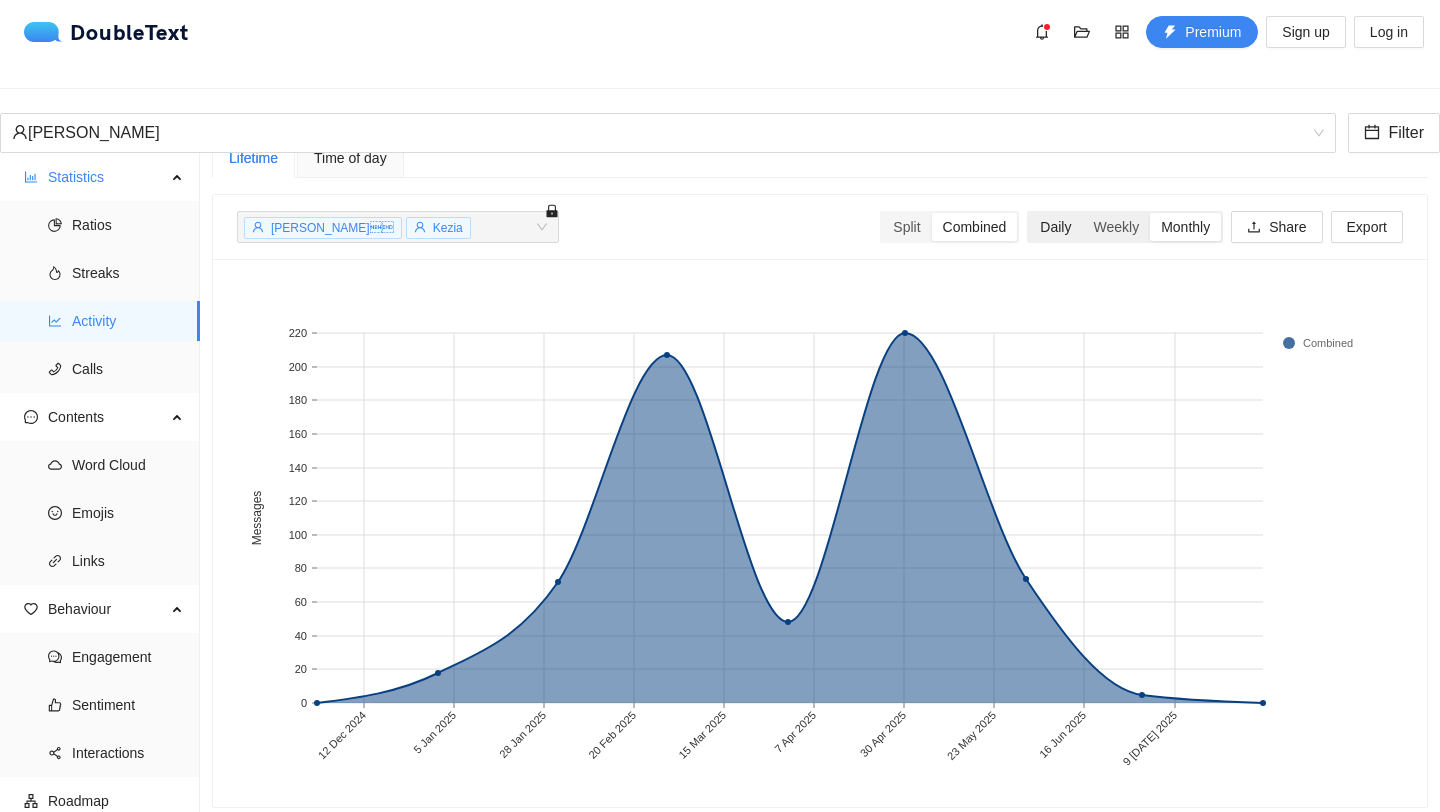click on "Daily" at bounding box center (1055, 227) 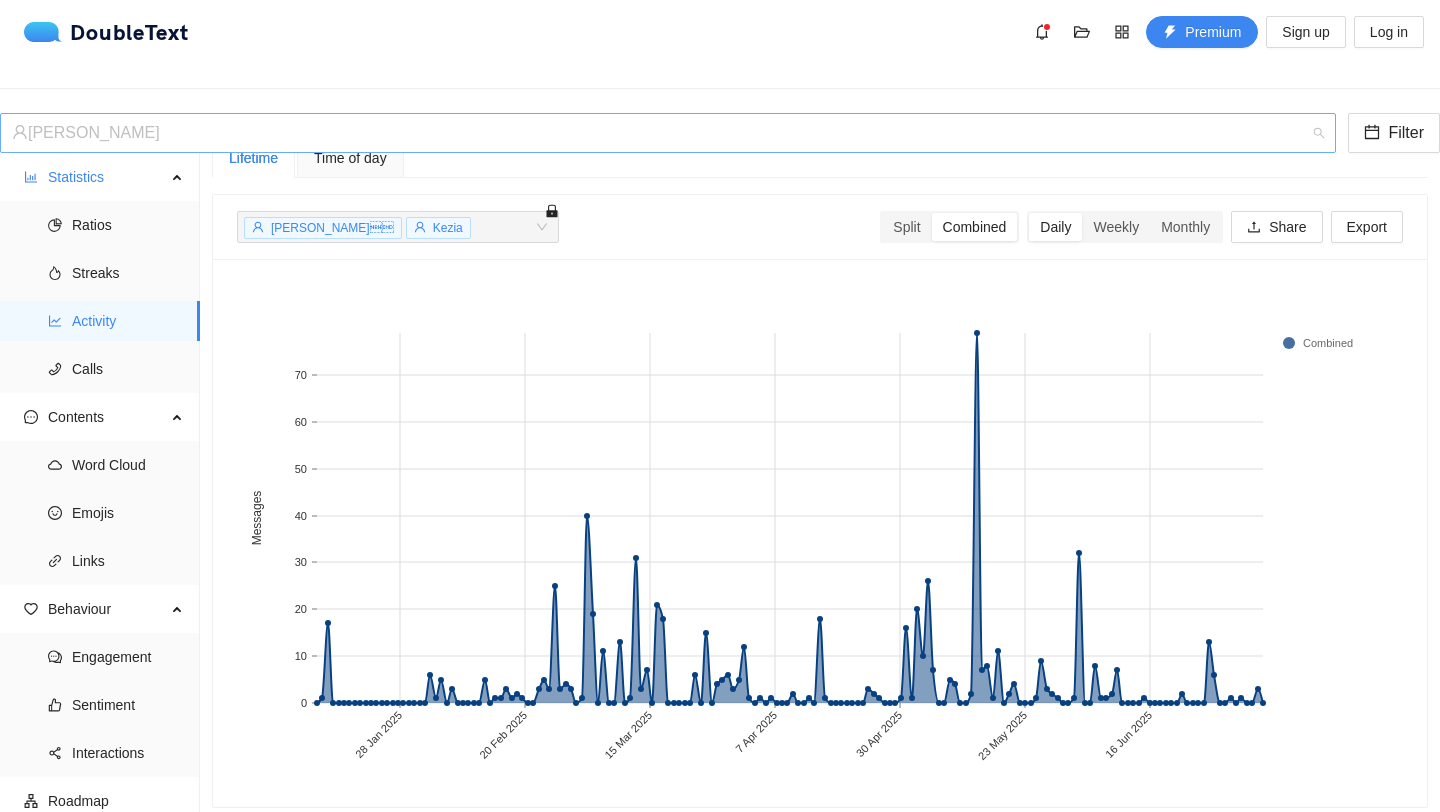 click on "[PERSON_NAME]" at bounding box center [659, 133] 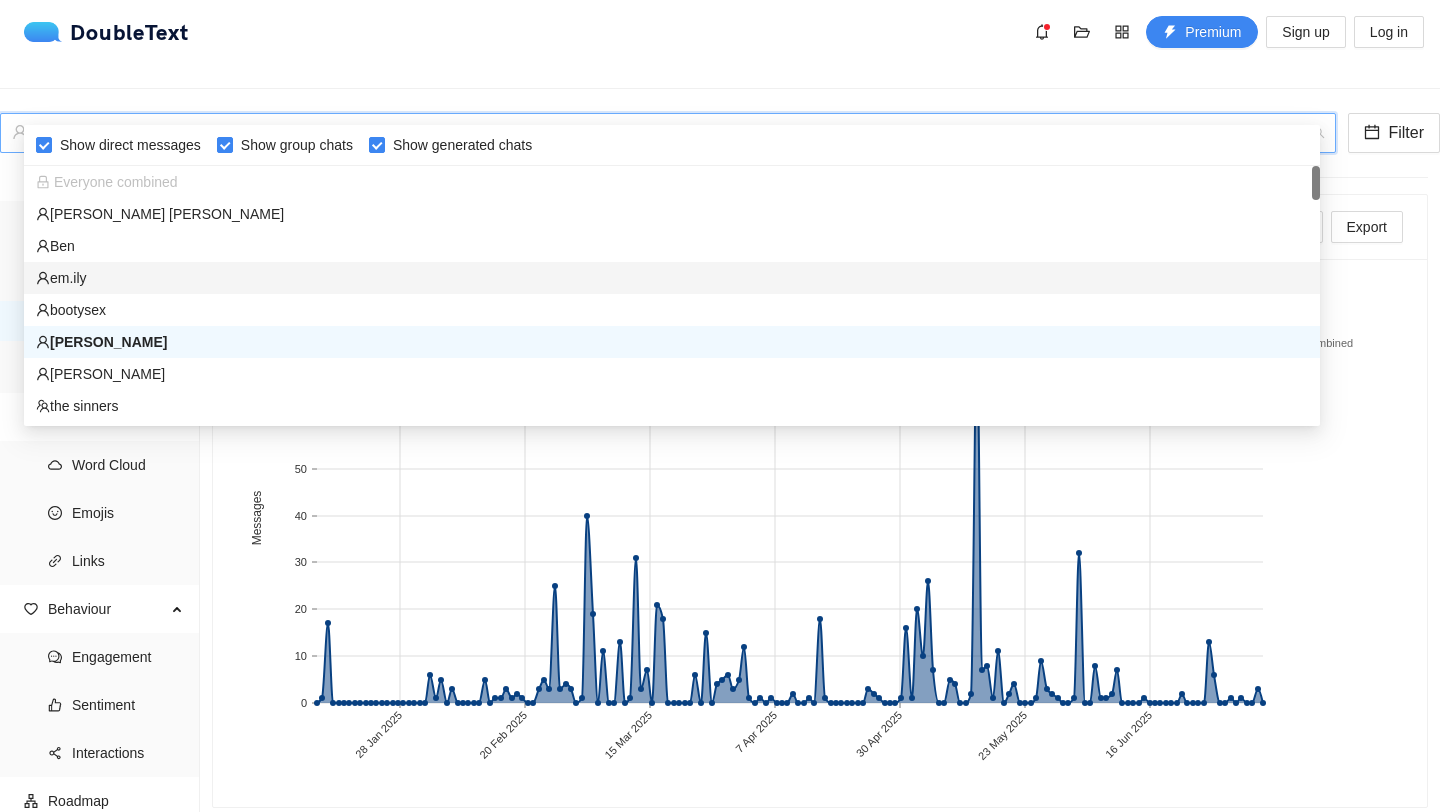 click on "em.ily" at bounding box center [672, 278] 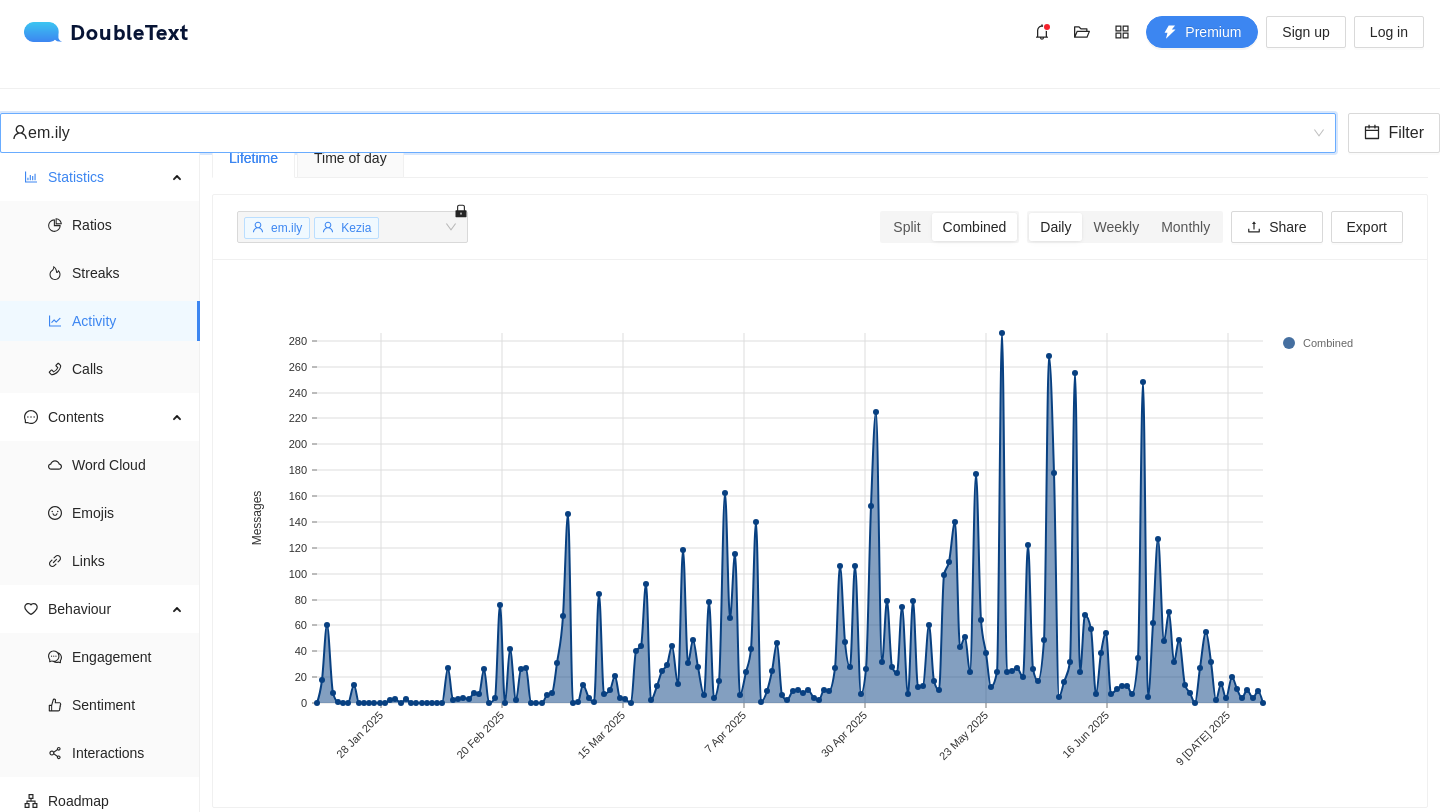 click on "em.ily" at bounding box center (659, 133) 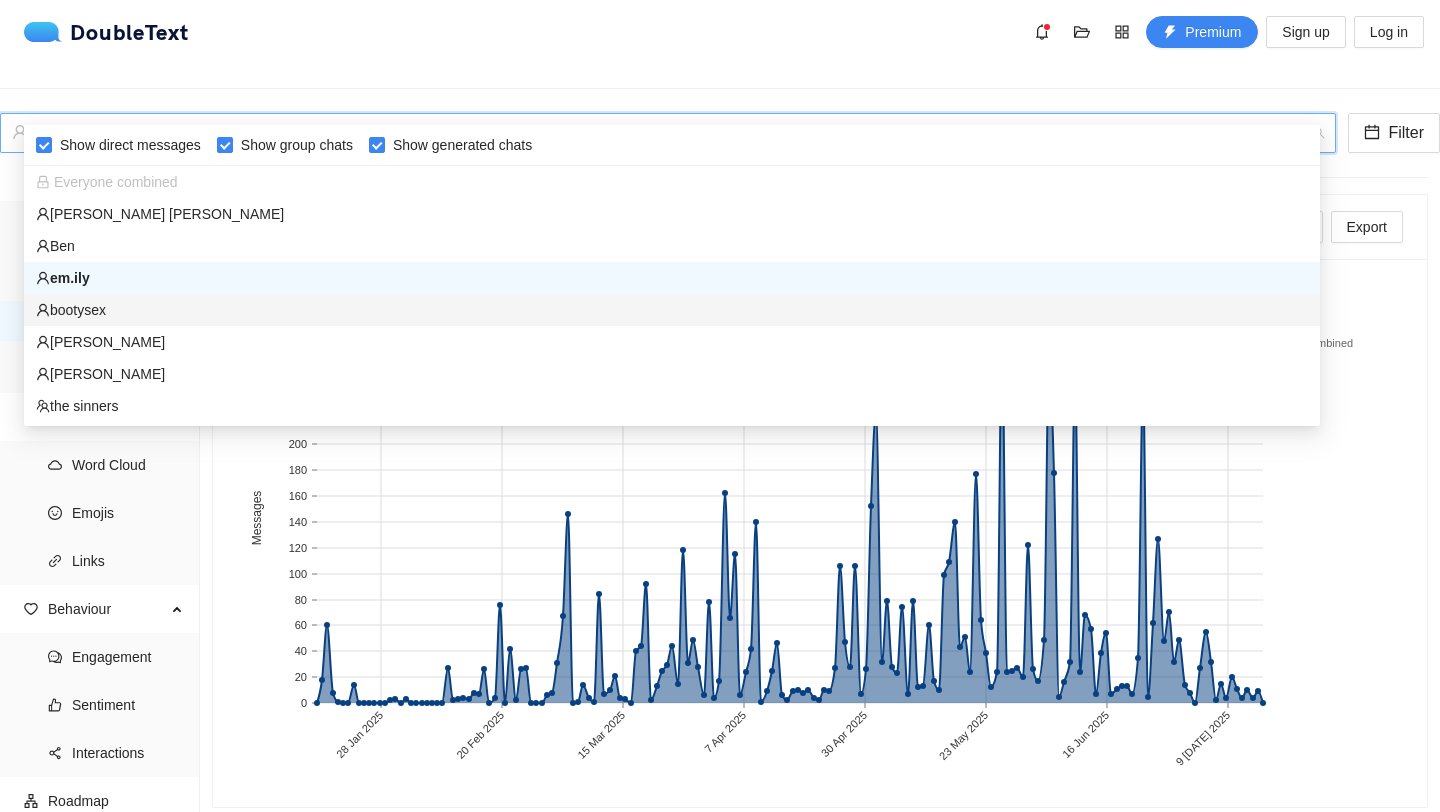 click on "bootysex" at bounding box center [672, 310] 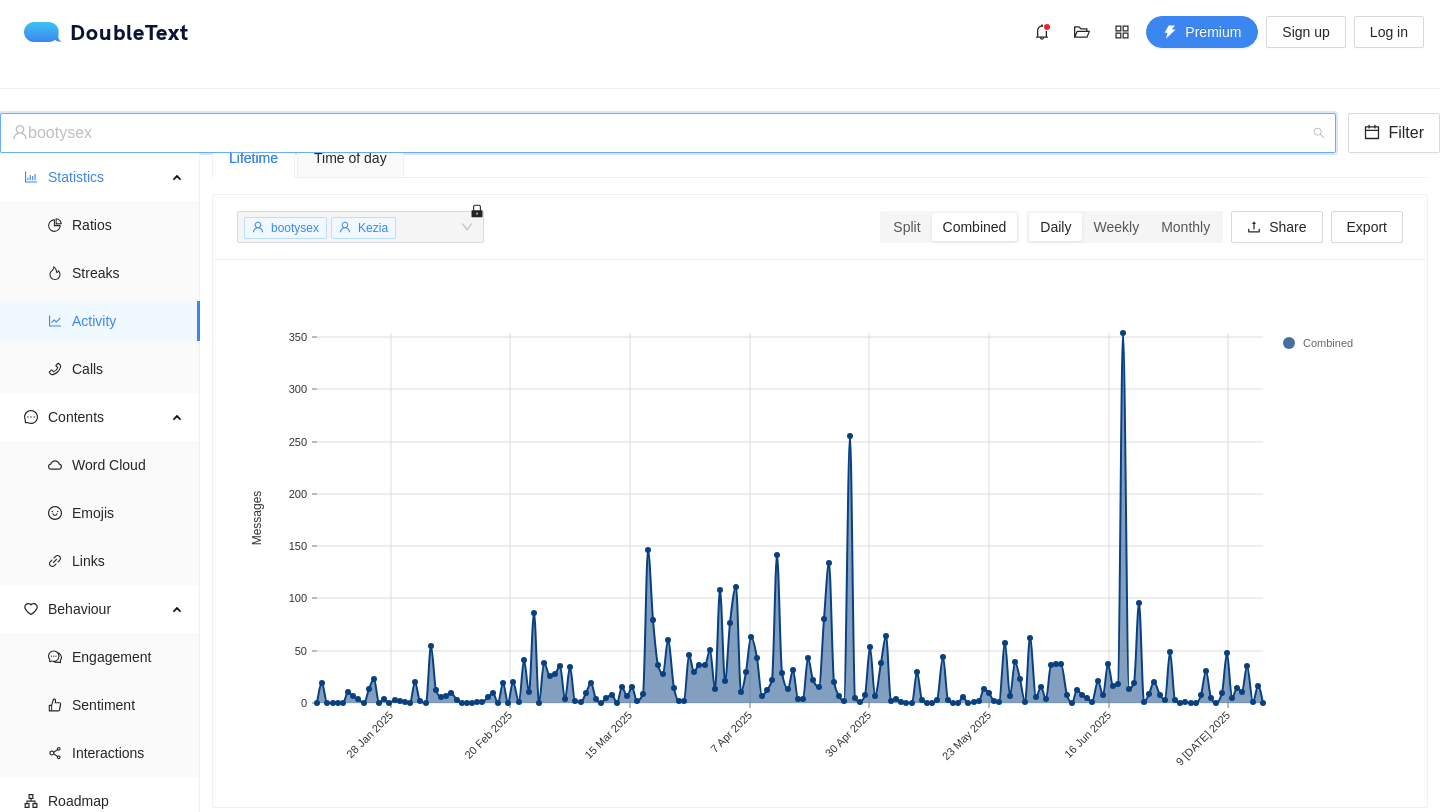 click on "bootysex" at bounding box center [659, 133] 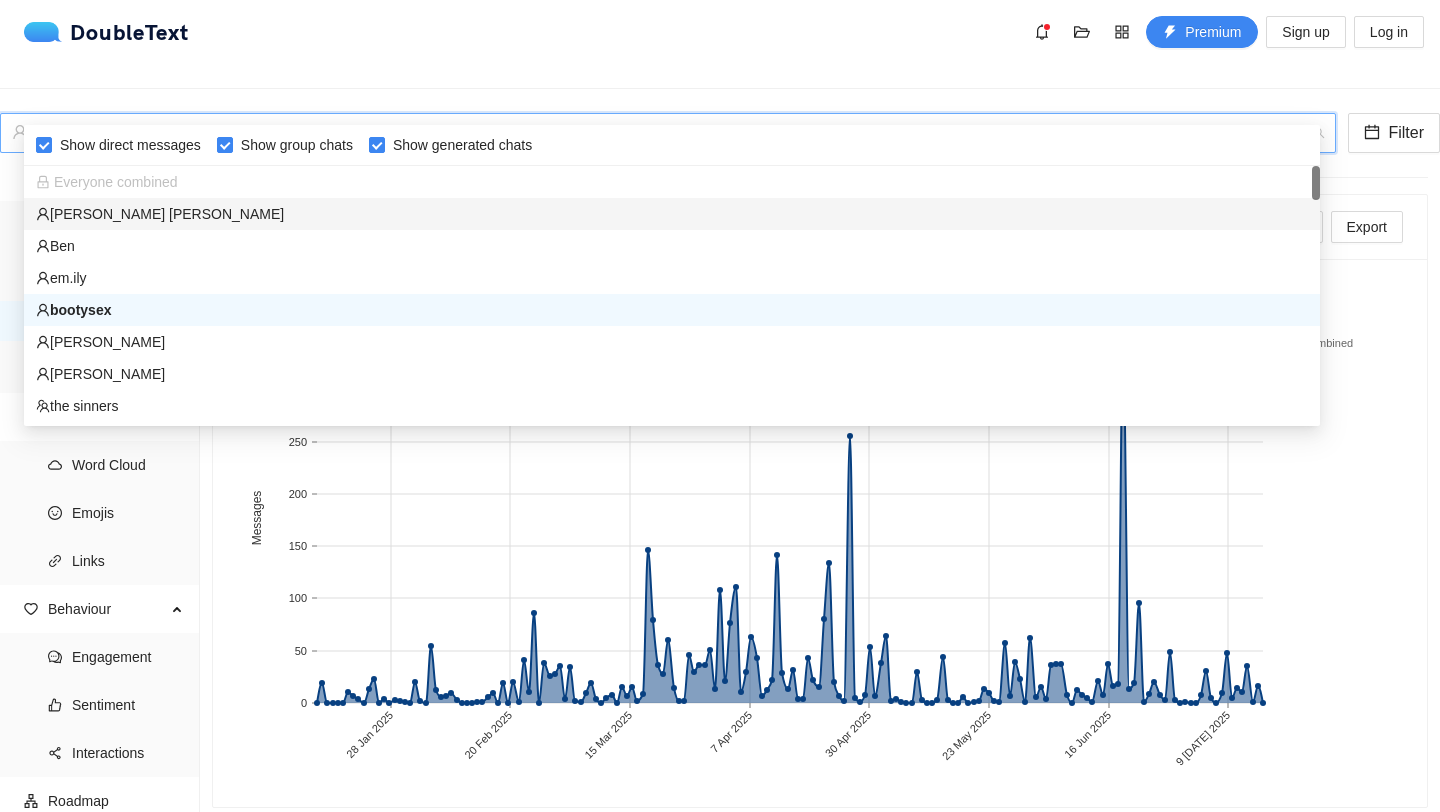 click on "[PERSON_NAME] [PERSON_NAME]" at bounding box center [672, 214] 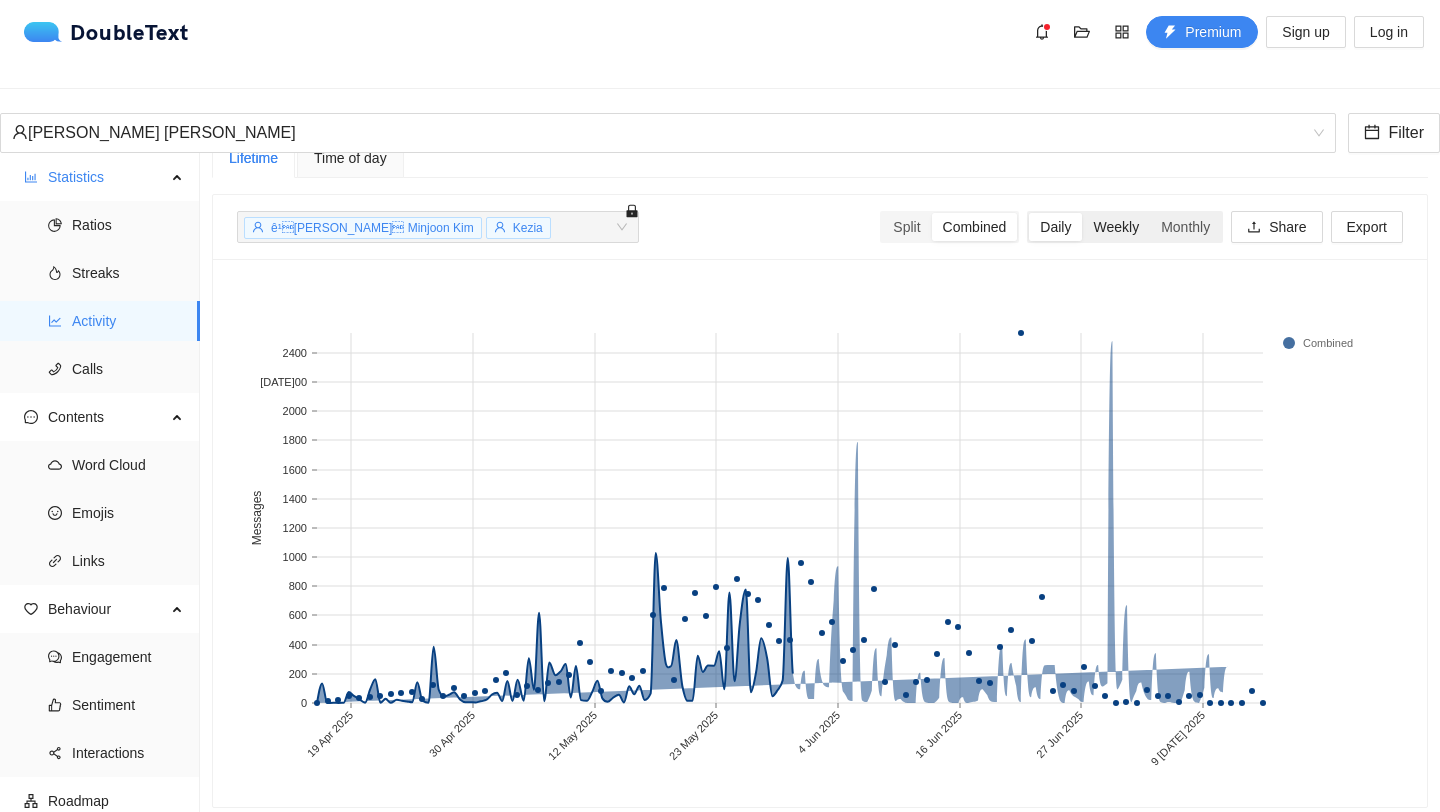 click on "Weekly" at bounding box center [1116, 227] 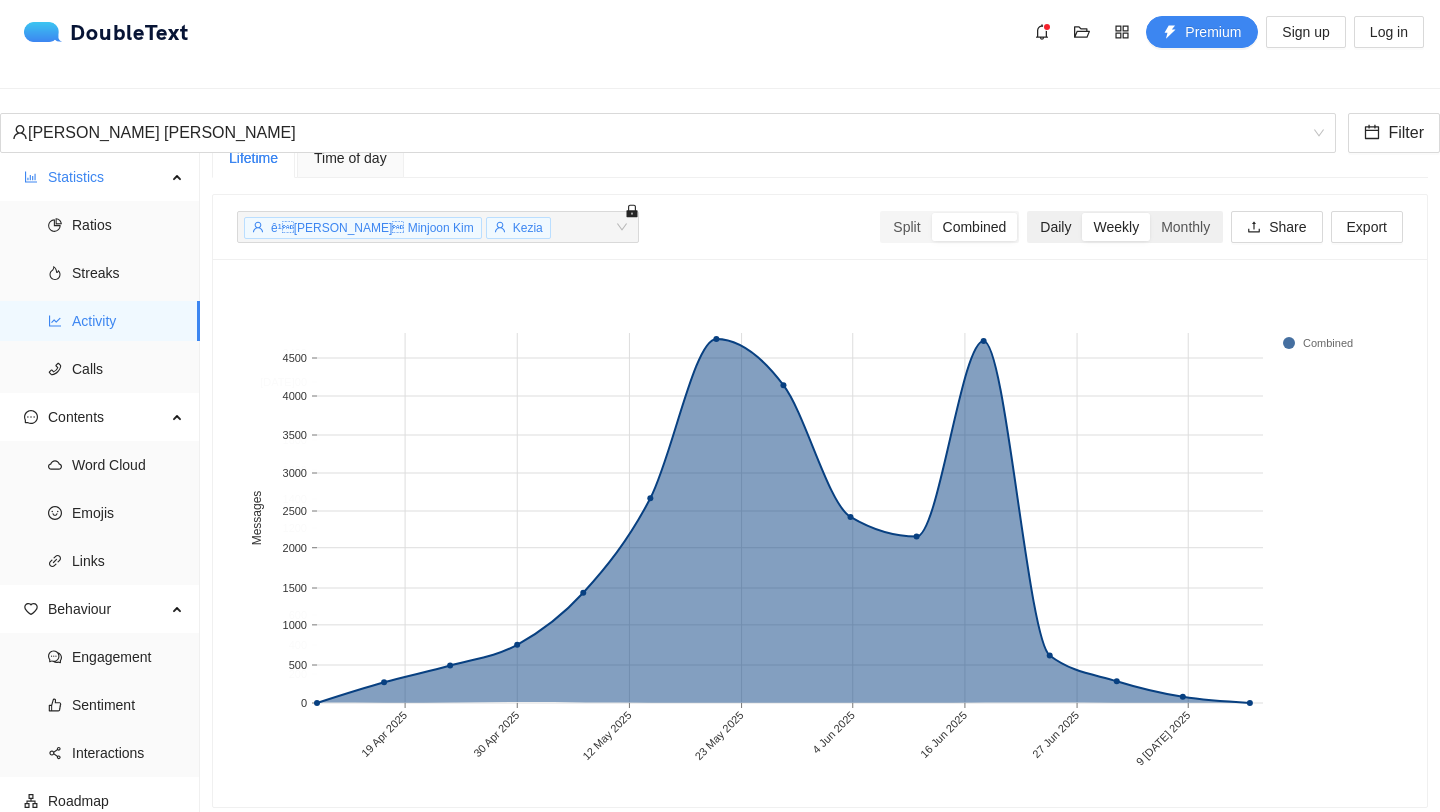 click on "Daily" at bounding box center [1055, 227] 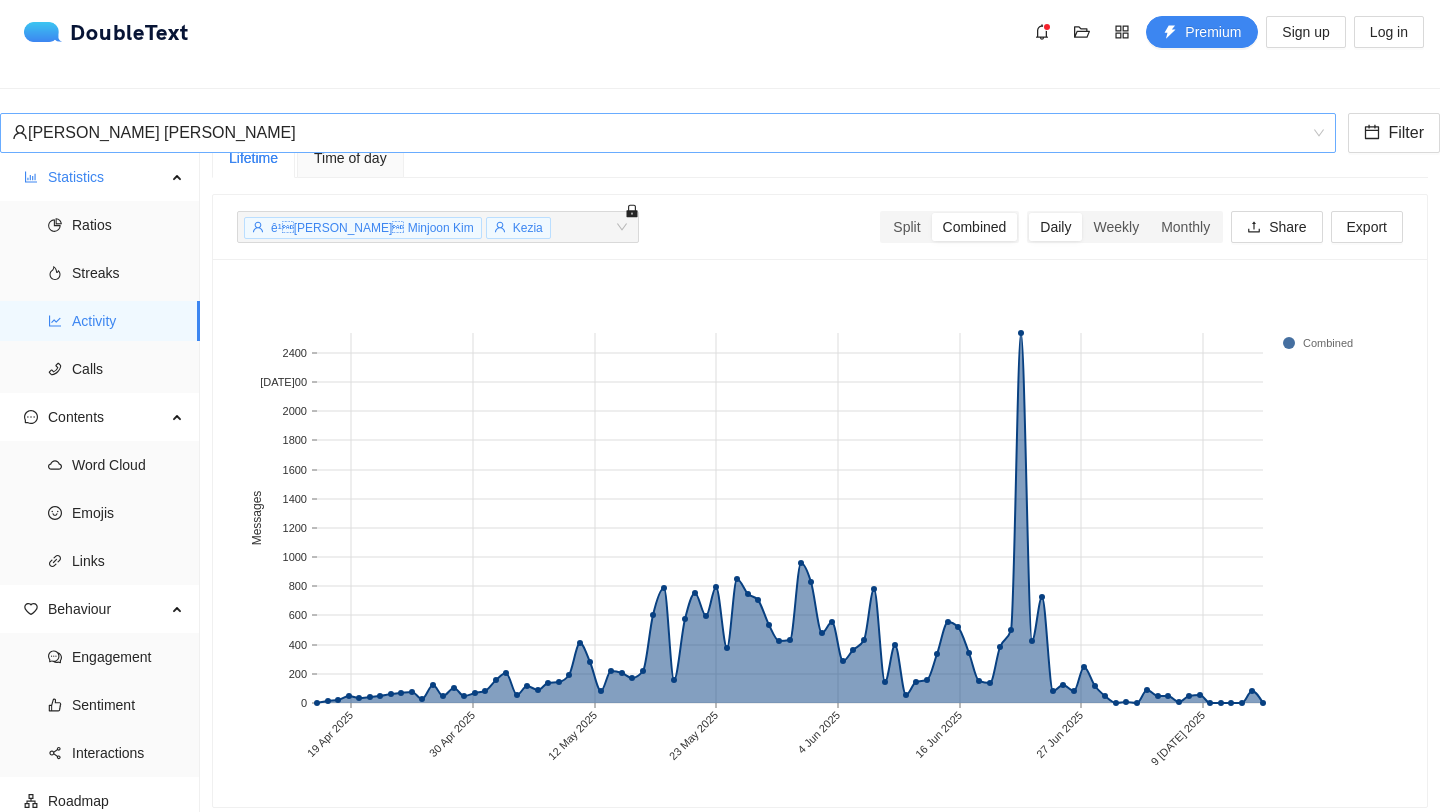 click on "[PERSON_NAME] [PERSON_NAME]" at bounding box center [659, 133] 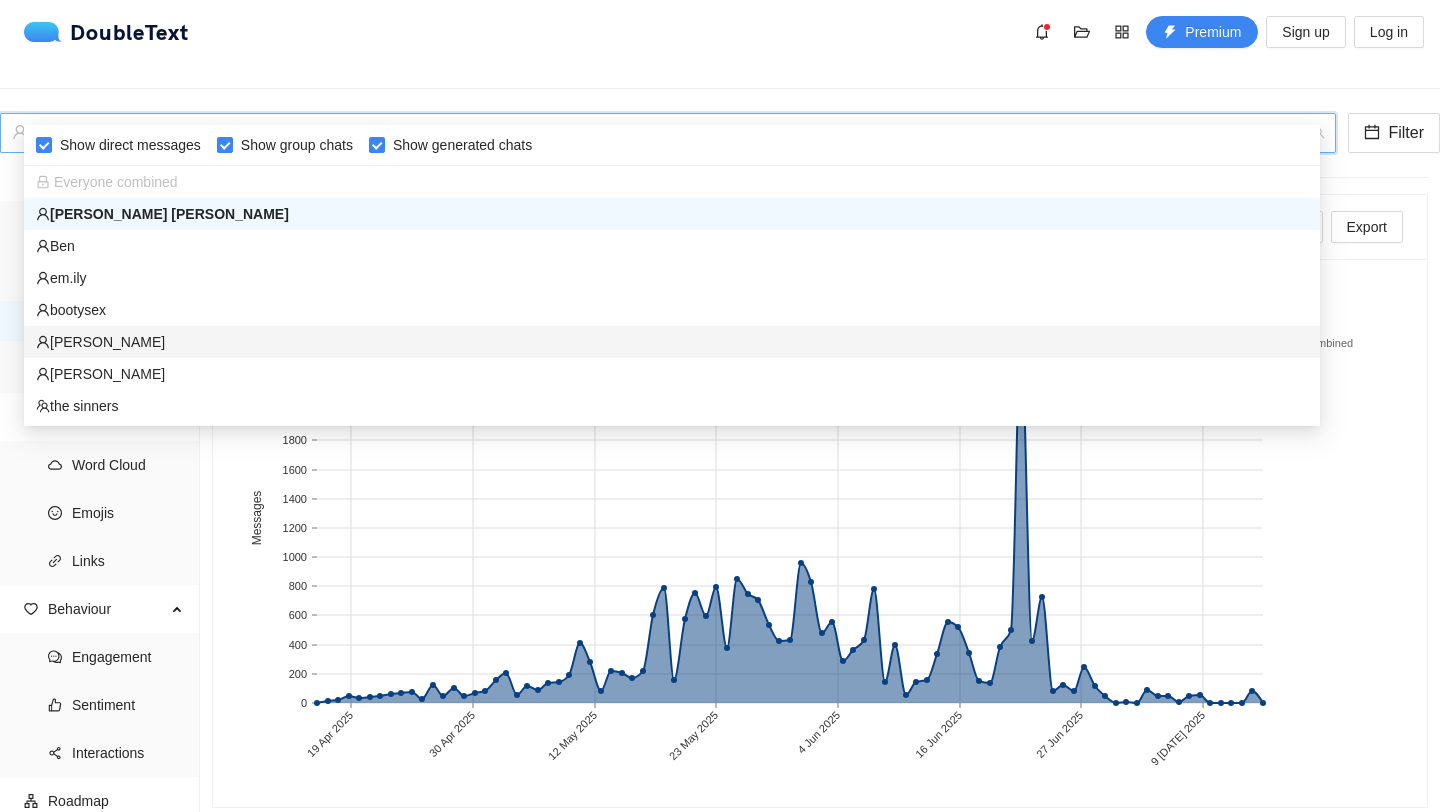 click on "[PERSON_NAME]" at bounding box center [672, 342] 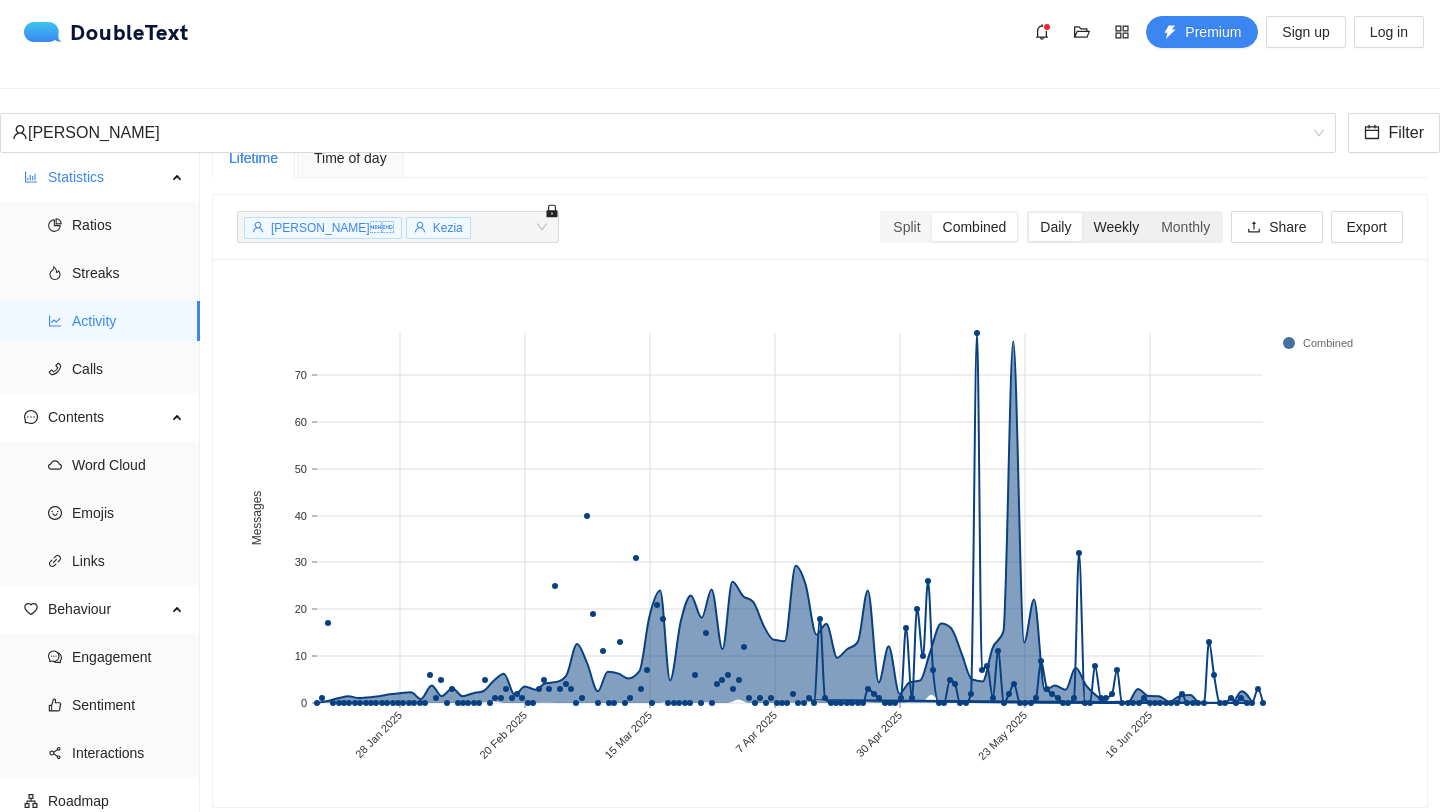 click on "Weekly" at bounding box center [1116, 227] 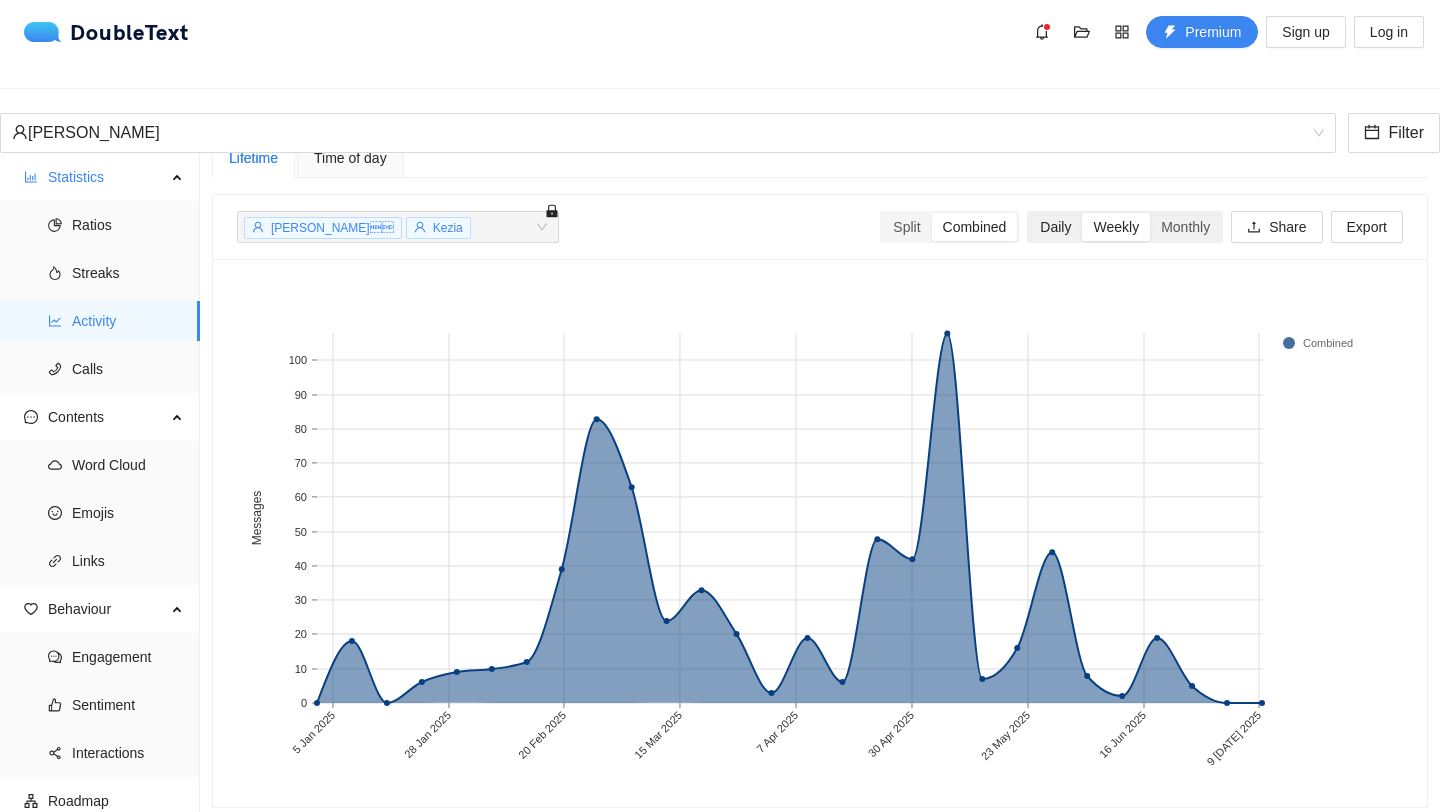 click on "Daily" at bounding box center (1055, 227) 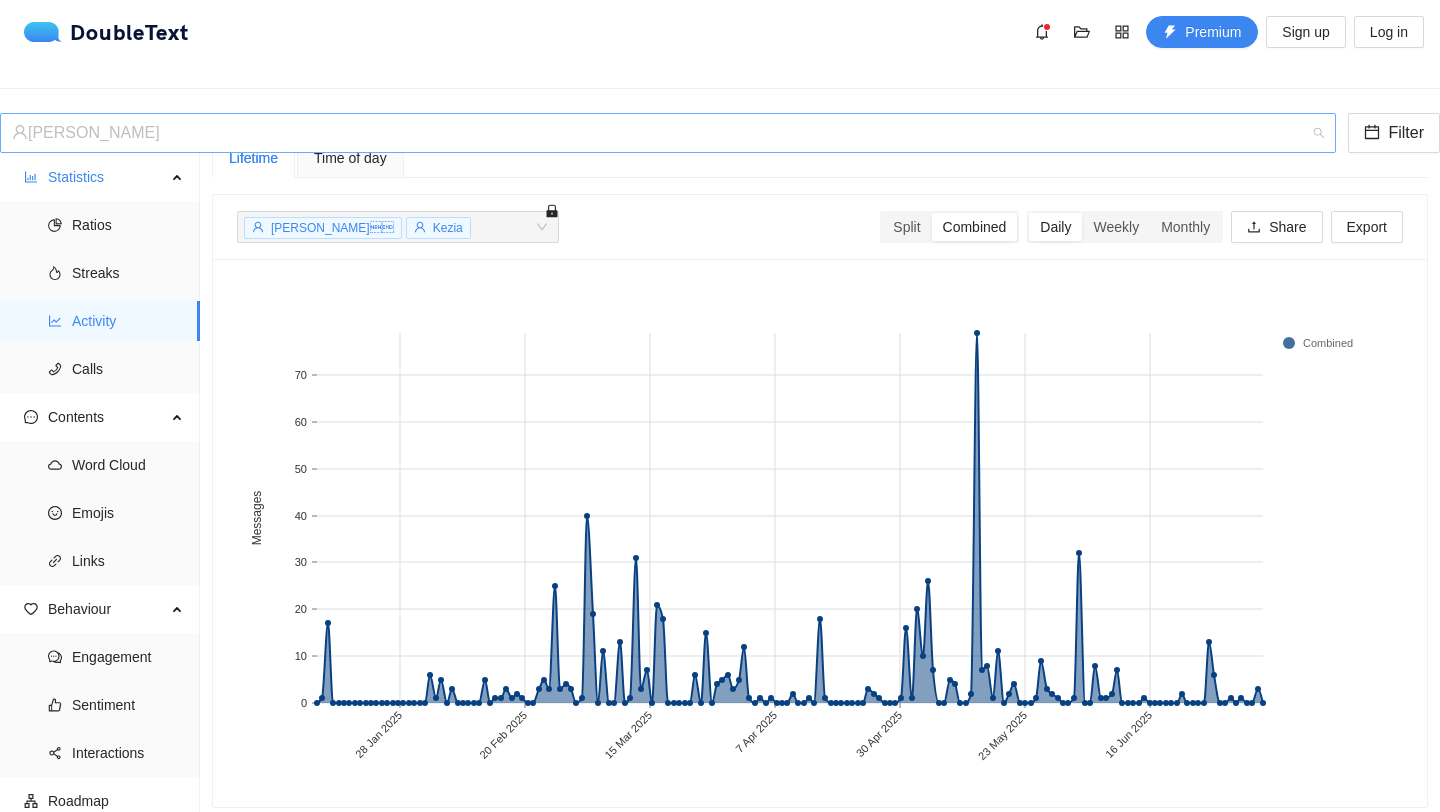 click on "[PERSON_NAME]" at bounding box center (659, 133) 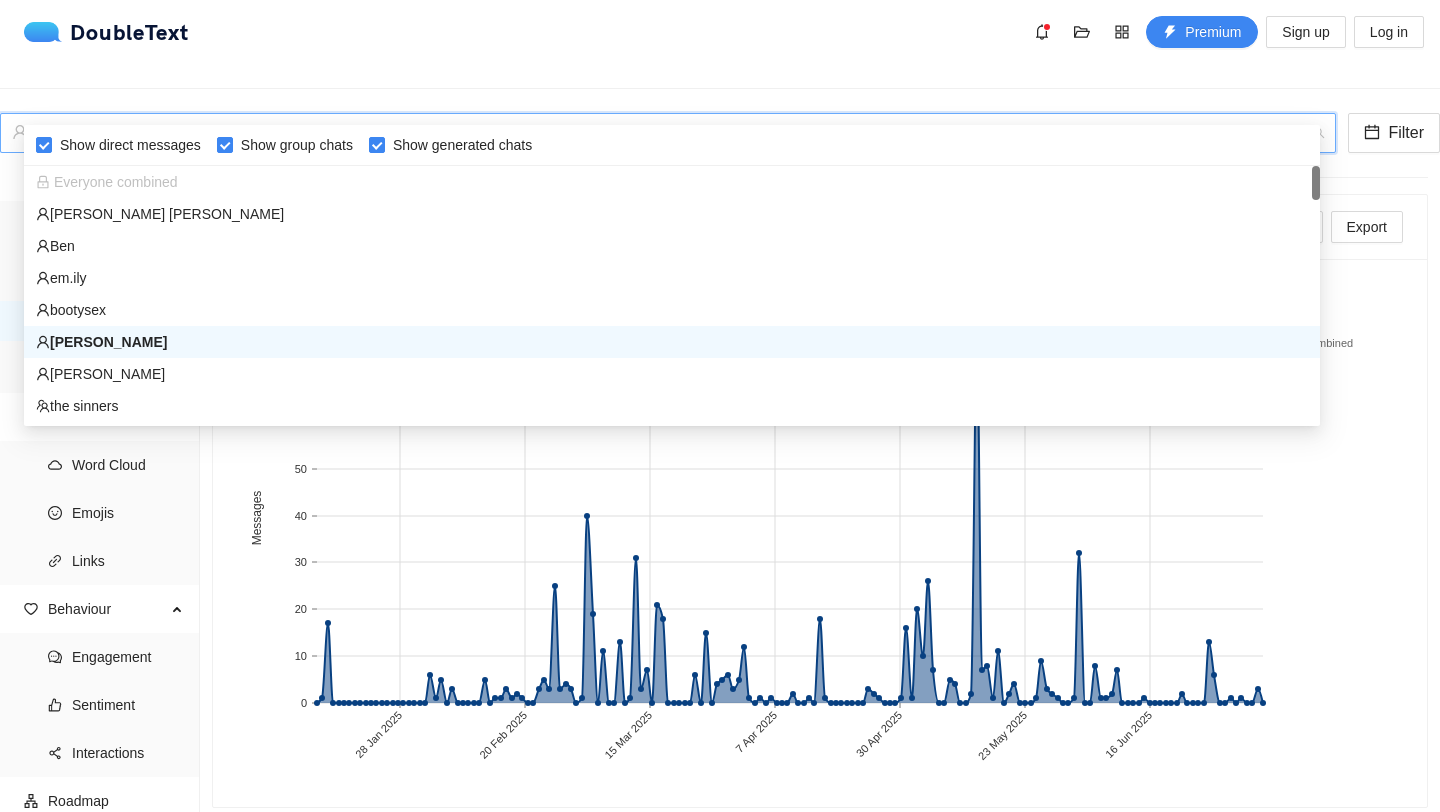 click 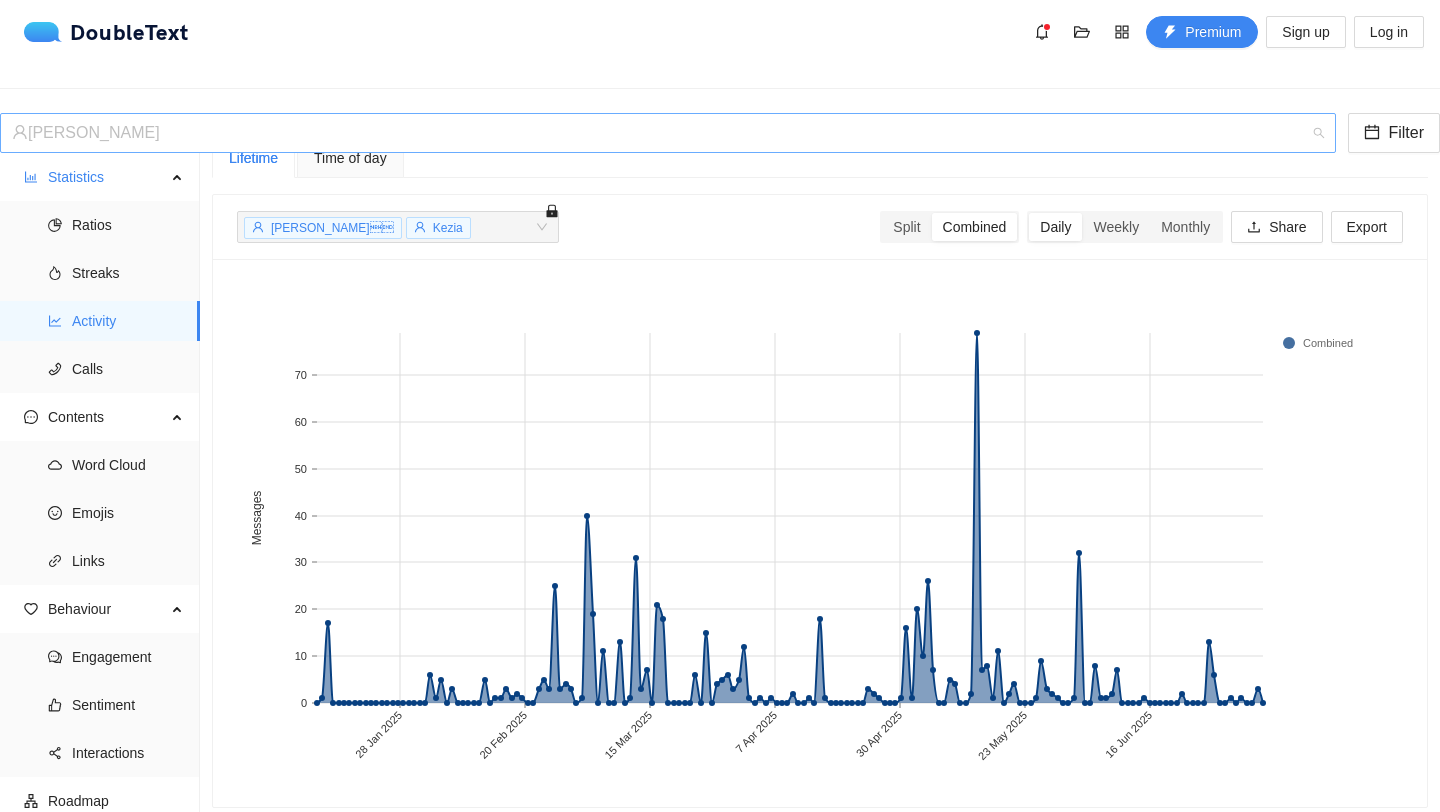 click on "[PERSON_NAME]" at bounding box center [668, 133] 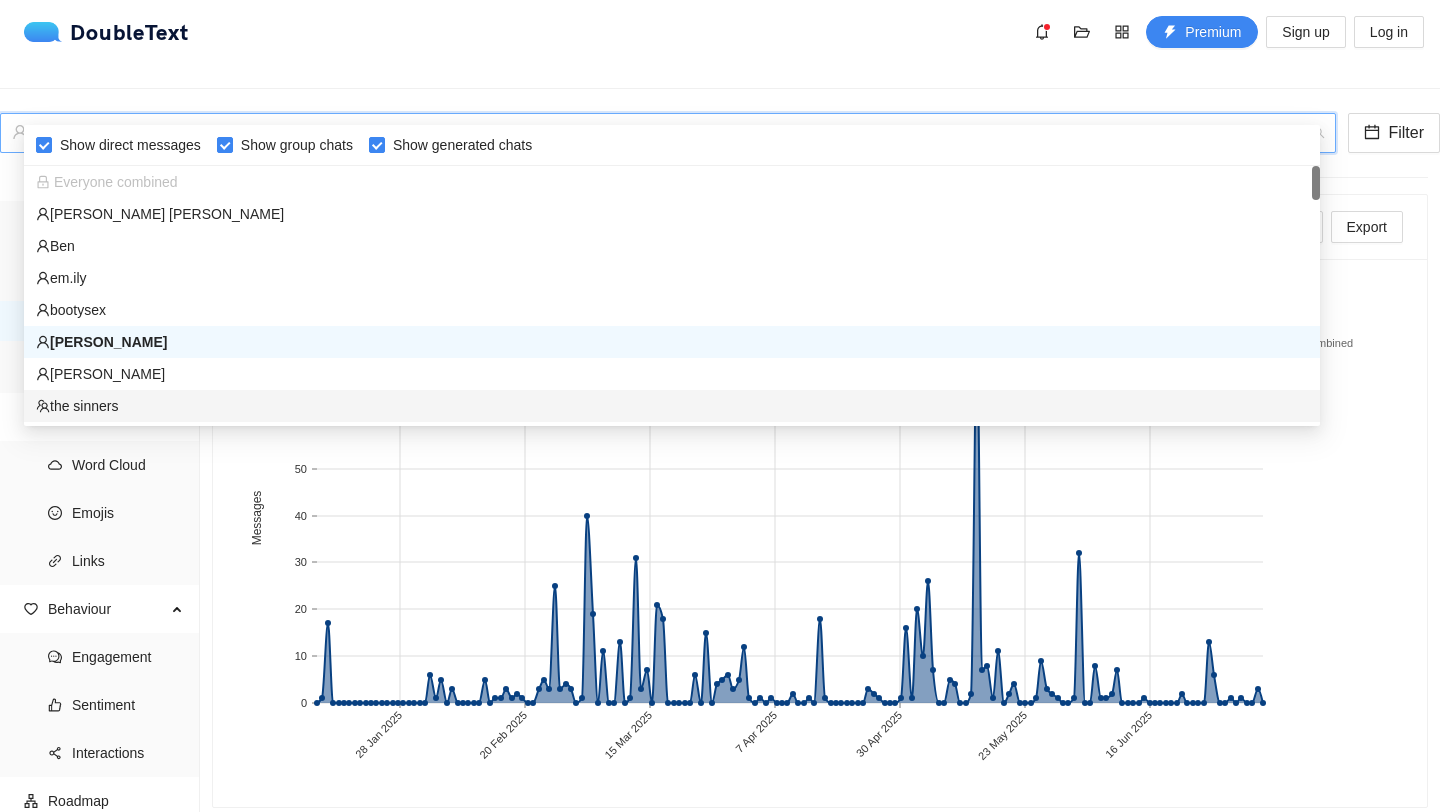 click on "the sinners" at bounding box center (672, 406) 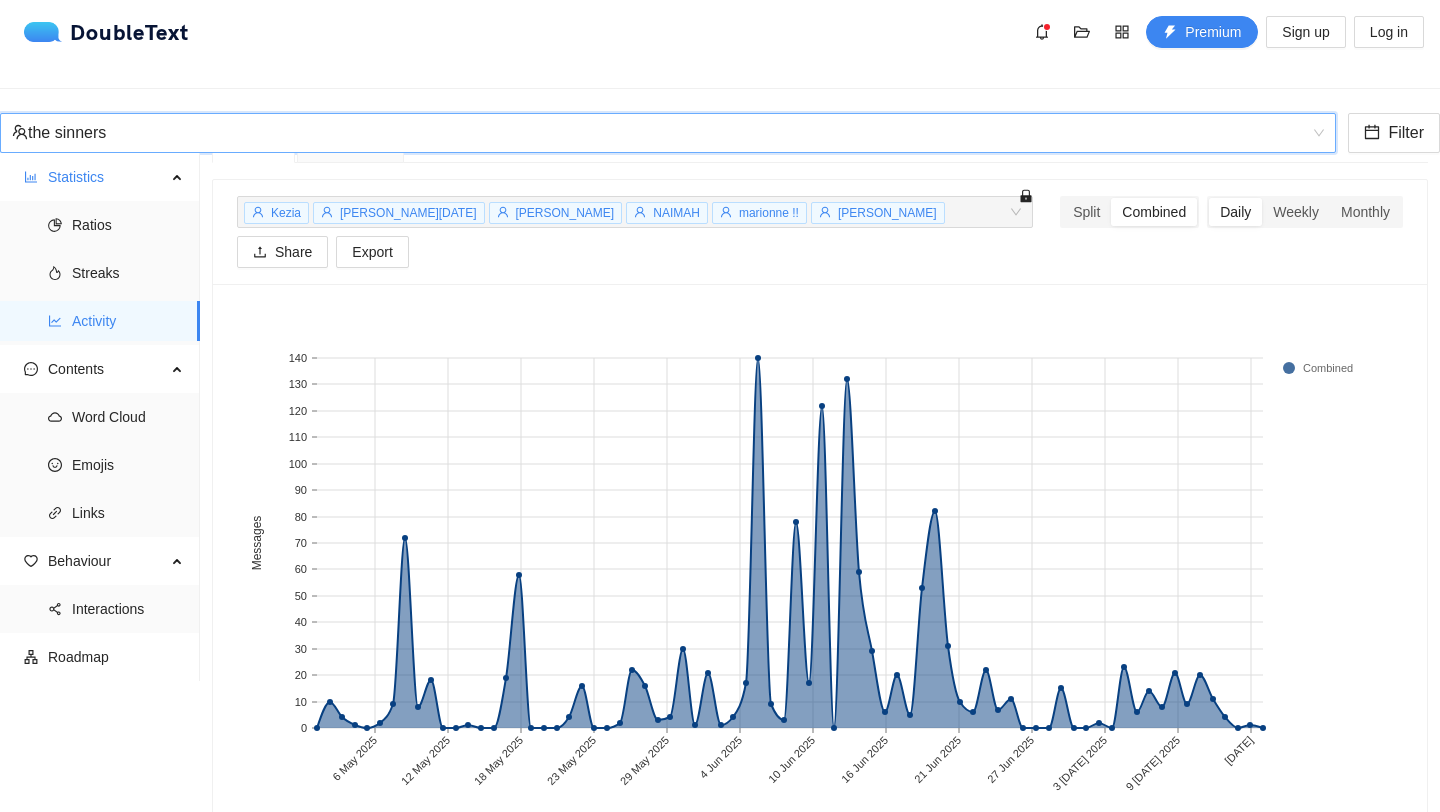scroll, scrollTop: 73, scrollLeft: 0, axis: vertical 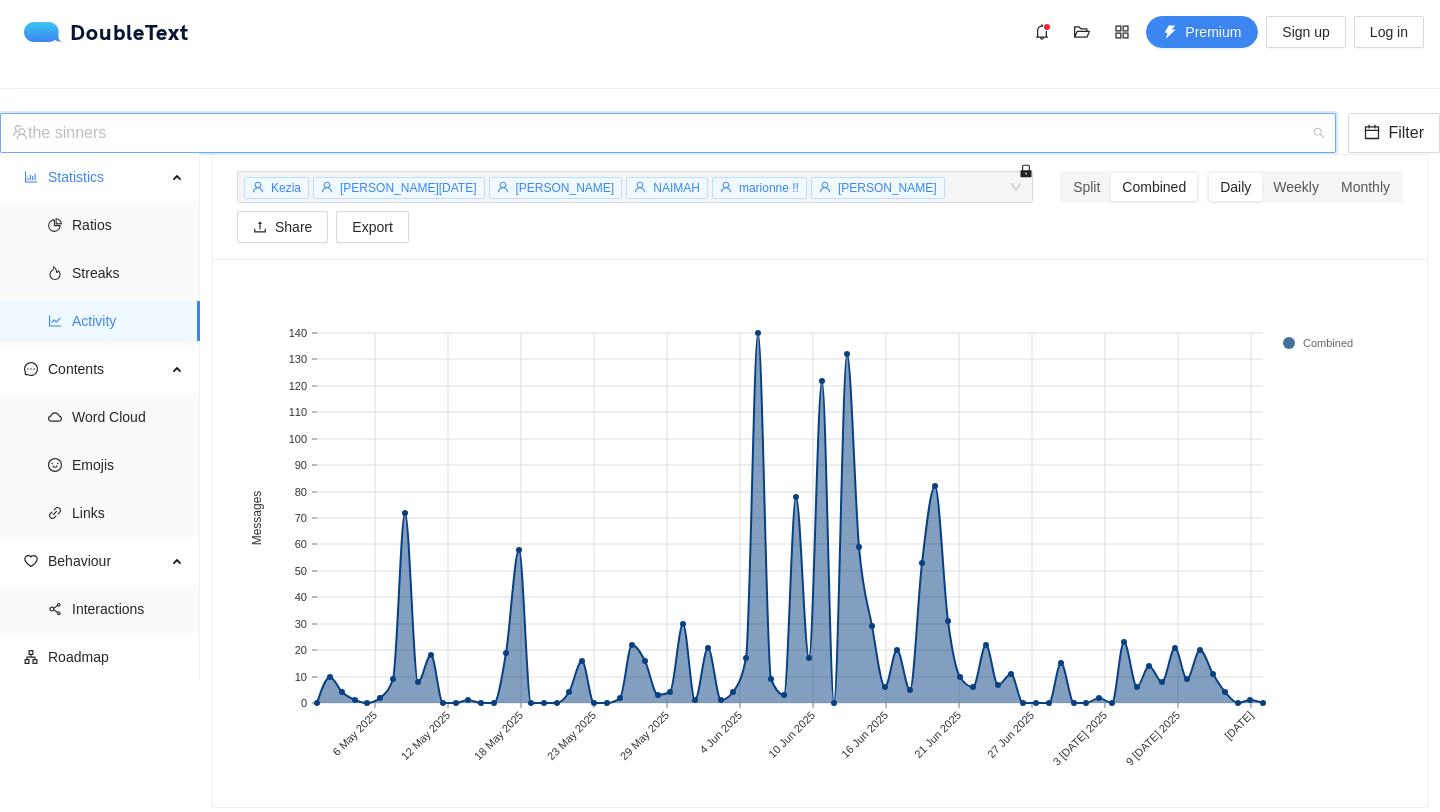 click on "the sinners" at bounding box center (668, 133) 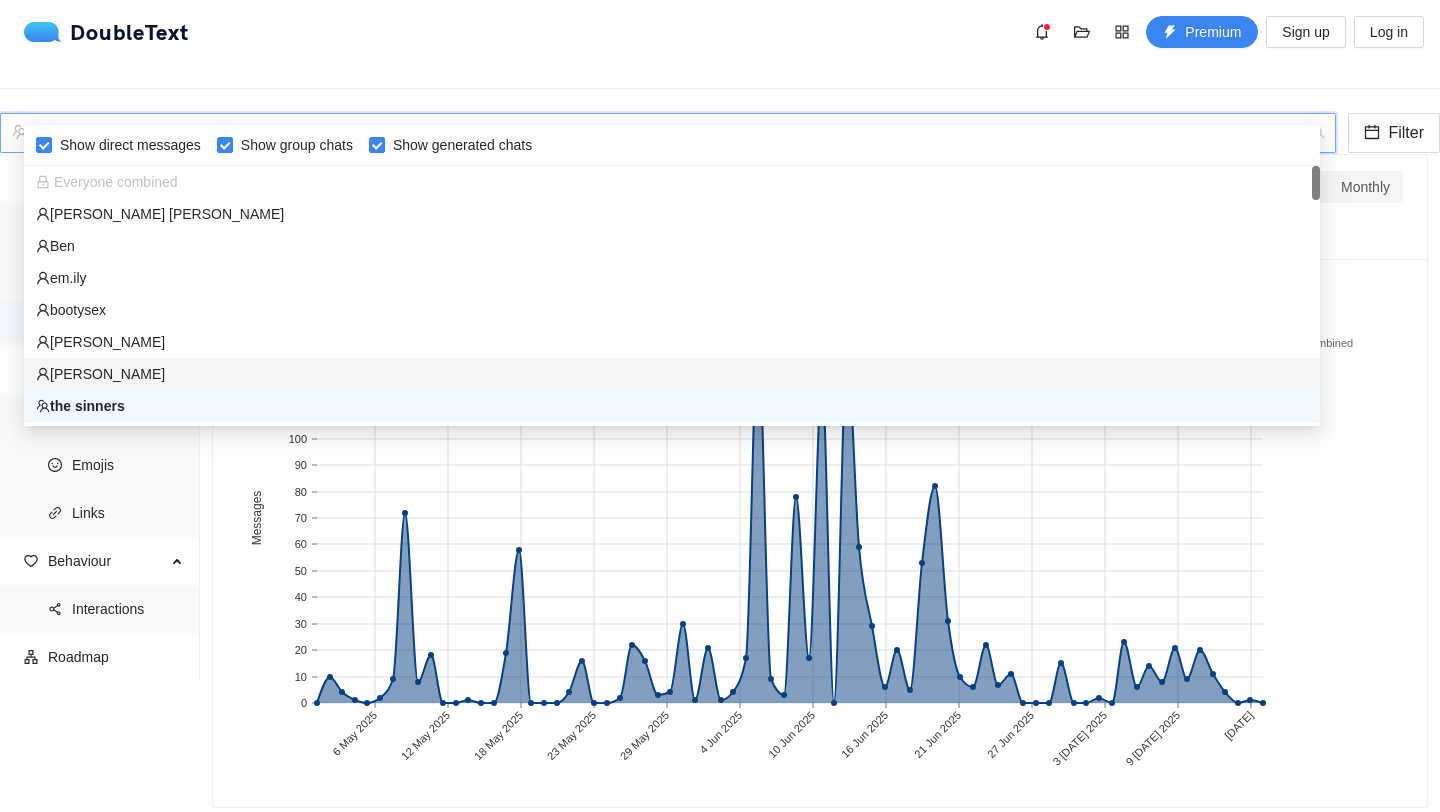 click on "[PERSON_NAME]" at bounding box center (672, 374) 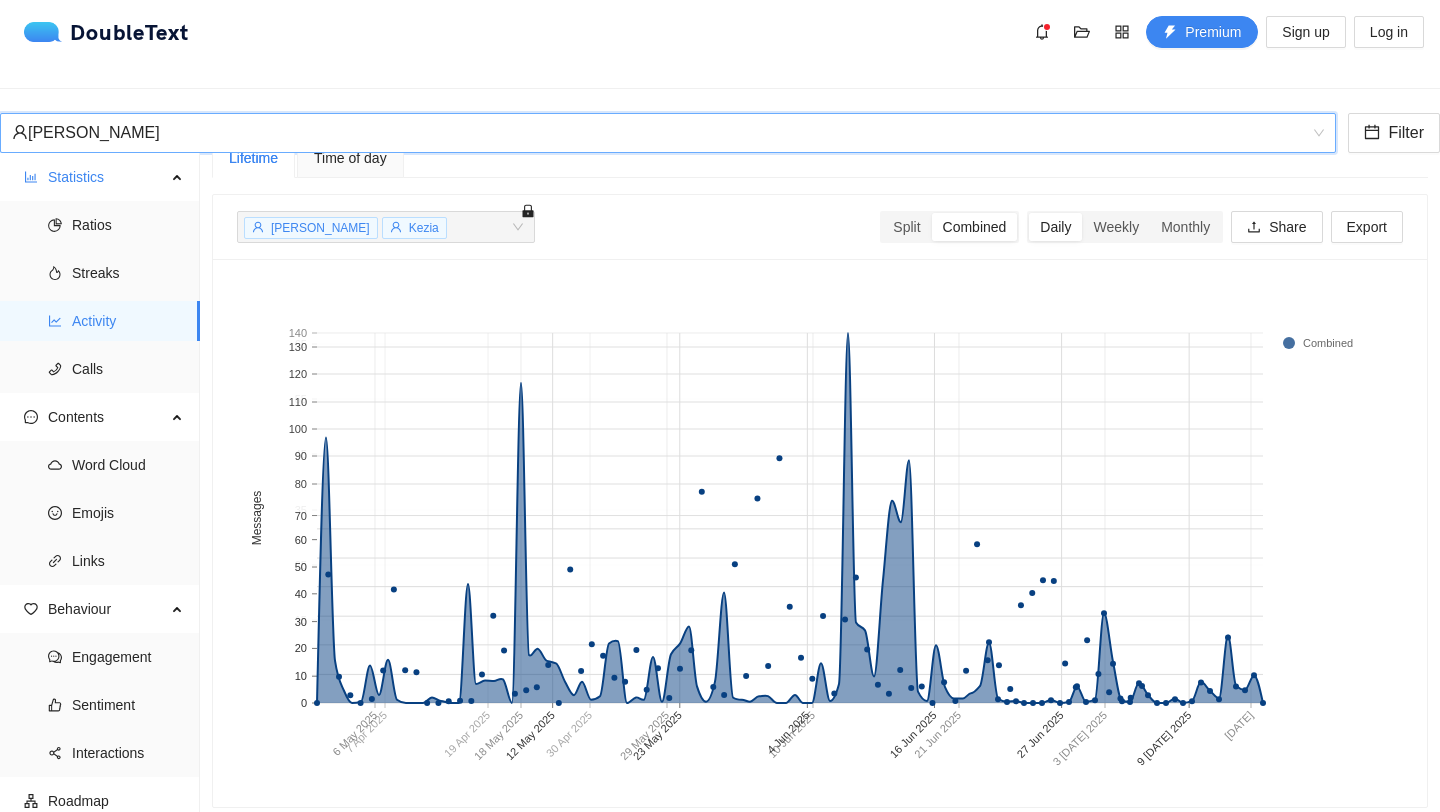 scroll, scrollTop: 42, scrollLeft: 0, axis: vertical 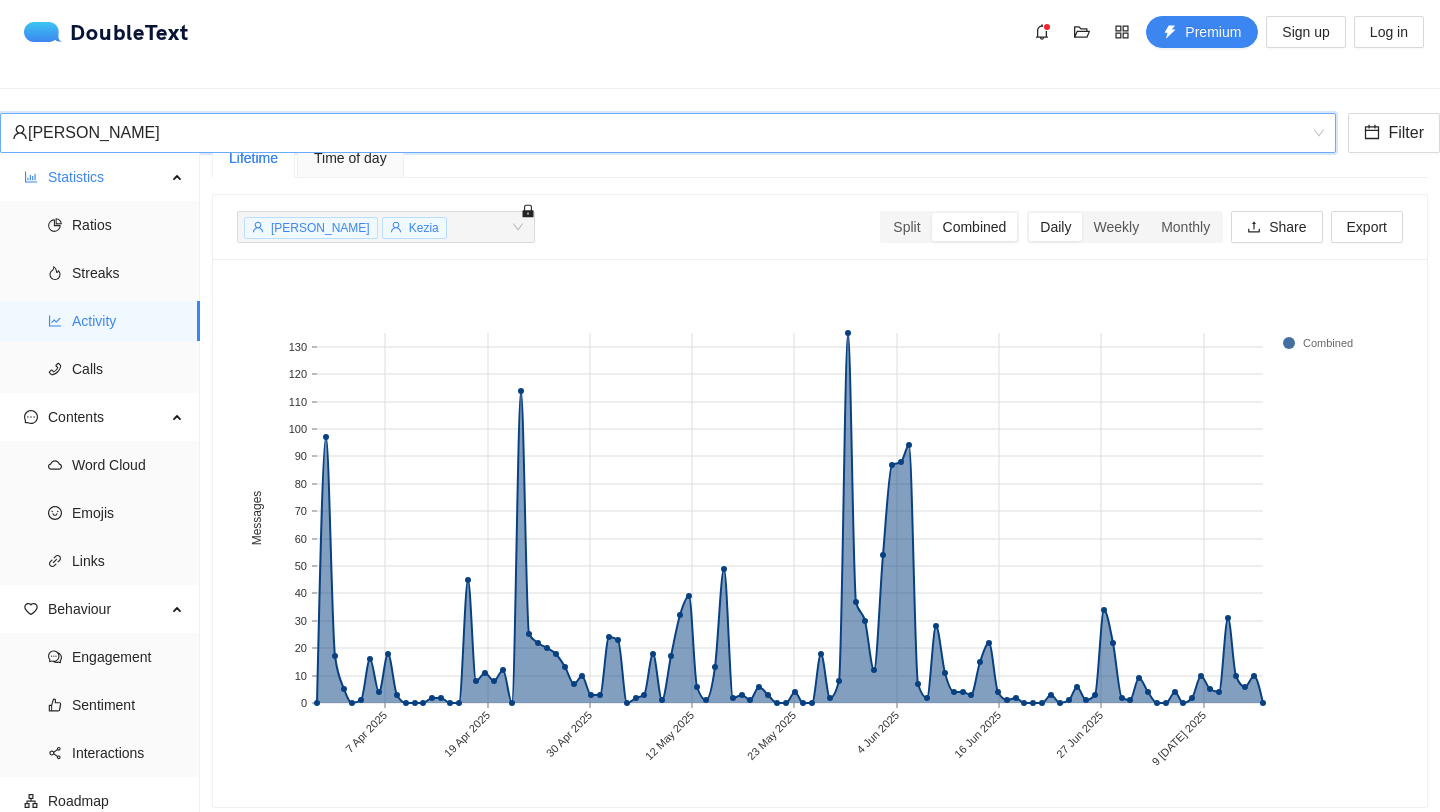 click on "[PERSON_NAME]" at bounding box center (659, 133) 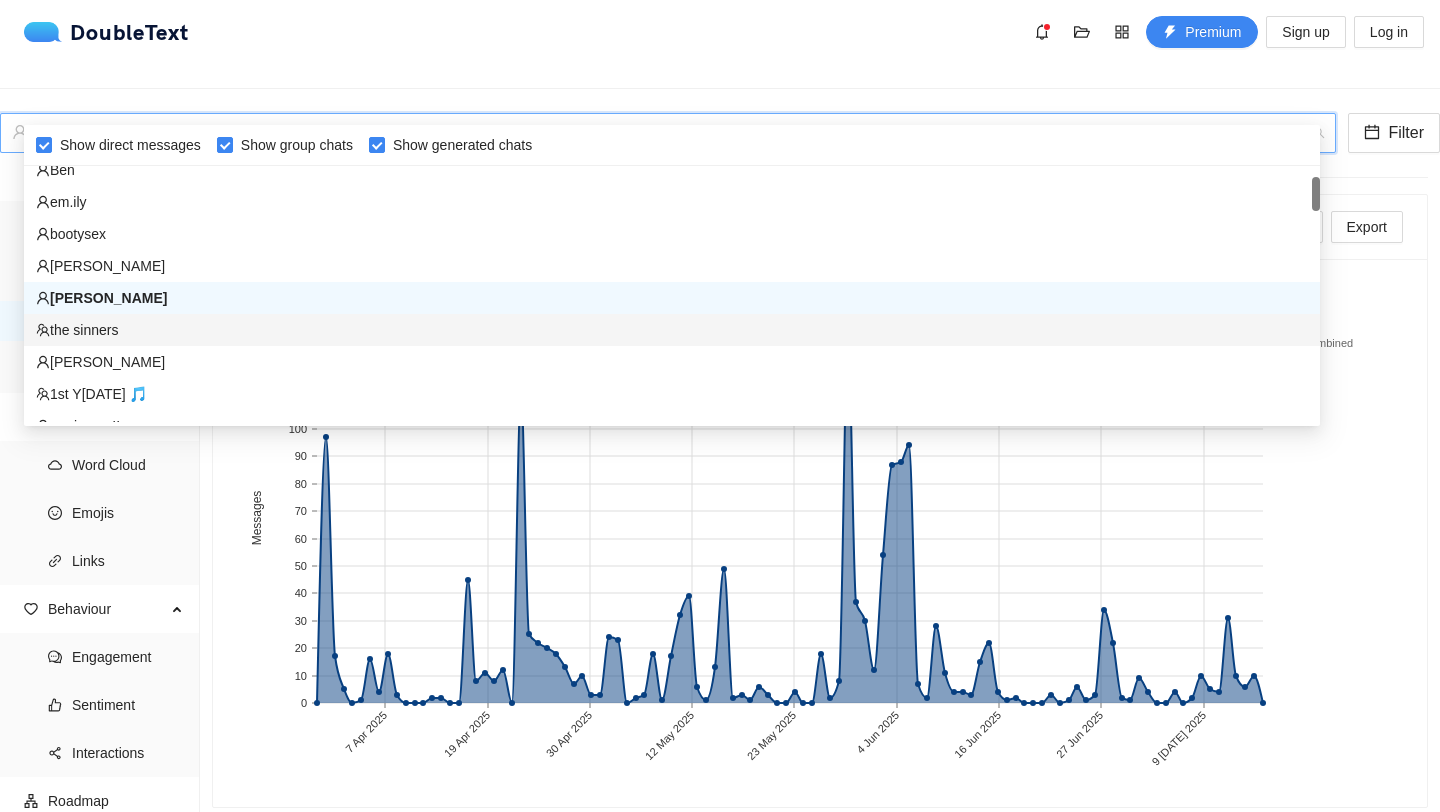 scroll, scrollTop: 80, scrollLeft: 0, axis: vertical 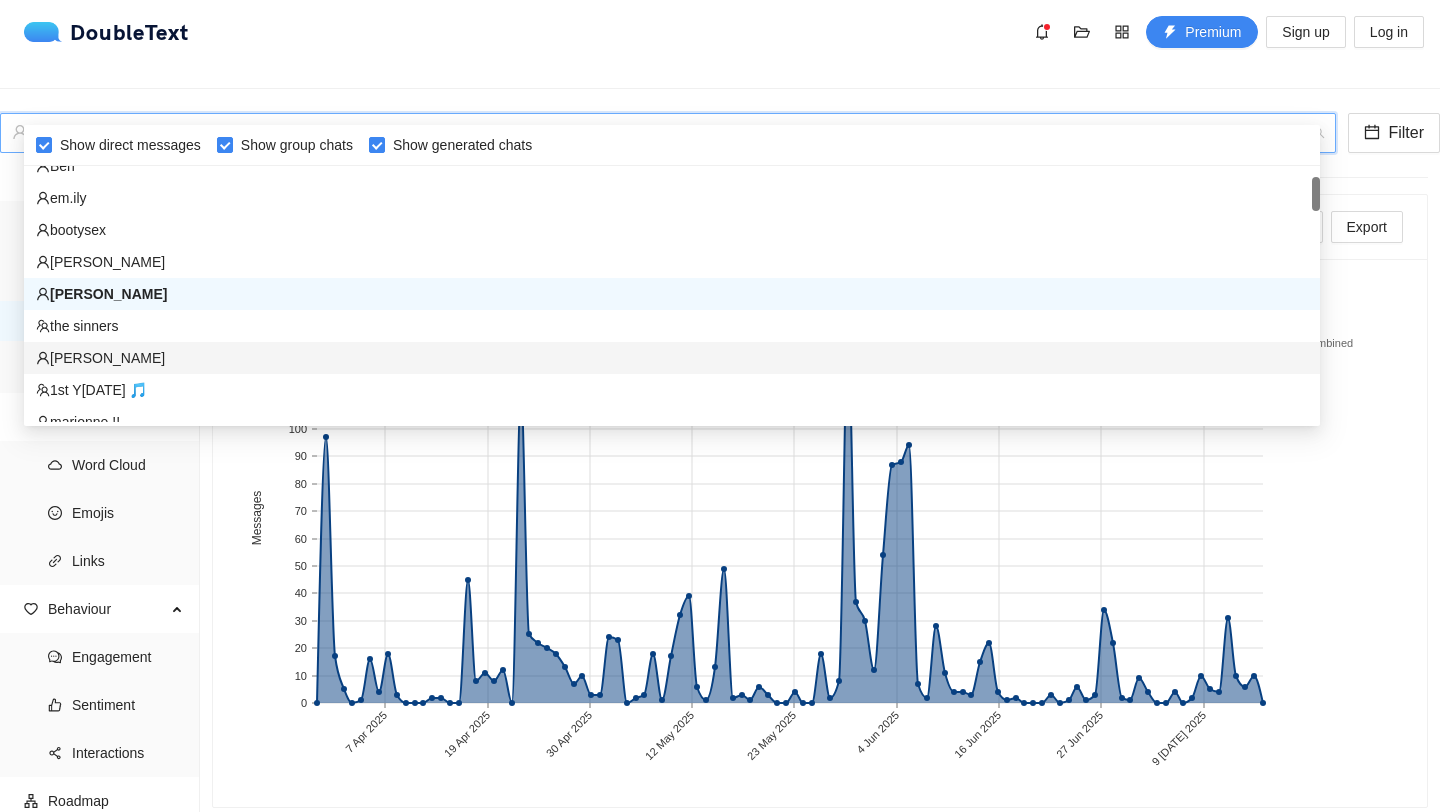click on "[PERSON_NAME]" at bounding box center (672, 358) 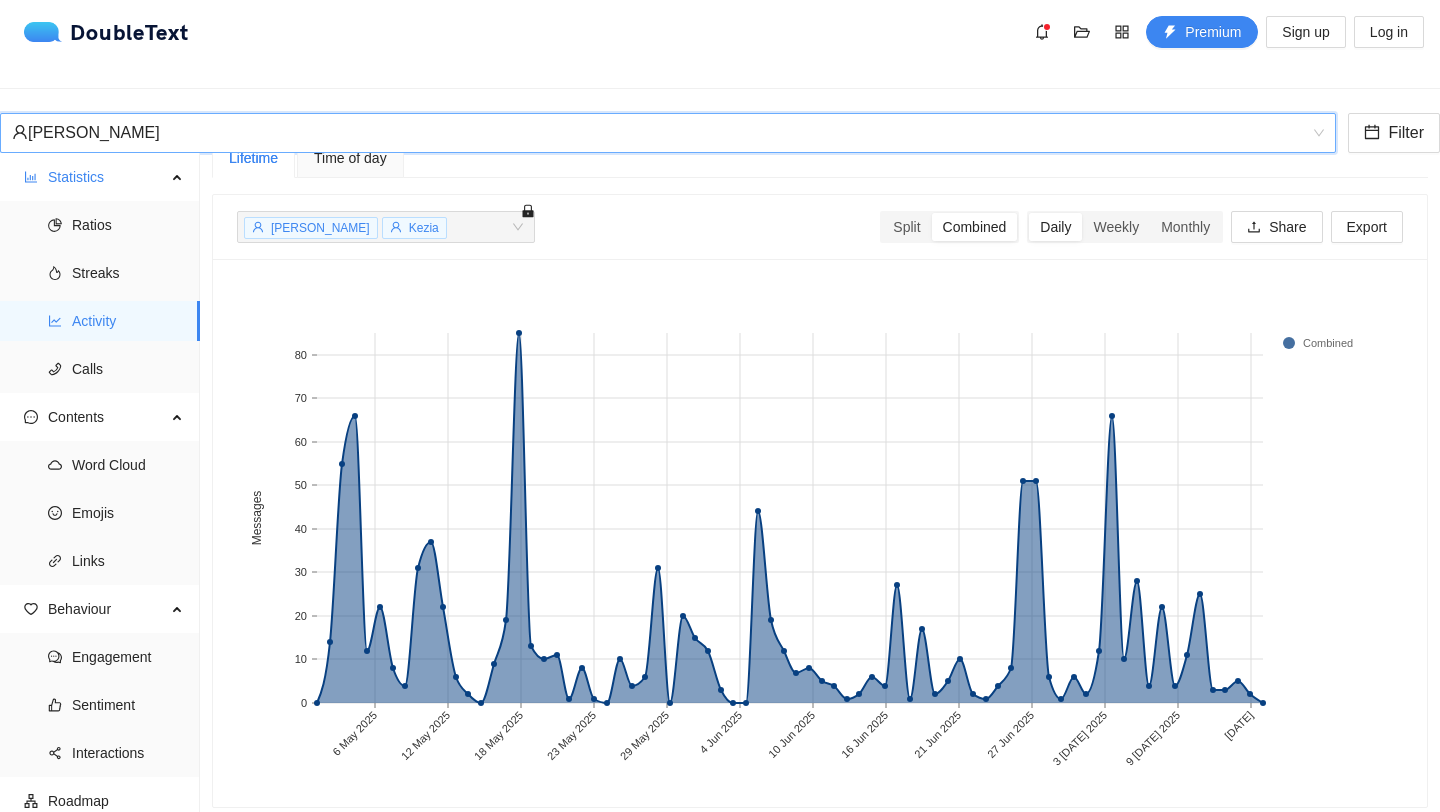 click on "[PERSON_NAME]" at bounding box center (668, 133) 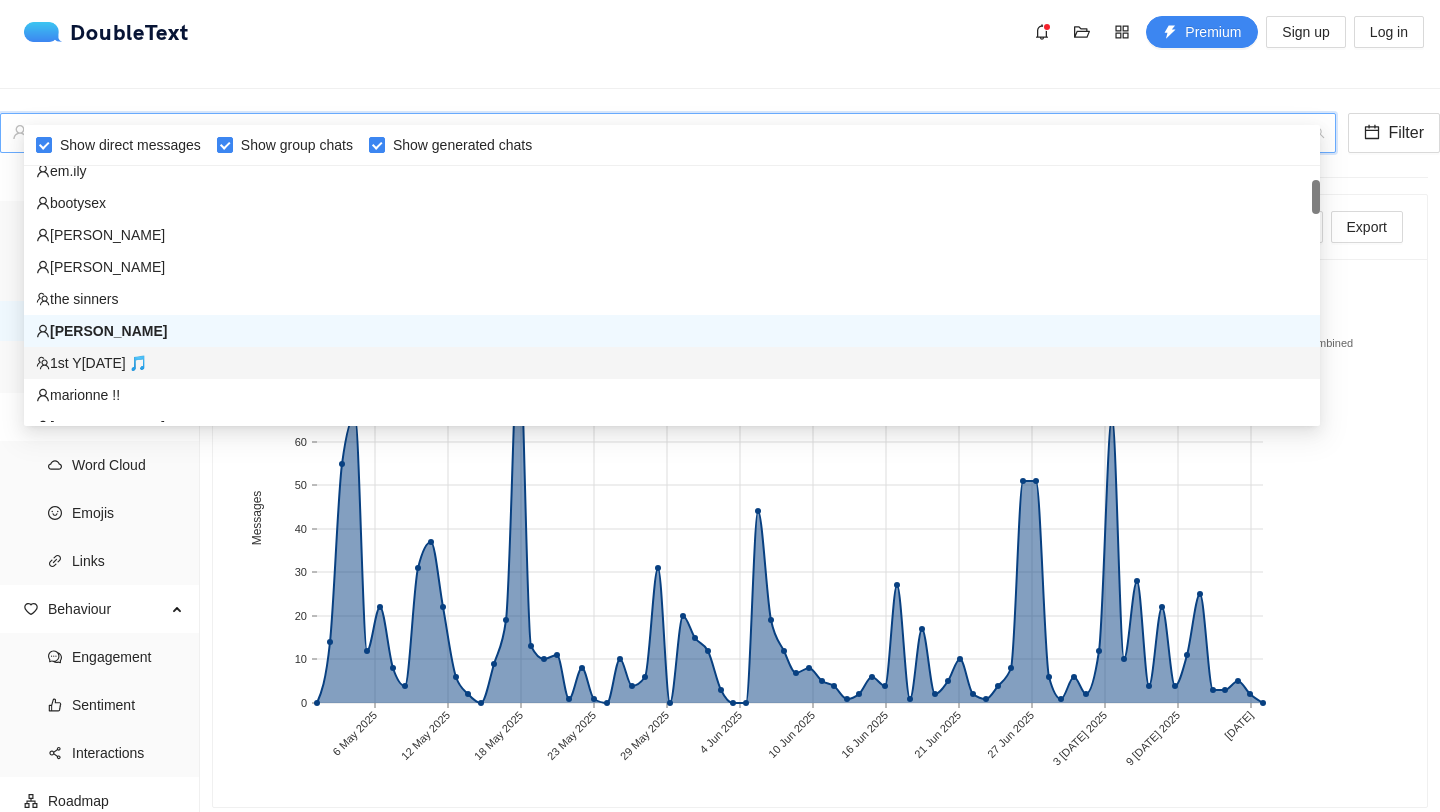 scroll, scrollTop: 110, scrollLeft: 0, axis: vertical 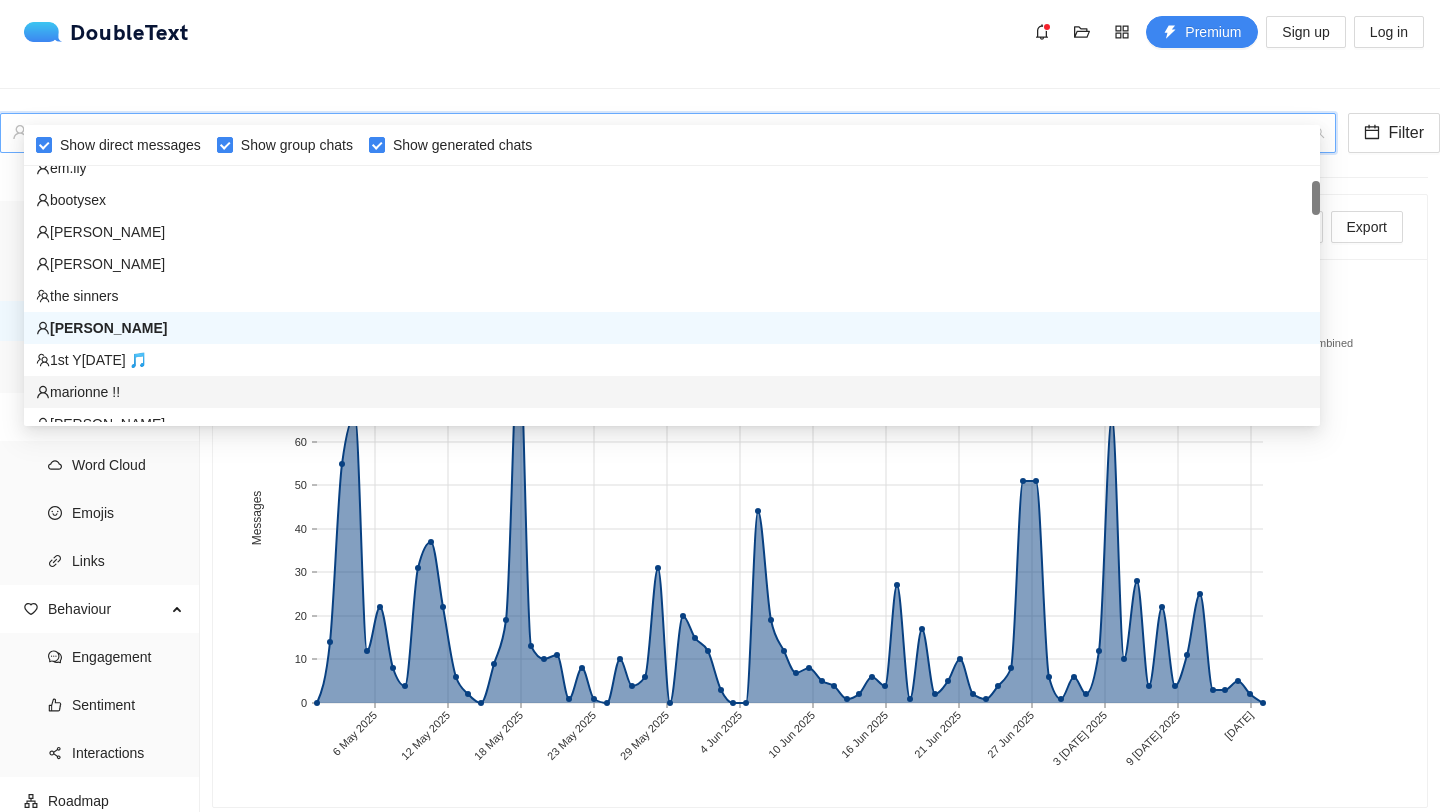 click on "marionne !!" at bounding box center [672, 392] 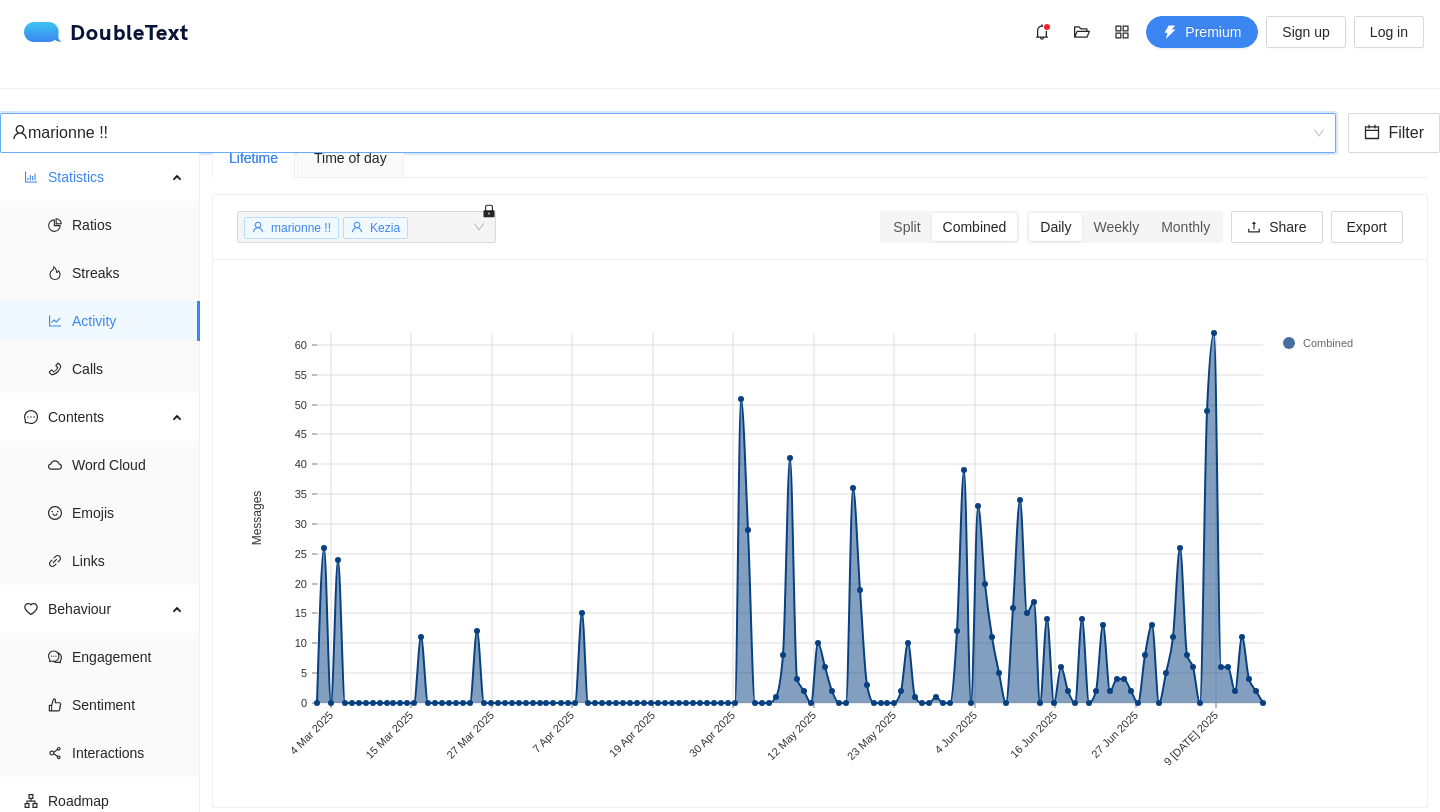 click on "marionne !!" at bounding box center [659, 133] 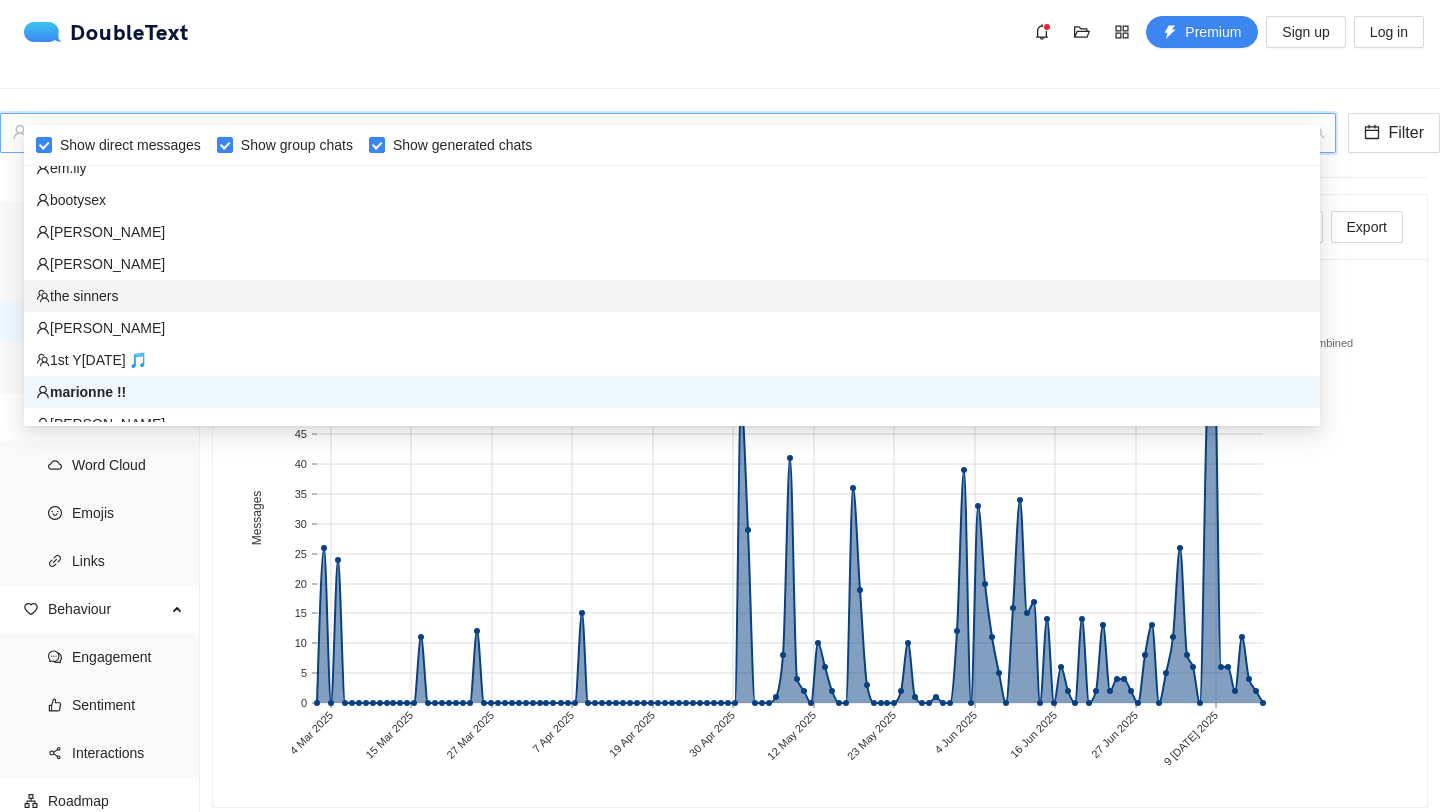 click on "the sinners" at bounding box center (672, 296) 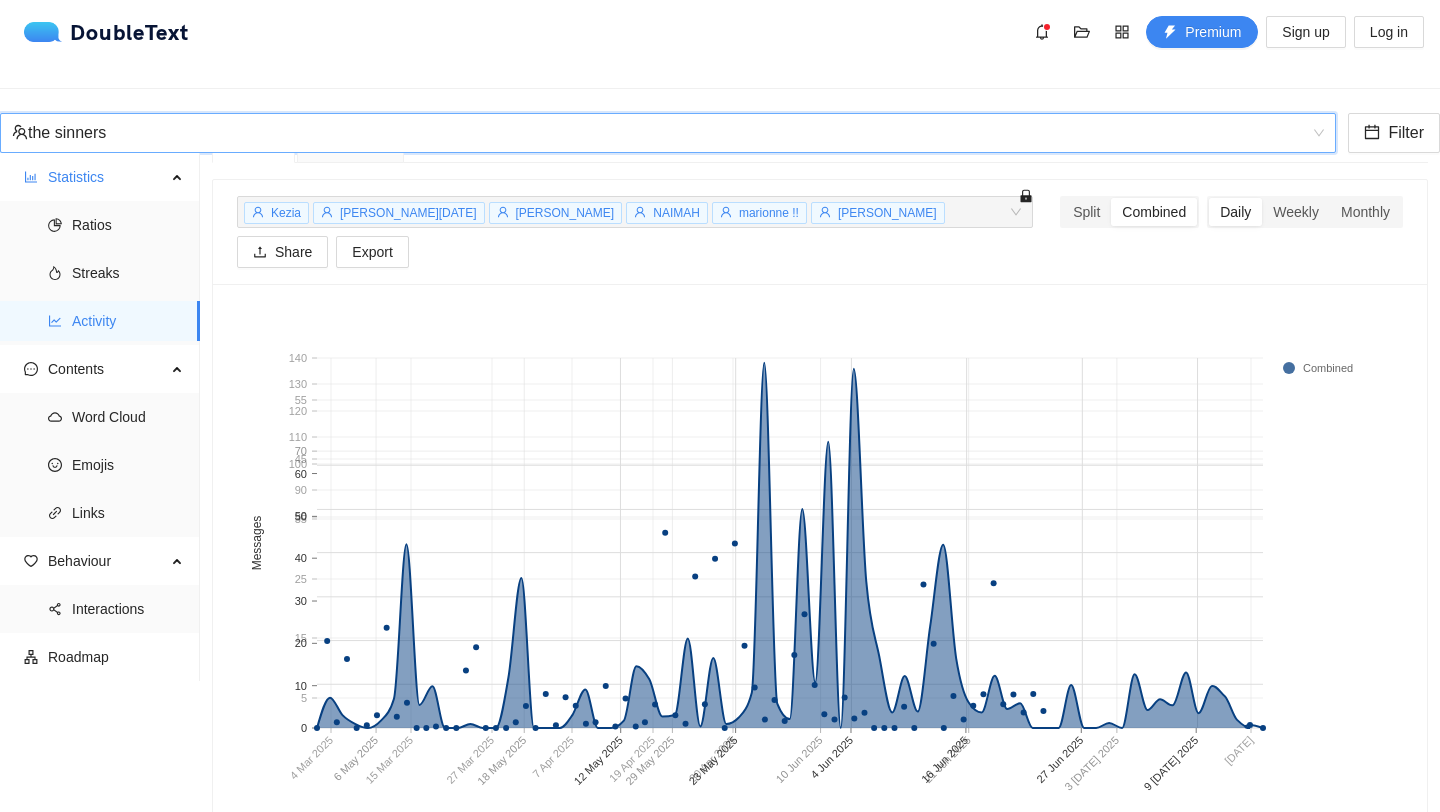 scroll, scrollTop: 73, scrollLeft: 0, axis: vertical 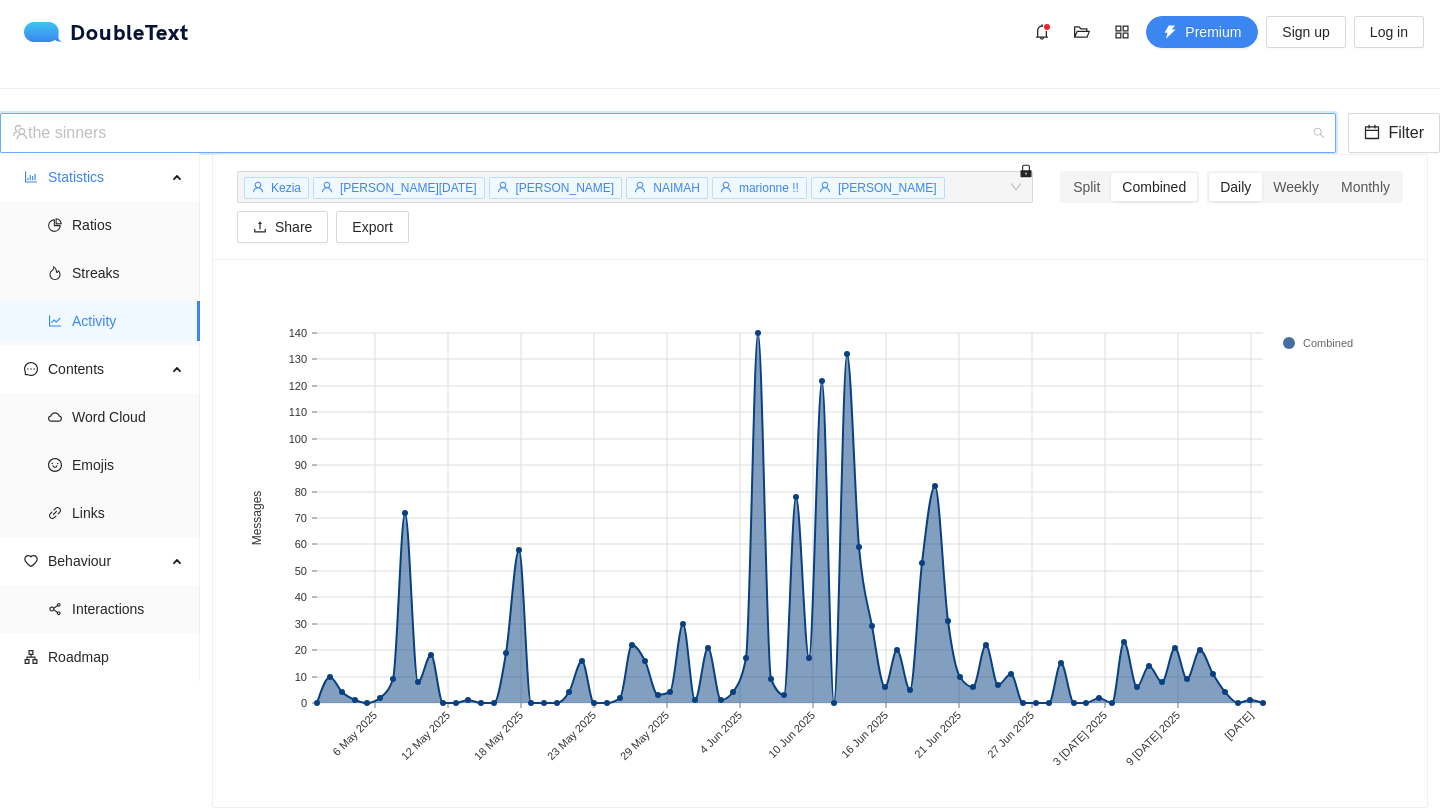 click on "the sinners" at bounding box center (668, 133) 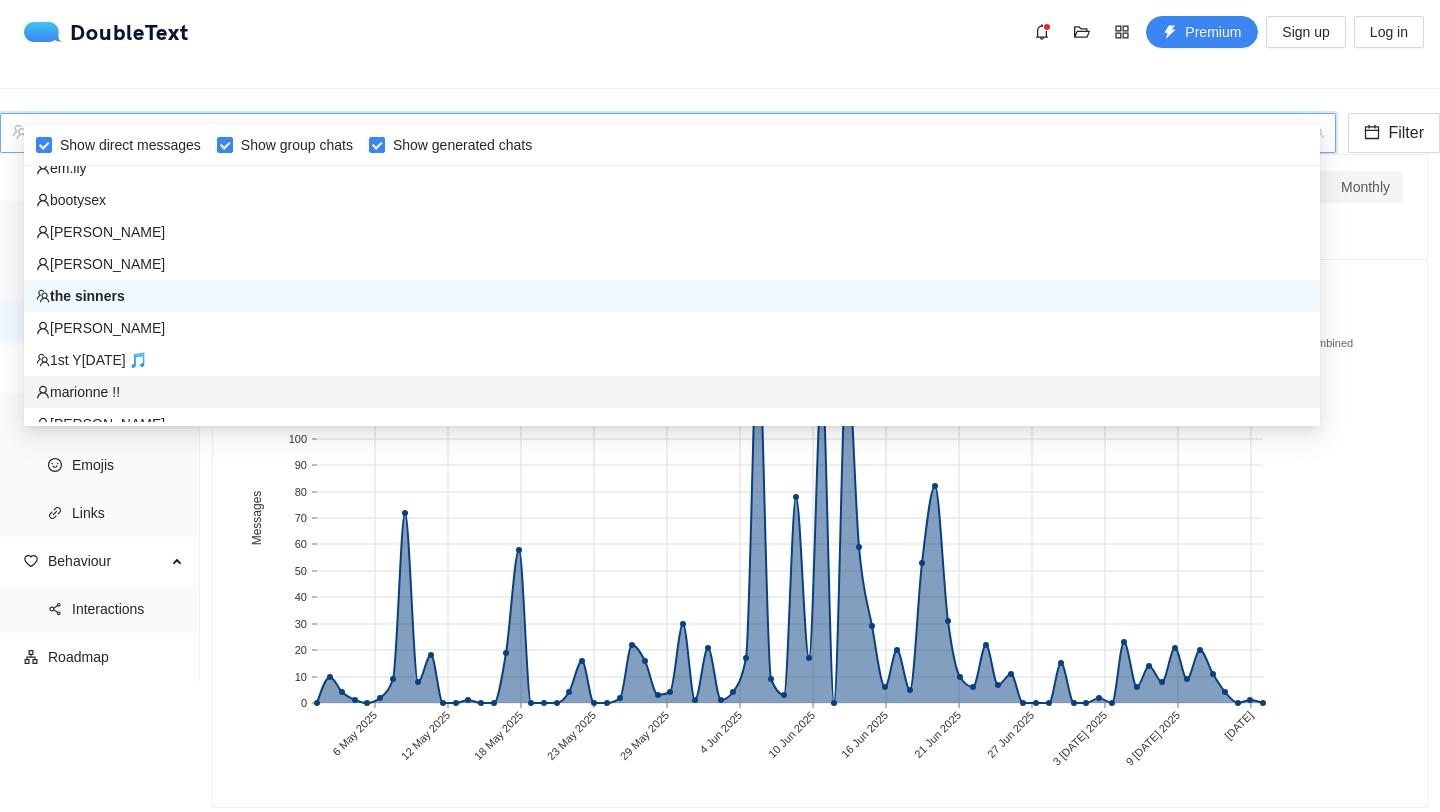 click on "marionne !!" at bounding box center [672, 392] 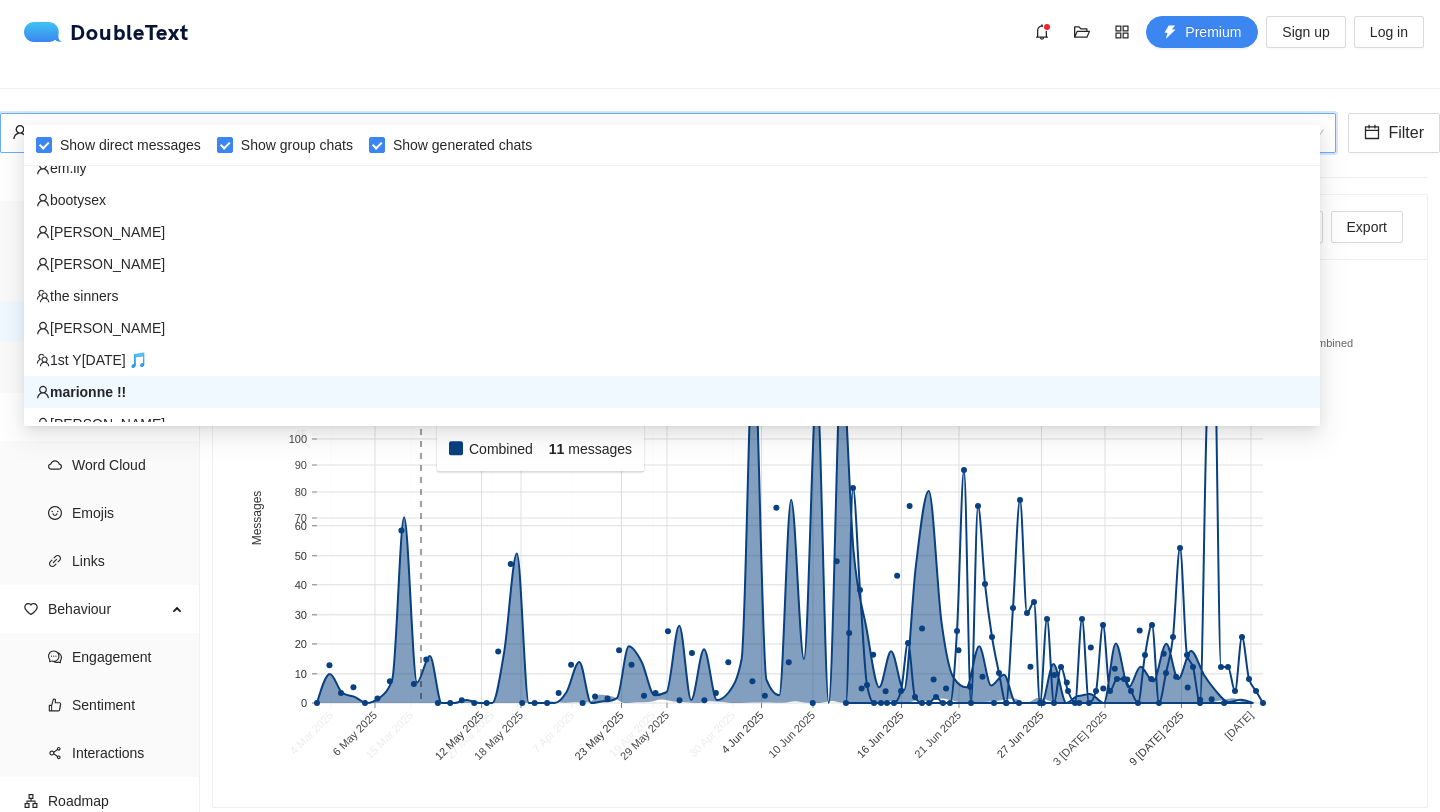 scroll, scrollTop: 42, scrollLeft: 0, axis: vertical 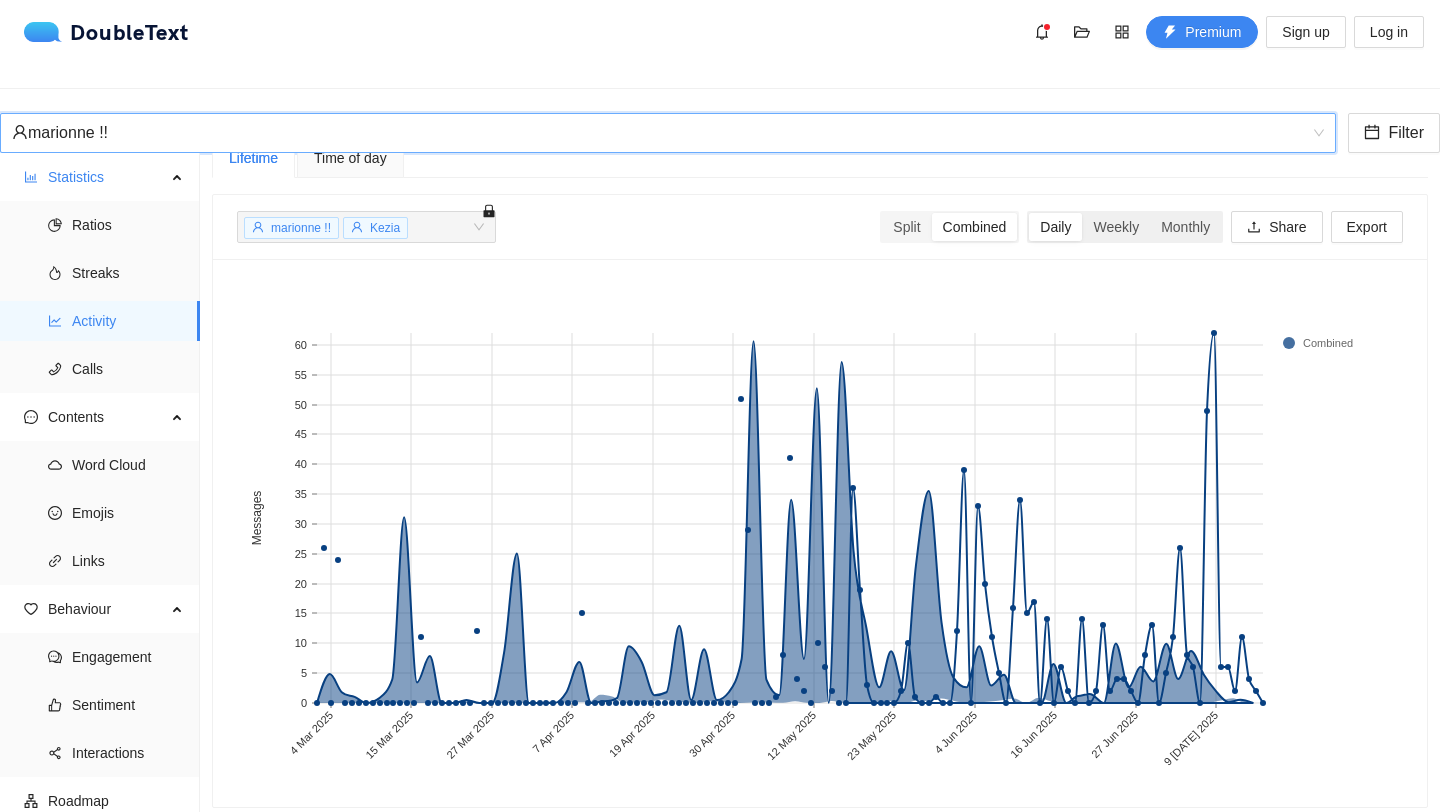 click on "Daily" at bounding box center [1055, 227] 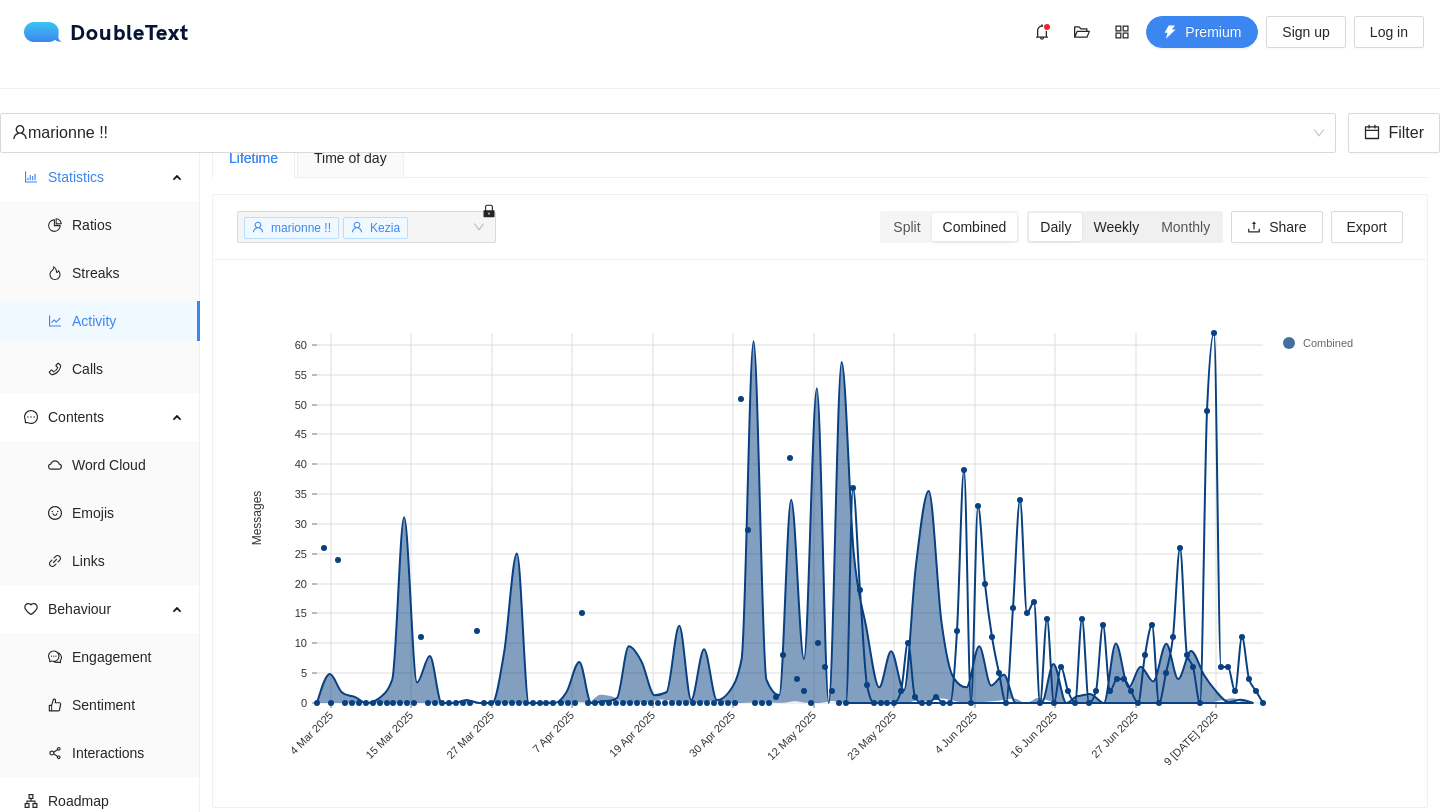 click on "Weekly" at bounding box center (1116, 227) 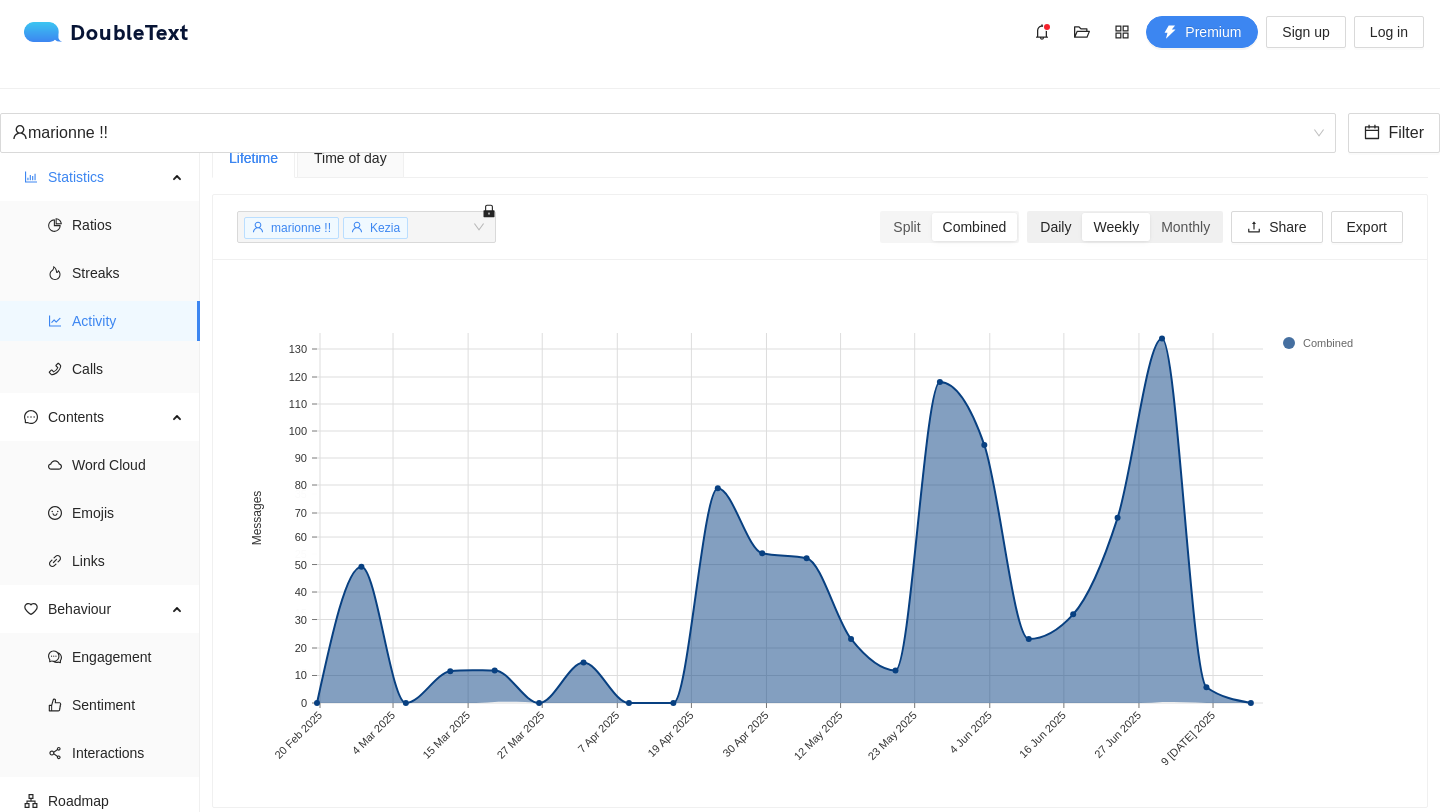 click on "Daily" at bounding box center (1055, 227) 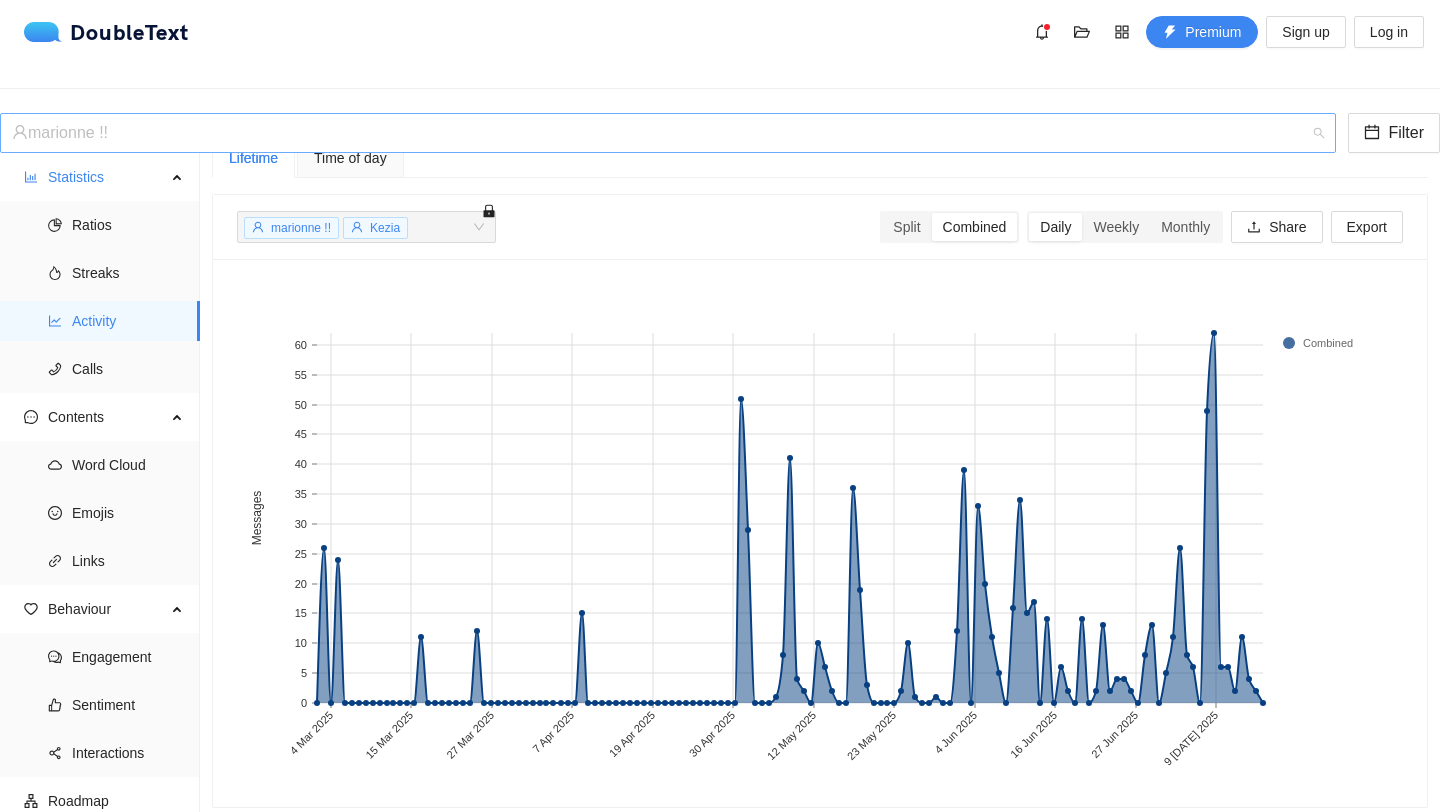 click on "marionne !!" at bounding box center (659, 133) 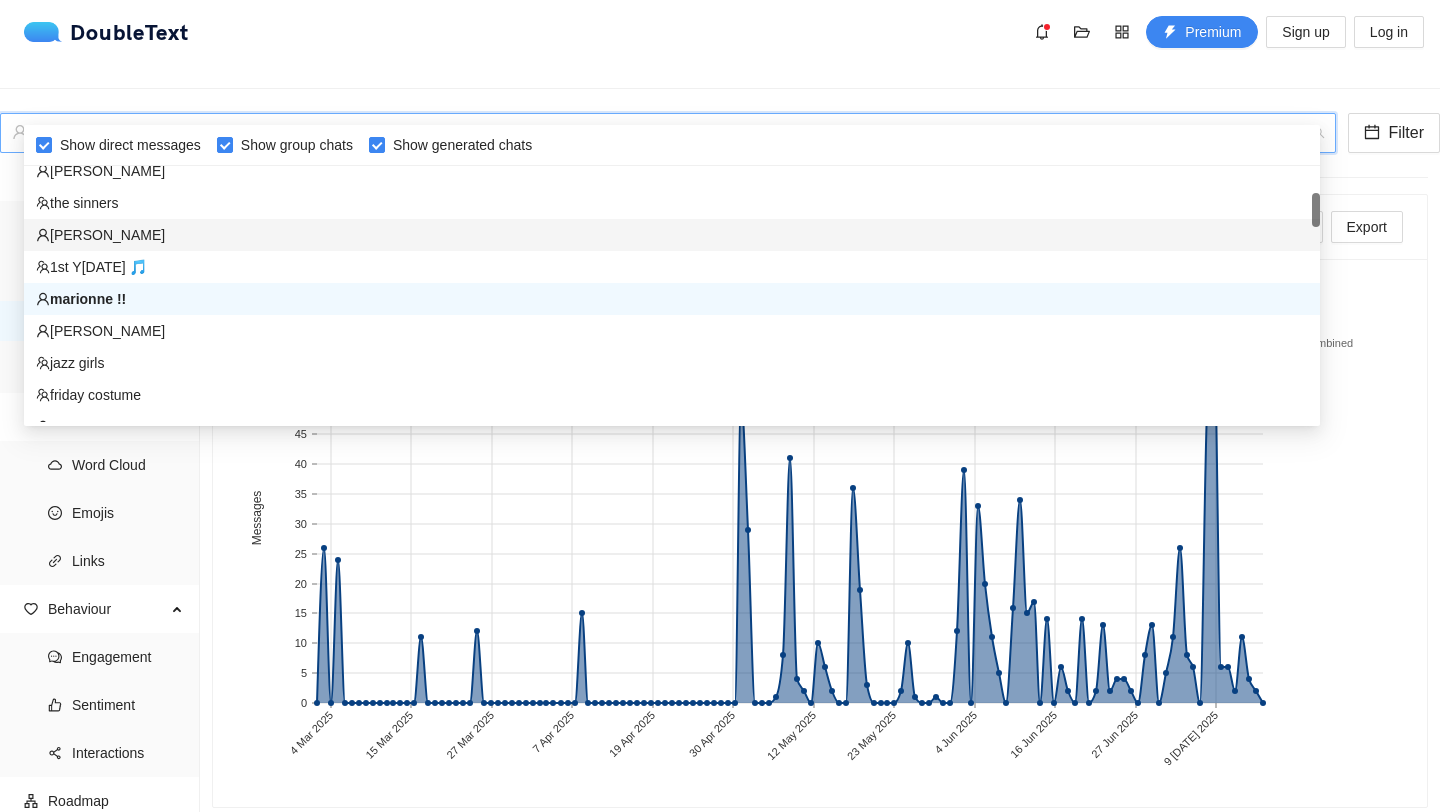 scroll, scrollTop: 204, scrollLeft: 0, axis: vertical 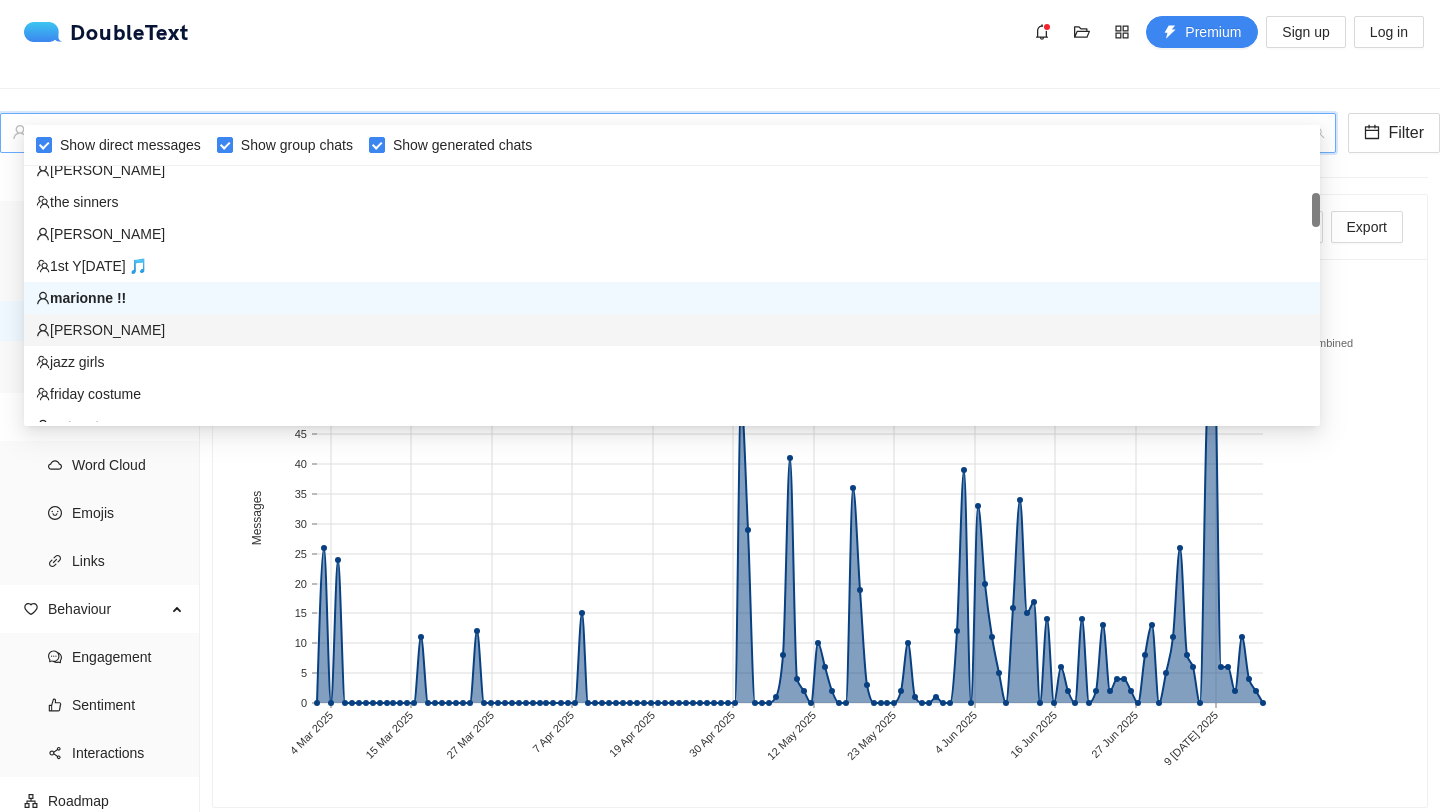 click on "[PERSON_NAME]" at bounding box center [672, 330] 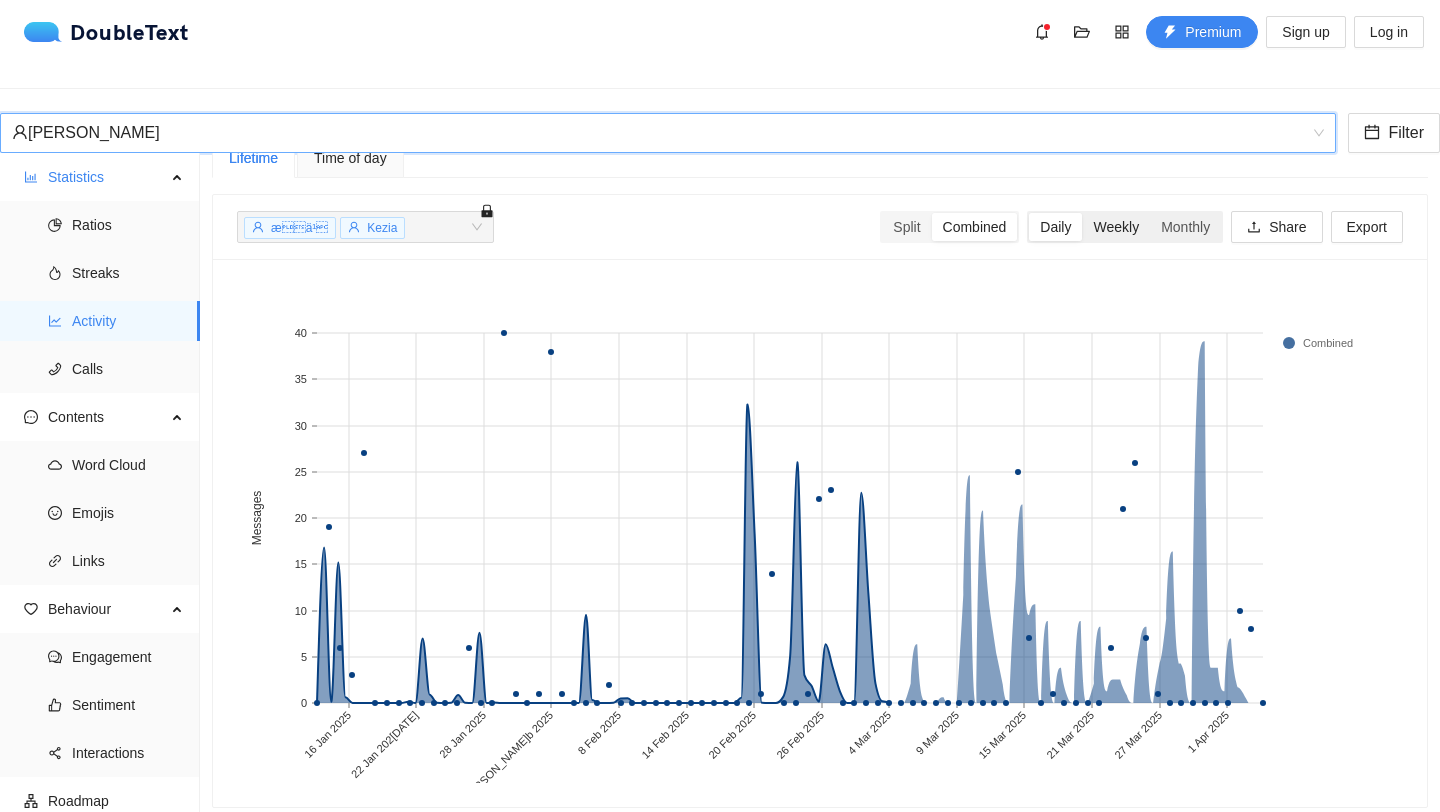 click on "Weekly" at bounding box center [1116, 227] 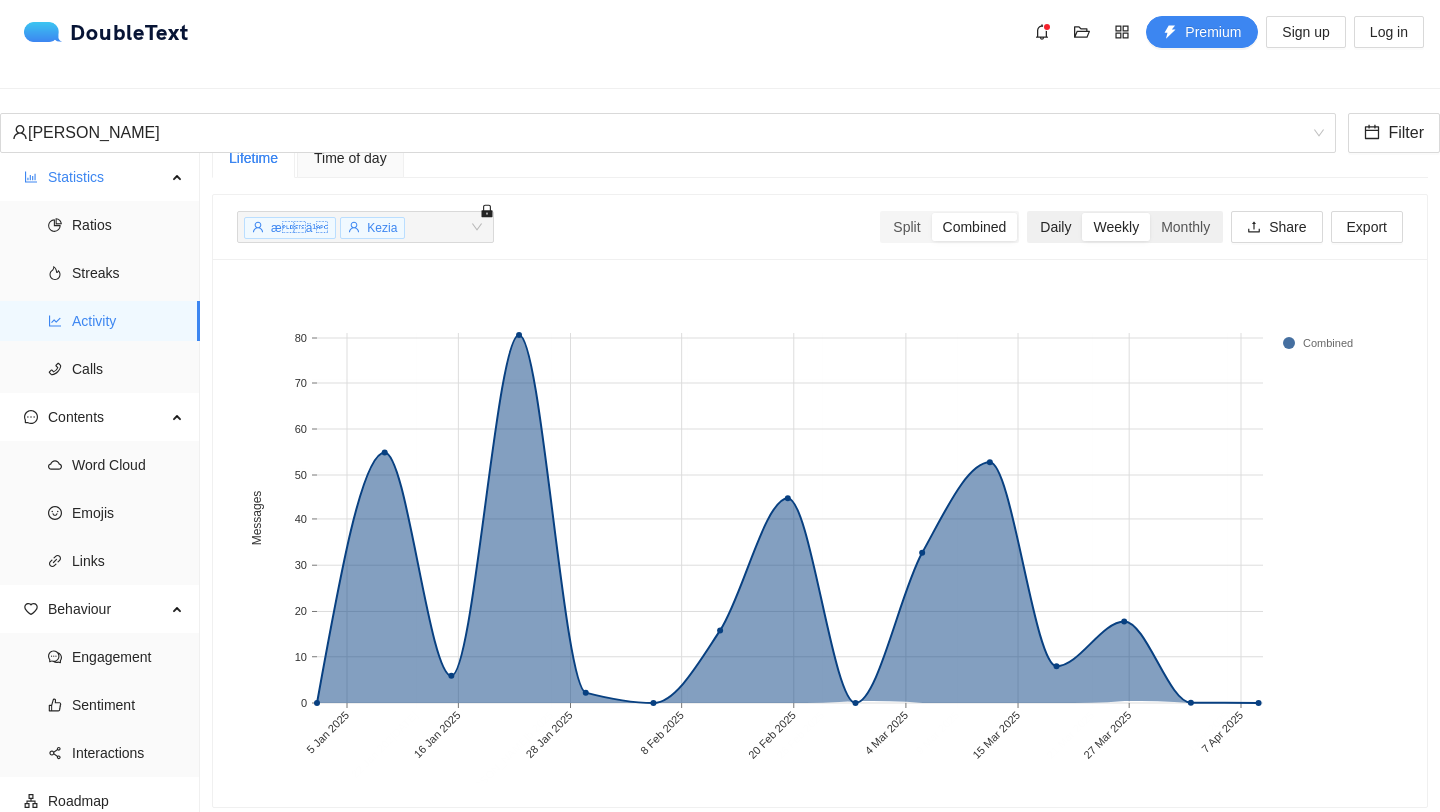 click on "Daily" at bounding box center (1055, 227) 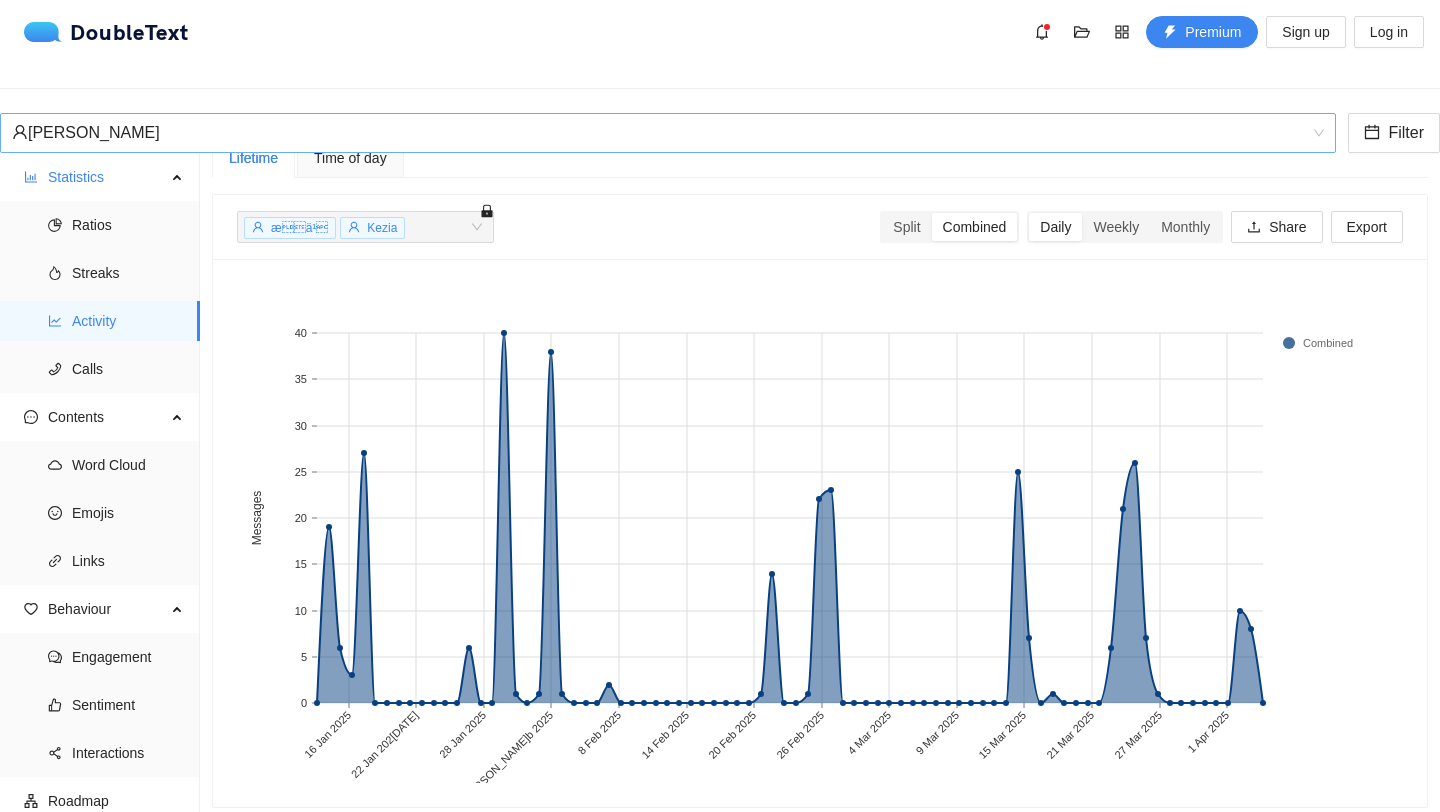 click on "[PERSON_NAME]" at bounding box center (659, 133) 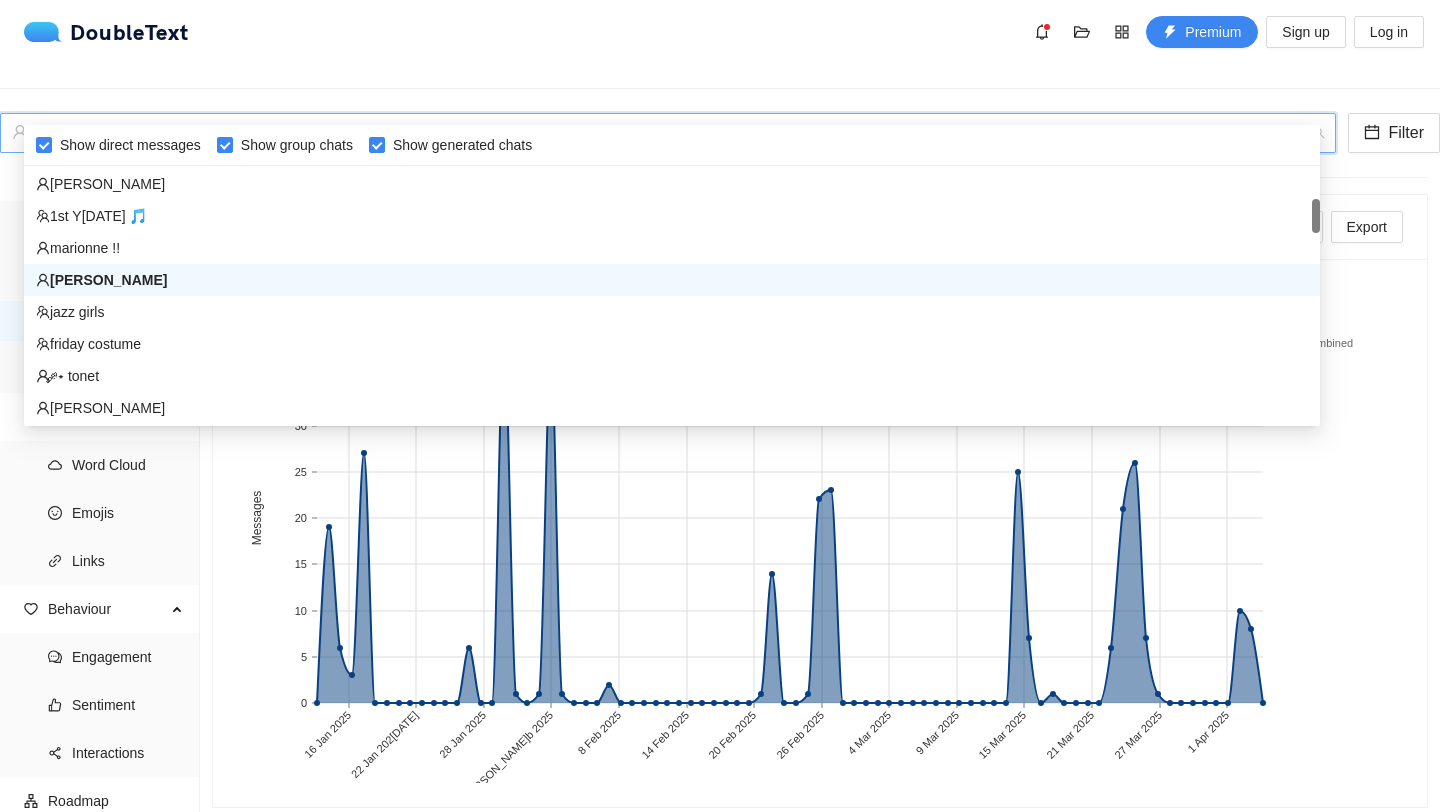 scroll, scrollTop: 255, scrollLeft: 0, axis: vertical 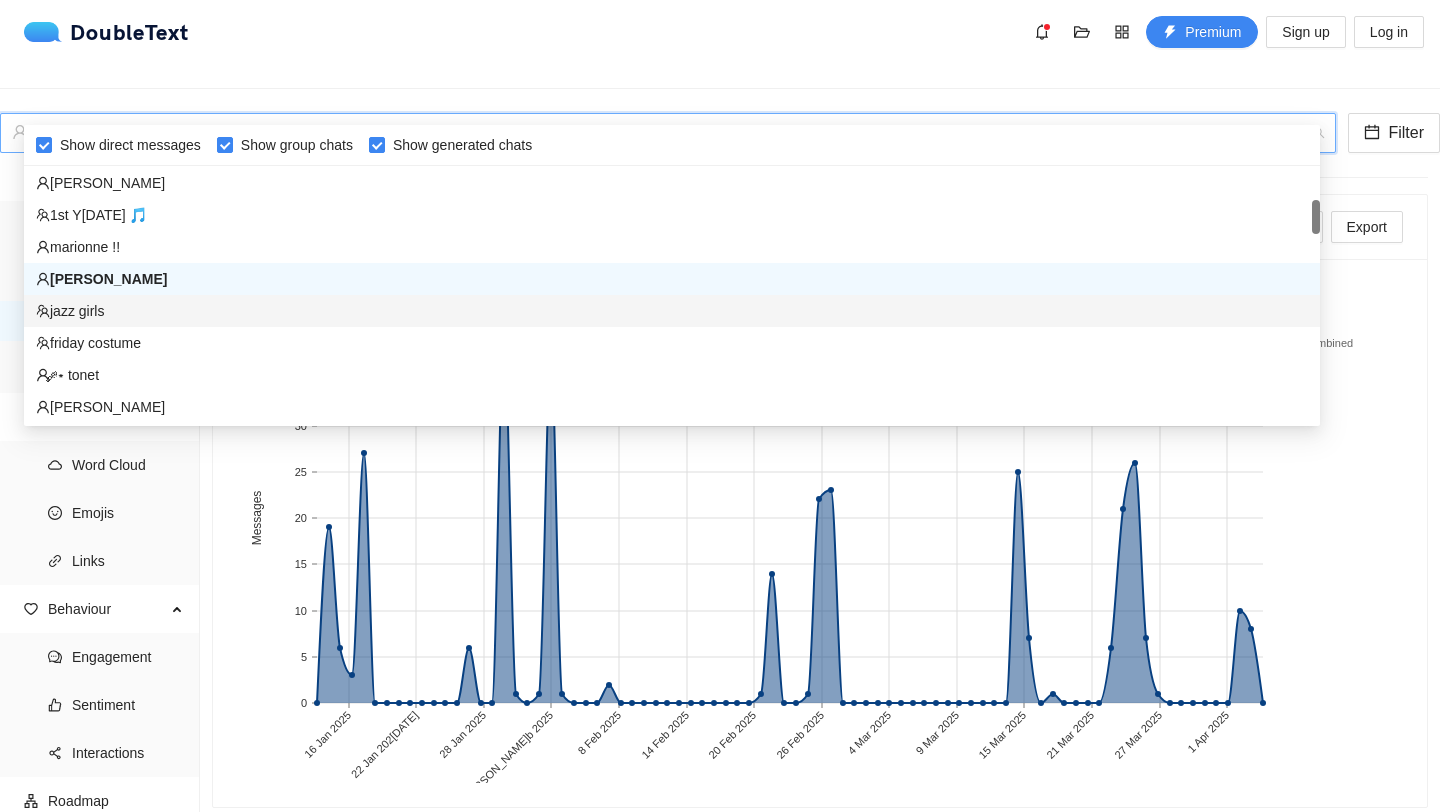 click on "jazz girls" at bounding box center [672, 311] 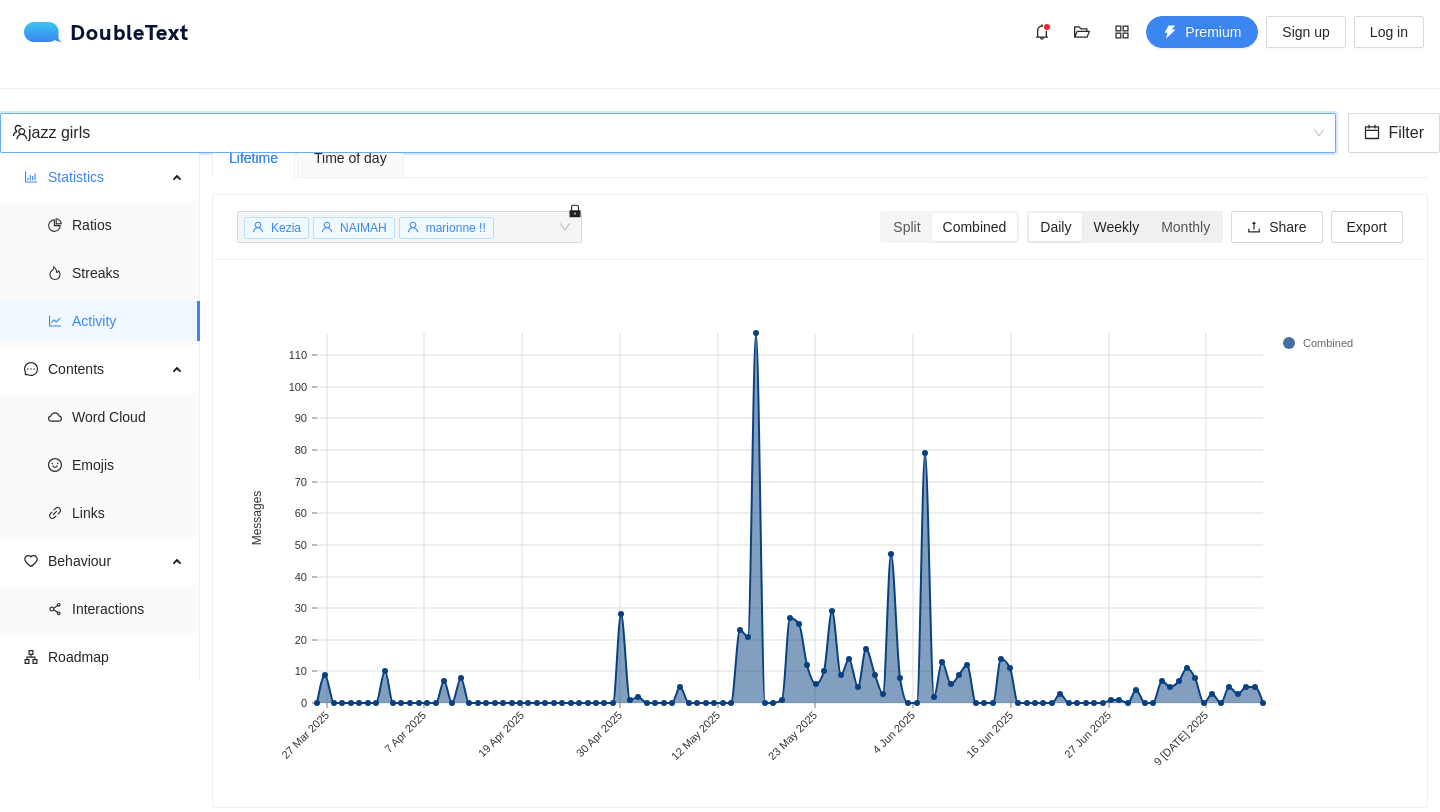 click on "Weekly" at bounding box center (1116, 227) 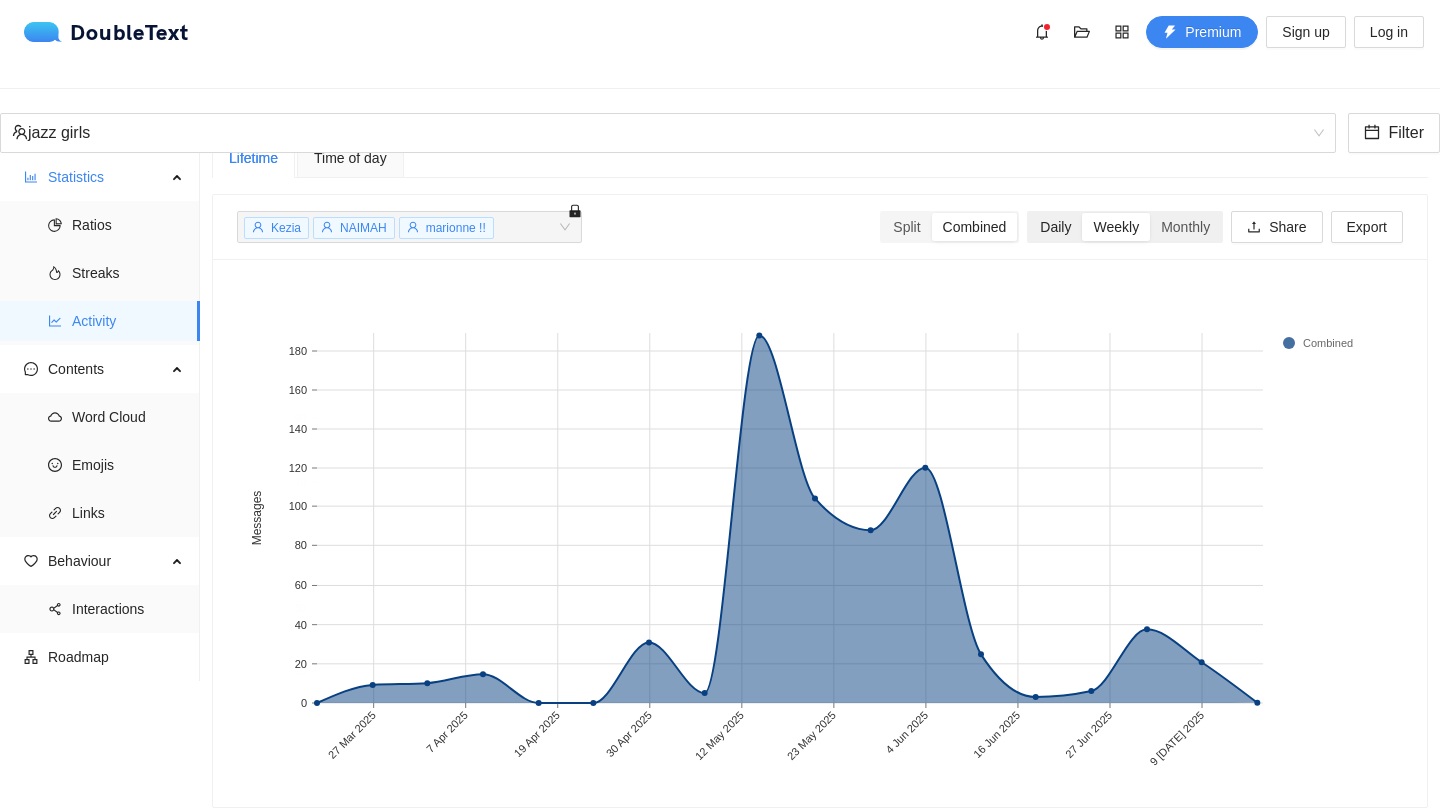 click on "Daily" at bounding box center [1055, 227] 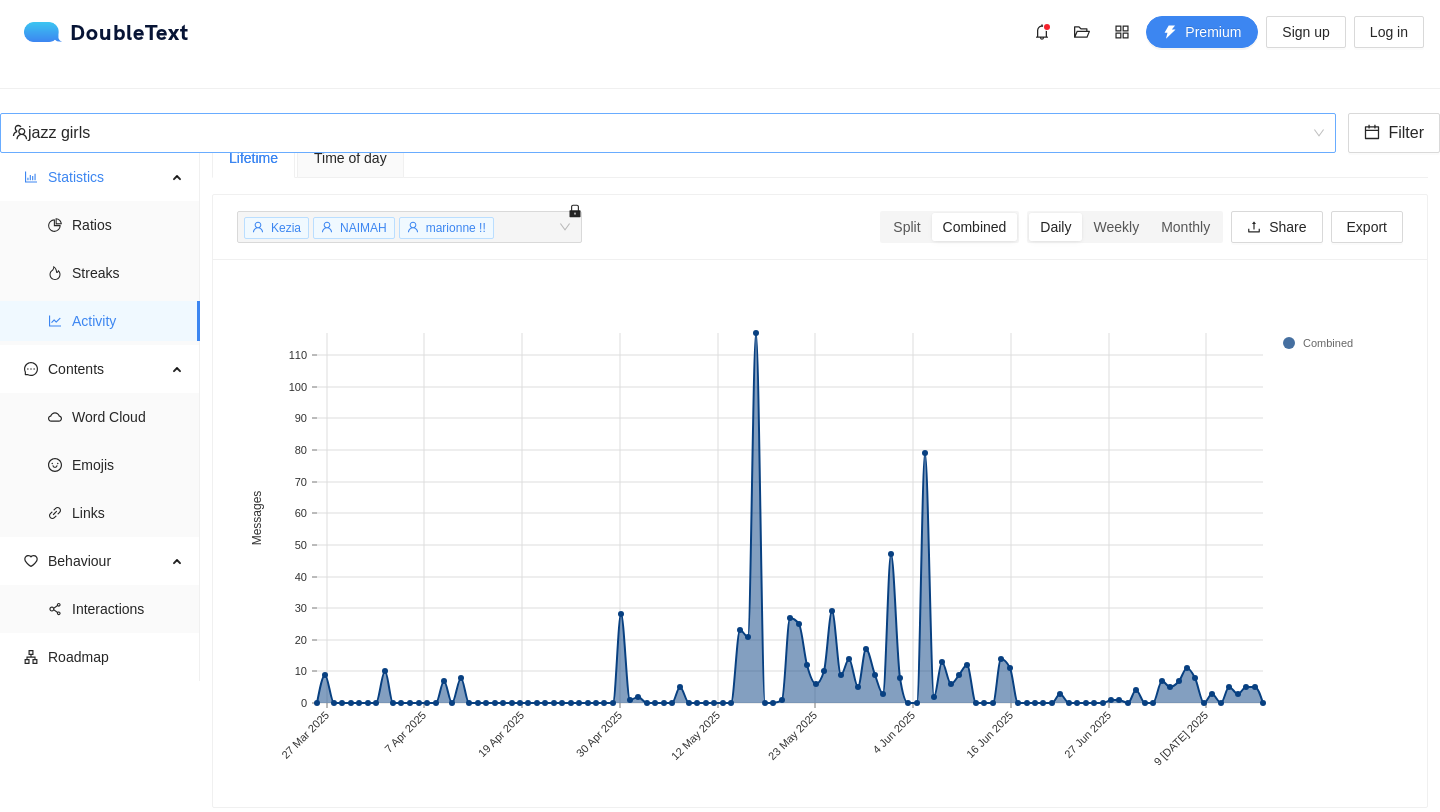 click on "jazz girls" at bounding box center [668, 133] 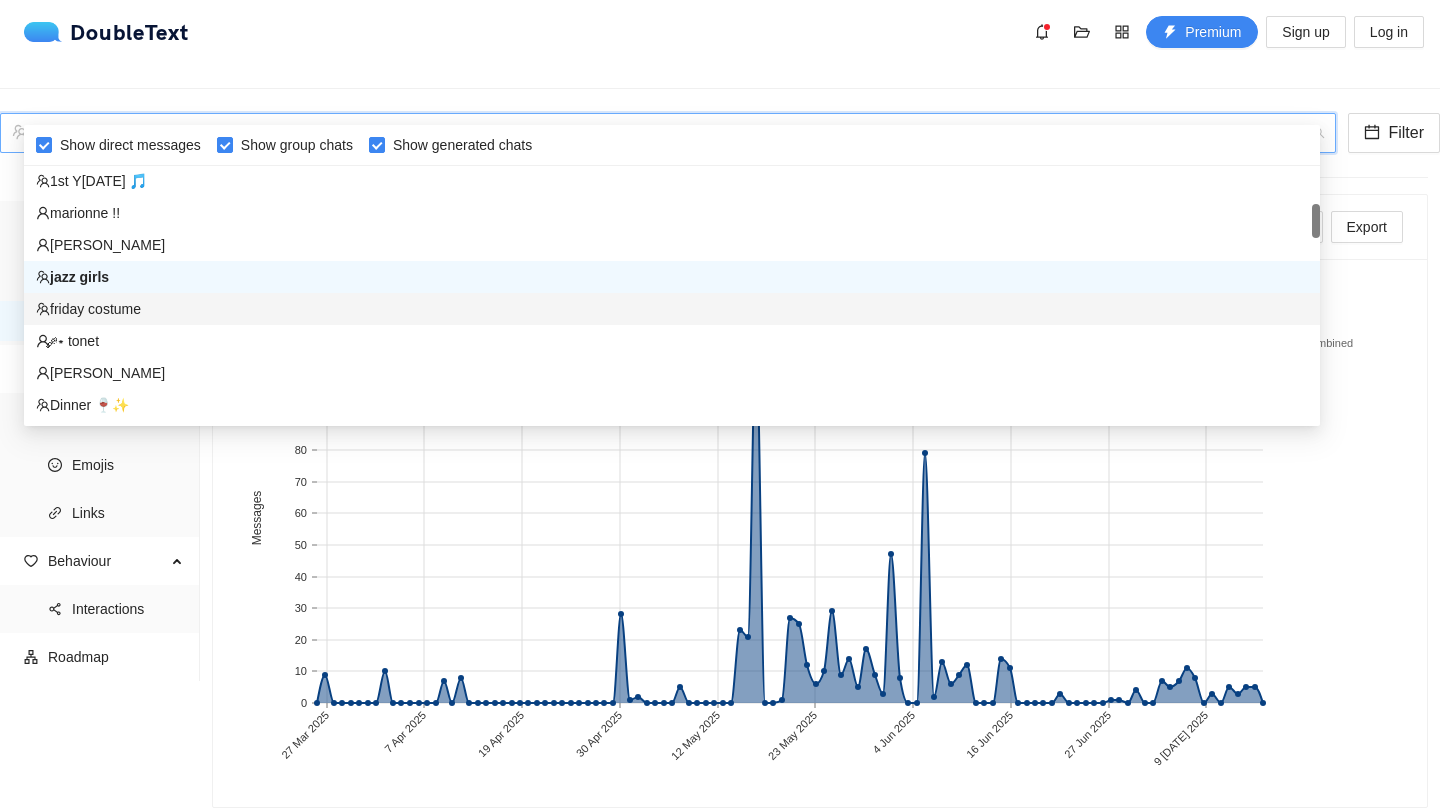 scroll, scrollTop: 291, scrollLeft: 0, axis: vertical 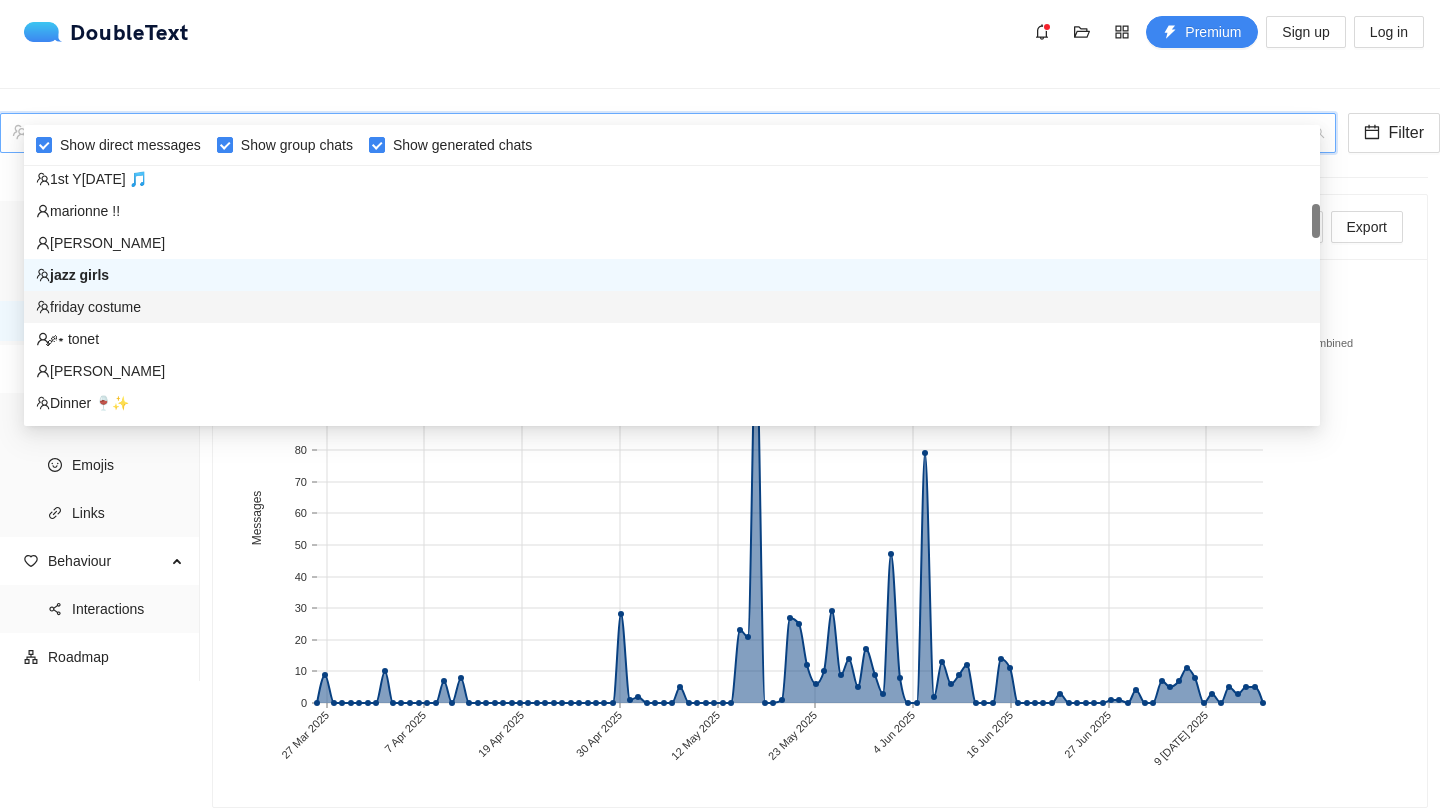 click on "friday costume" at bounding box center [672, 307] 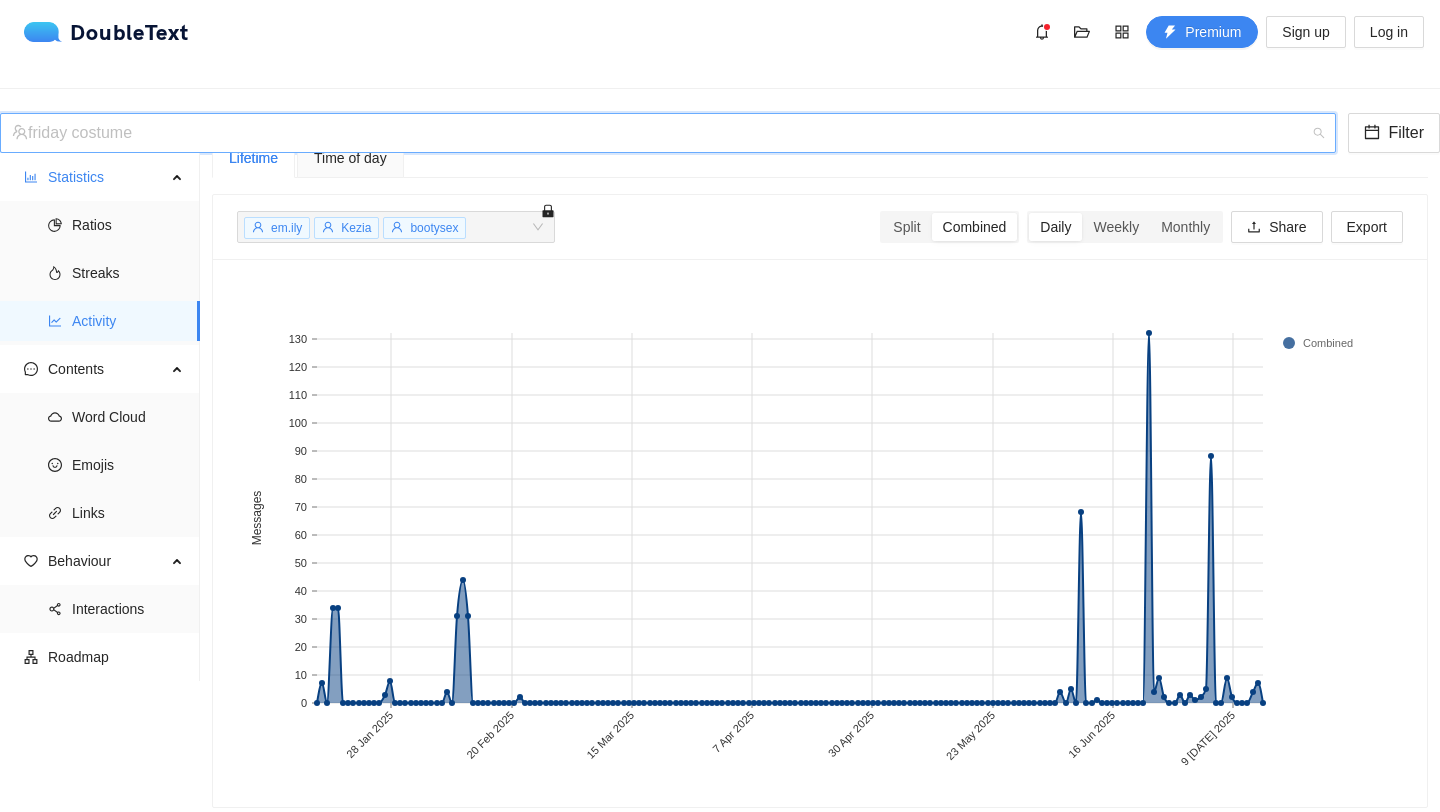 click on "friday costume" at bounding box center (668, 133) 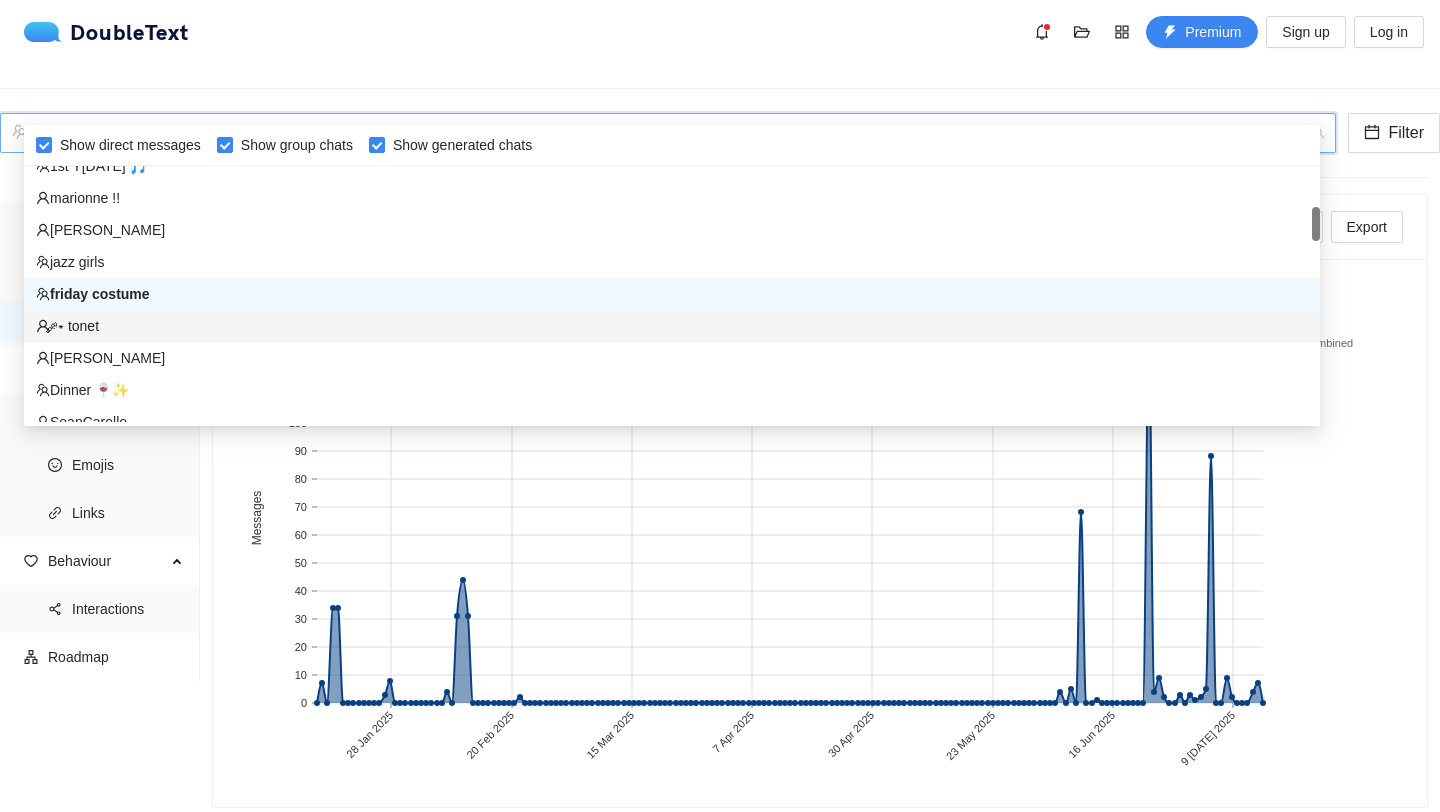 scroll, scrollTop: 316, scrollLeft: 0, axis: vertical 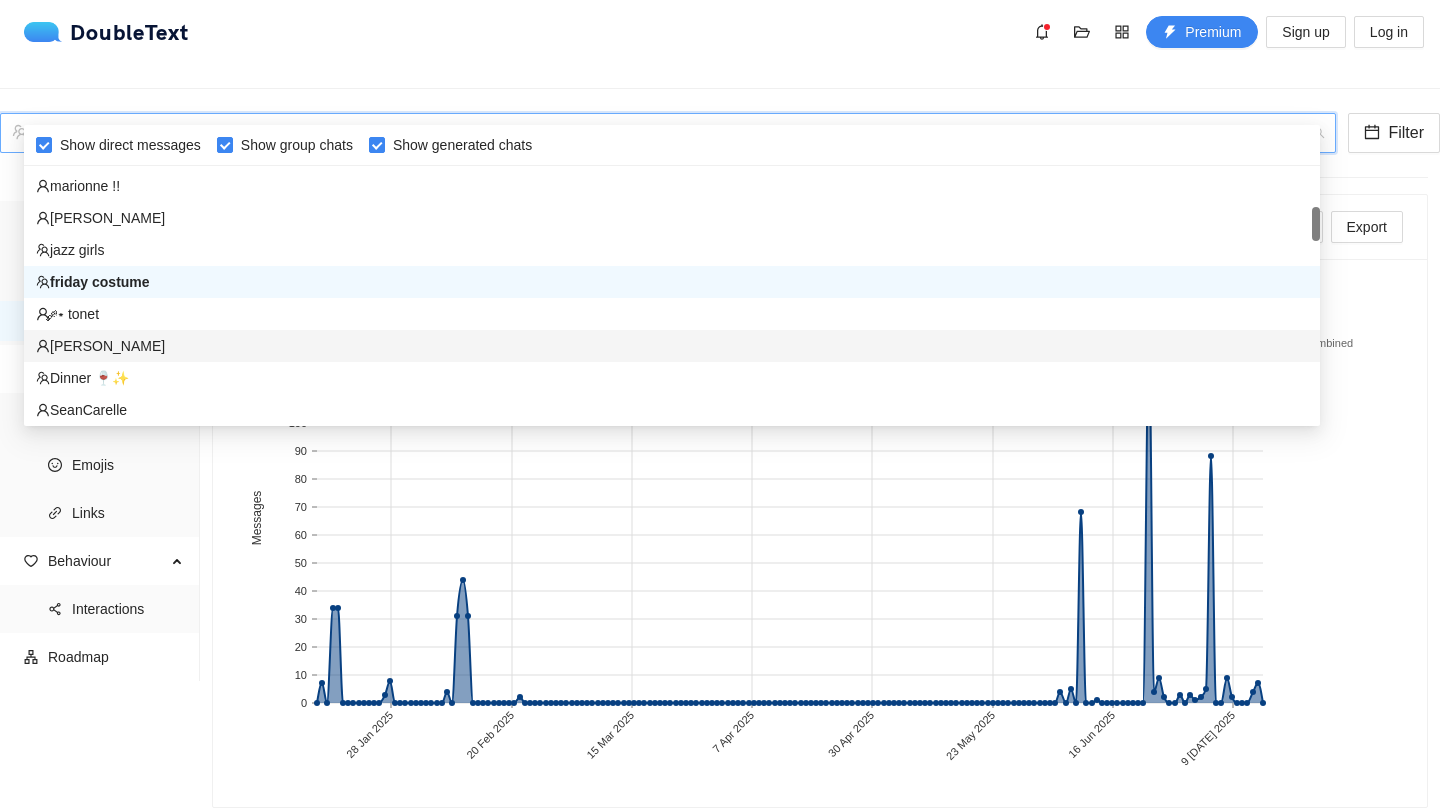 click on "[PERSON_NAME]" at bounding box center (672, 346) 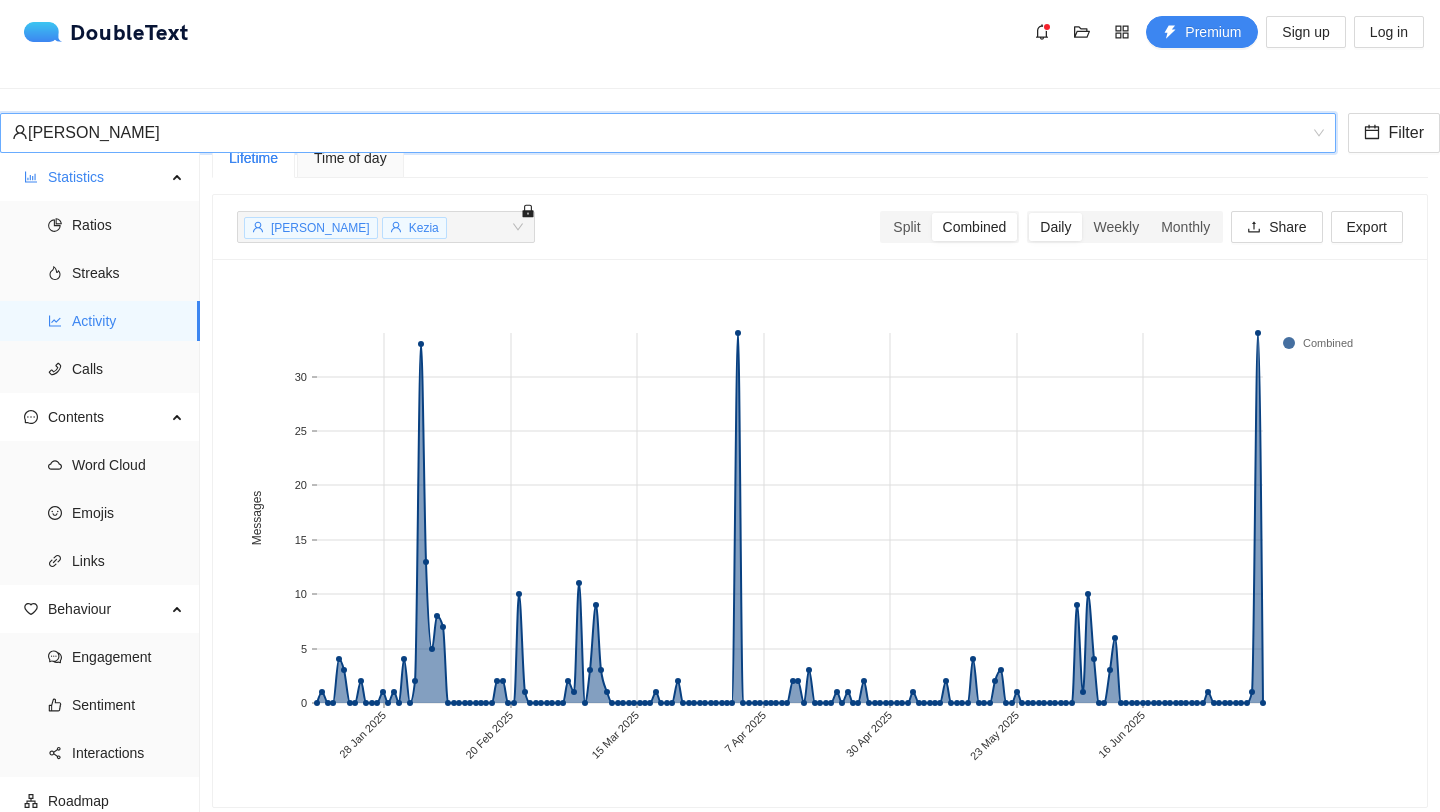 click on "[PERSON_NAME]" at bounding box center (668, 133) 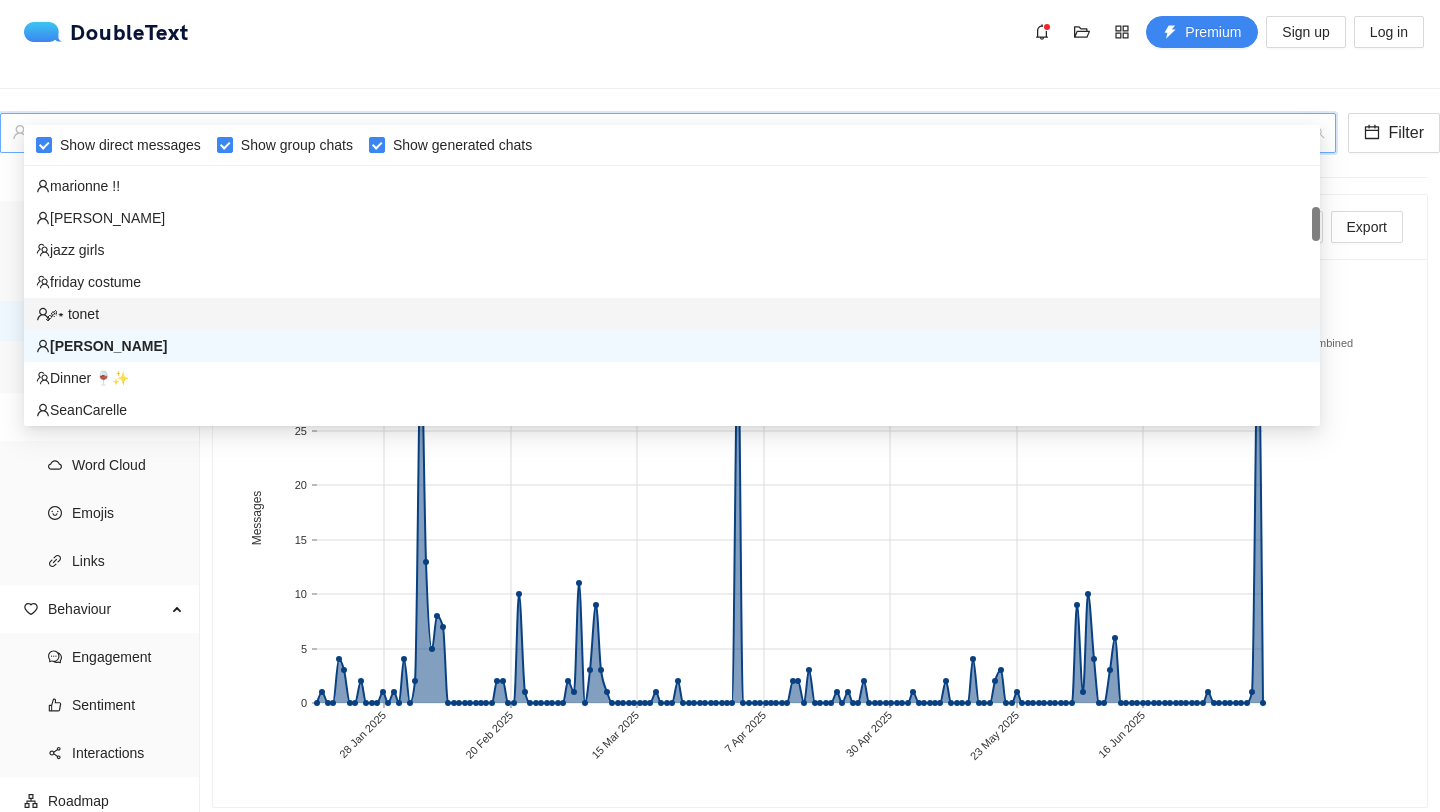click on "༘⋆ tonet" at bounding box center [672, 314] 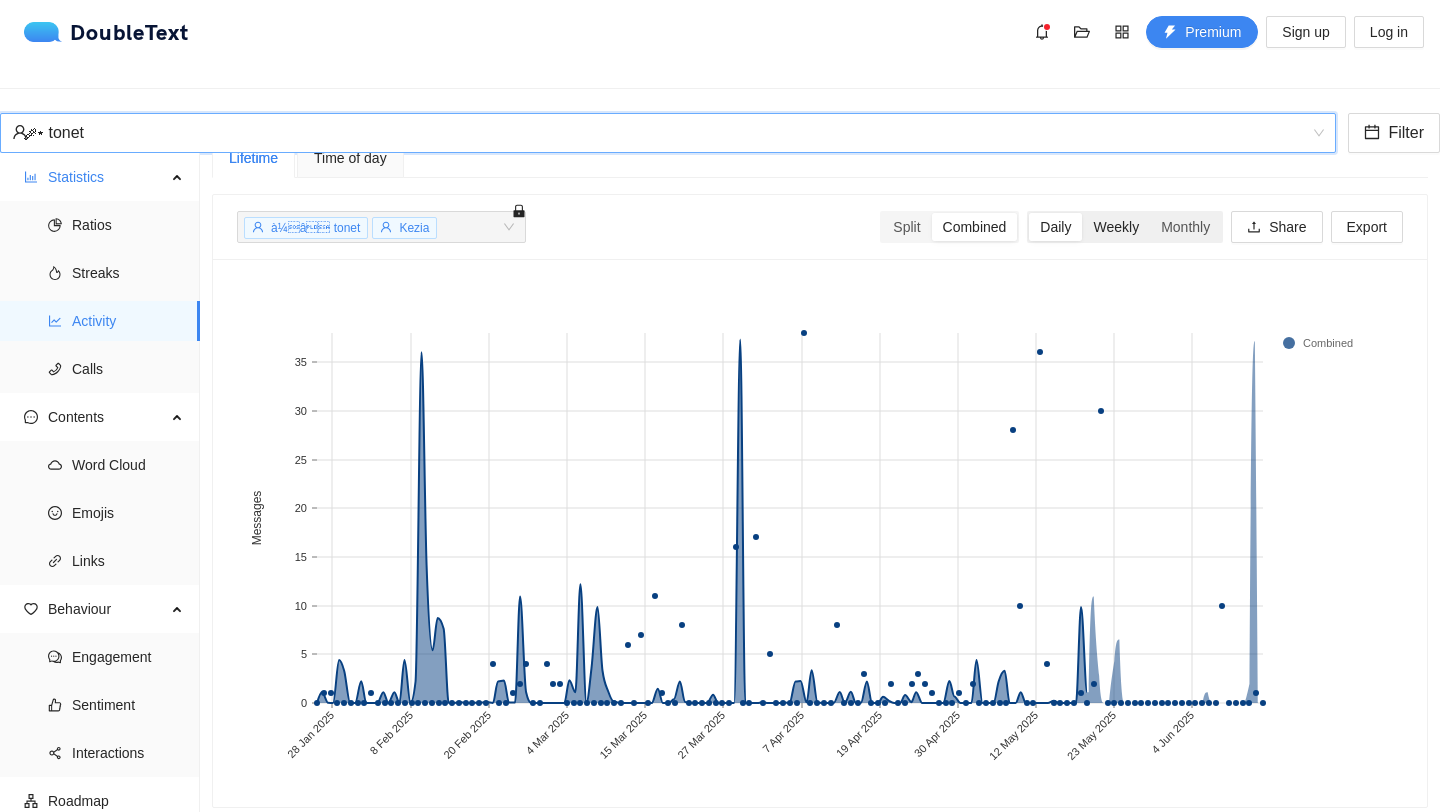 click on "Weekly" at bounding box center [1116, 227] 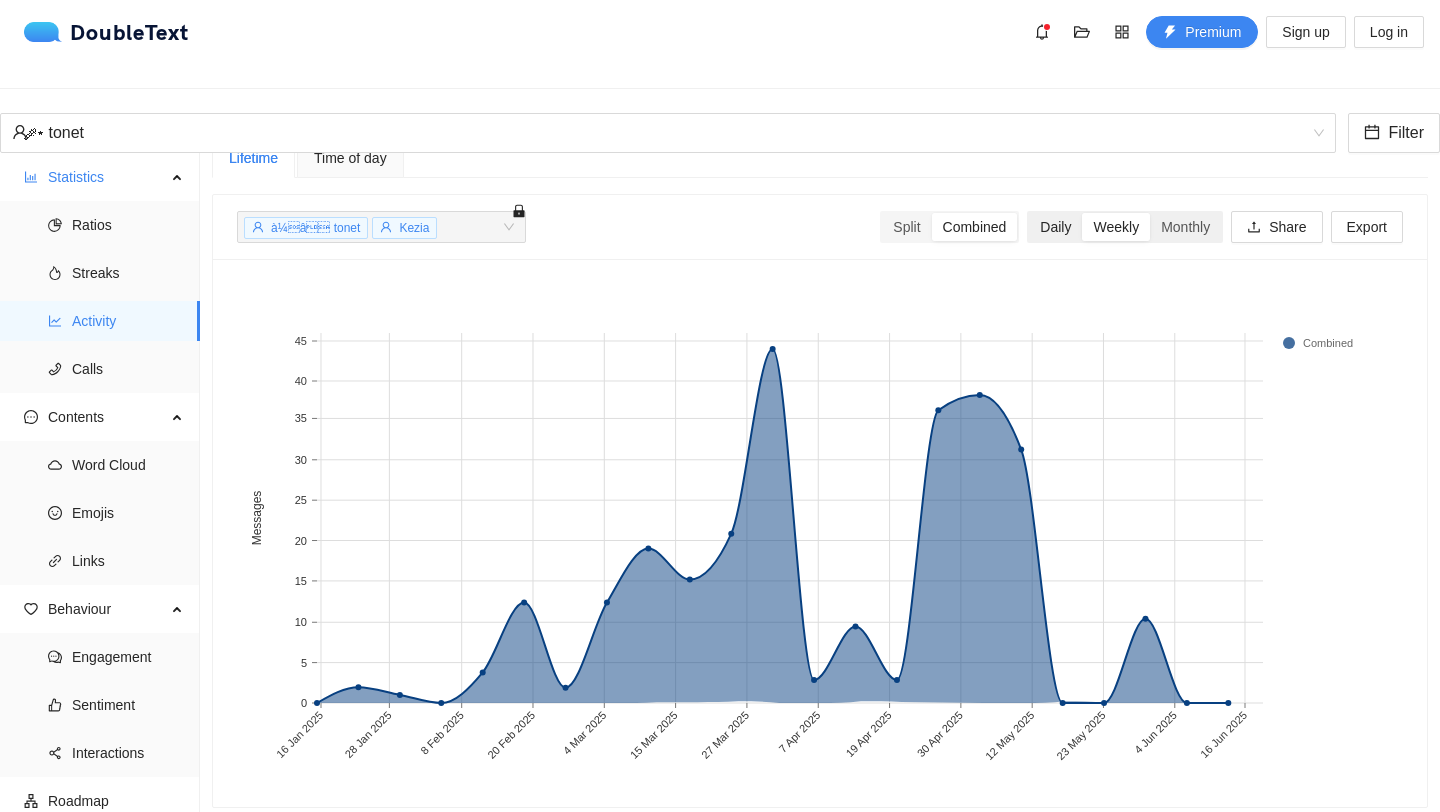 click on "Daily" at bounding box center [1055, 227] 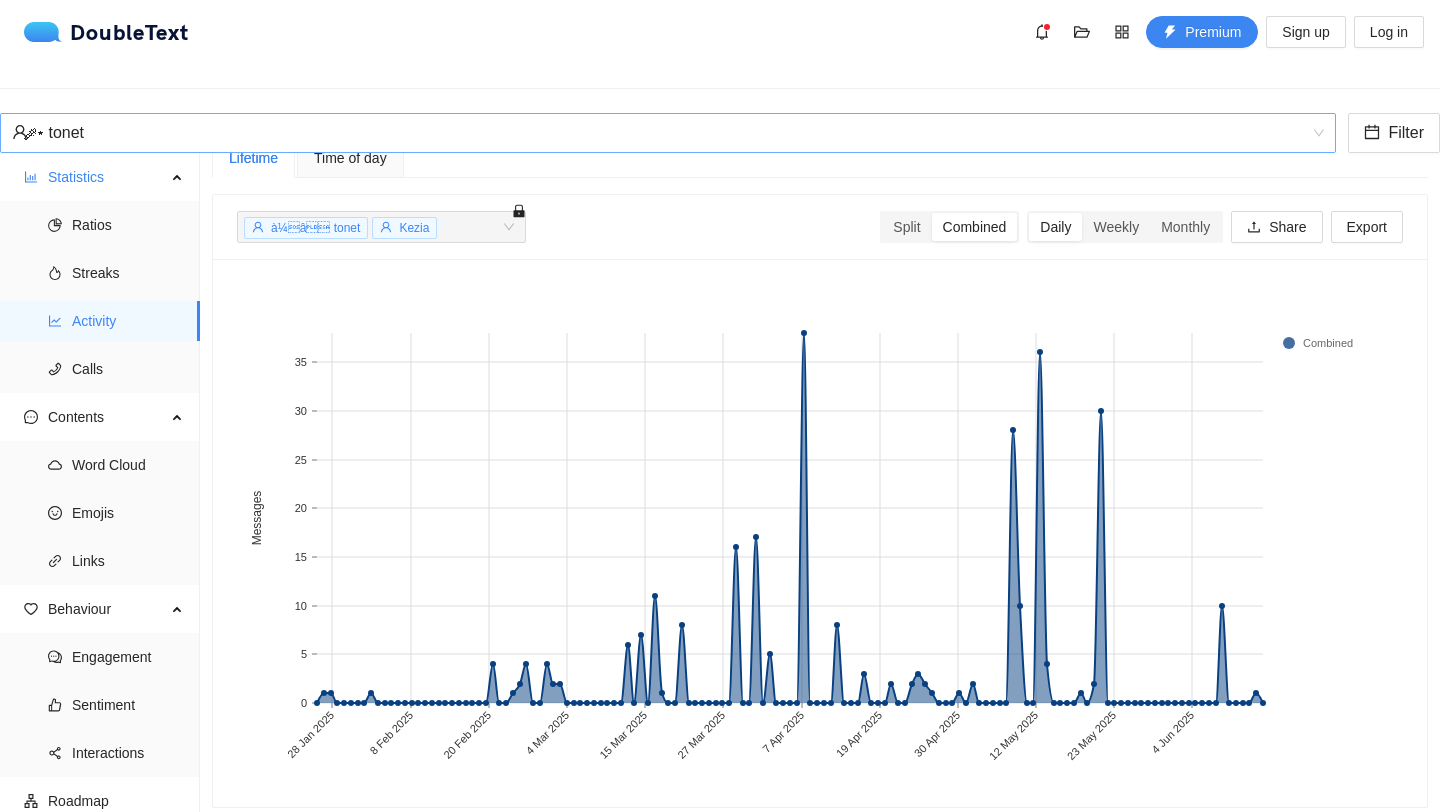 click on "༘⋆ tonet" at bounding box center [659, 133] 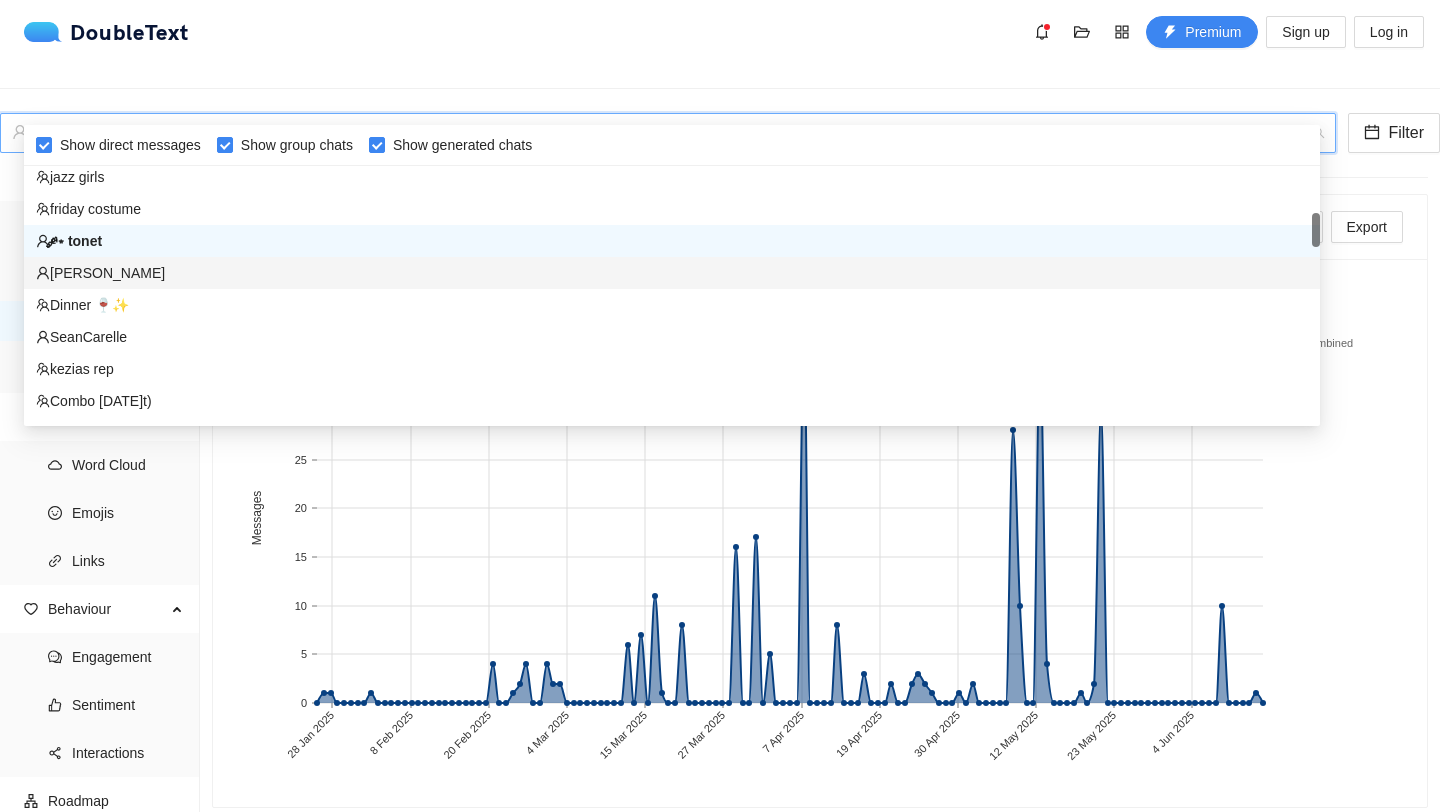 scroll, scrollTop: 395, scrollLeft: 0, axis: vertical 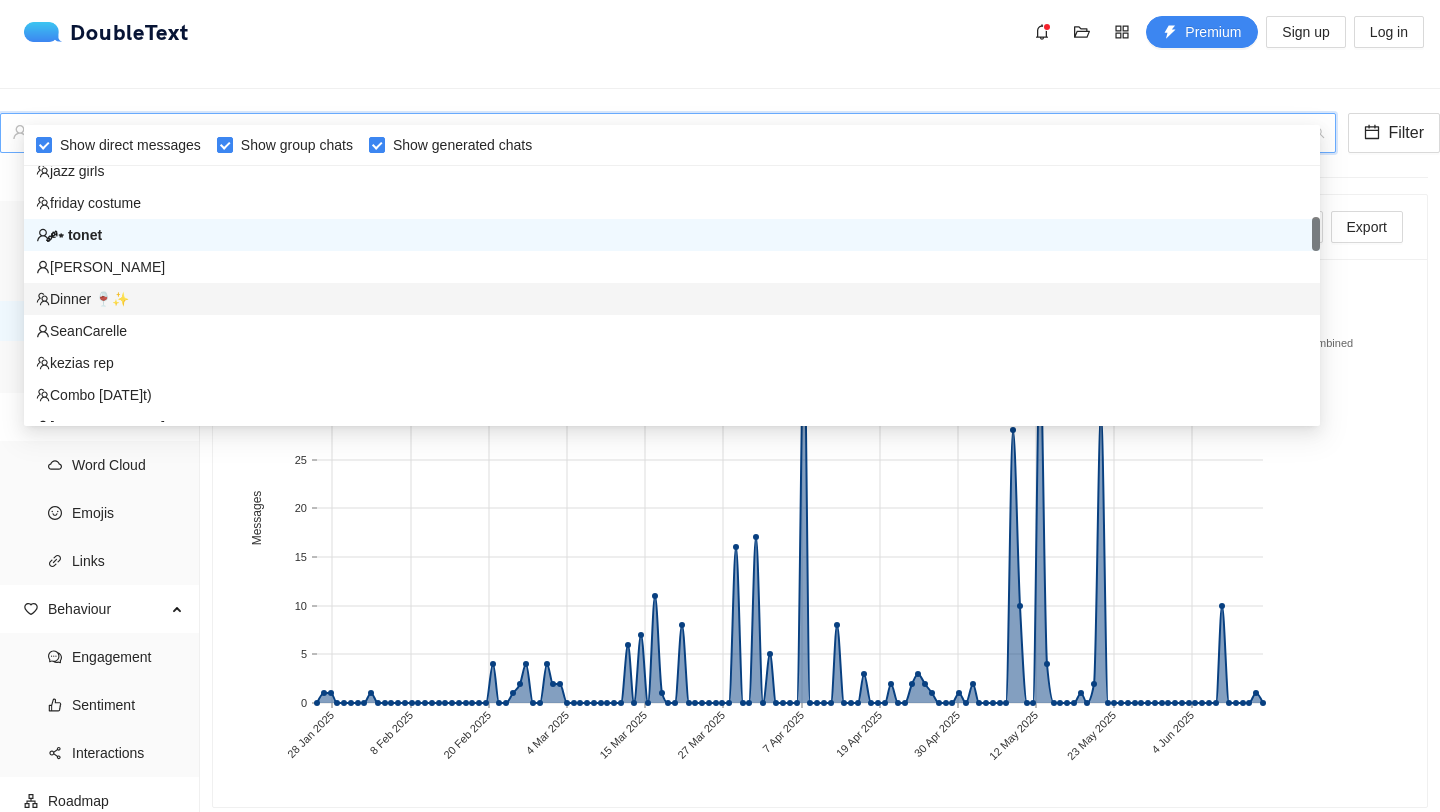 click on "Dinner 🍷✨" at bounding box center (672, 299) 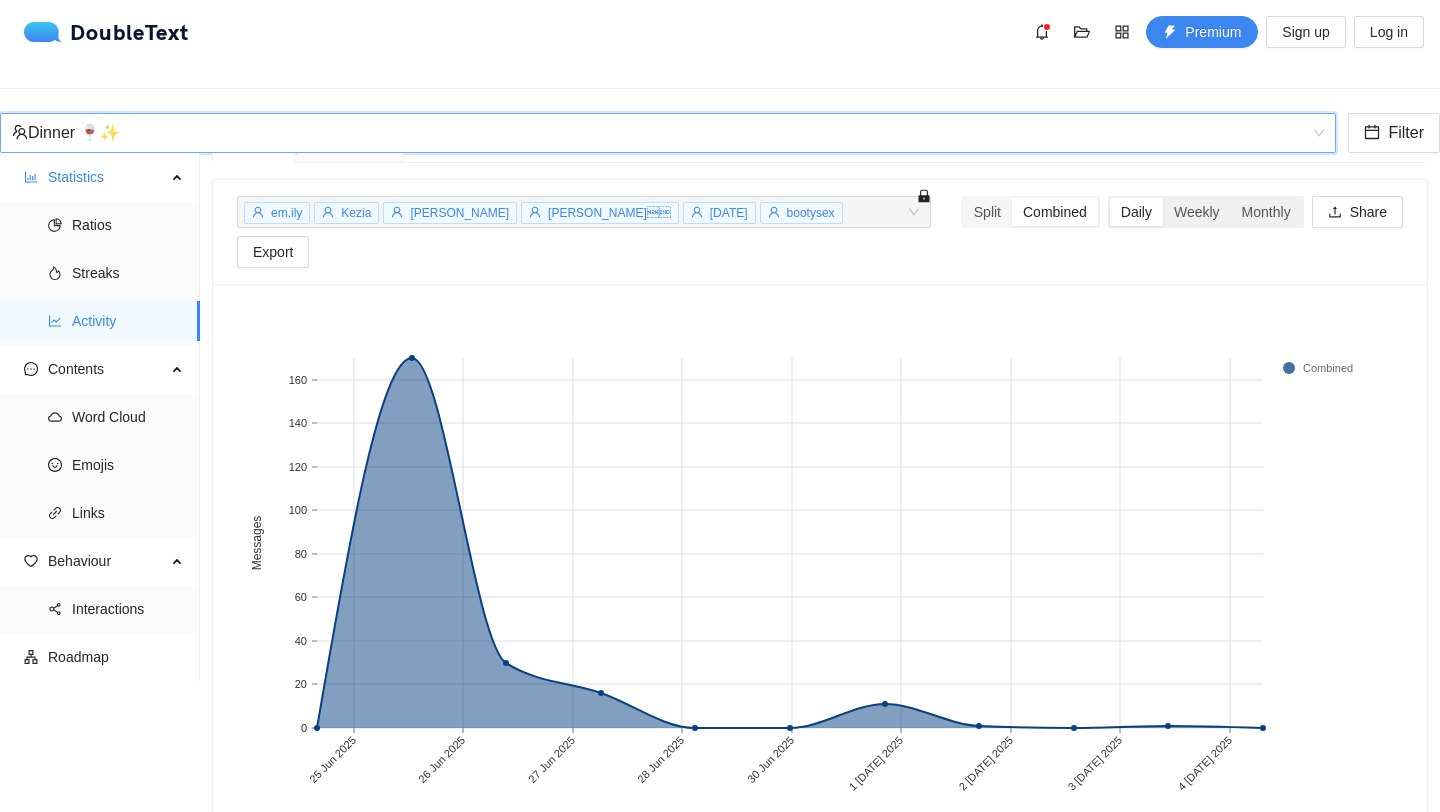 click on "Daily" at bounding box center [1136, 212] 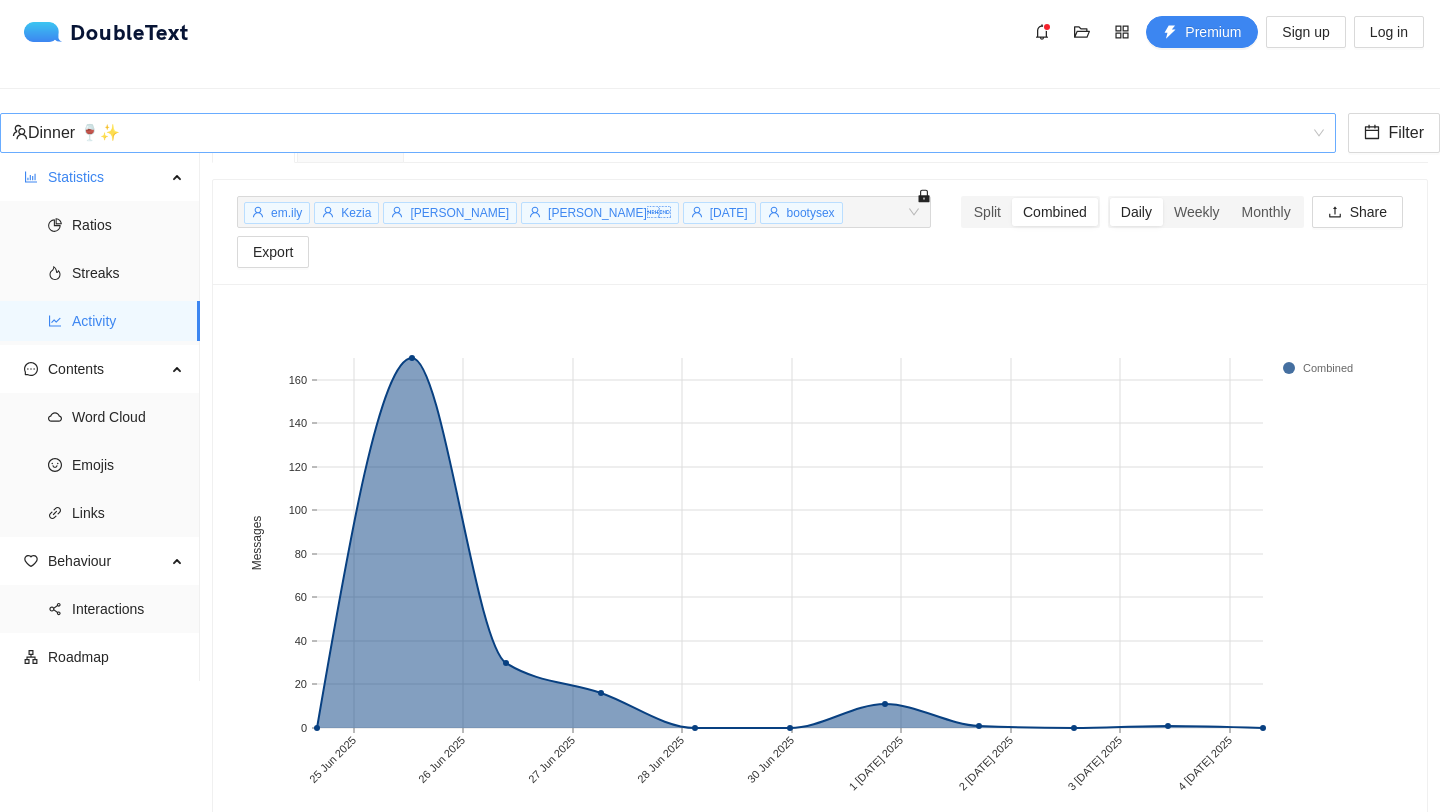 click on "Dinner 🍷✨" at bounding box center (668, 133) 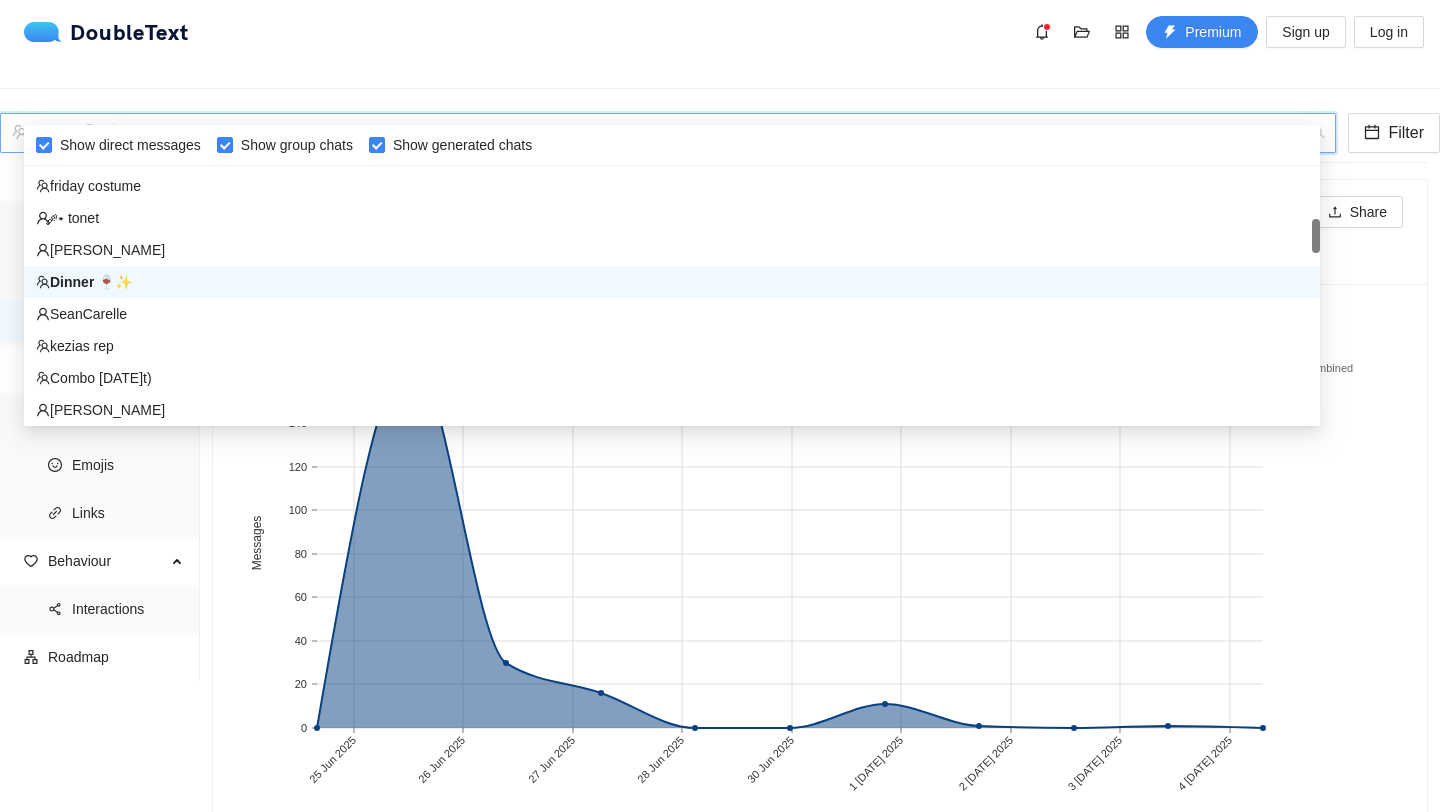 scroll, scrollTop: 412, scrollLeft: 0, axis: vertical 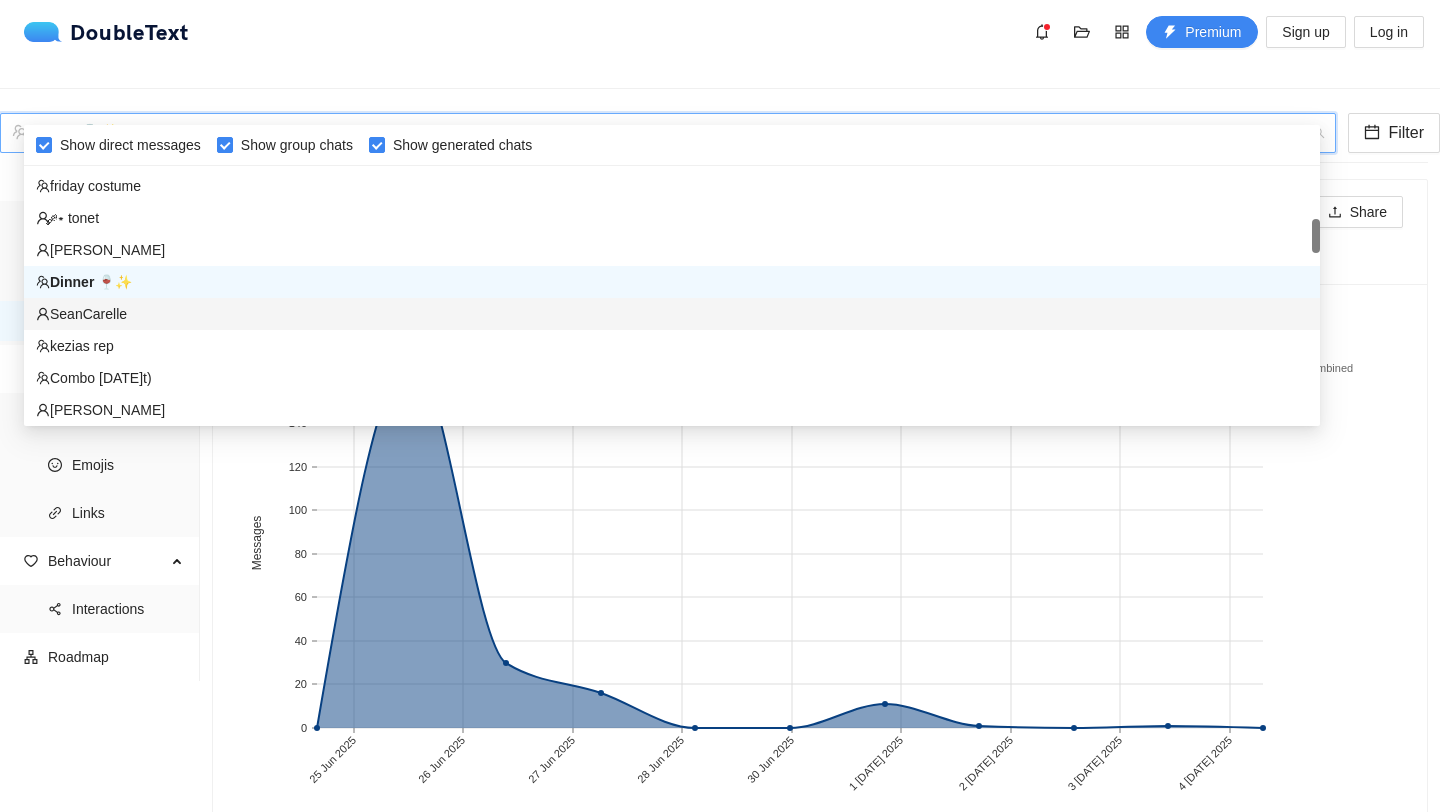 click on "SeanCarelle" at bounding box center [672, 314] 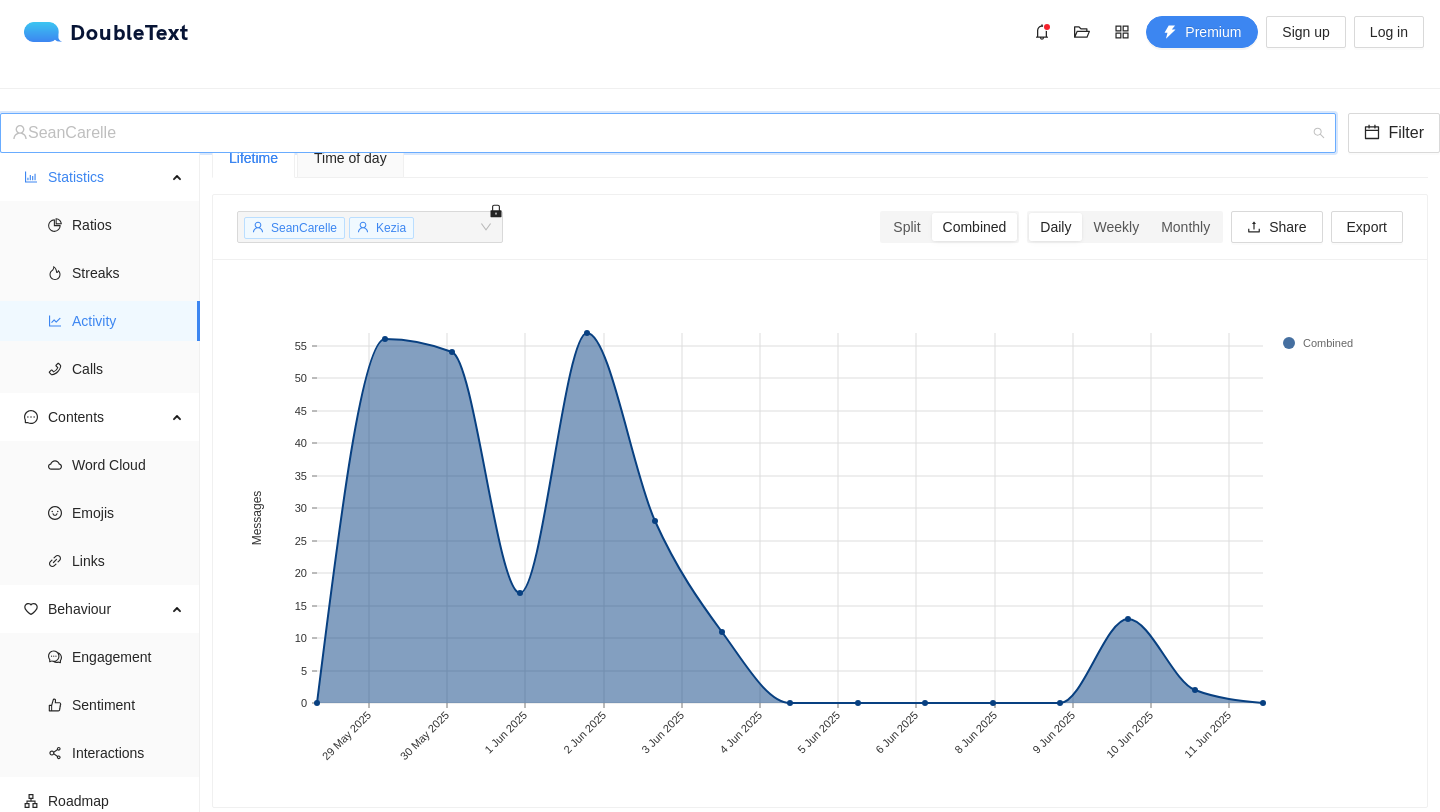 click on "SeanCarelle" at bounding box center [659, 133] 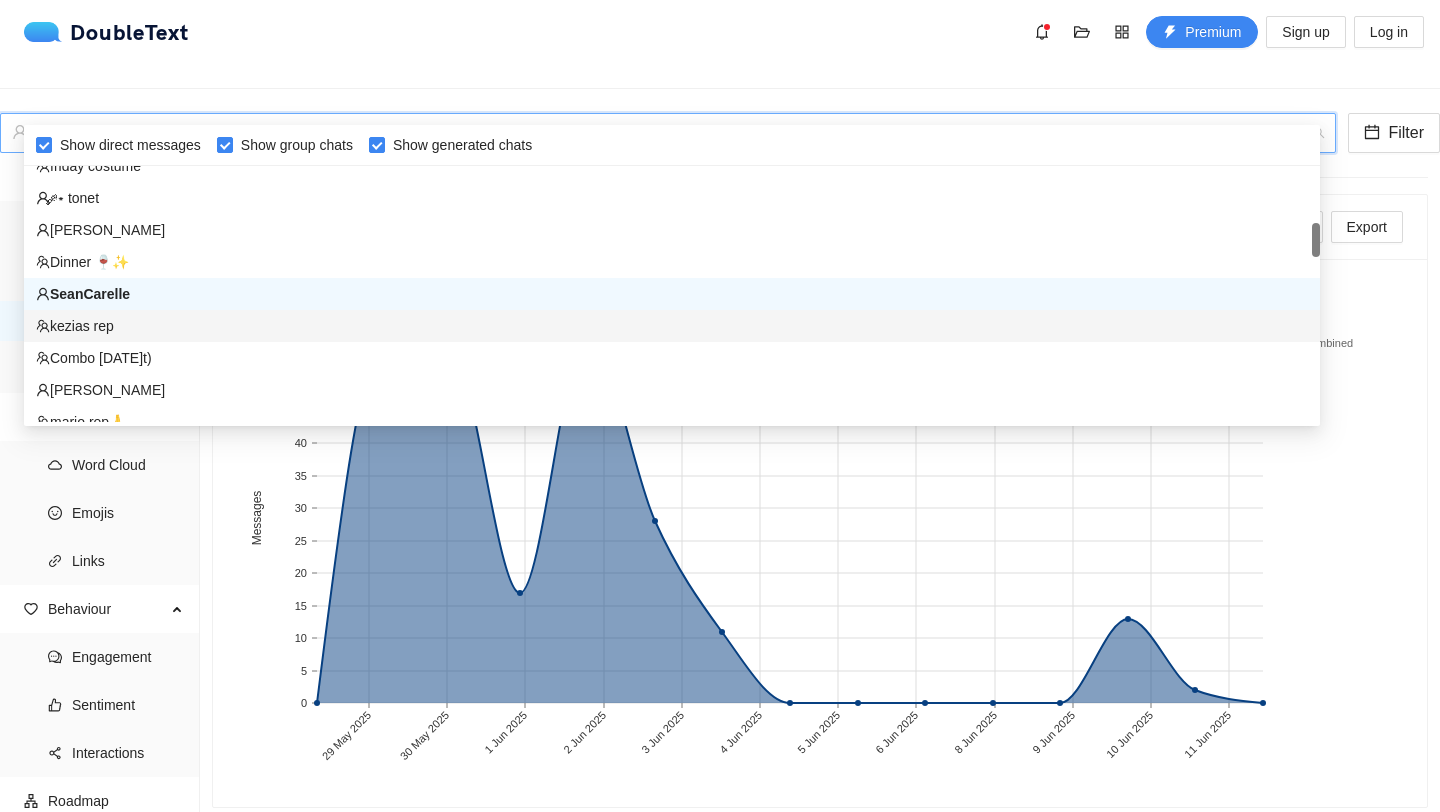 scroll, scrollTop: 444, scrollLeft: 0, axis: vertical 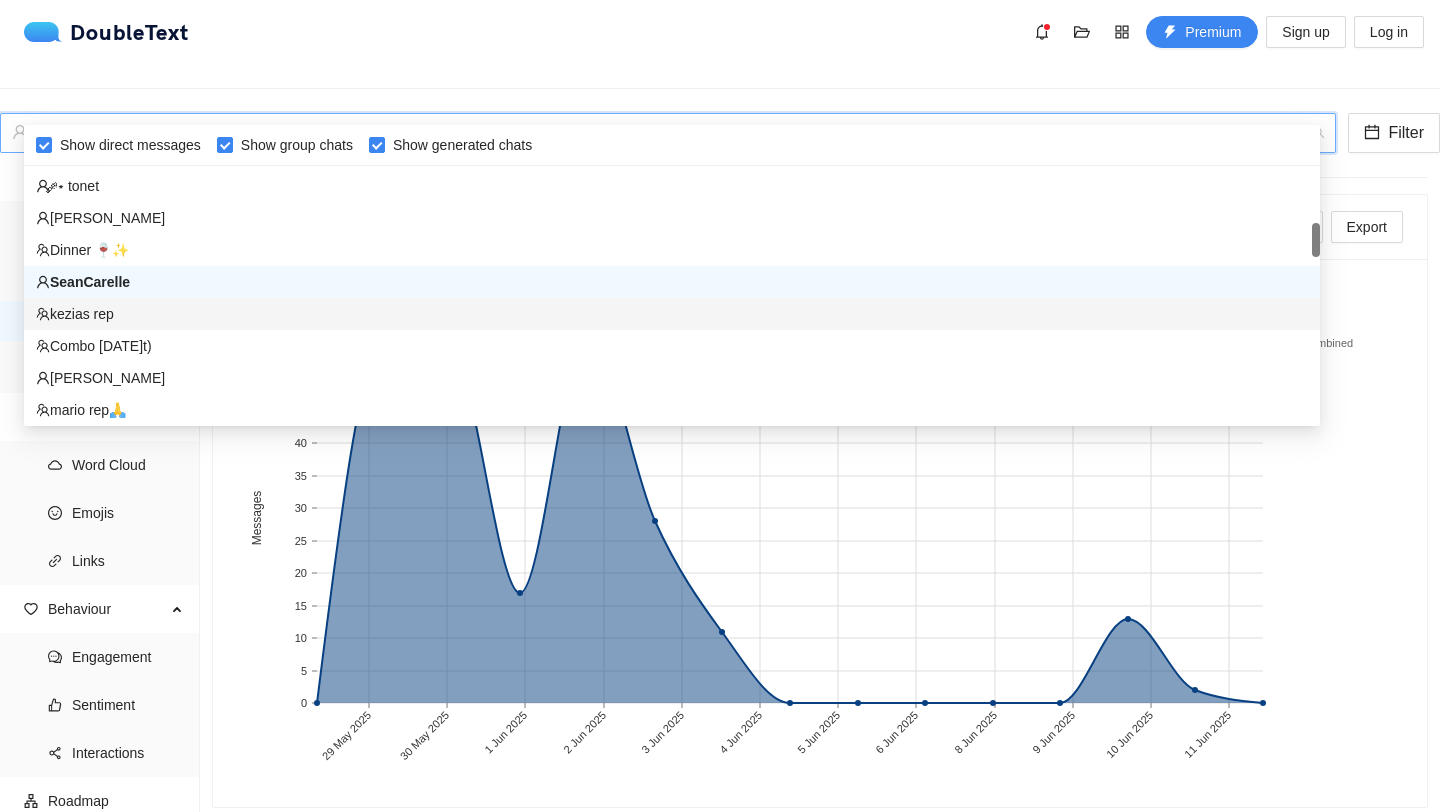 click on "kezias rep" at bounding box center (672, 314) 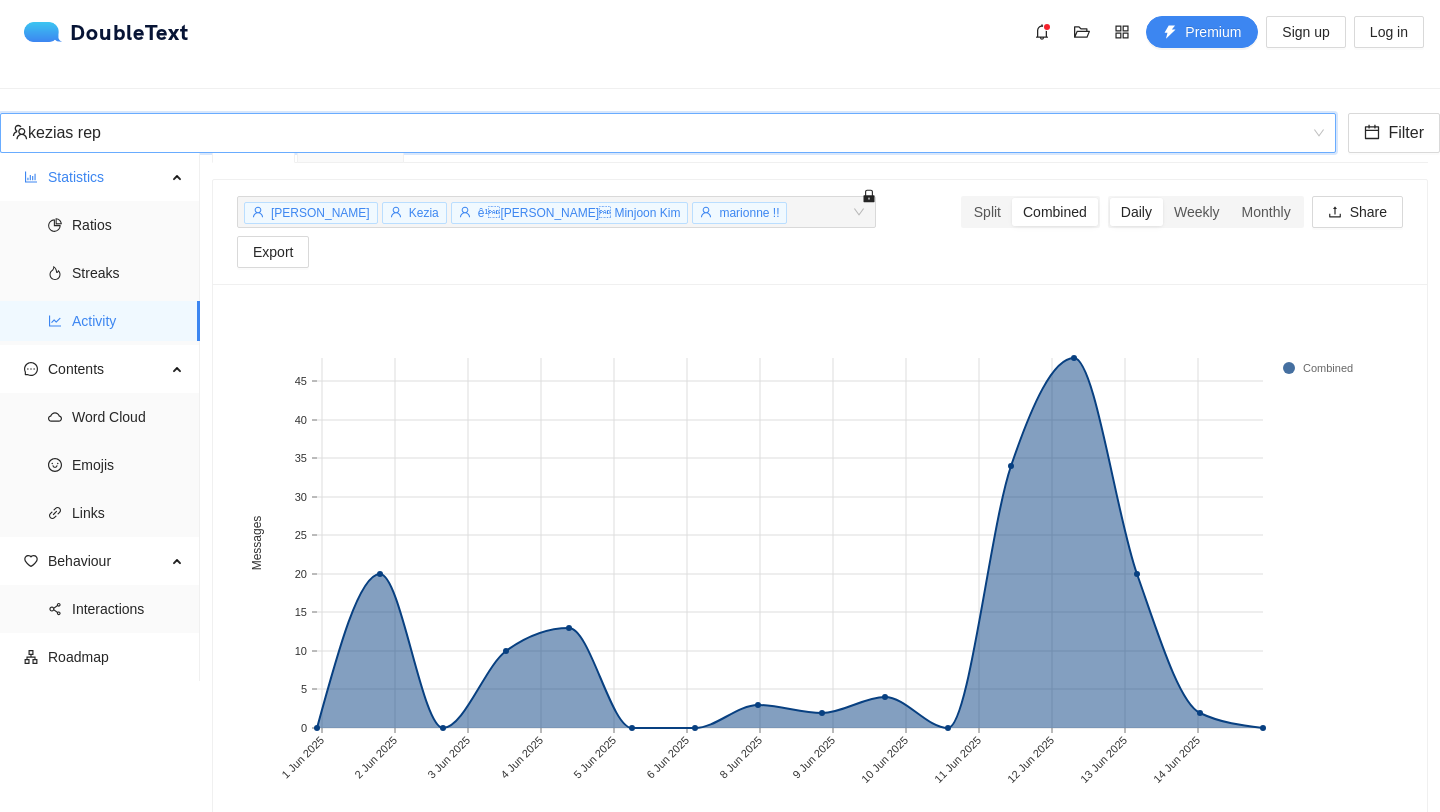click on "kezias rep" at bounding box center (668, 133) 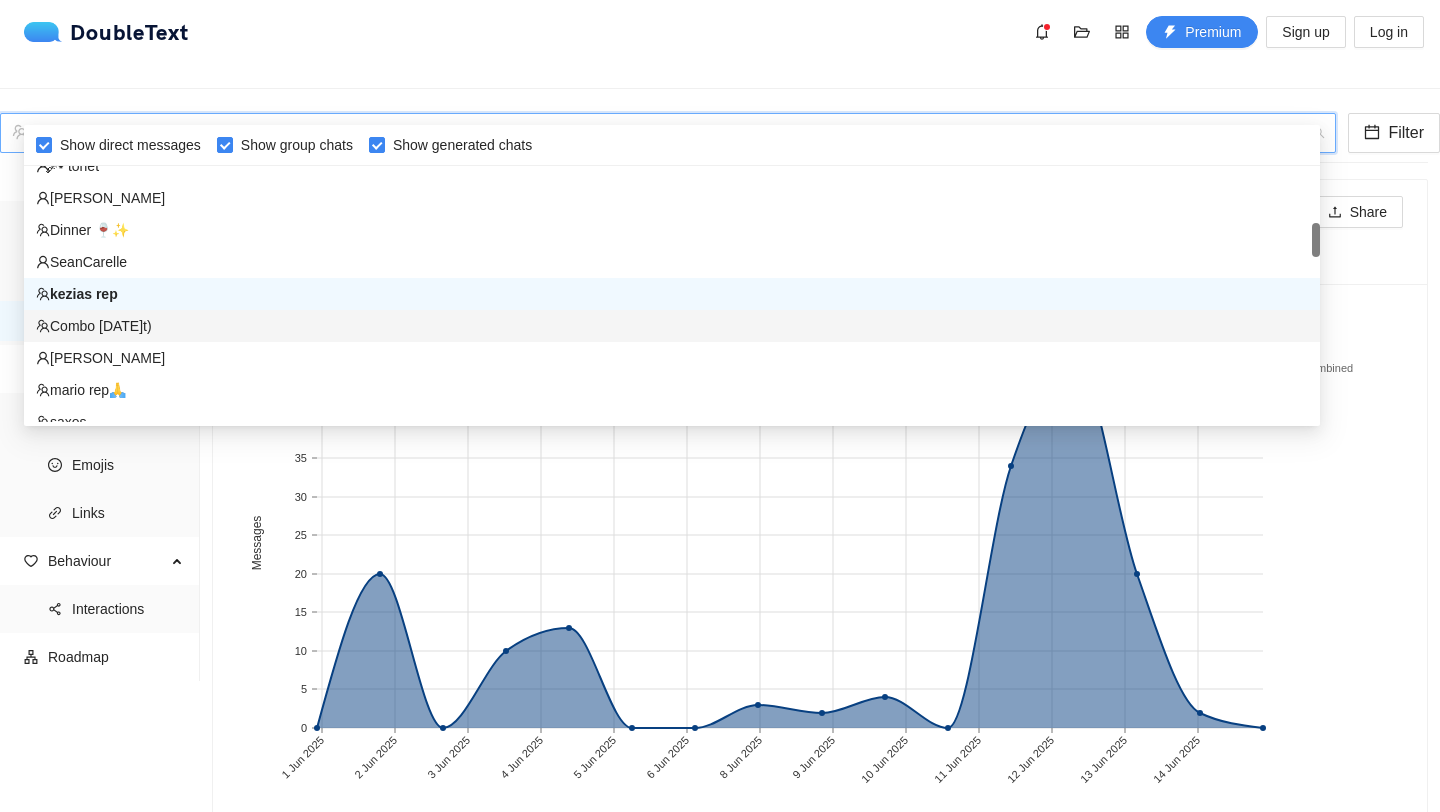 scroll, scrollTop: 483, scrollLeft: 0, axis: vertical 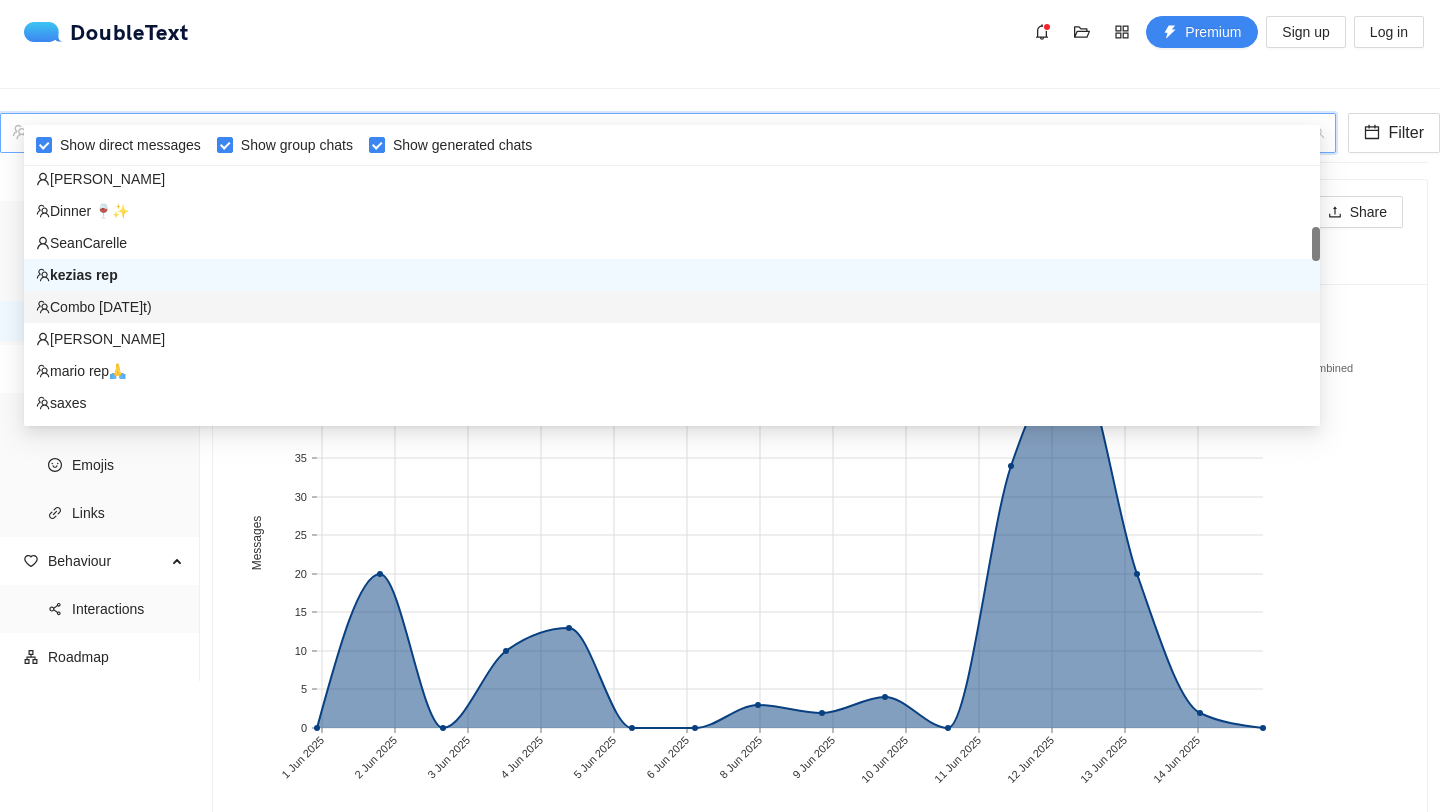 click on "Combo [DATE]t)" at bounding box center [672, 307] 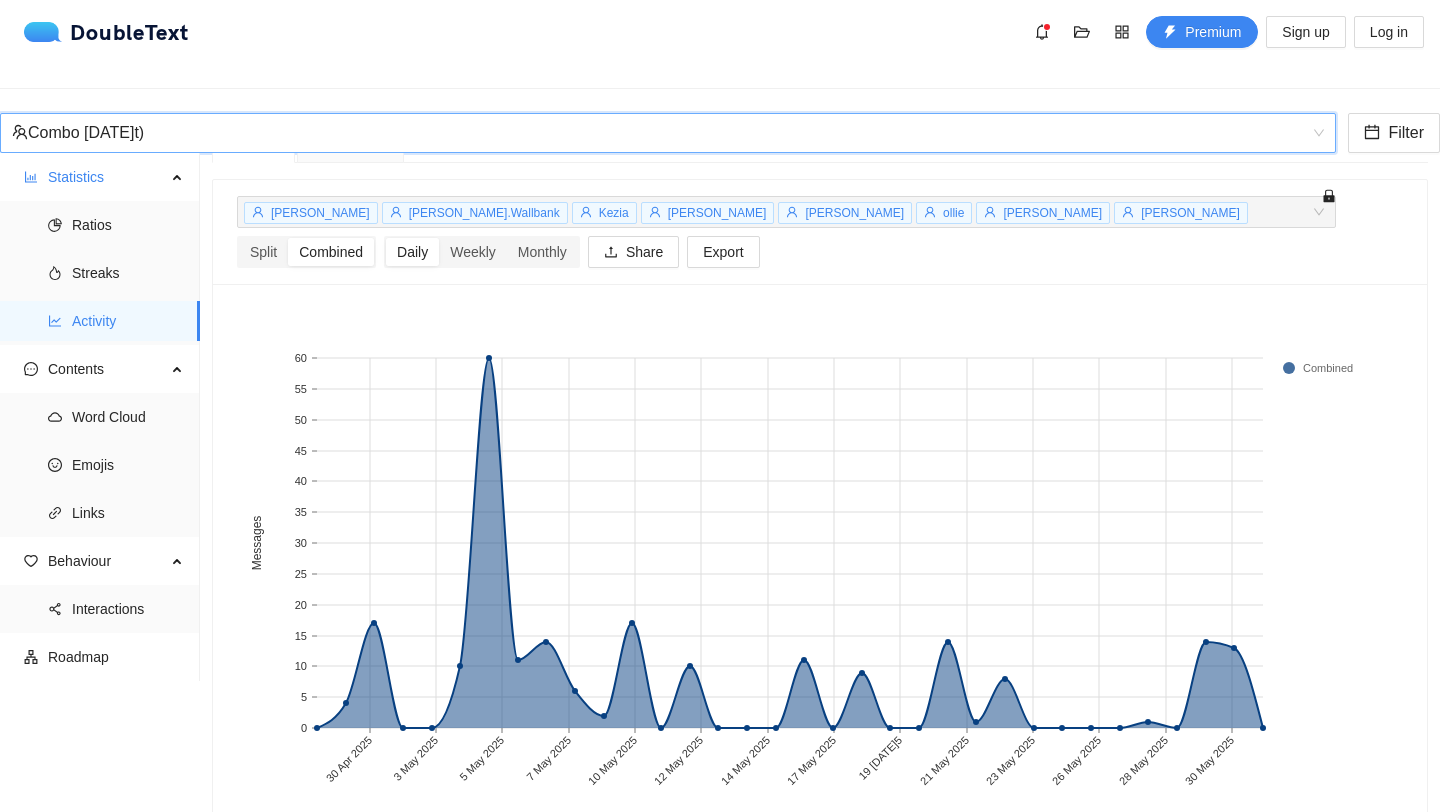click on "Combo [DATE]t)" at bounding box center [668, 133] 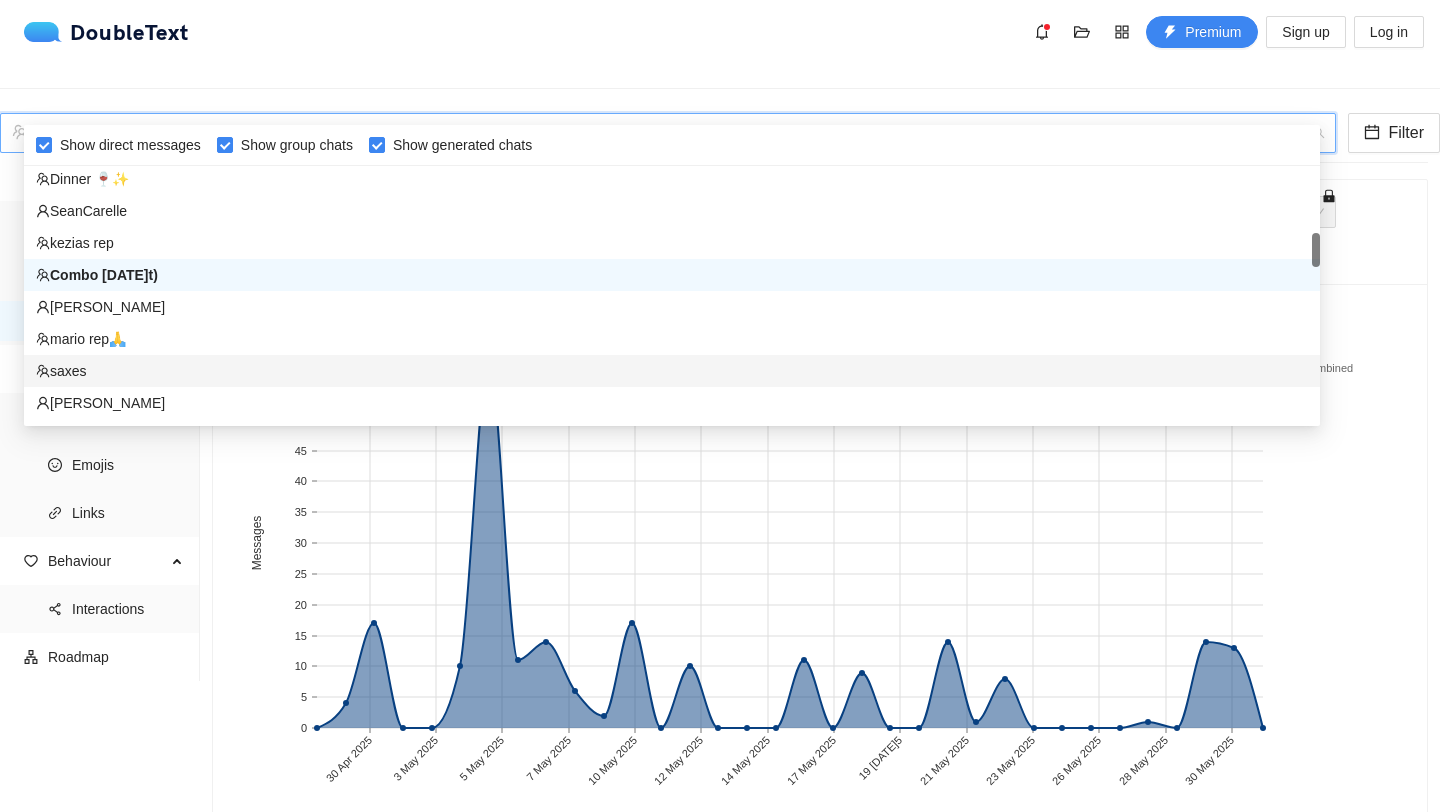 scroll, scrollTop: 527, scrollLeft: 0, axis: vertical 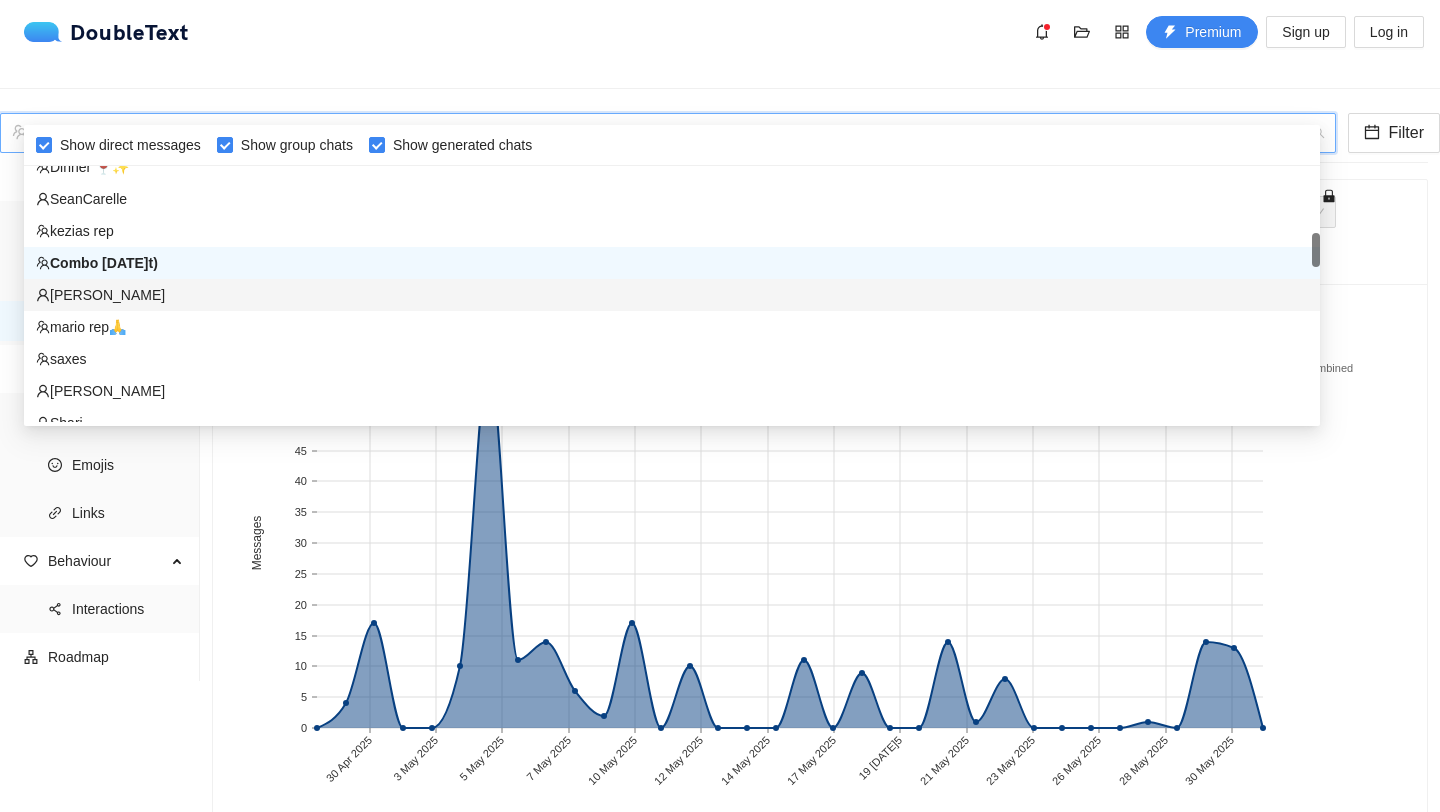 click on "[PERSON_NAME]" at bounding box center (672, 295) 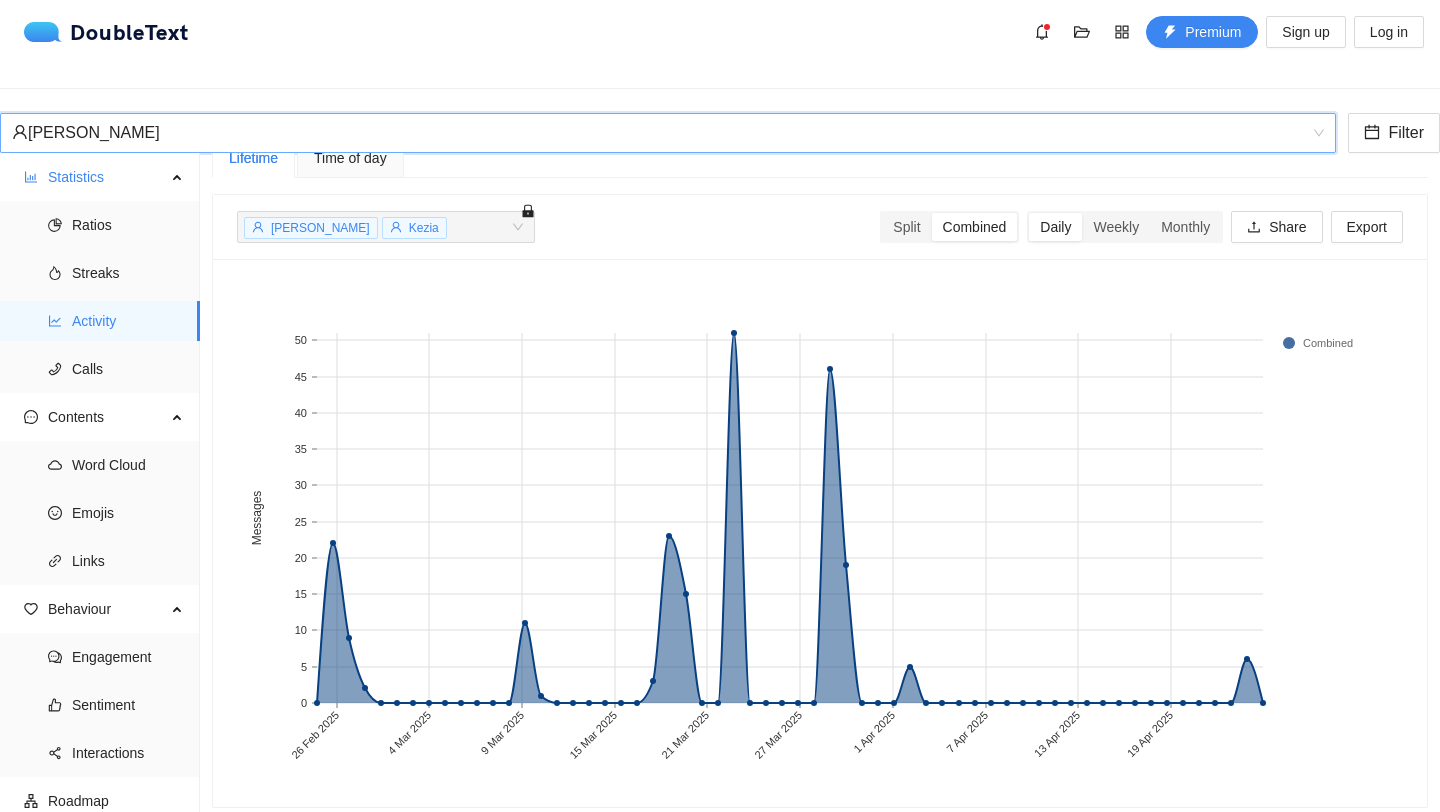 click on "[PERSON_NAME]" at bounding box center (659, 133) 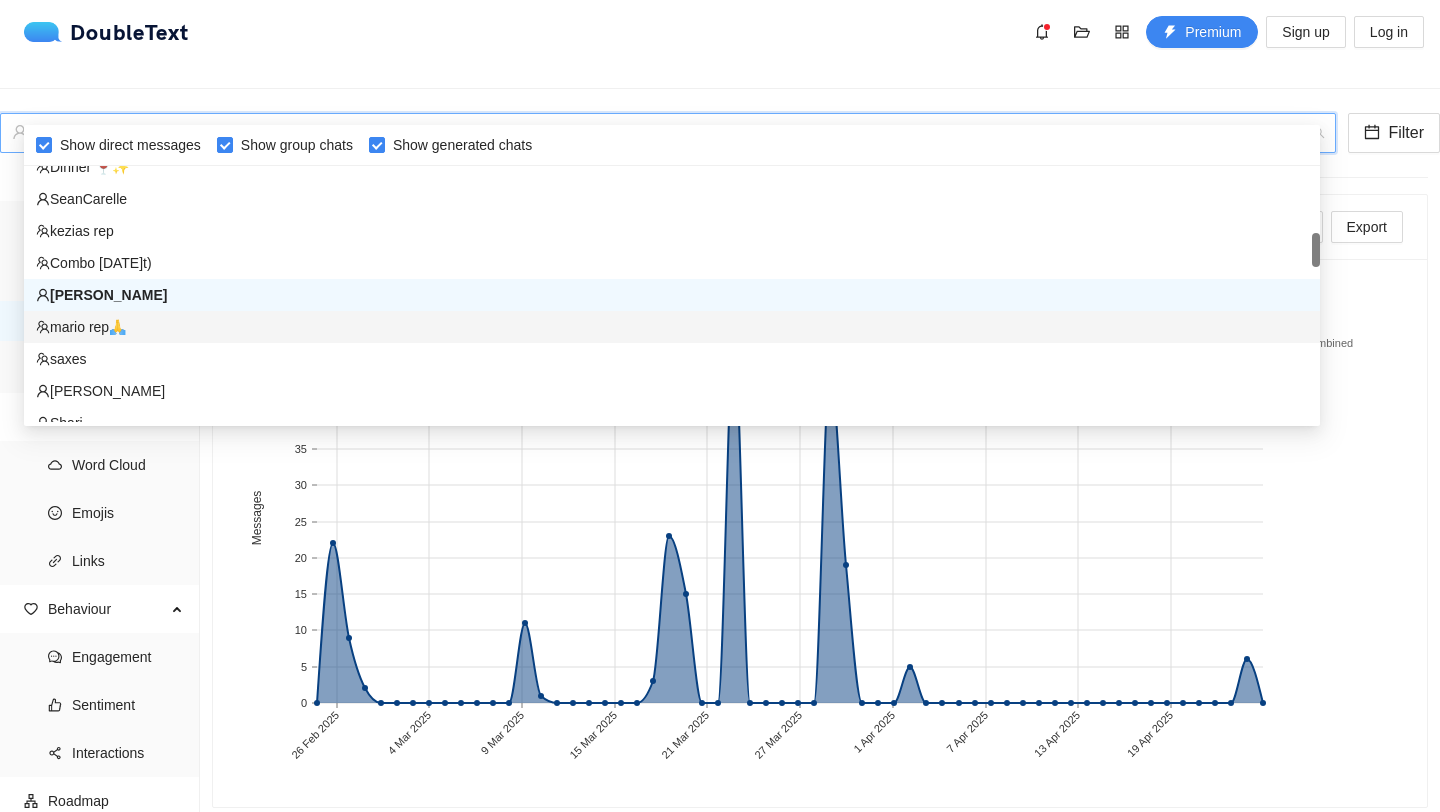 click on "mario rep🙏" at bounding box center (672, 327) 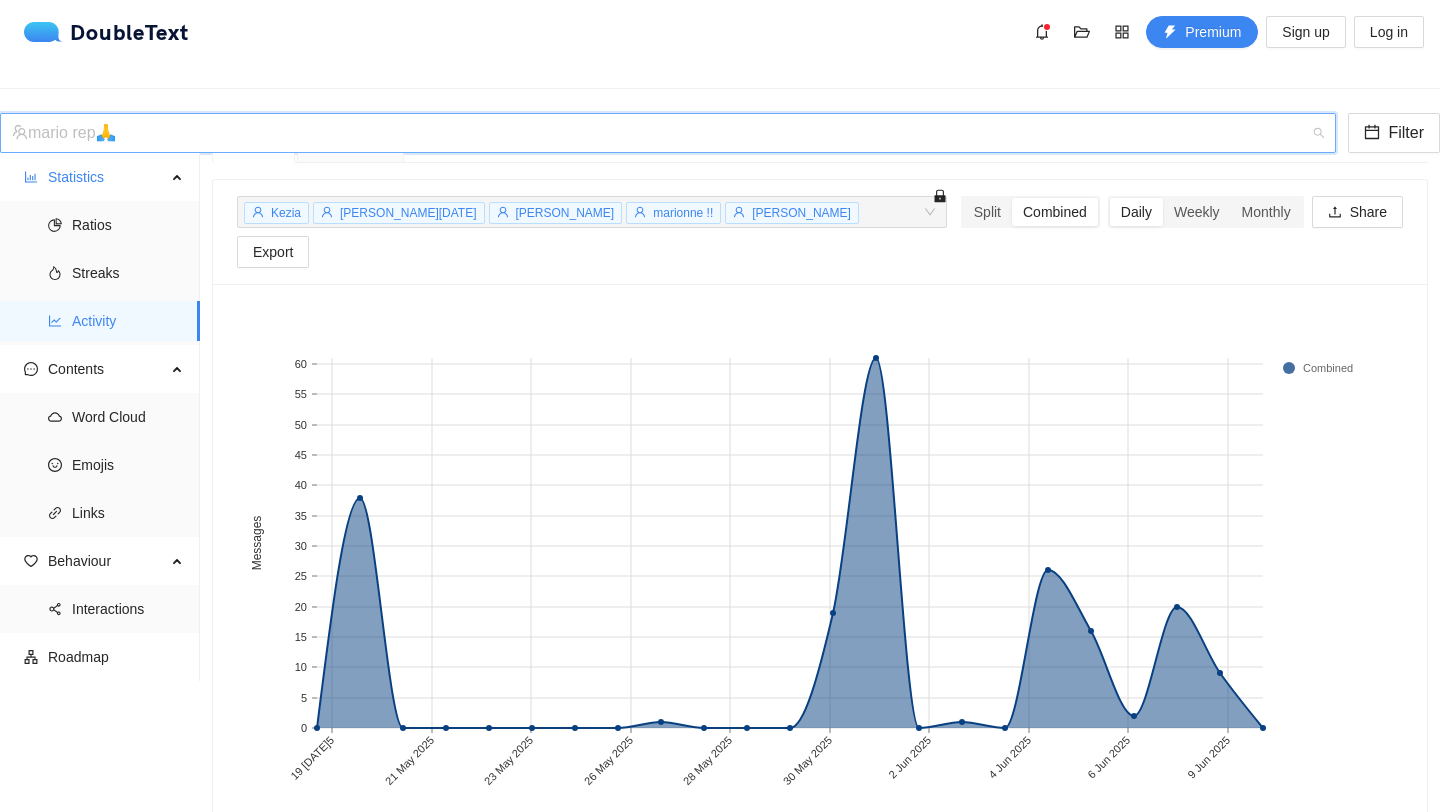 click on "mario rep🙏" at bounding box center [659, 133] 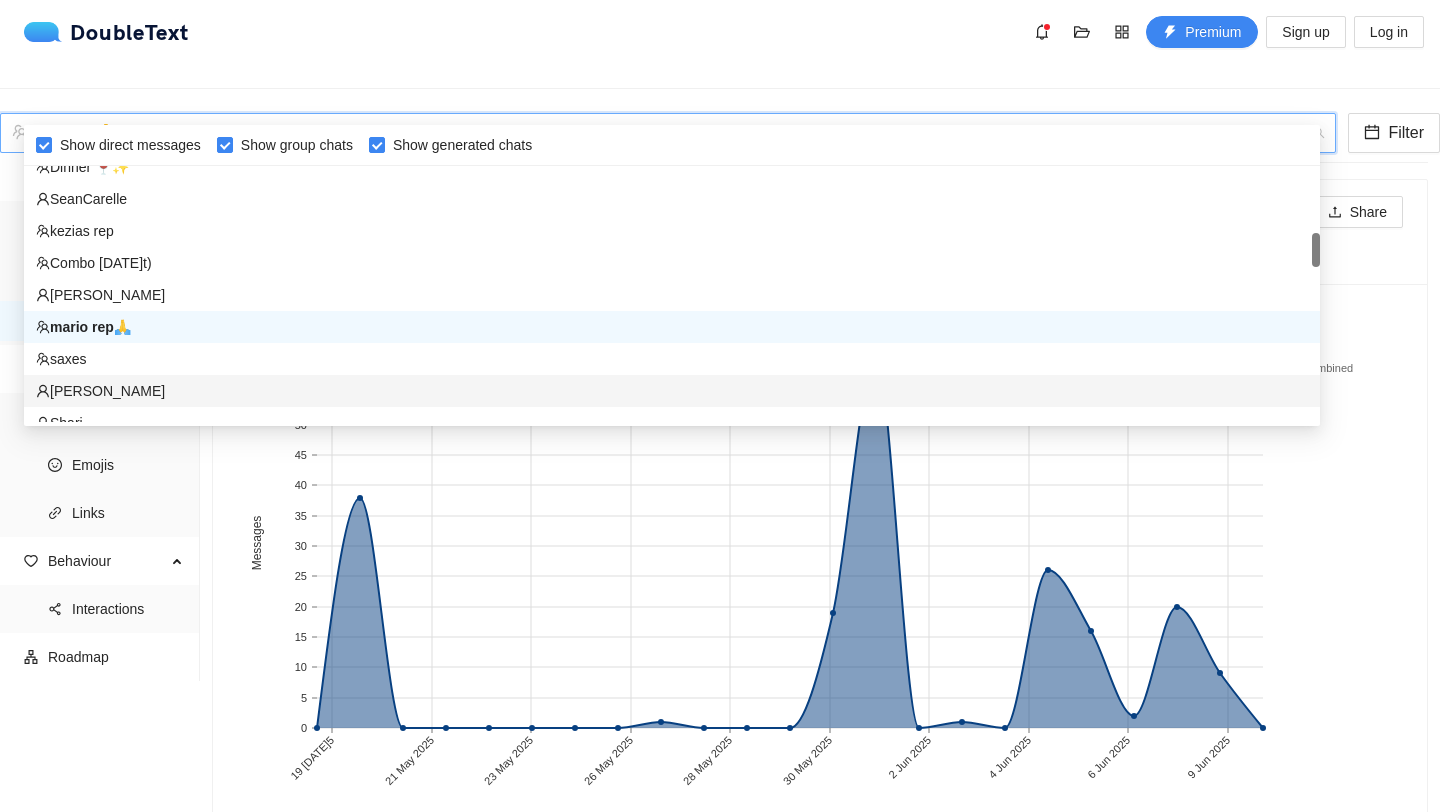 click on "[PERSON_NAME]" at bounding box center (672, 391) 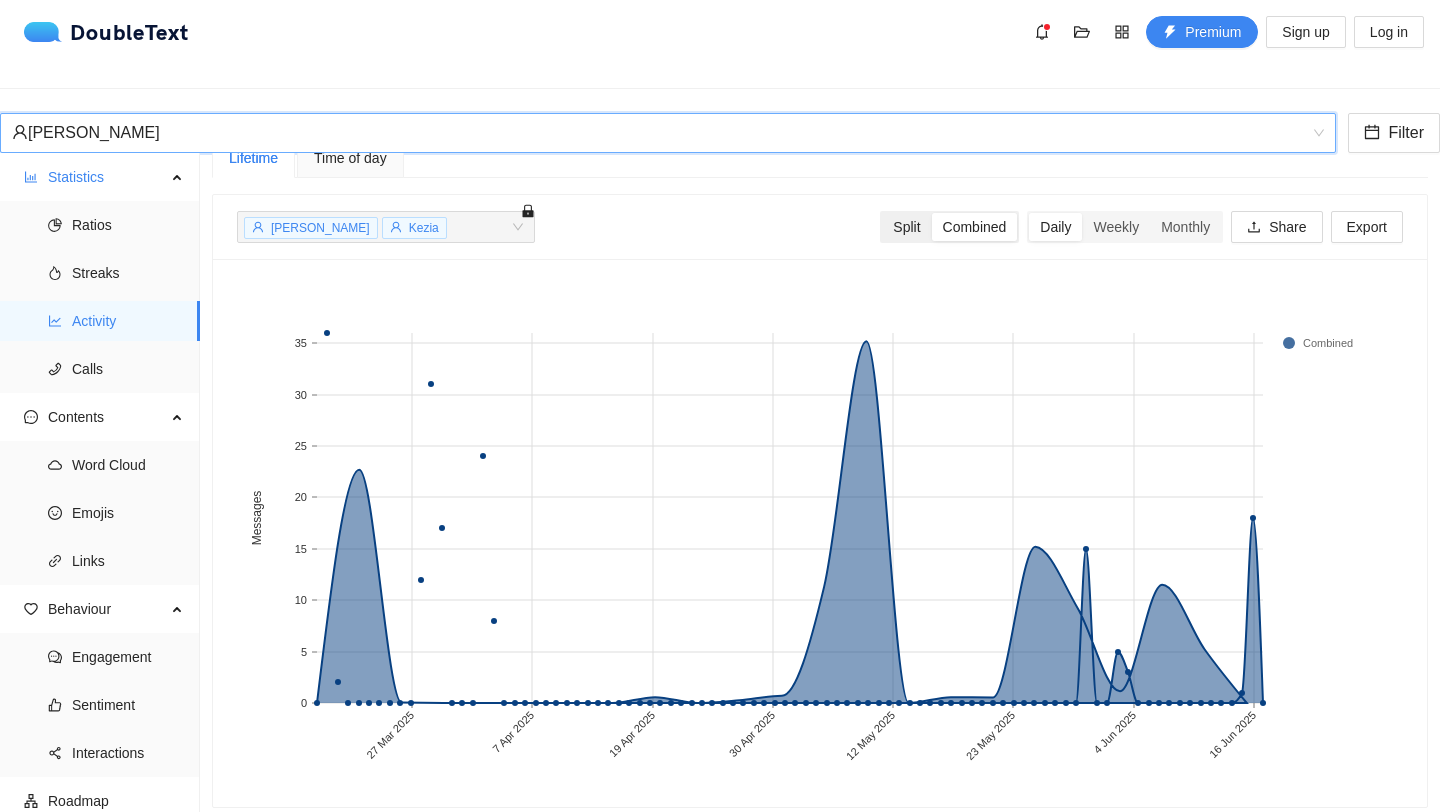 click on "Split" at bounding box center (906, 227) 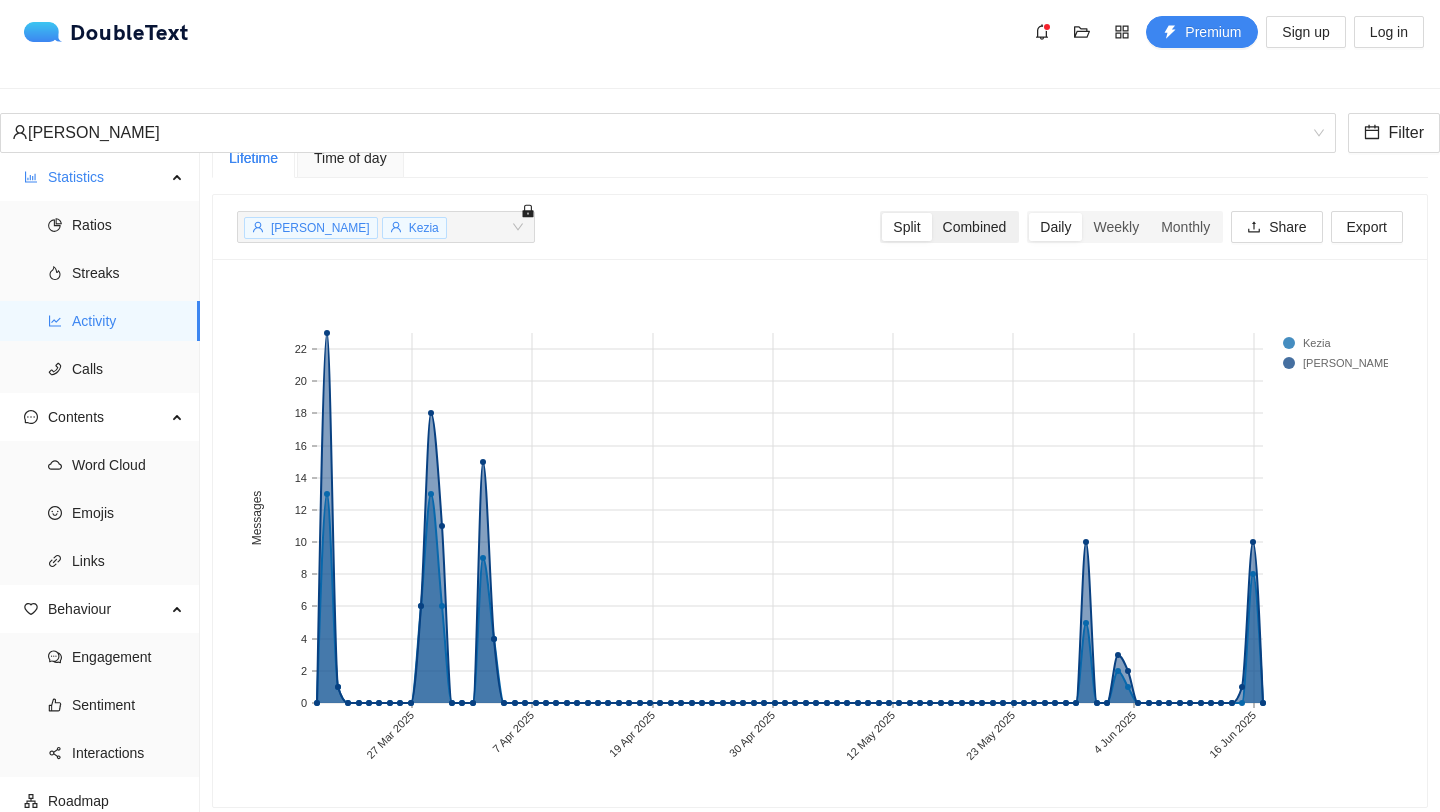 click on "Combined" at bounding box center [975, 227] 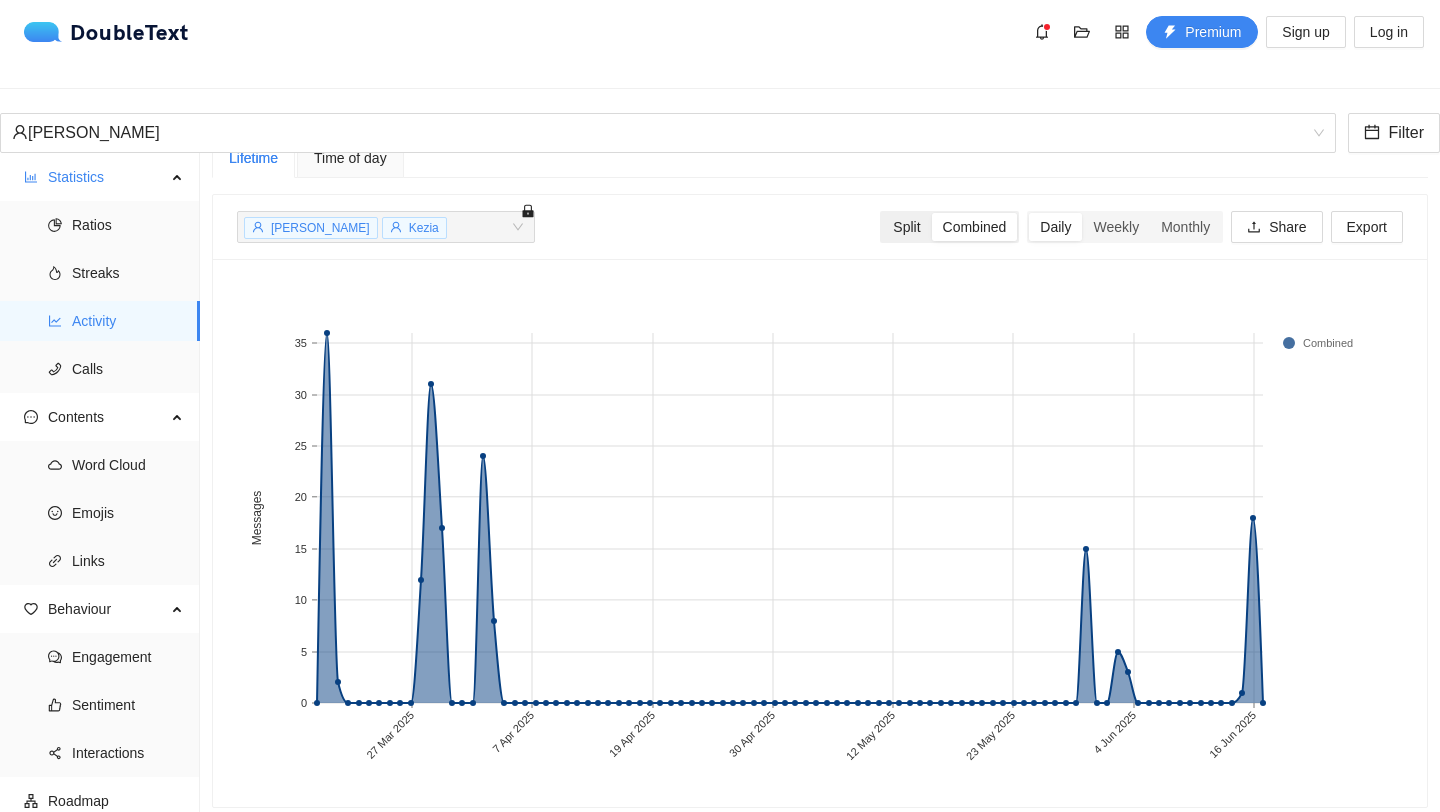 click on "Split" at bounding box center (906, 227) 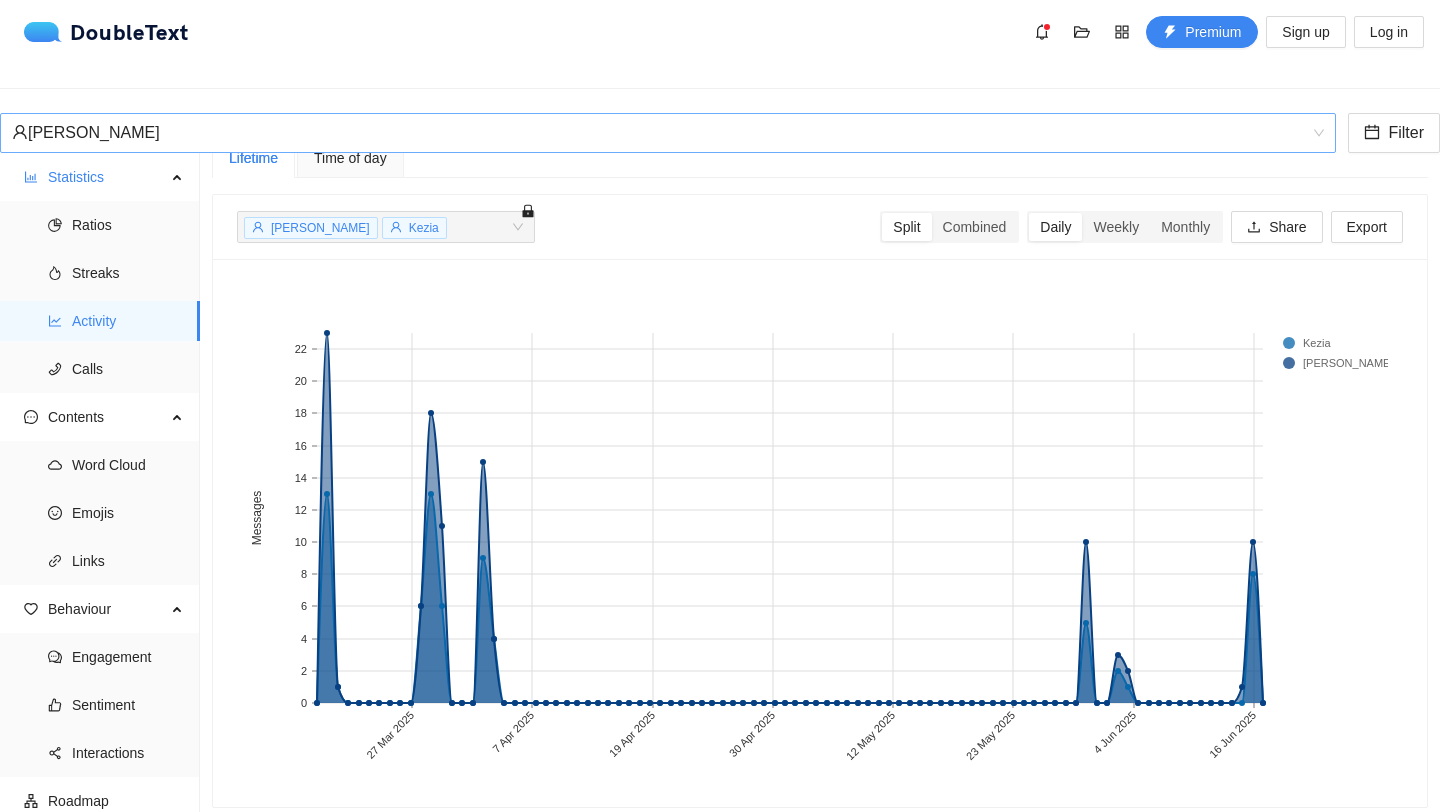 click on "[PERSON_NAME]" at bounding box center (659, 133) 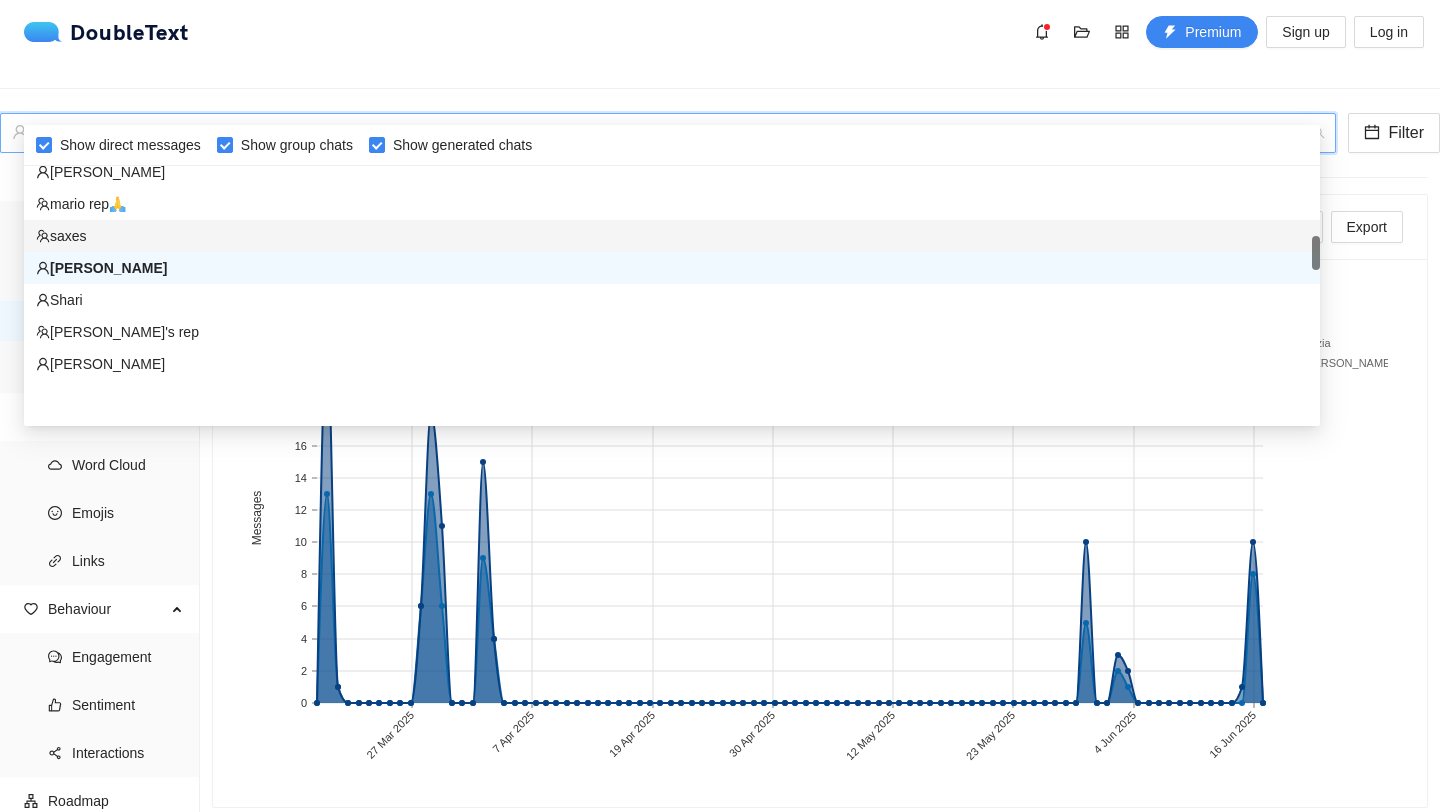 scroll, scrollTop: 661, scrollLeft: 0, axis: vertical 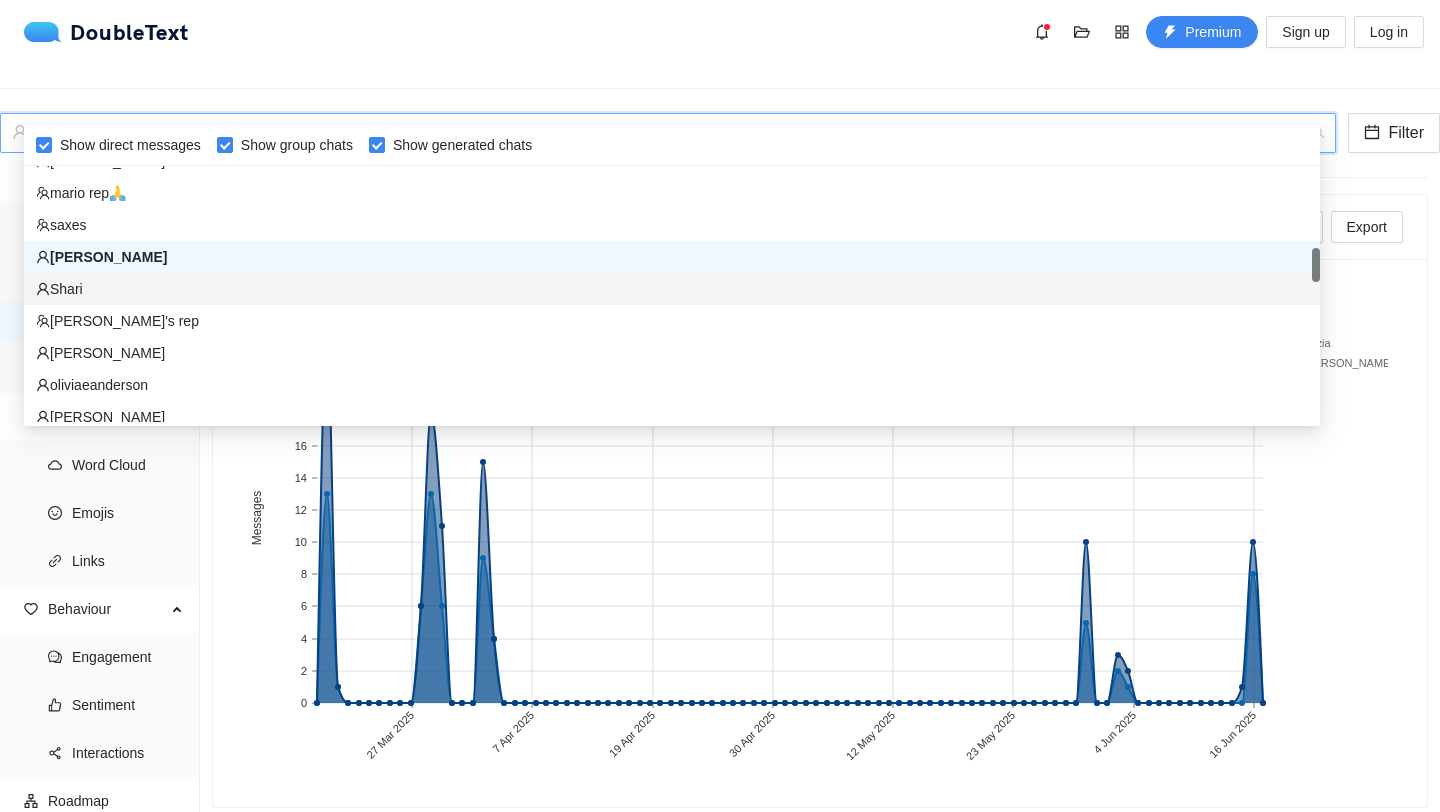 click on "Shari" at bounding box center (672, 289) 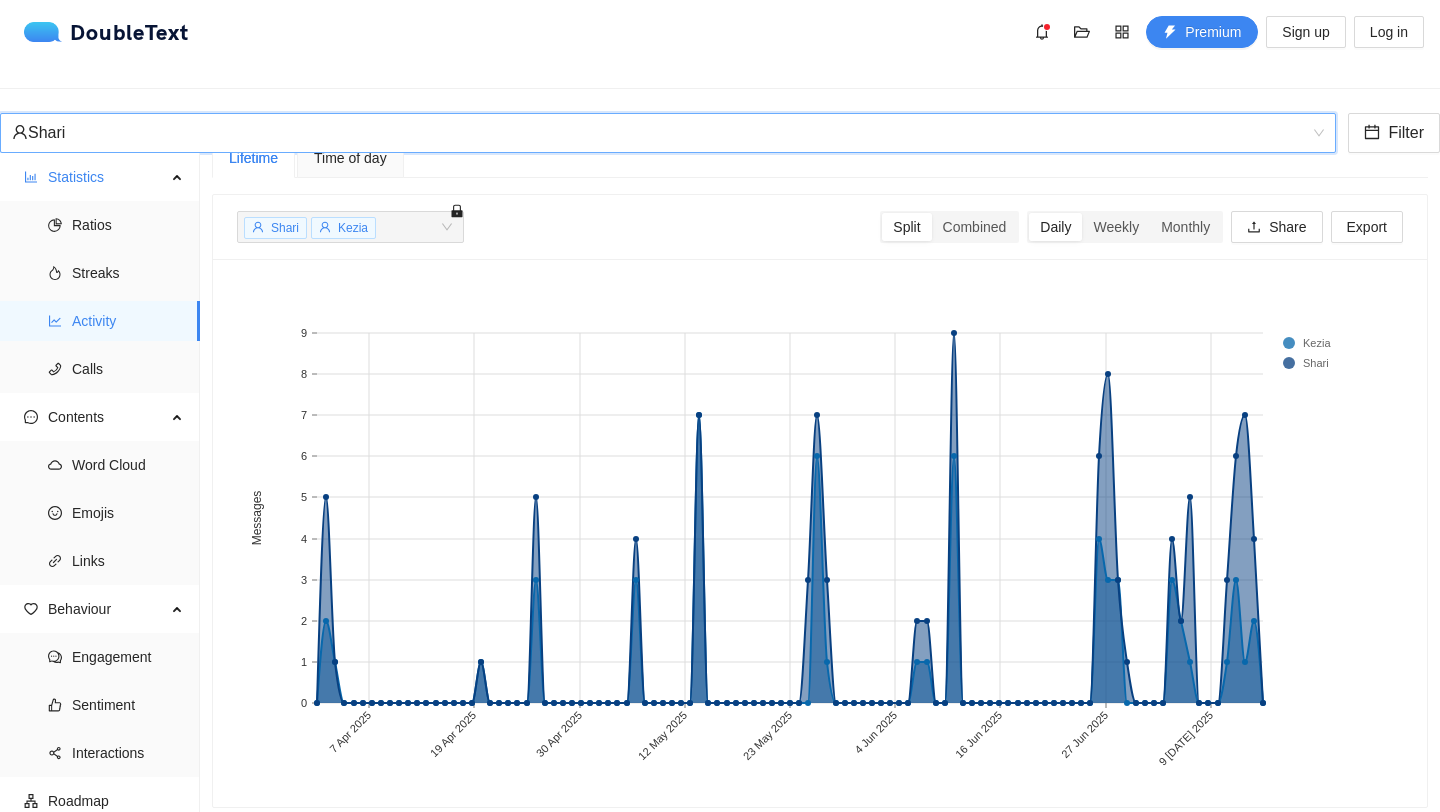 click on "Shari" at bounding box center [659, 133] 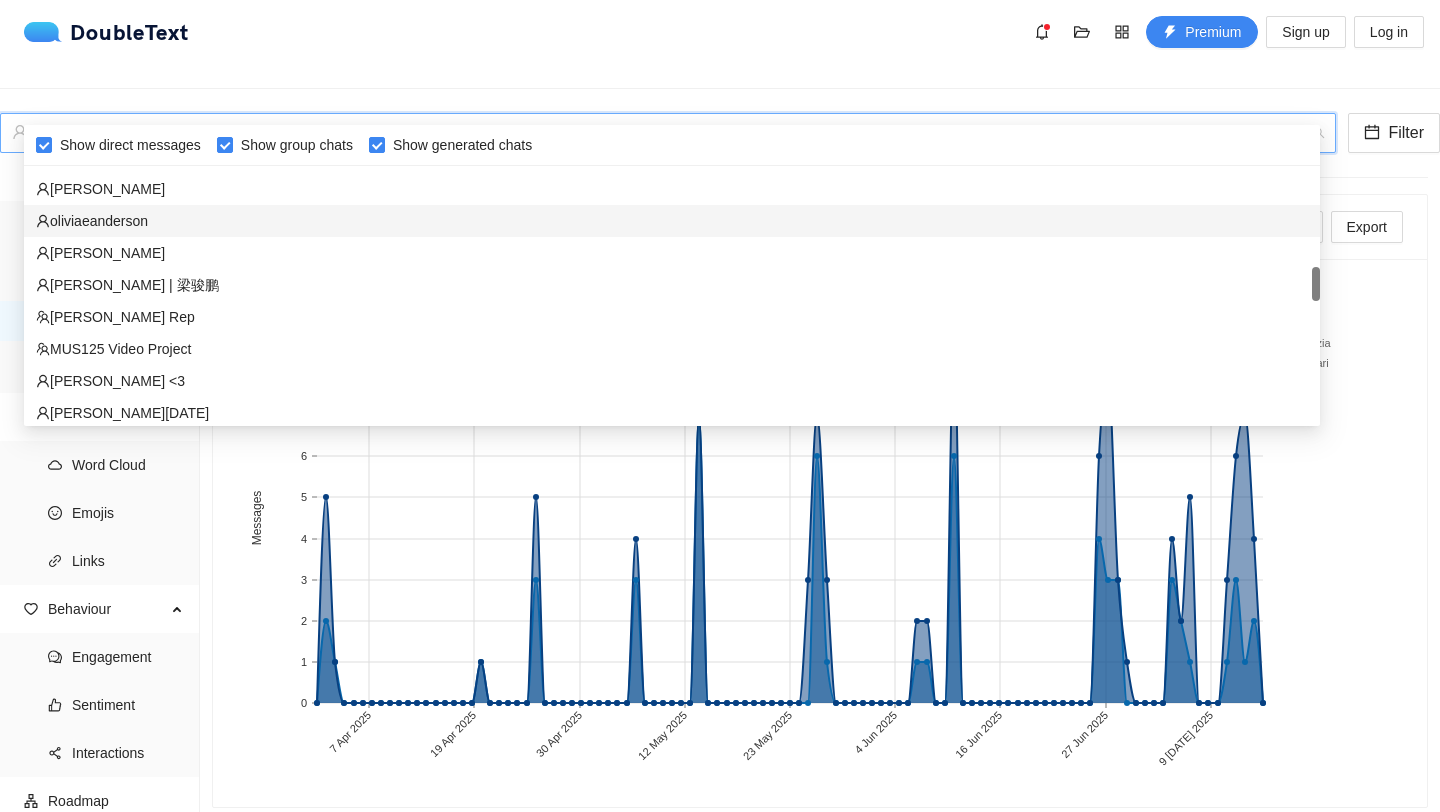 scroll, scrollTop: 828, scrollLeft: 0, axis: vertical 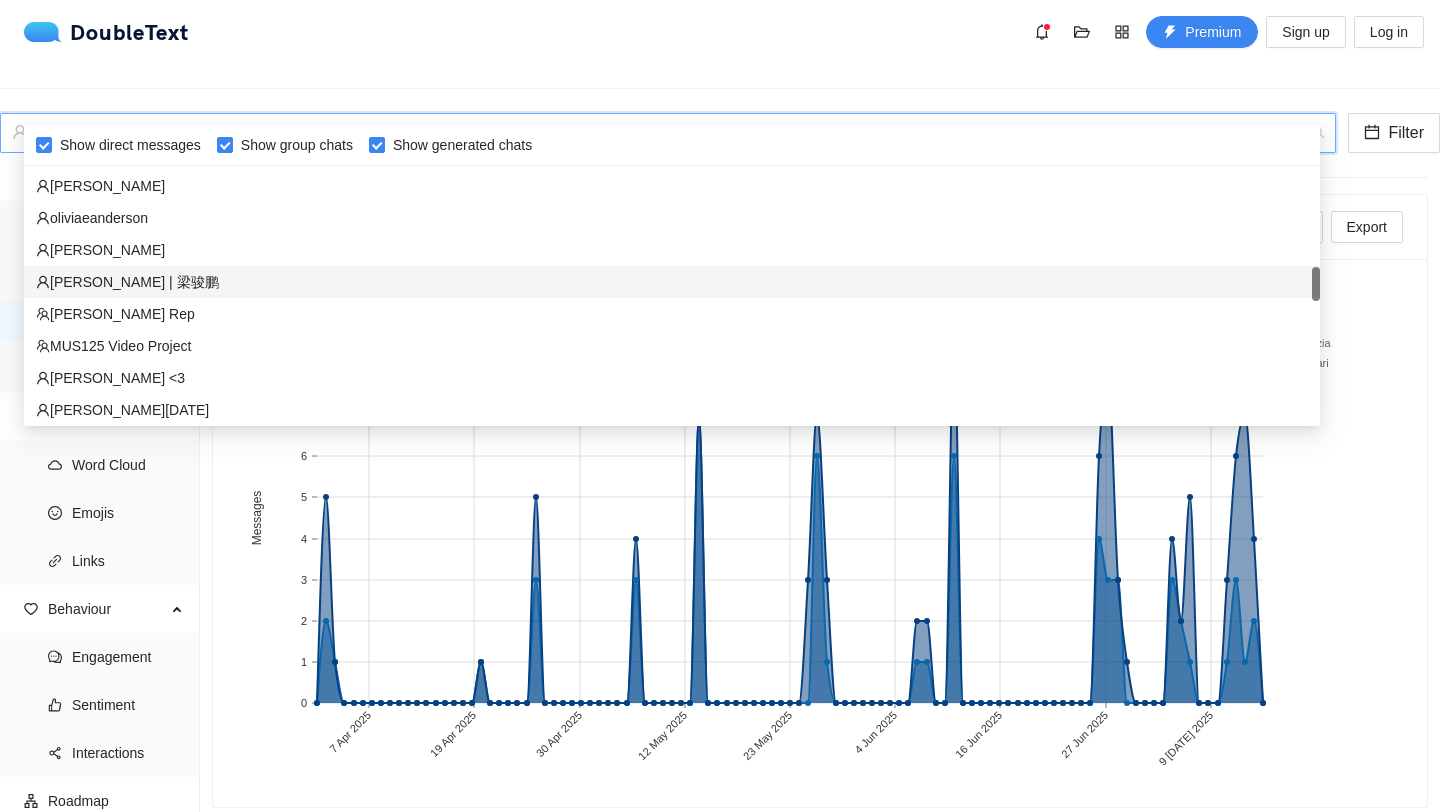 click on "[PERSON_NAME] | 梁骏鹏" at bounding box center (672, 282) 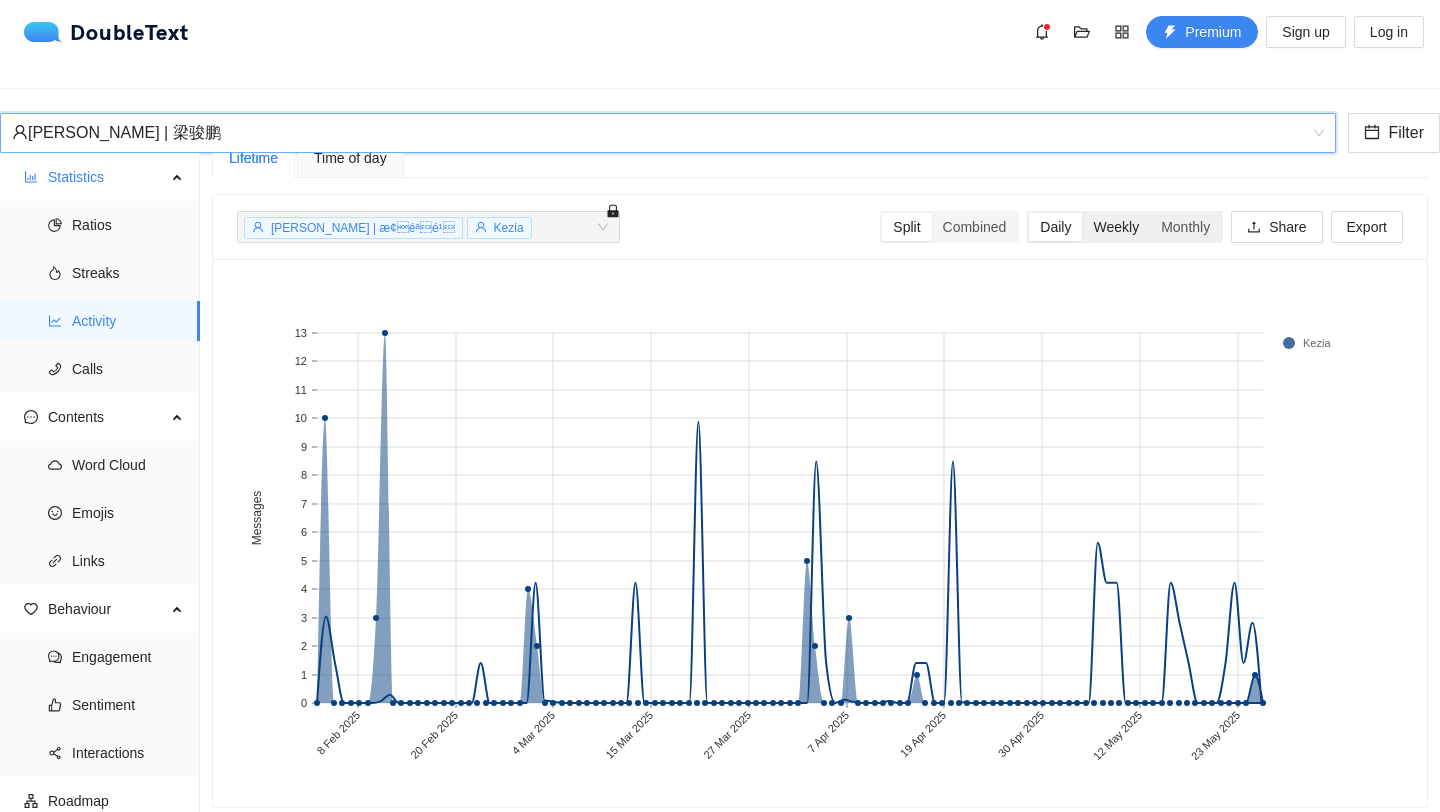 click on "Weekly" at bounding box center (1116, 227) 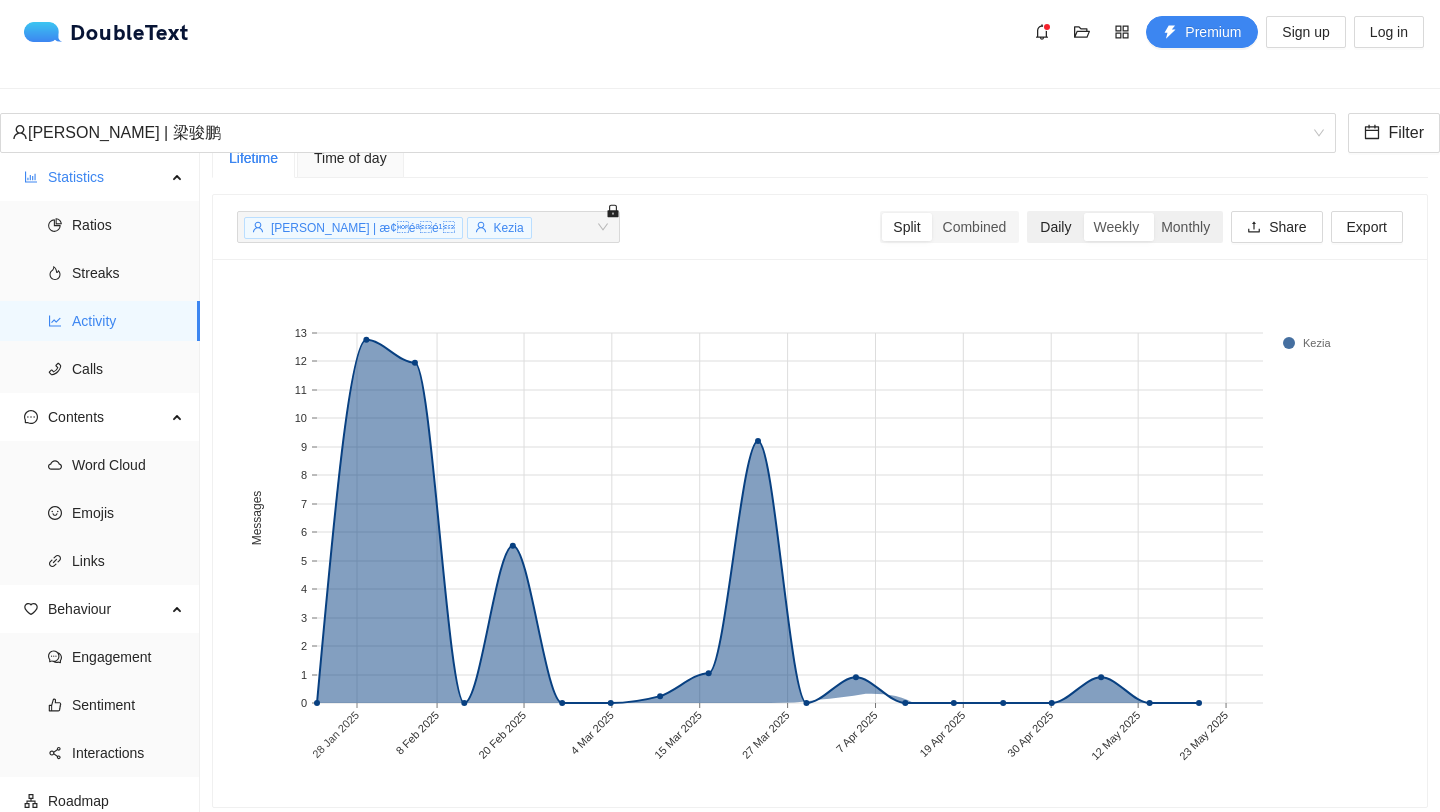 click on "Daily" at bounding box center [1055, 227] 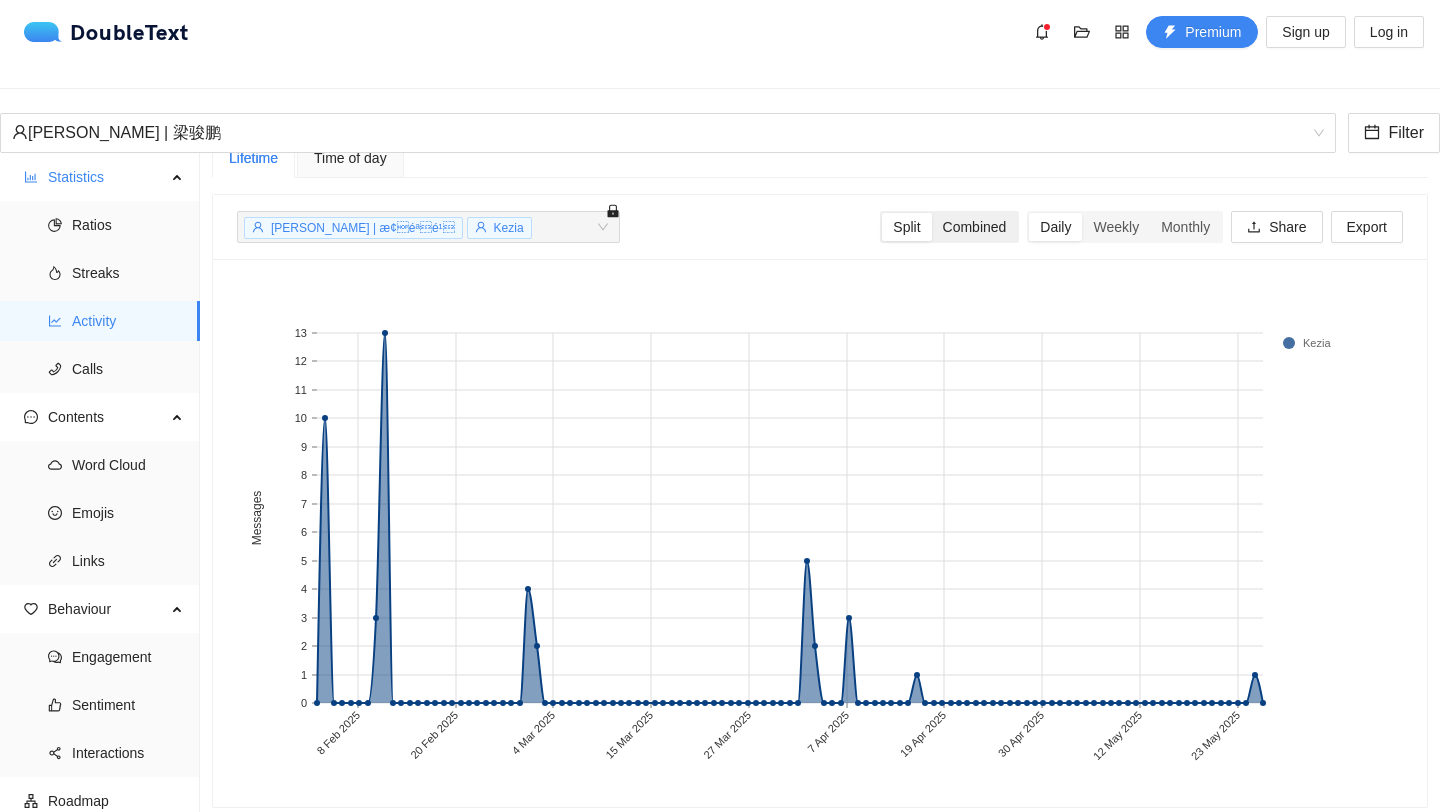 click on "Combined" at bounding box center [975, 227] 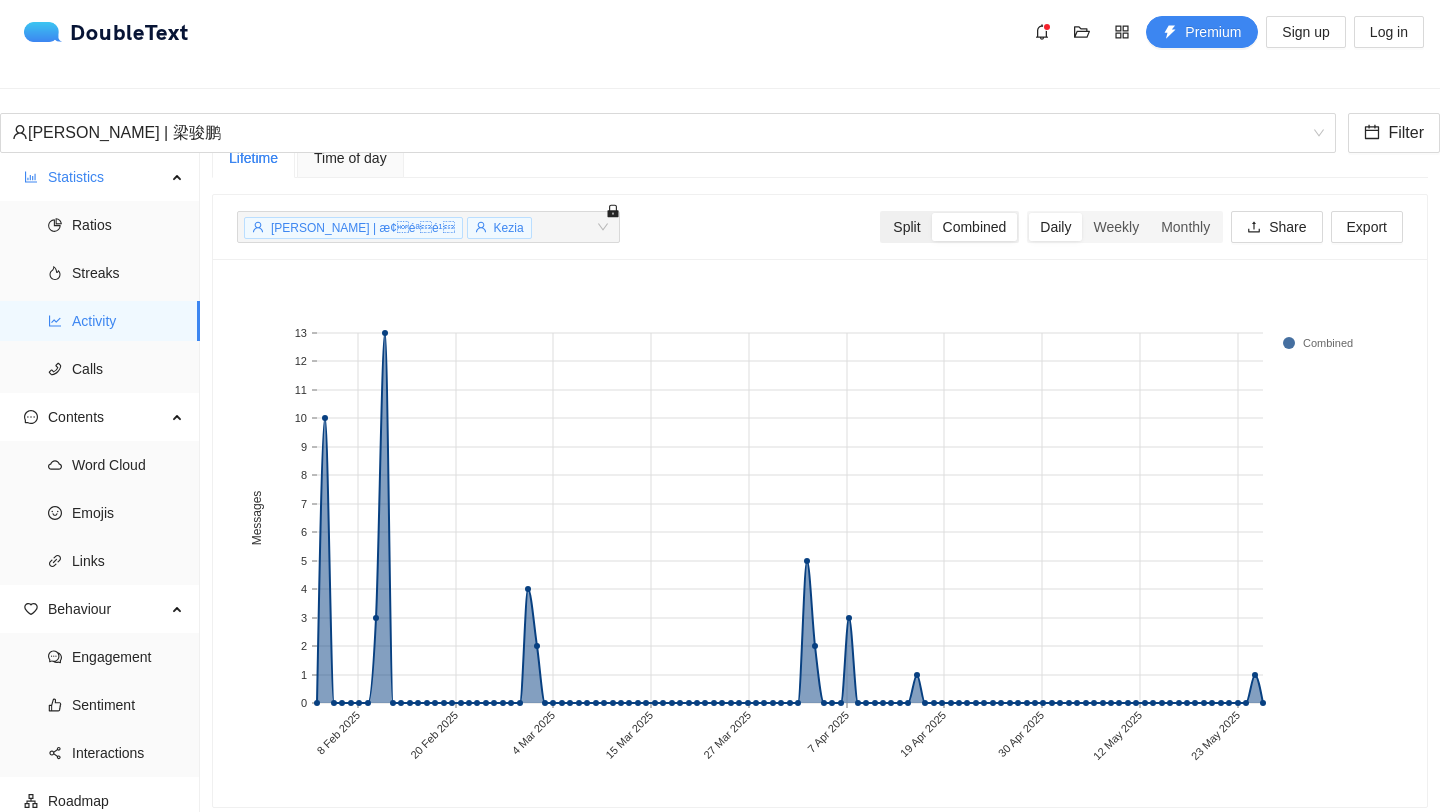click on "Split" at bounding box center (906, 227) 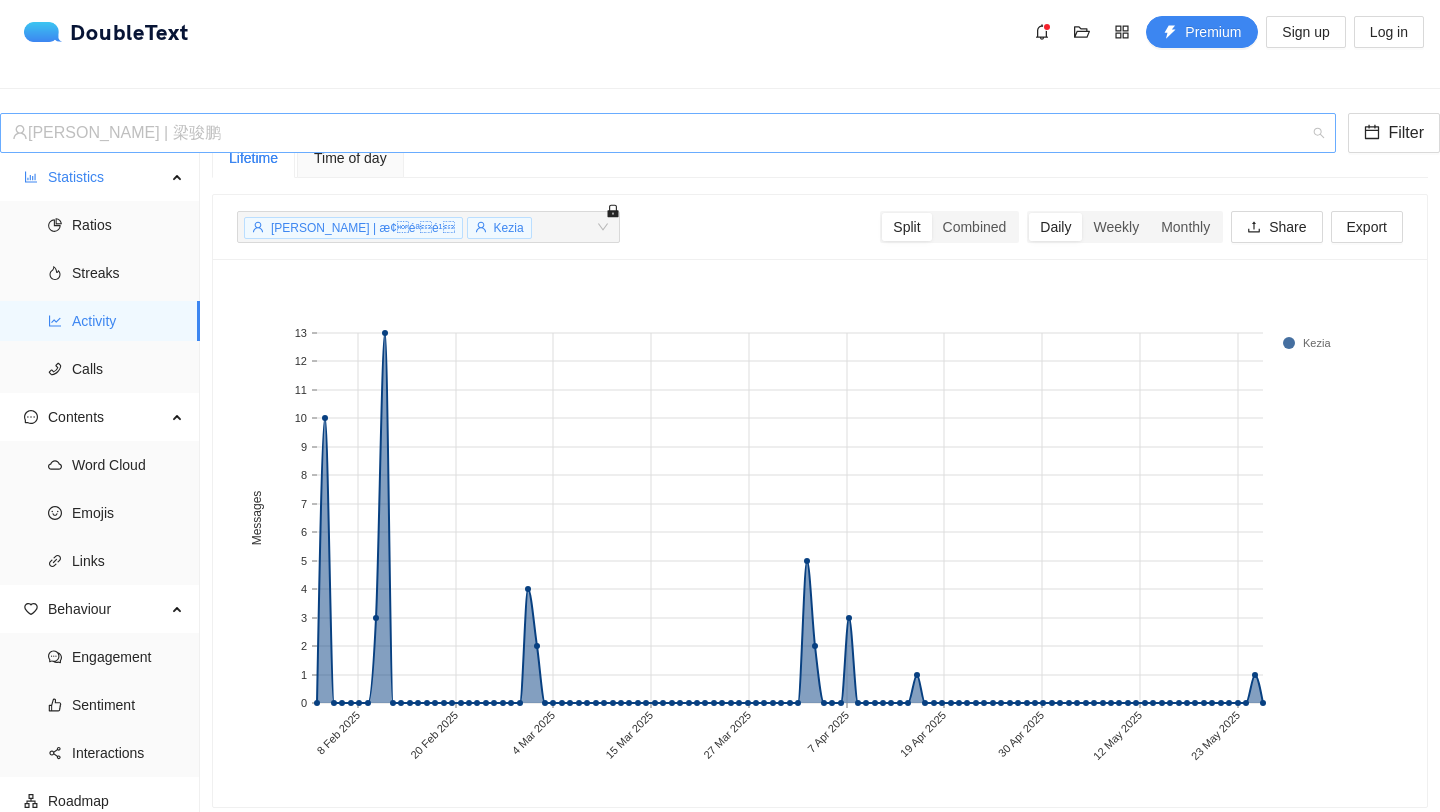 click on "[PERSON_NAME] | 梁骏鹏" at bounding box center (659, 133) 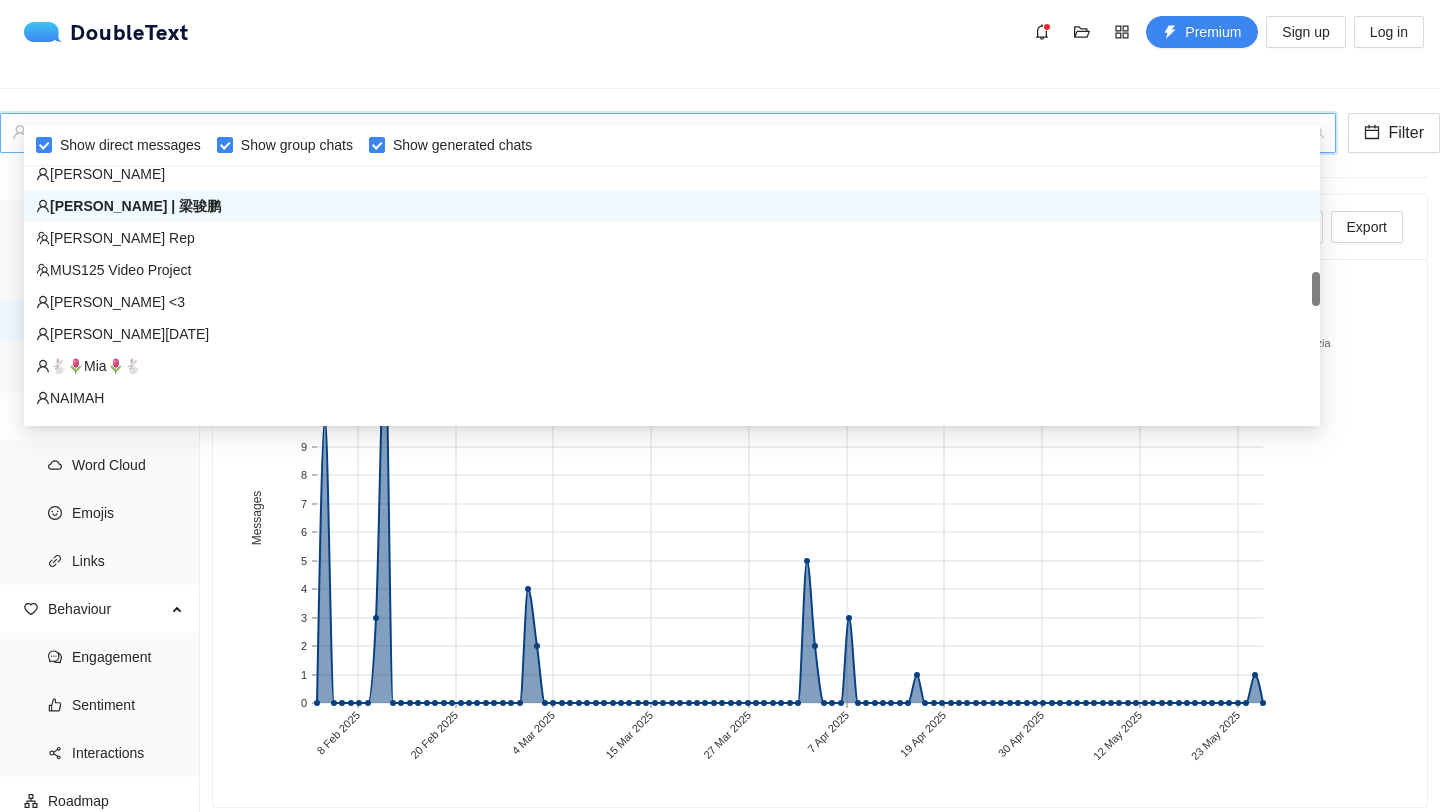 scroll, scrollTop: 904, scrollLeft: 0, axis: vertical 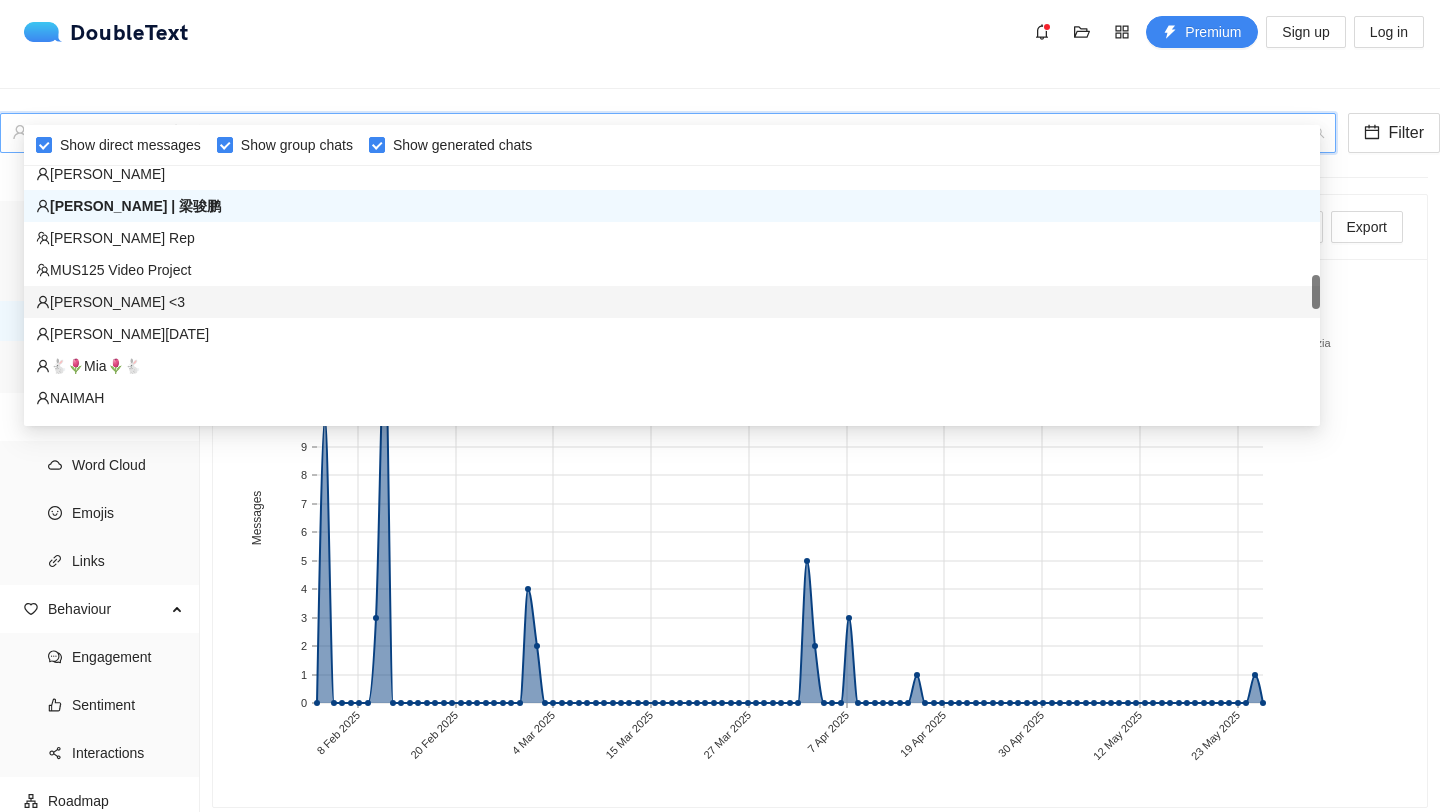 click on "[PERSON_NAME] <3" at bounding box center (672, 302) 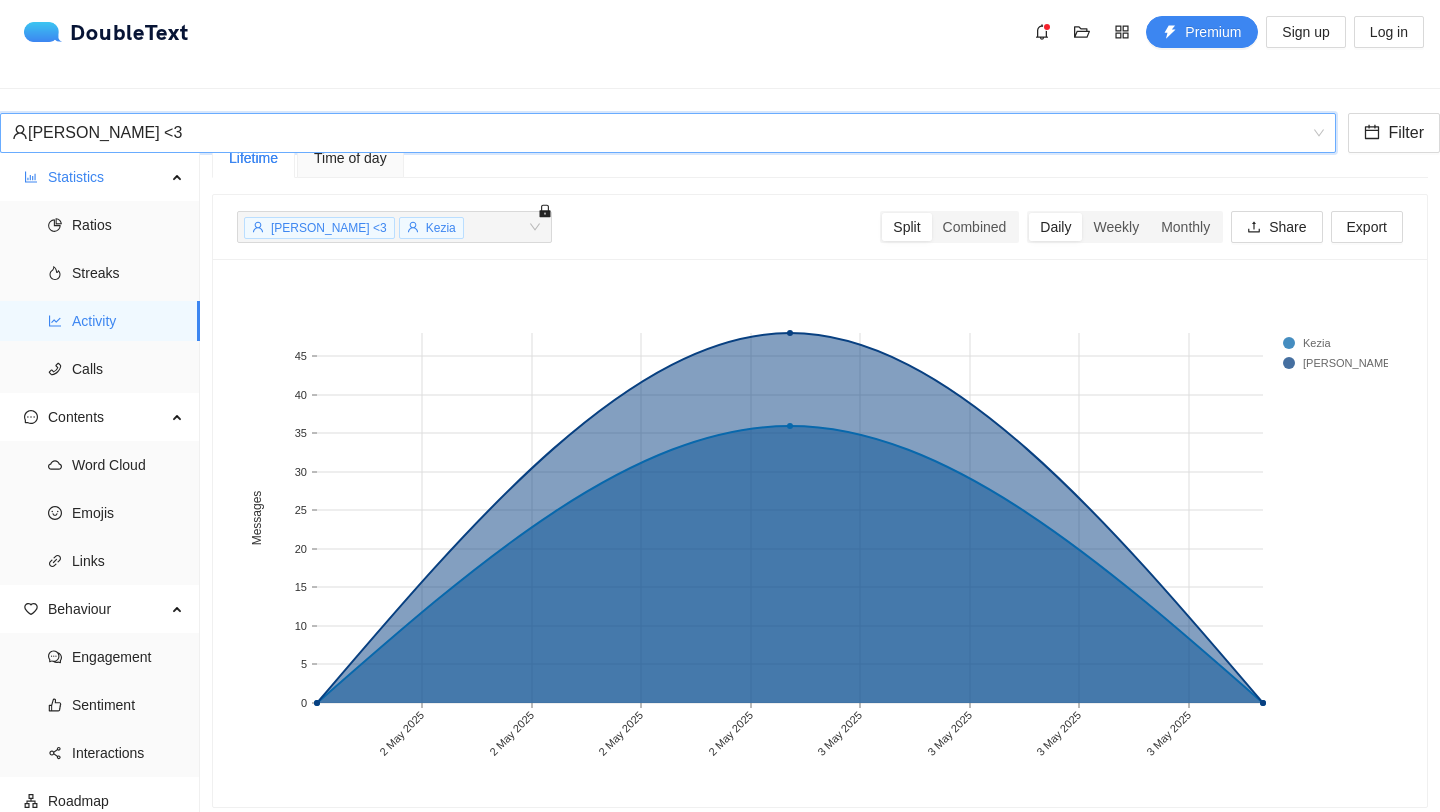 click on "[PERSON_NAME] <3" at bounding box center (659, 133) 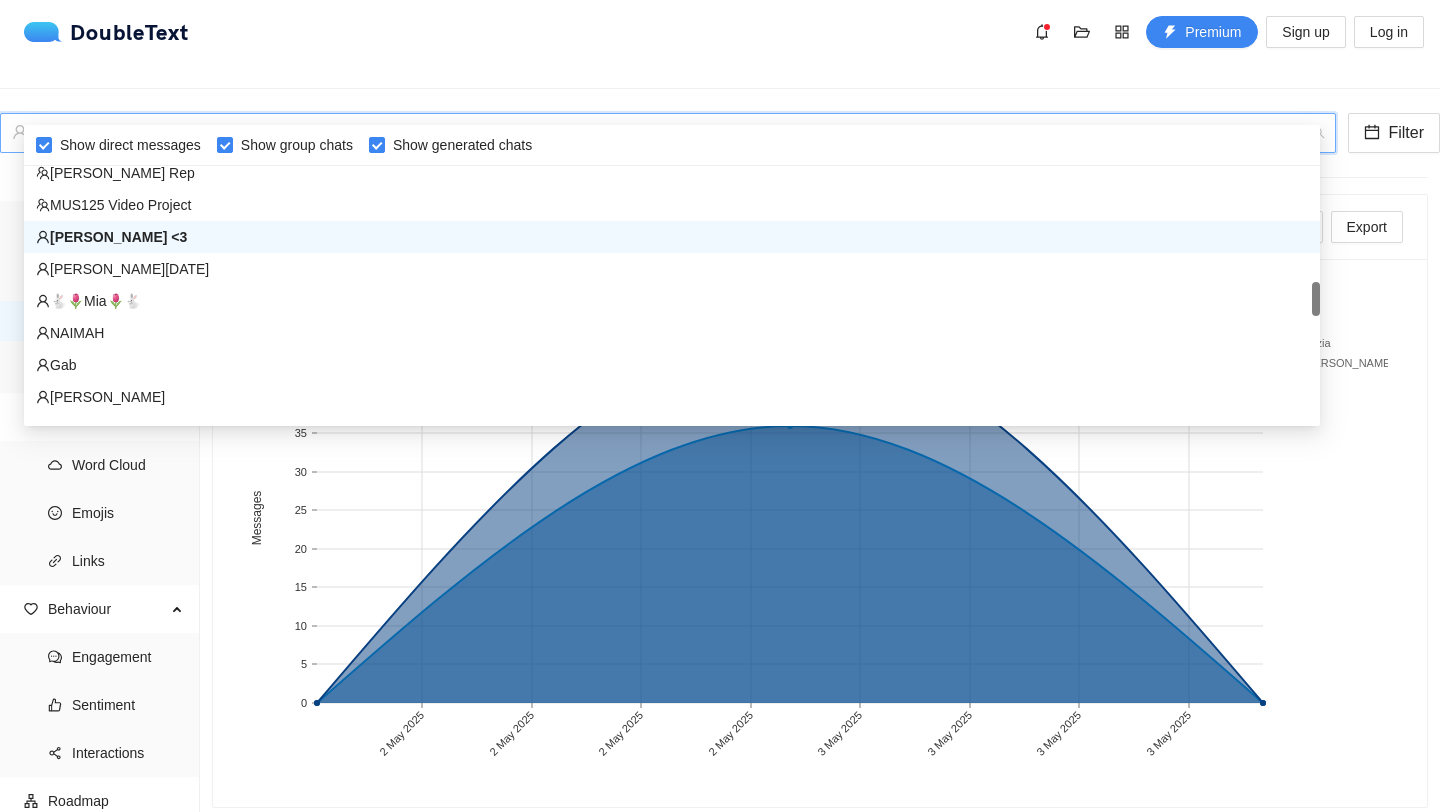 scroll, scrollTop: 976, scrollLeft: 0, axis: vertical 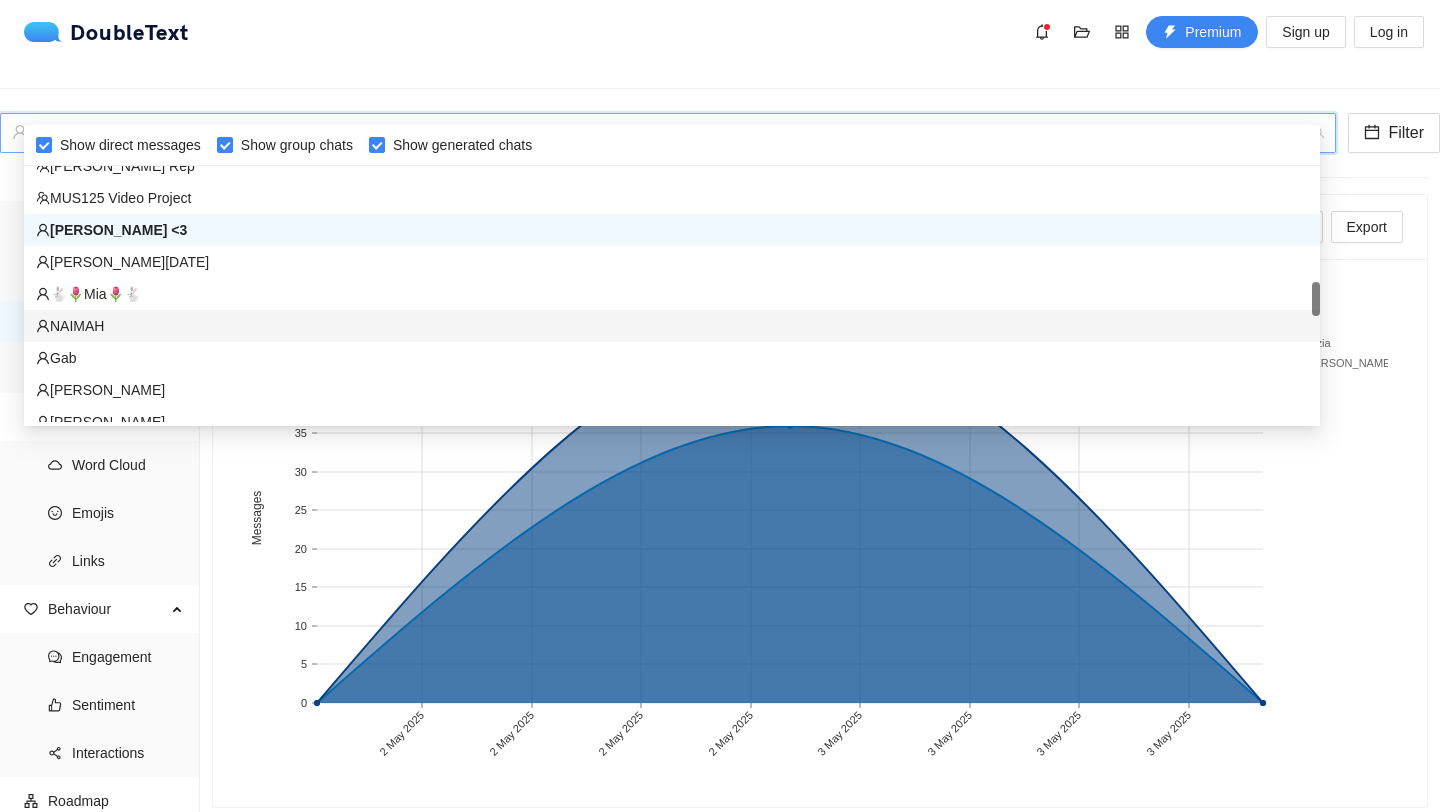 click on "NAIMAH" at bounding box center (672, 326) 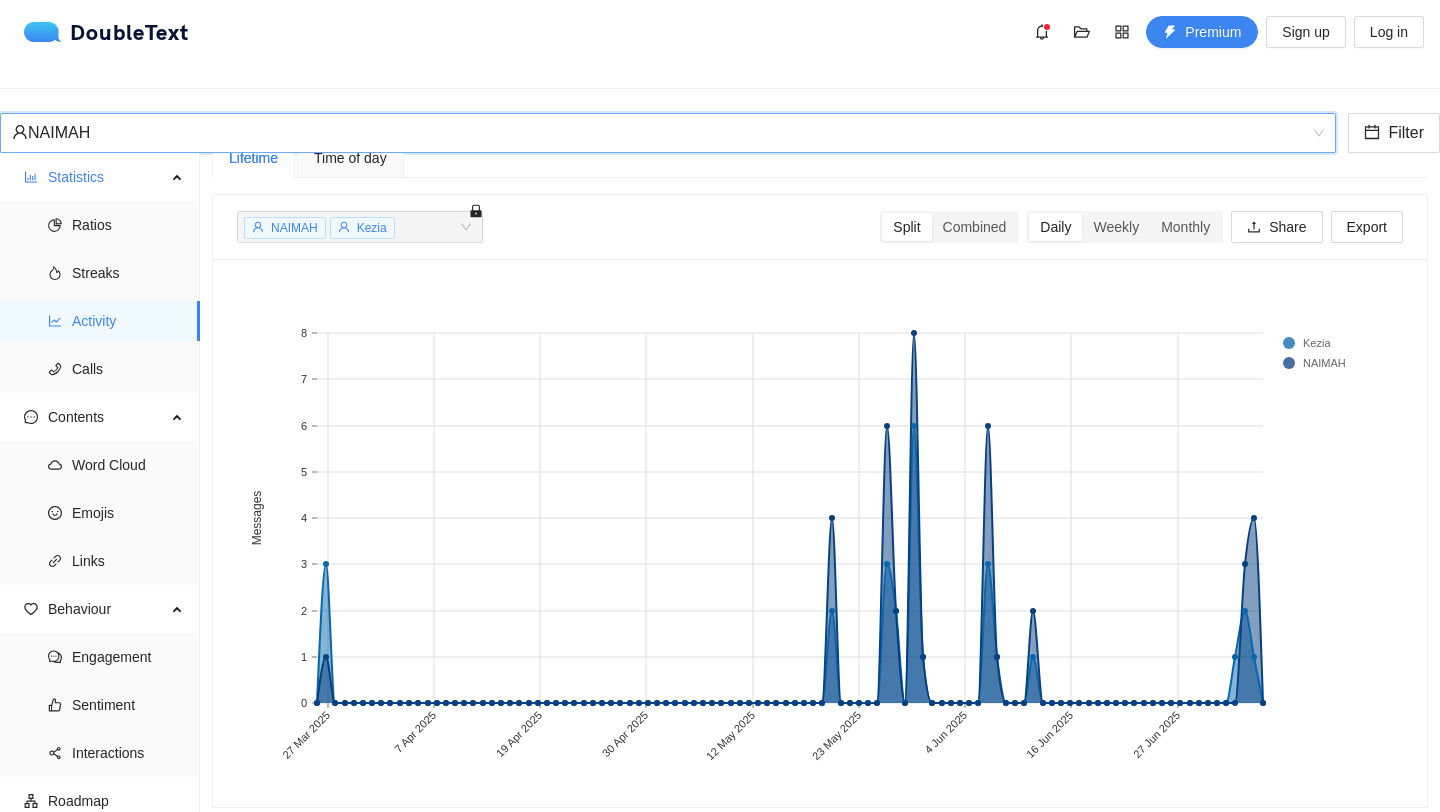 click on "NAIMAH" at bounding box center [659, 133] 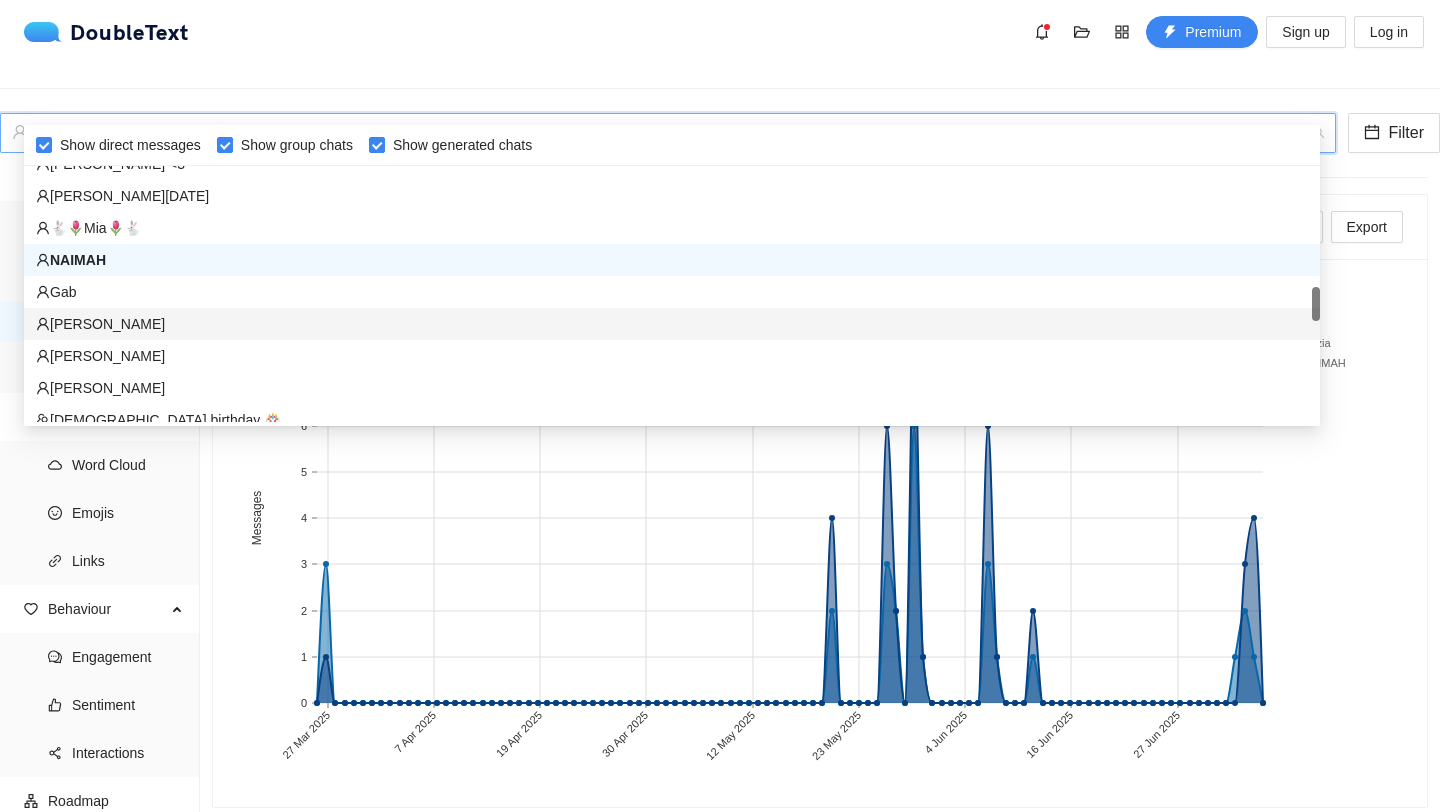 scroll, scrollTop: 1046, scrollLeft: 0, axis: vertical 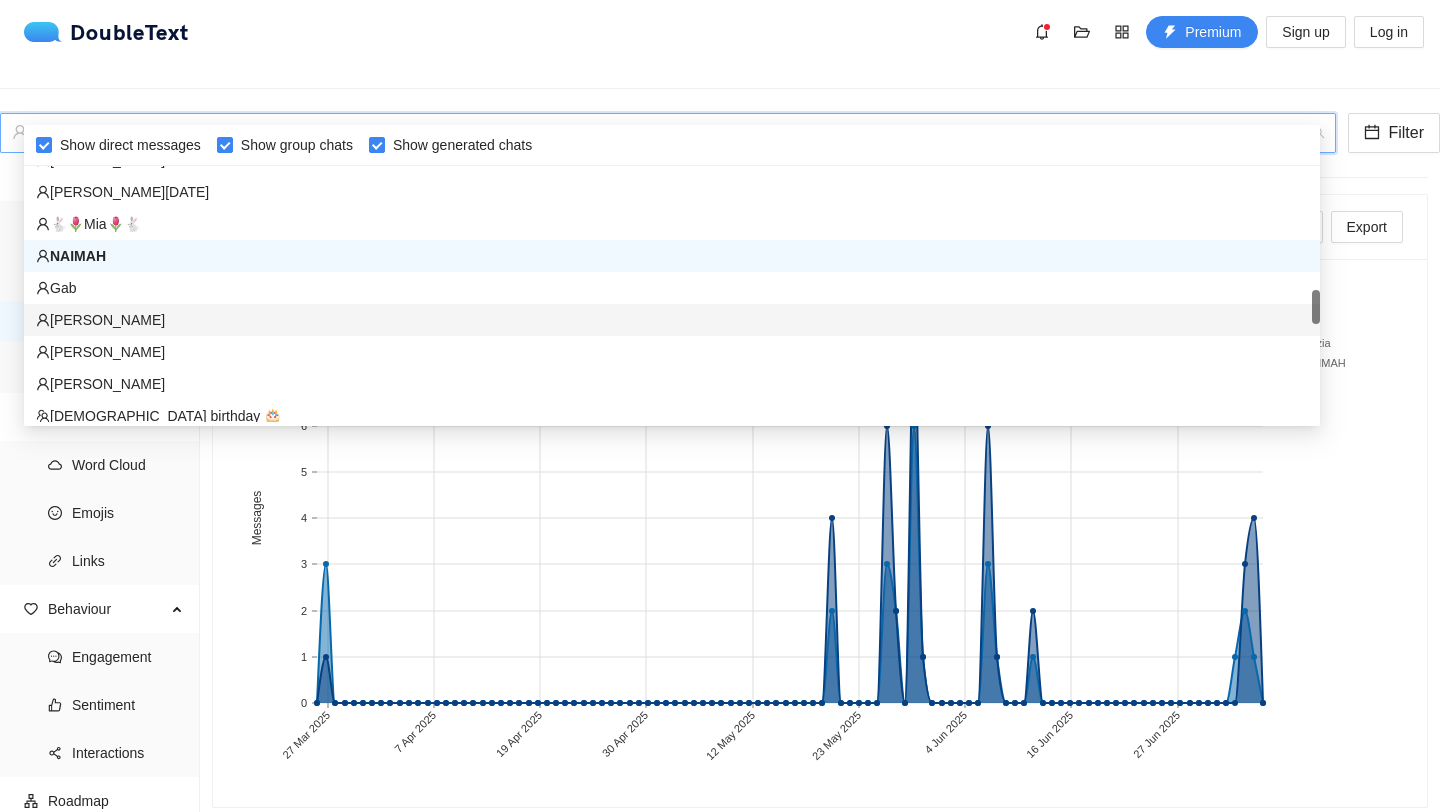 click on "[PERSON_NAME]" at bounding box center [672, 320] 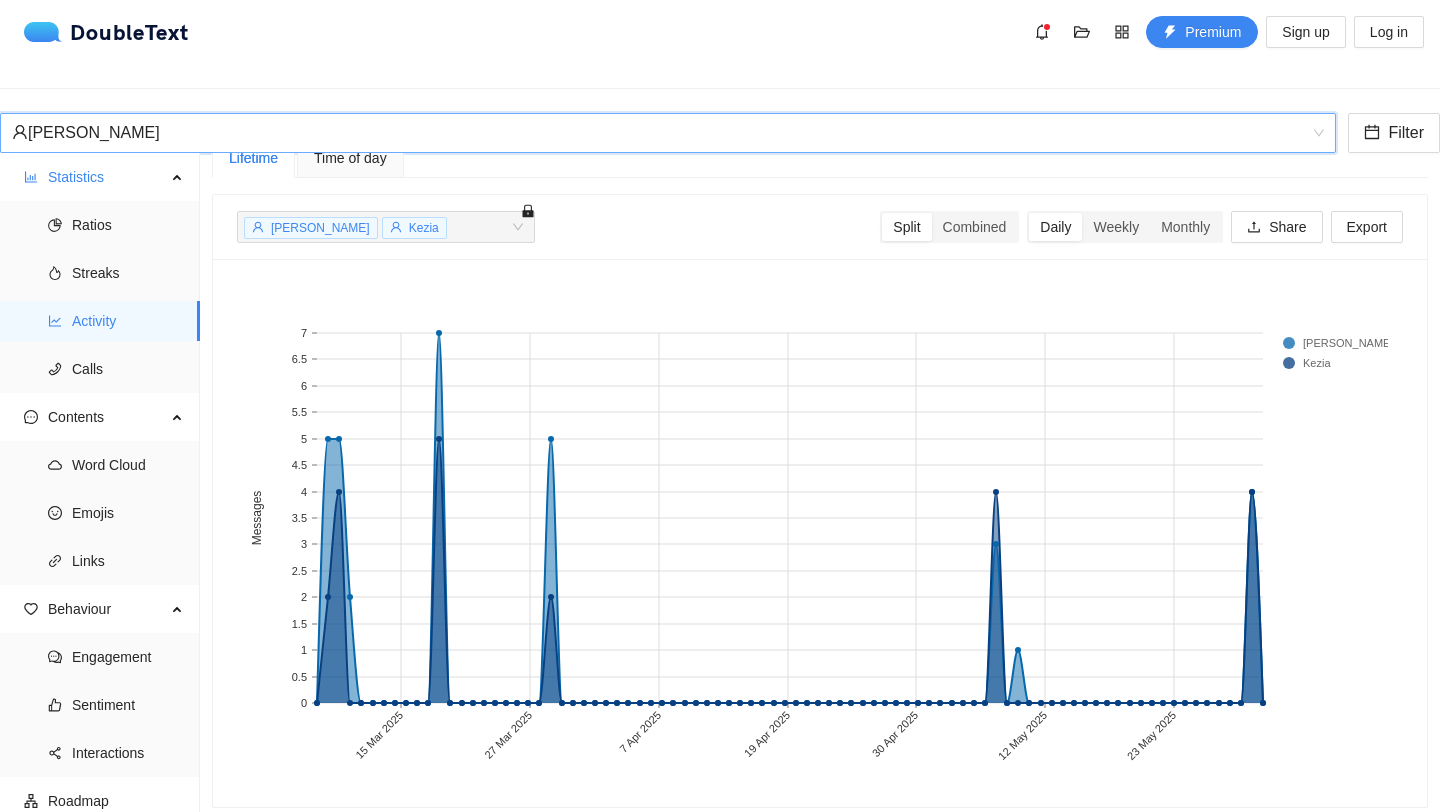 click on "[PERSON_NAME]" at bounding box center [659, 133] 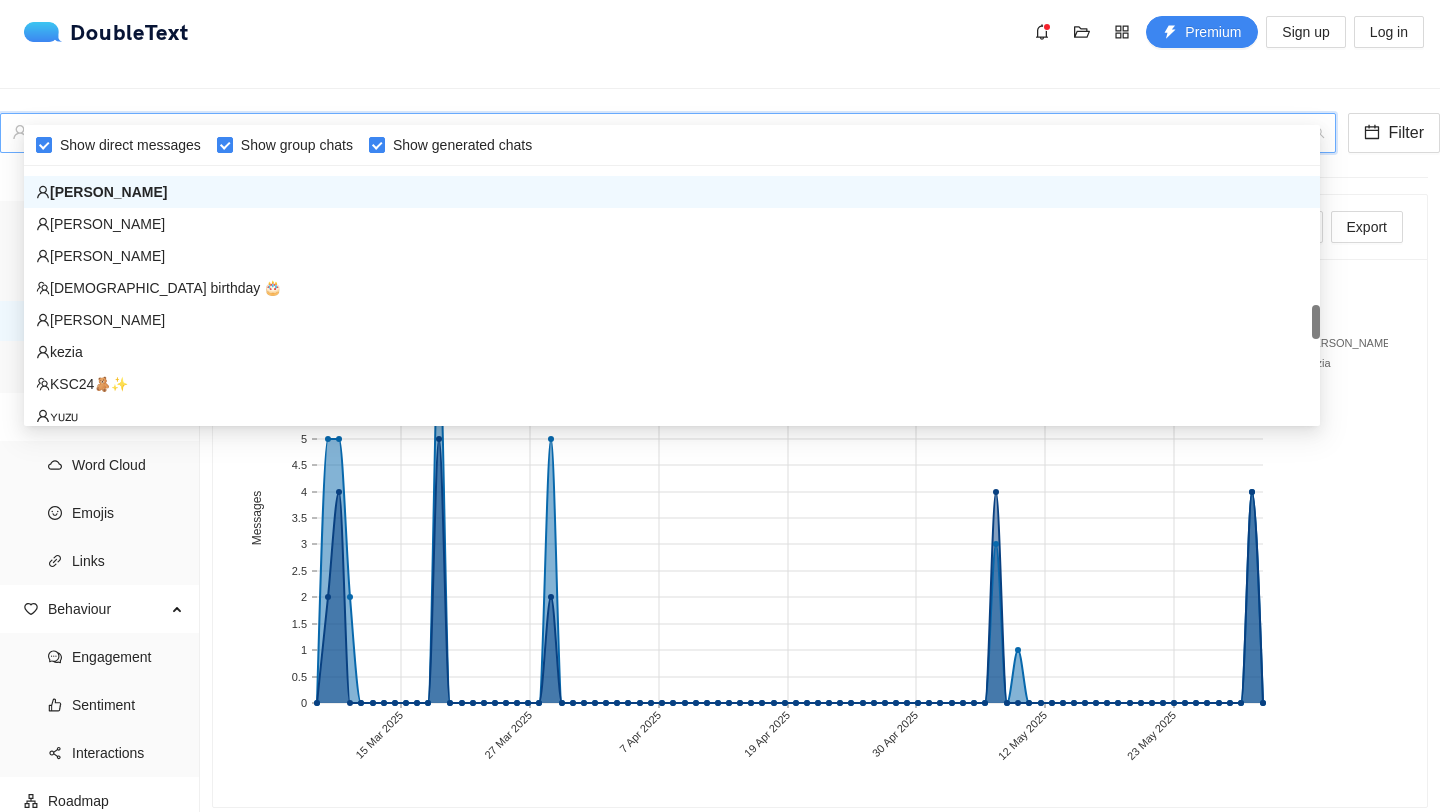 scroll, scrollTop: 1198, scrollLeft: 0, axis: vertical 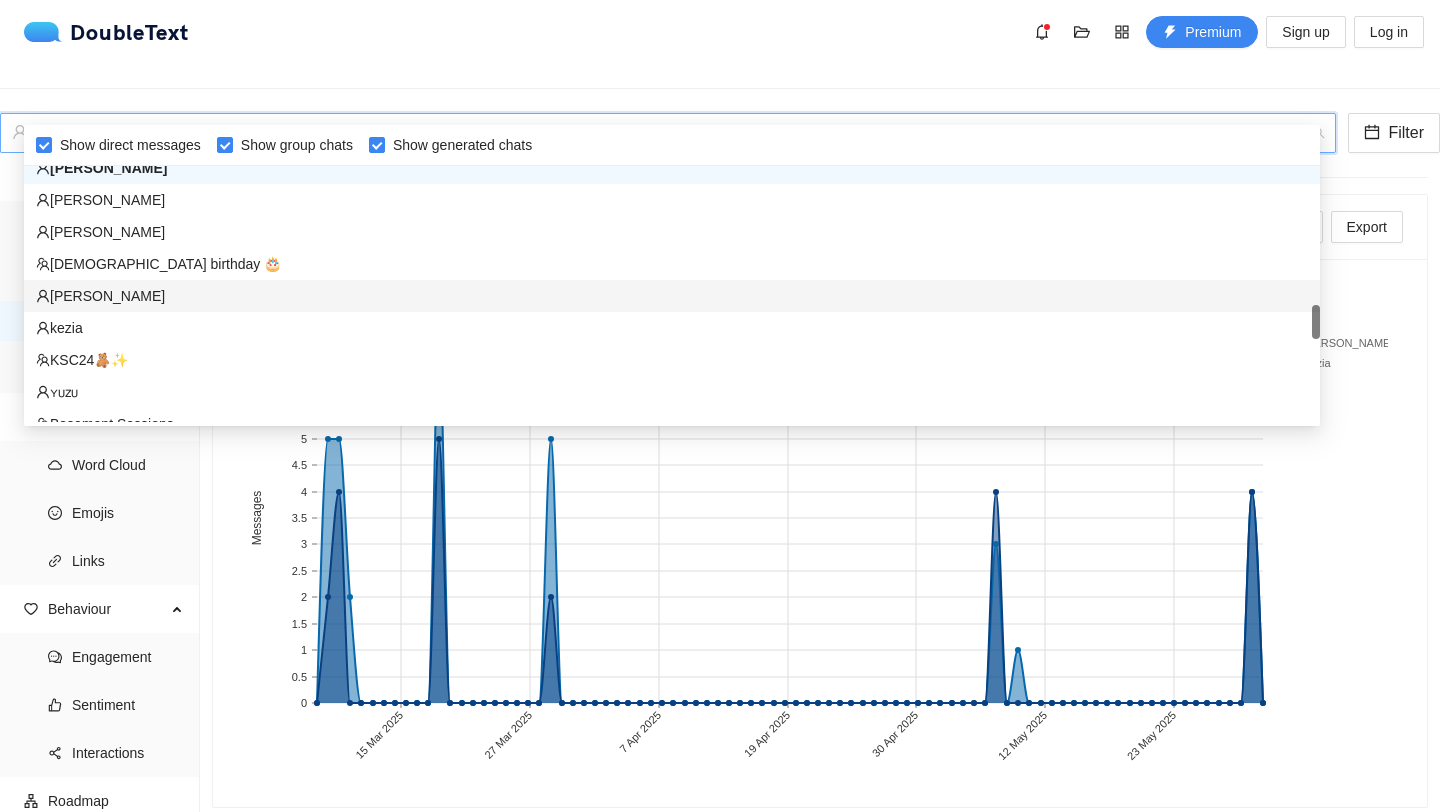 click on "[PERSON_NAME]" at bounding box center (672, 296) 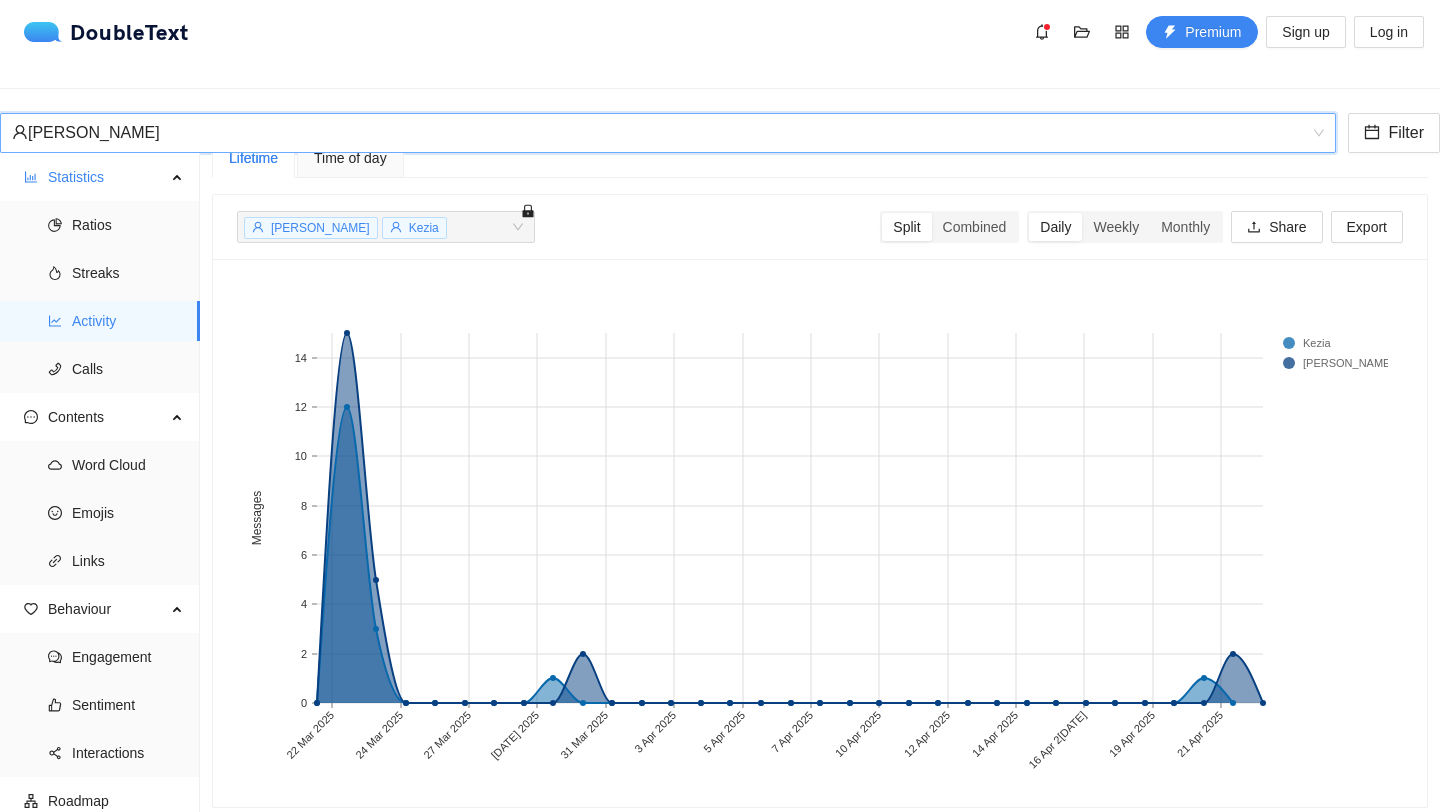 click on "[PERSON_NAME]" at bounding box center (659, 133) 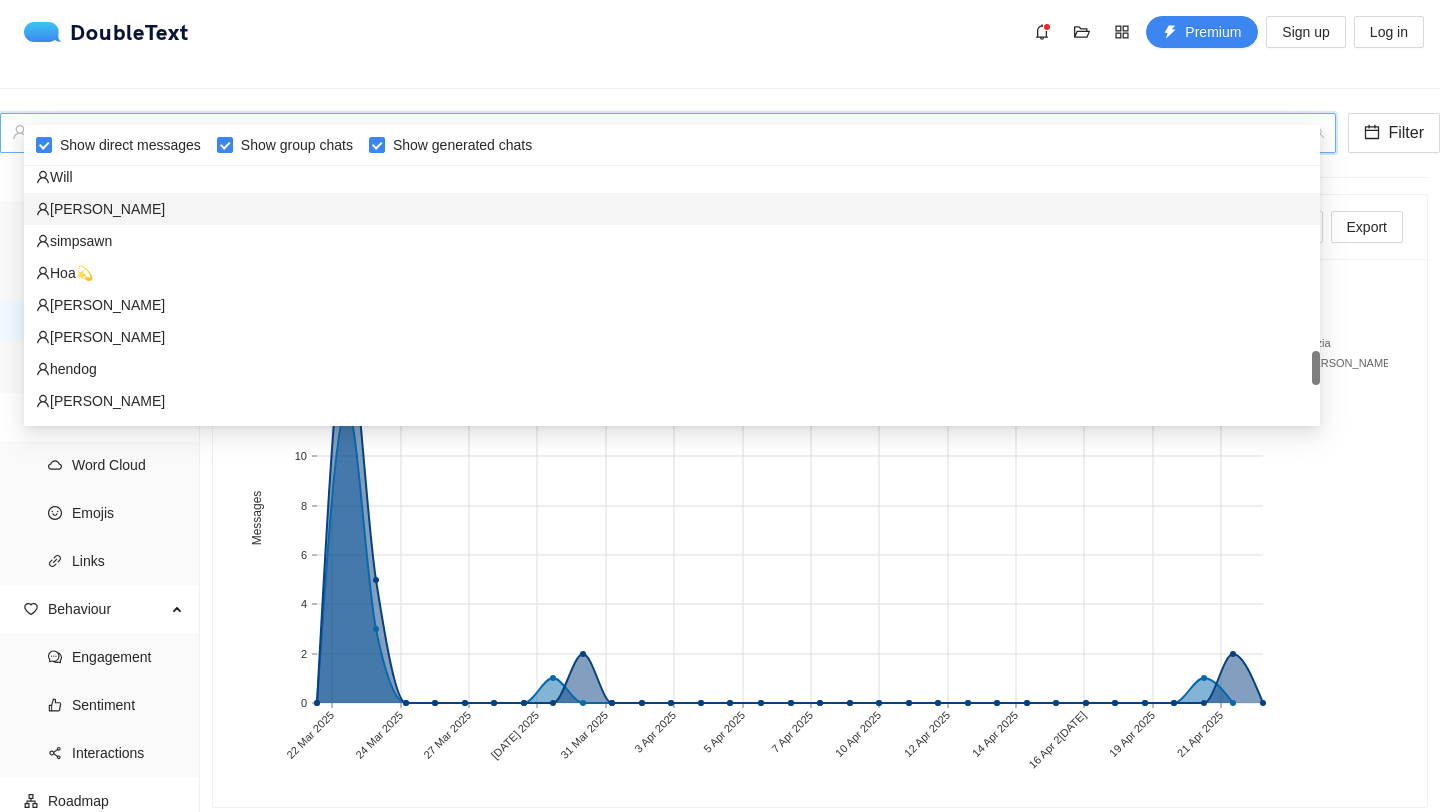 scroll, scrollTop: 1710, scrollLeft: 0, axis: vertical 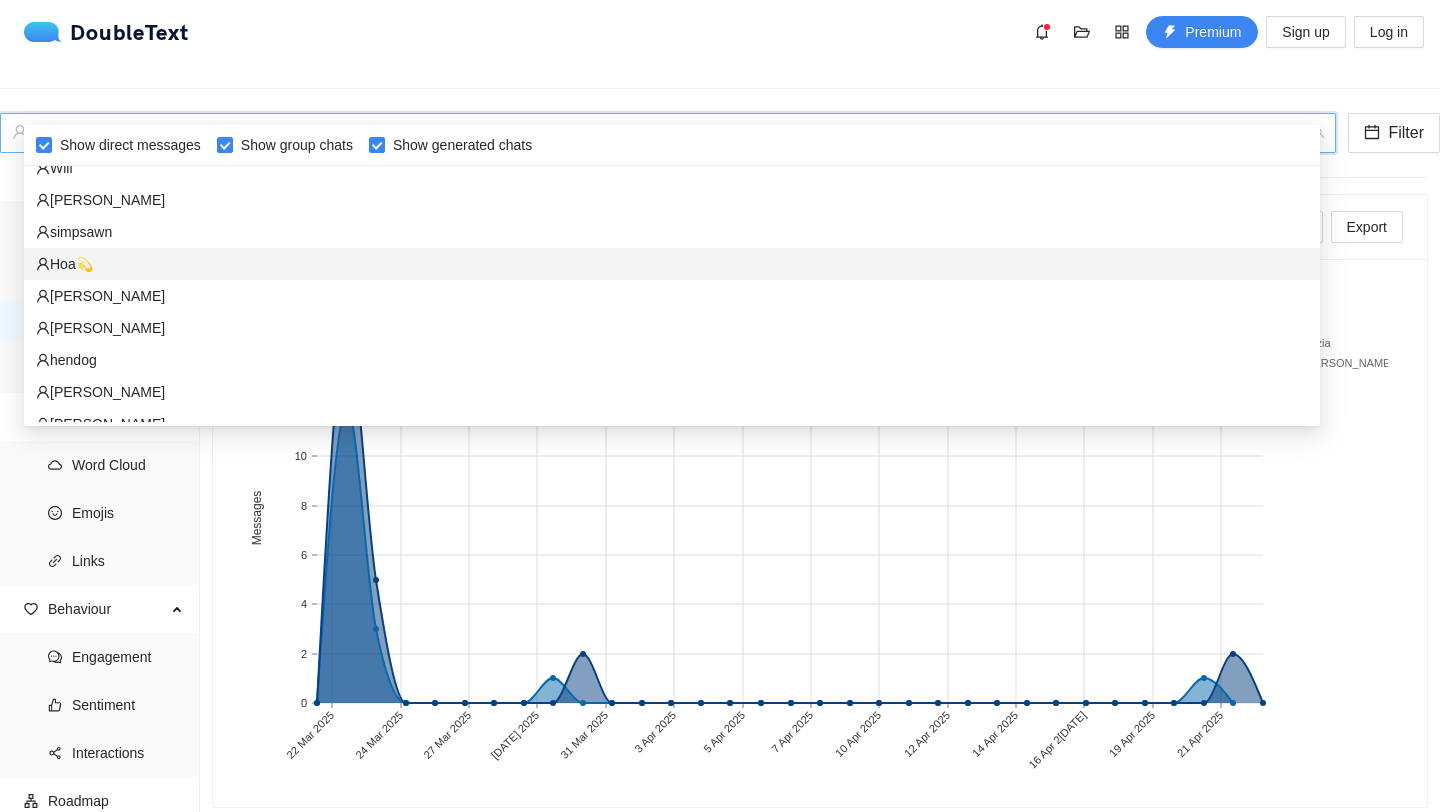 click on "Hoa💫" at bounding box center (672, 264) 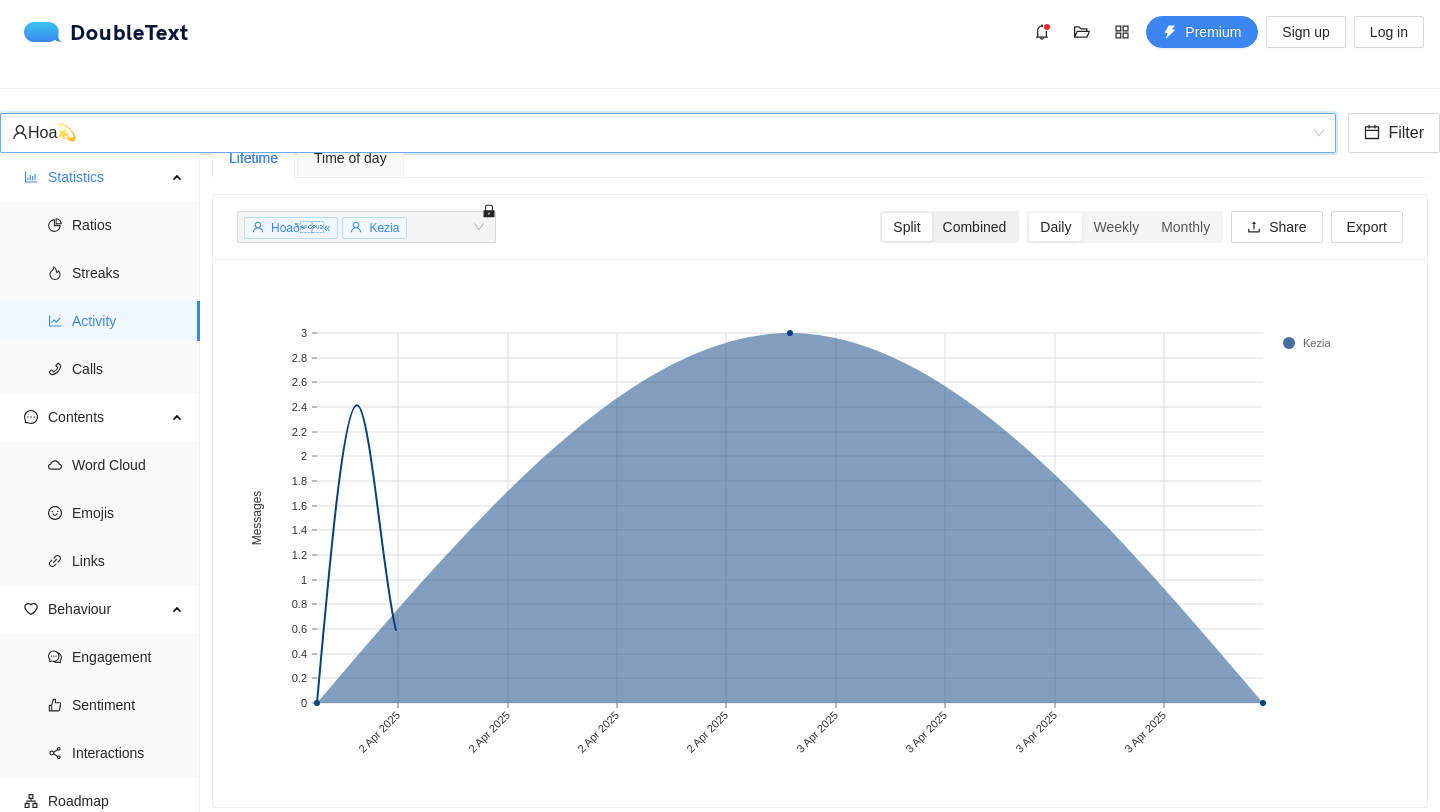 click on "Combined" at bounding box center (975, 227) 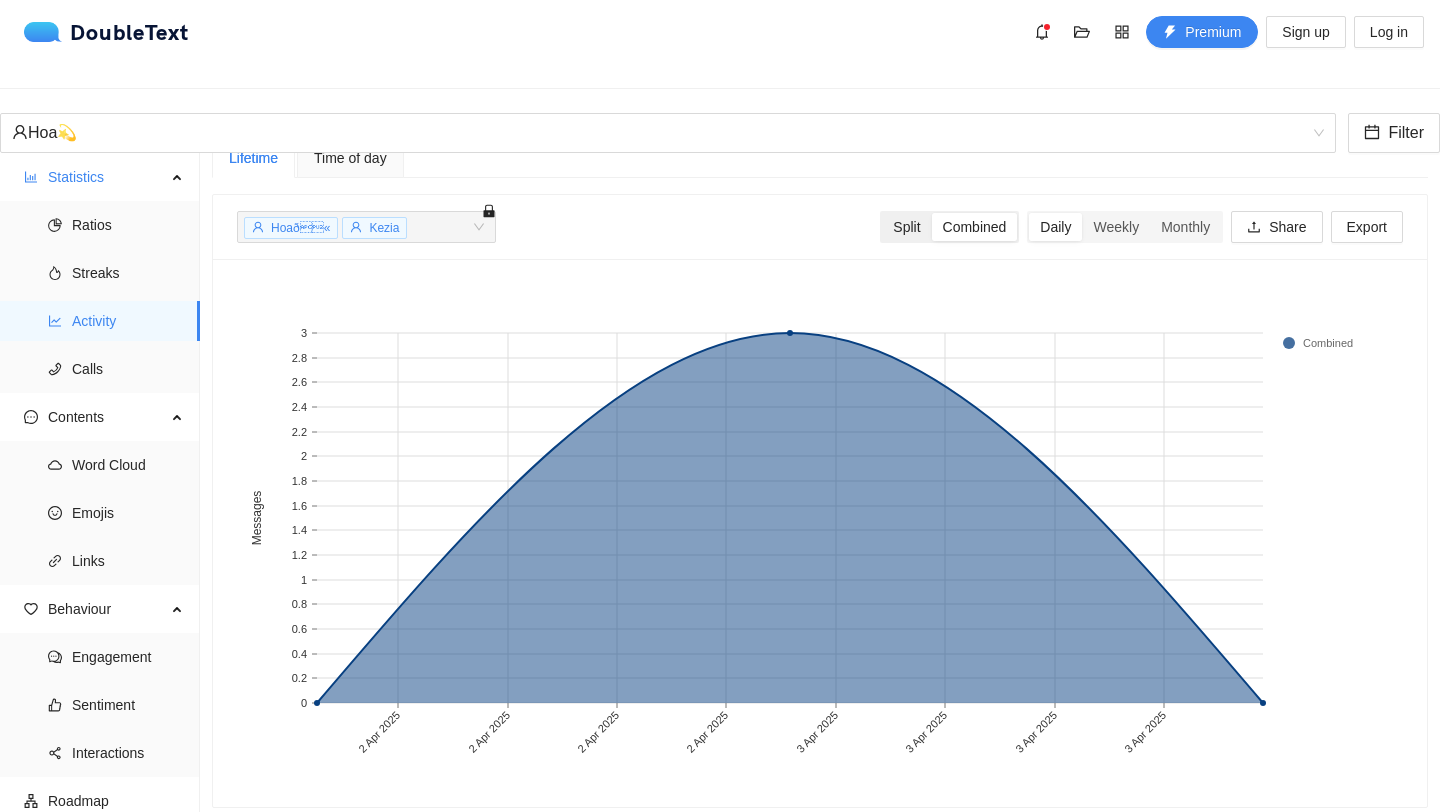 click on "Split" at bounding box center (906, 227) 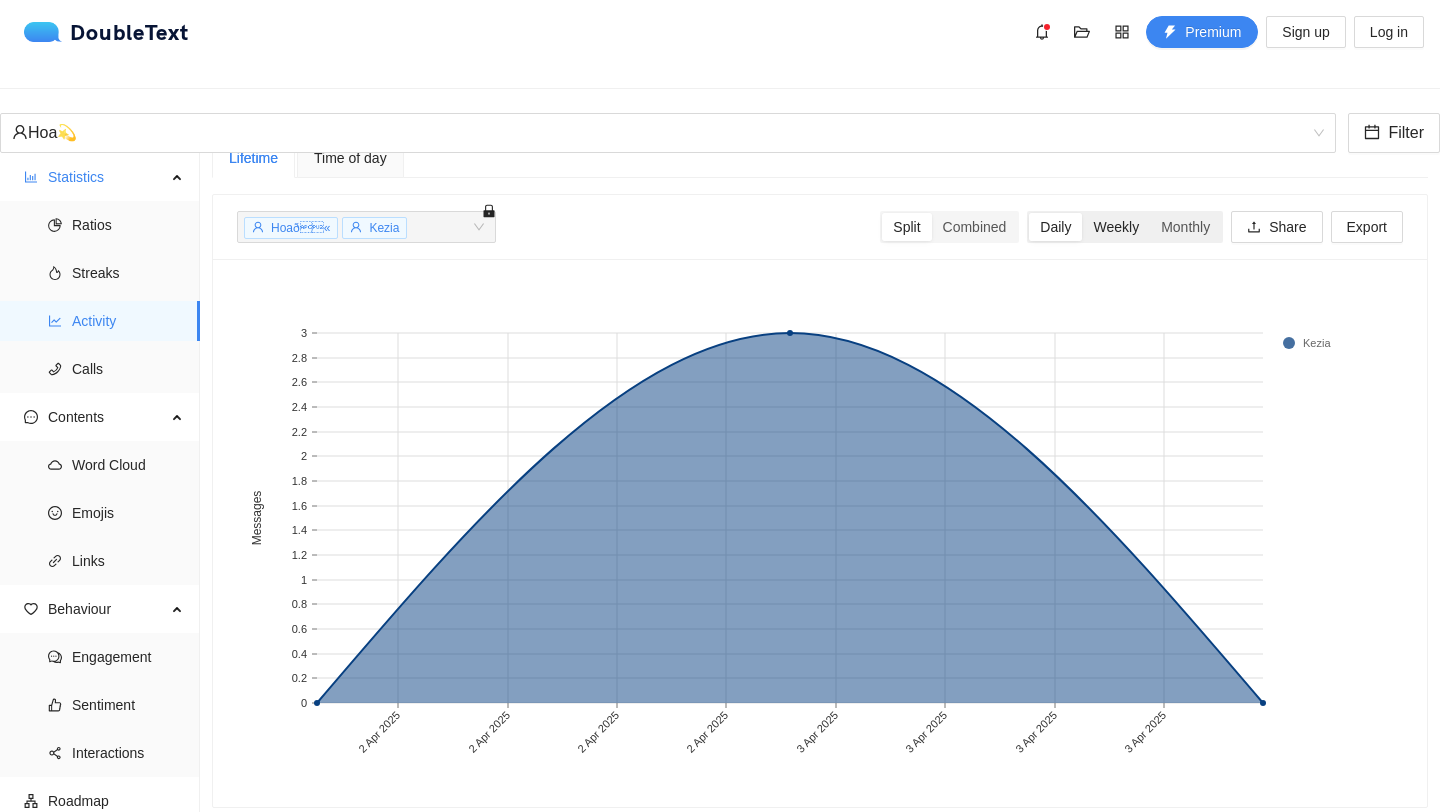 click on "Weekly" at bounding box center (1116, 227) 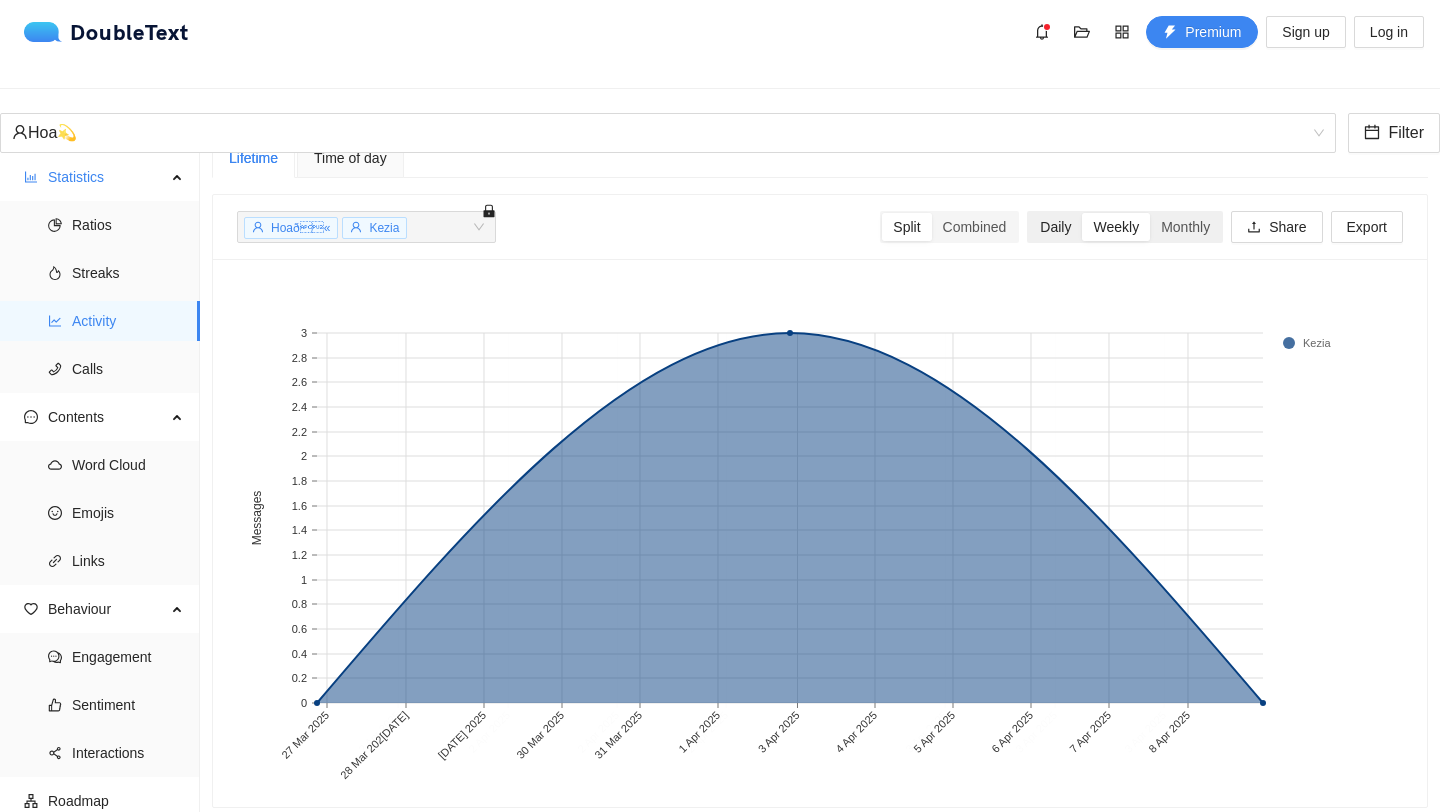 click on "Daily" at bounding box center [1055, 227] 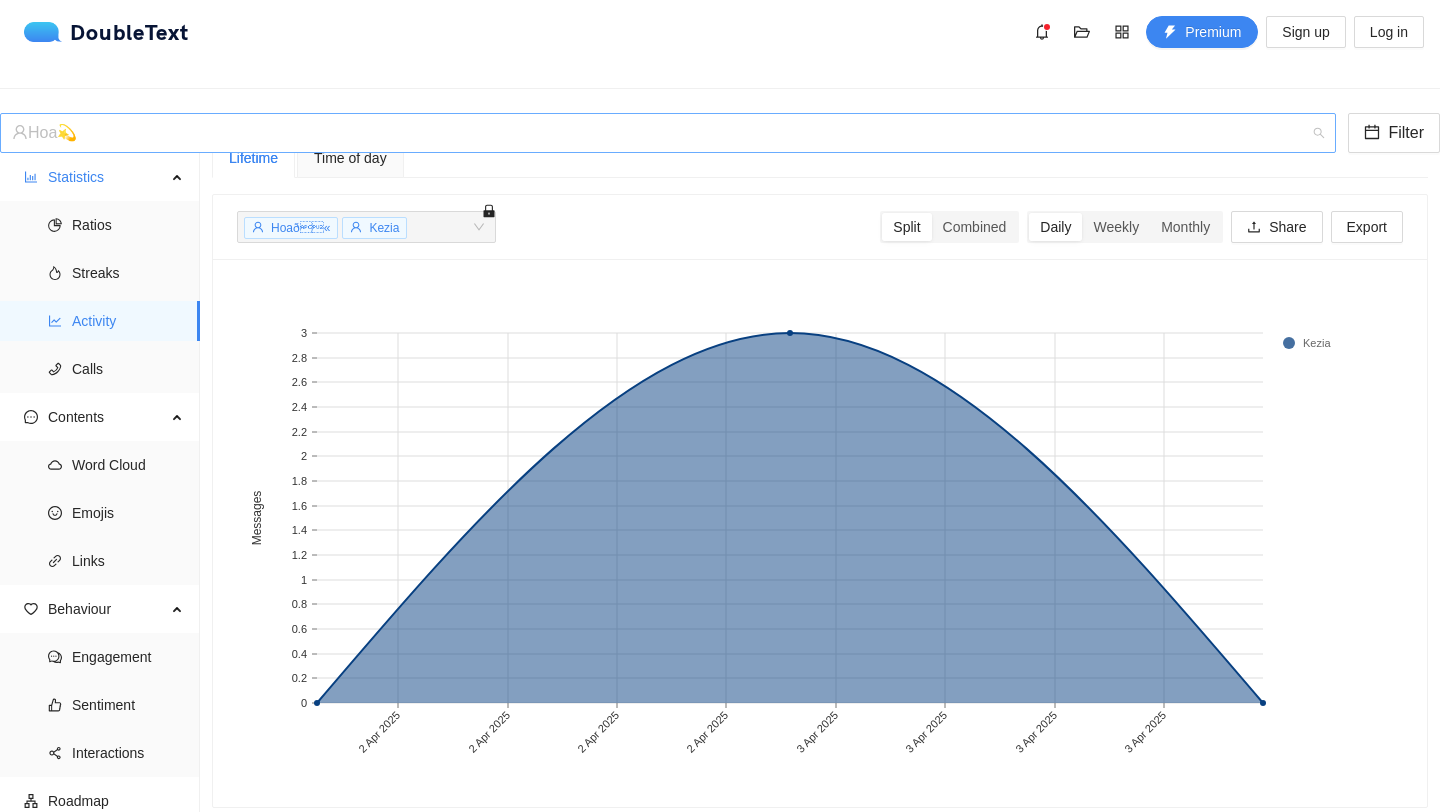 click on "Hoa💫" at bounding box center [659, 133] 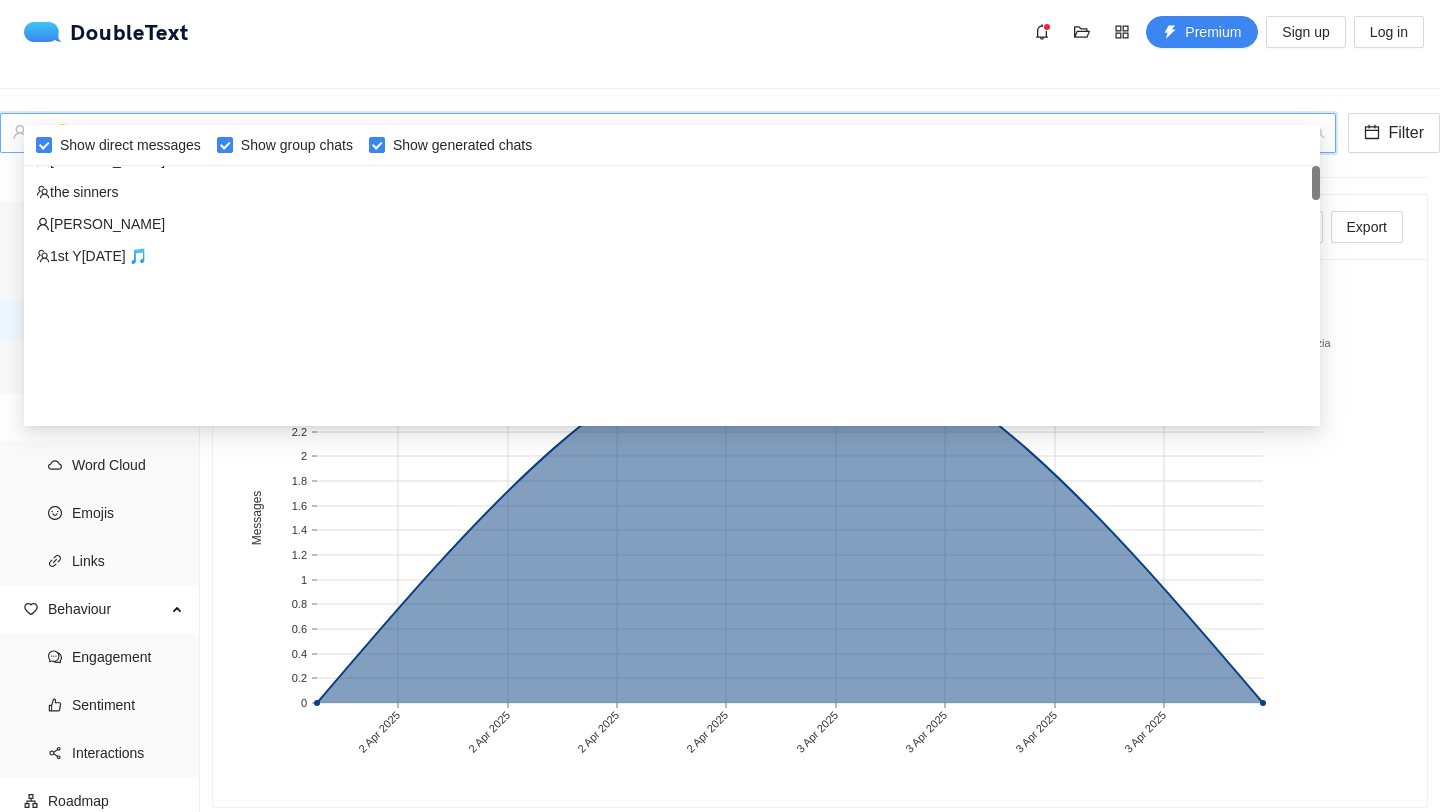 scroll, scrollTop: 0, scrollLeft: 0, axis: both 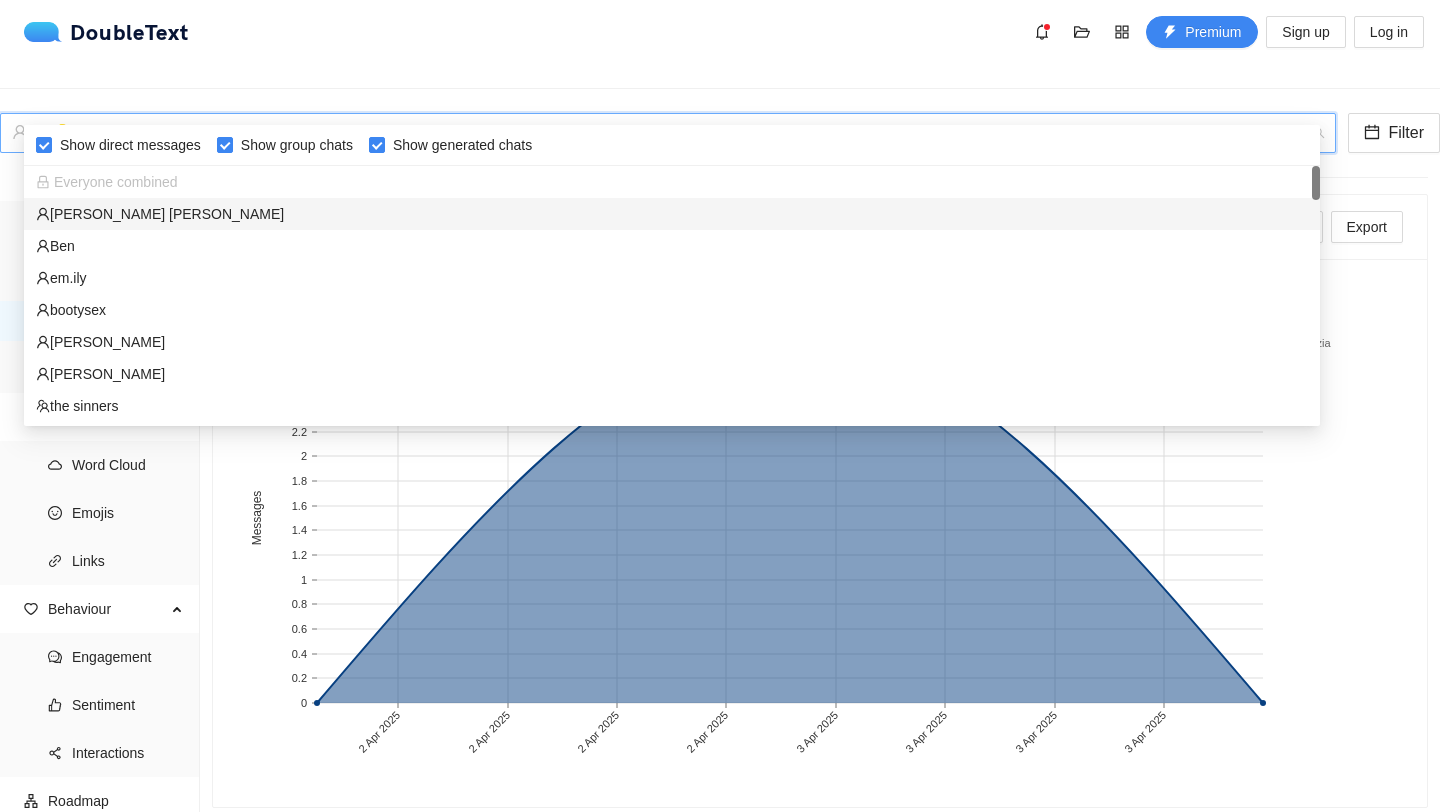 click on "[PERSON_NAME] [PERSON_NAME]" at bounding box center (672, 214) 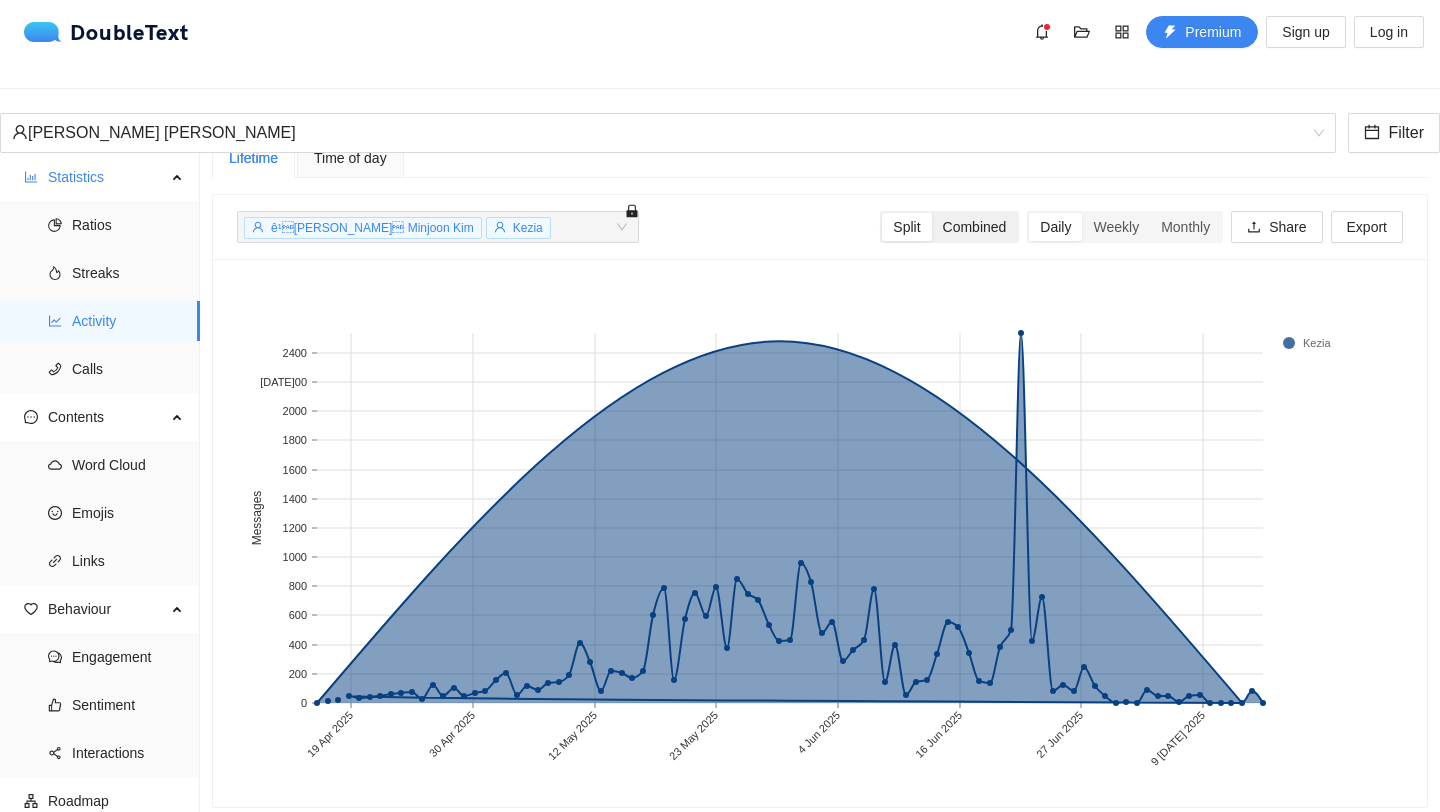 click on "Combined" at bounding box center [975, 227] 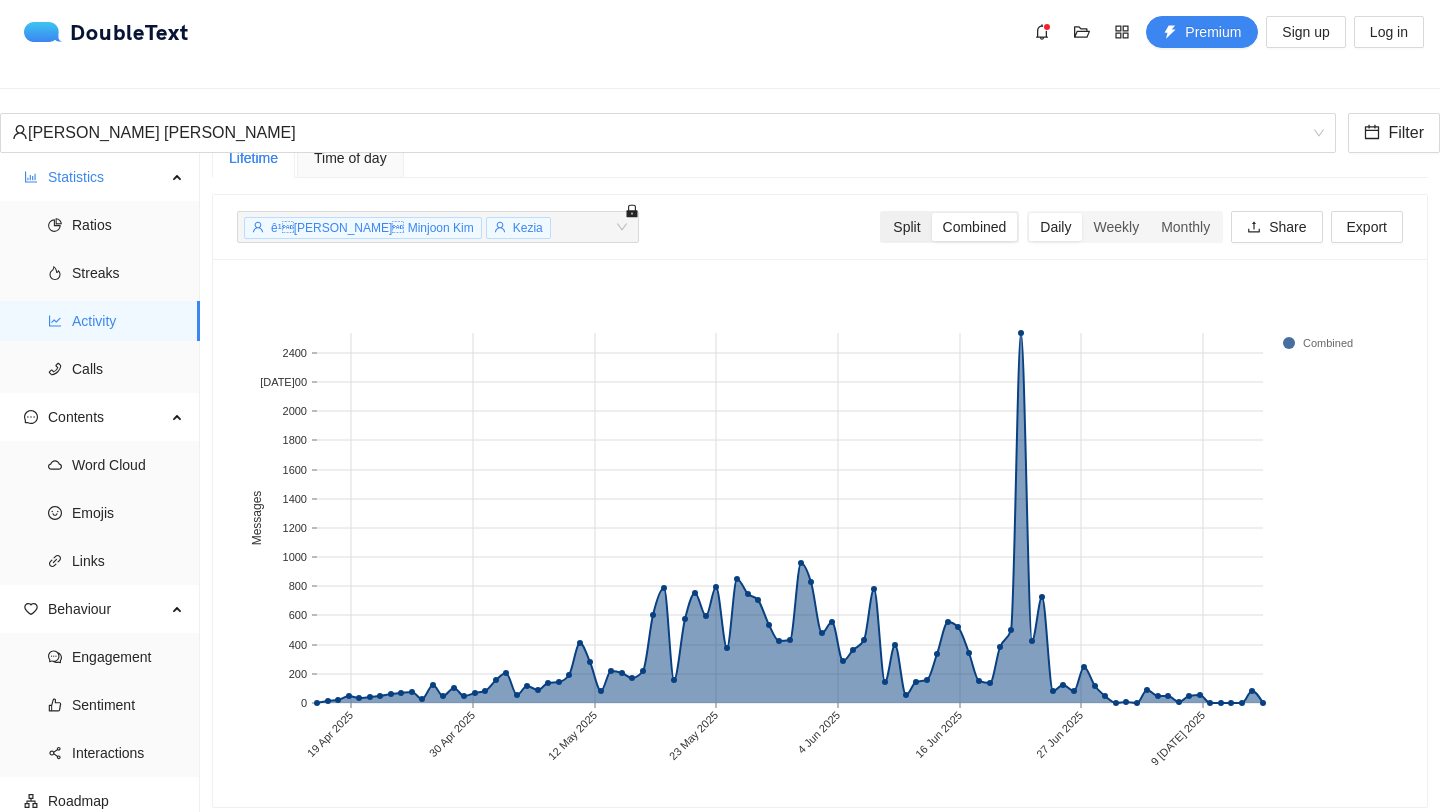 click on "Split" at bounding box center [906, 227] 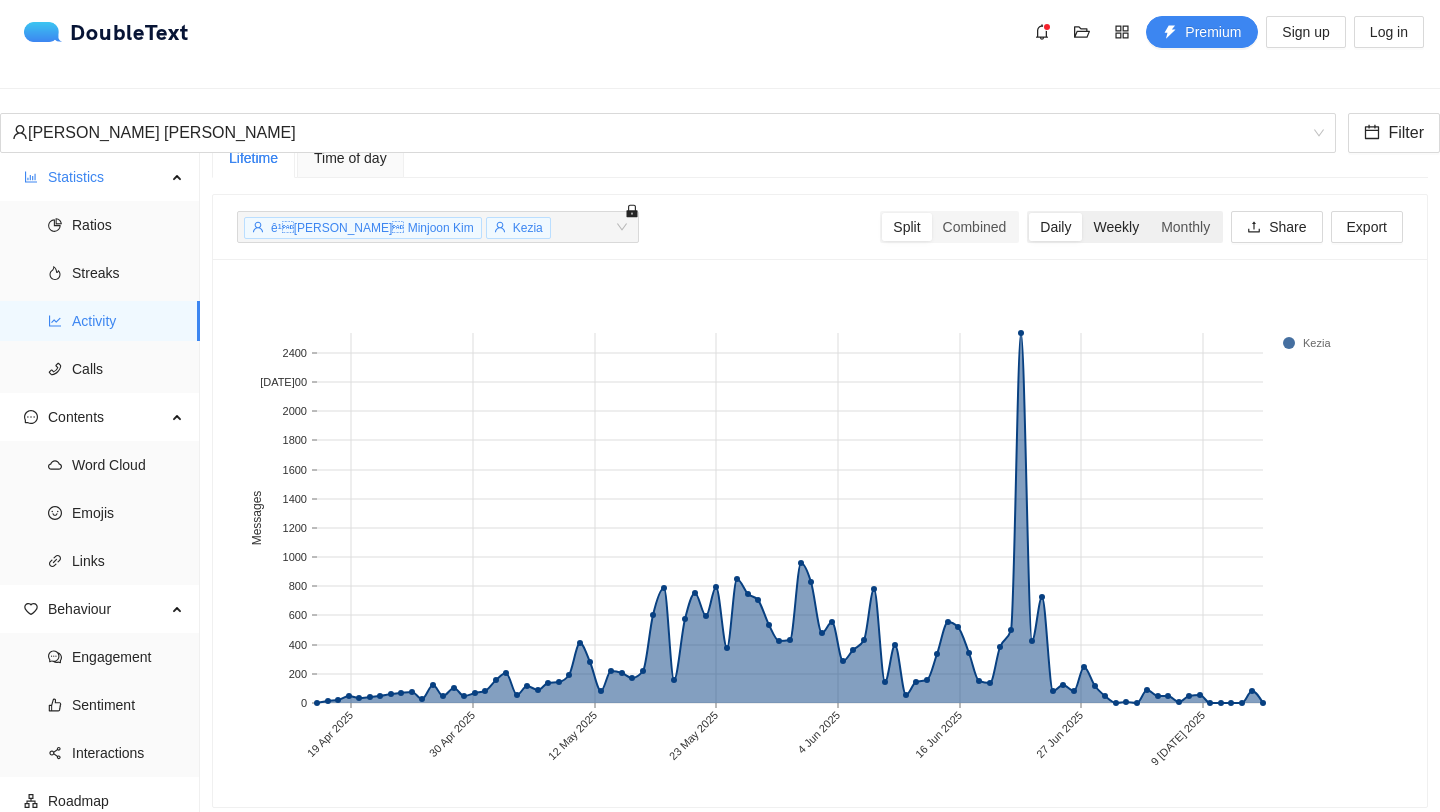 click on "Weekly" at bounding box center (1116, 227) 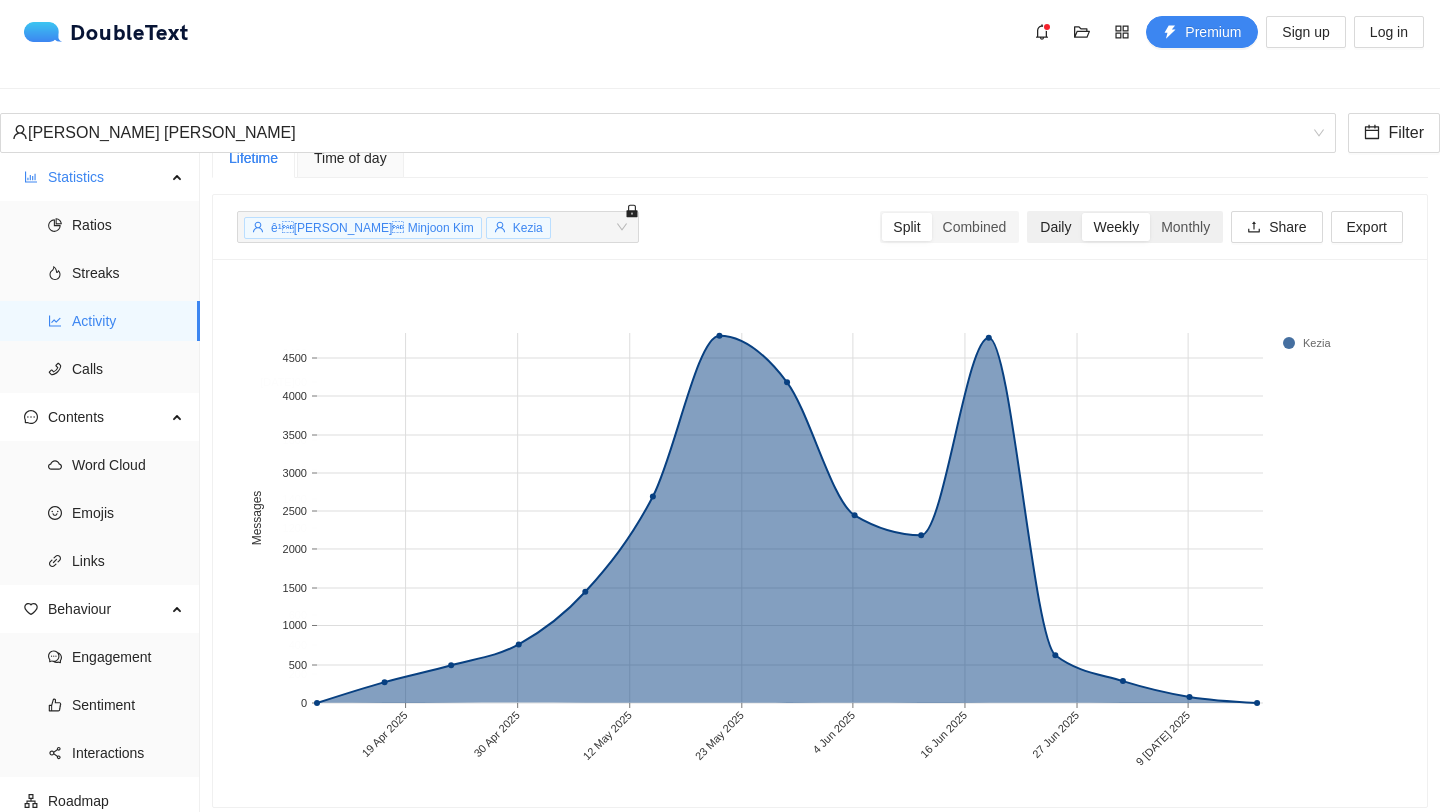 click on "Daily" at bounding box center [1055, 227] 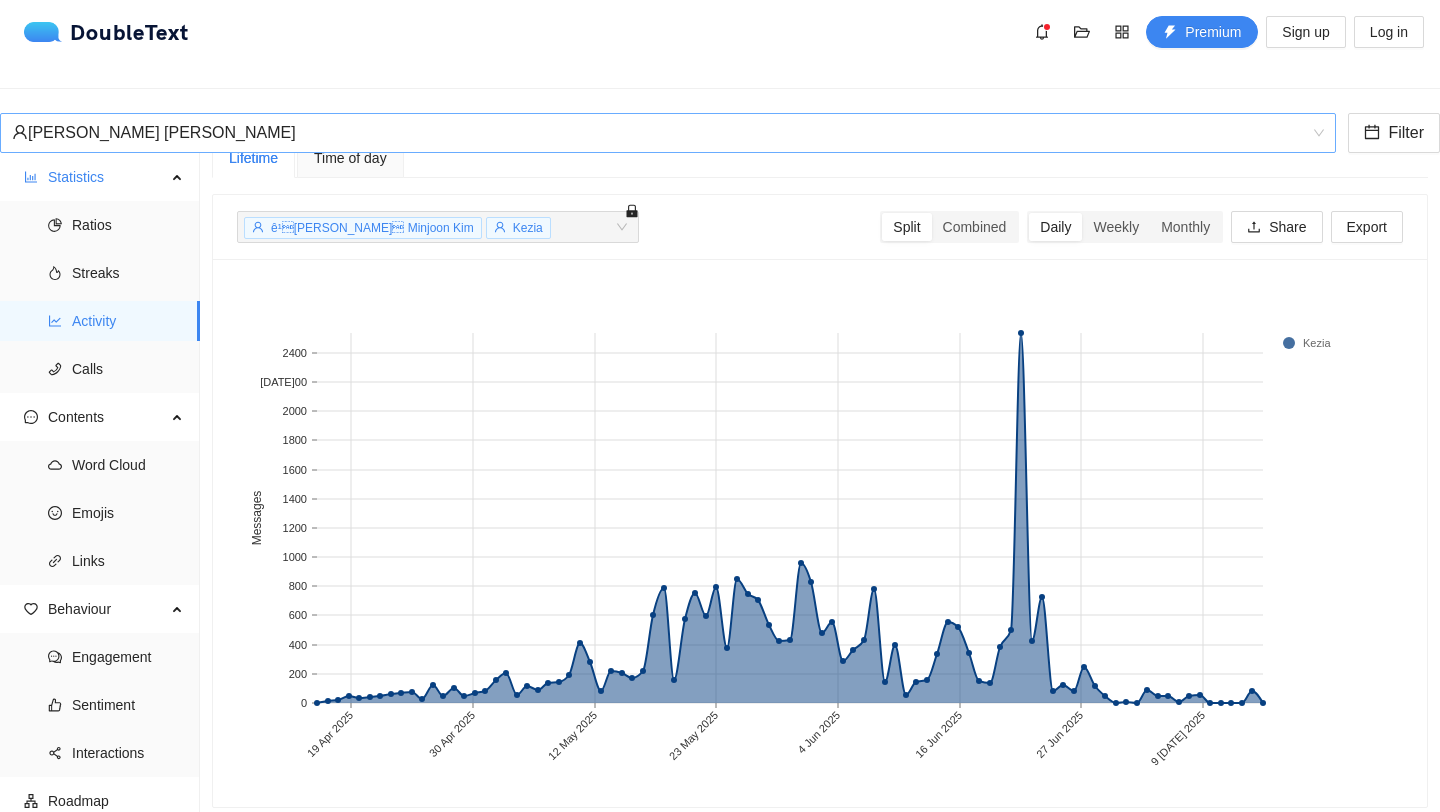 click on "[PERSON_NAME] [PERSON_NAME]" at bounding box center [659, 133] 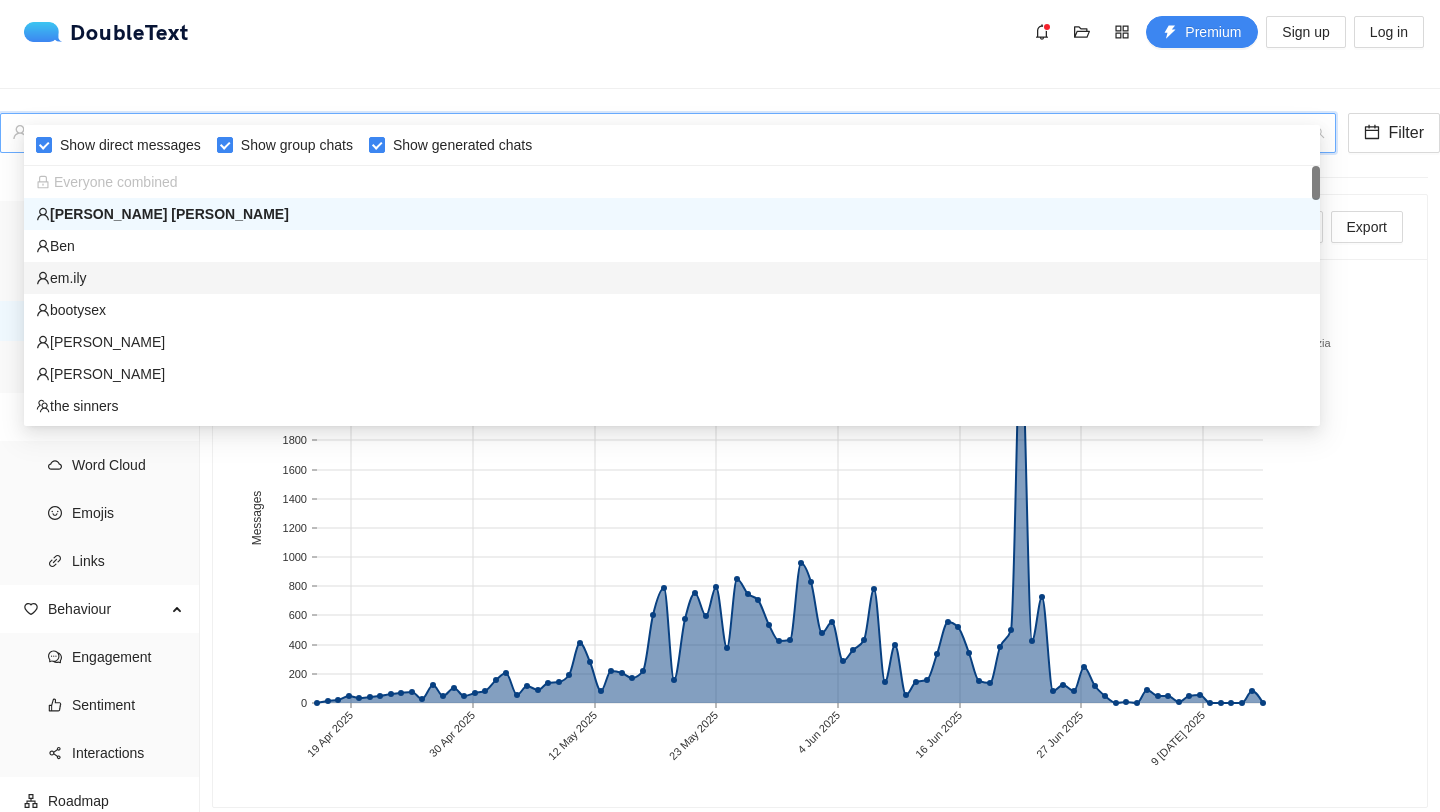 click on "em.ily" at bounding box center (672, 278) 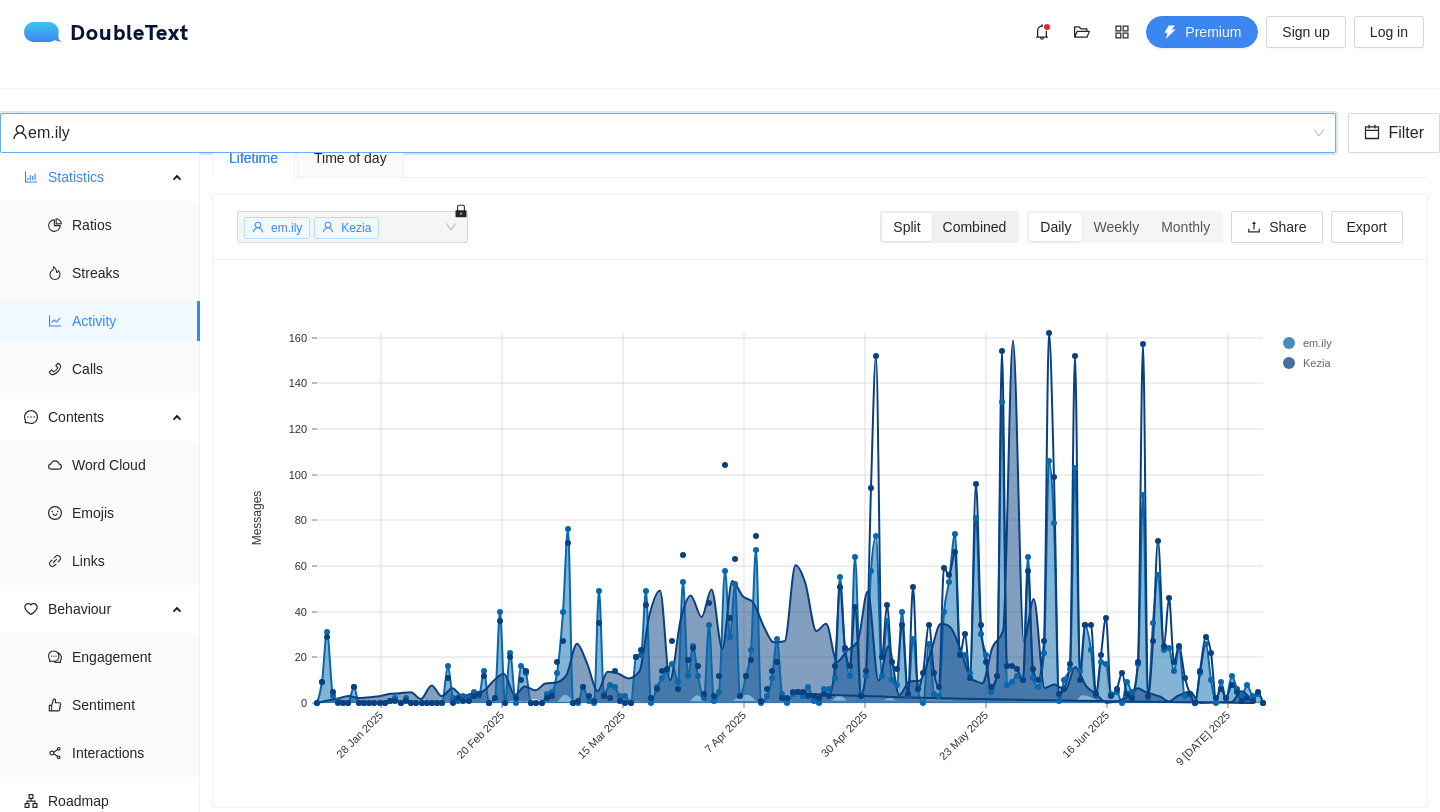 click on "Combined" at bounding box center (975, 227) 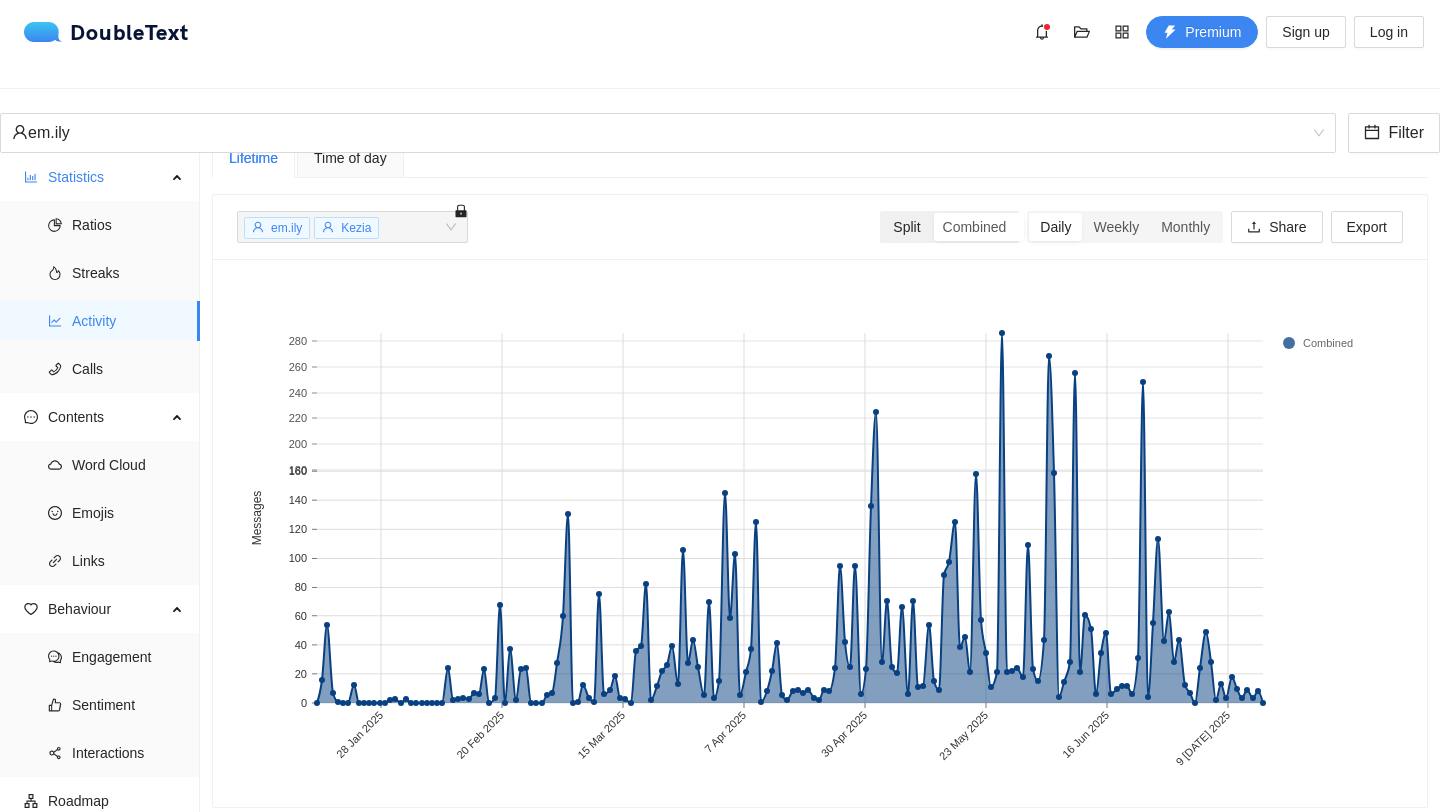 click on "Split" at bounding box center [906, 227] 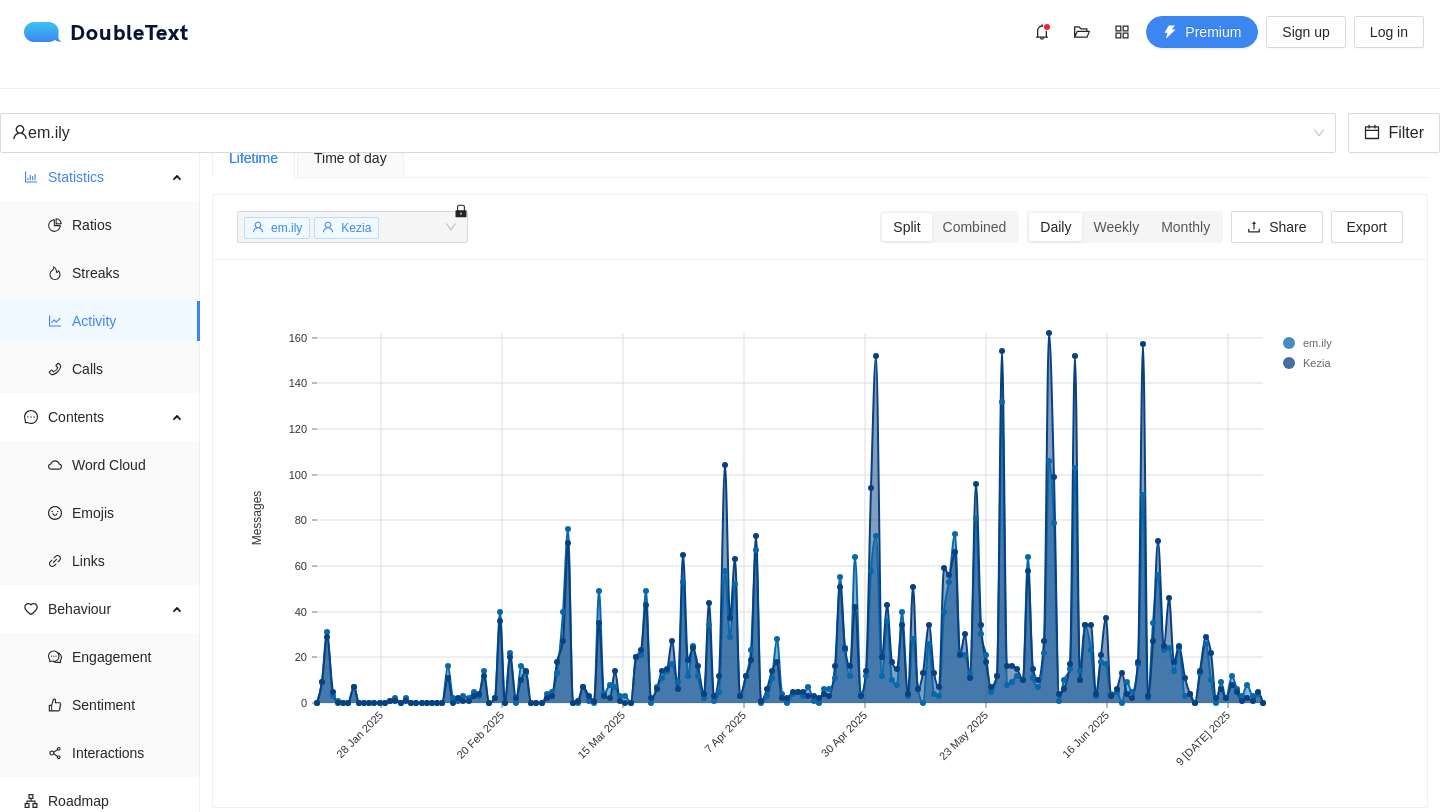 click on "em.ily Filter" at bounding box center (720, 133) 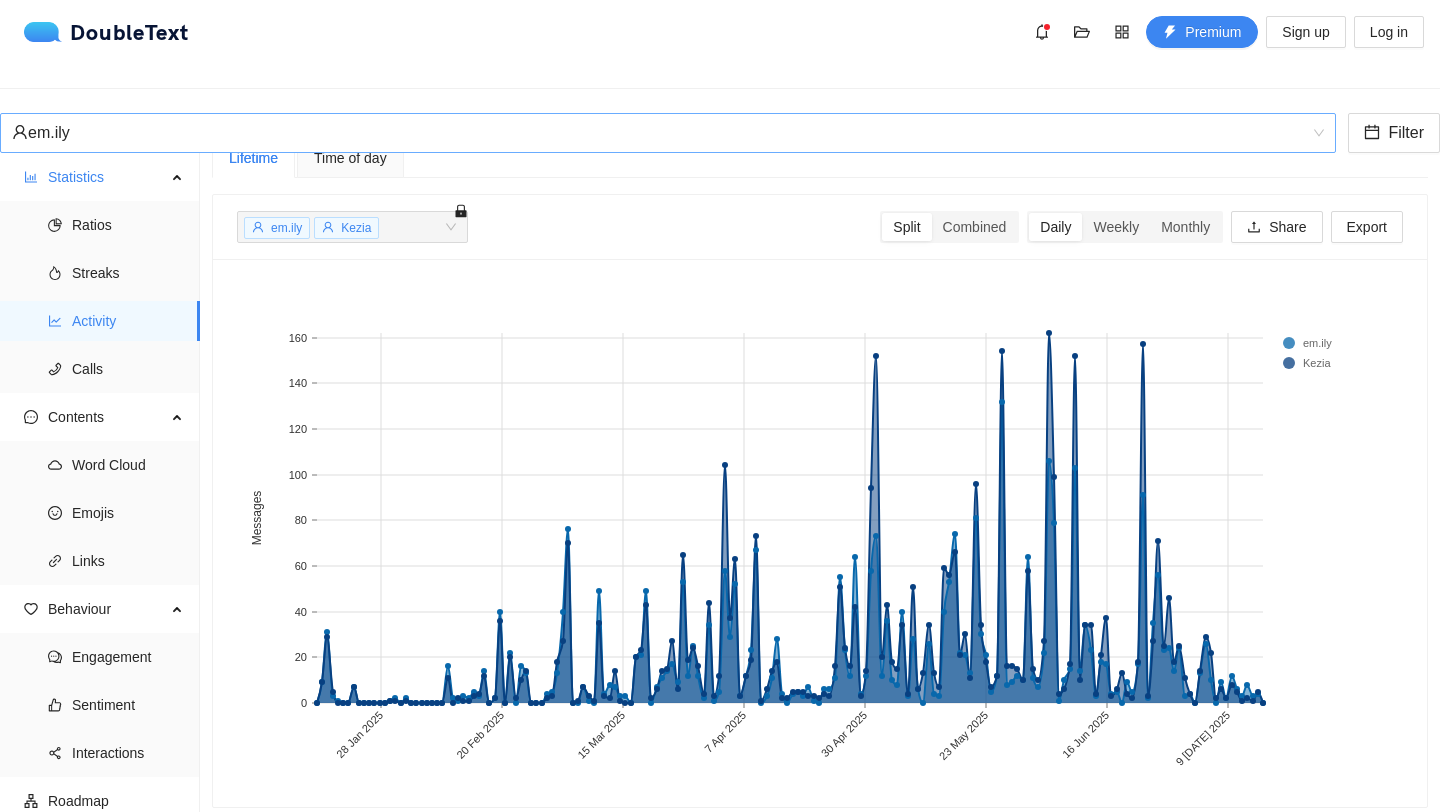 click on "em.ily" at bounding box center [659, 133] 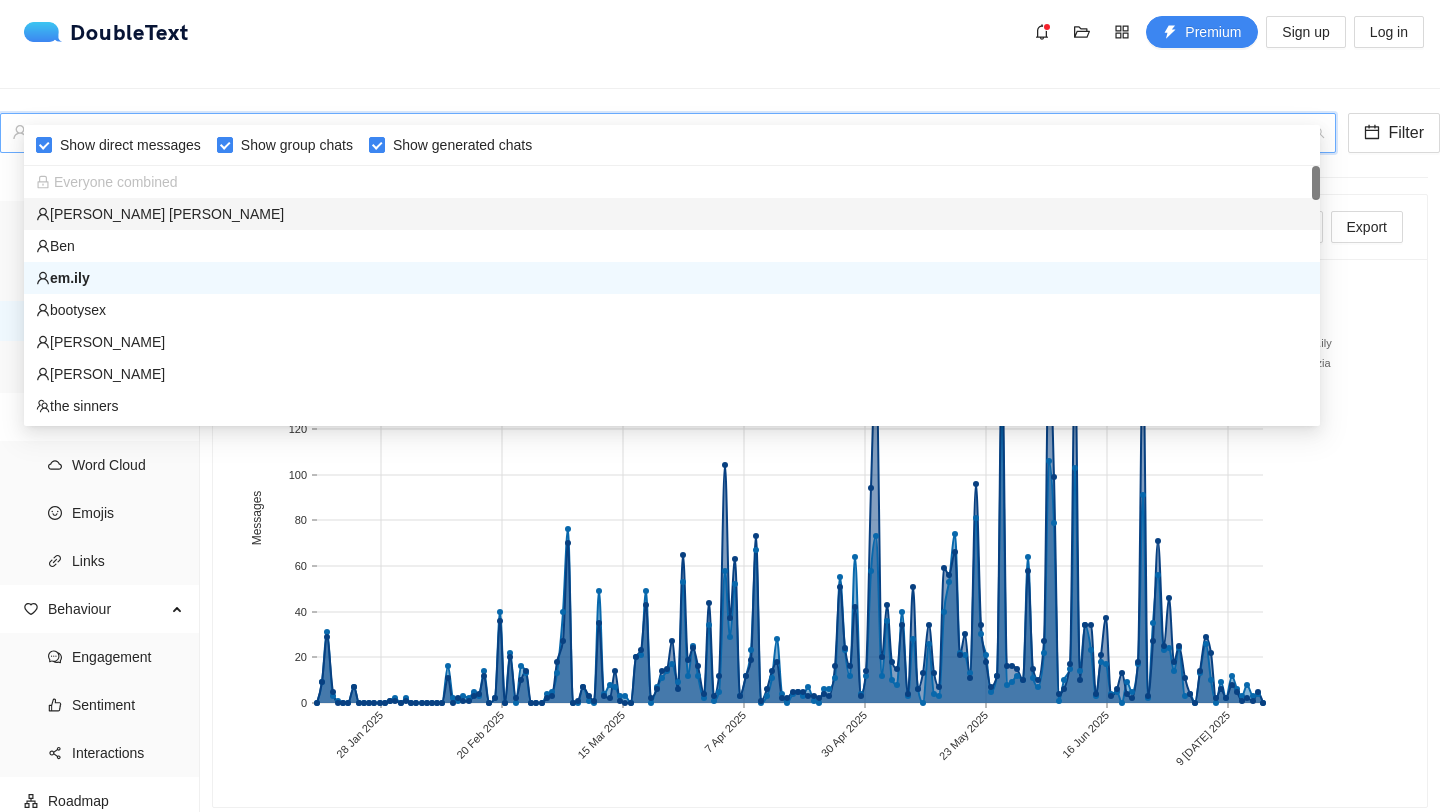 click on "[PERSON_NAME] [PERSON_NAME]" at bounding box center [672, 214] 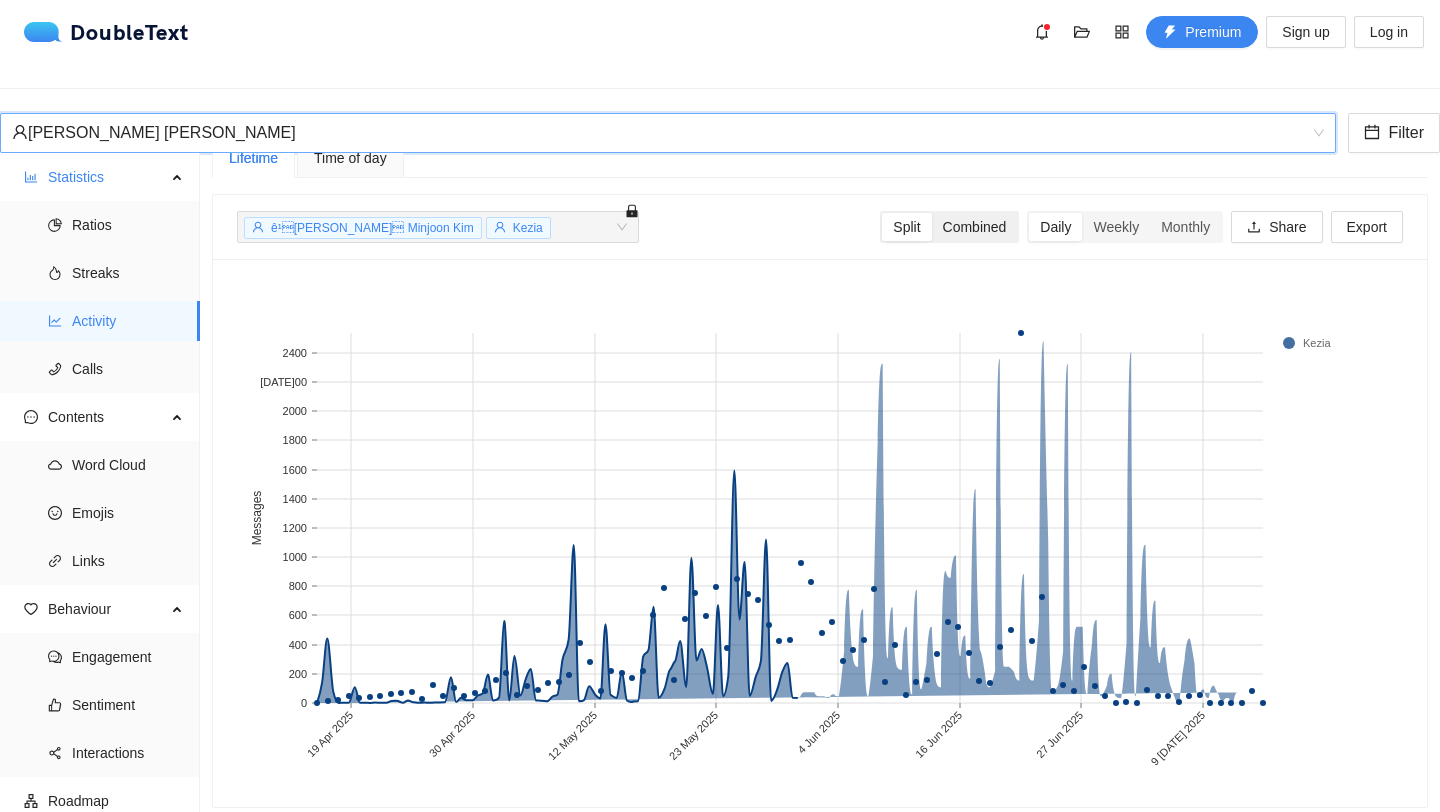 click on "Combined" at bounding box center (975, 227) 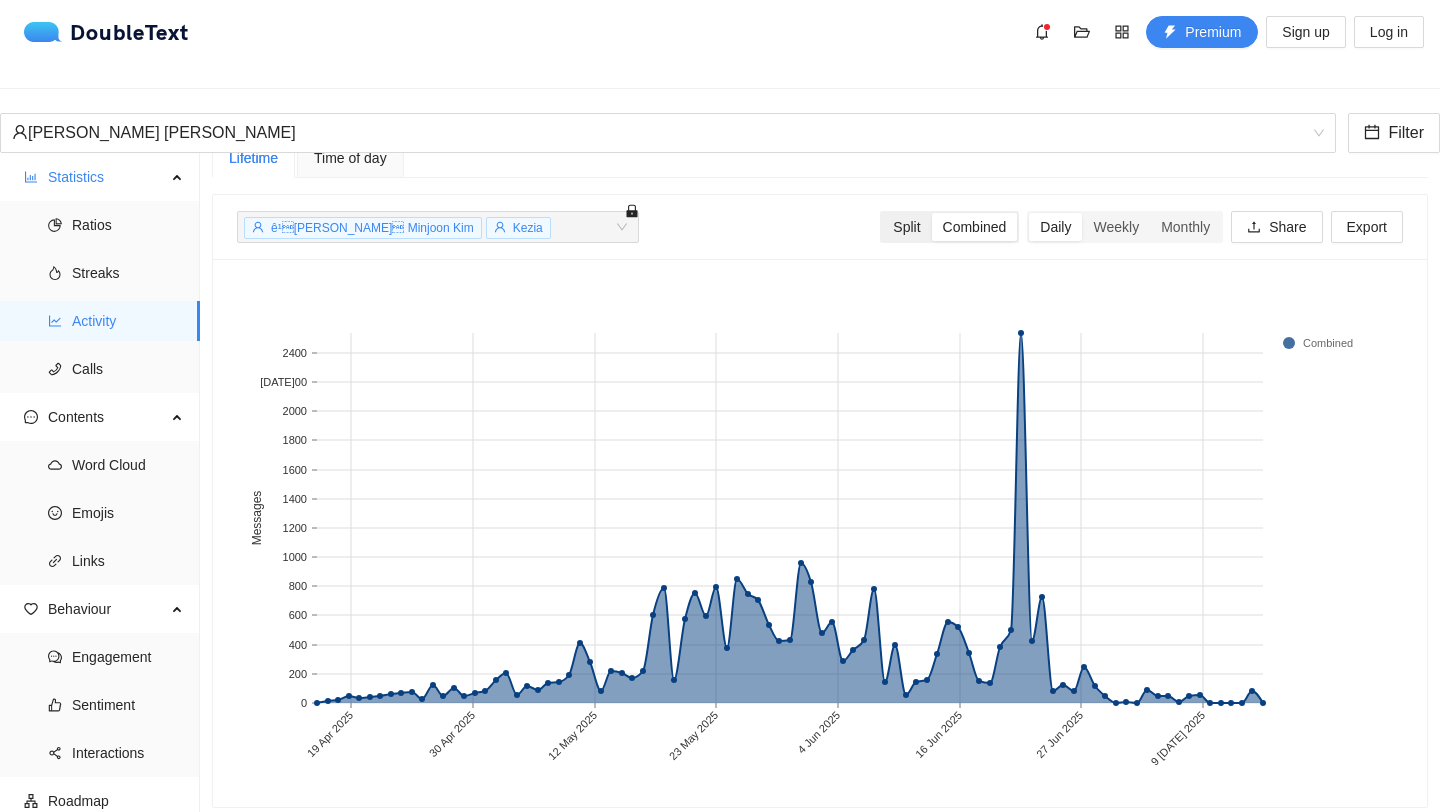 click on "Split" at bounding box center (906, 227) 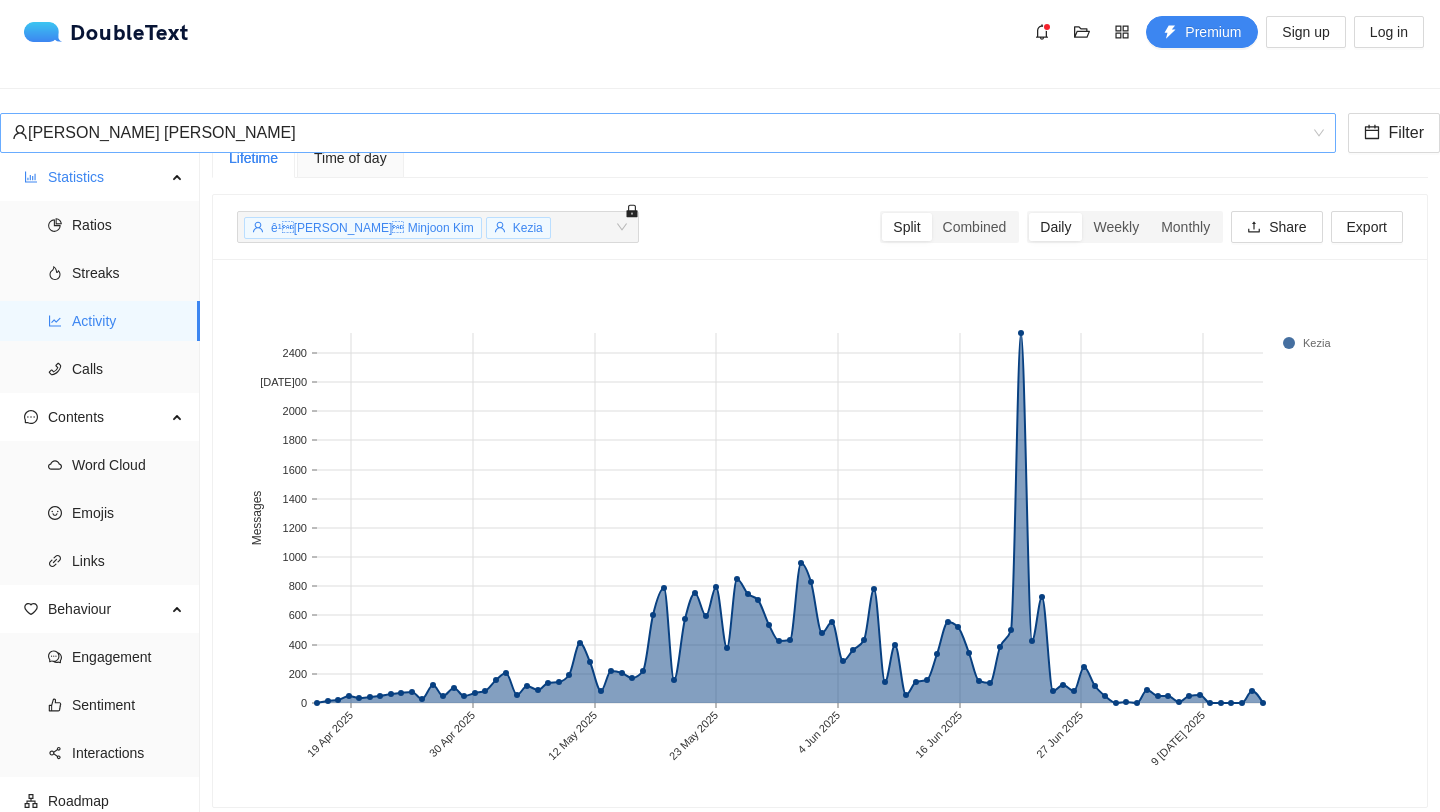 click on "[PERSON_NAME] [PERSON_NAME]" at bounding box center (659, 133) 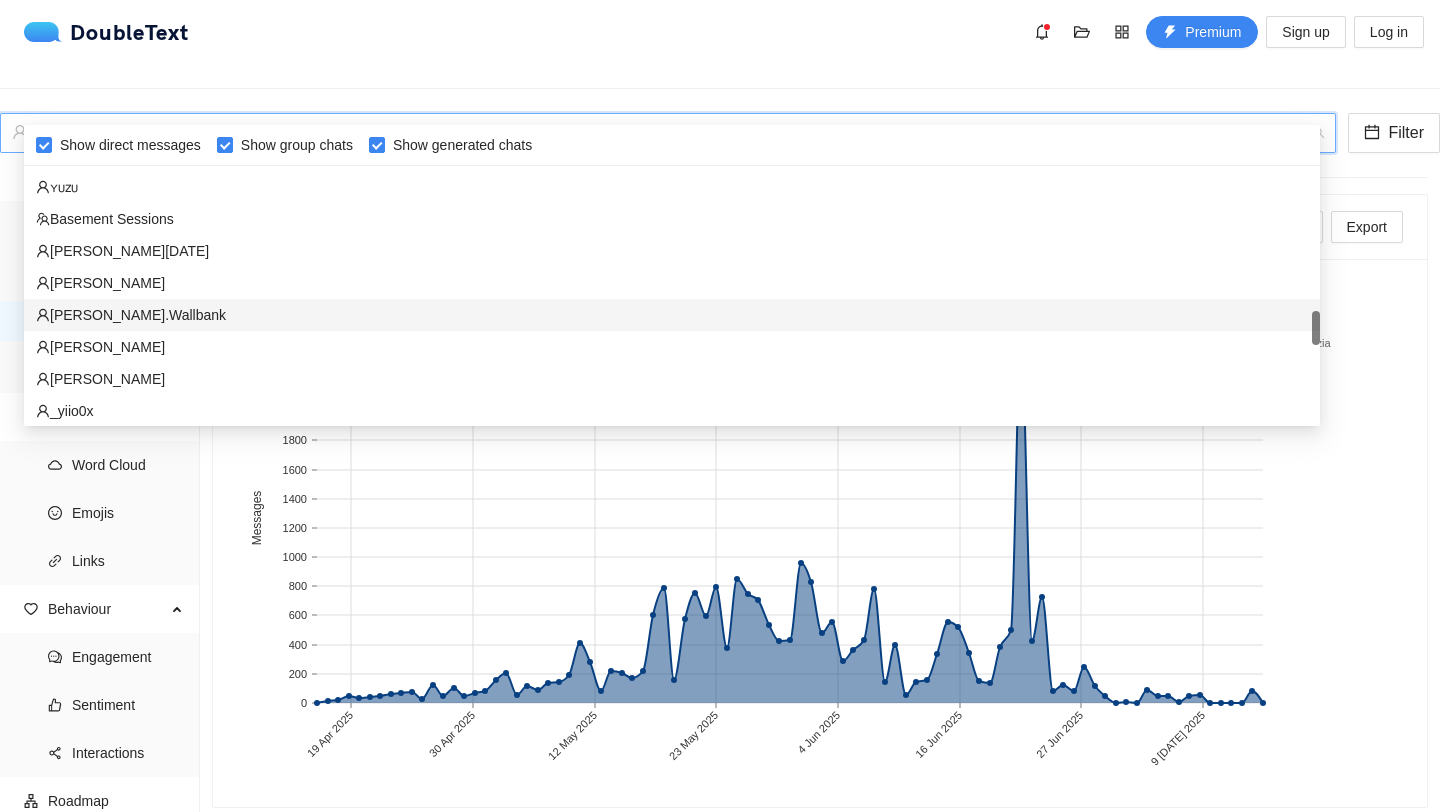 scroll, scrollTop: 1403, scrollLeft: 0, axis: vertical 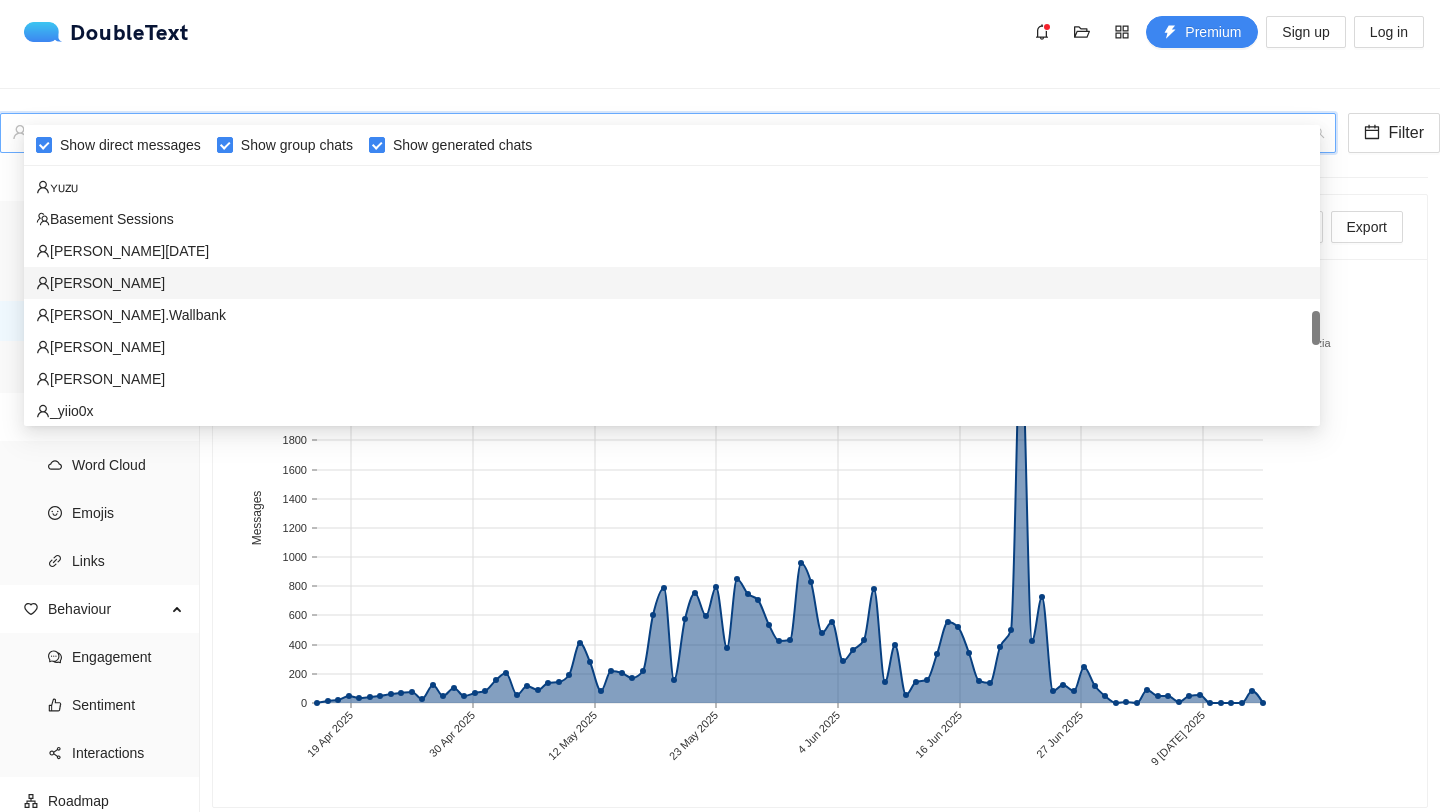 click on "[PERSON_NAME]" at bounding box center (672, 283) 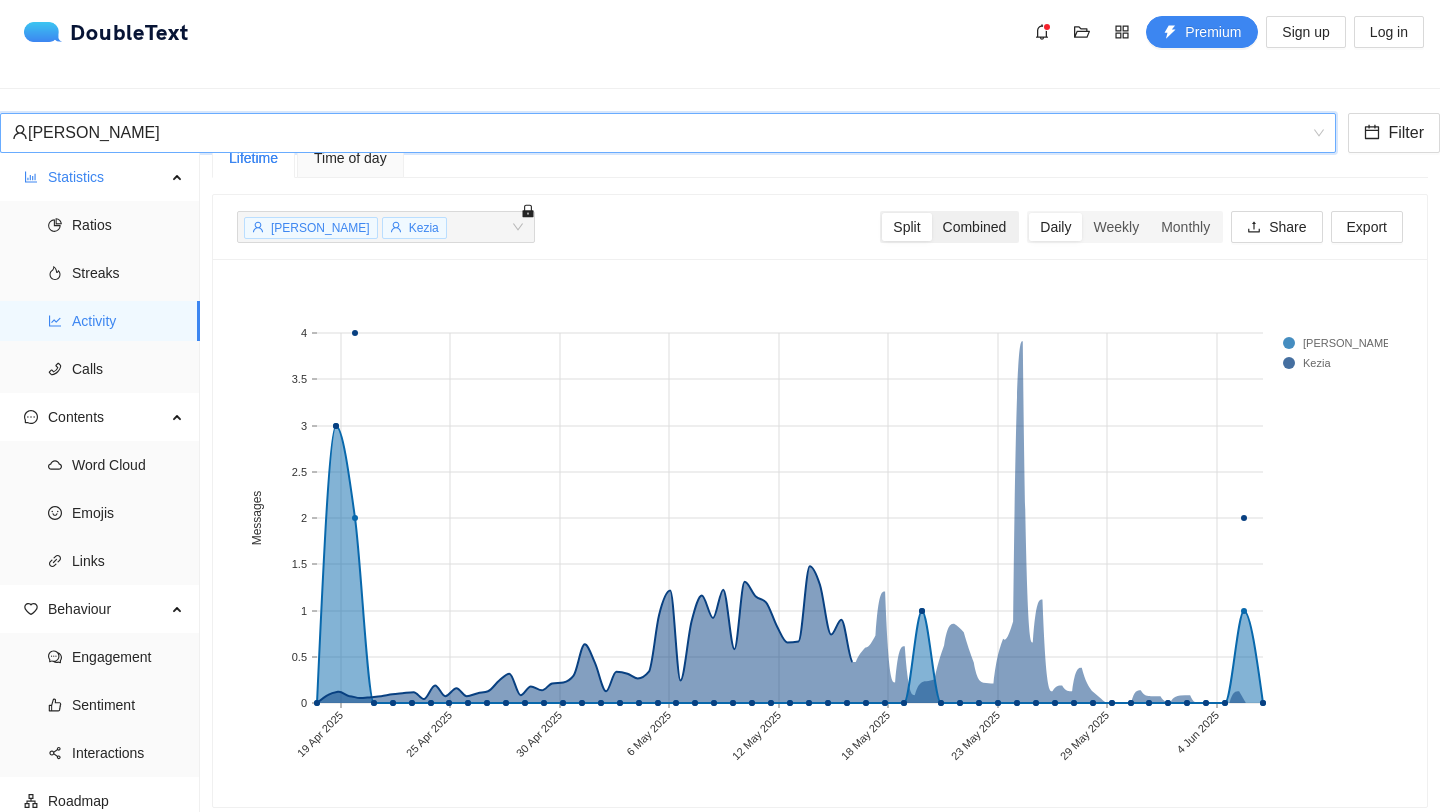 click on "Combined" at bounding box center (975, 227) 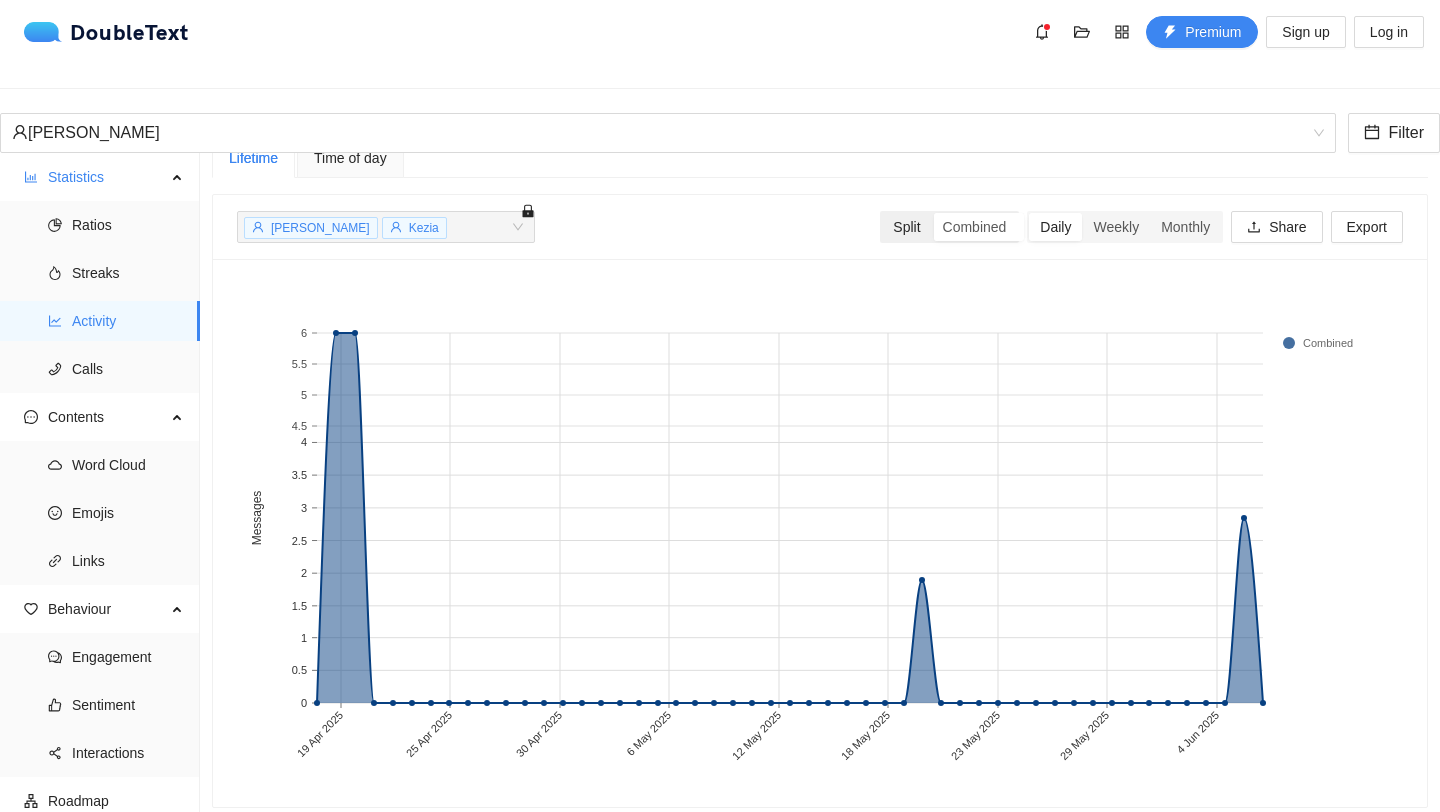 click on "Split" at bounding box center (906, 227) 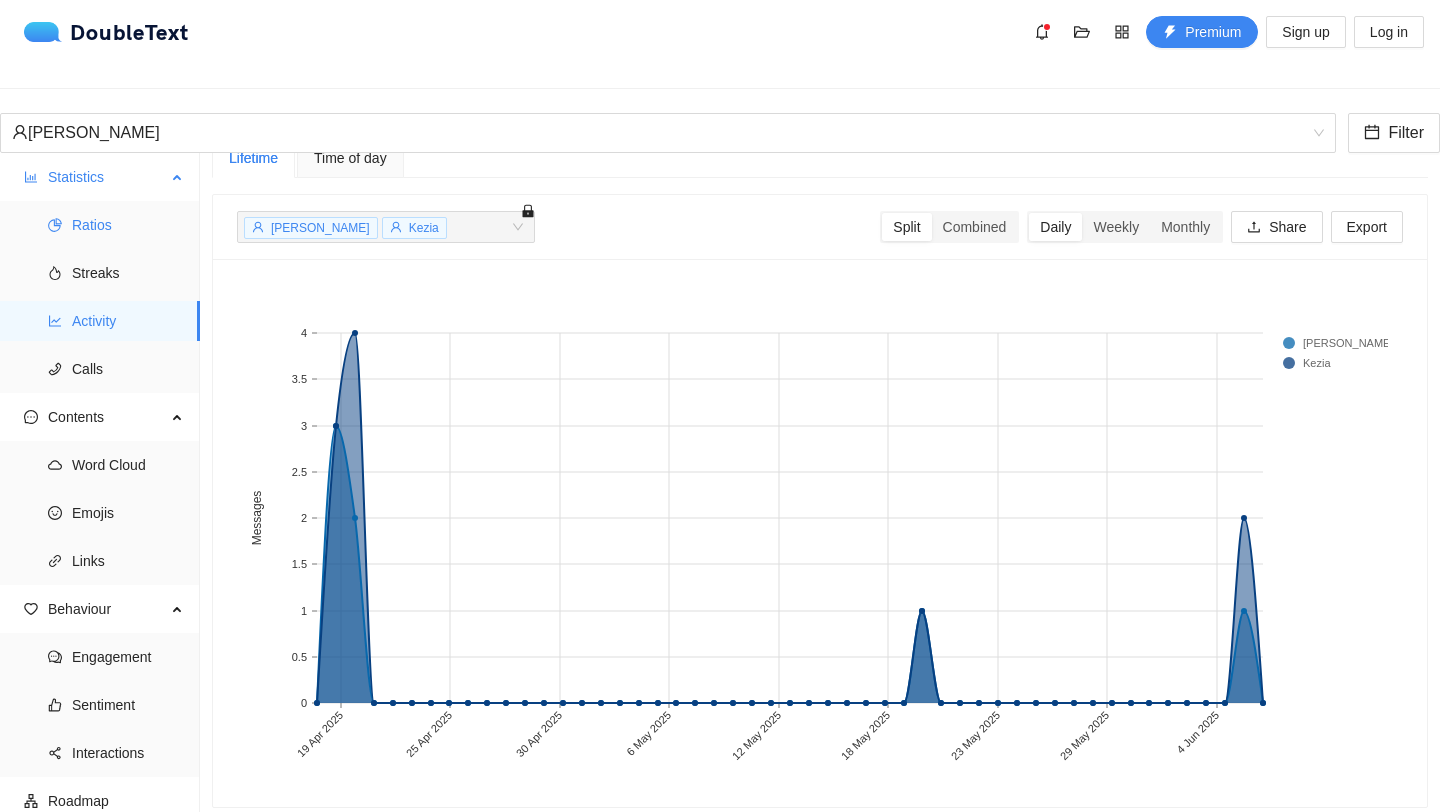 click on "Ratios" at bounding box center [128, 225] 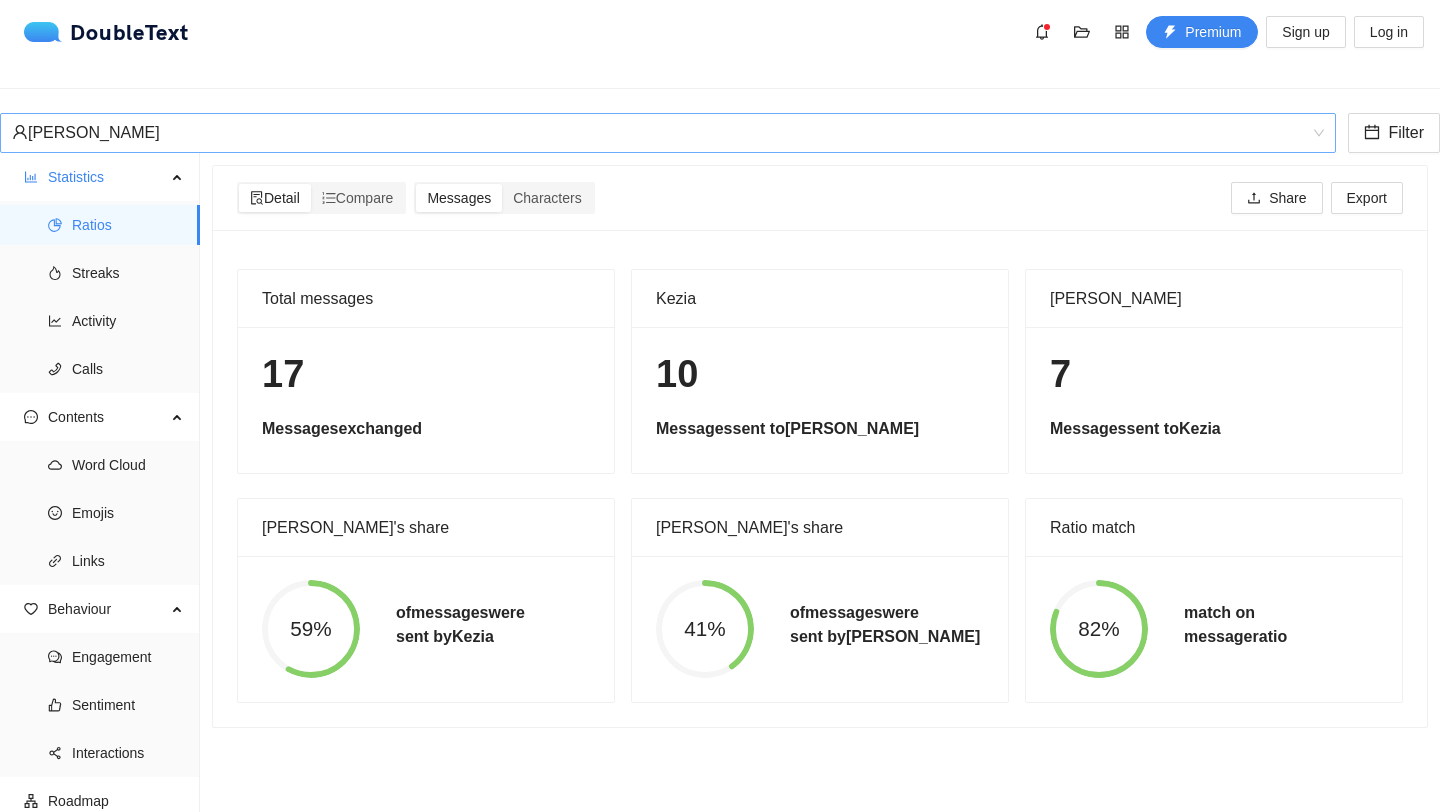 type 